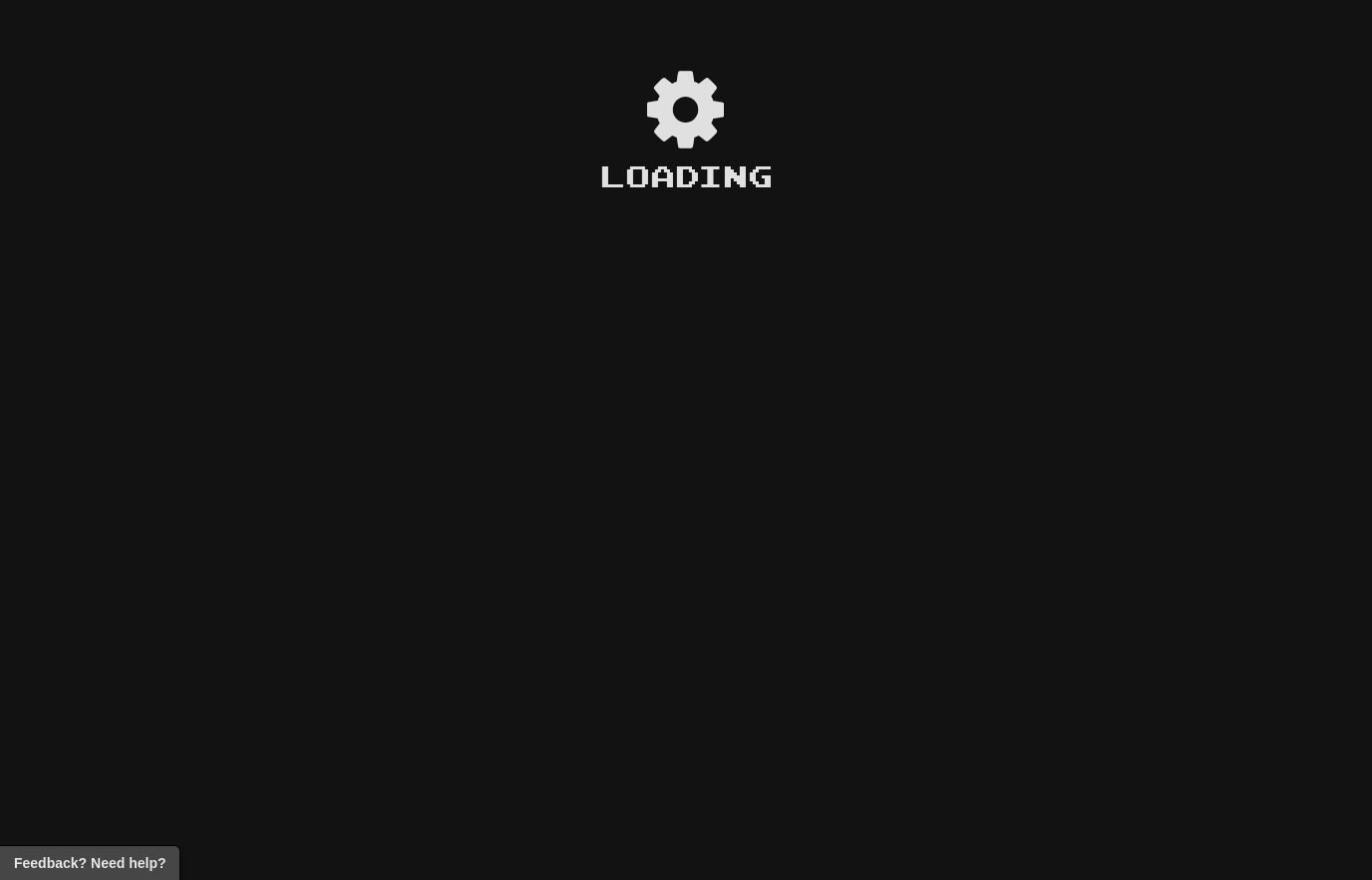 scroll, scrollTop: 0, scrollLeft: 0, axis: both 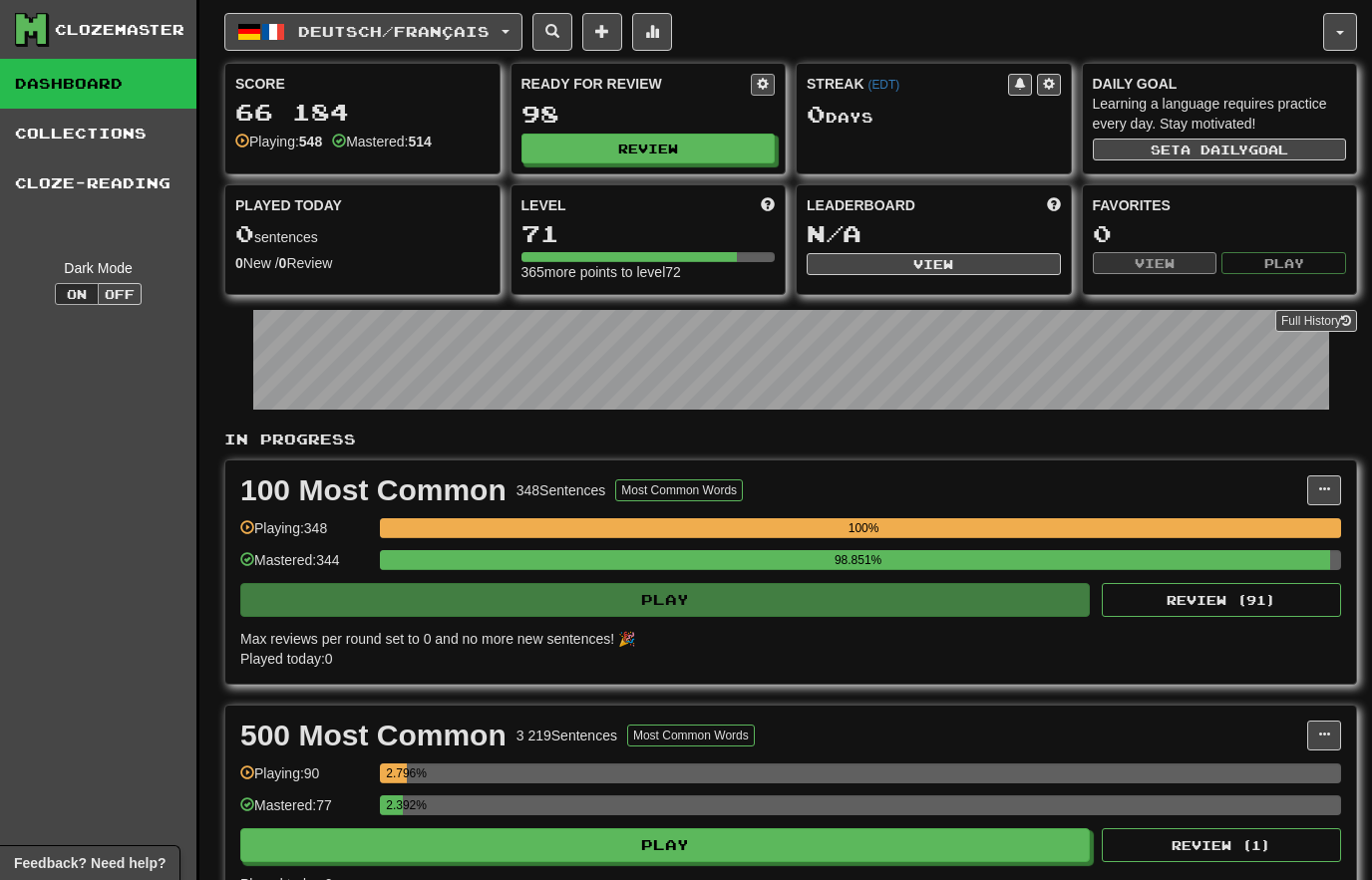 click at bounding box center [763, 84] 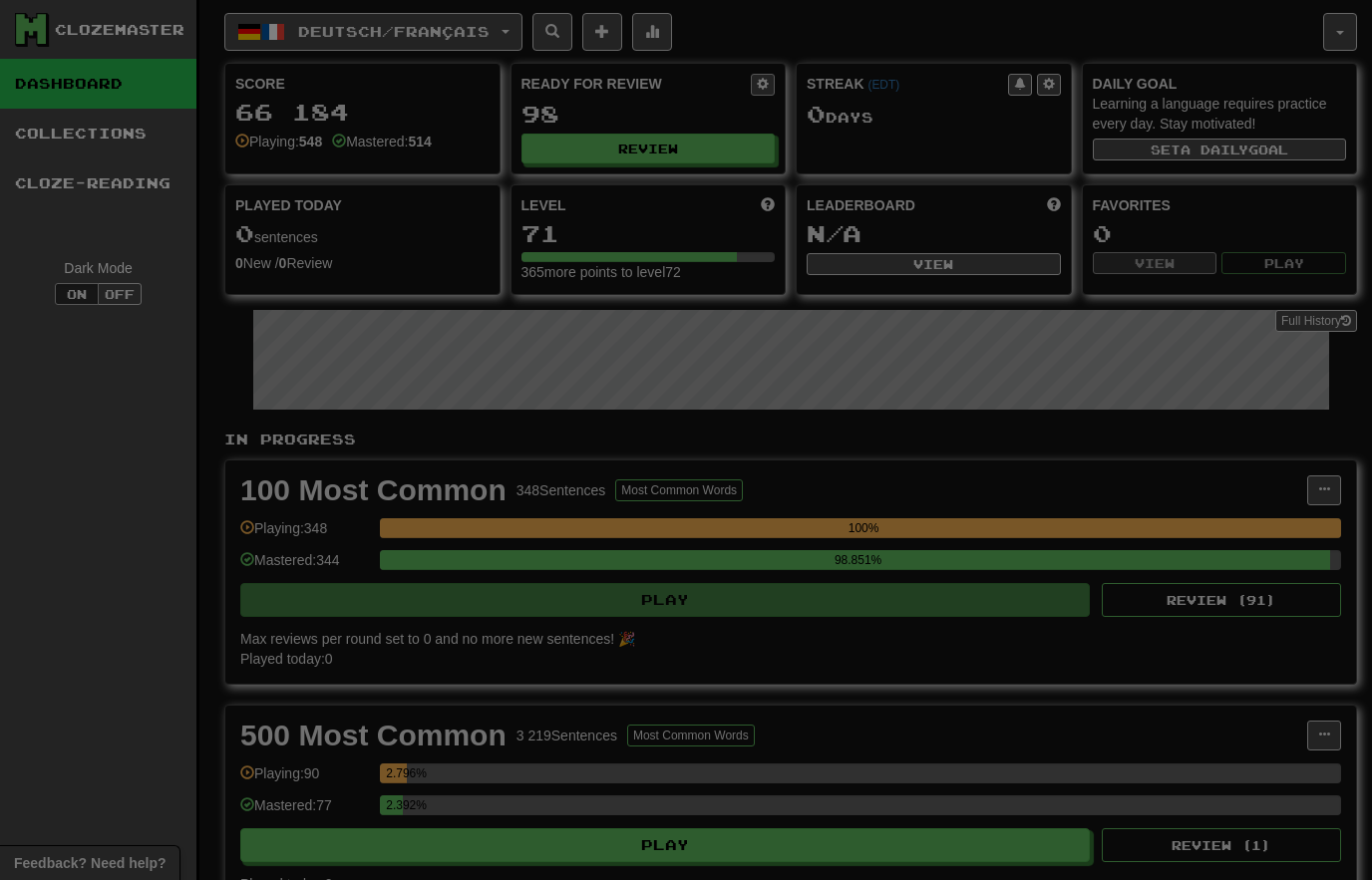 select on "*" 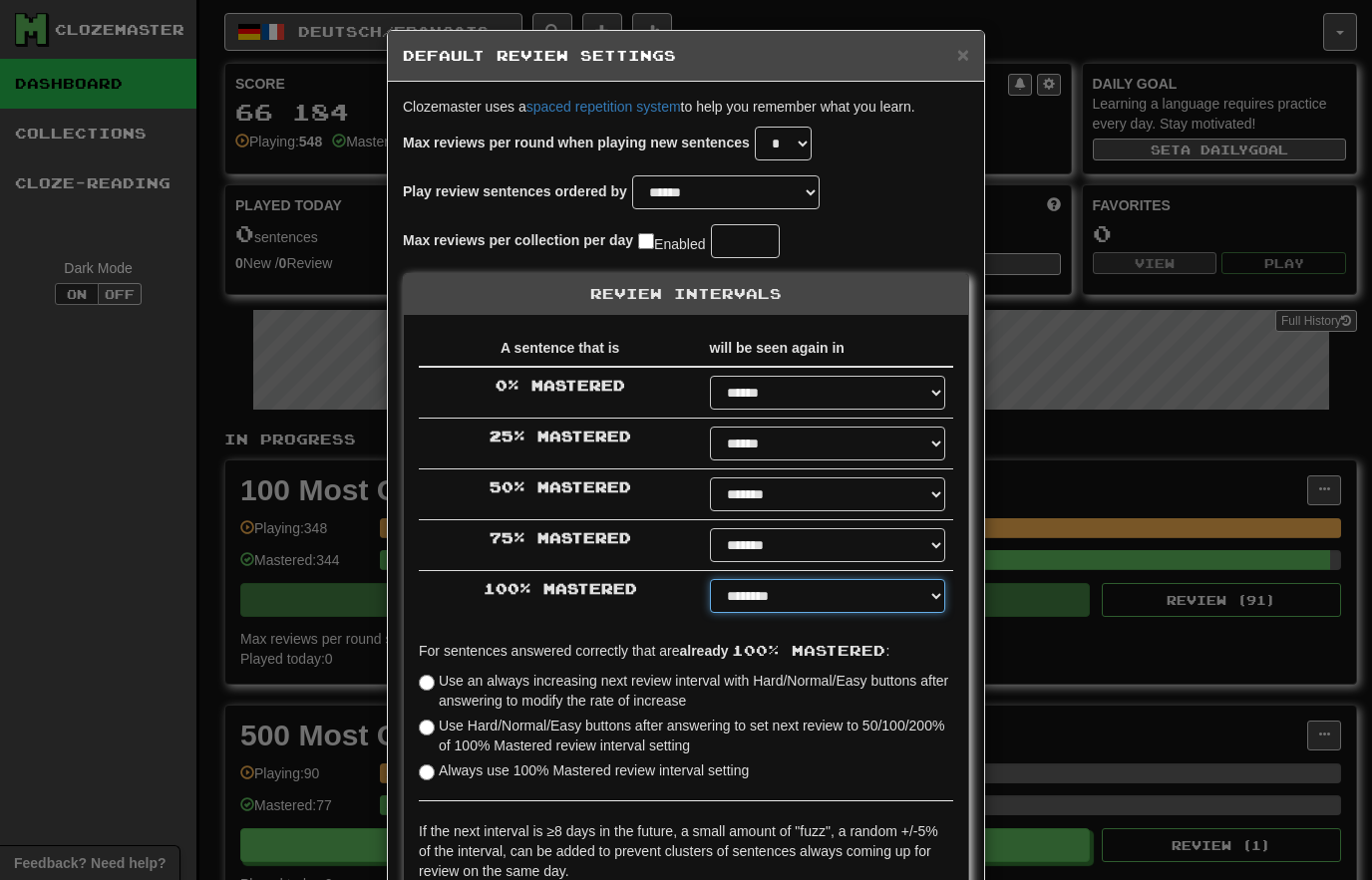 click on "****** ****** ****** ****** ****** ****** ****** ****** ****** ******* ******* ******* ******* ******* ******* ******* ******* ******* ******* ******* ******* ******* ******* ******* ******* ******* ******* ******* ******* ******* ******* ******* ******* ******* ******* ******* ******* ******* ******* ******* ******* ******* ******** ******** ******** ******** ******** ******** ******** ******** ******** *****" at bounding box center [828, 596] 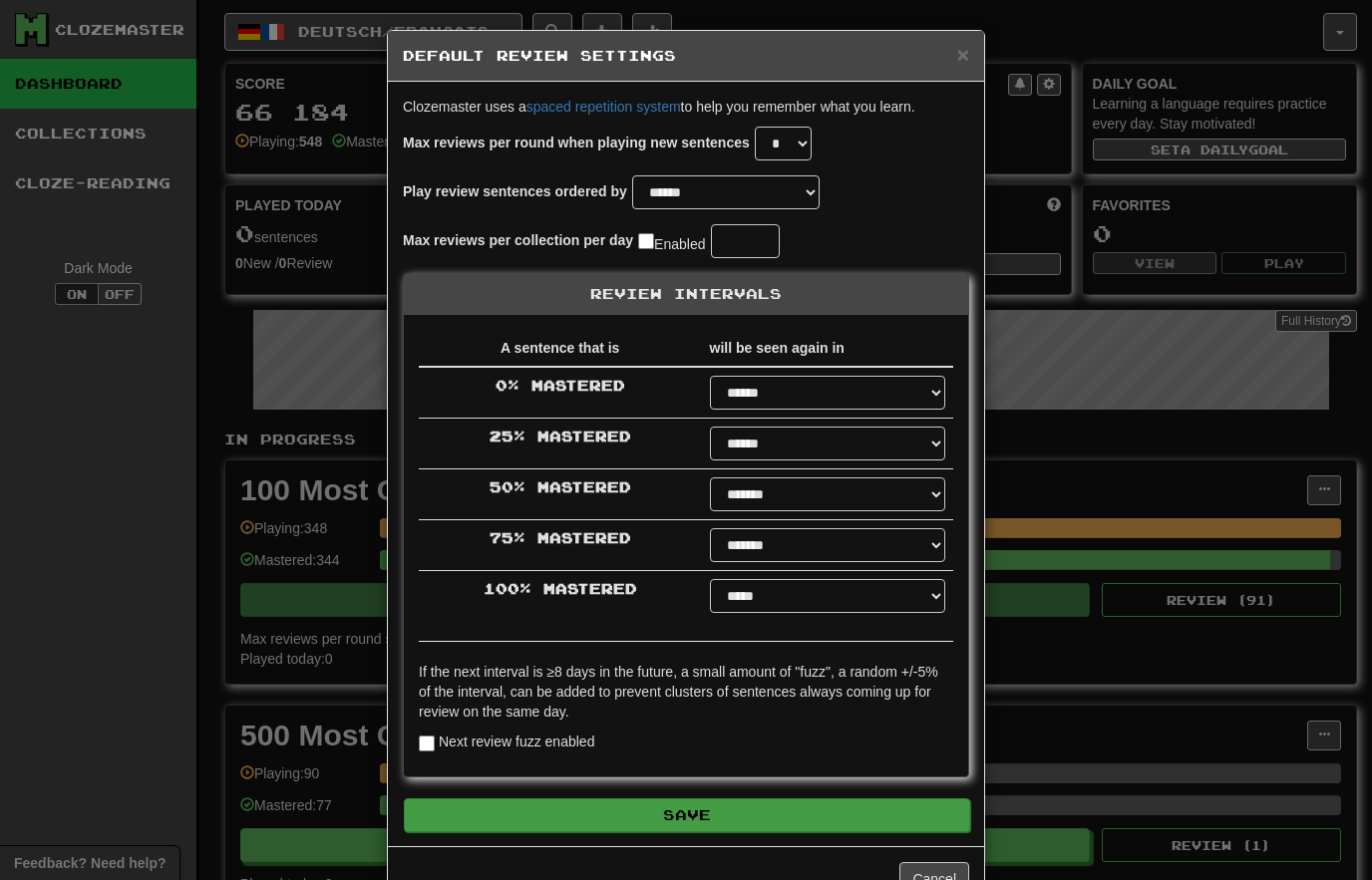 click on "Save" at bounding box center (687, 815) 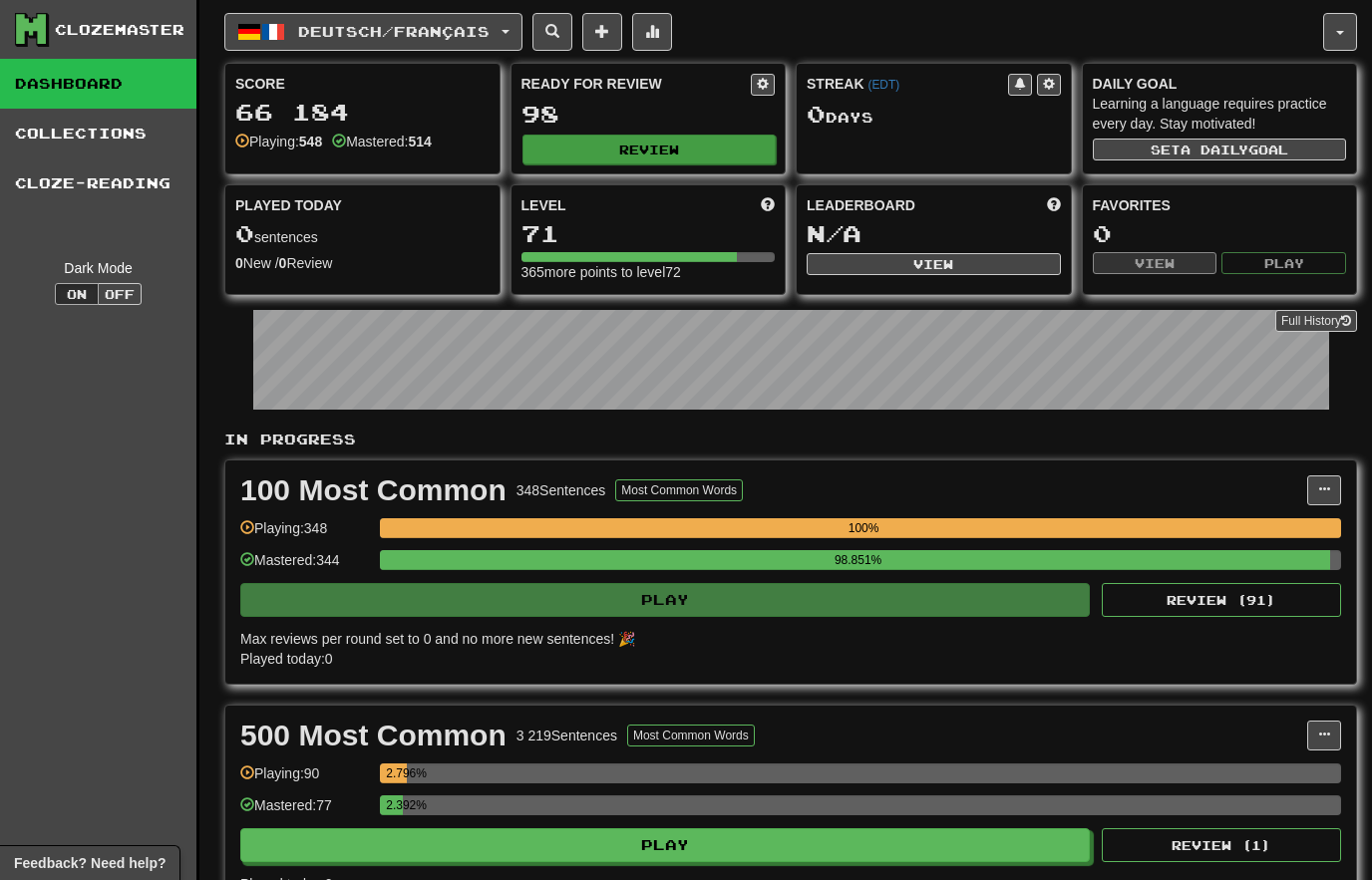 click on "Review" at bounding box center [649, 149] 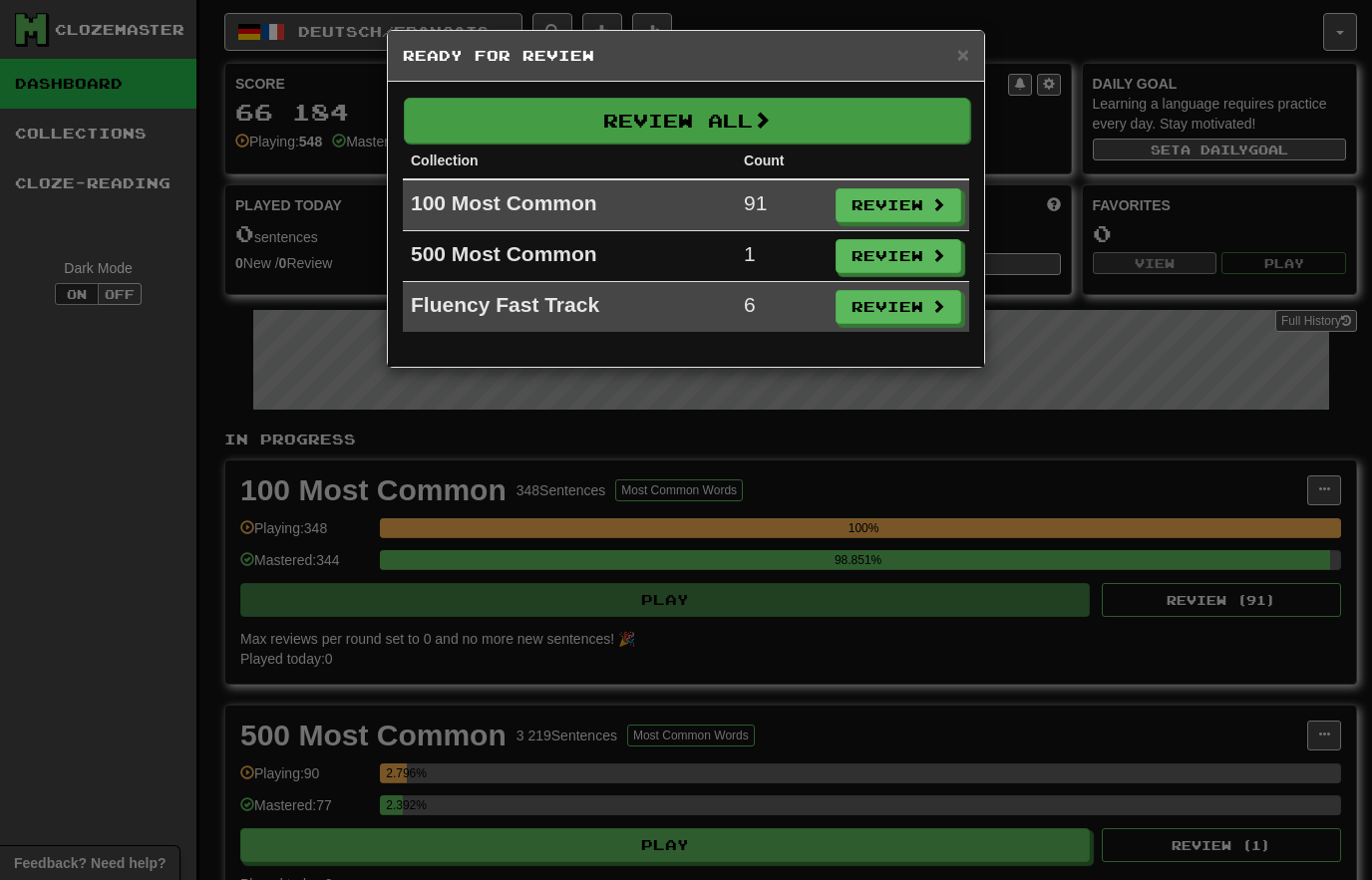 click on "Review All" at bounding box center (687, 121) 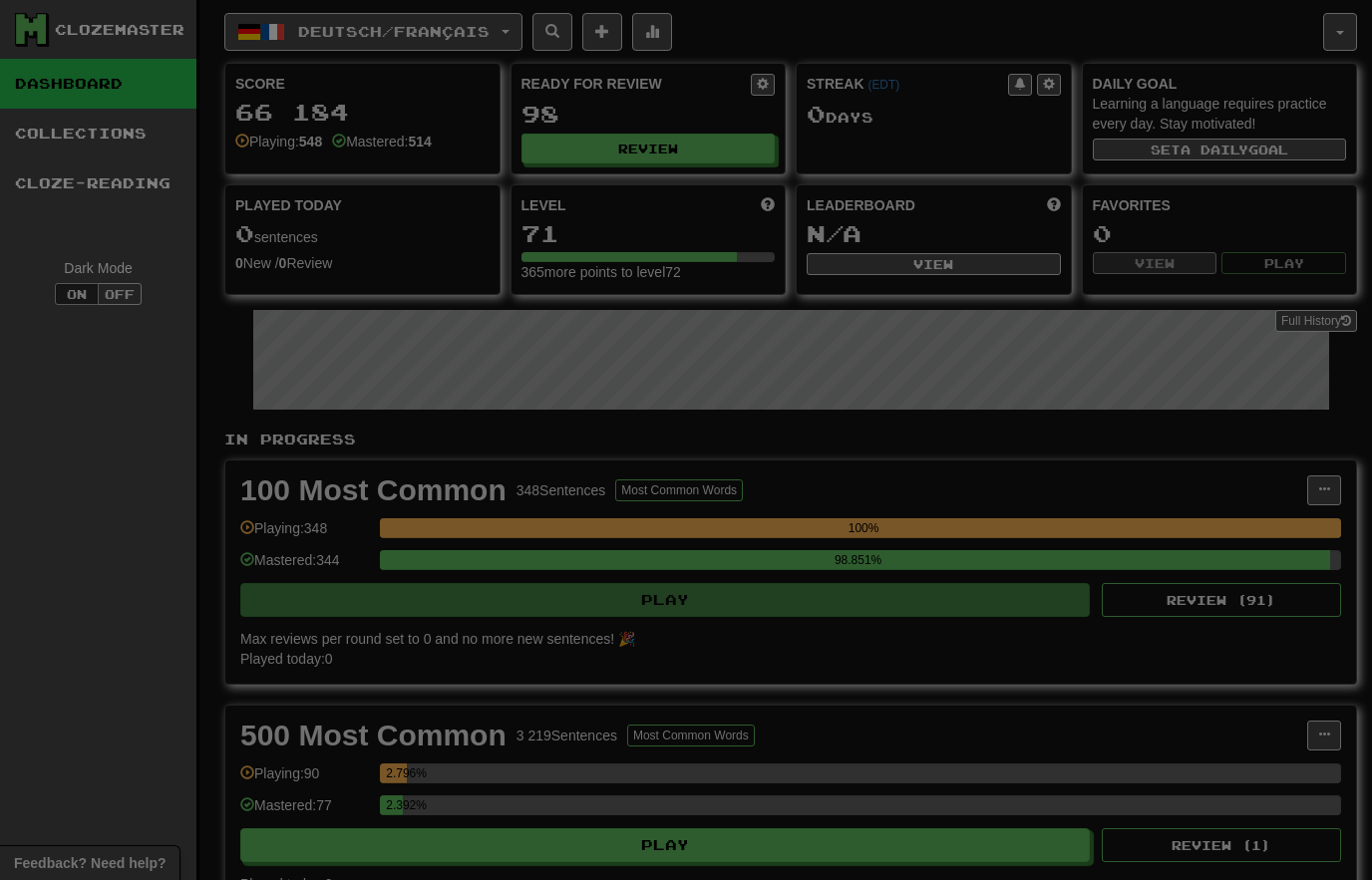 select on "********" 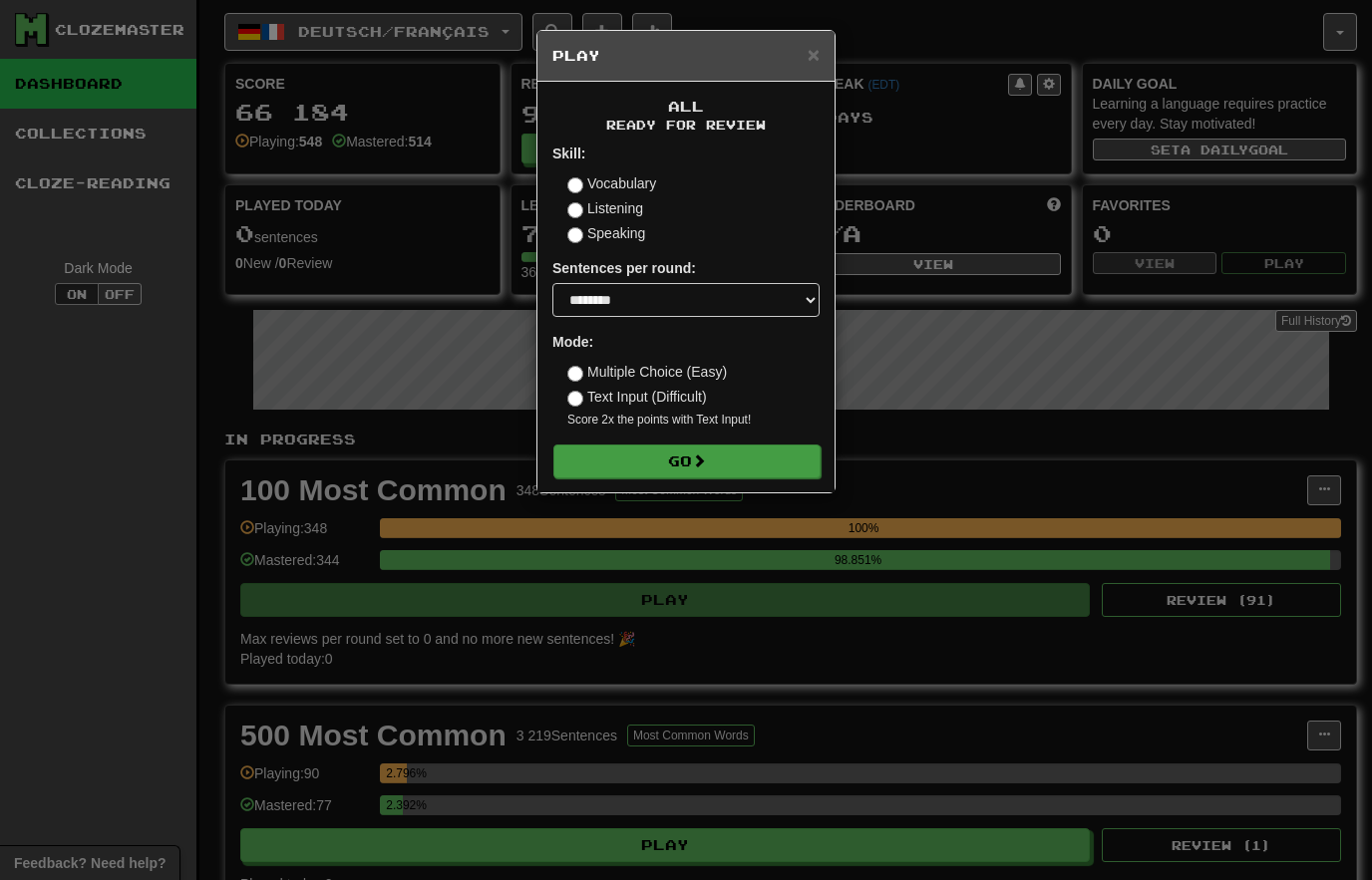 click on "Go" at bounding box center [687, 461] 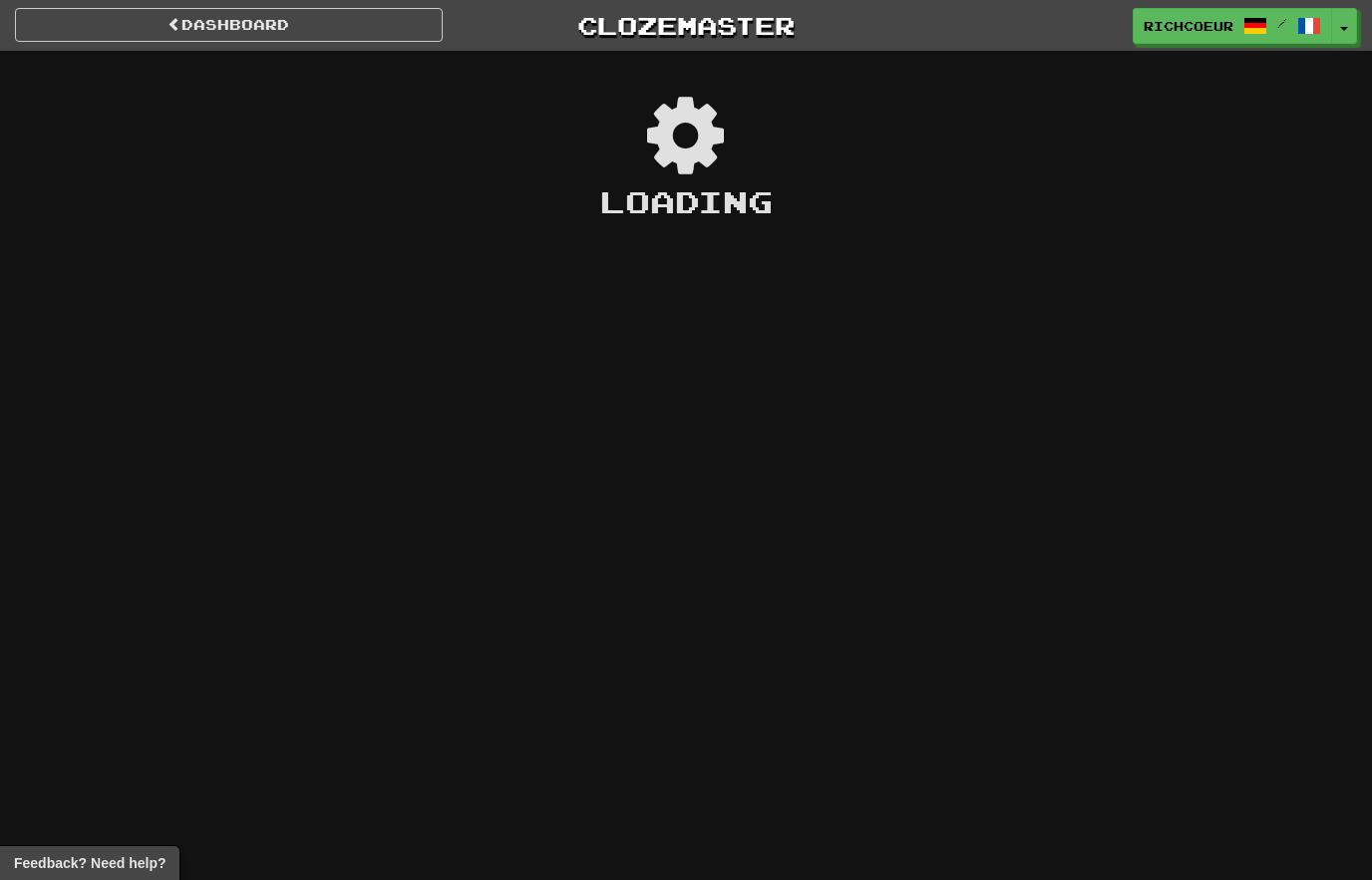 scroll, scrollTop: 0, scrollLeft: 0, axis: both 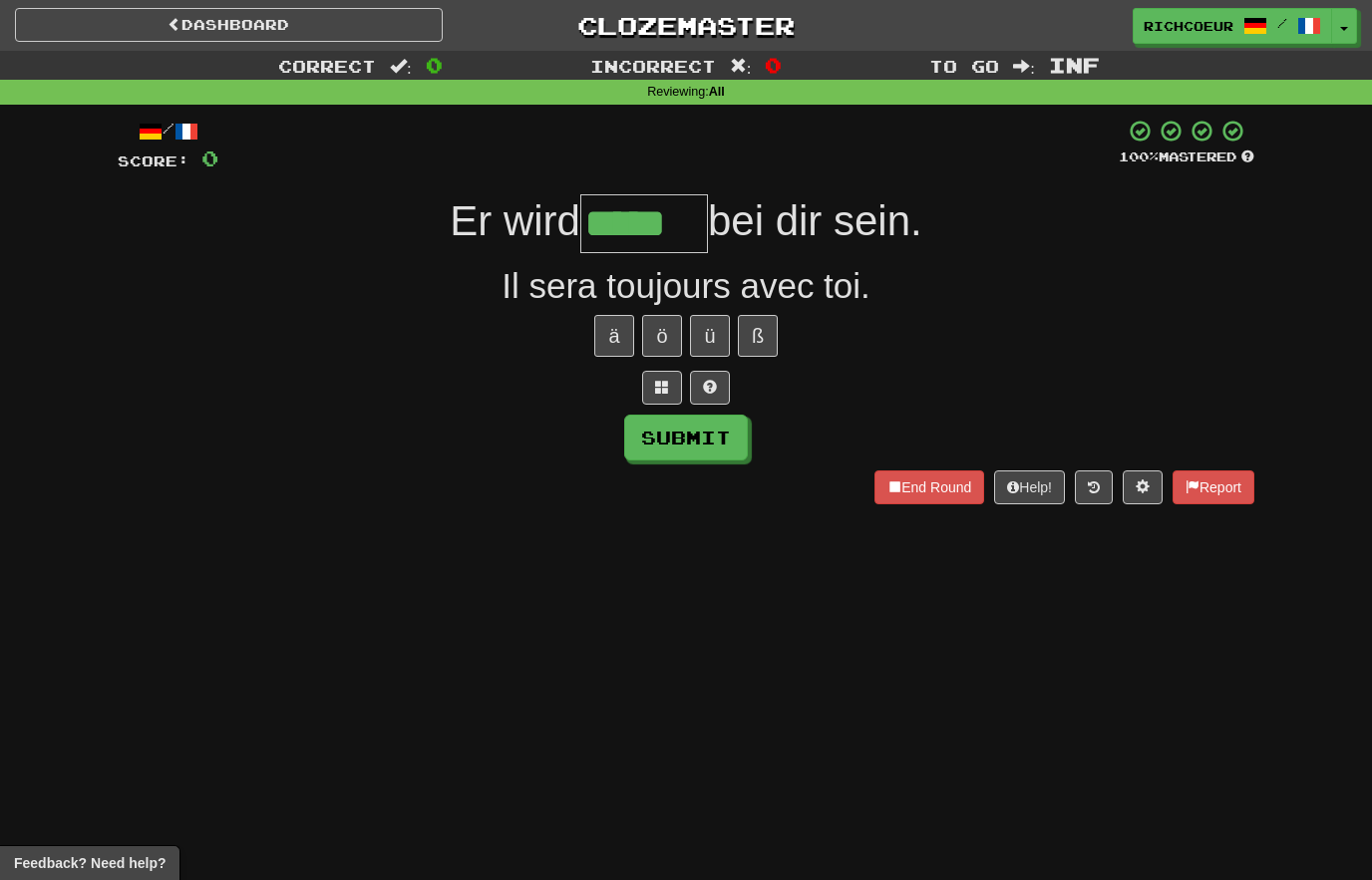 type on "*****" 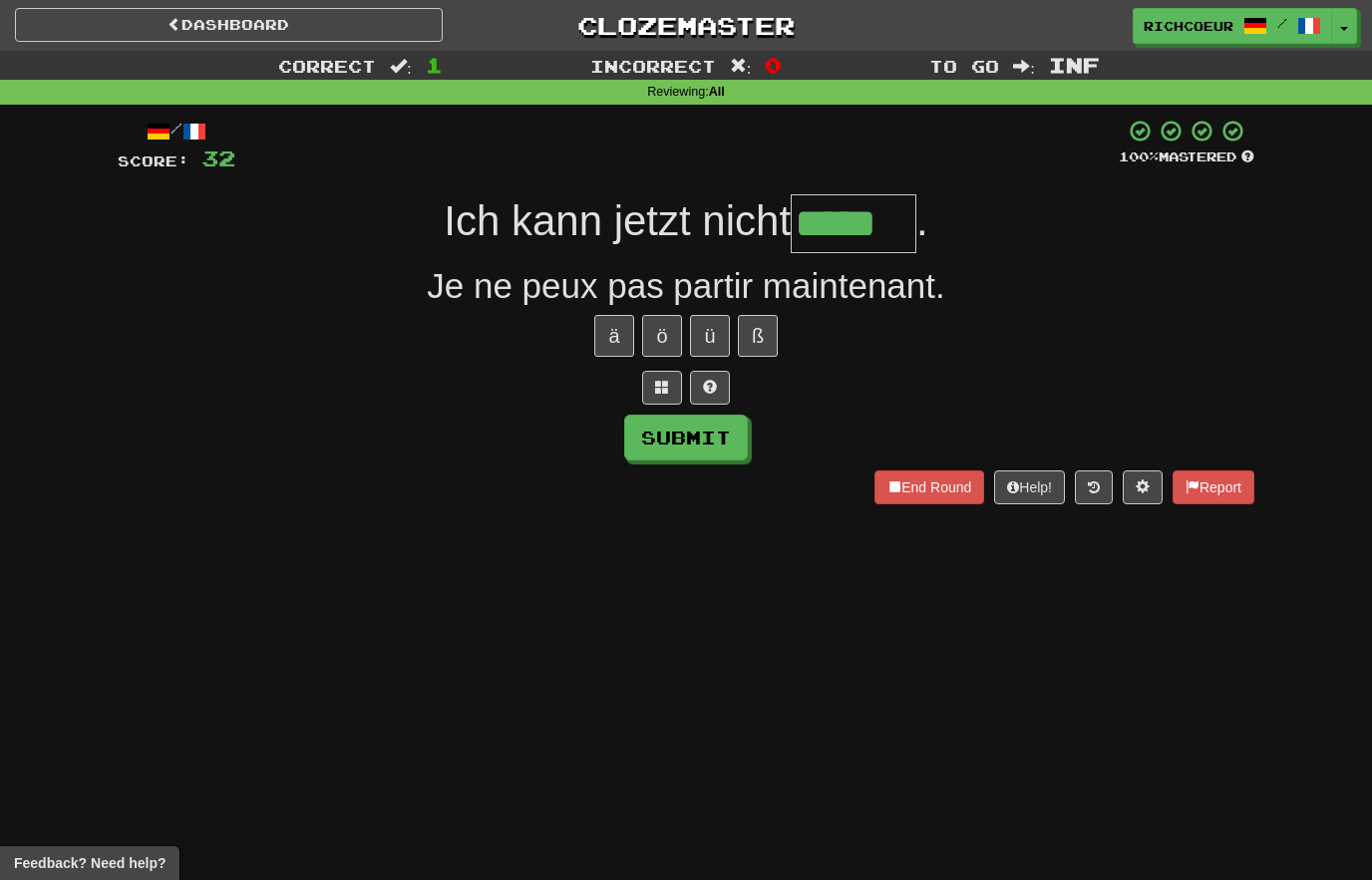 type on "*****" 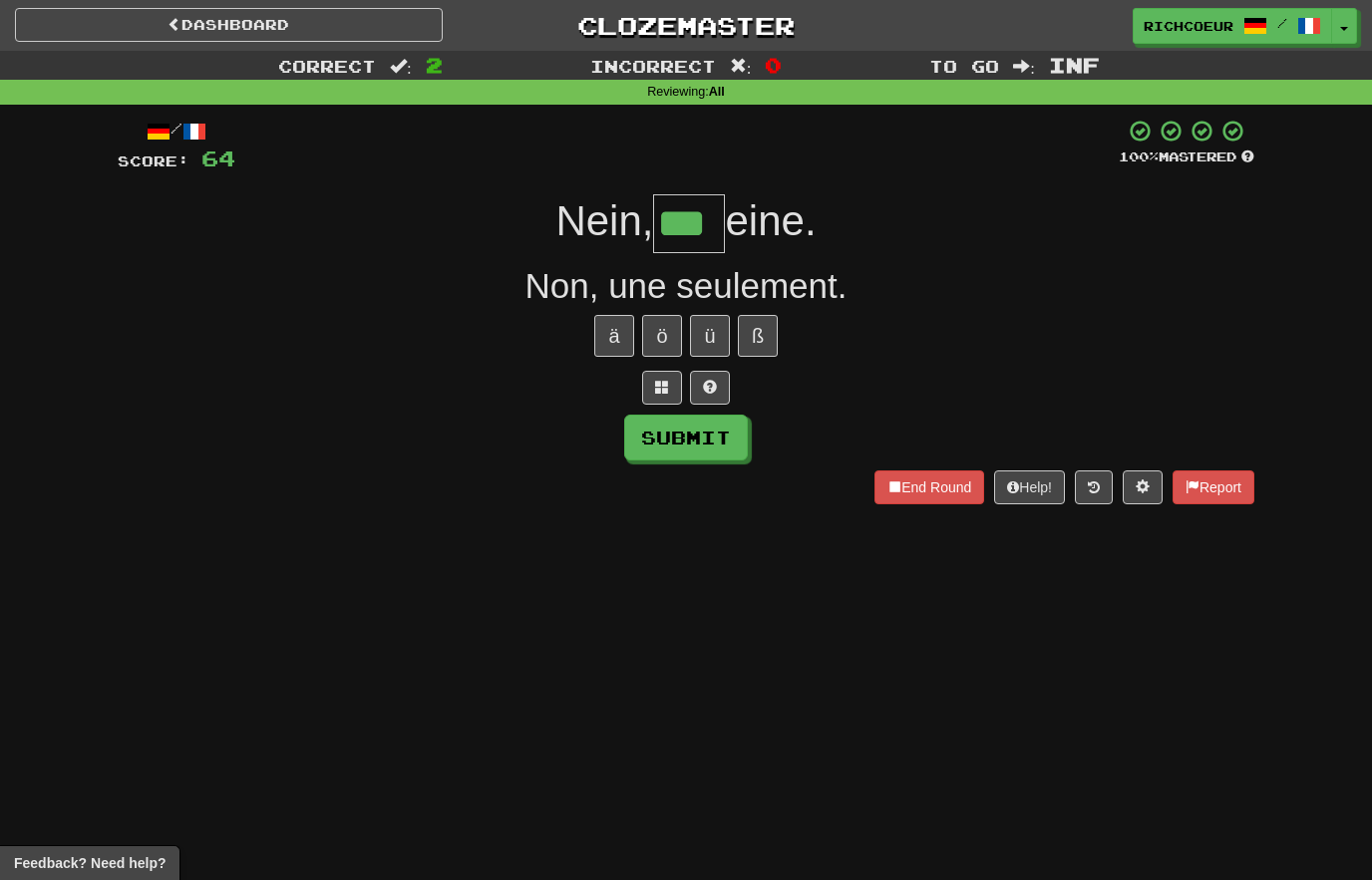 type on "***" 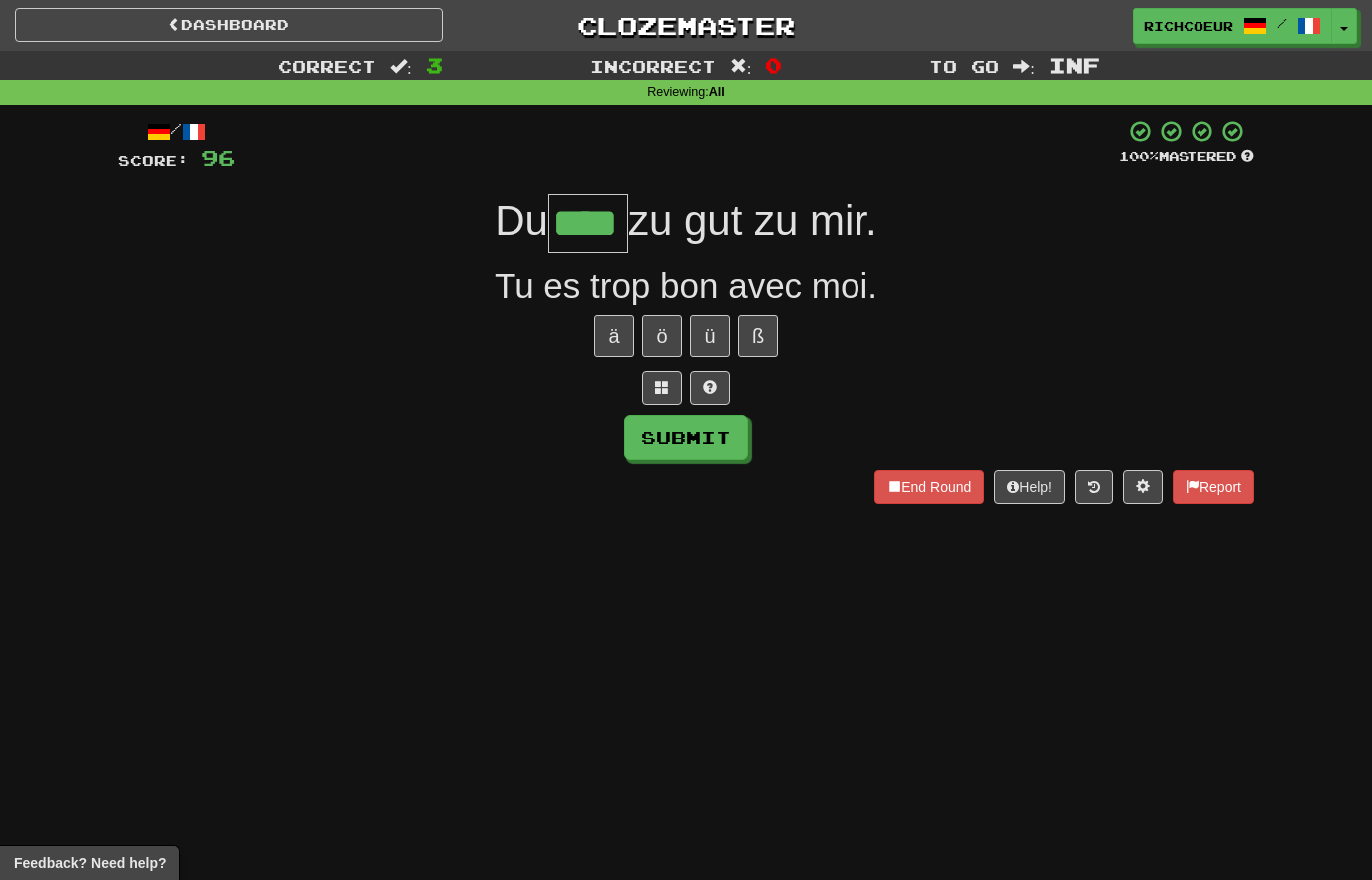 type on "****" 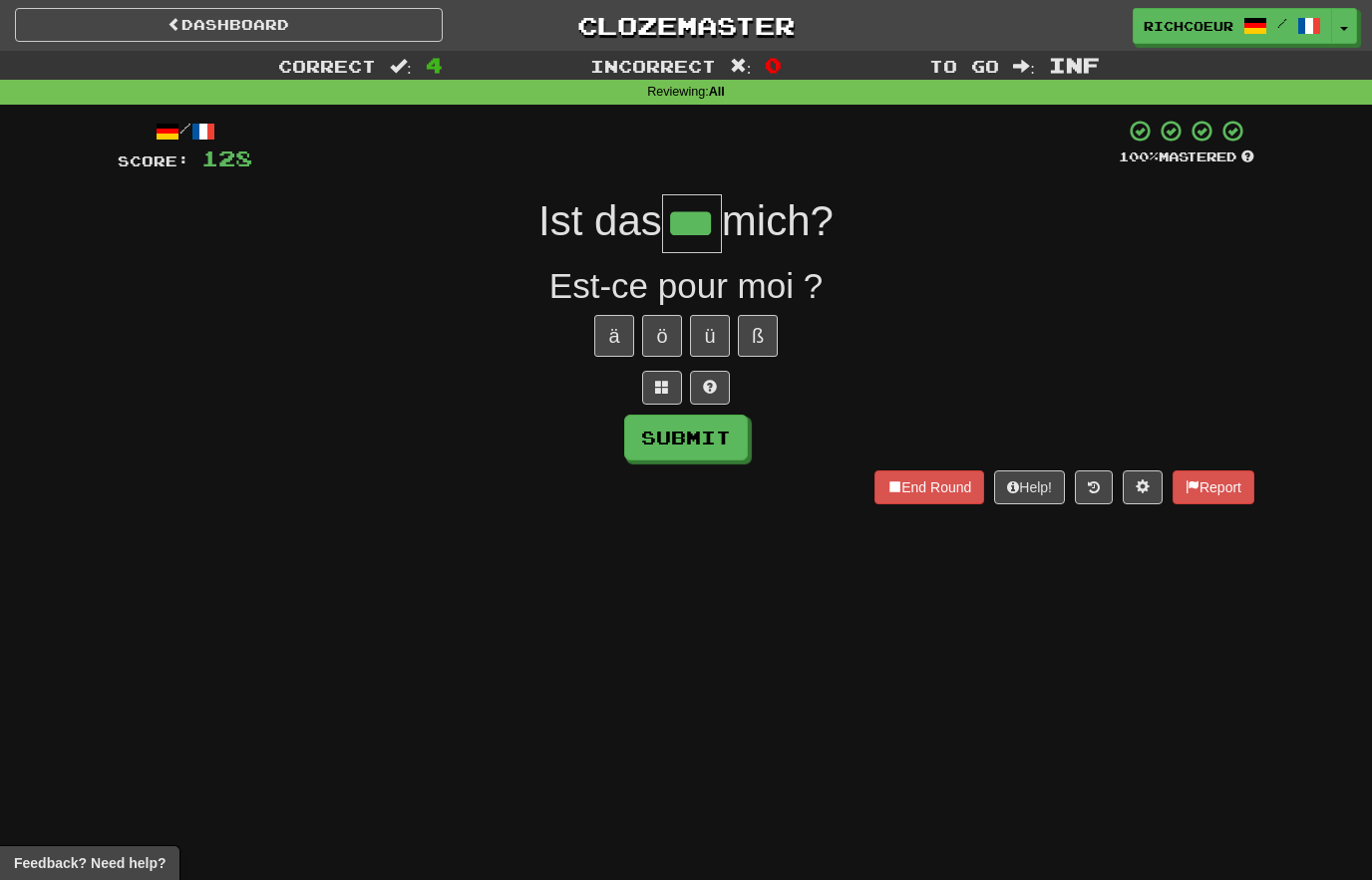 type on "***" 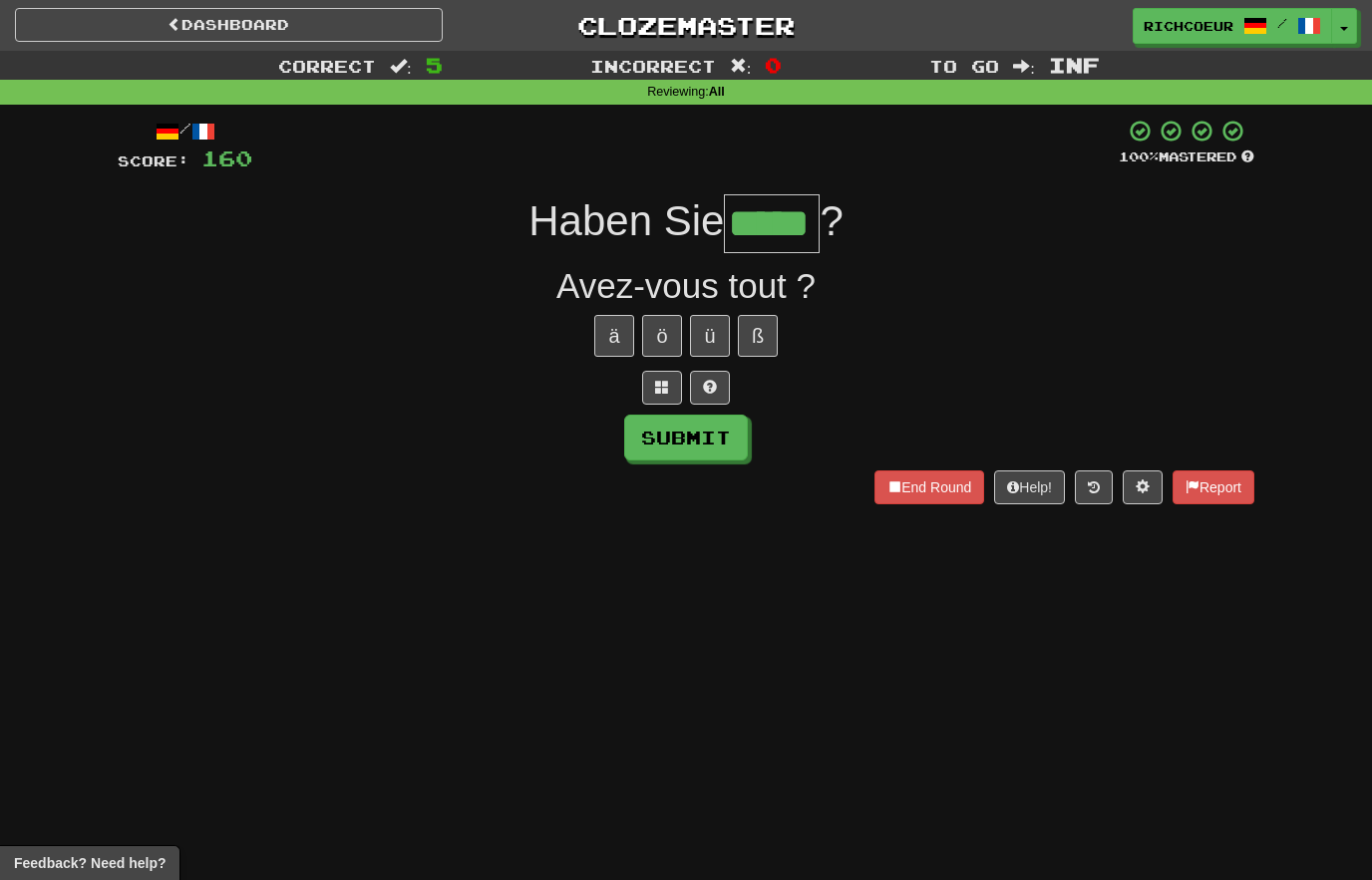 type on "*****" 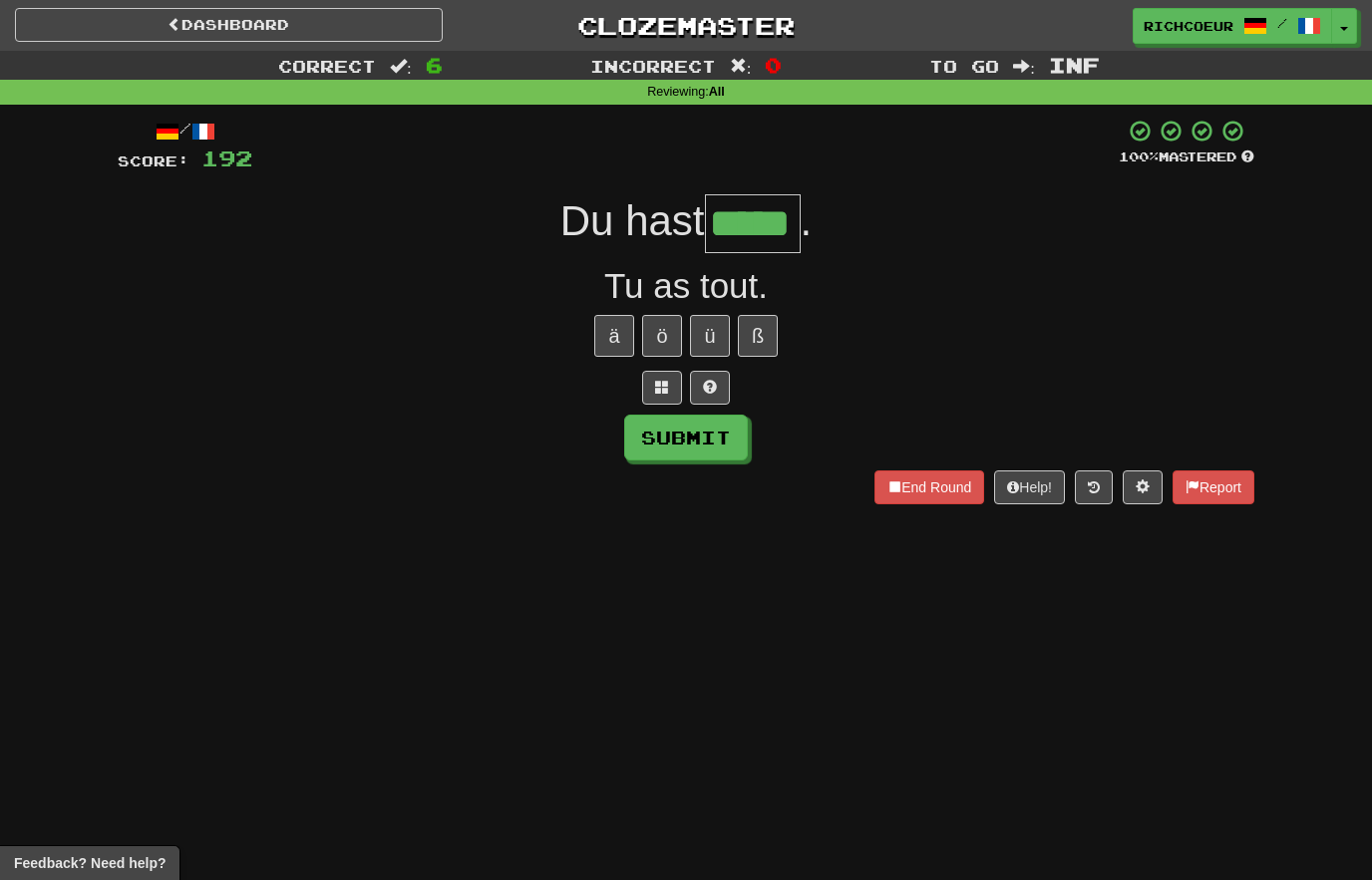 type on "*****" 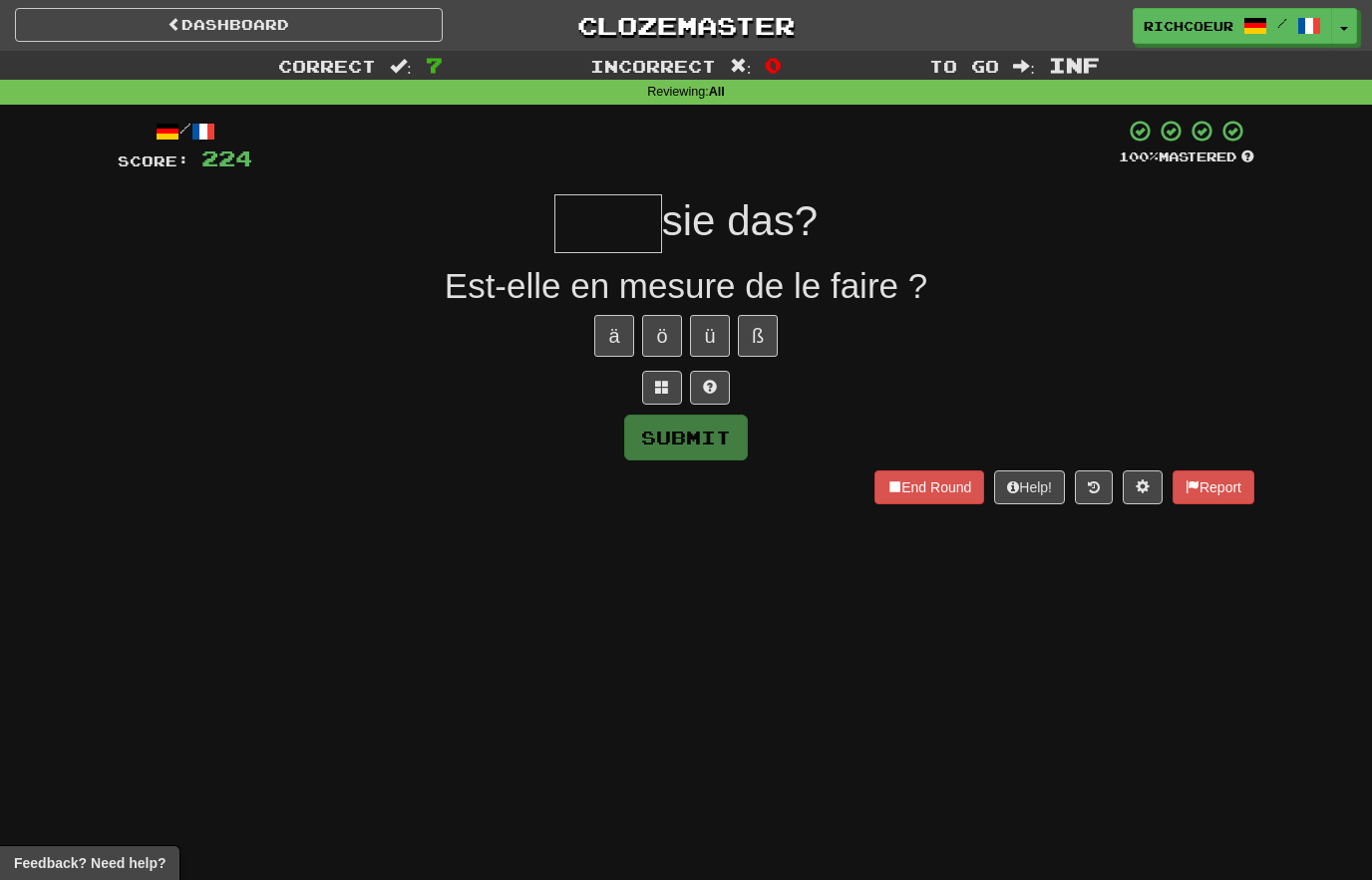type on "****" 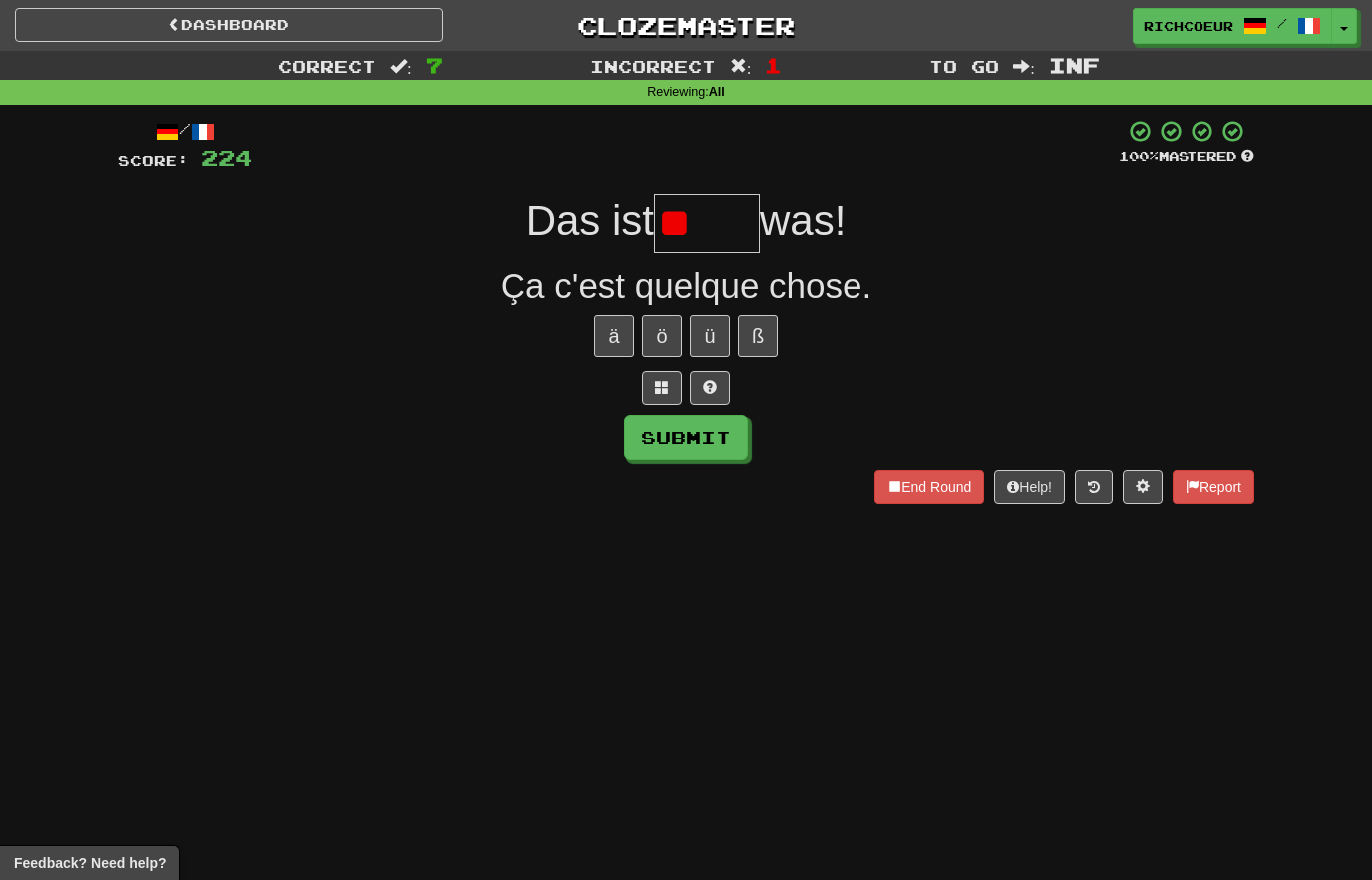 type on "*" 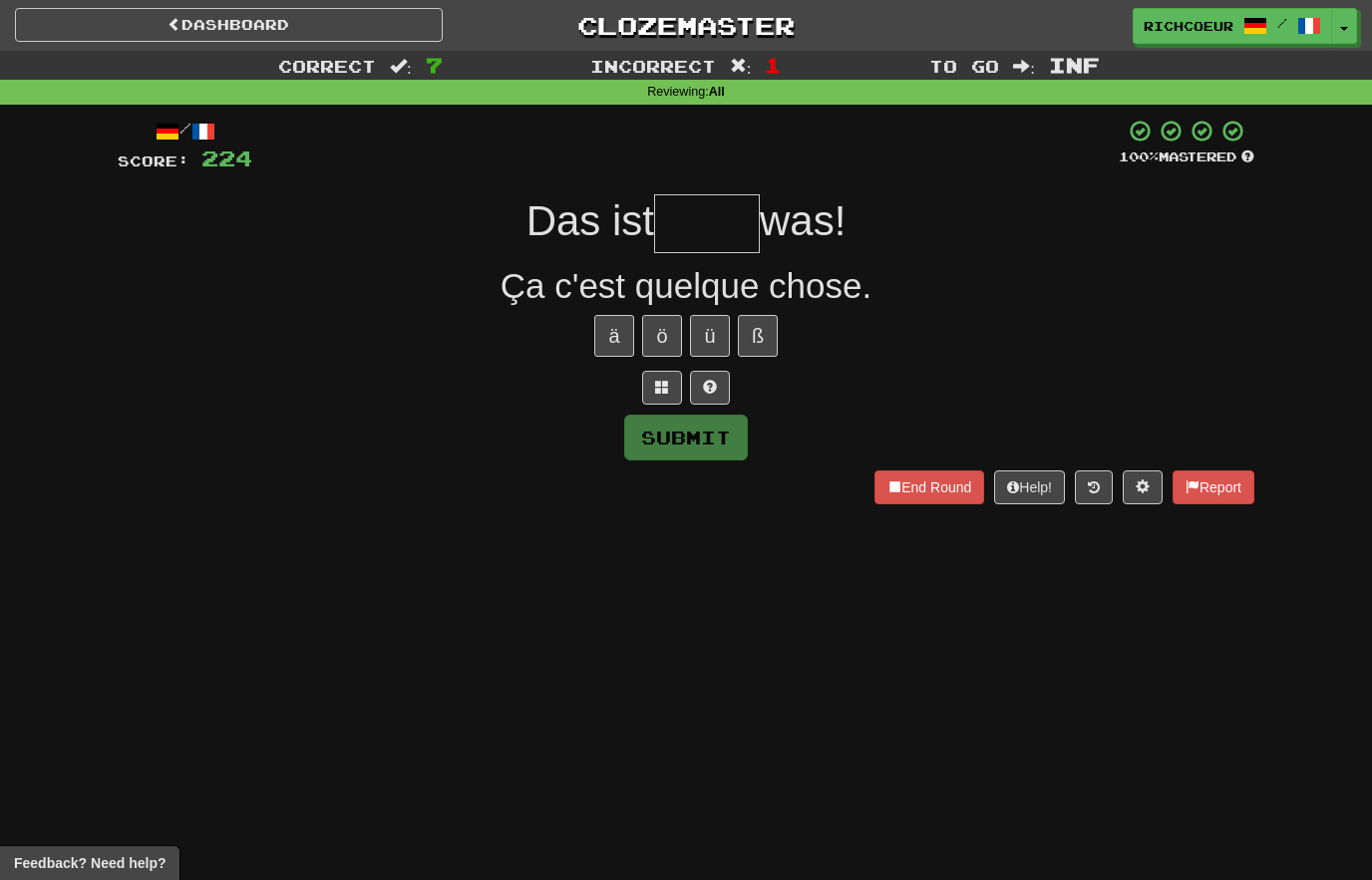 type on "*" 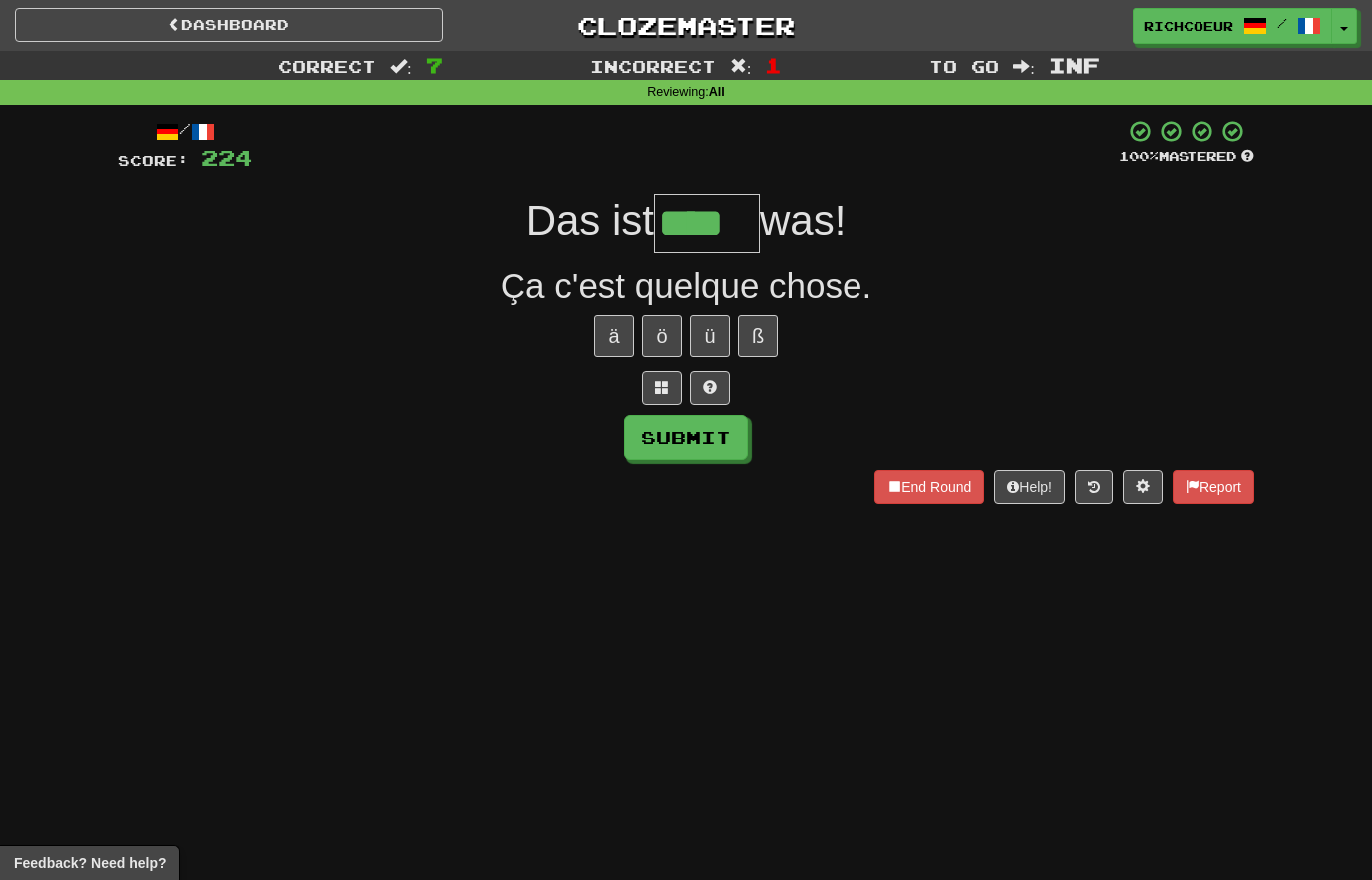 type on "****" 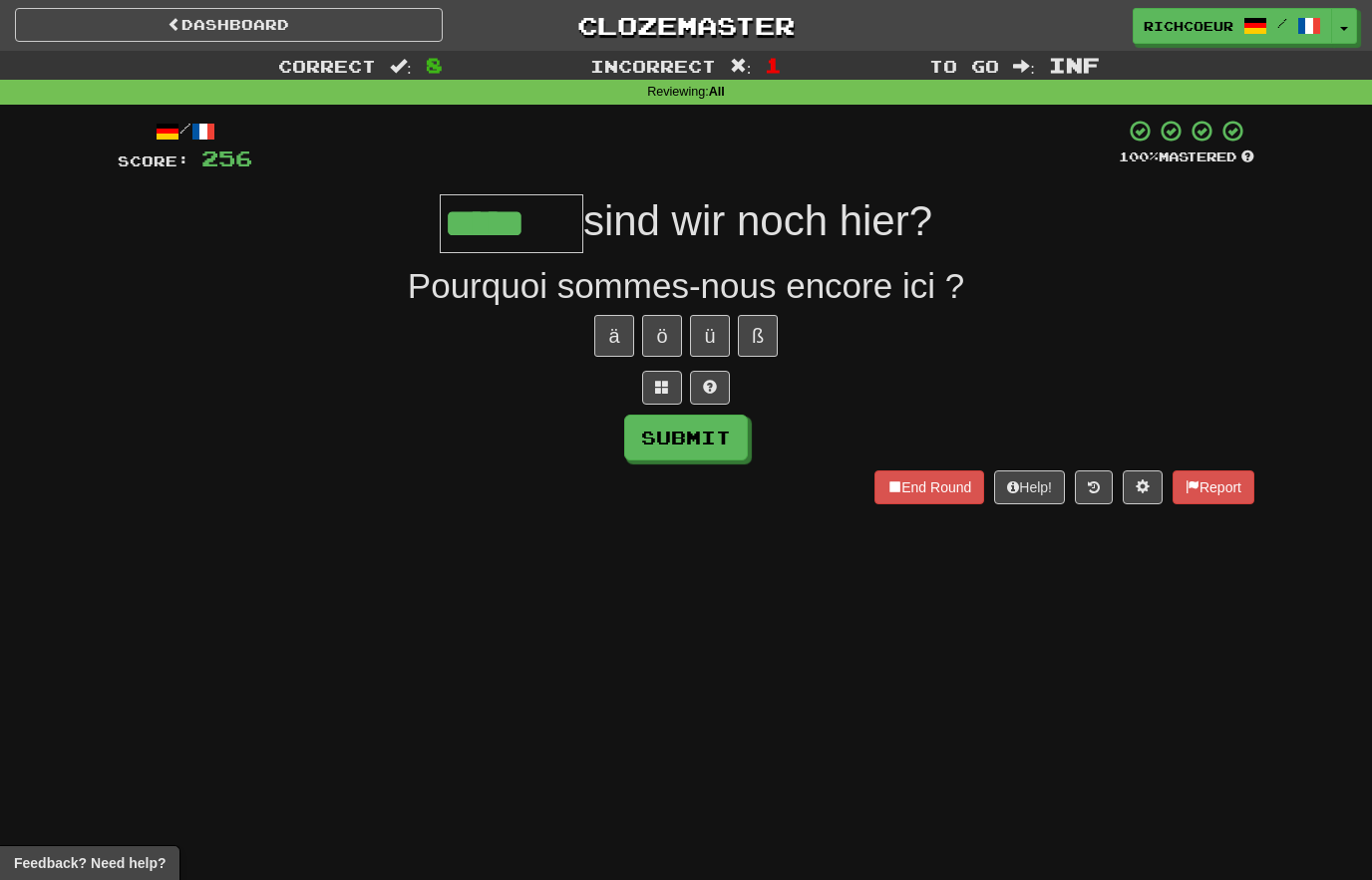 type on "*****" 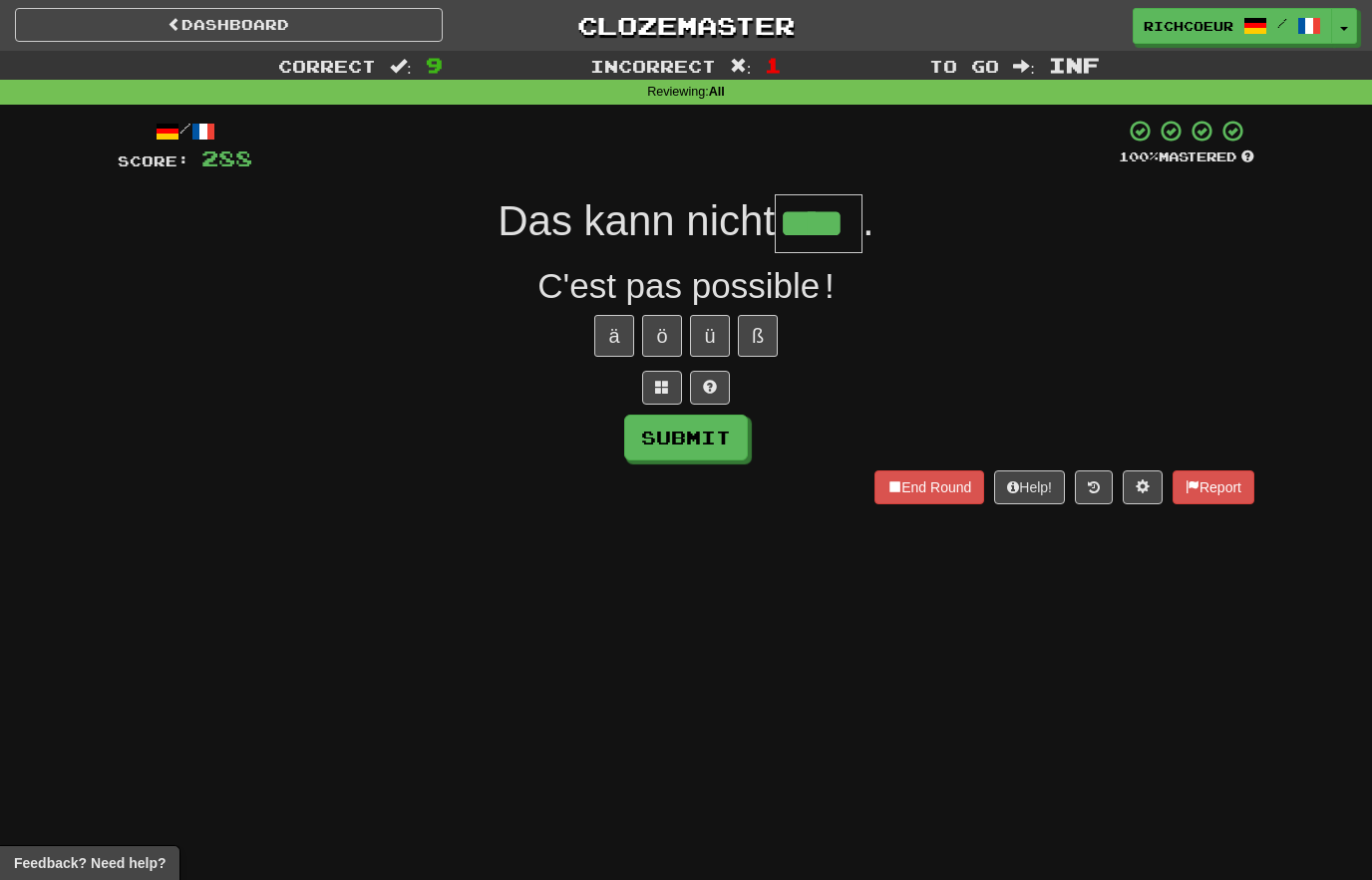 type on "****" 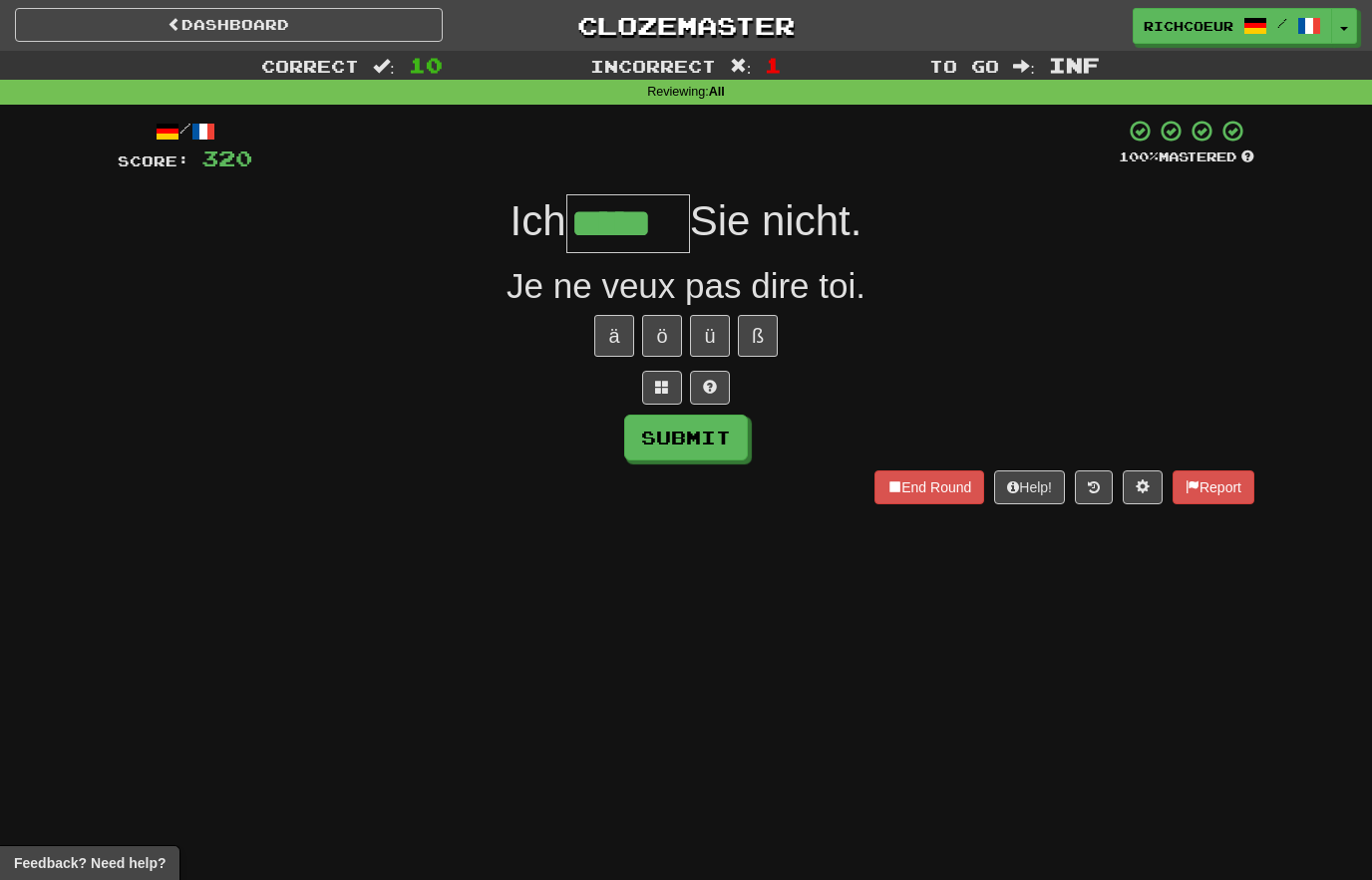 type on "*****" 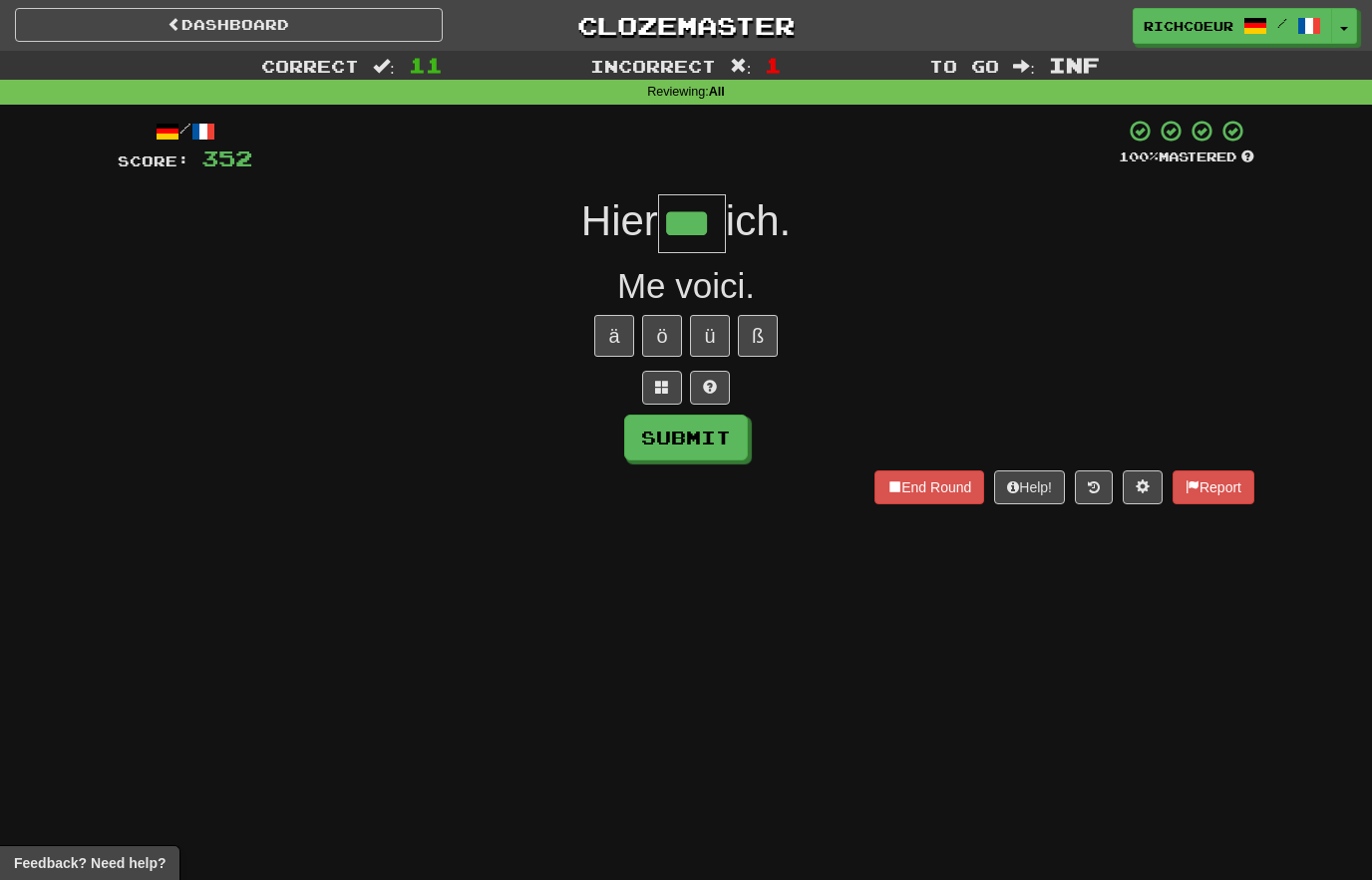 type on "***" 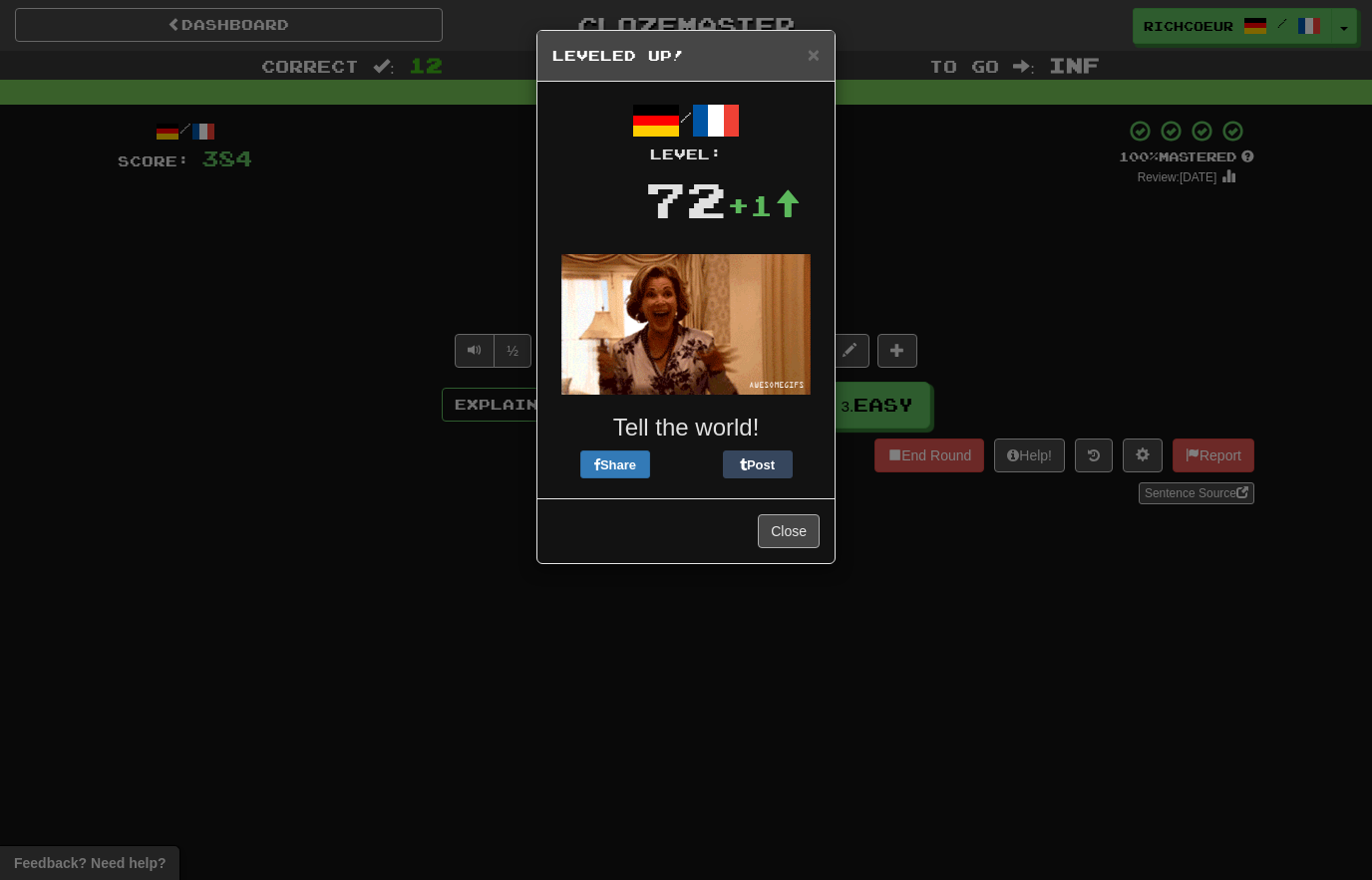 click on "Close" at bounding box center [789, 531] 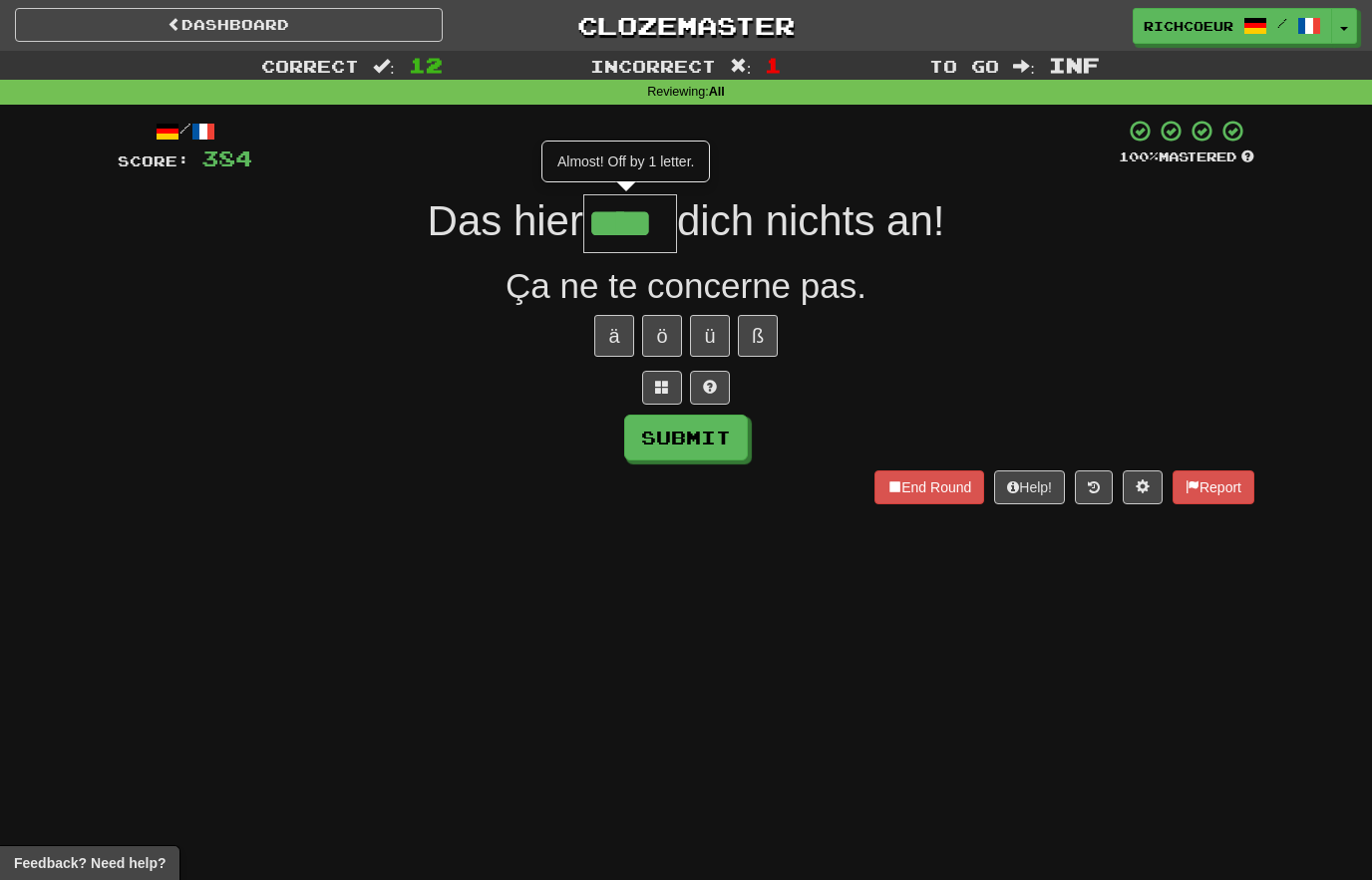 type on "****" 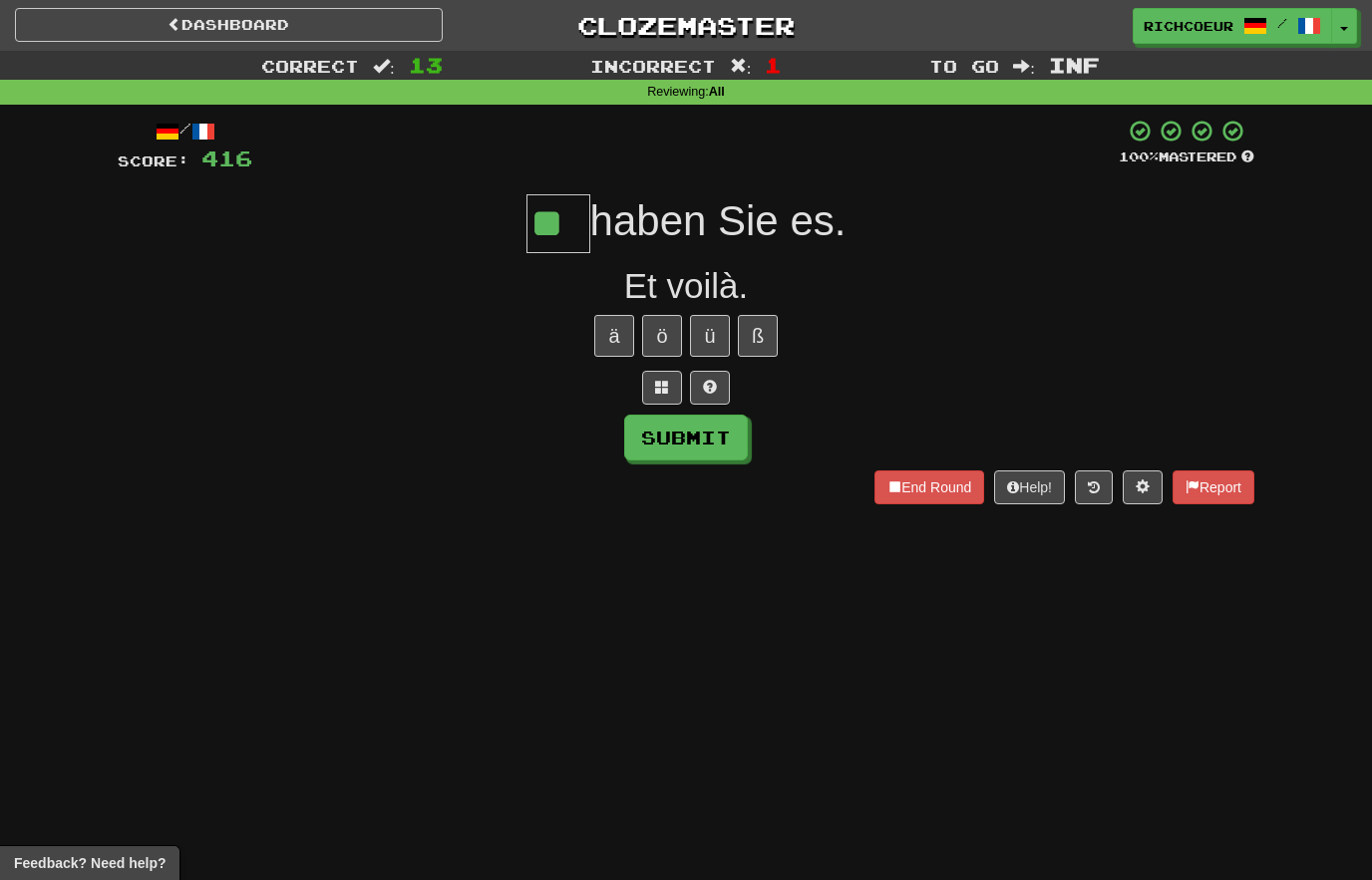 type on "**" 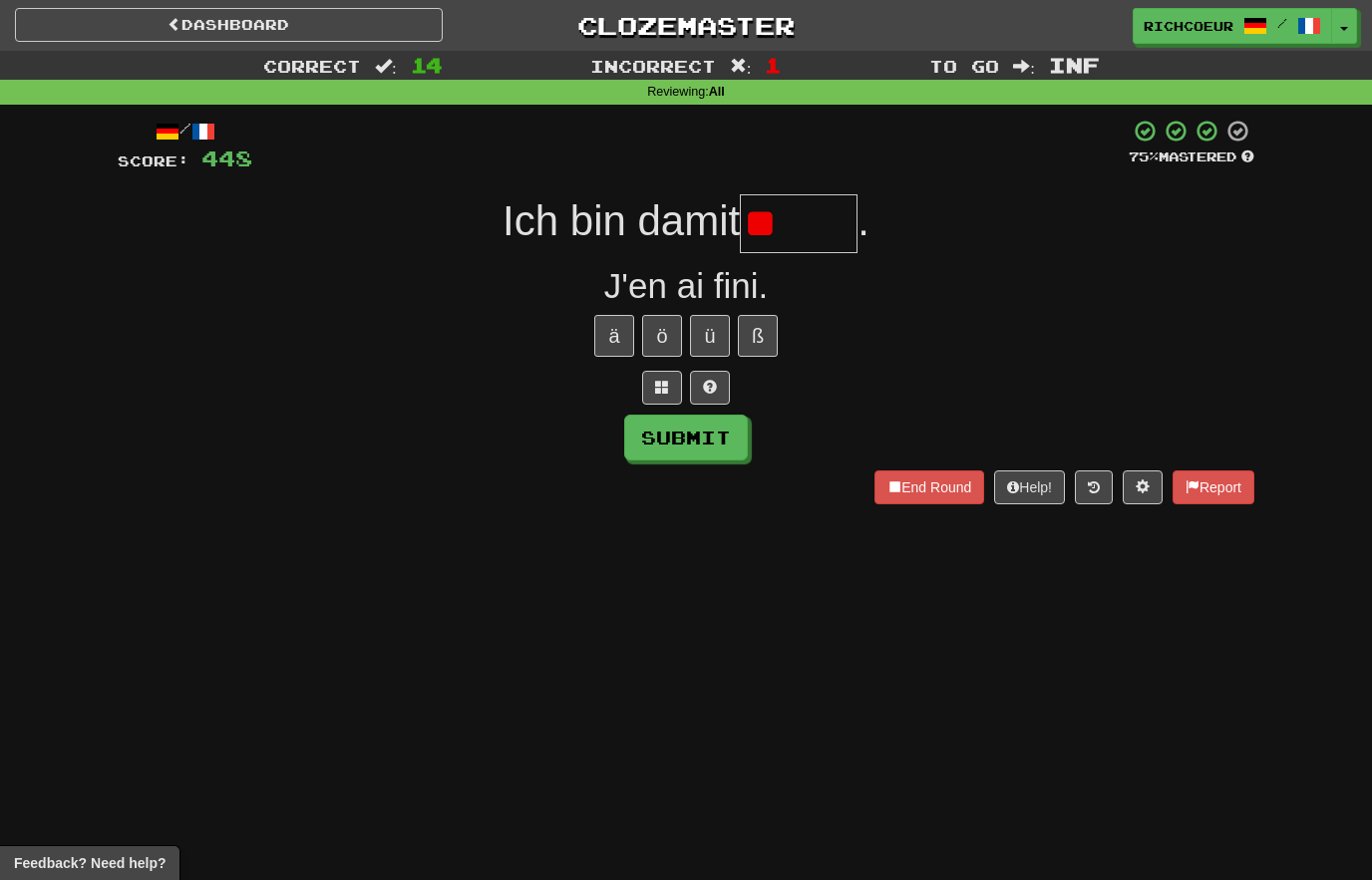 type on "*" 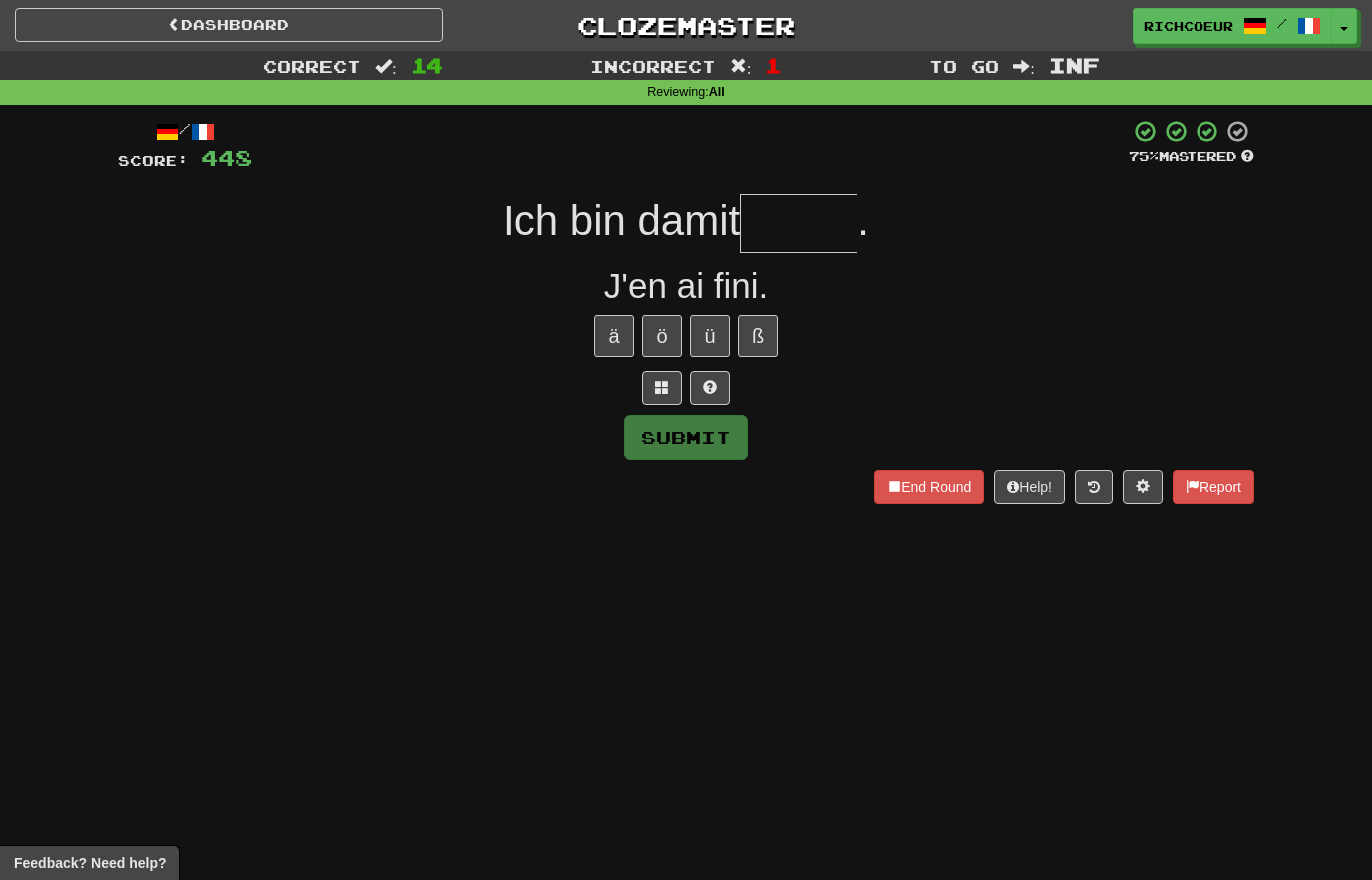type on "*****" 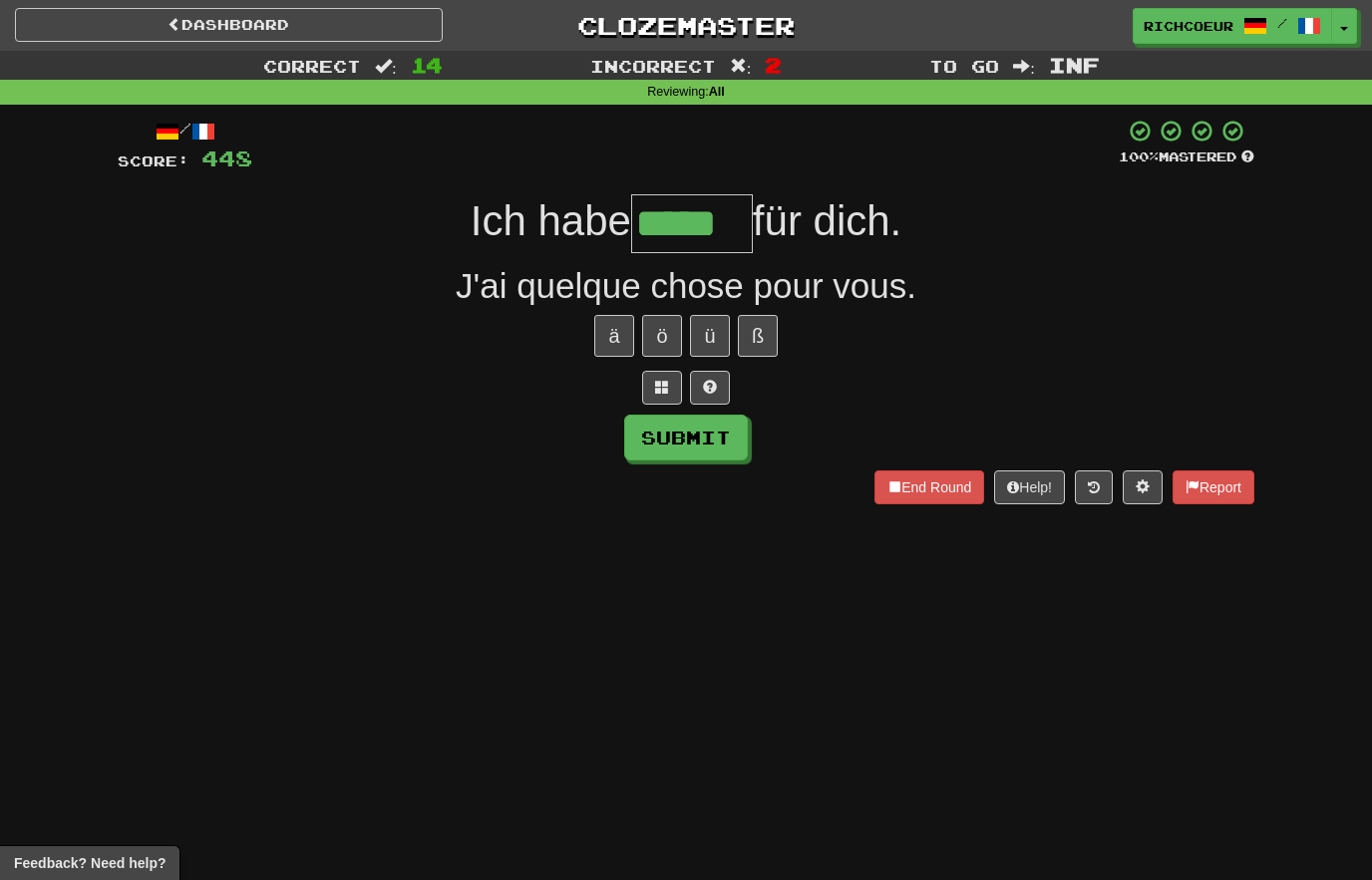 type on "*****" 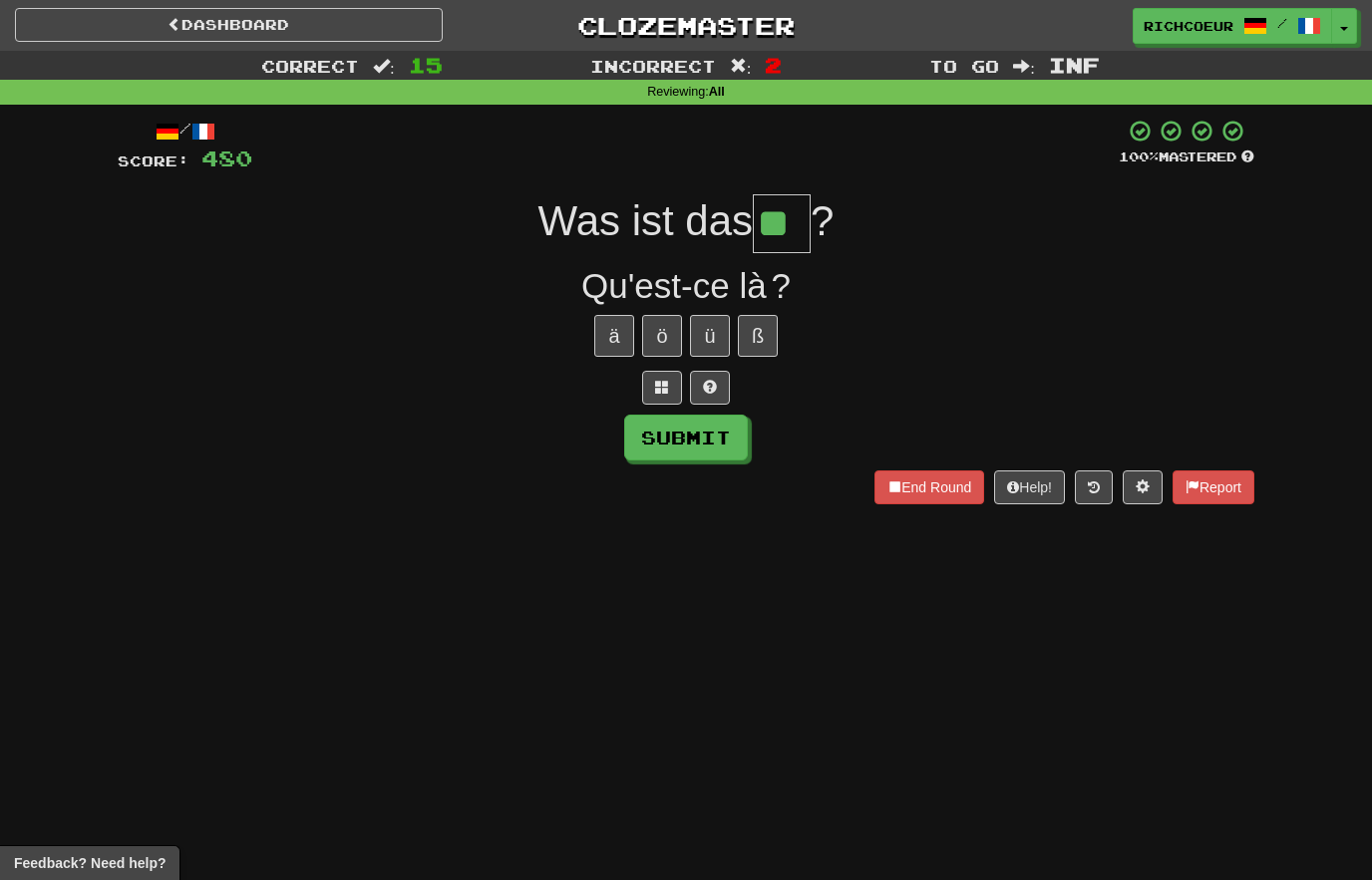 type on "**" 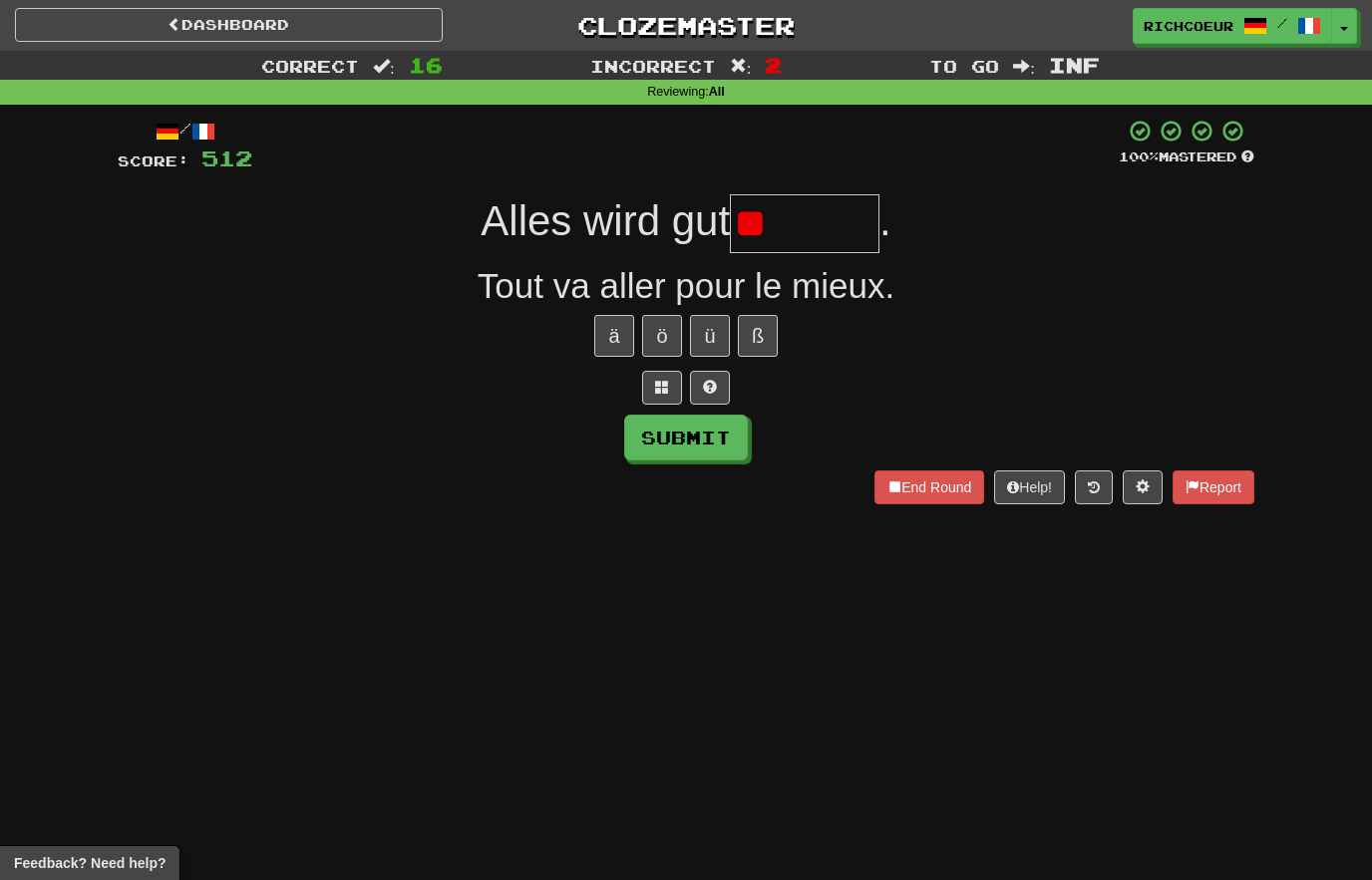 type on "*" 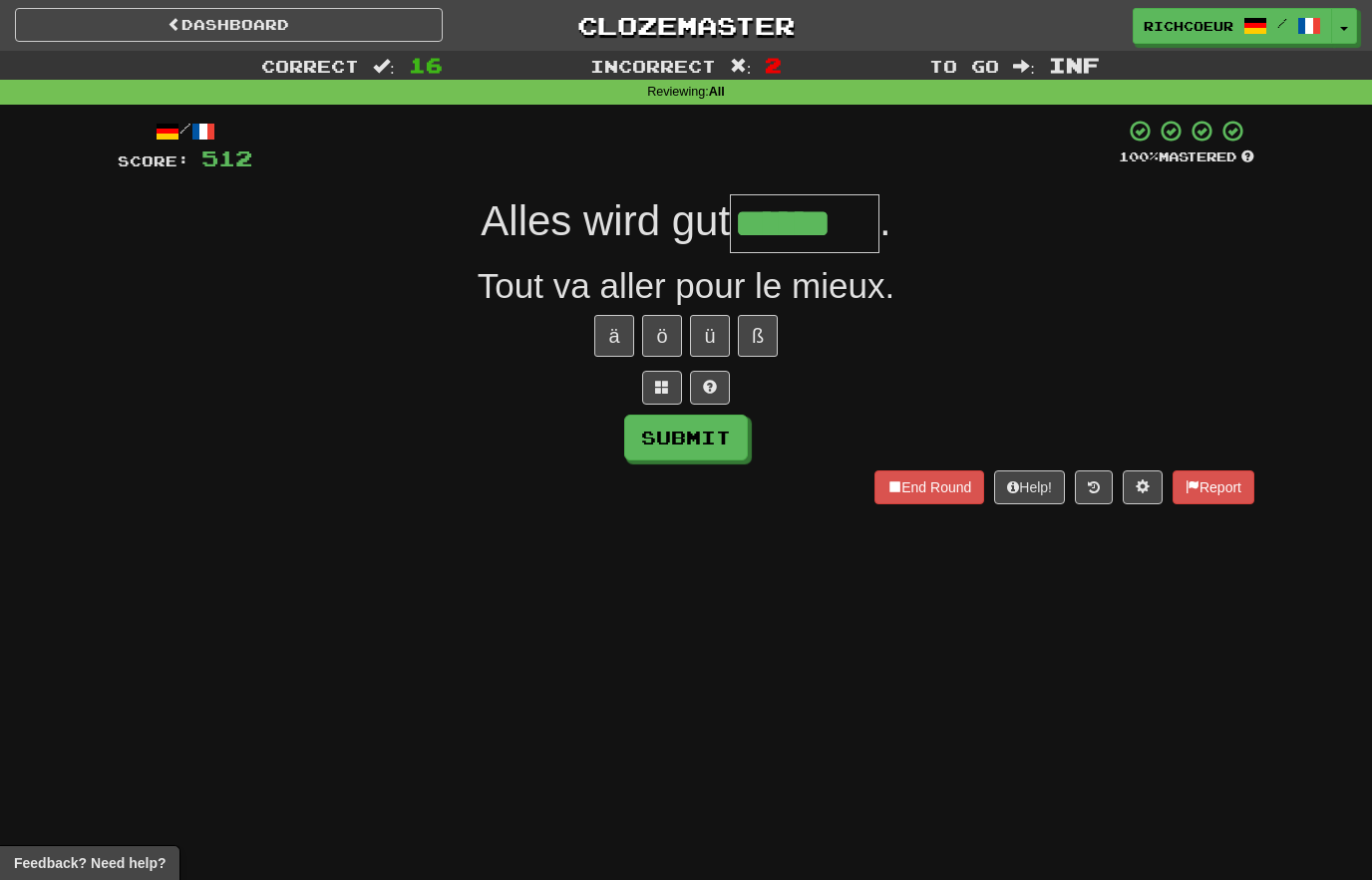 type on "******" 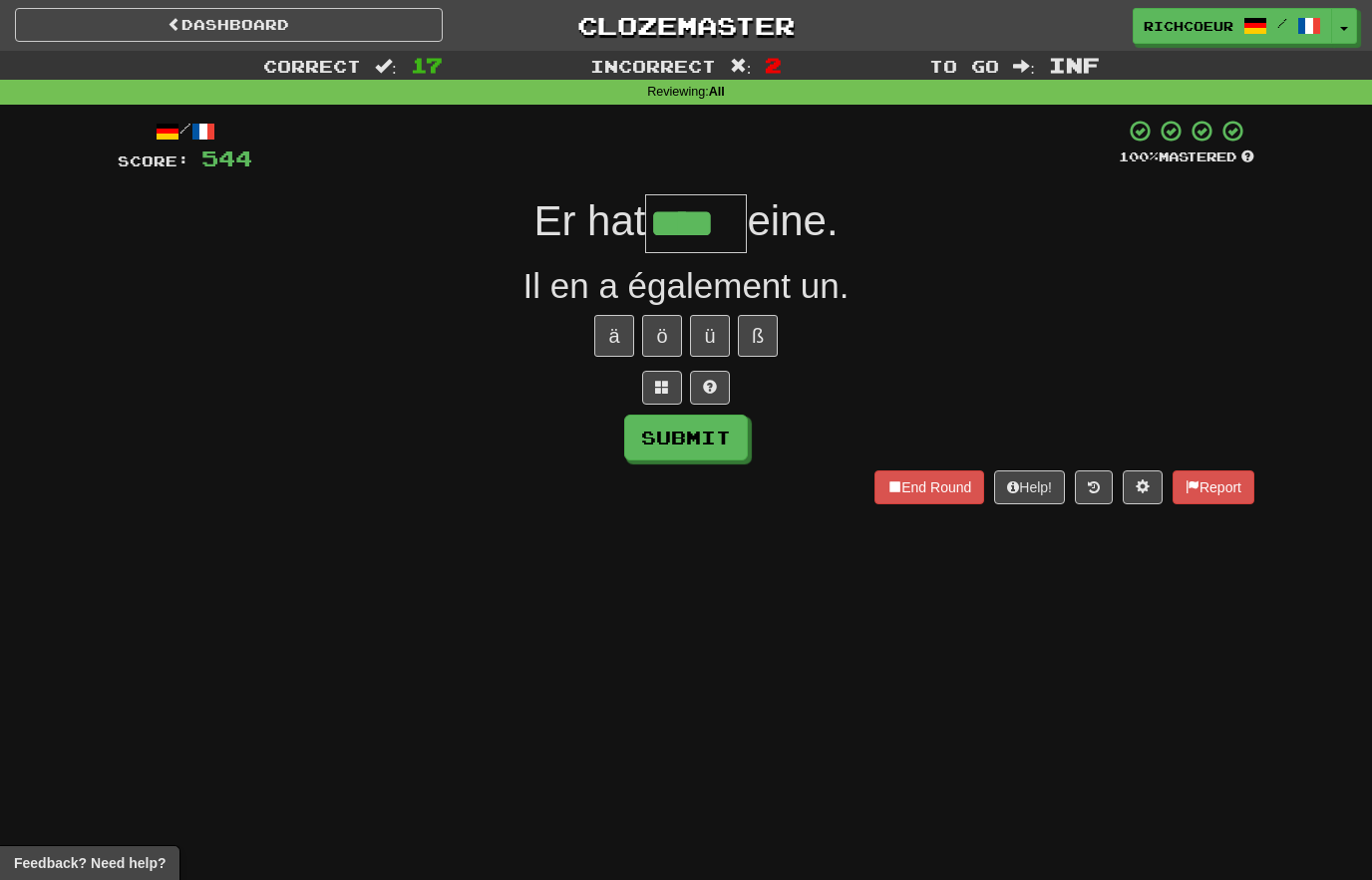type on "****" 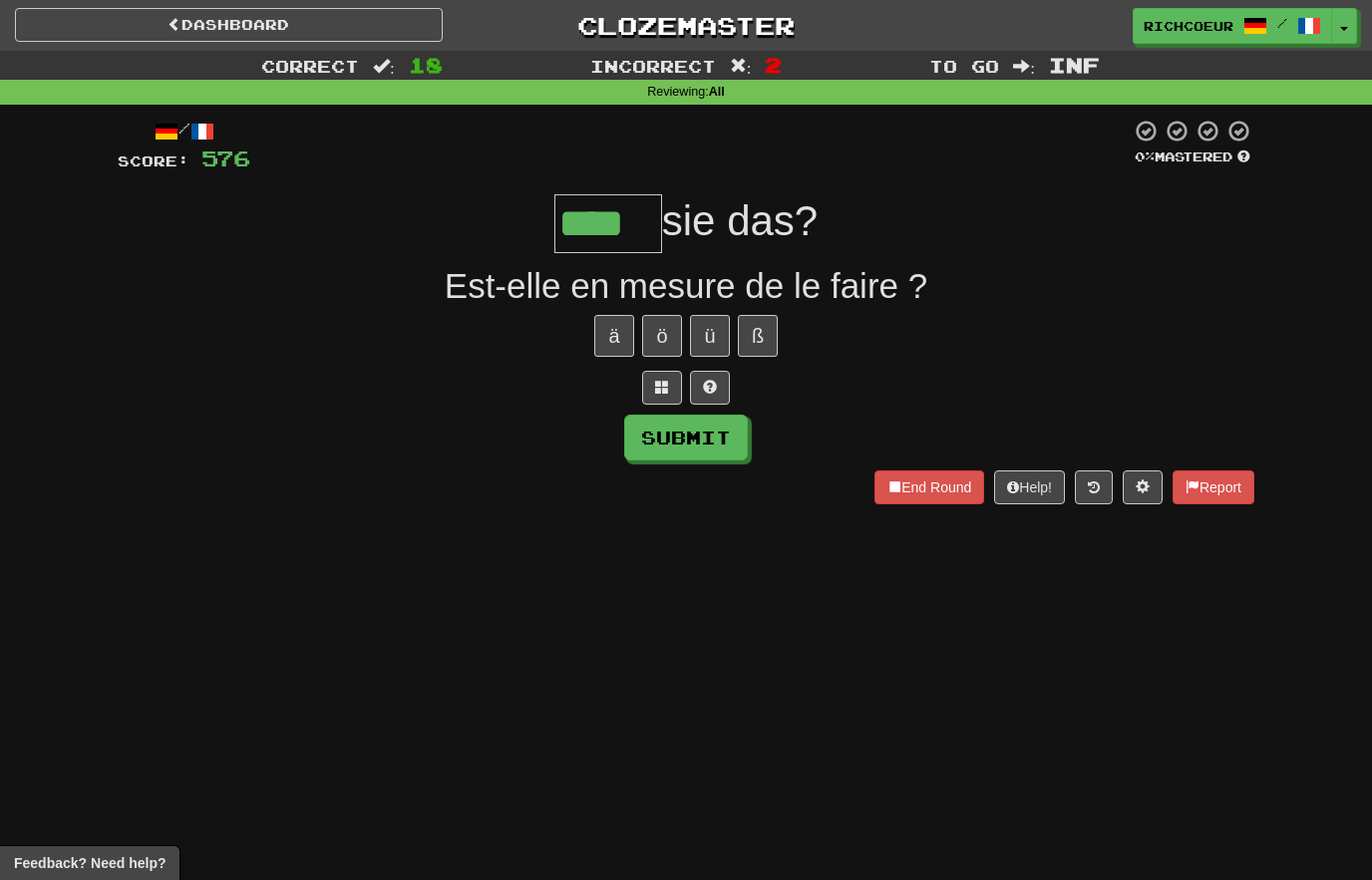 type on "****" 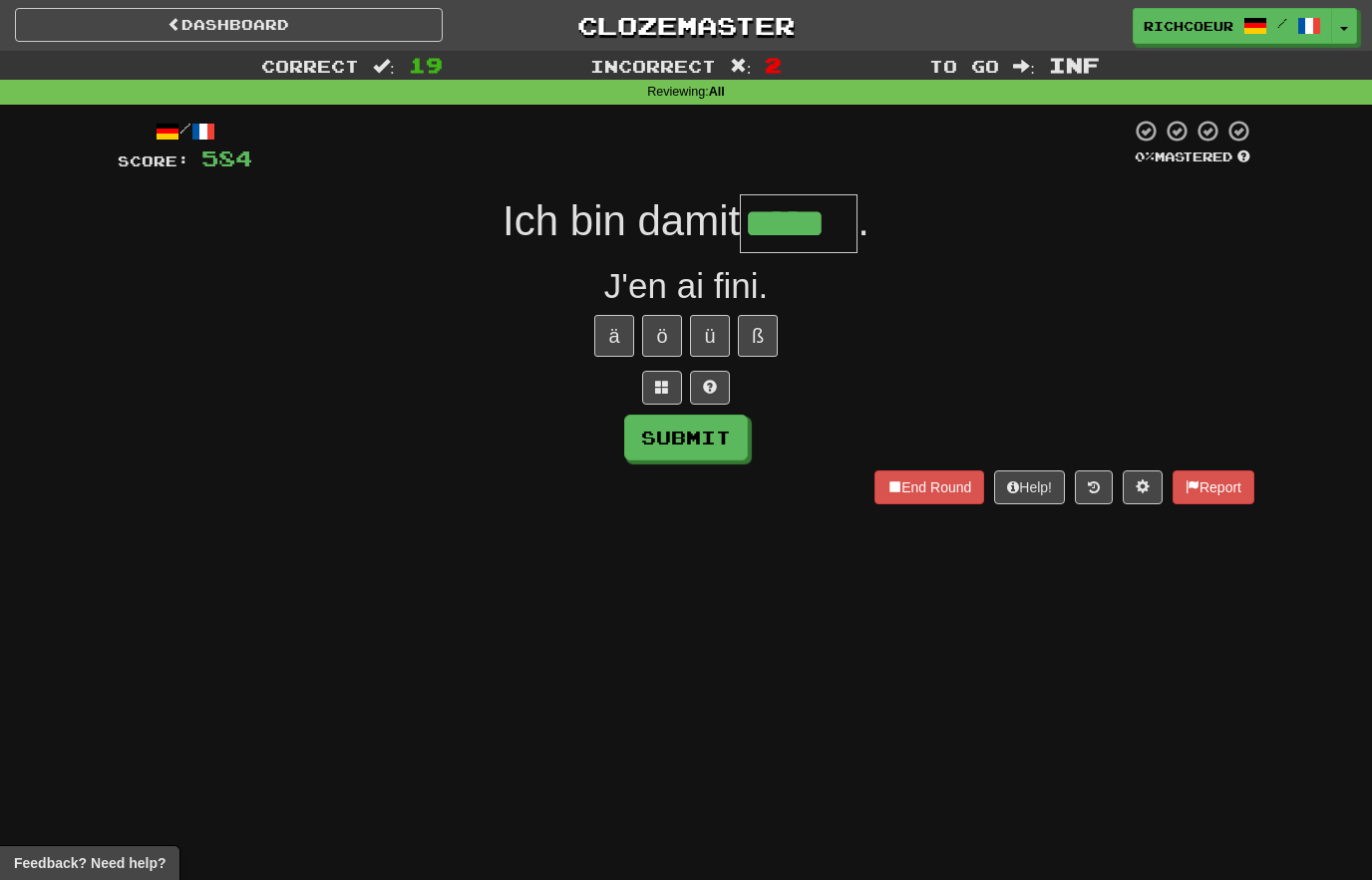 type on "*****" 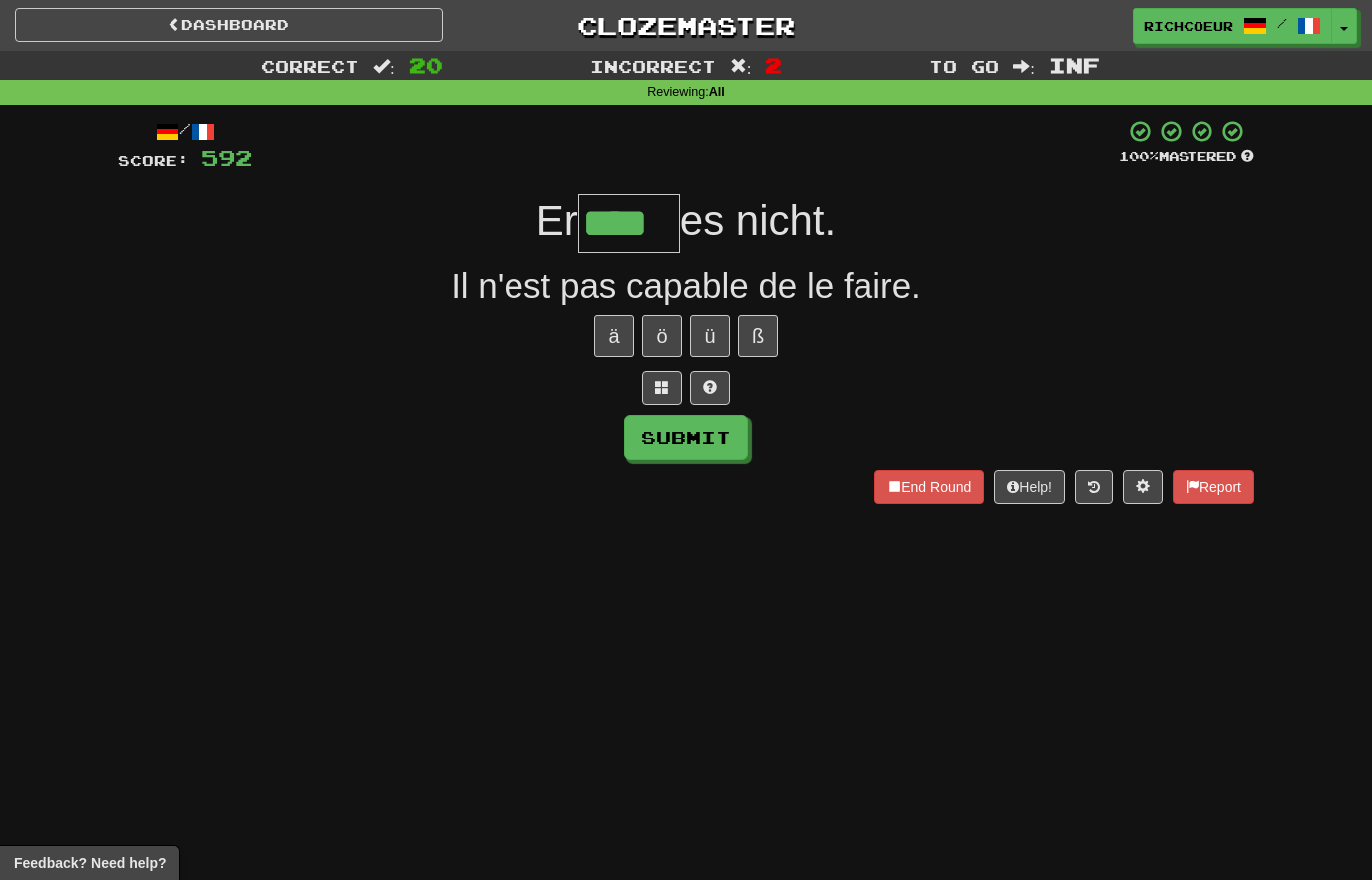 type on "****" 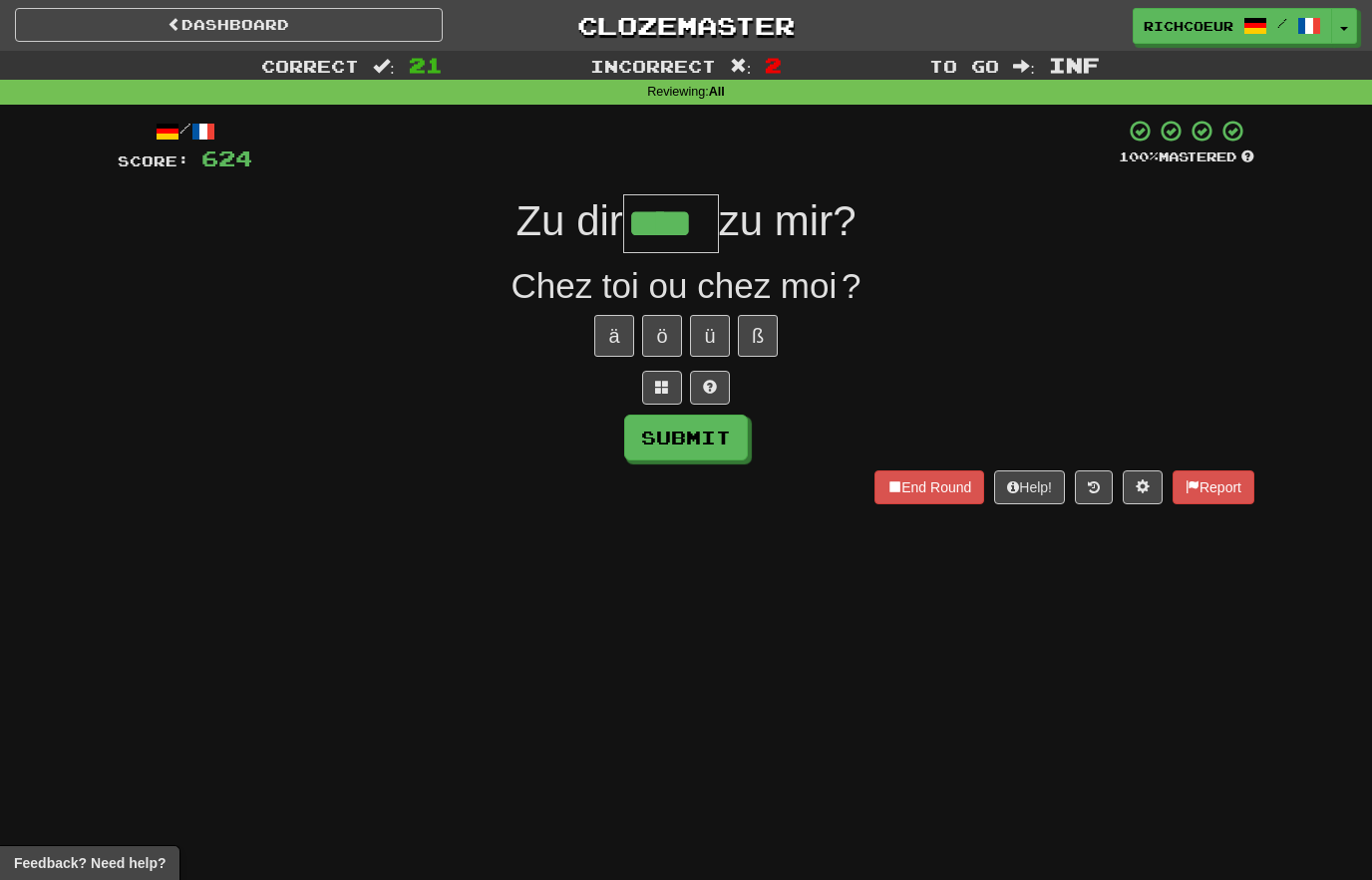 type on "****" 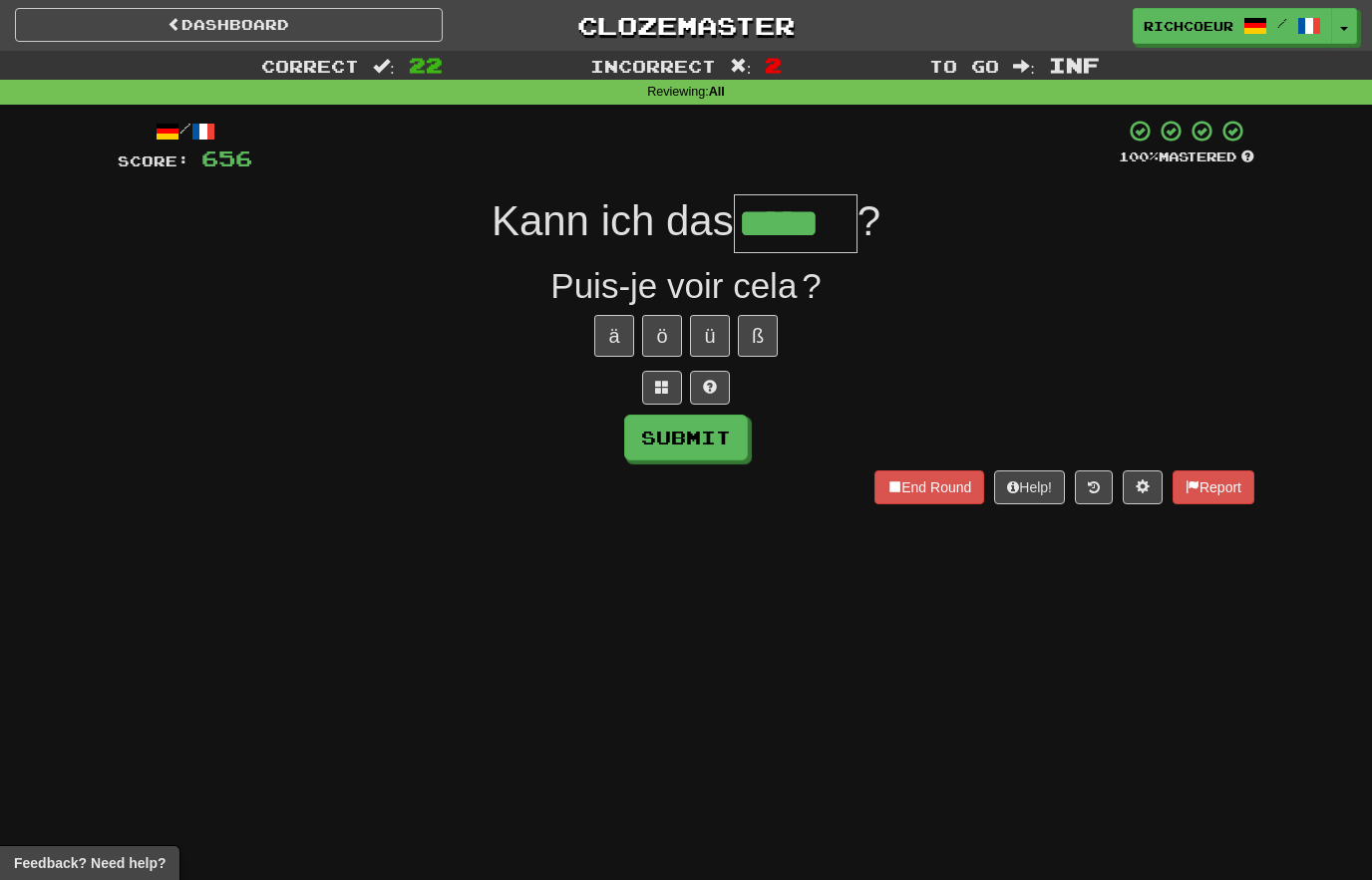 type on "*****" 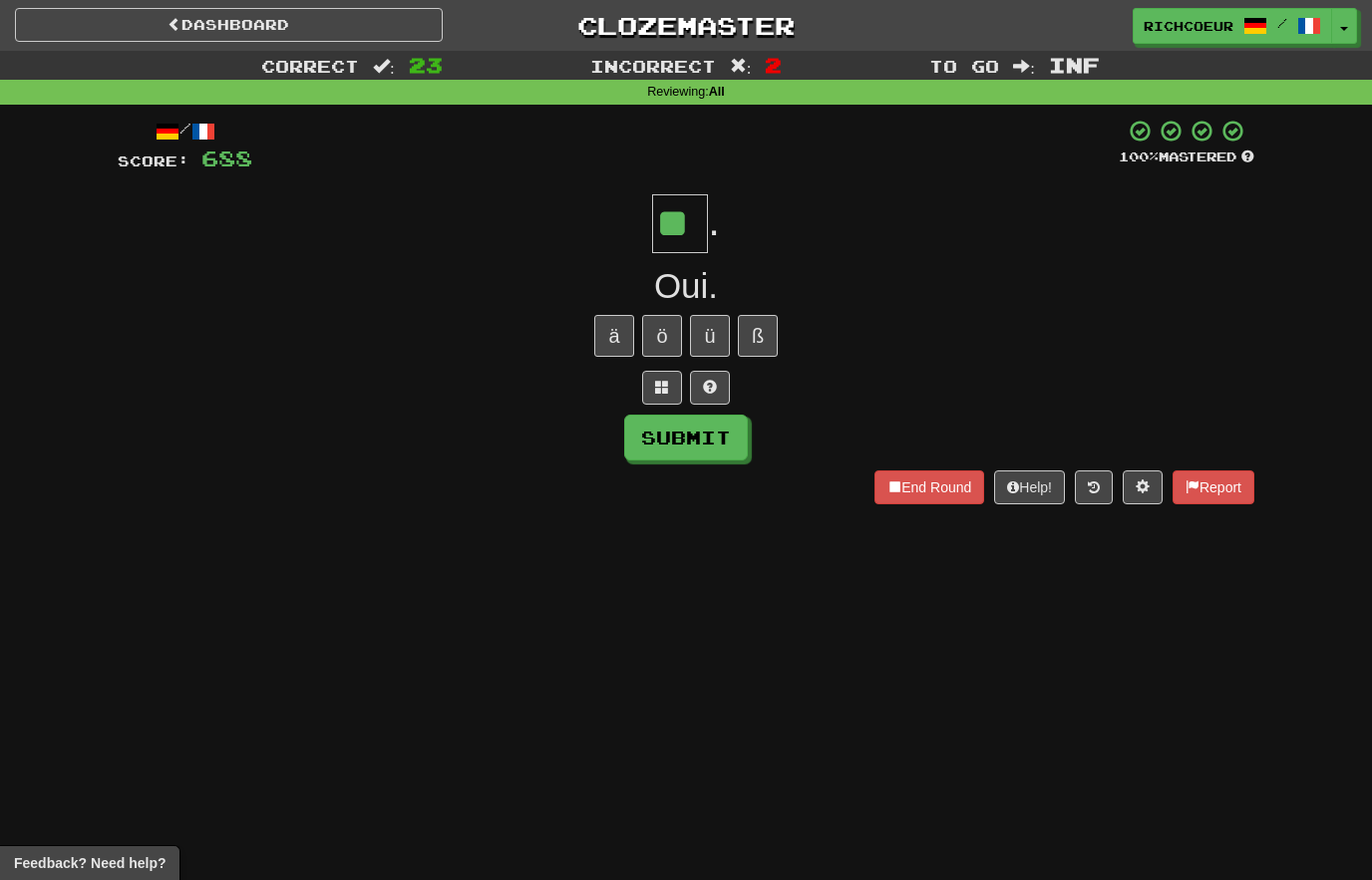 type on "**" 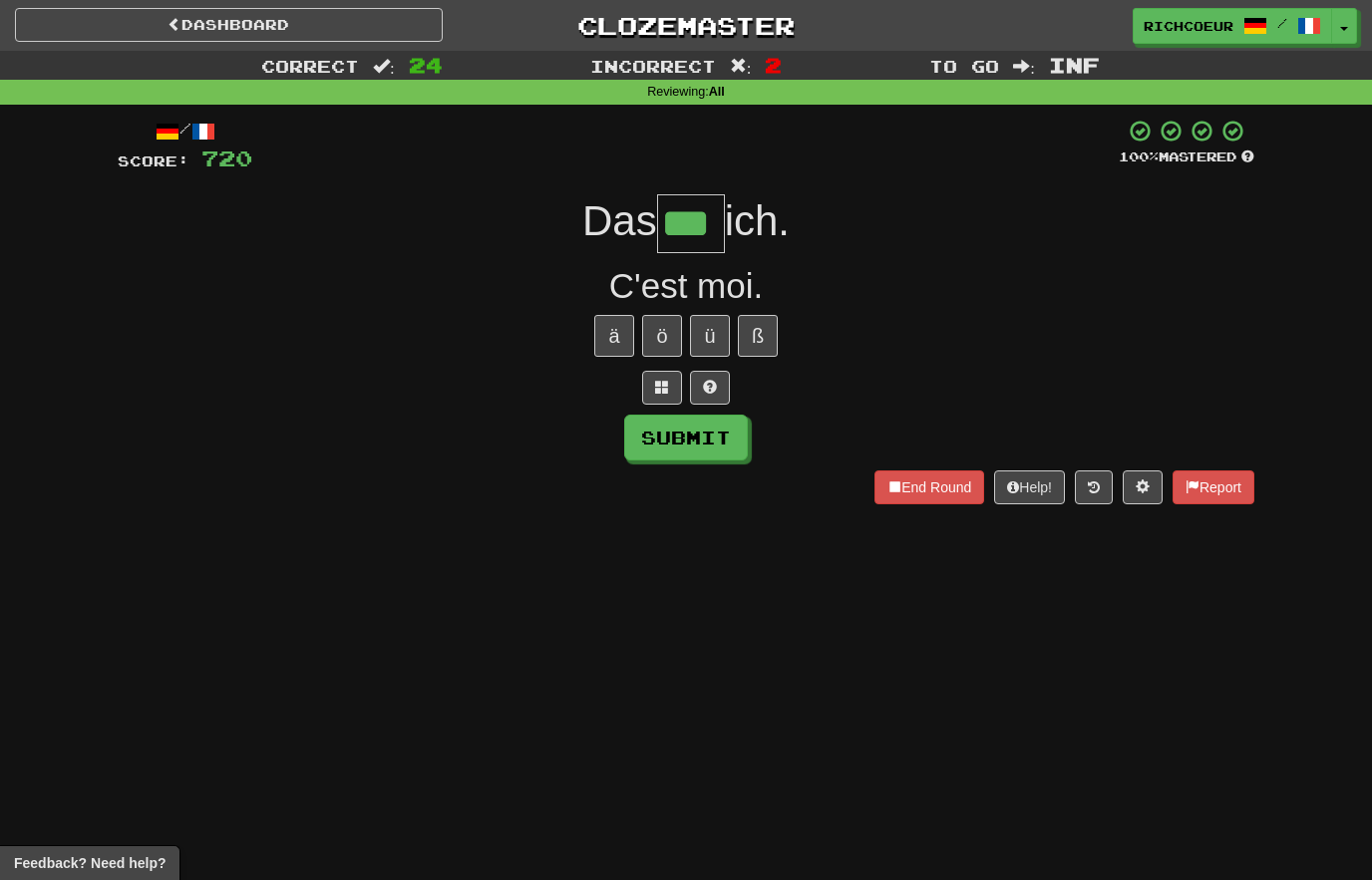 type on "***" 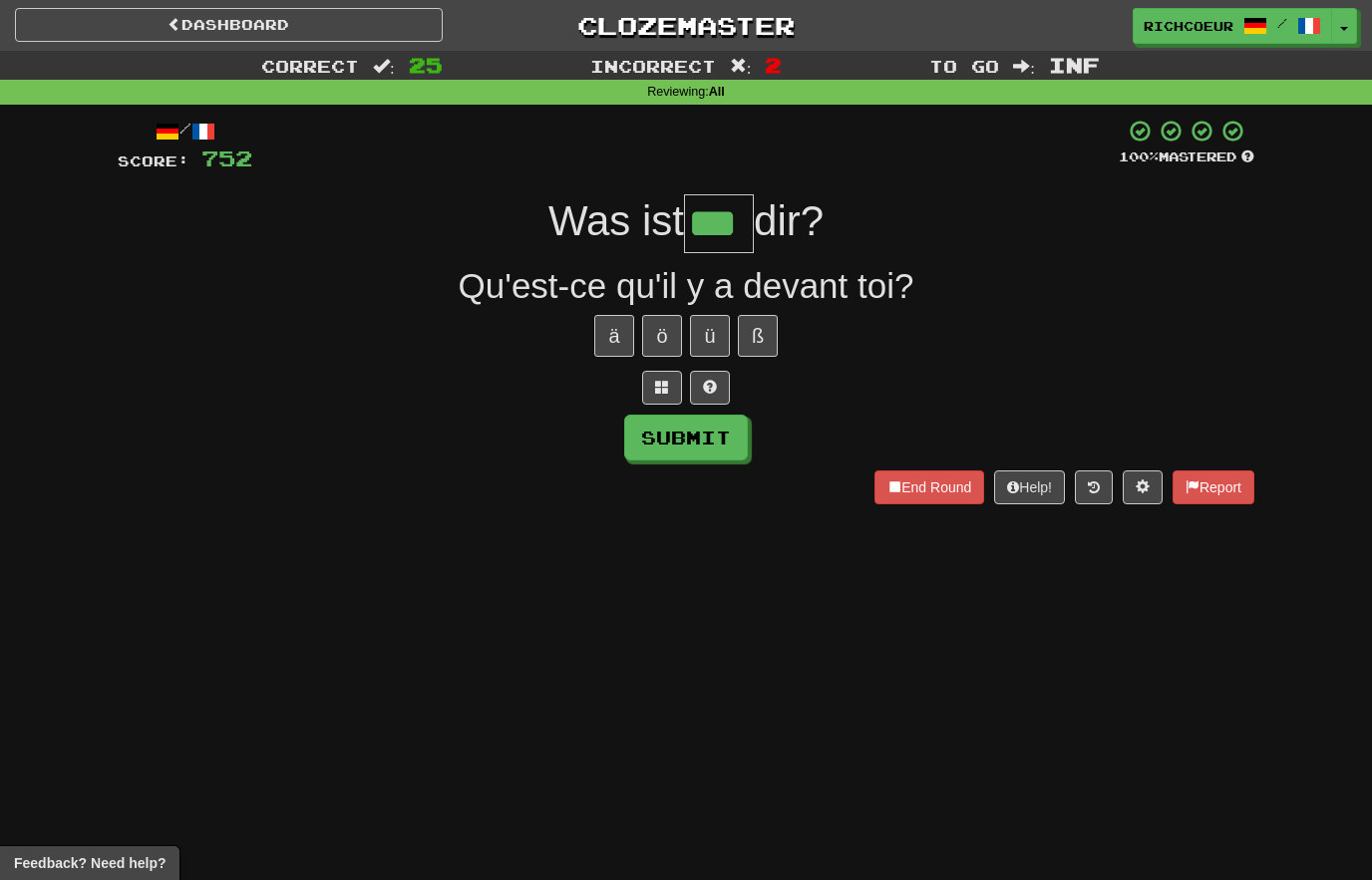 type on "***" 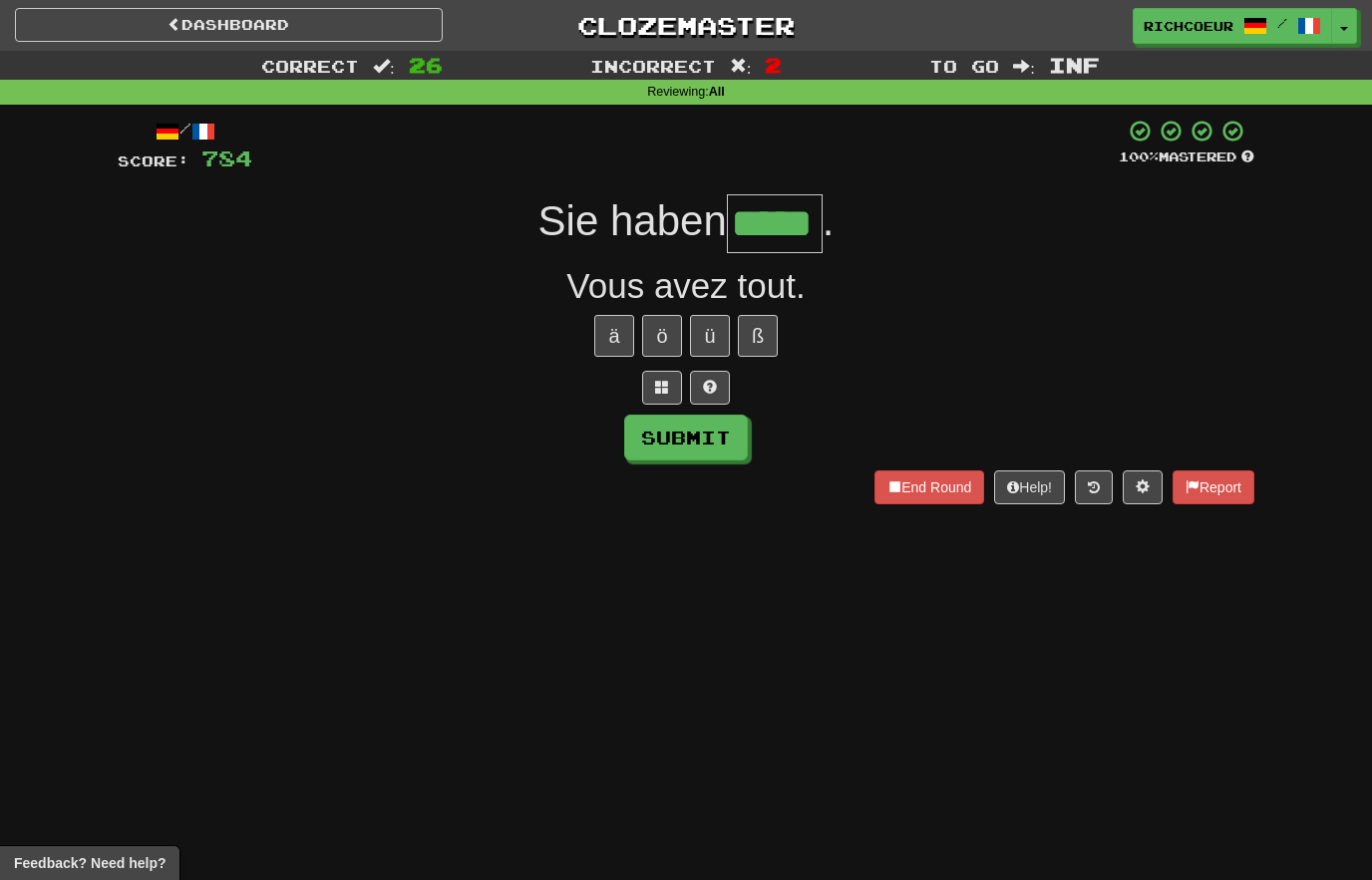 type on "*****" 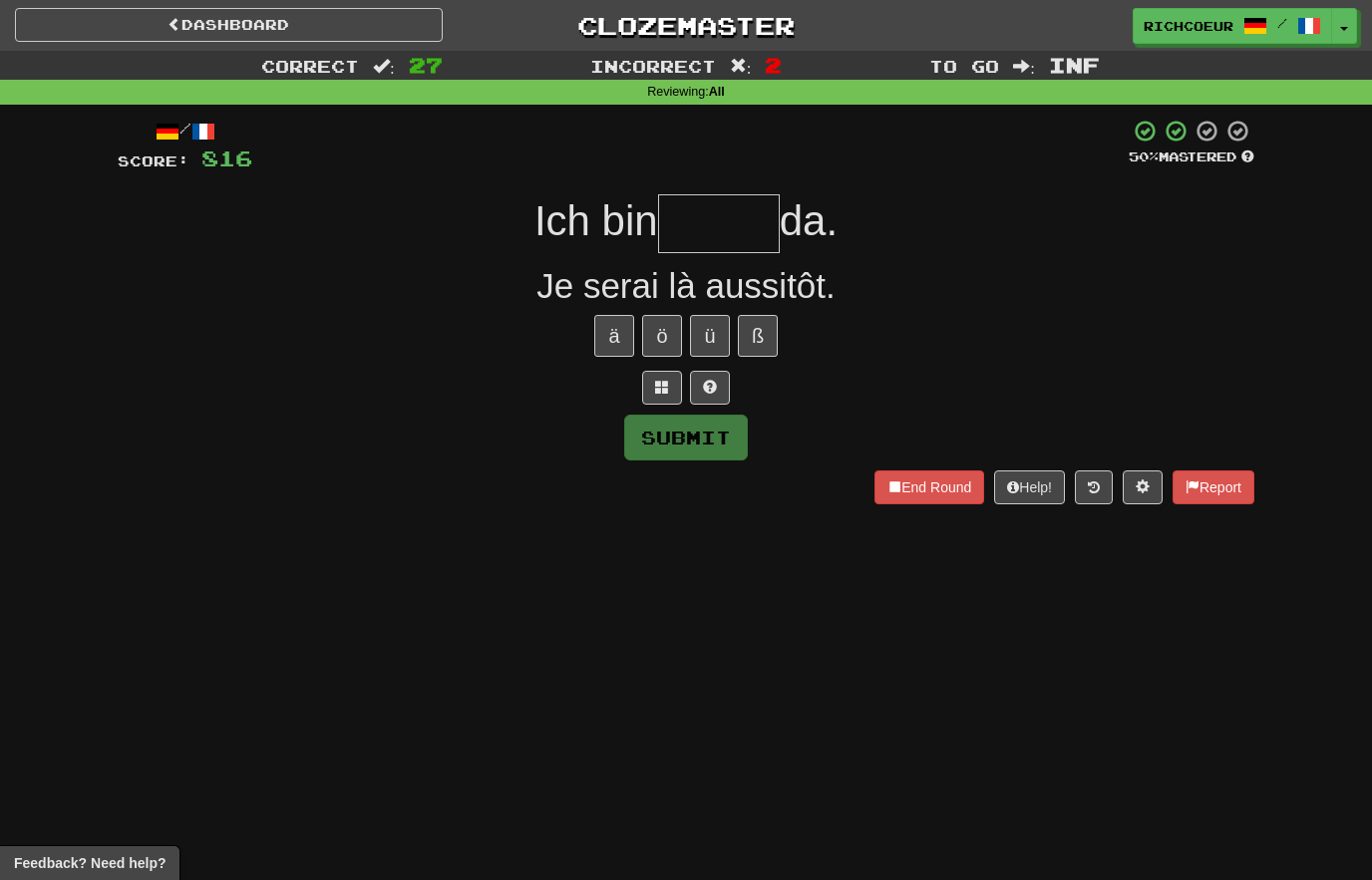type on "*" 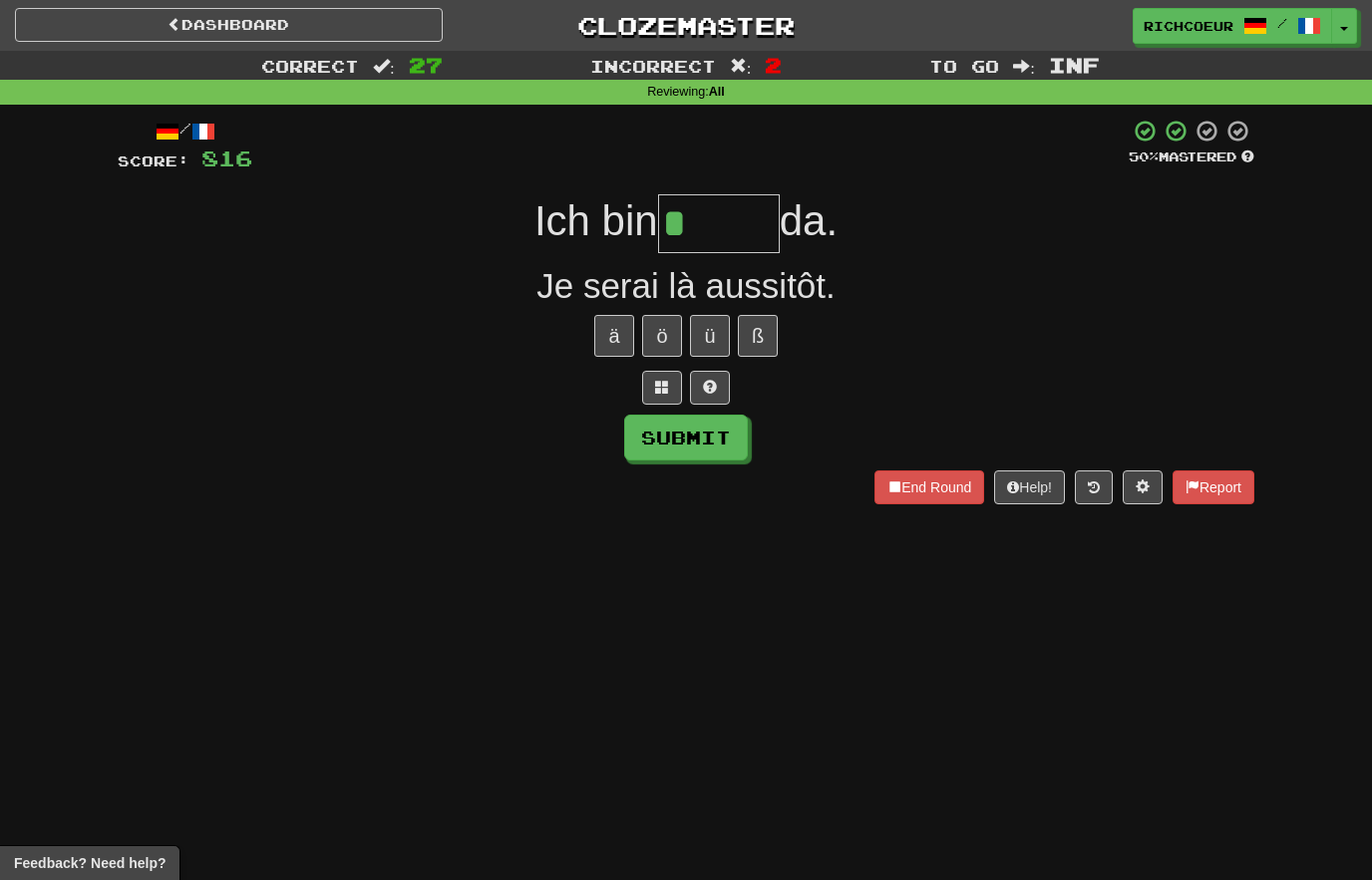 type on "******" 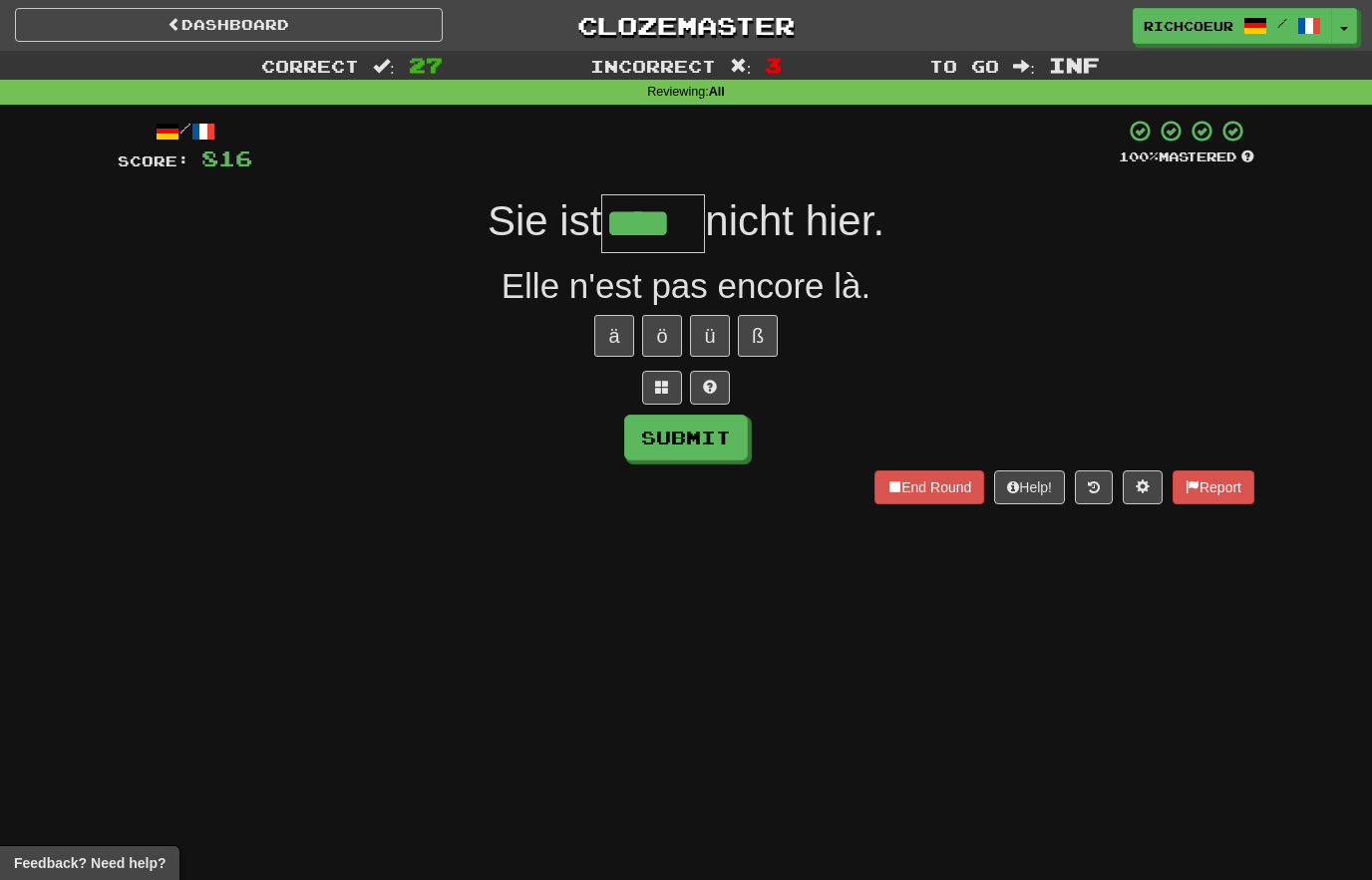 type on "****" 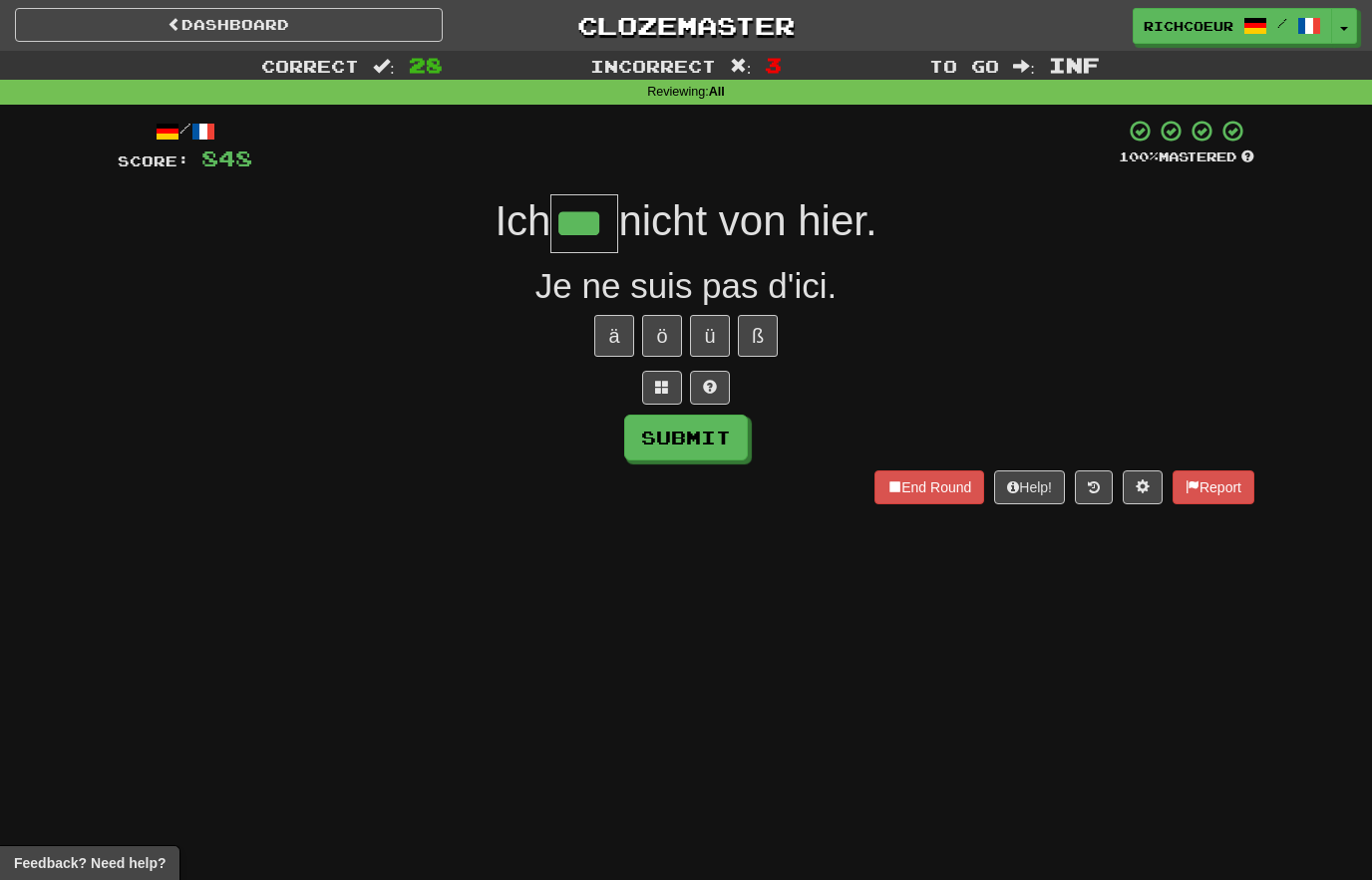 type on "***" 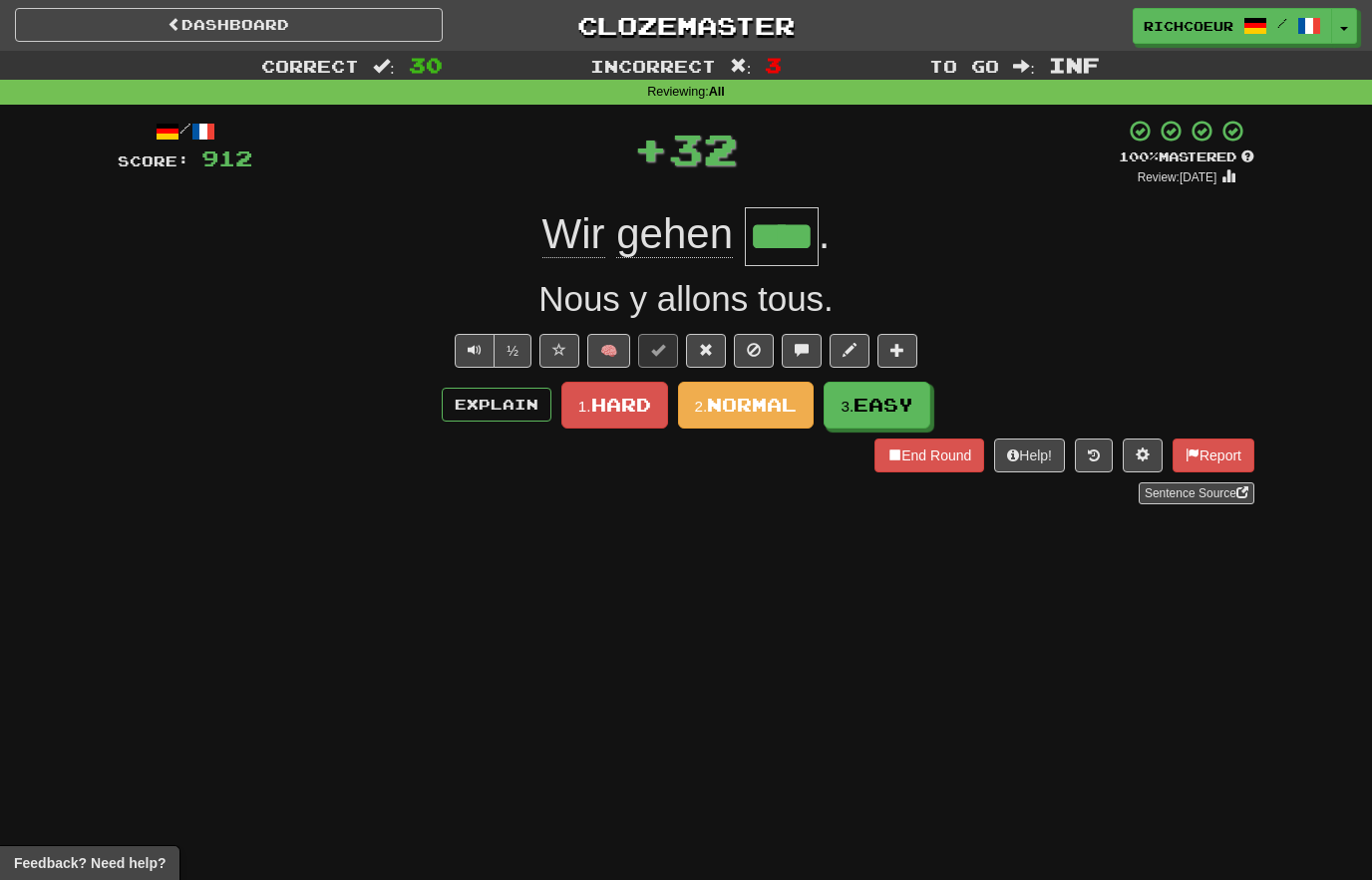 type on "****" 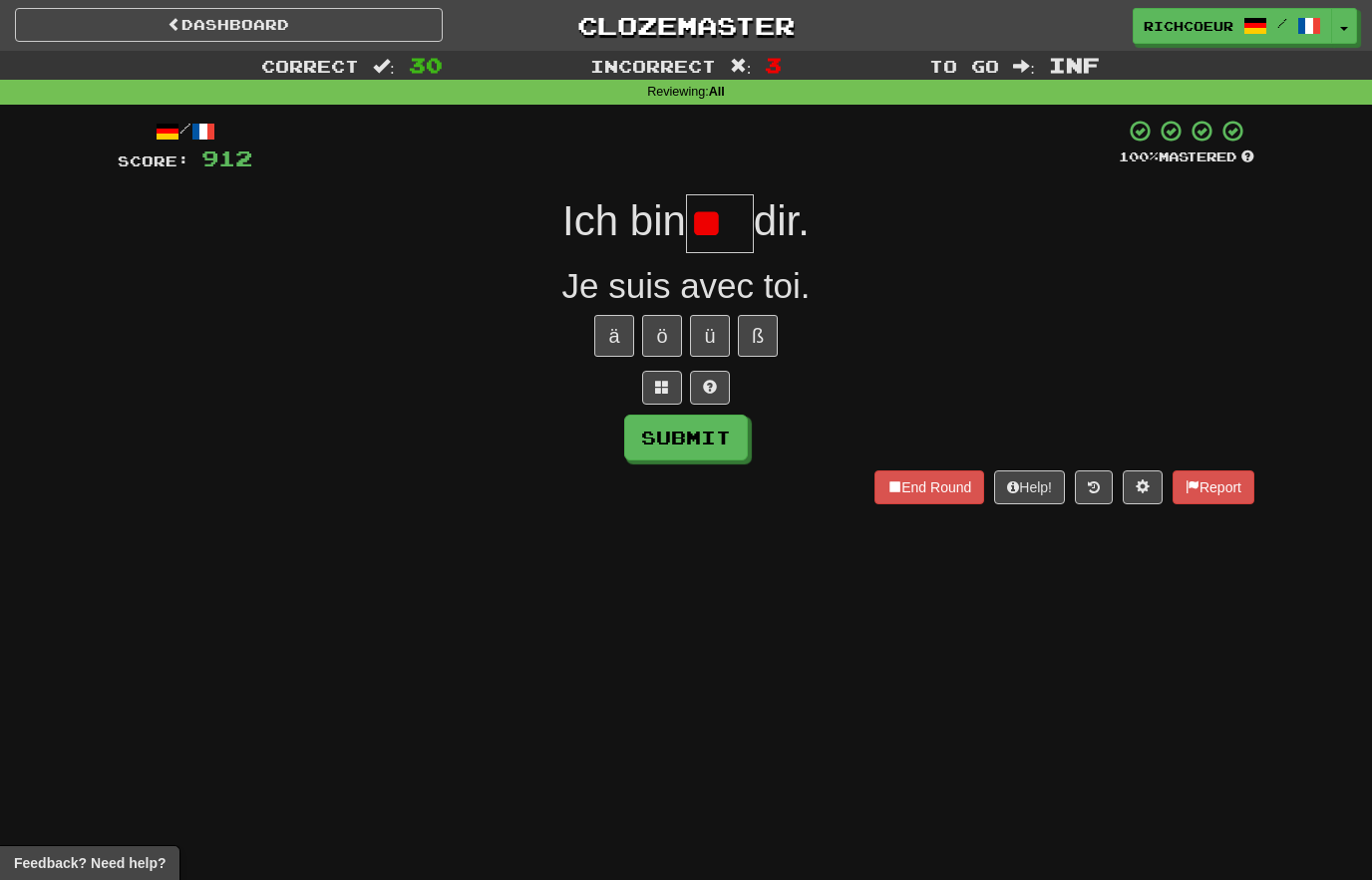 type on "*" 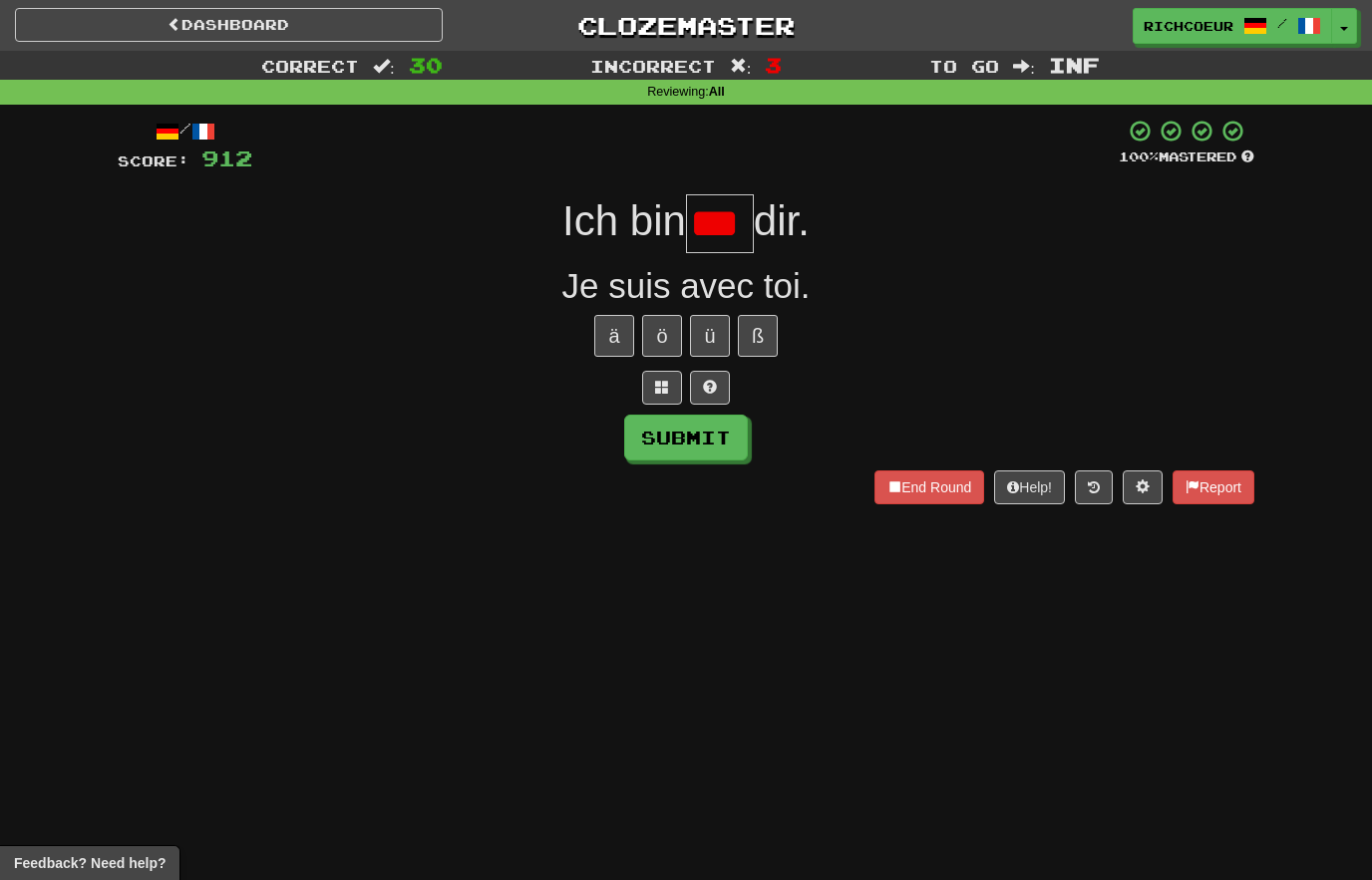type on "***" 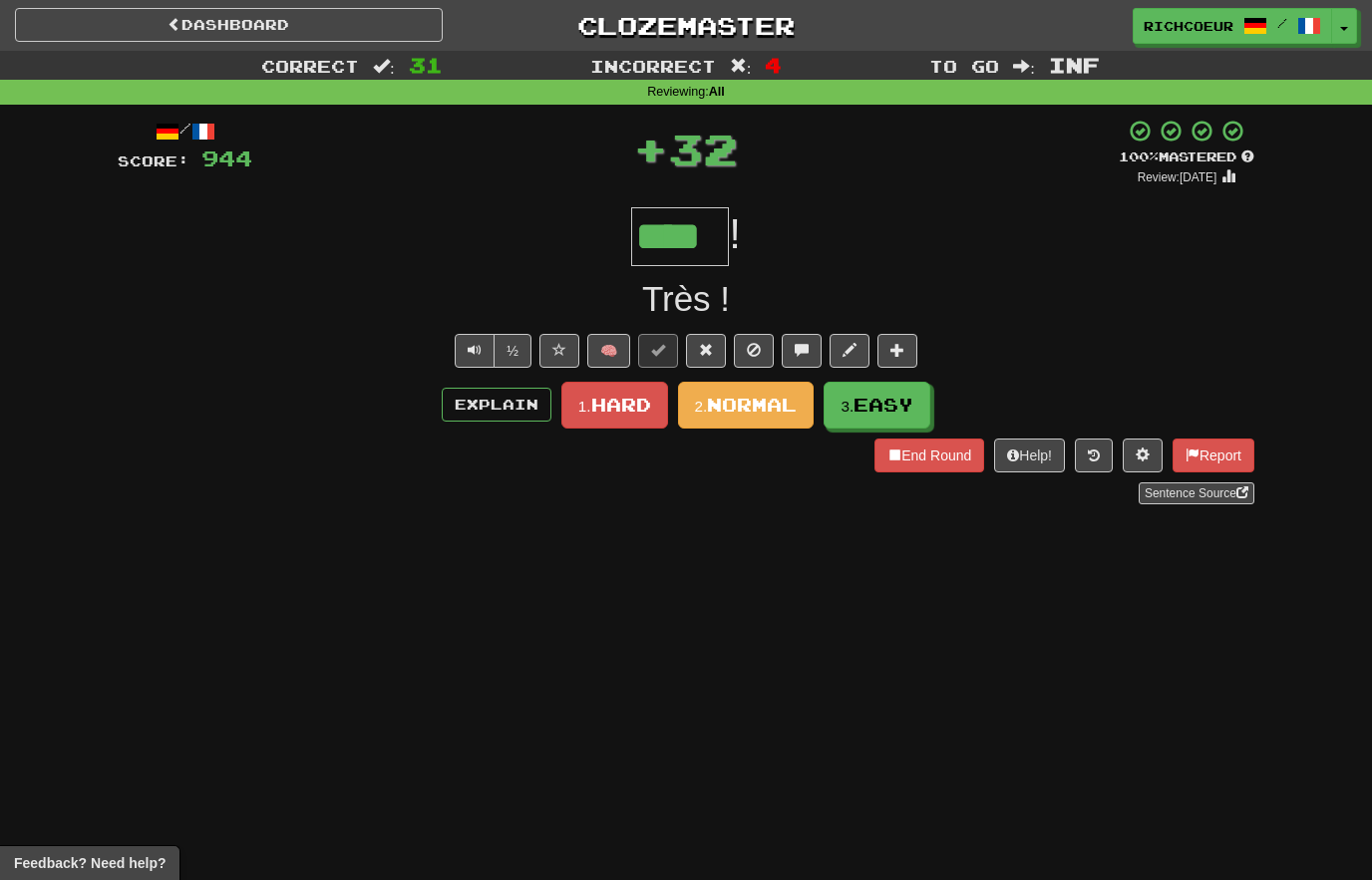 type on "****" 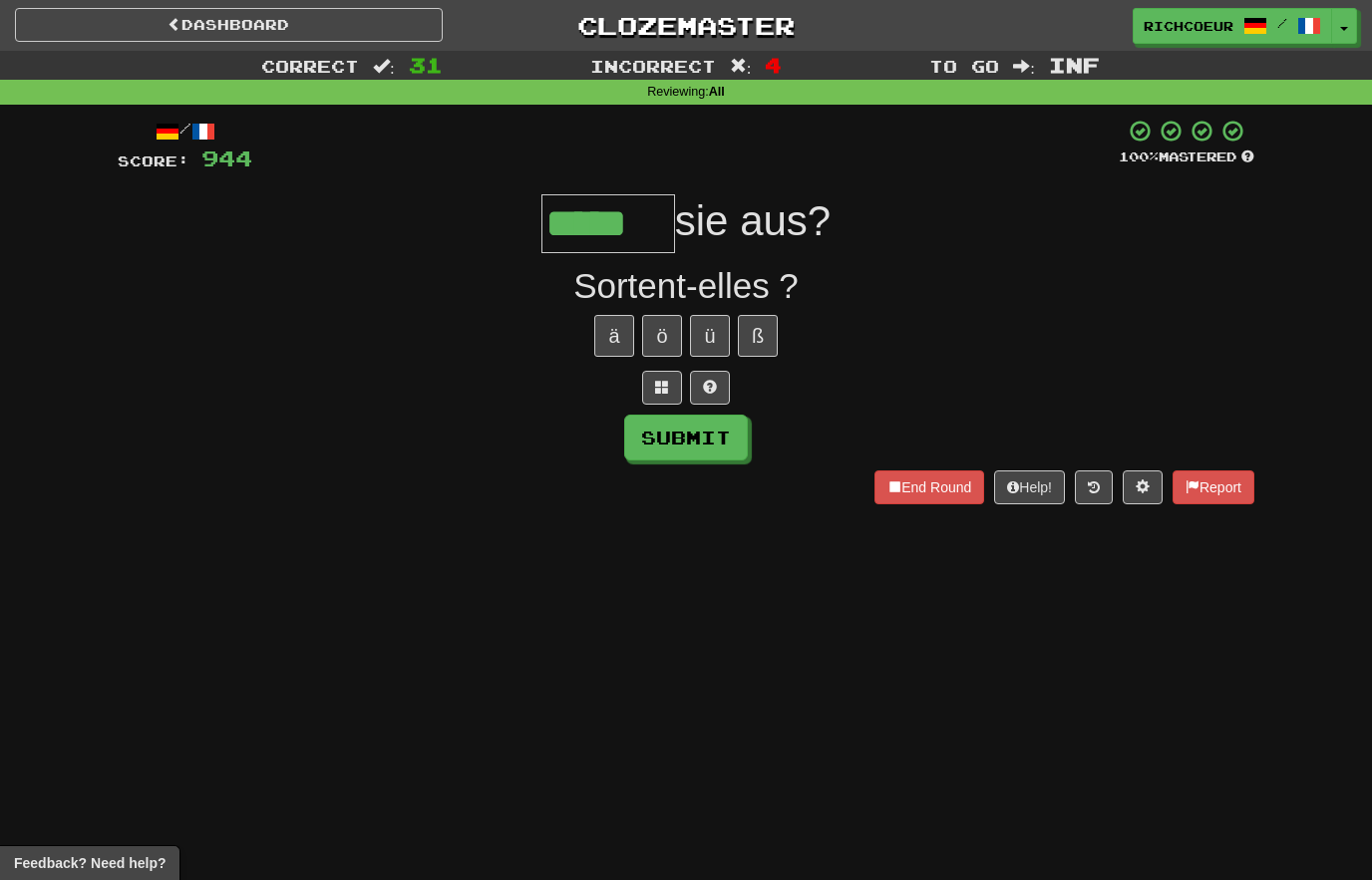 type on "*****" 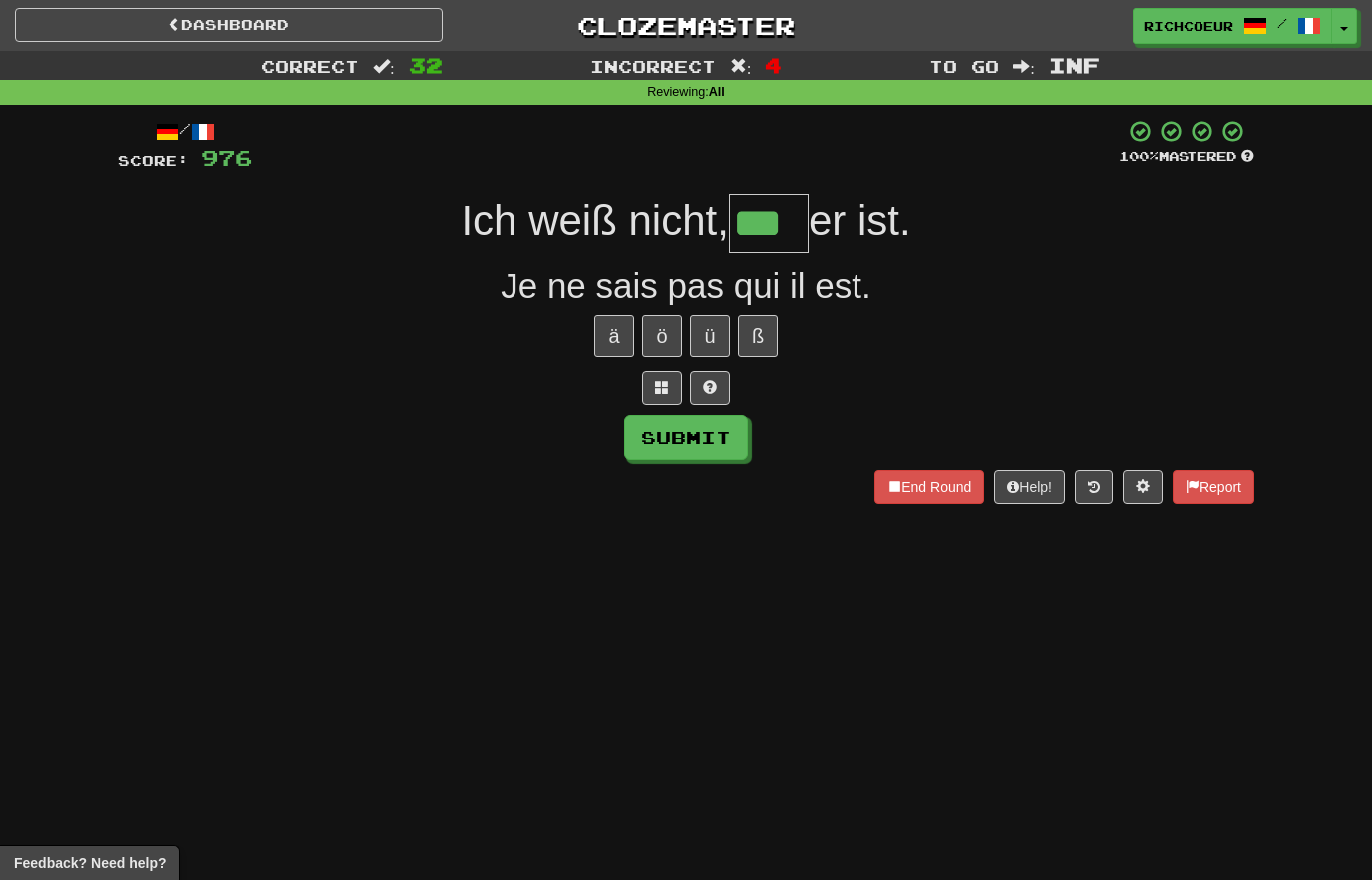 type on "***" 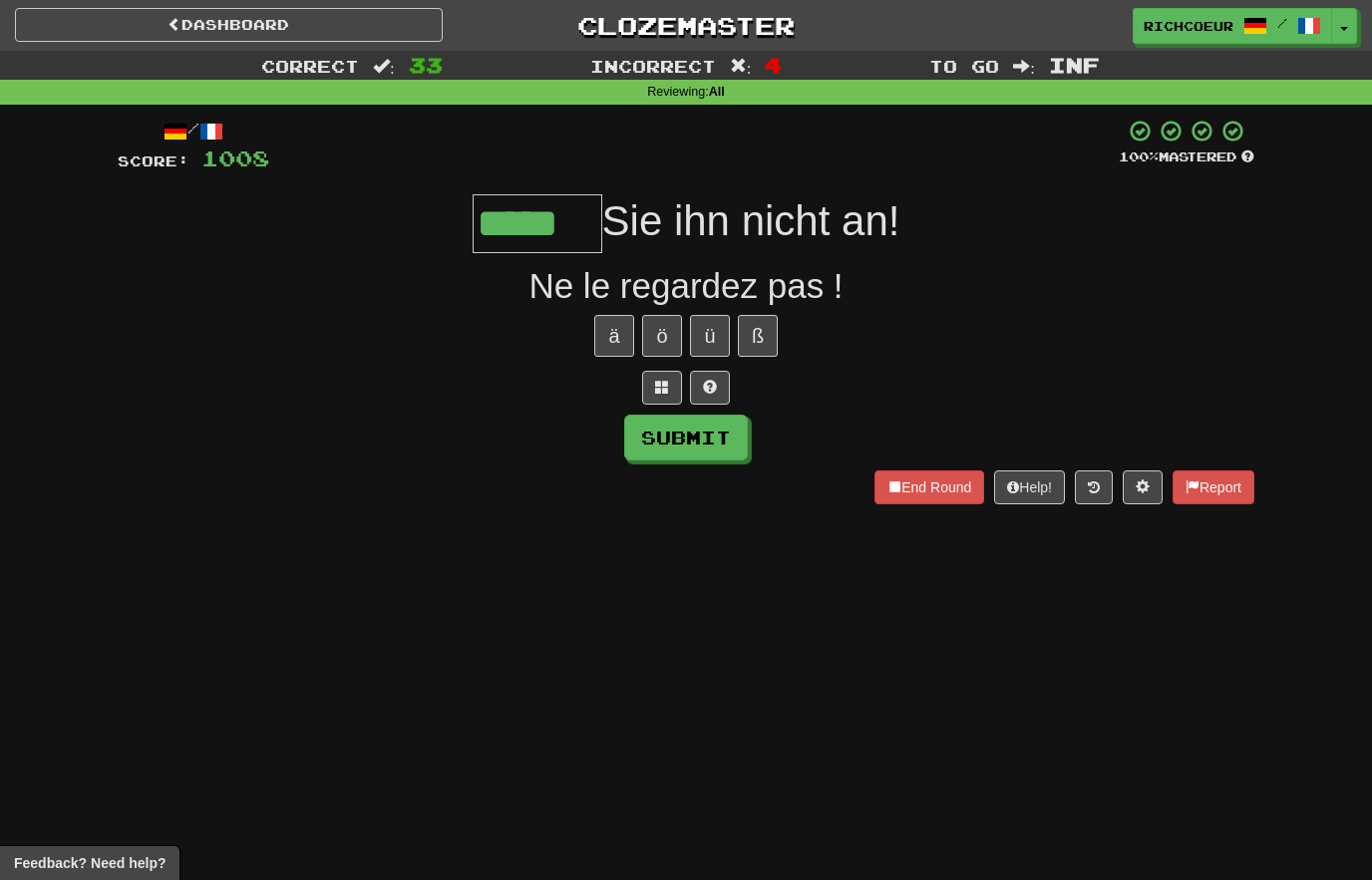 type on "*****" 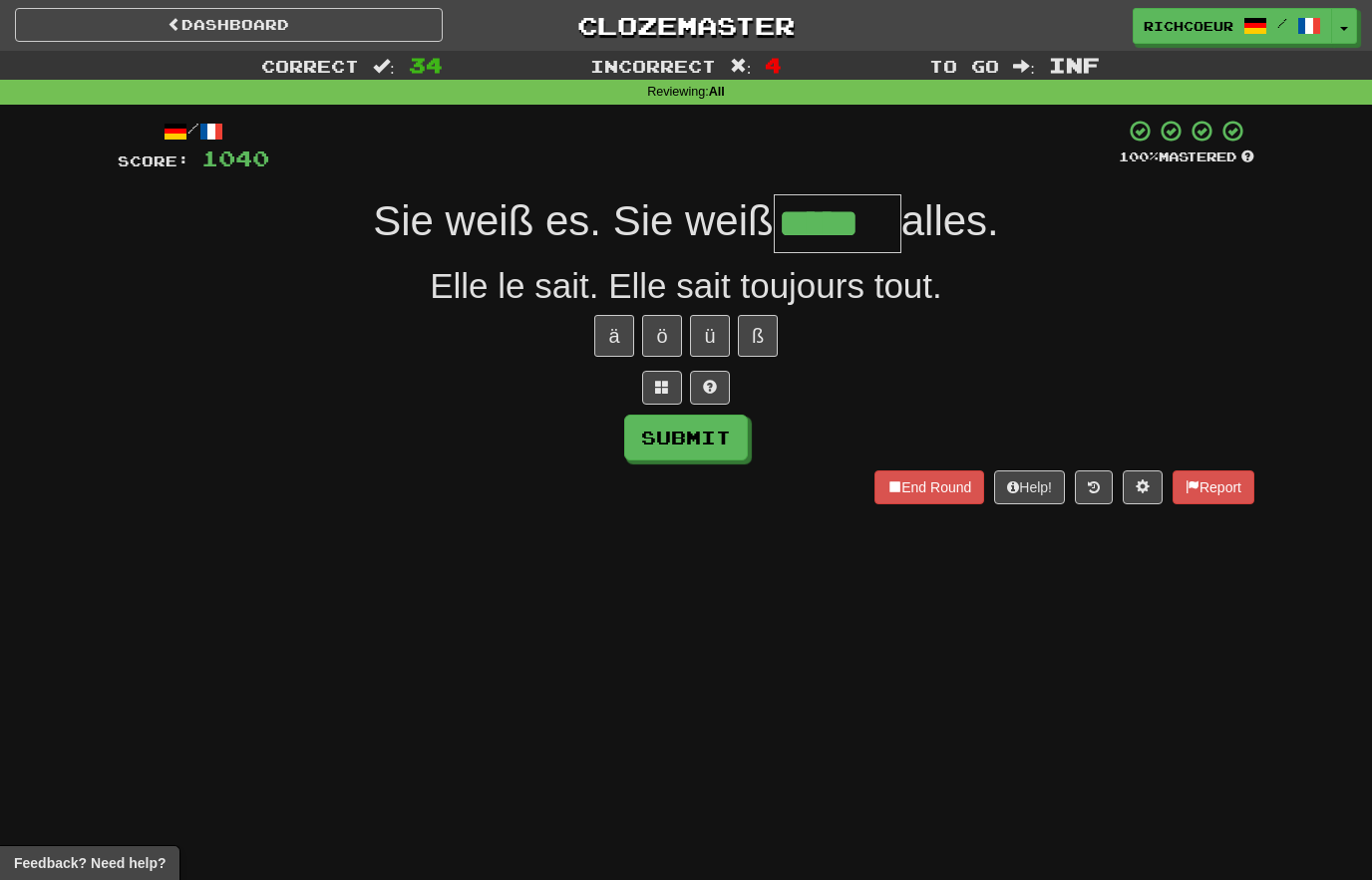 type on "*****" 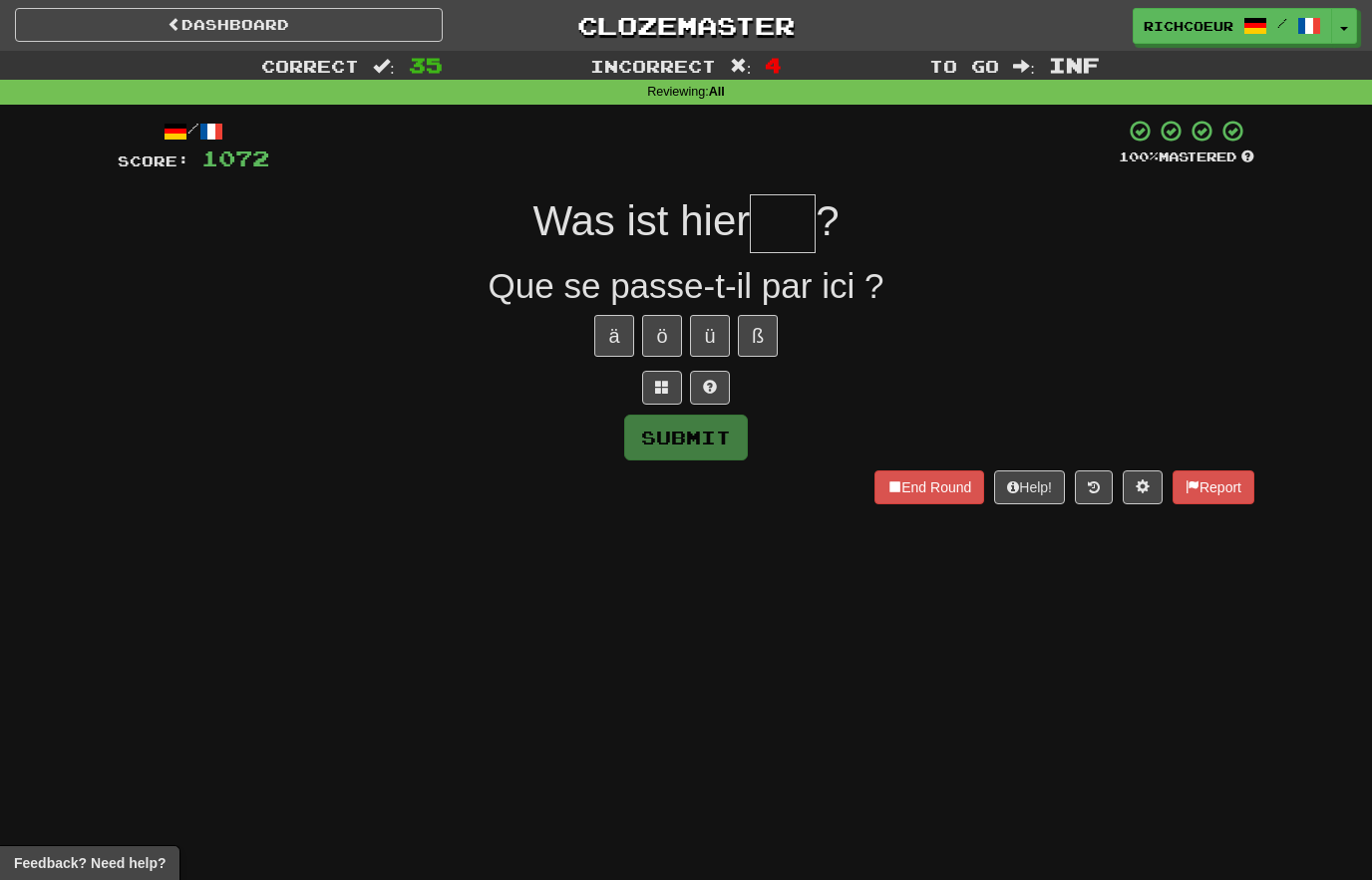 type on "*" 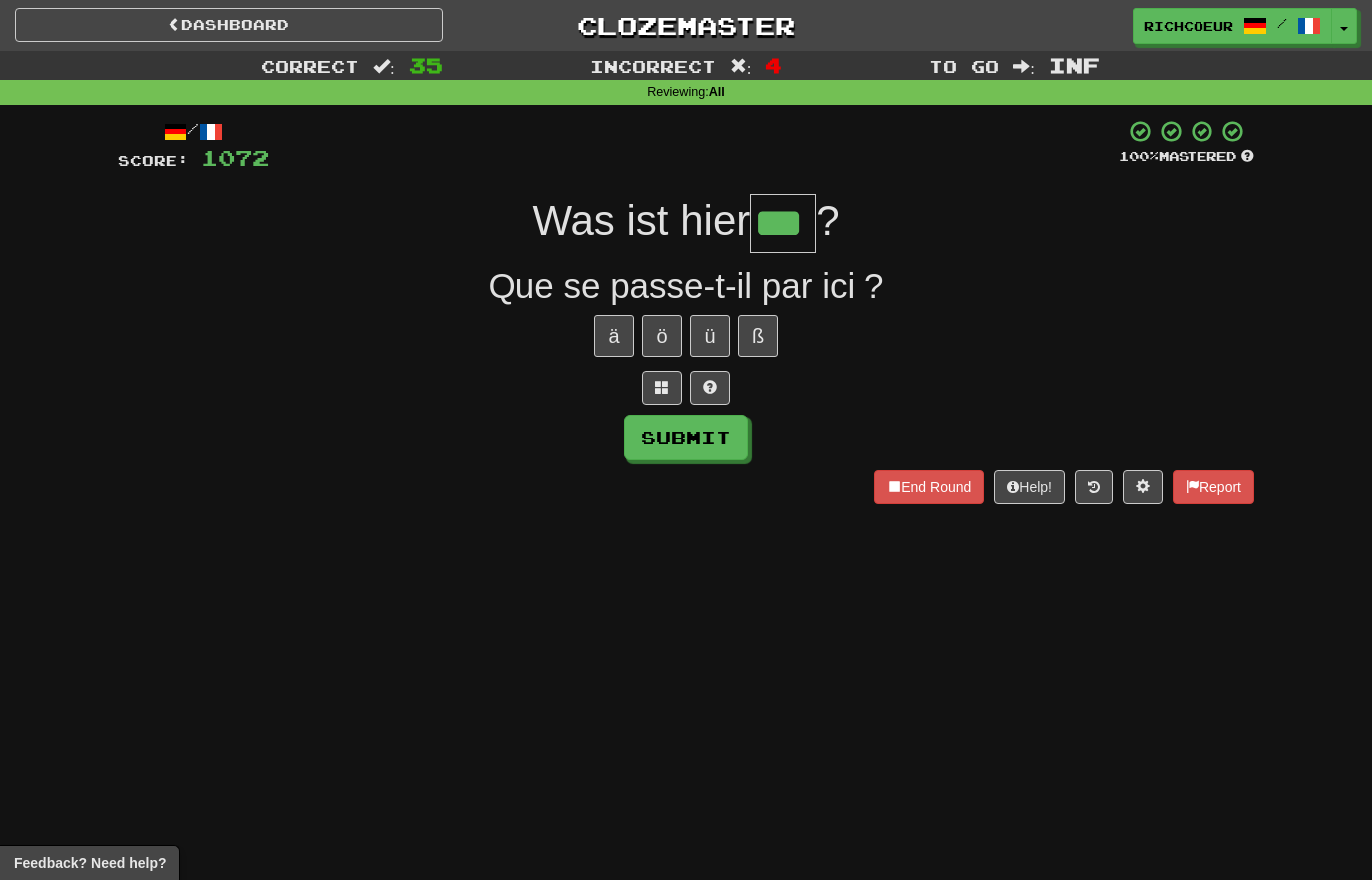 type on "***" 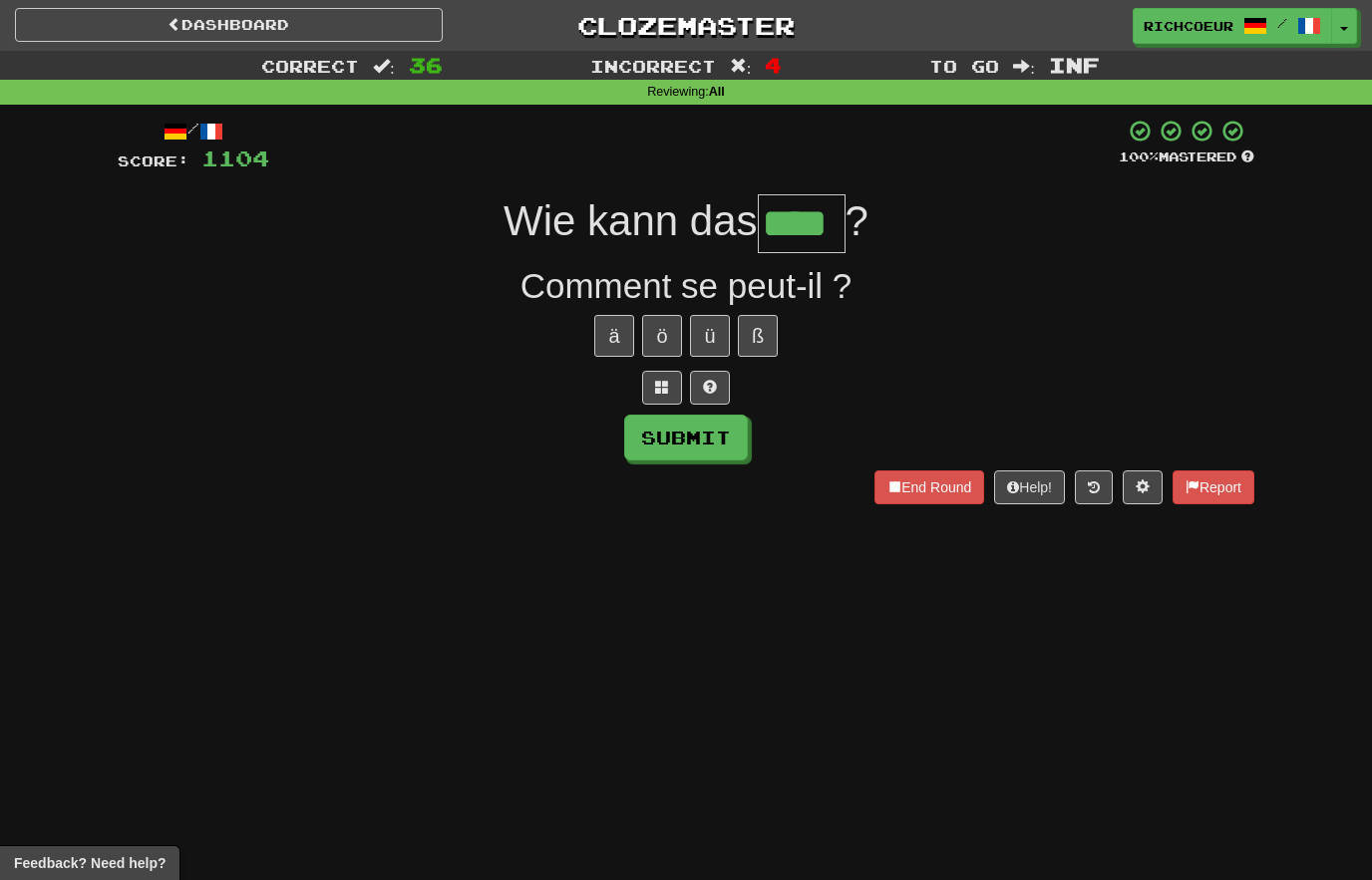 type on "****" 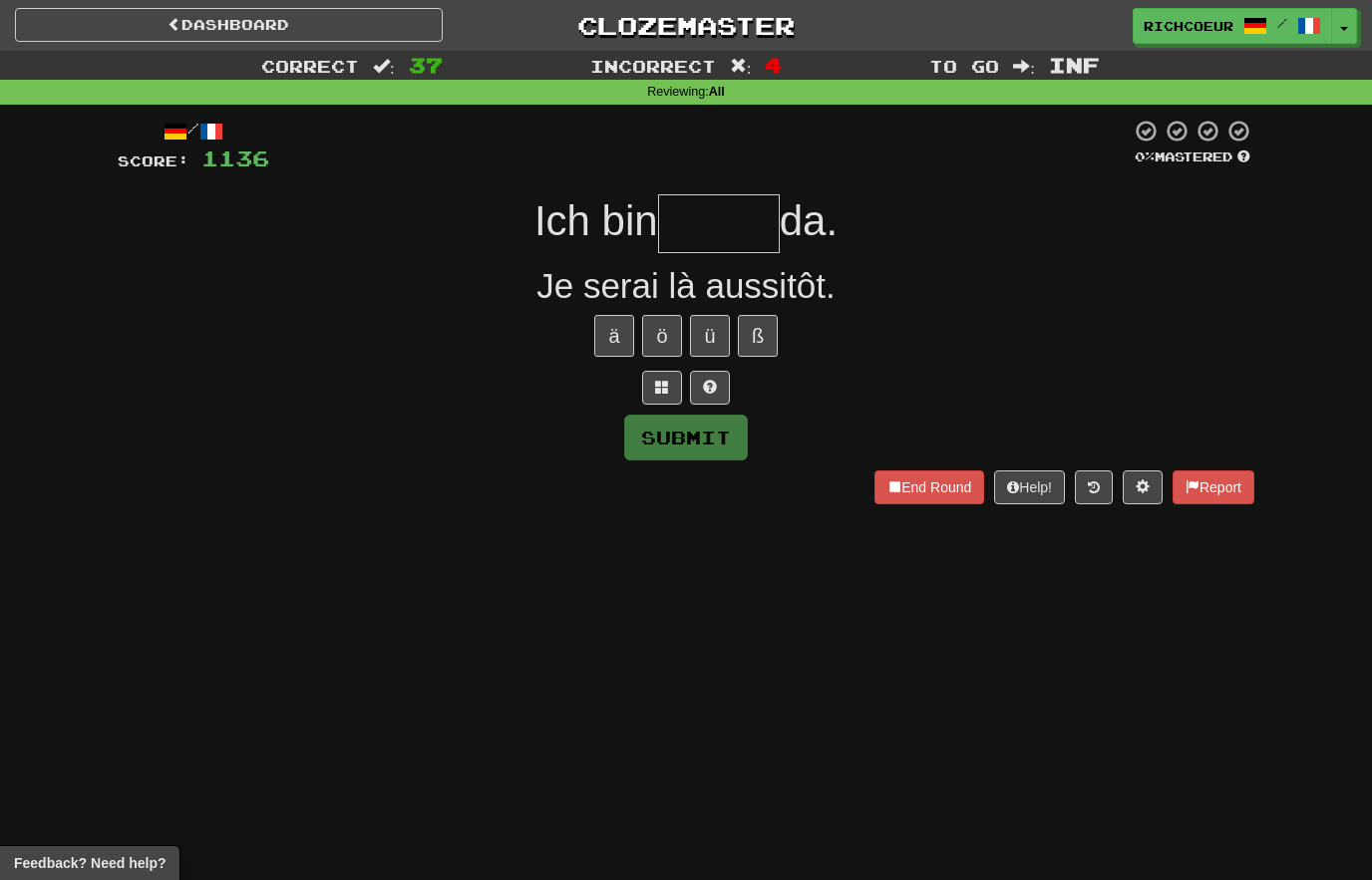 type on "******" 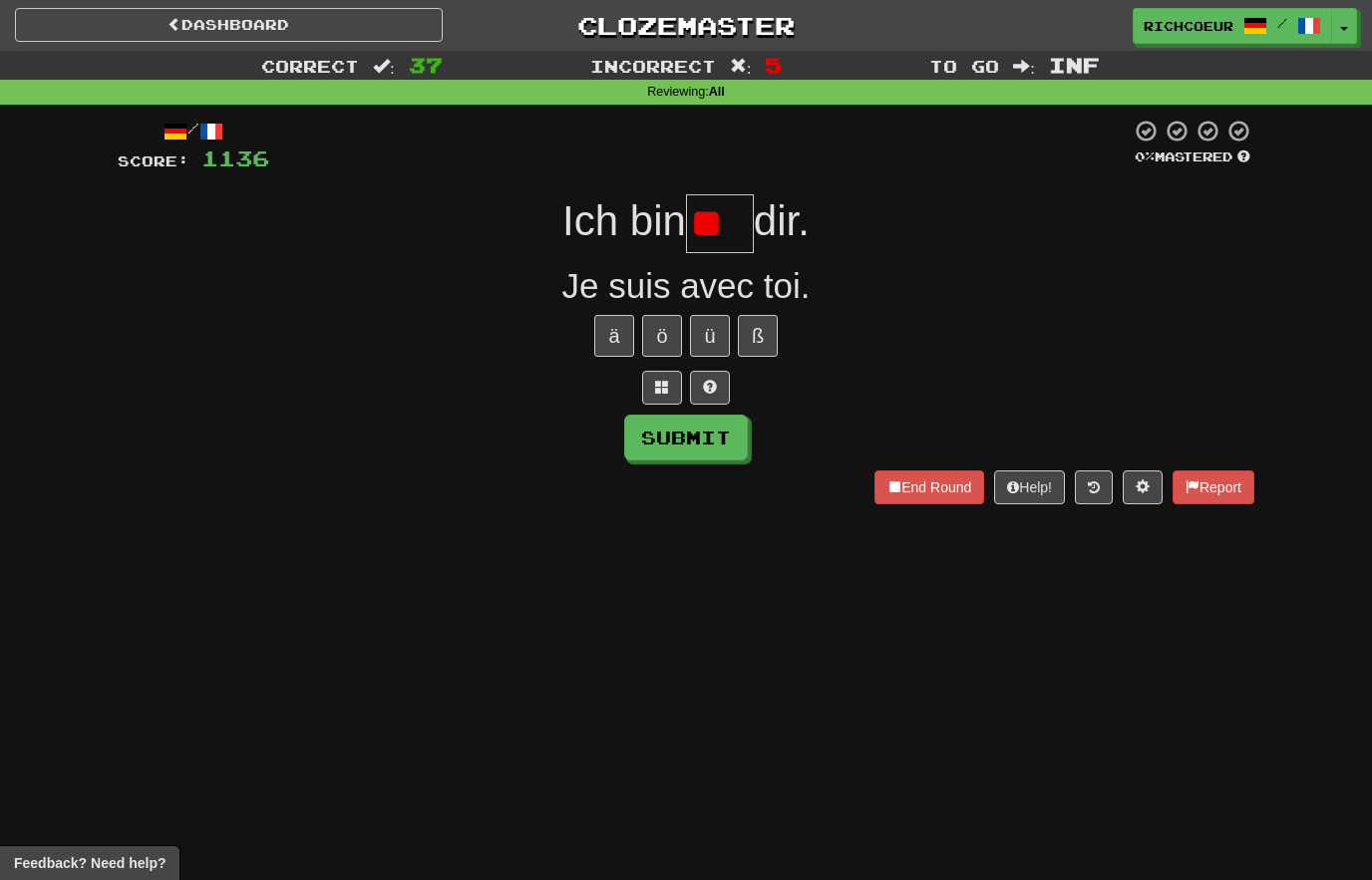 type on "*" 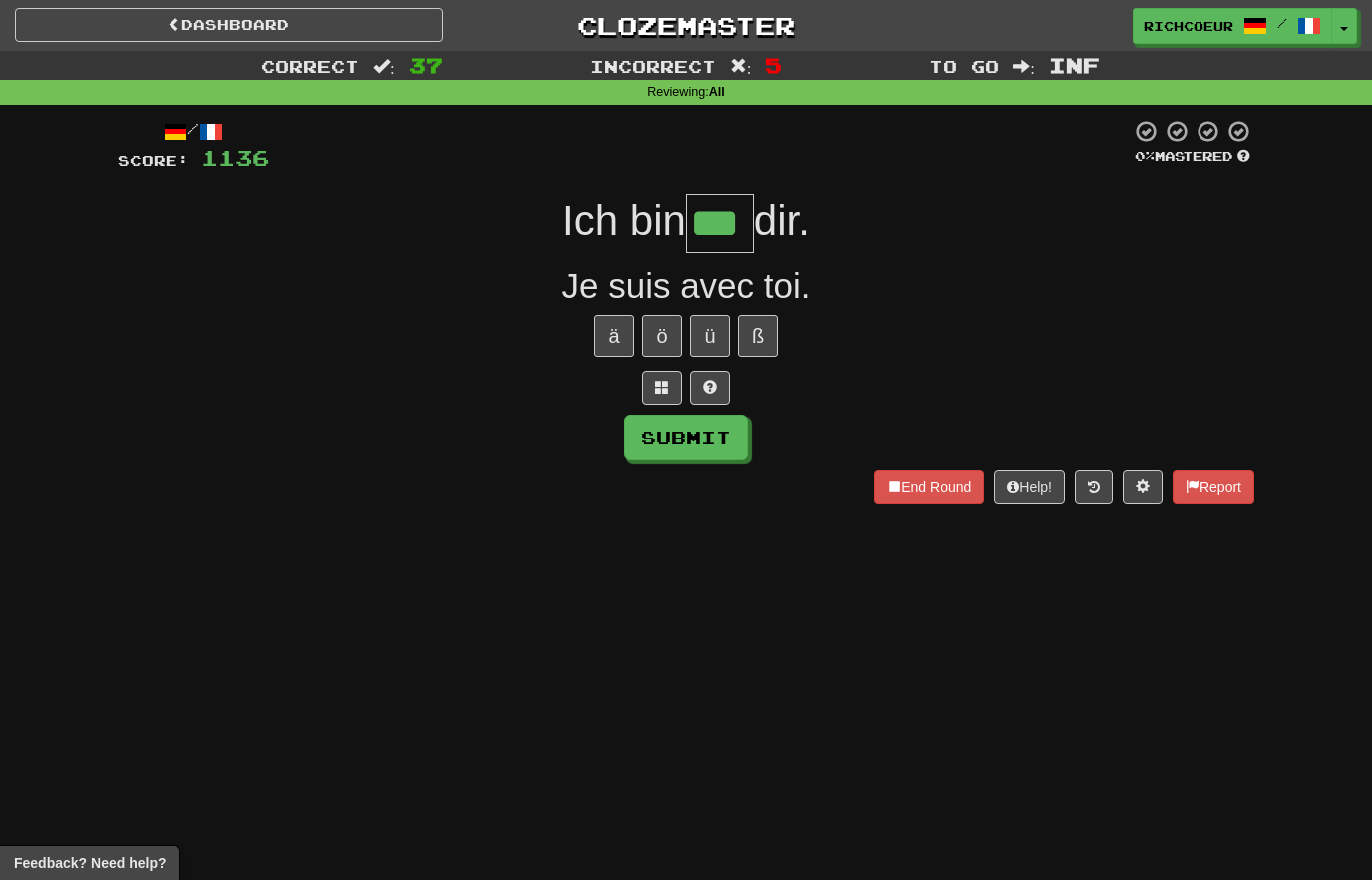 type on "***" 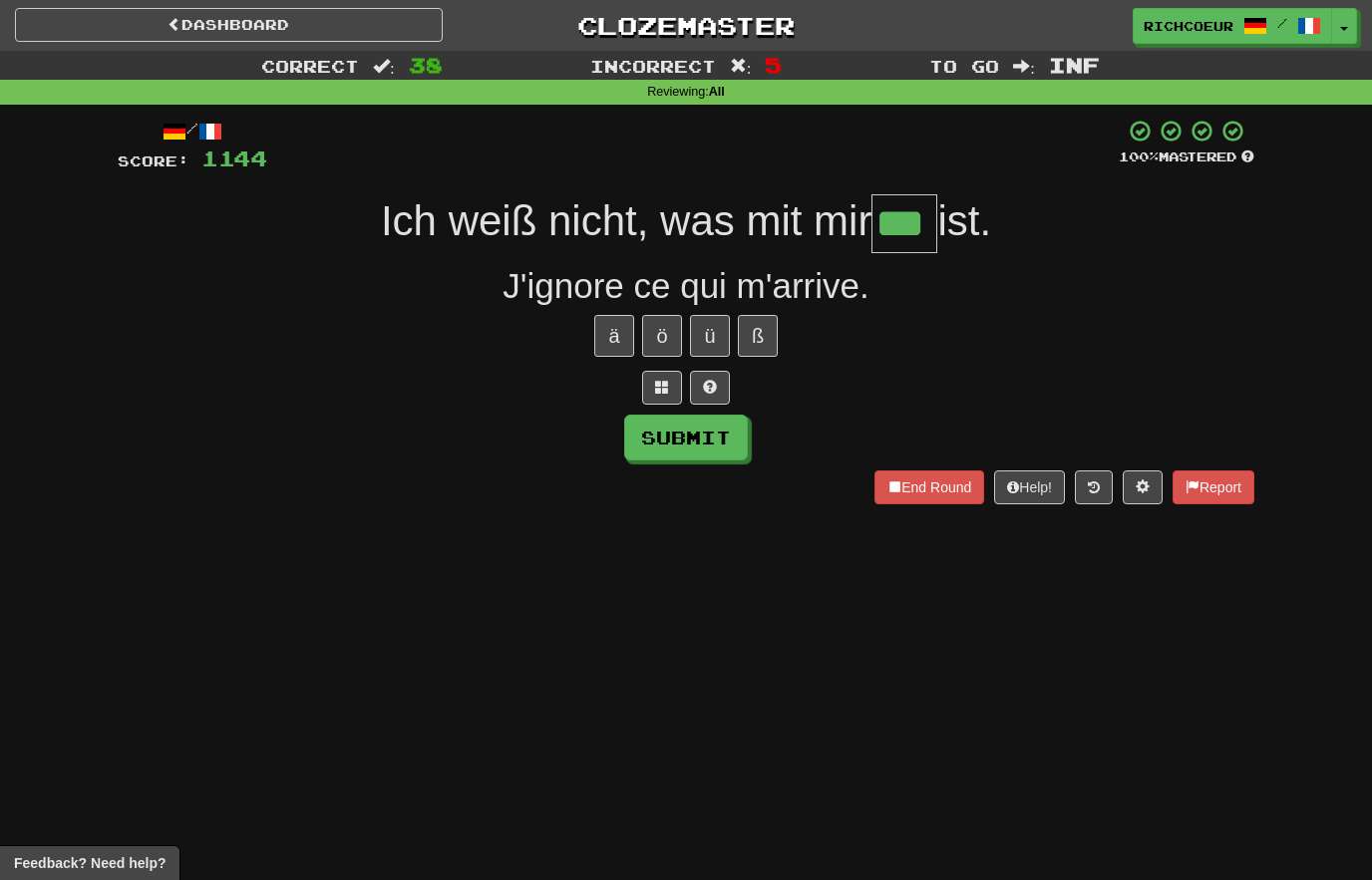 type on "***" 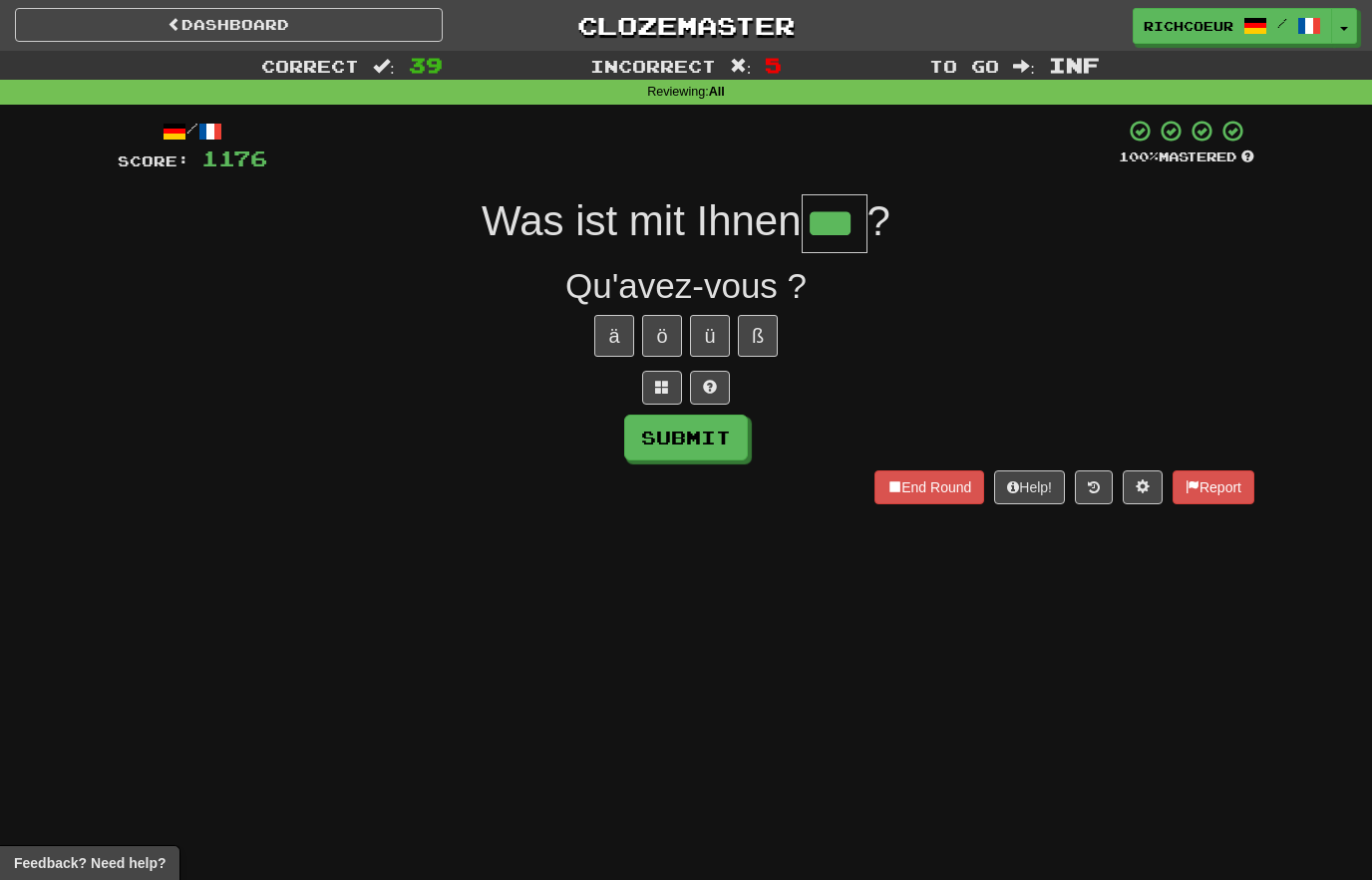 type on "***" 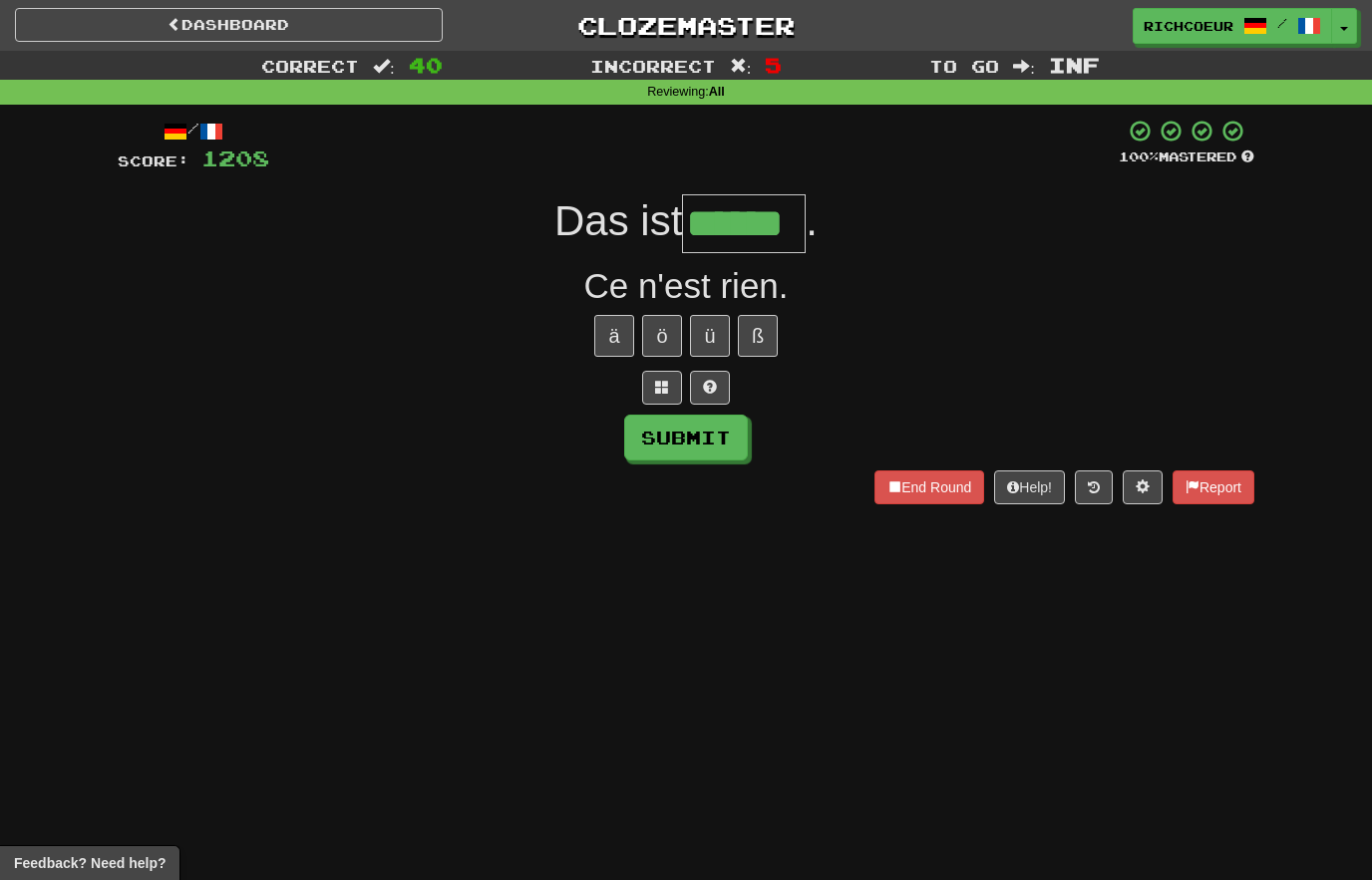 type on "******" 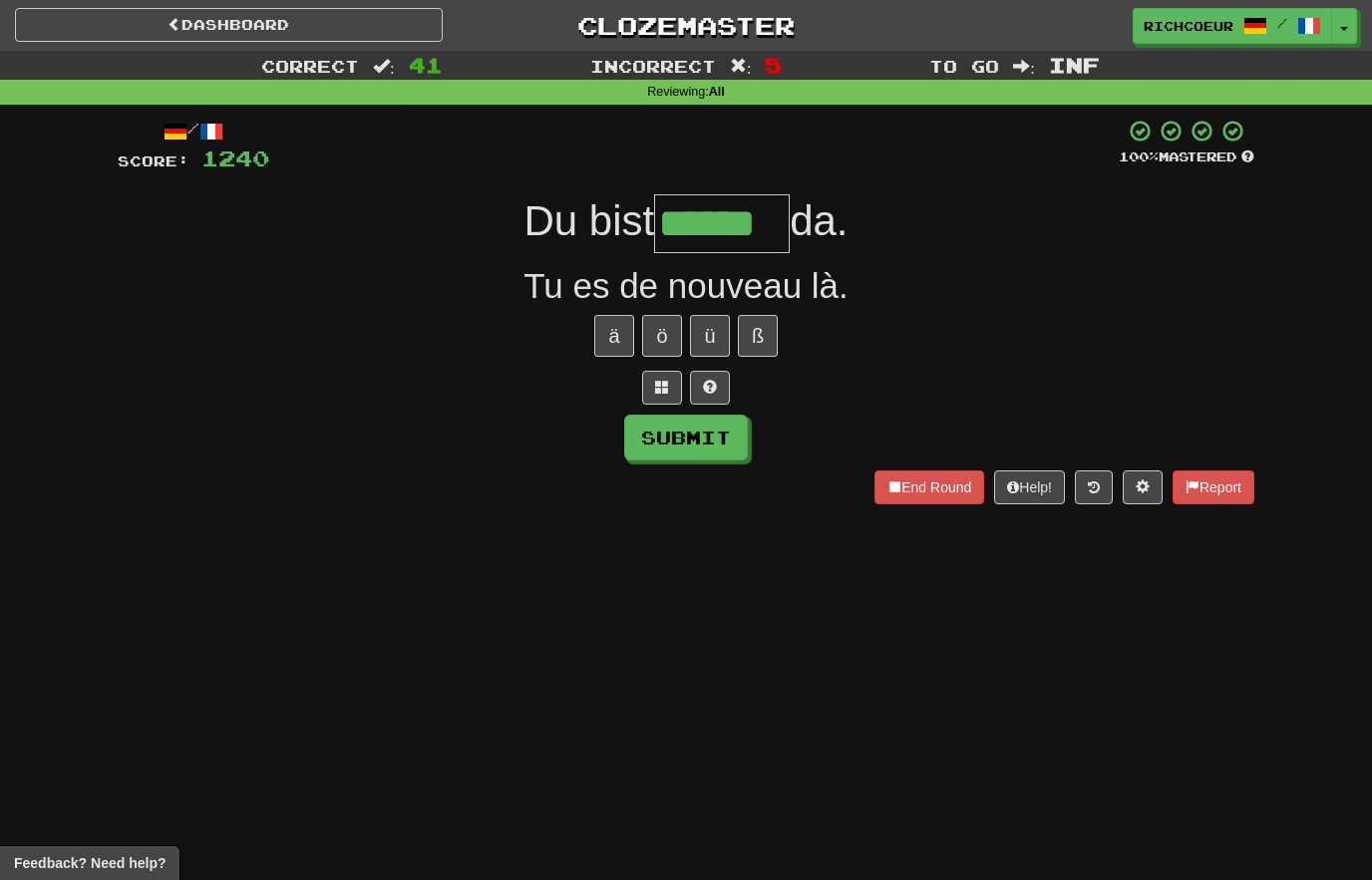 type on "******" 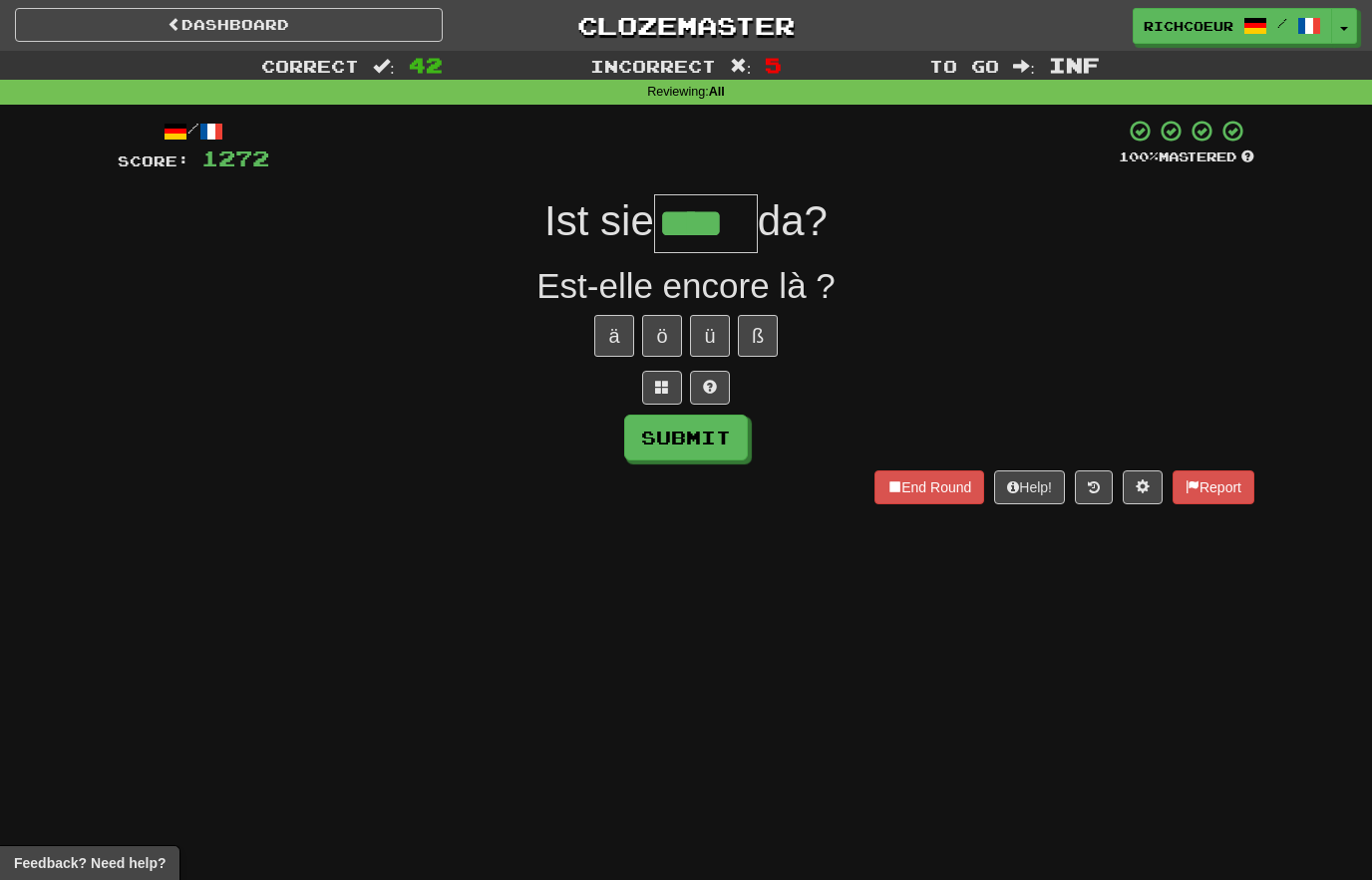 type on "****" 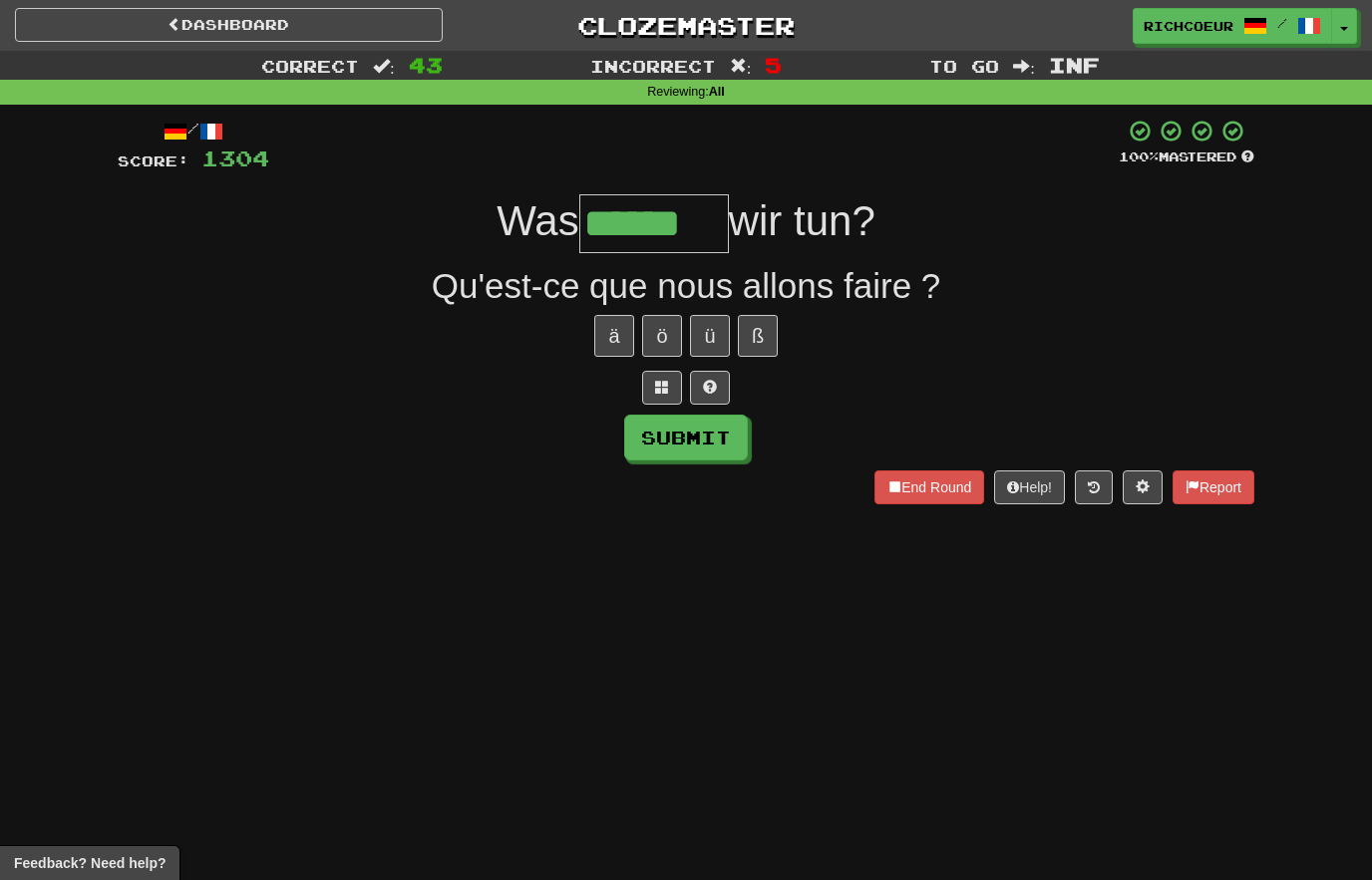 type on "******" 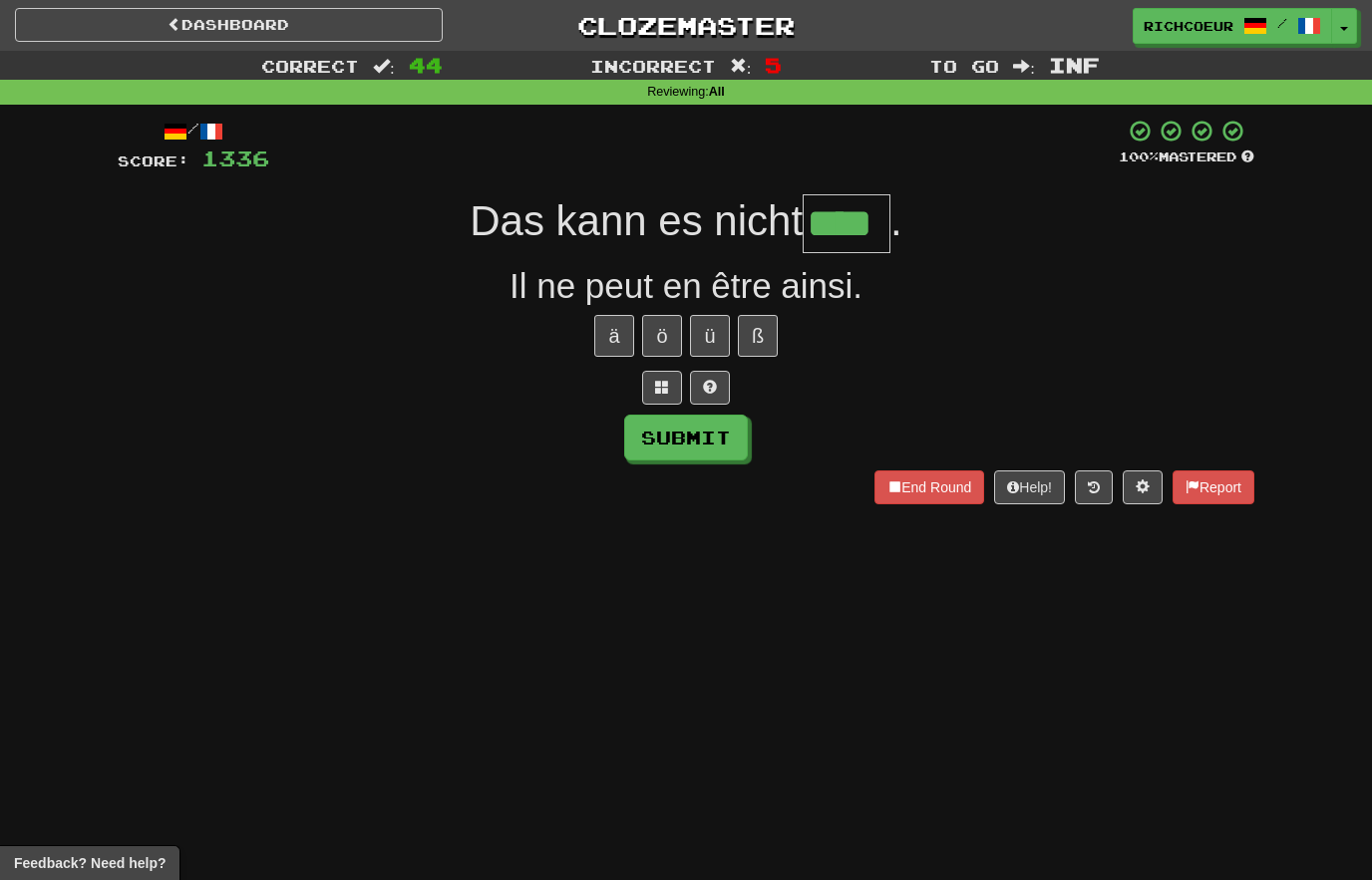type on "****" 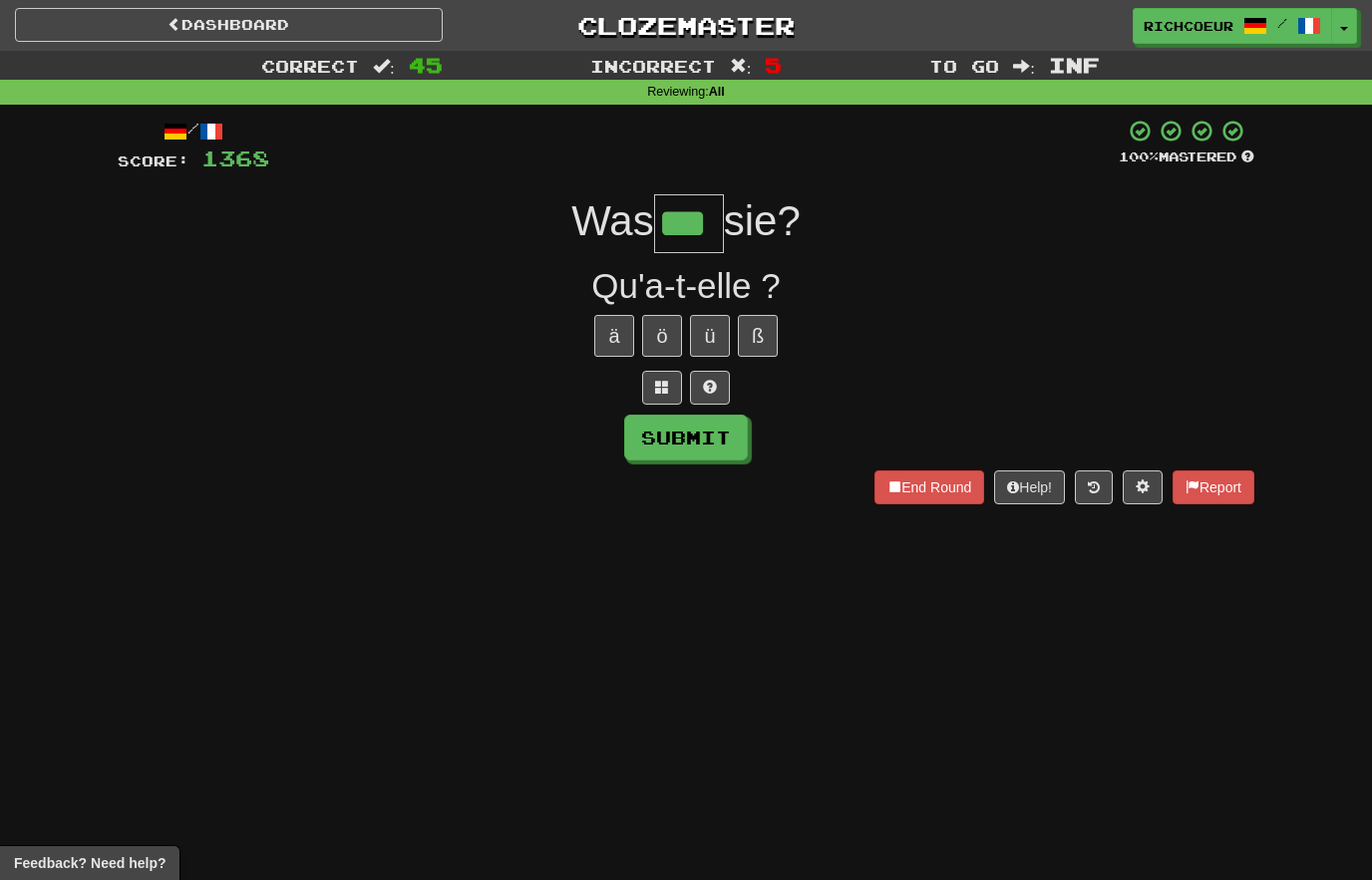 type on "***" 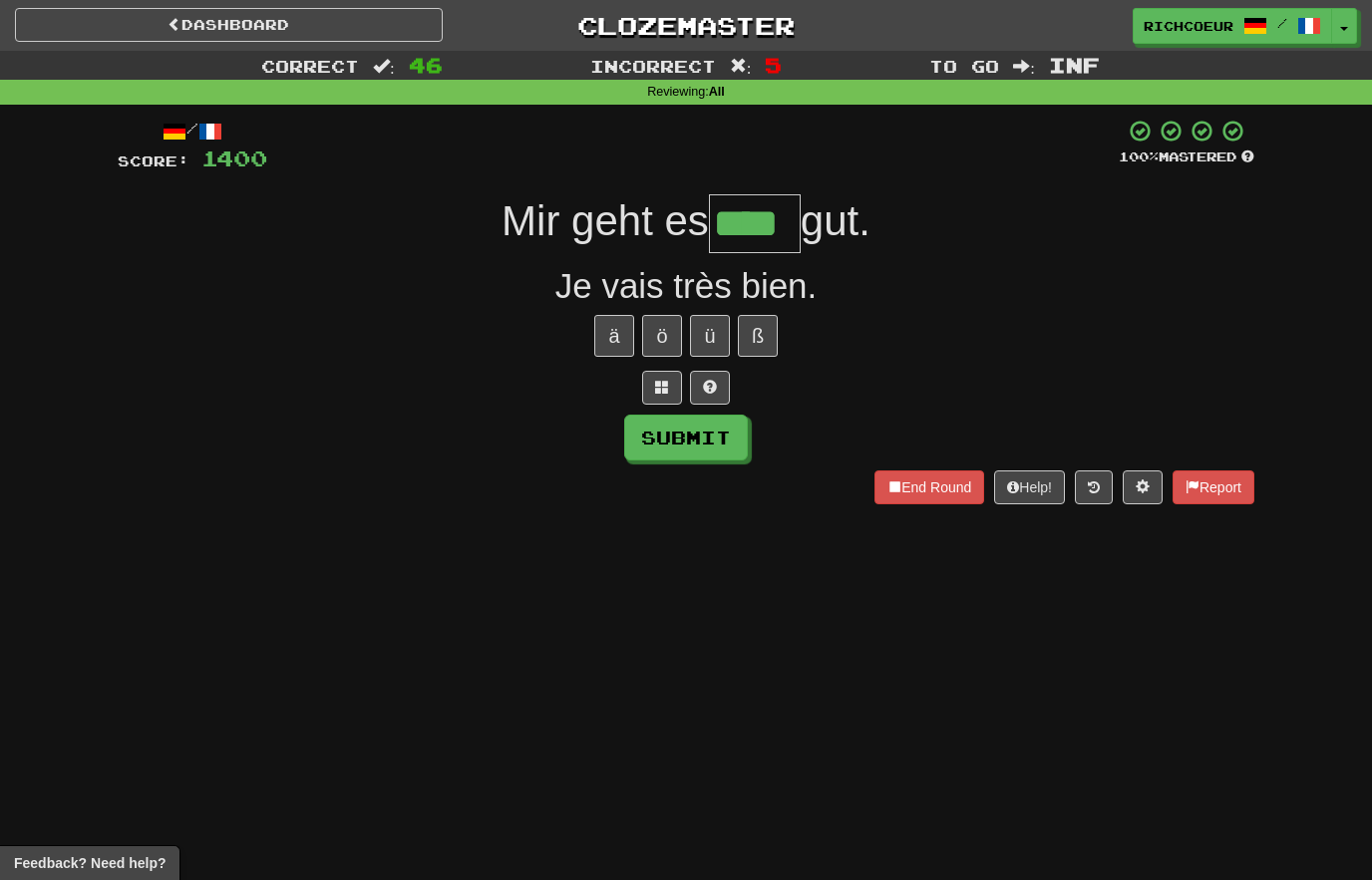 type on "****" 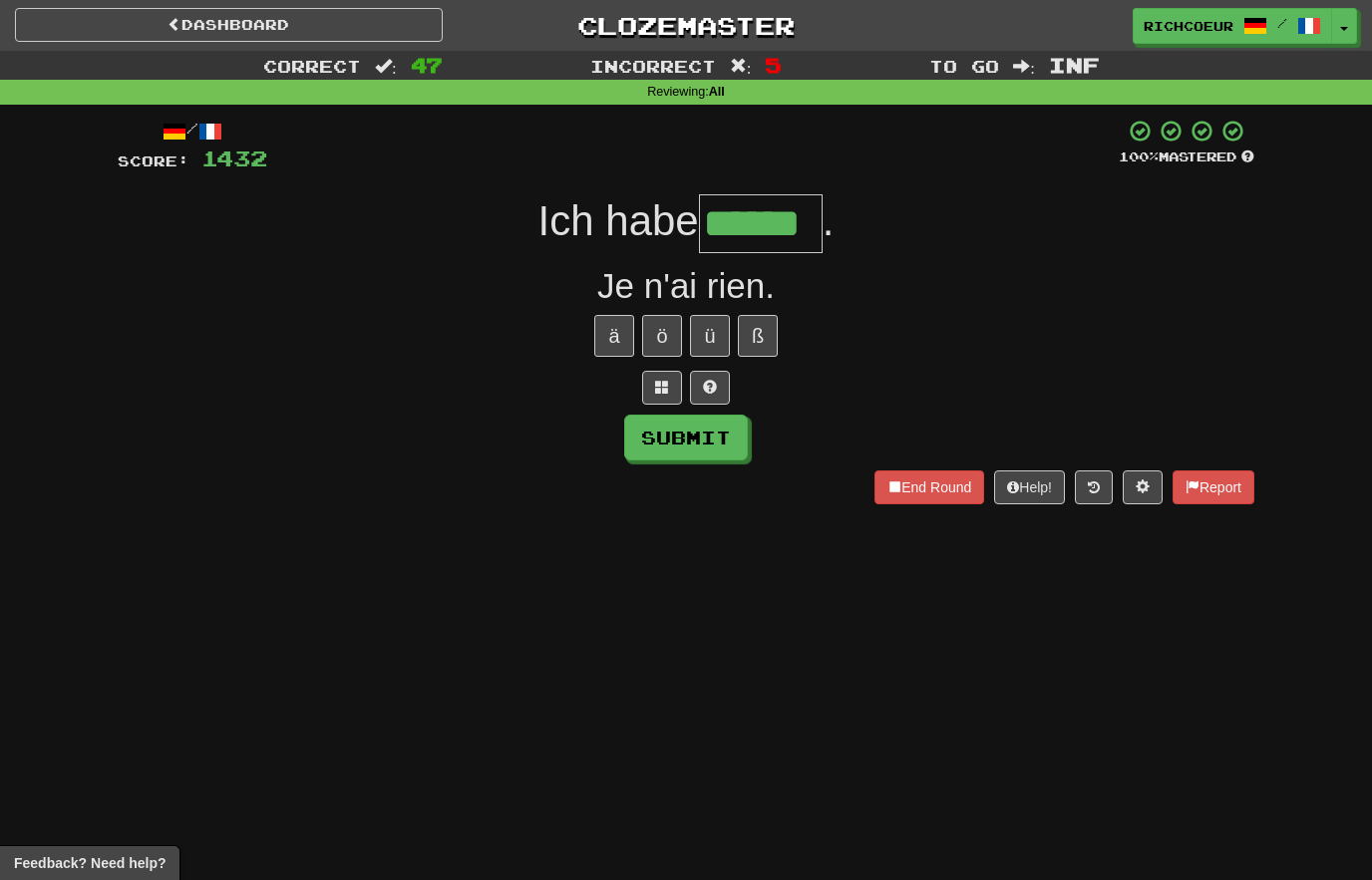 type on "******" 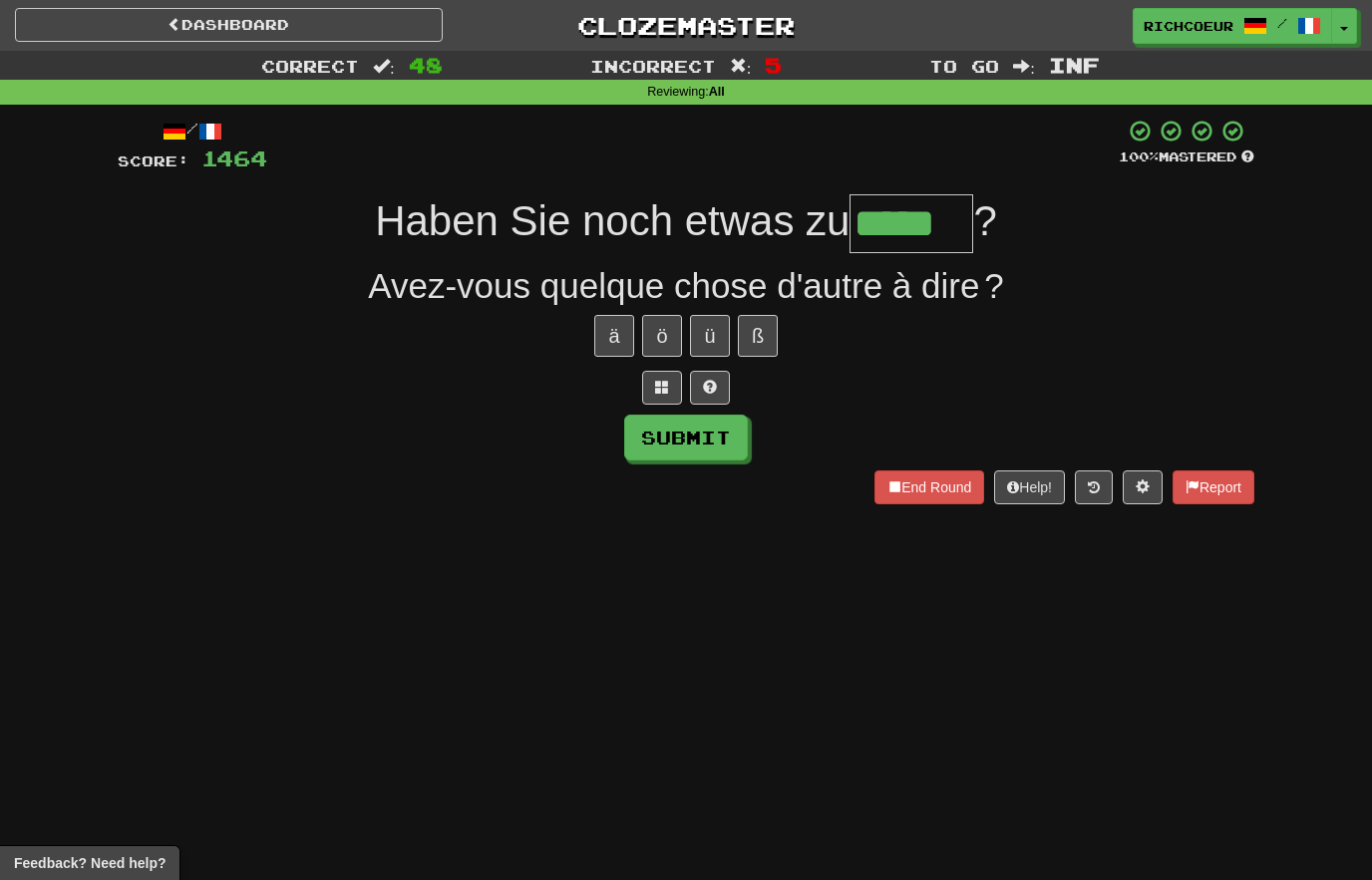 type on "*****" 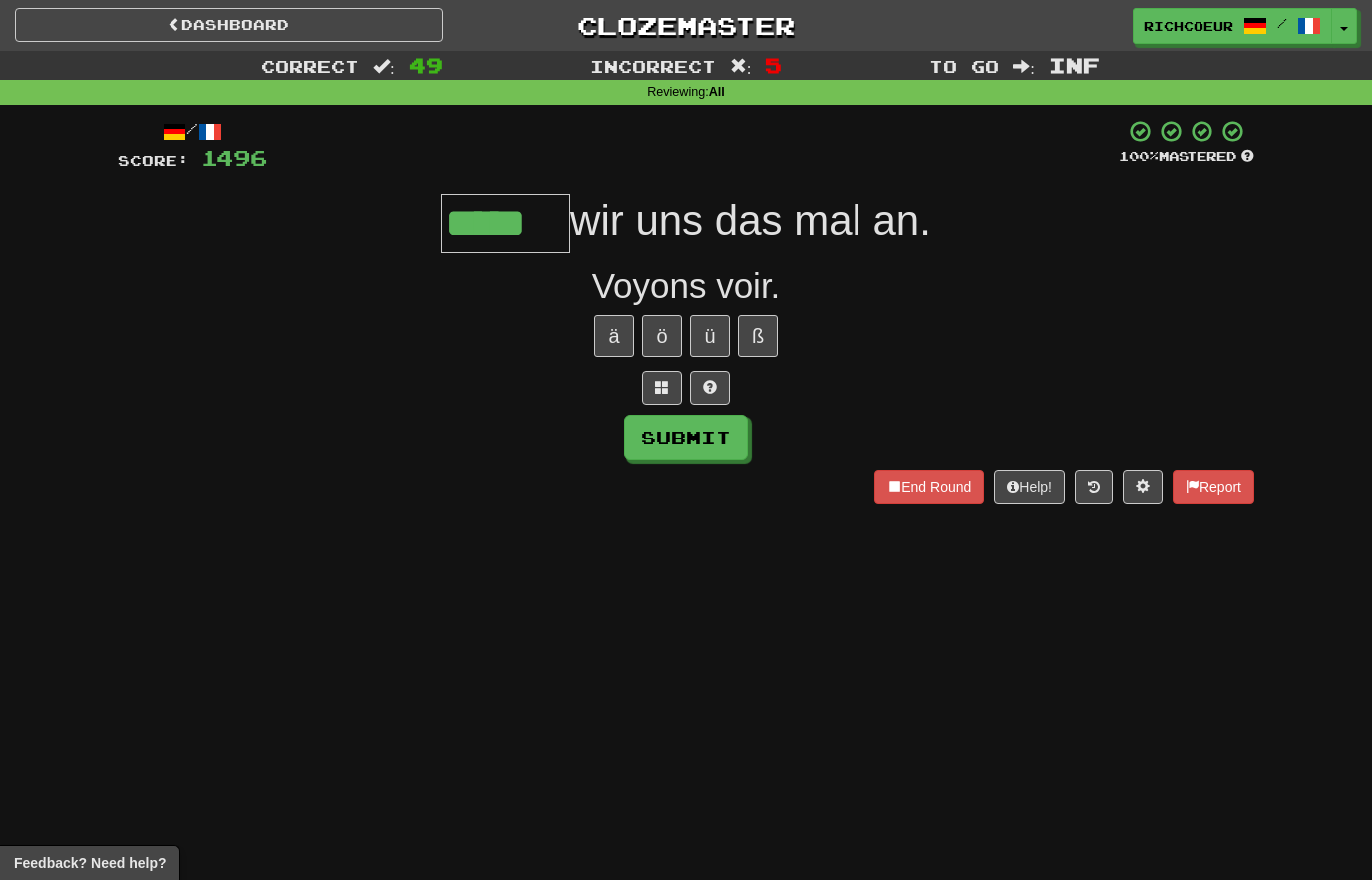 type on "*****" 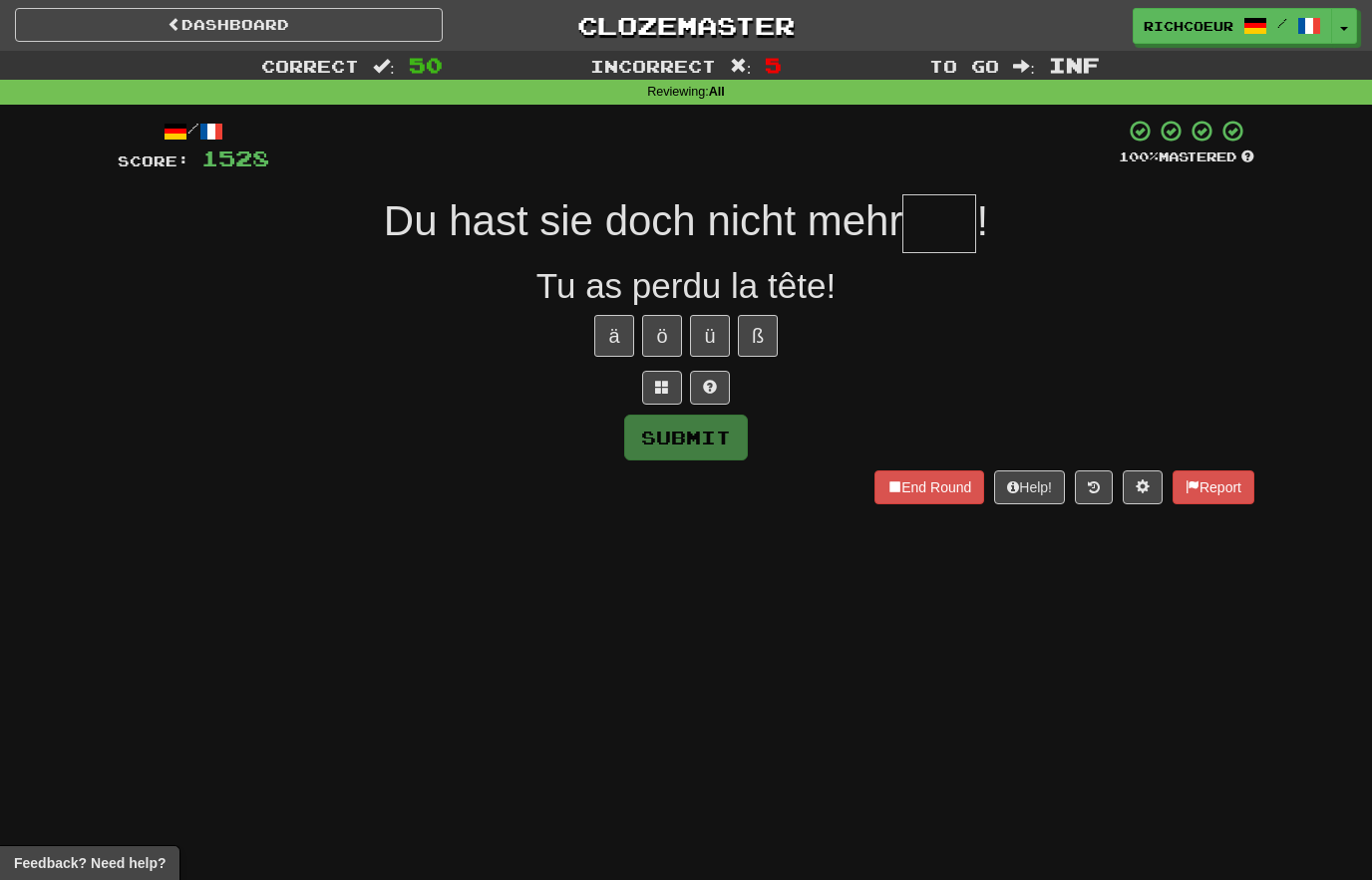 type on "****" 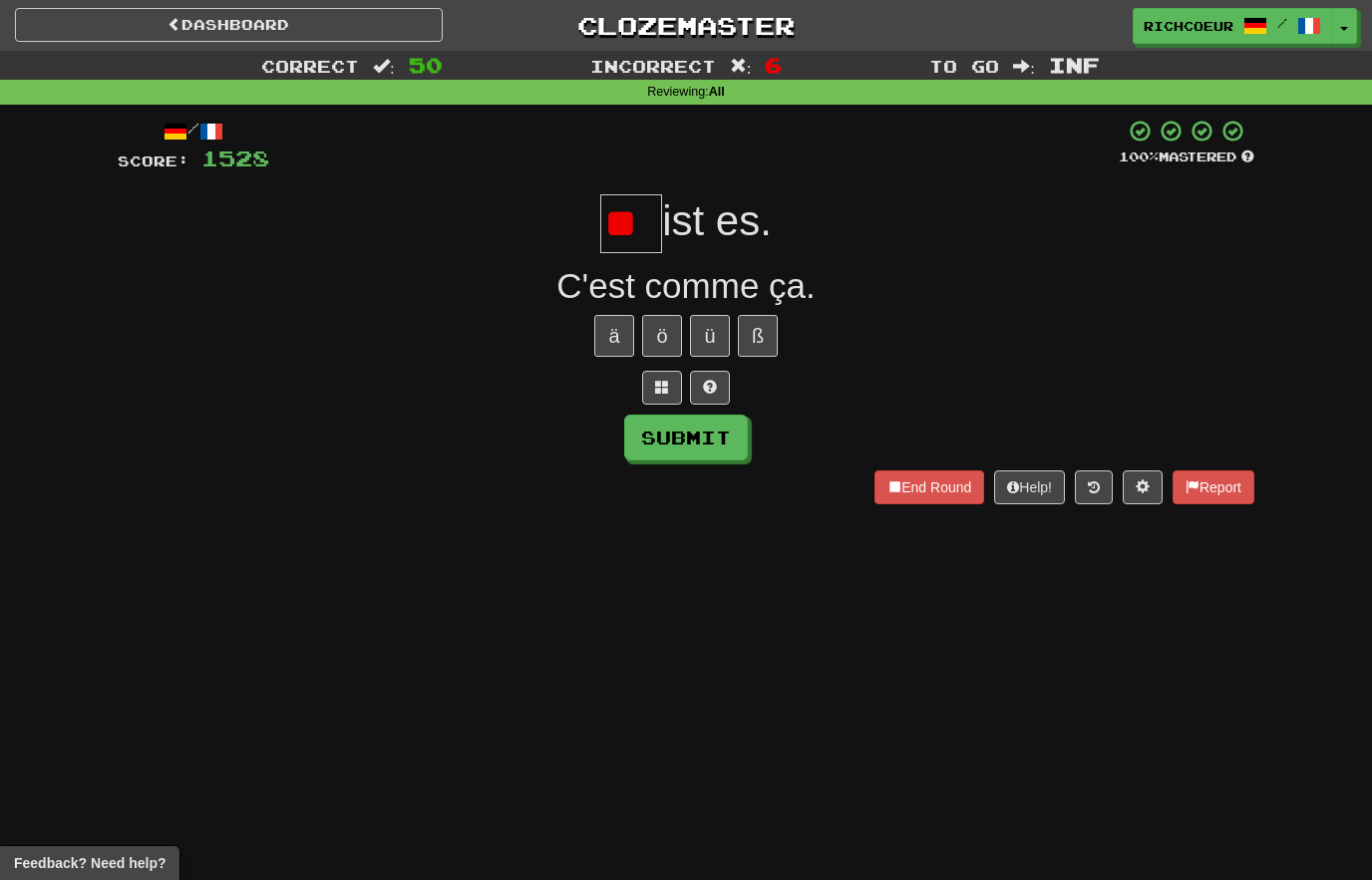 type on "*" 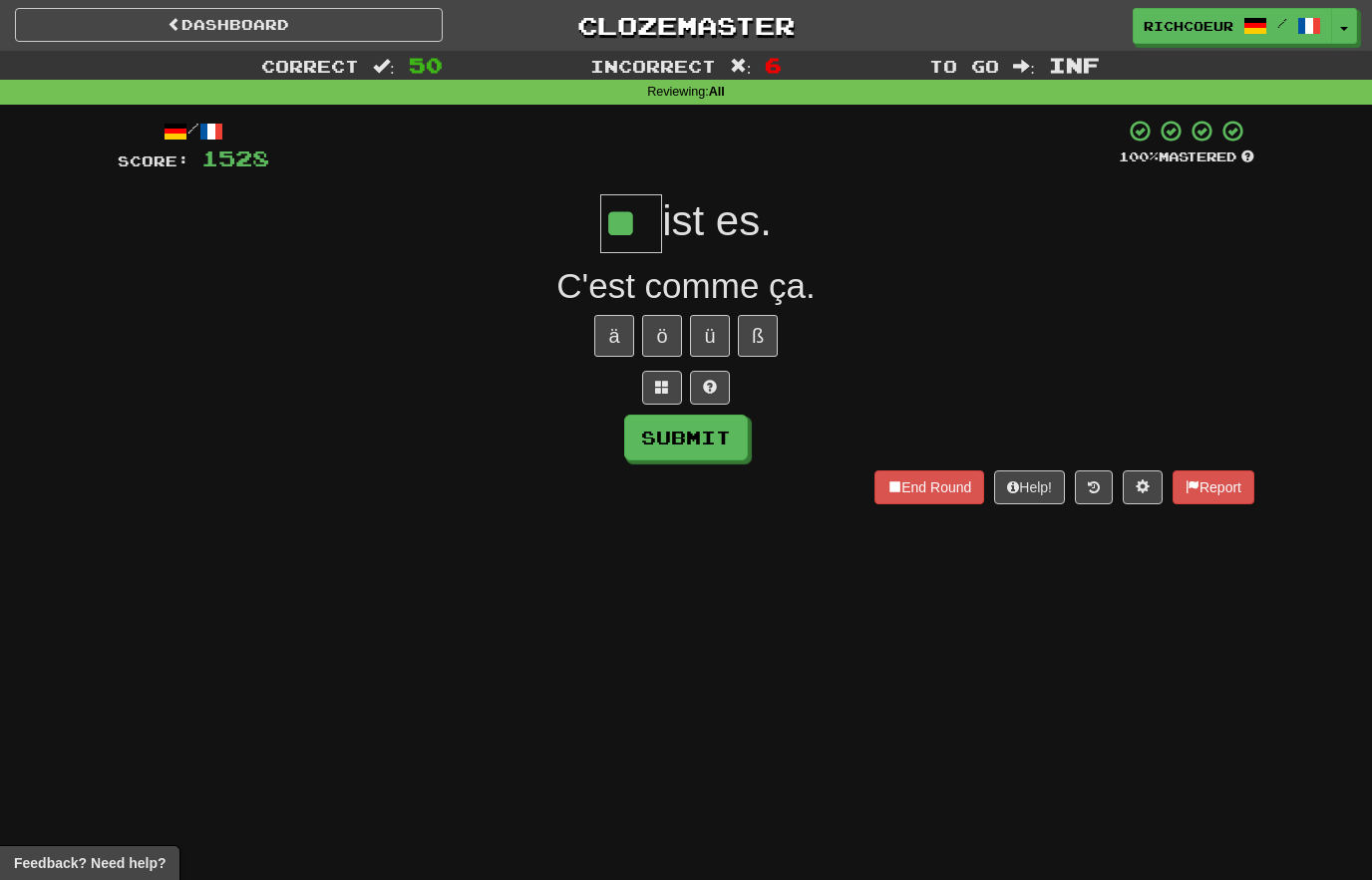 type on "**" 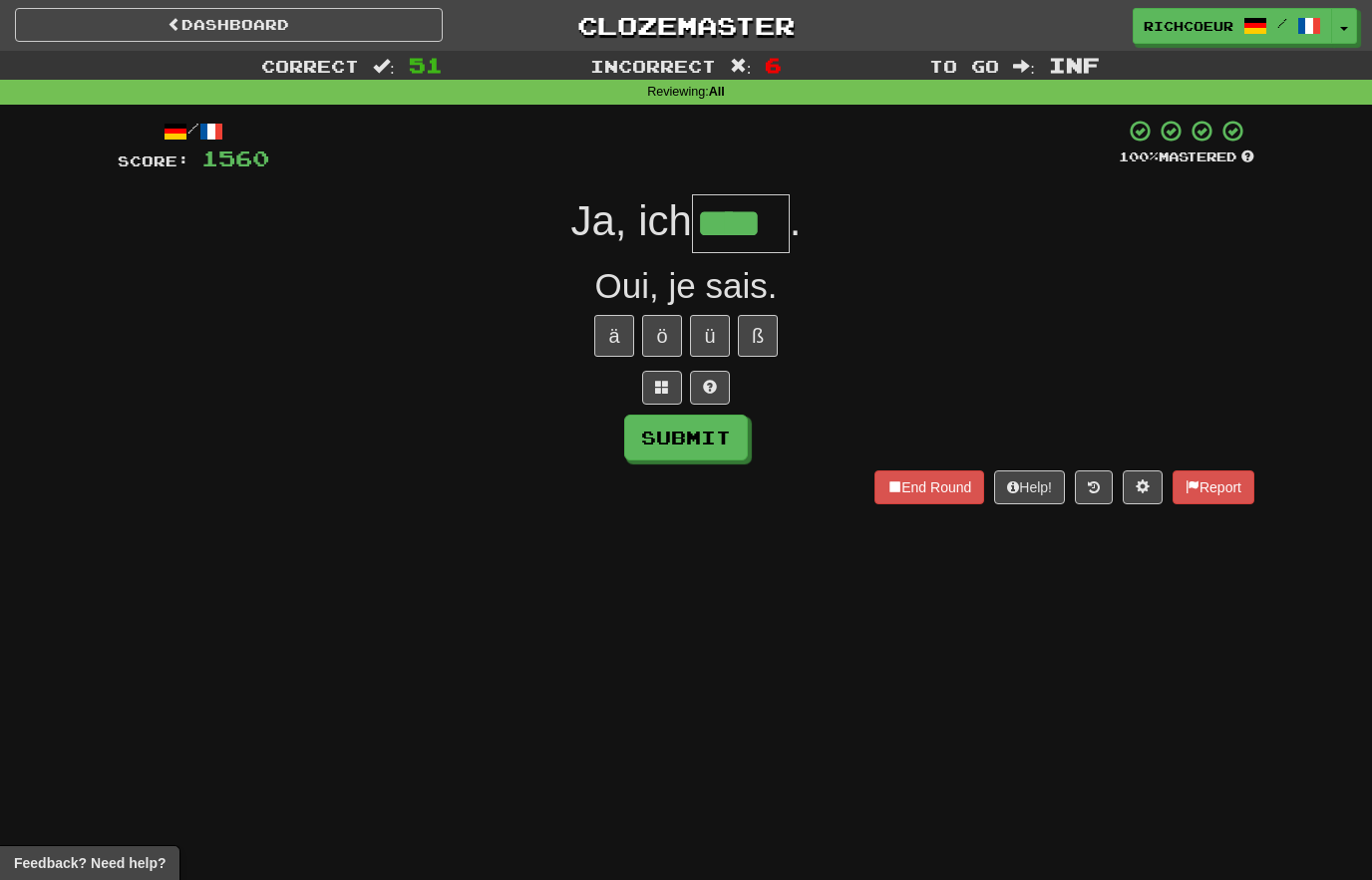 type on "****" 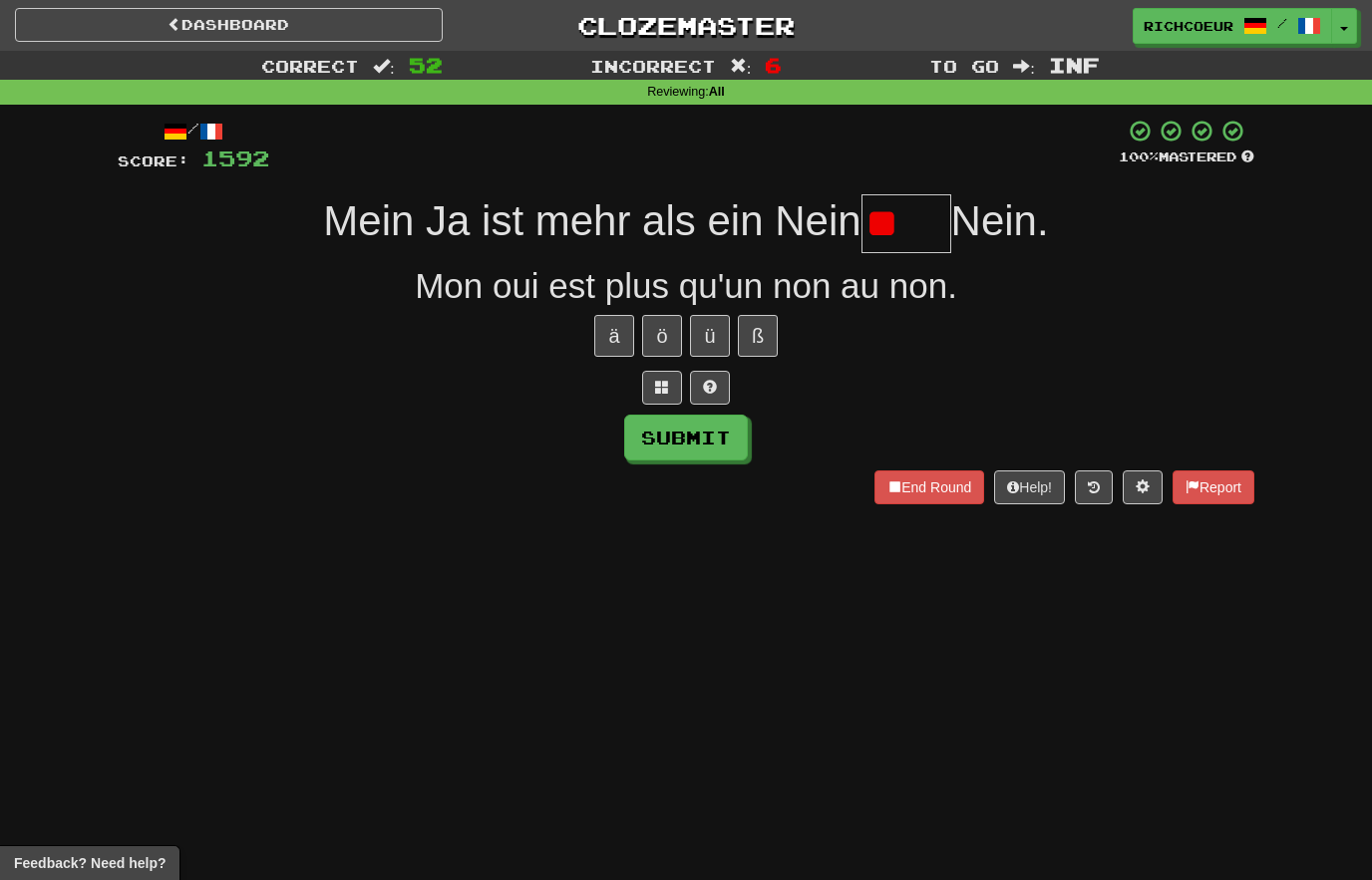 type on "*" 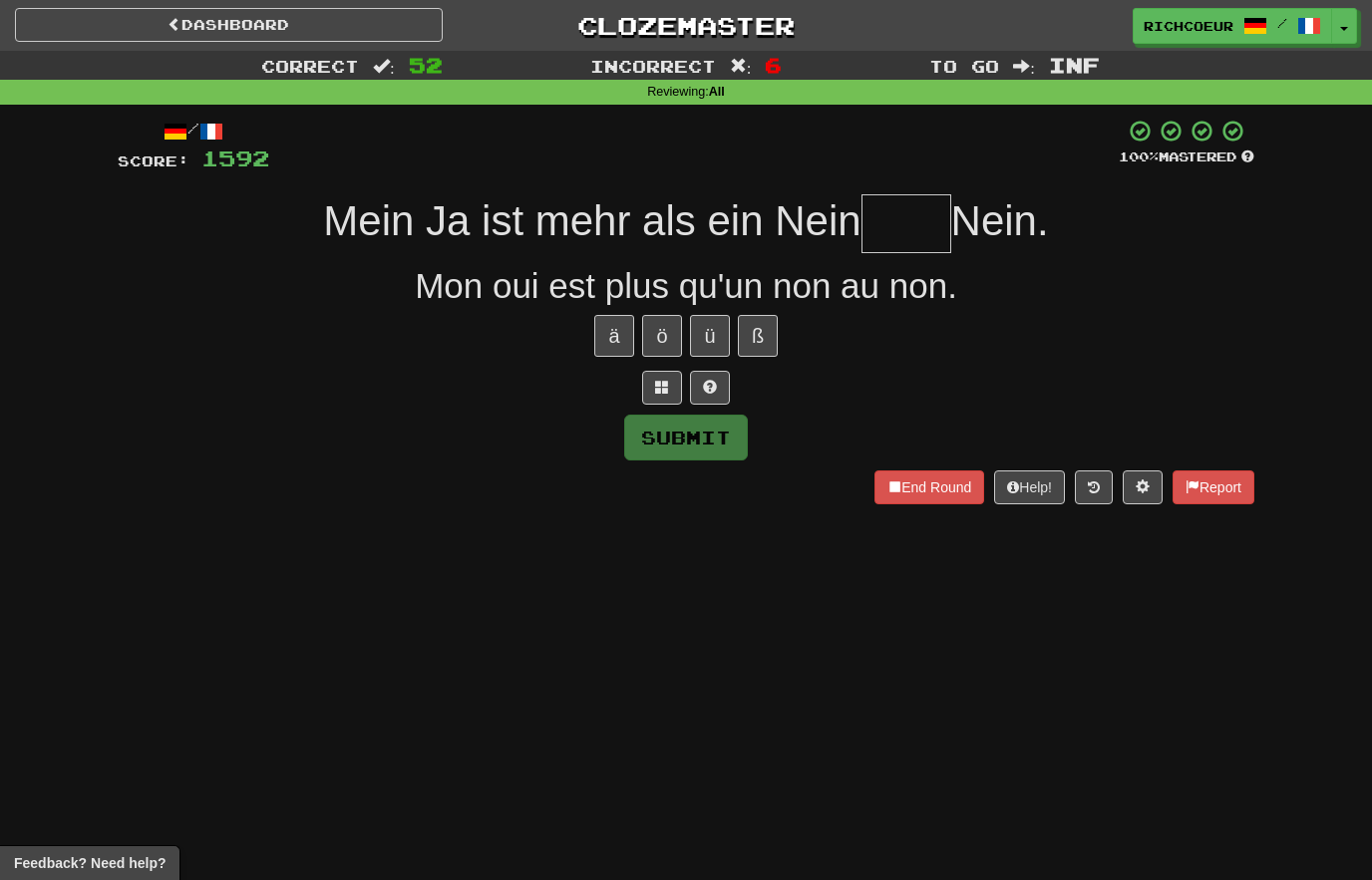type on "***" 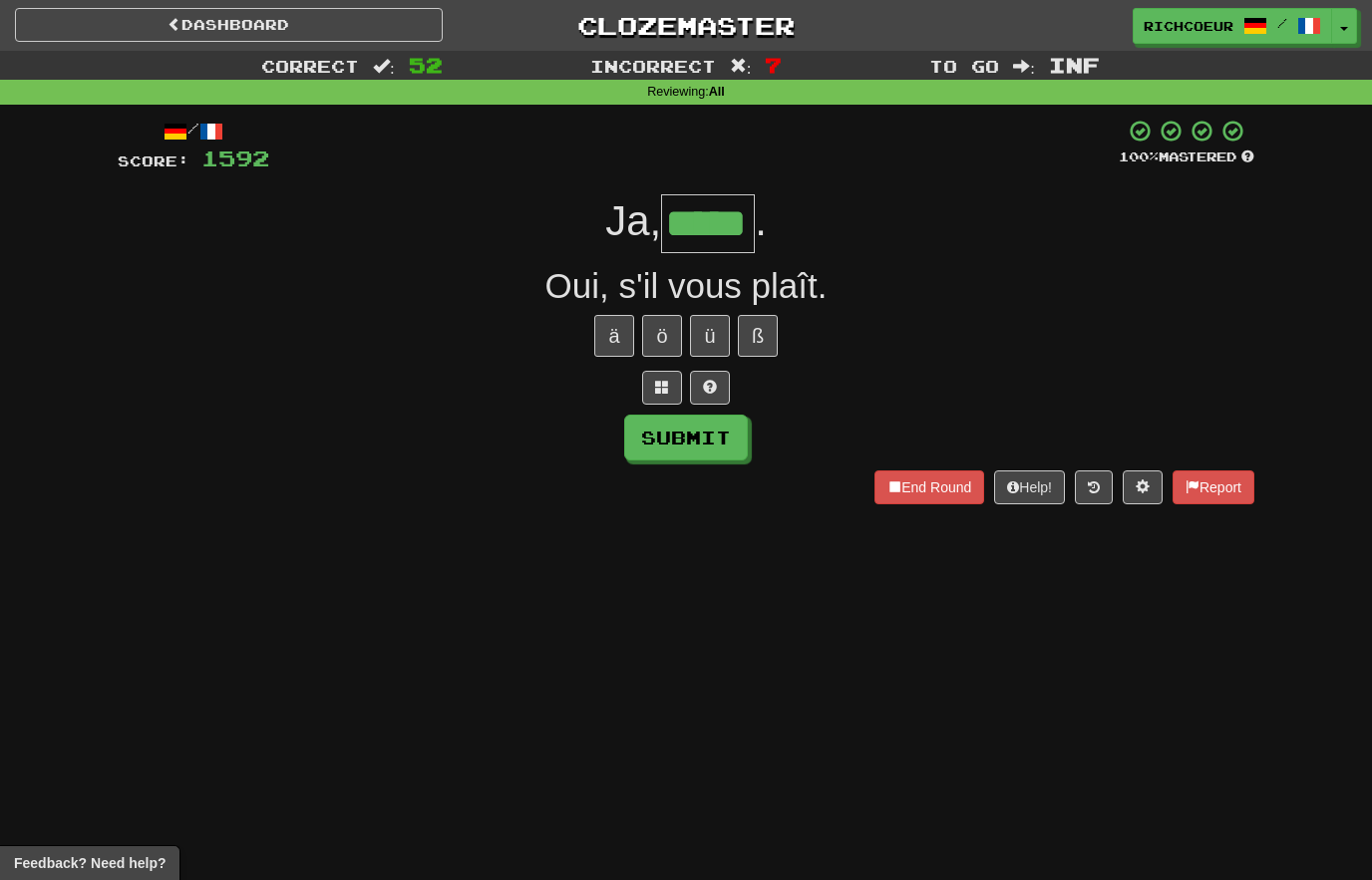 type on "*****" 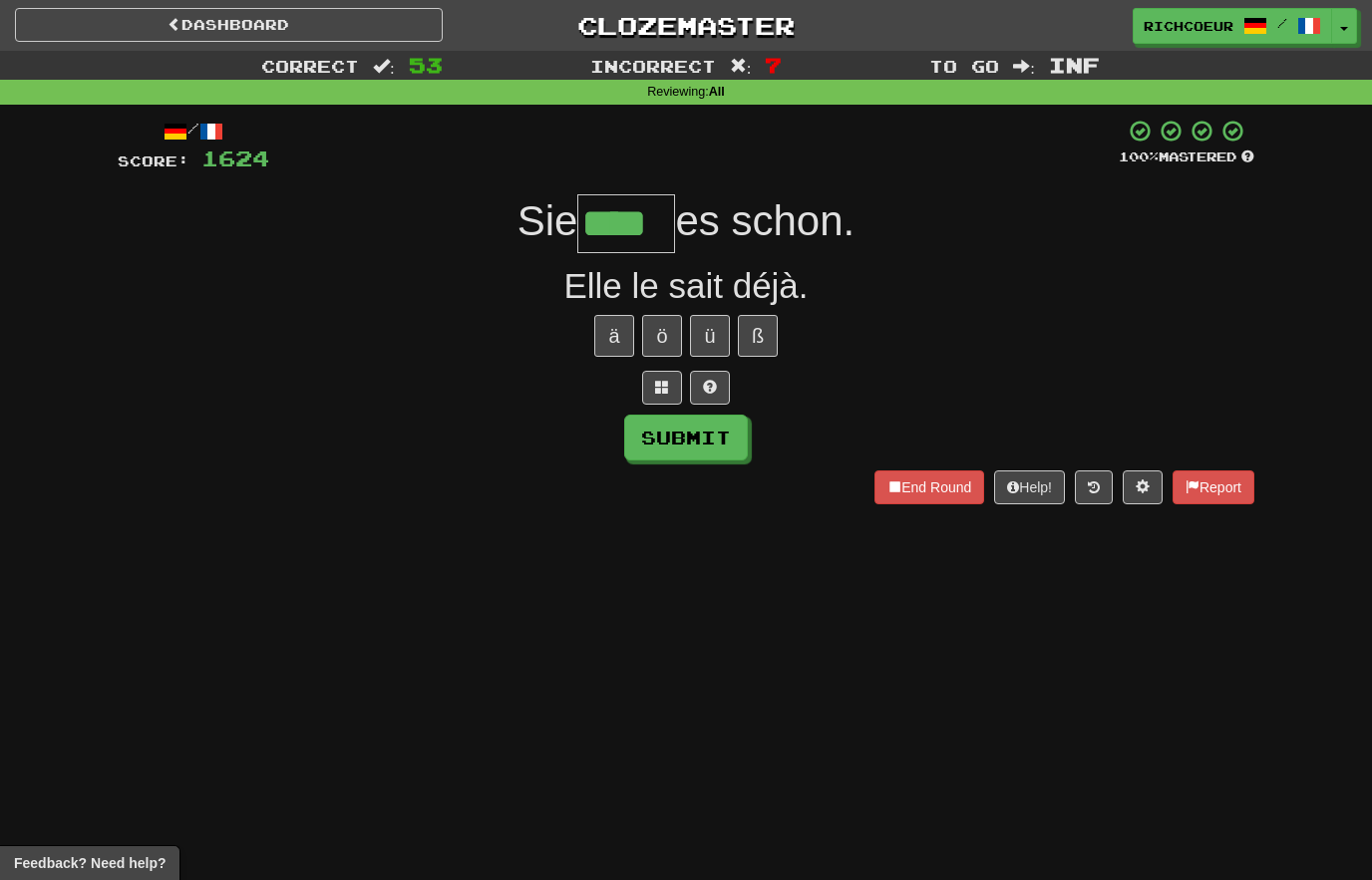 type on "****" 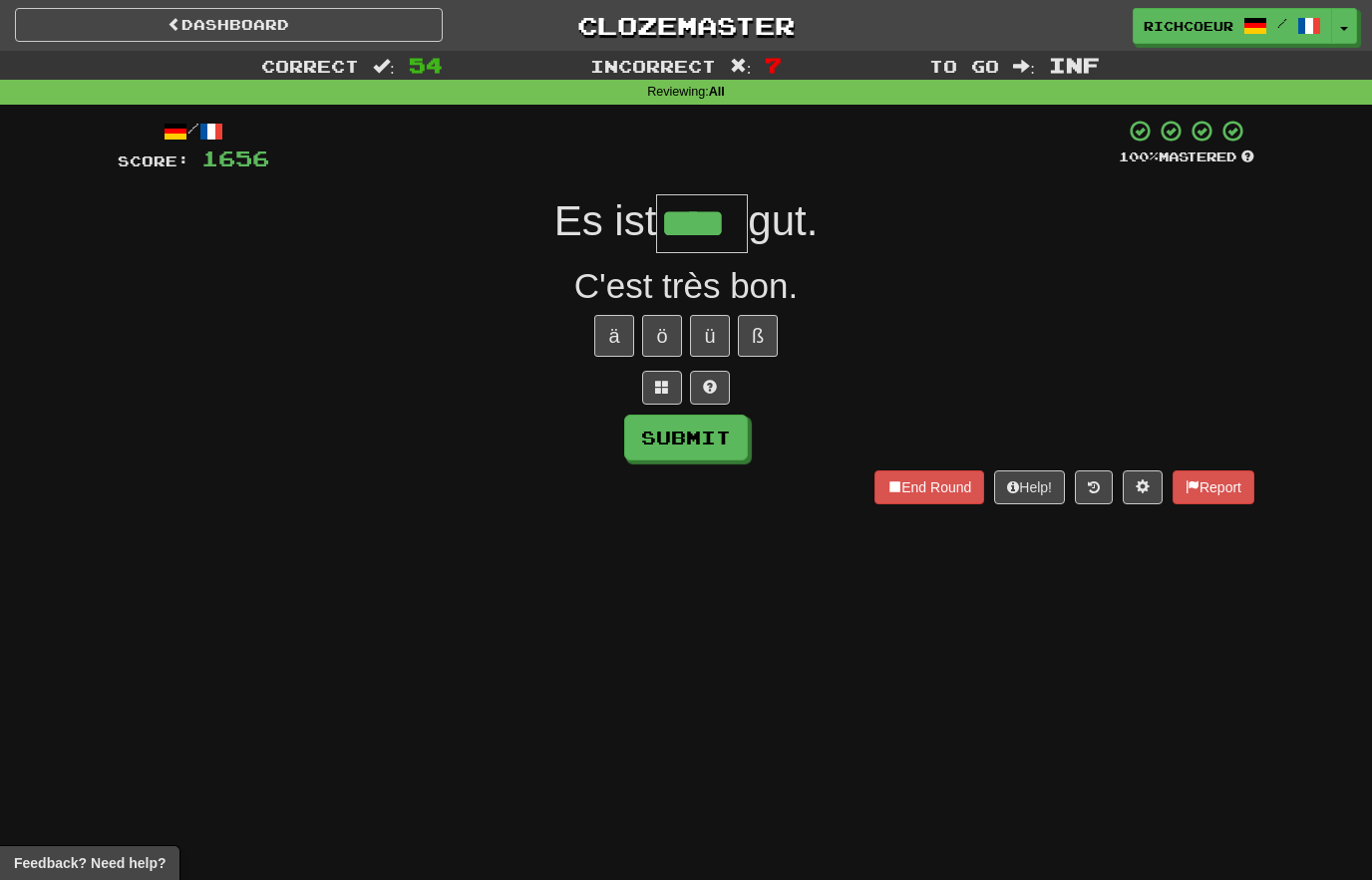type on "****" 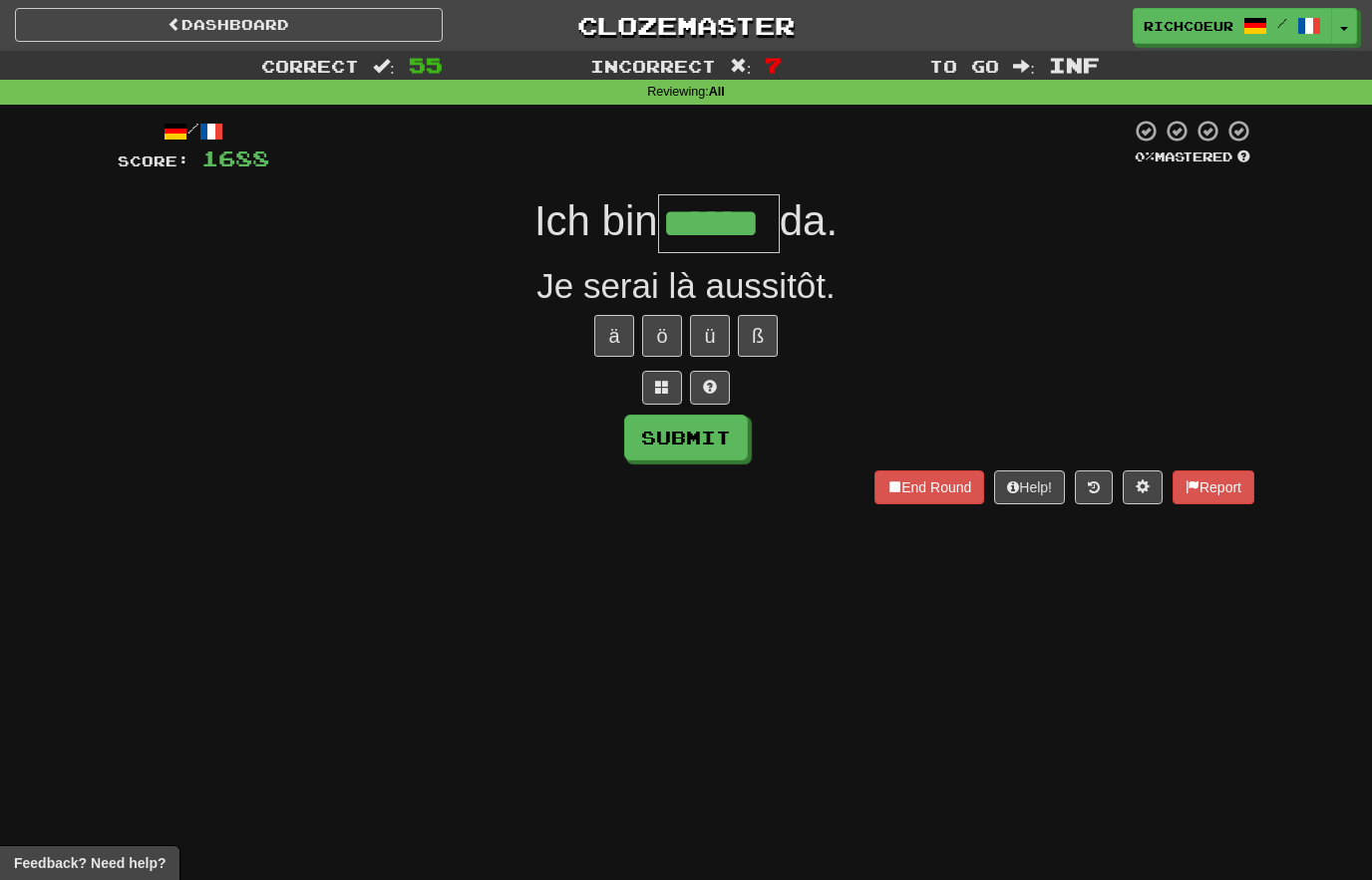 type on "******" 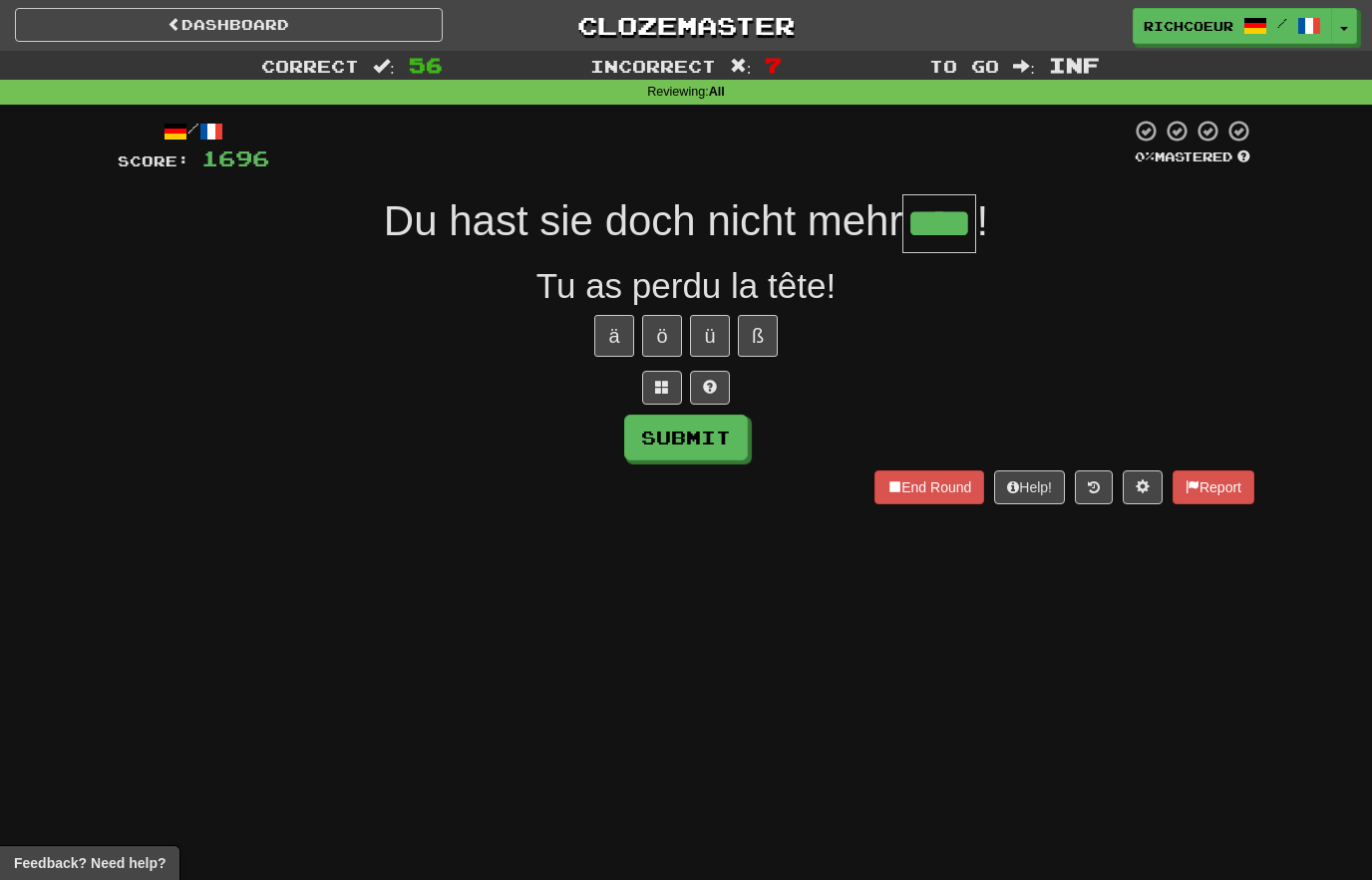 type on "****" 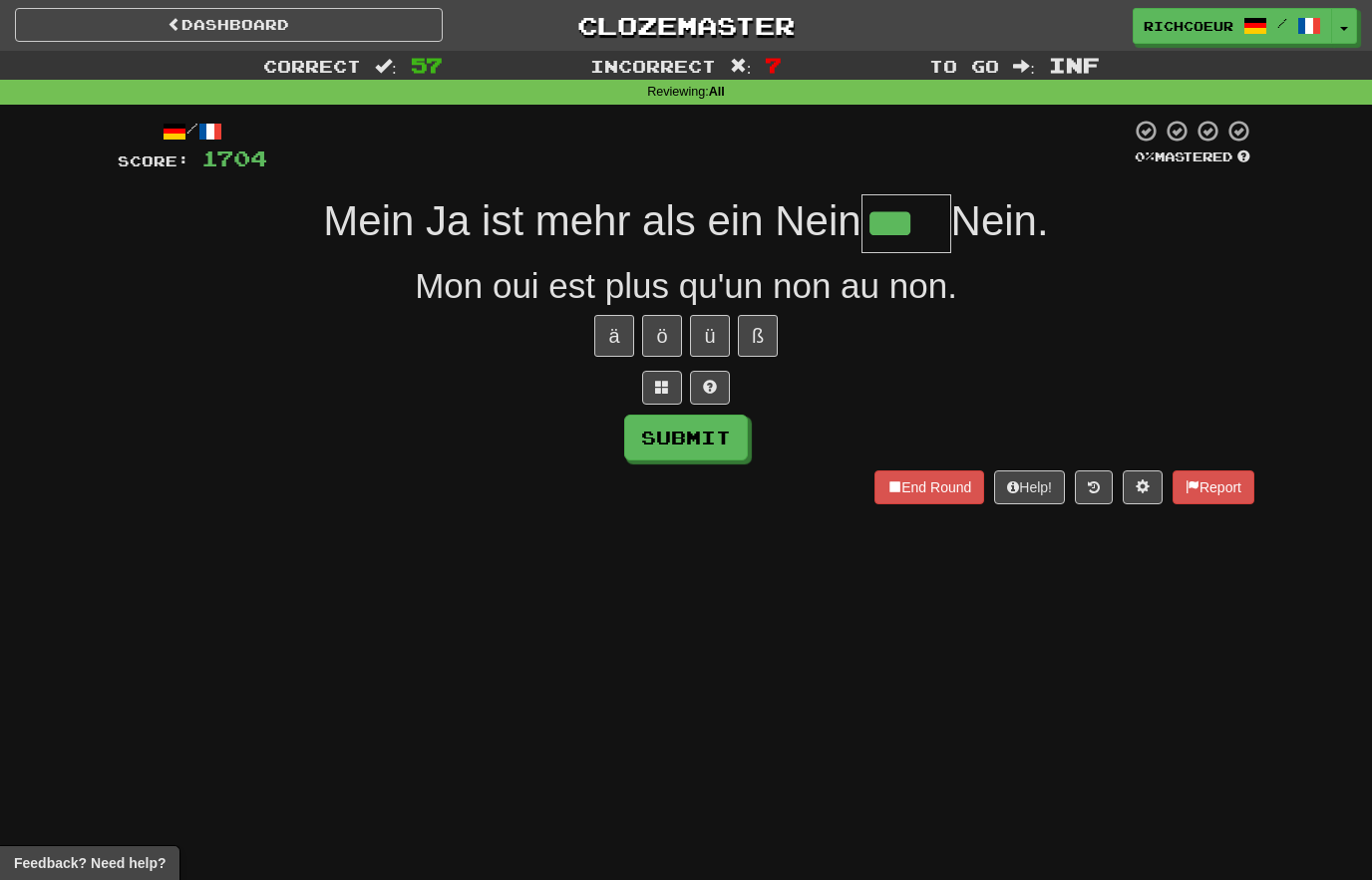 type on "***" 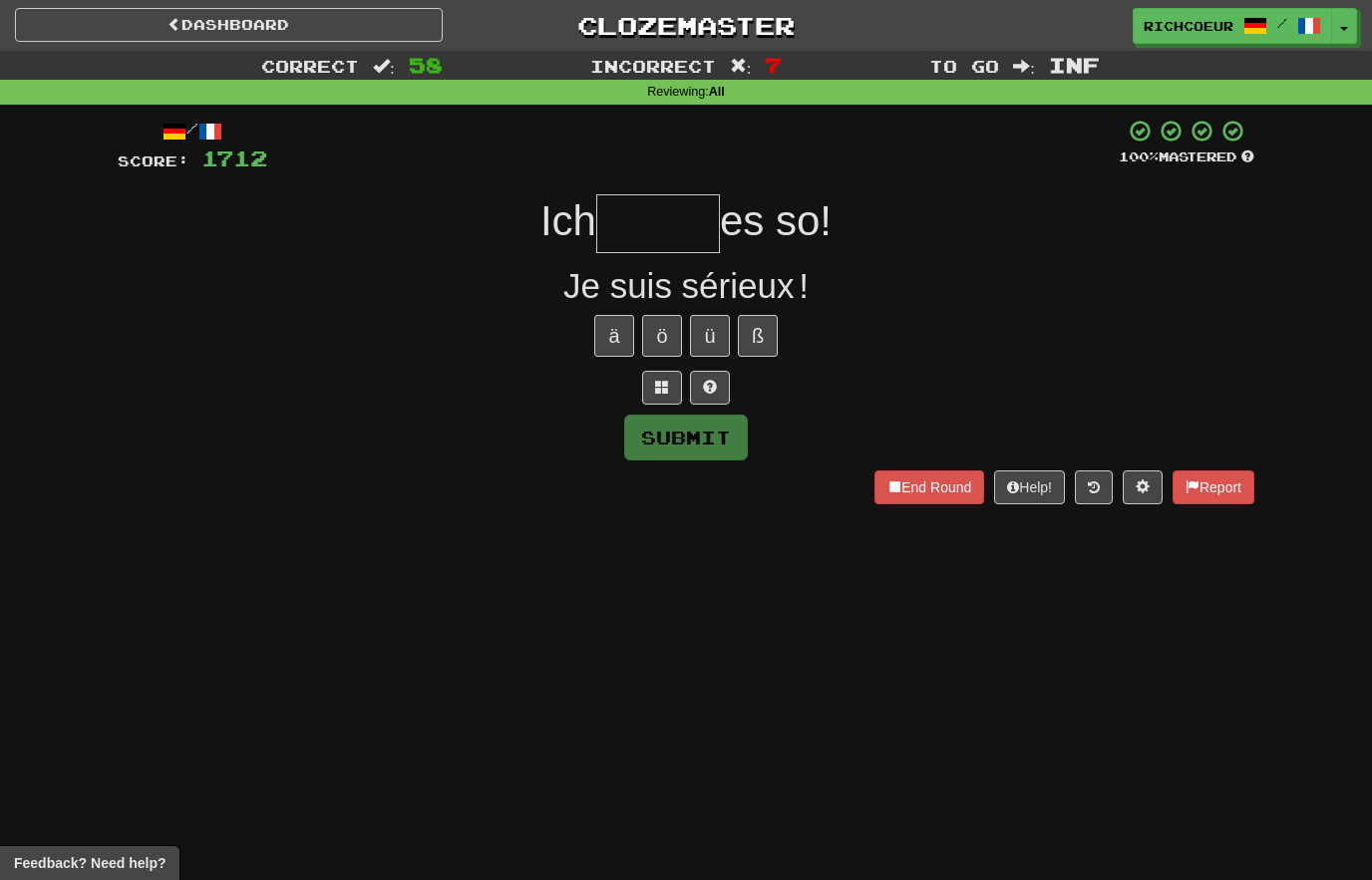 type on "*" 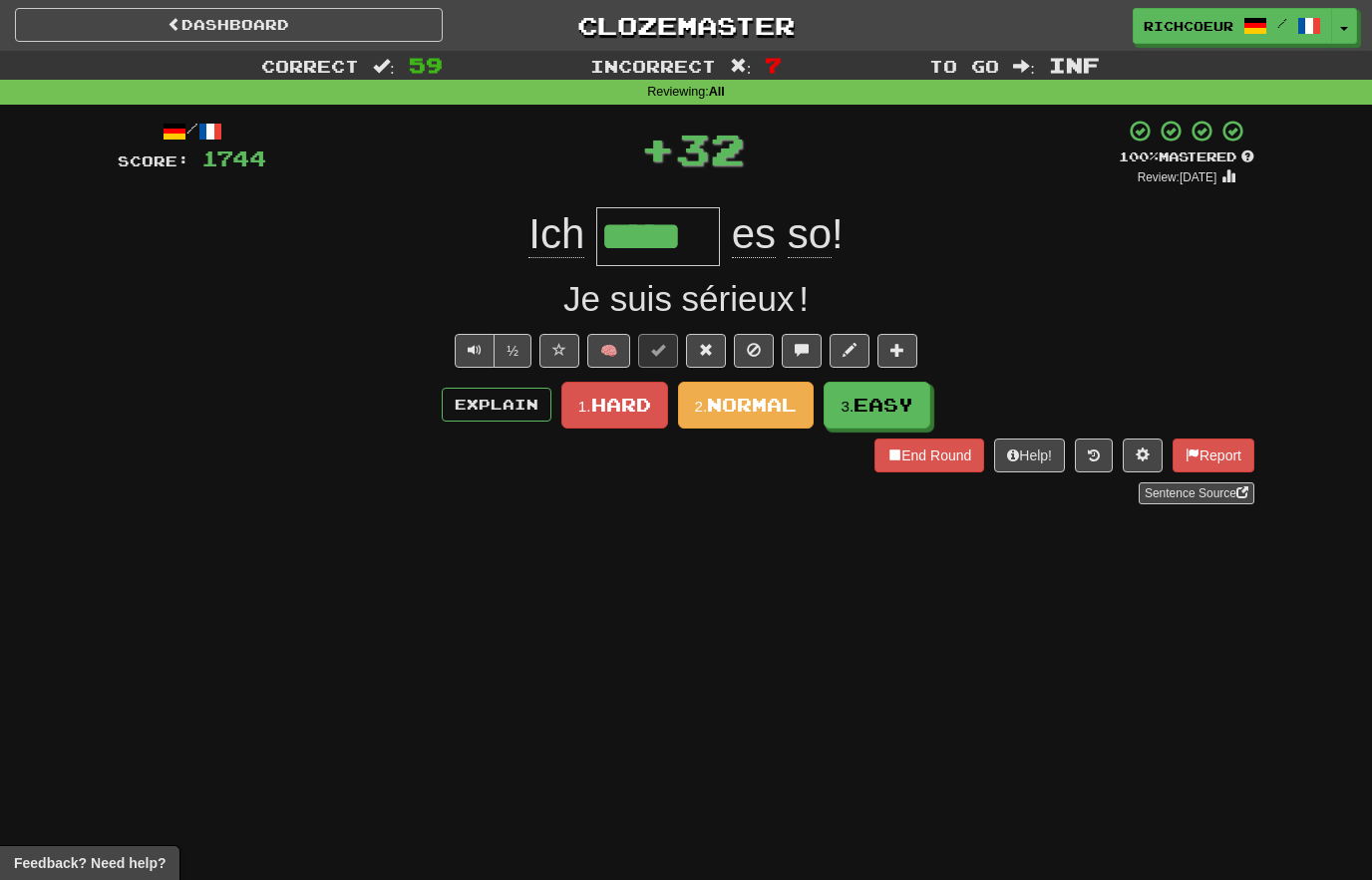 type on "*****" 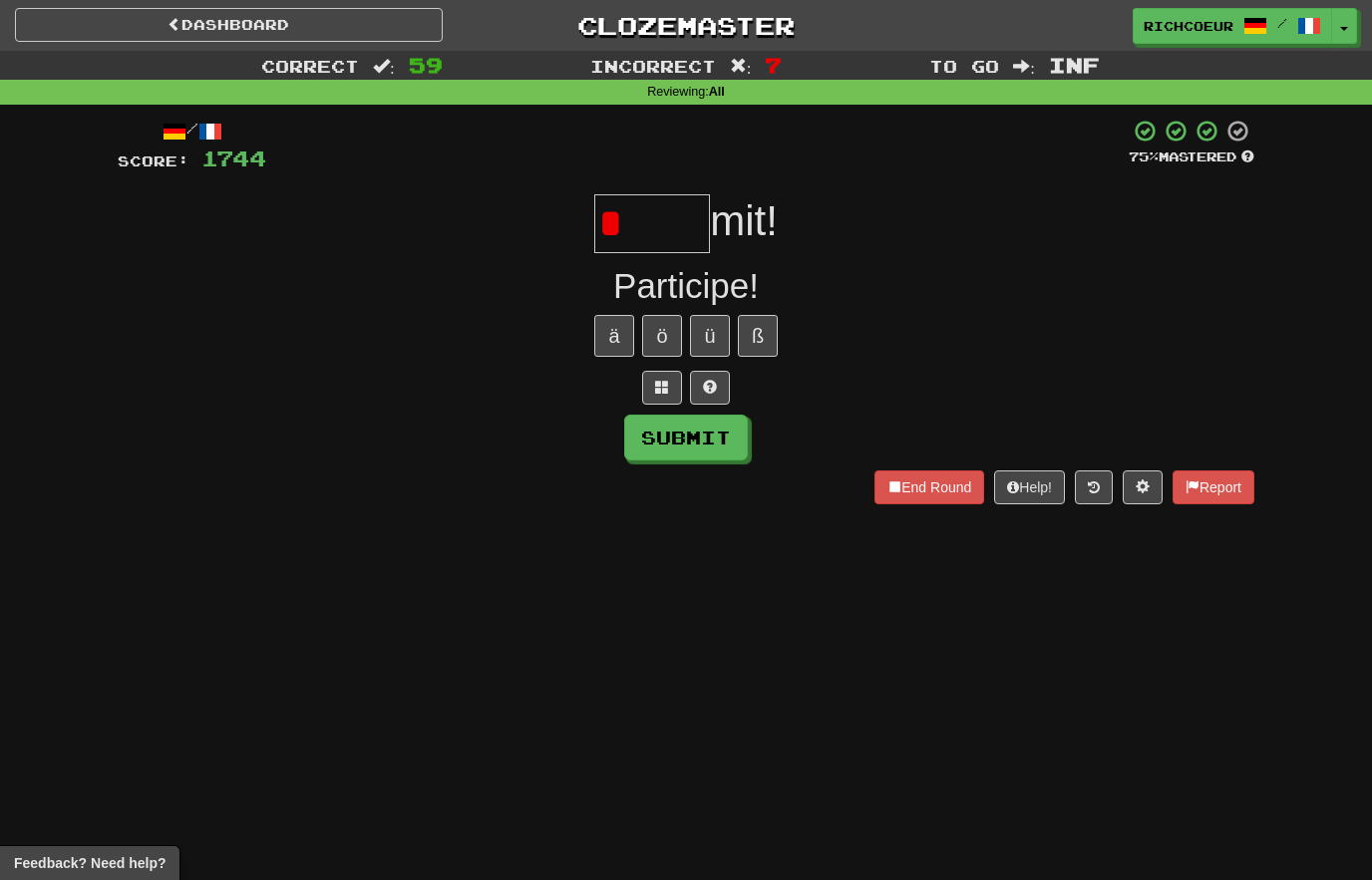 type on "****" 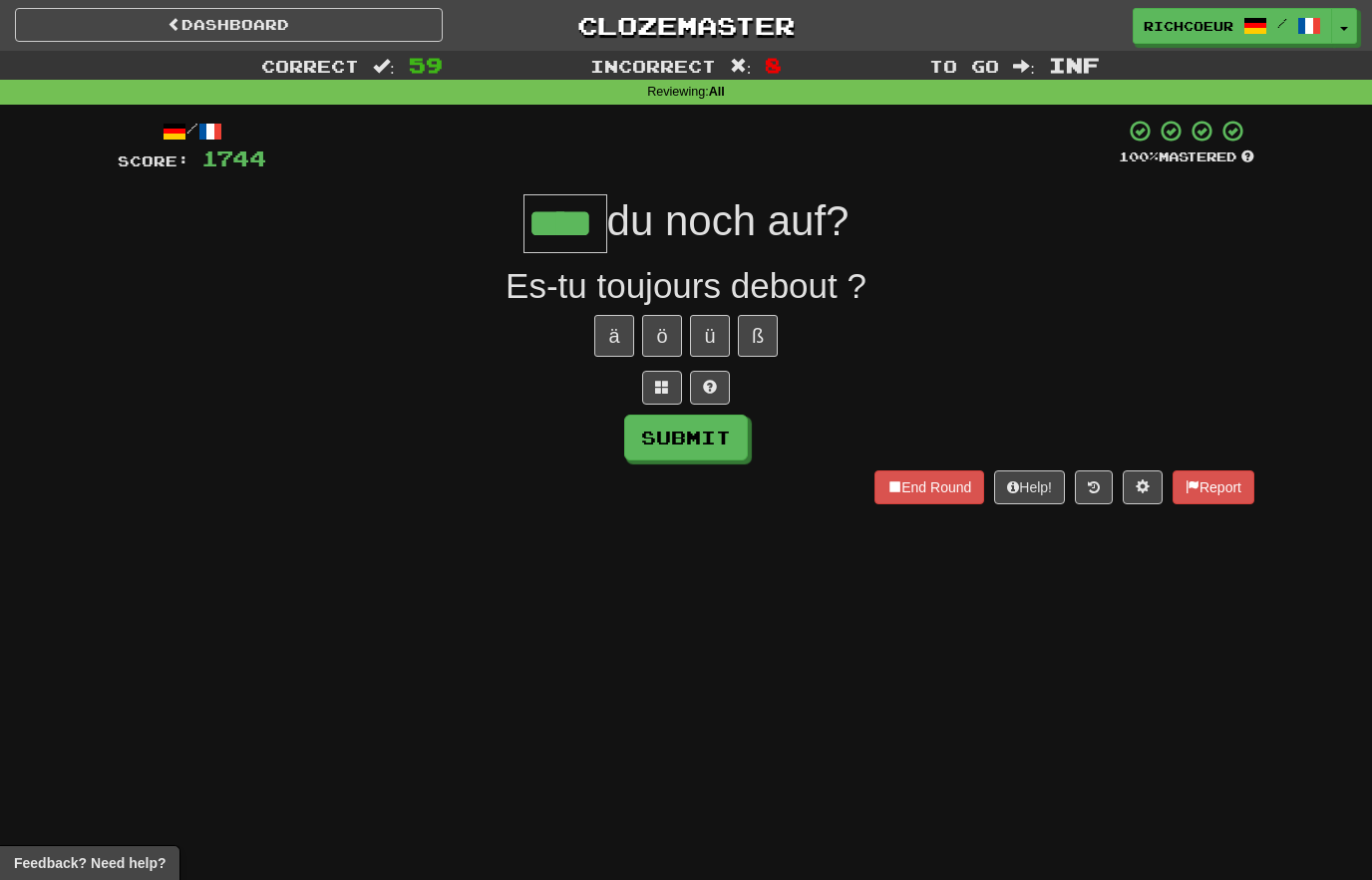 type on "****" 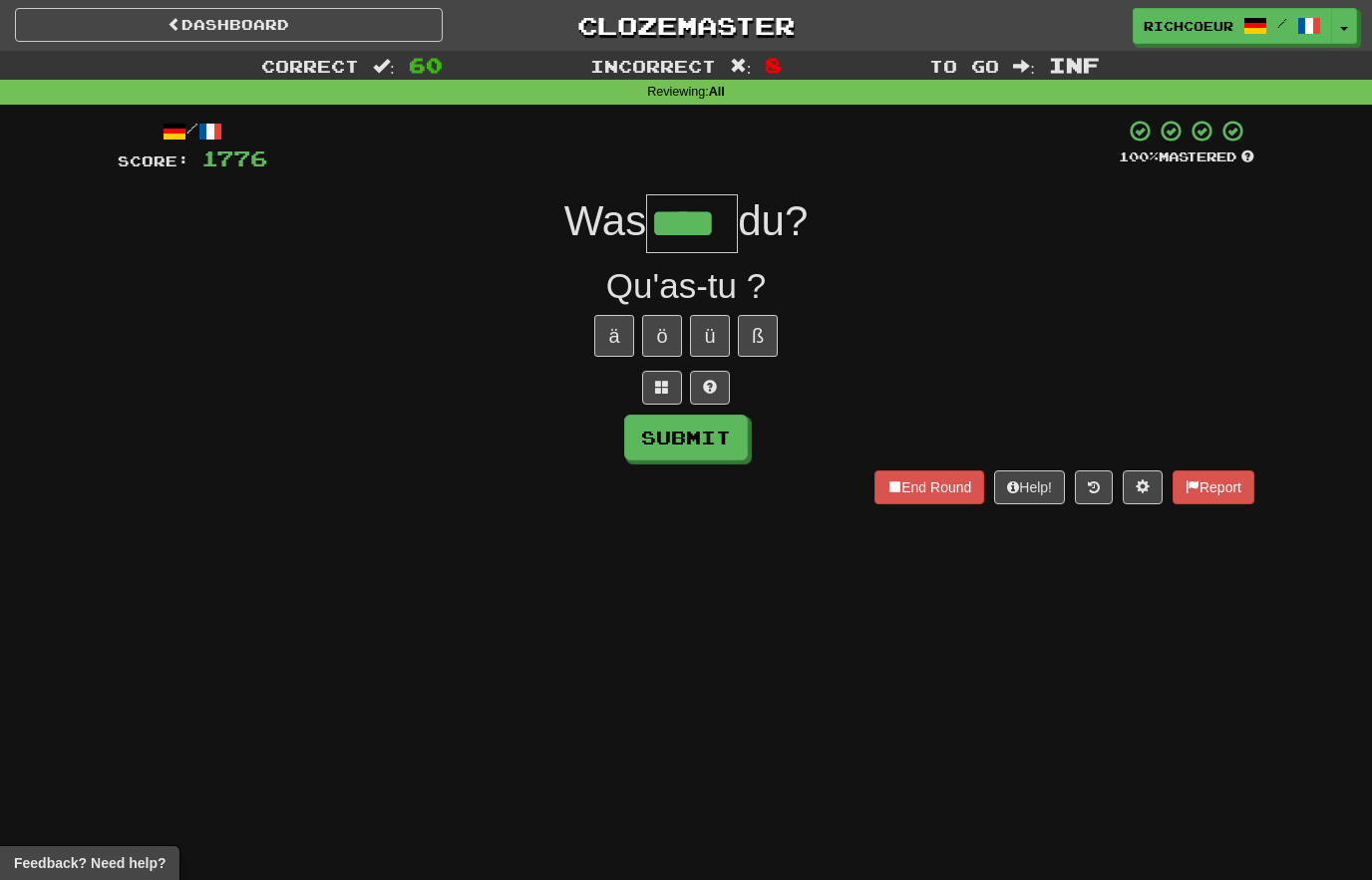 type on "****" 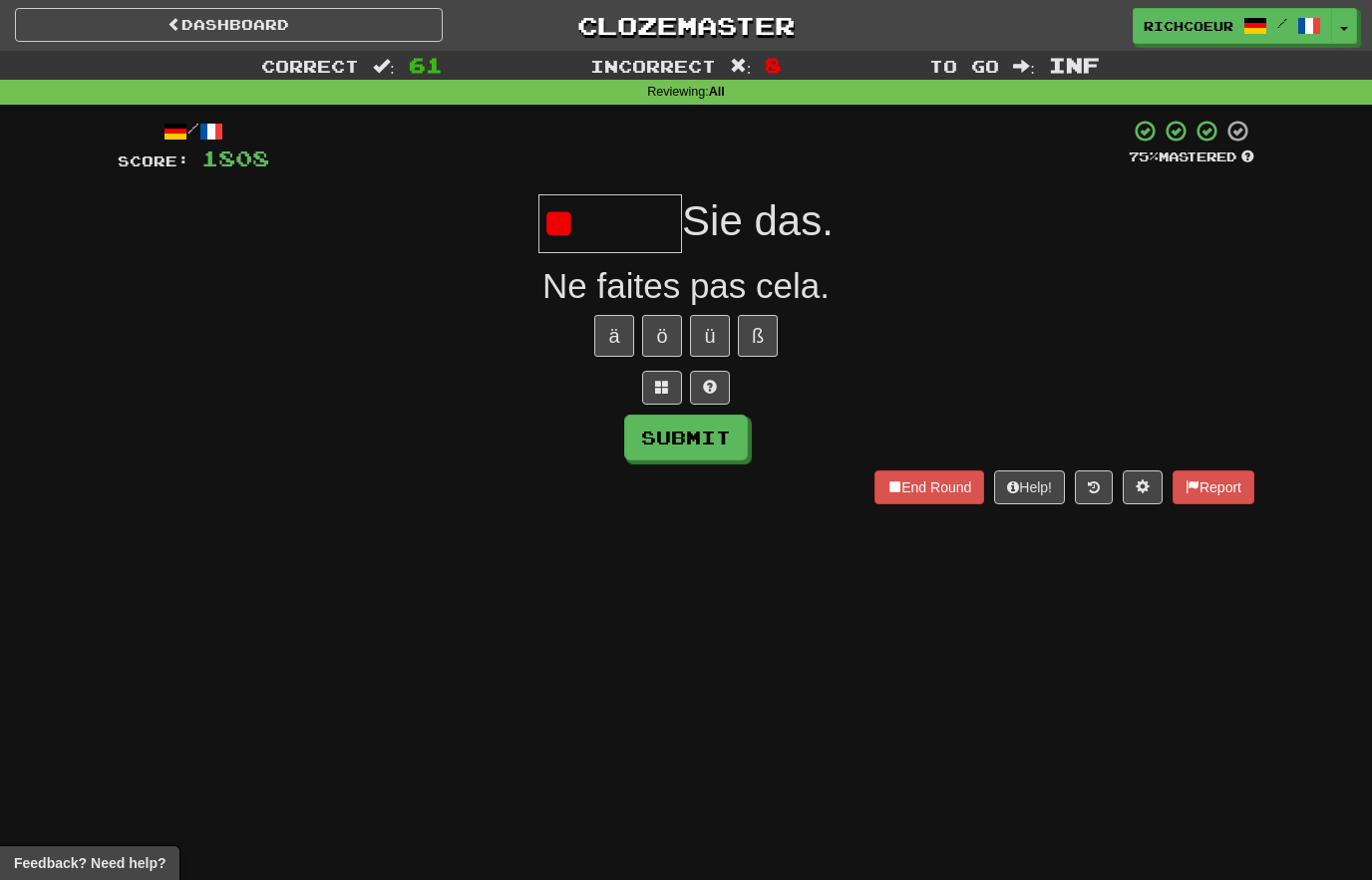 type on "*" 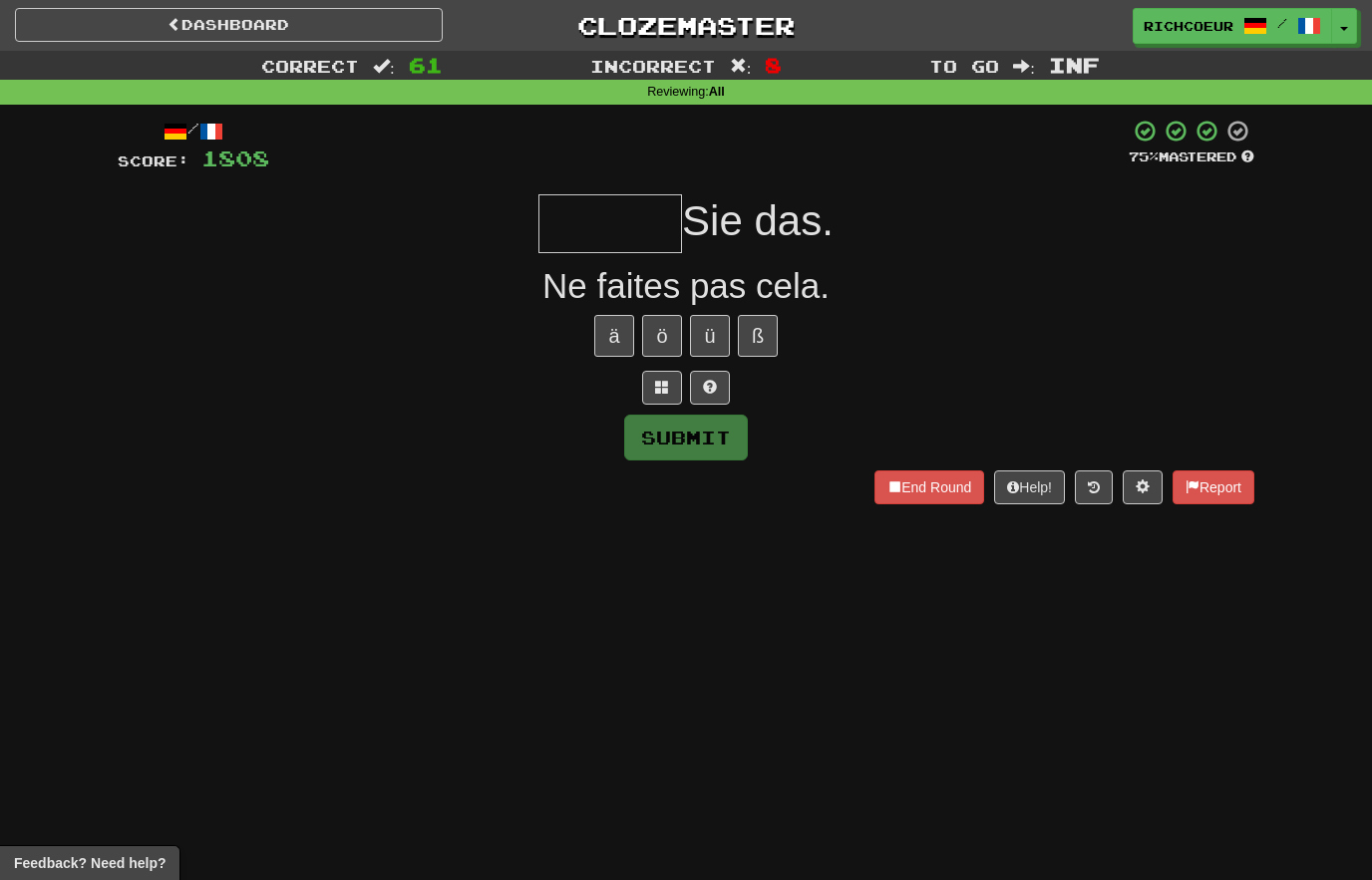 type on "******" 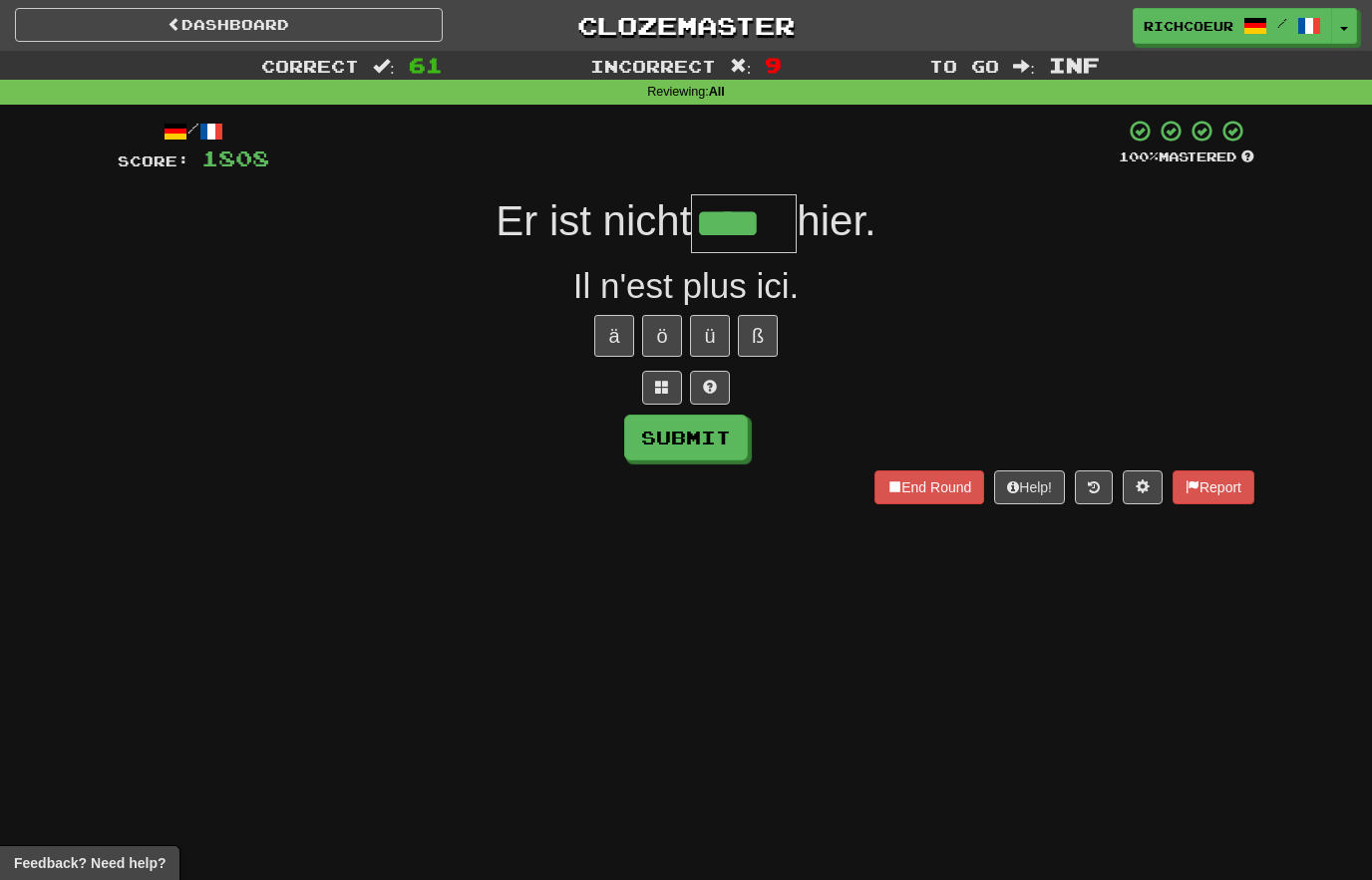 type on "****" 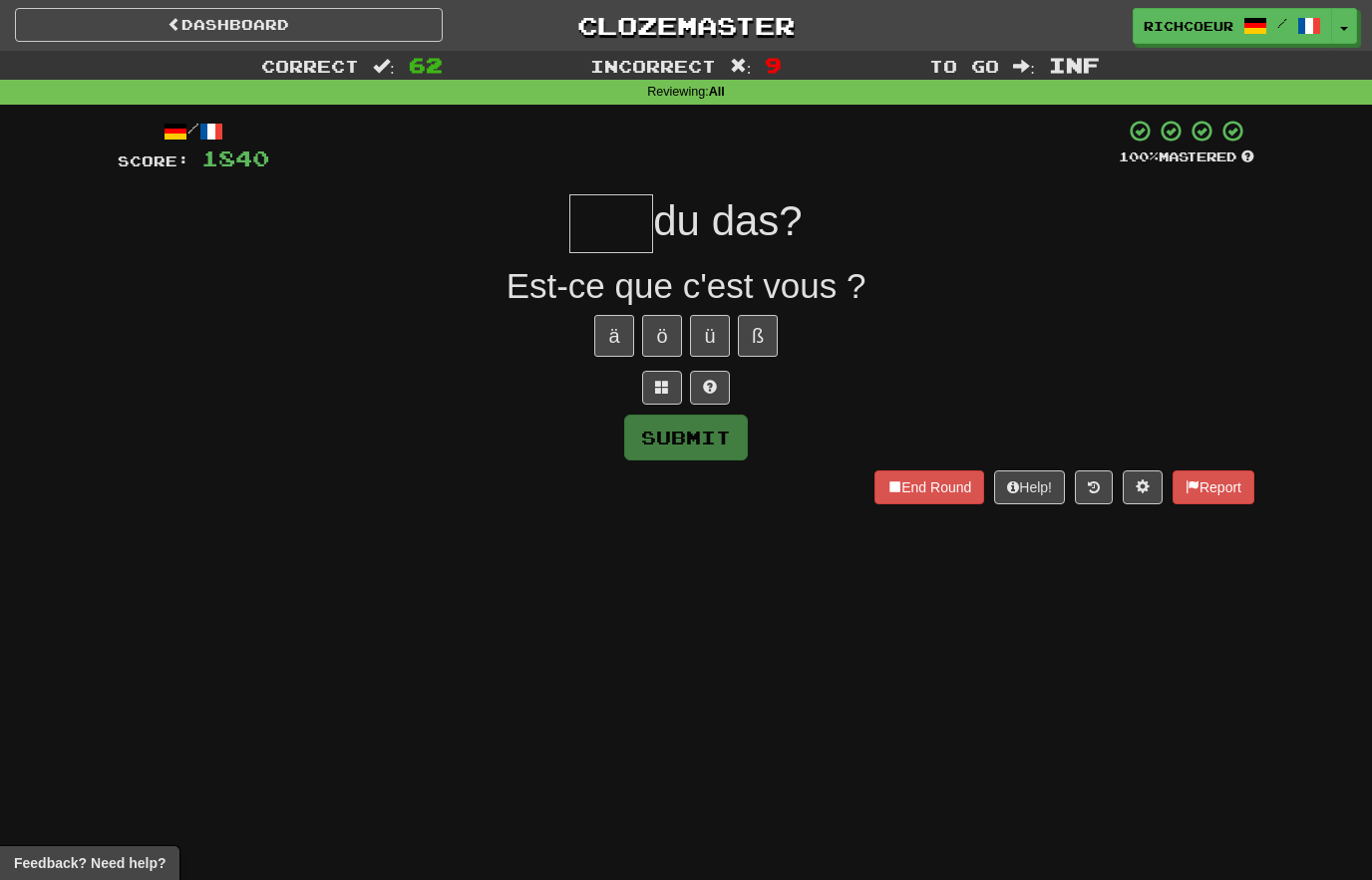 type on "*" 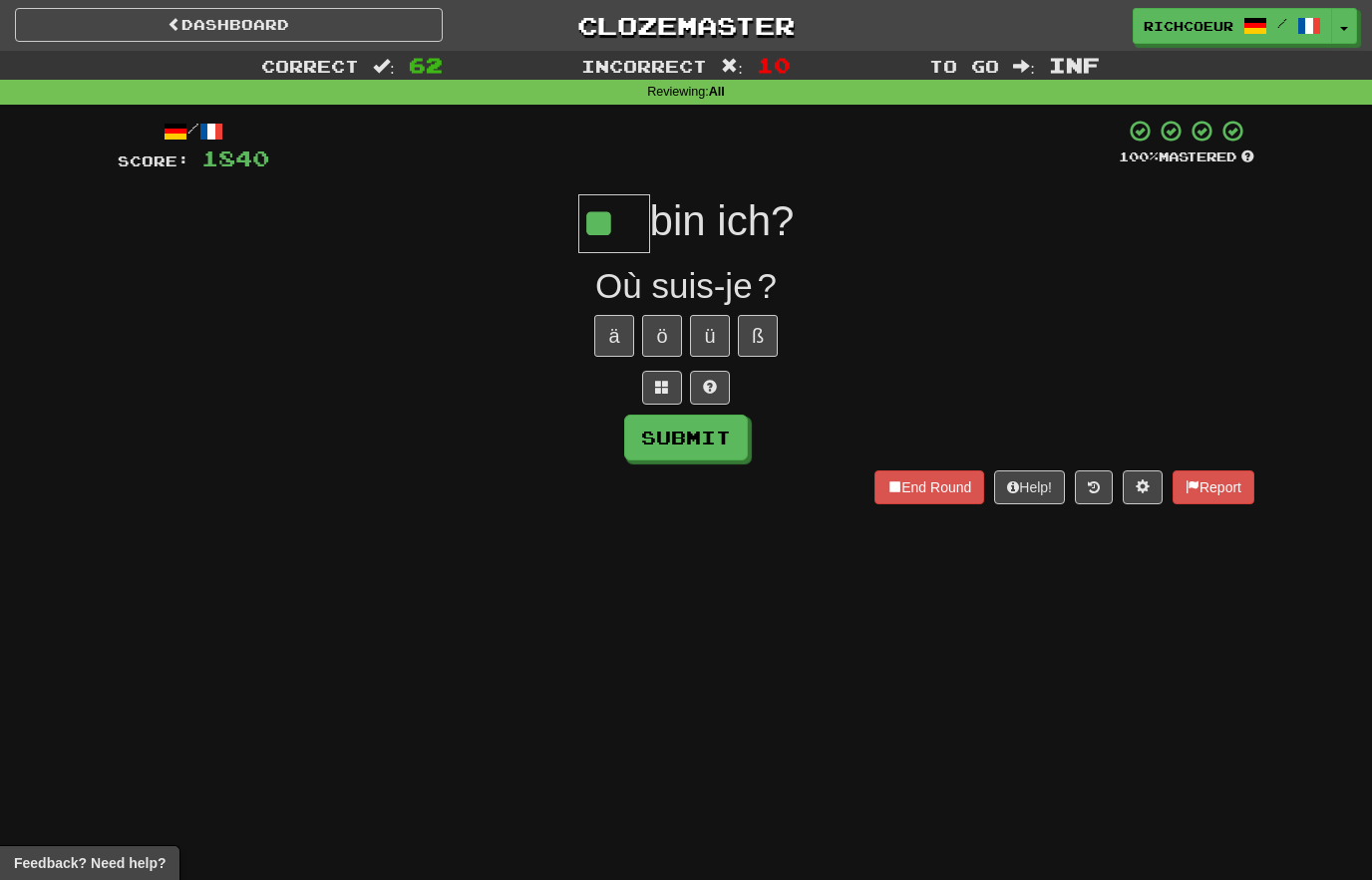 type on "**" 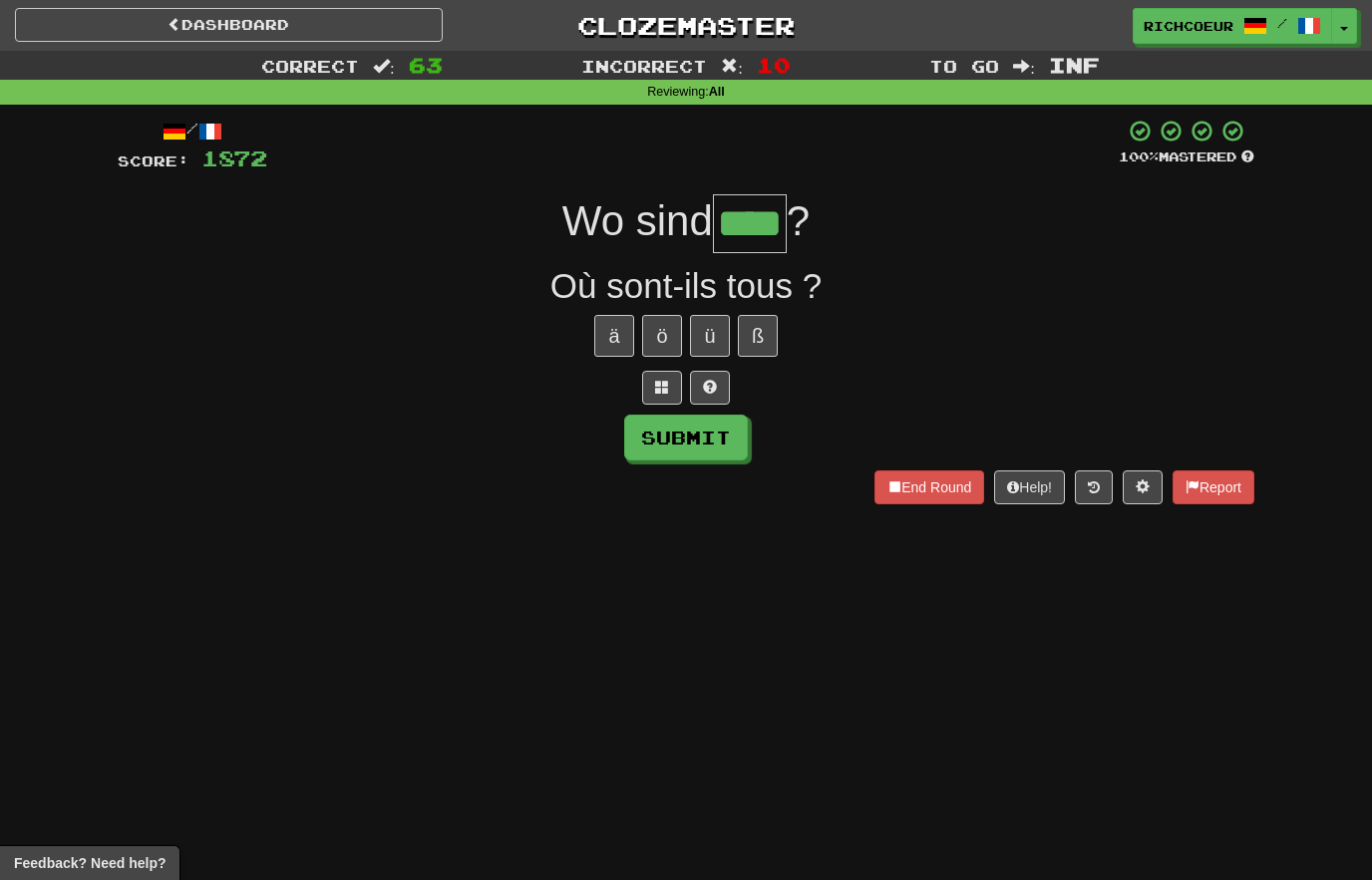 type on "****" 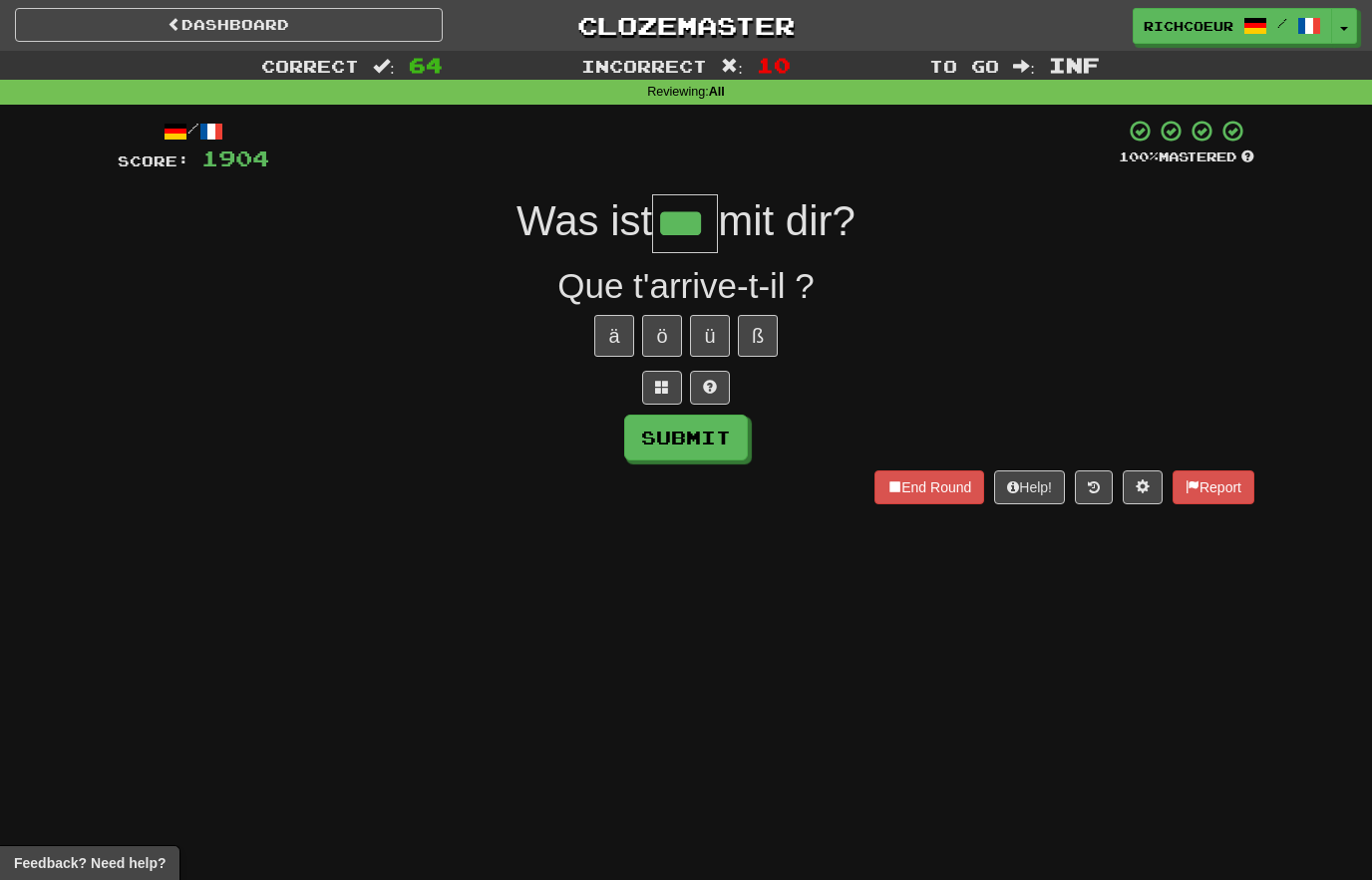 type on "***" 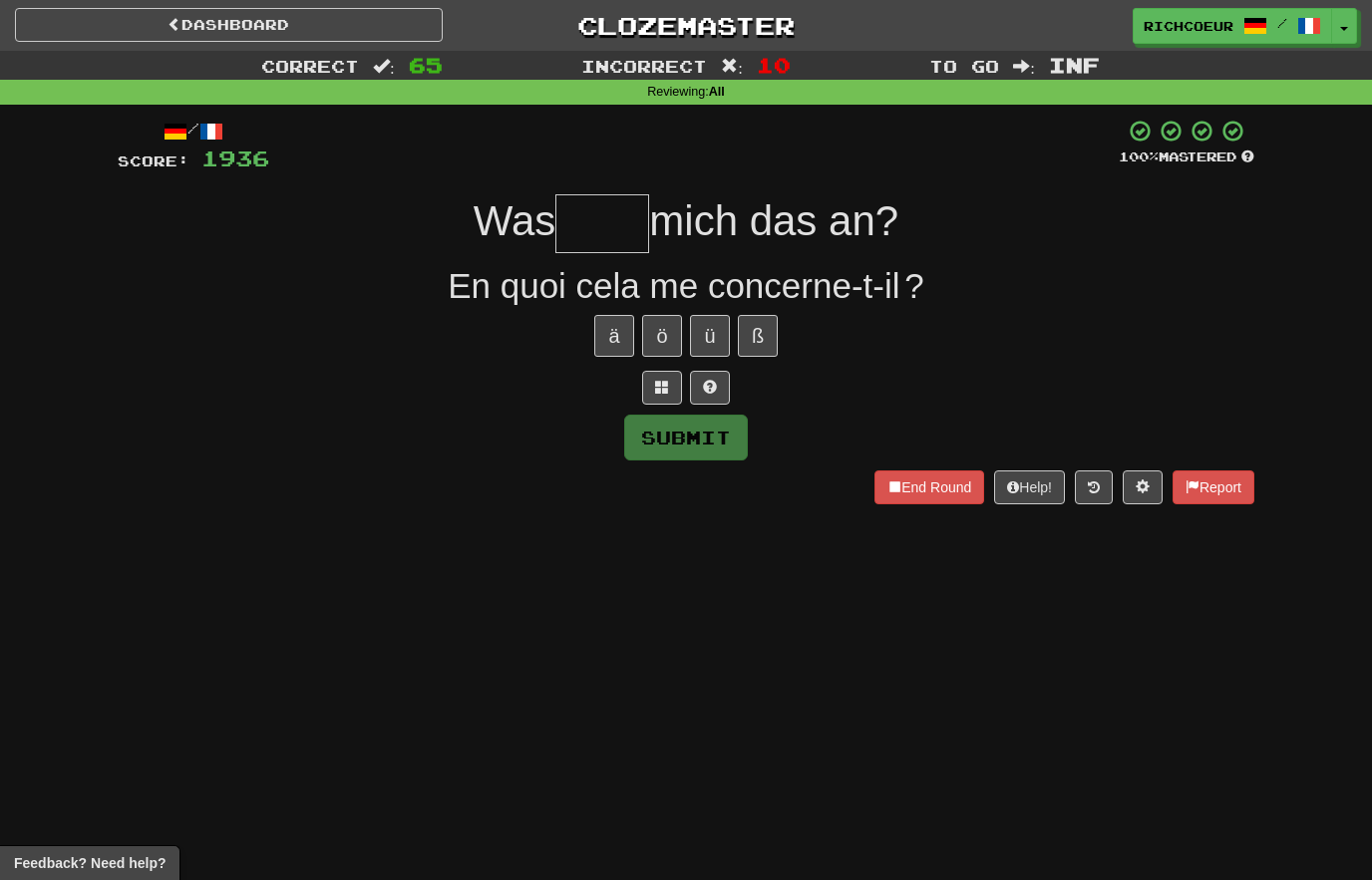 type on "****" 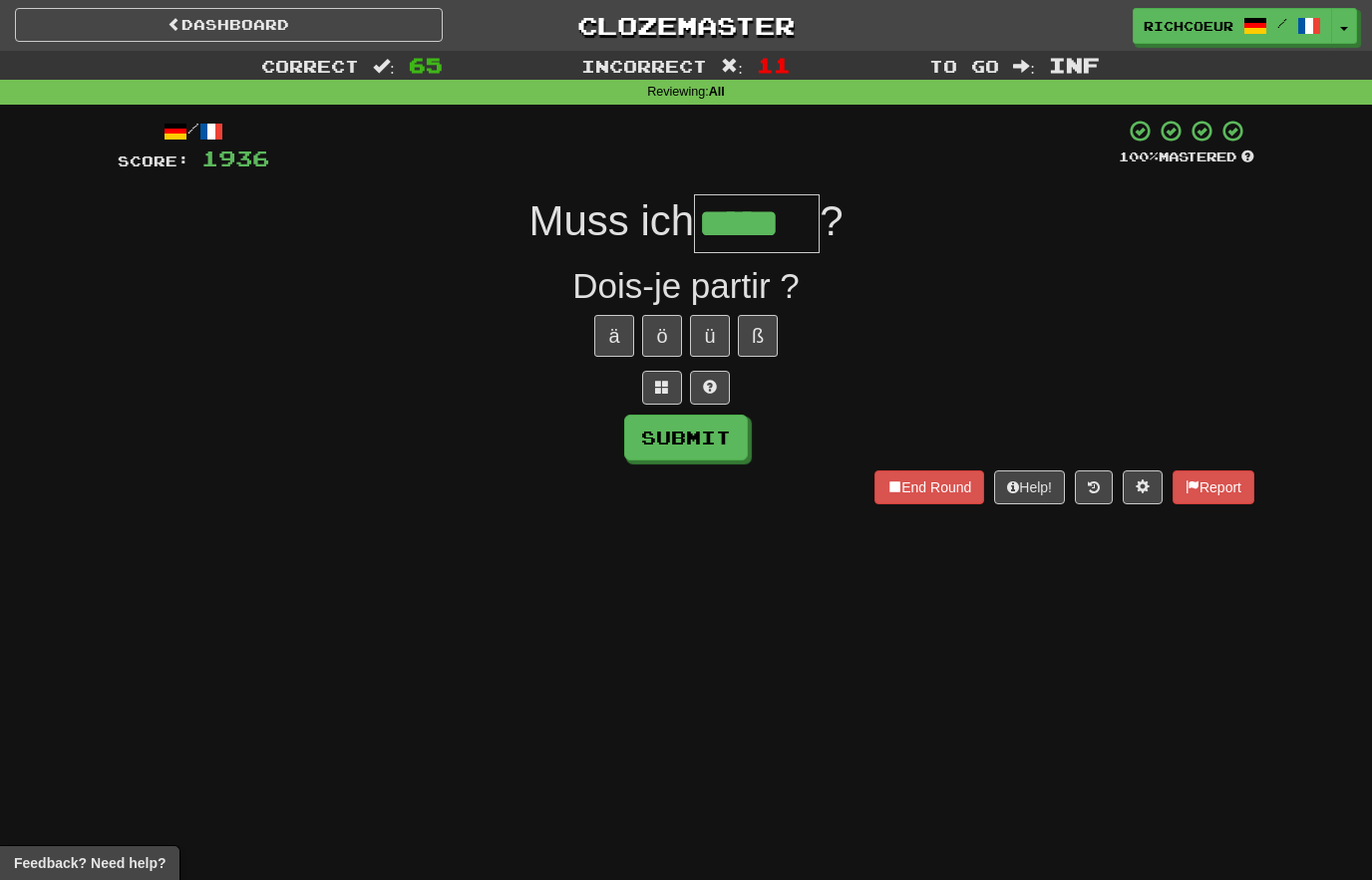 type on "*****" 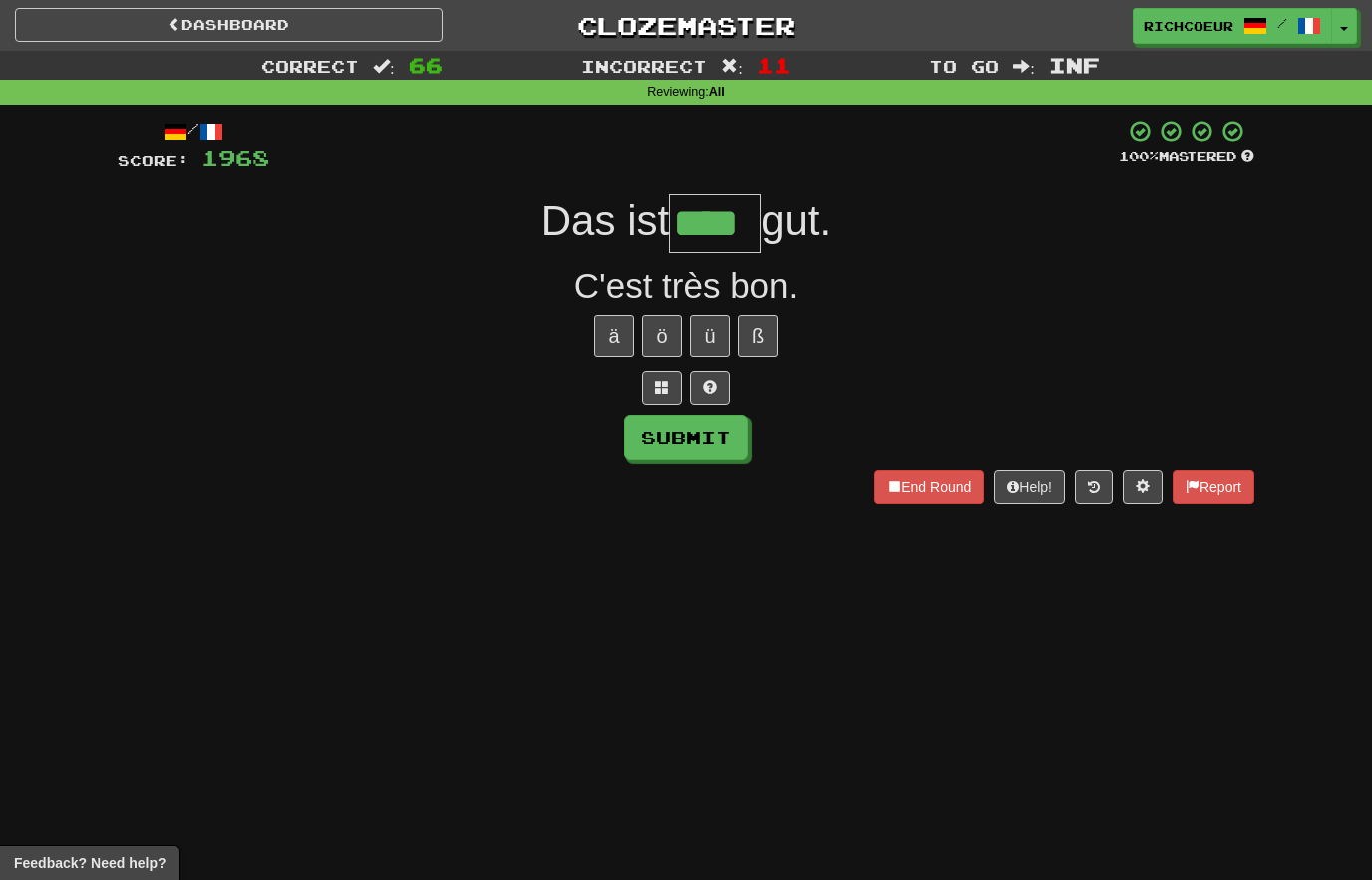 type on "****" 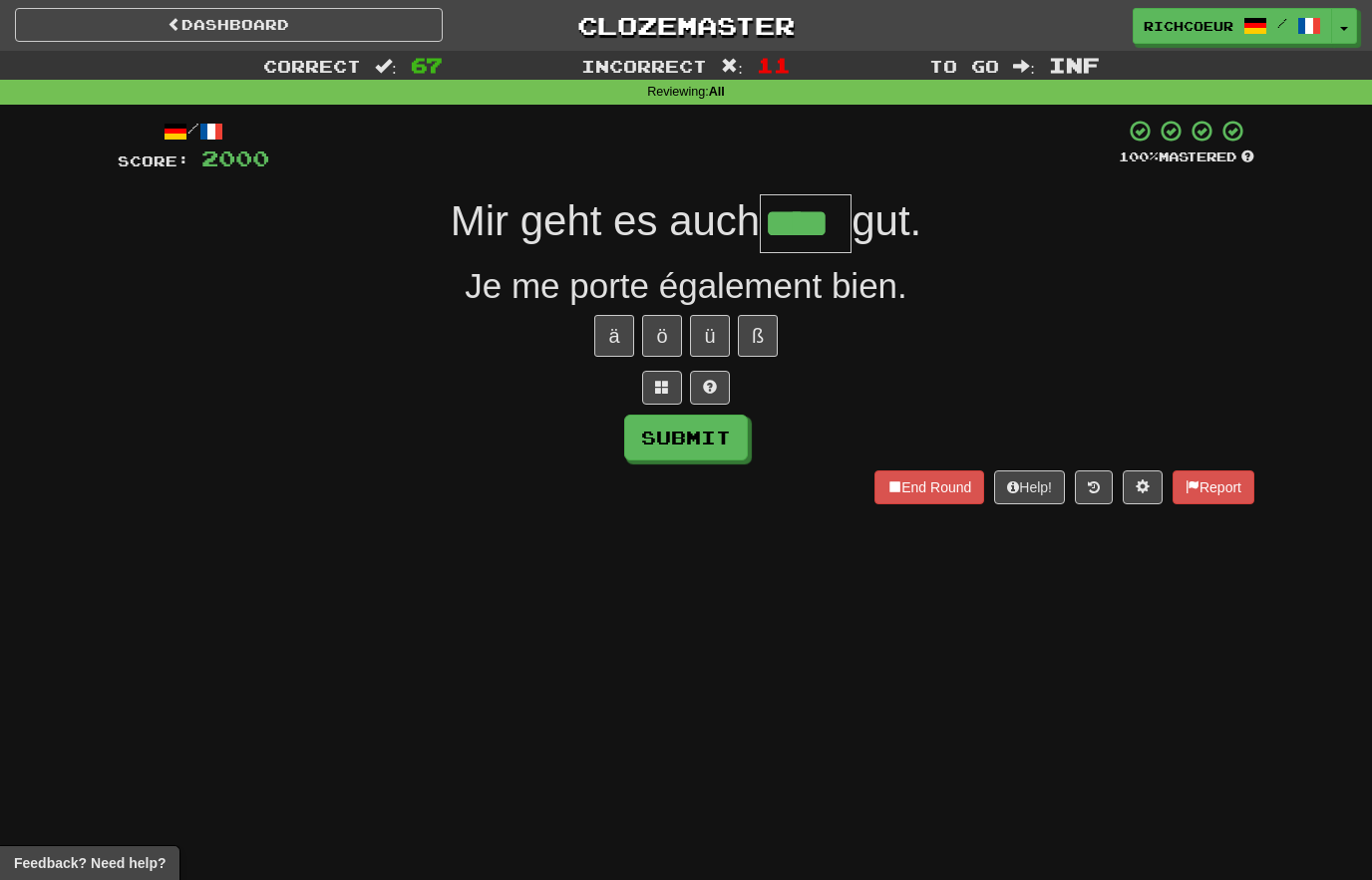 type on "****" 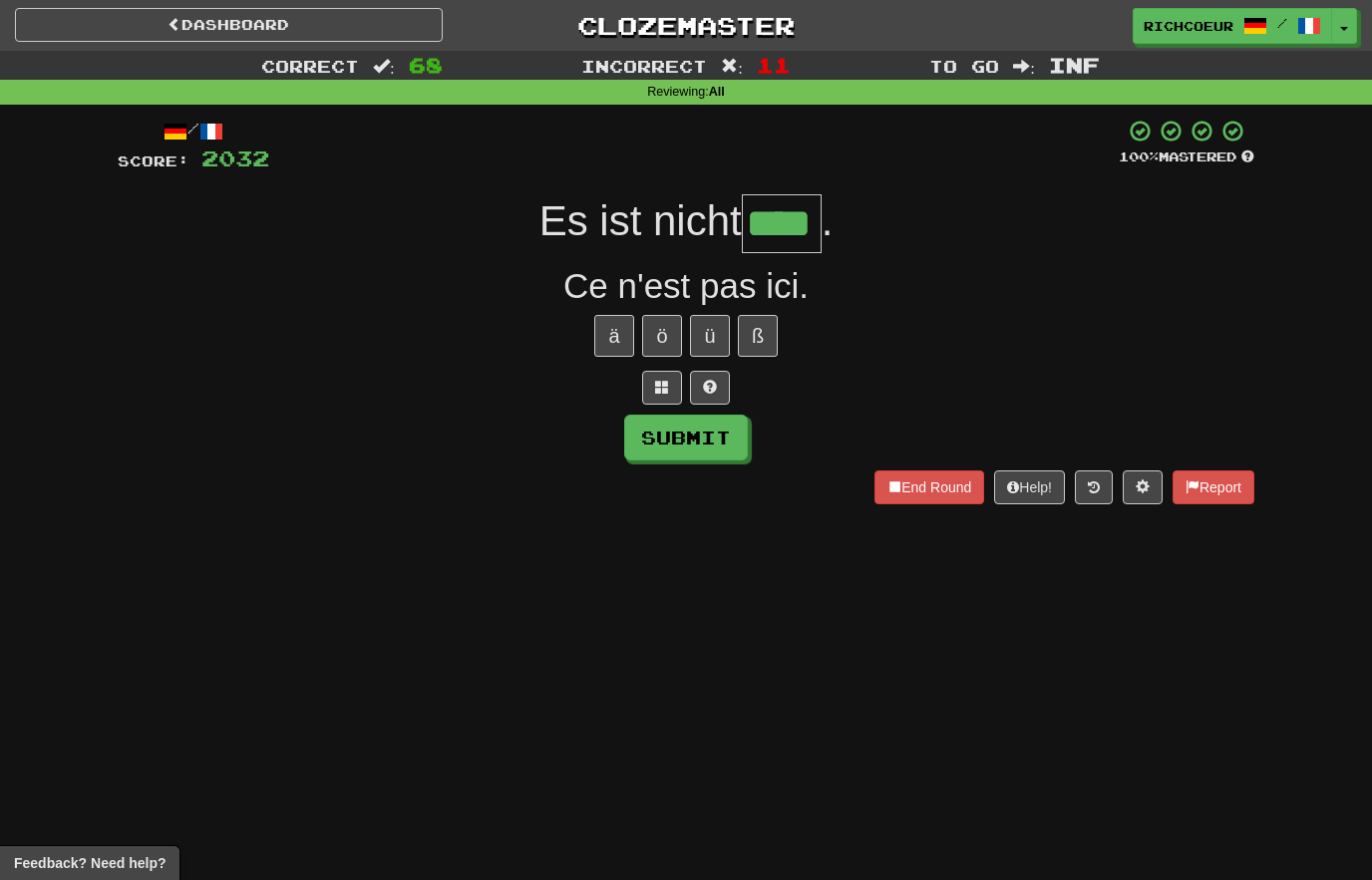 type on "****" 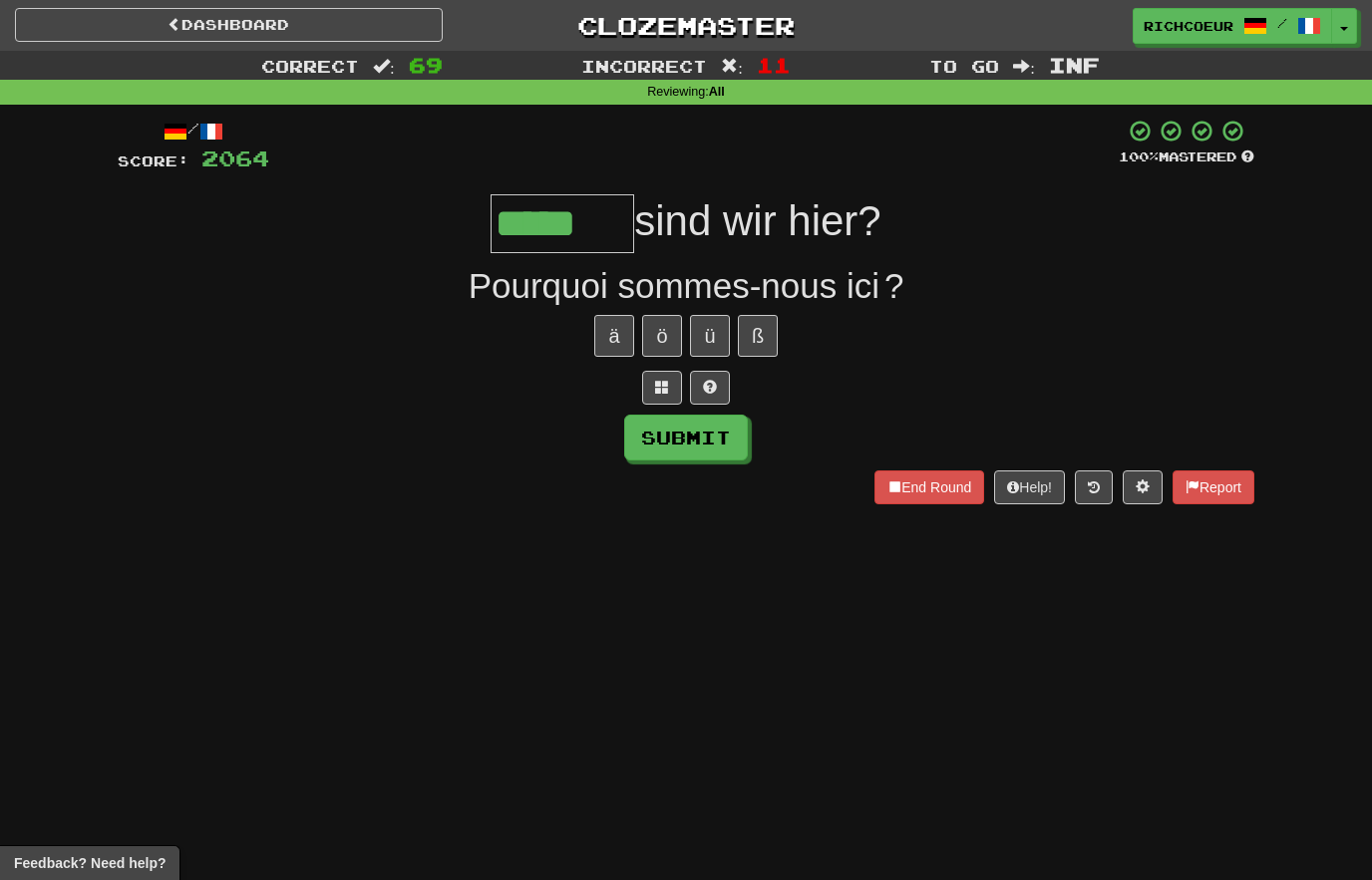 type on "*****" 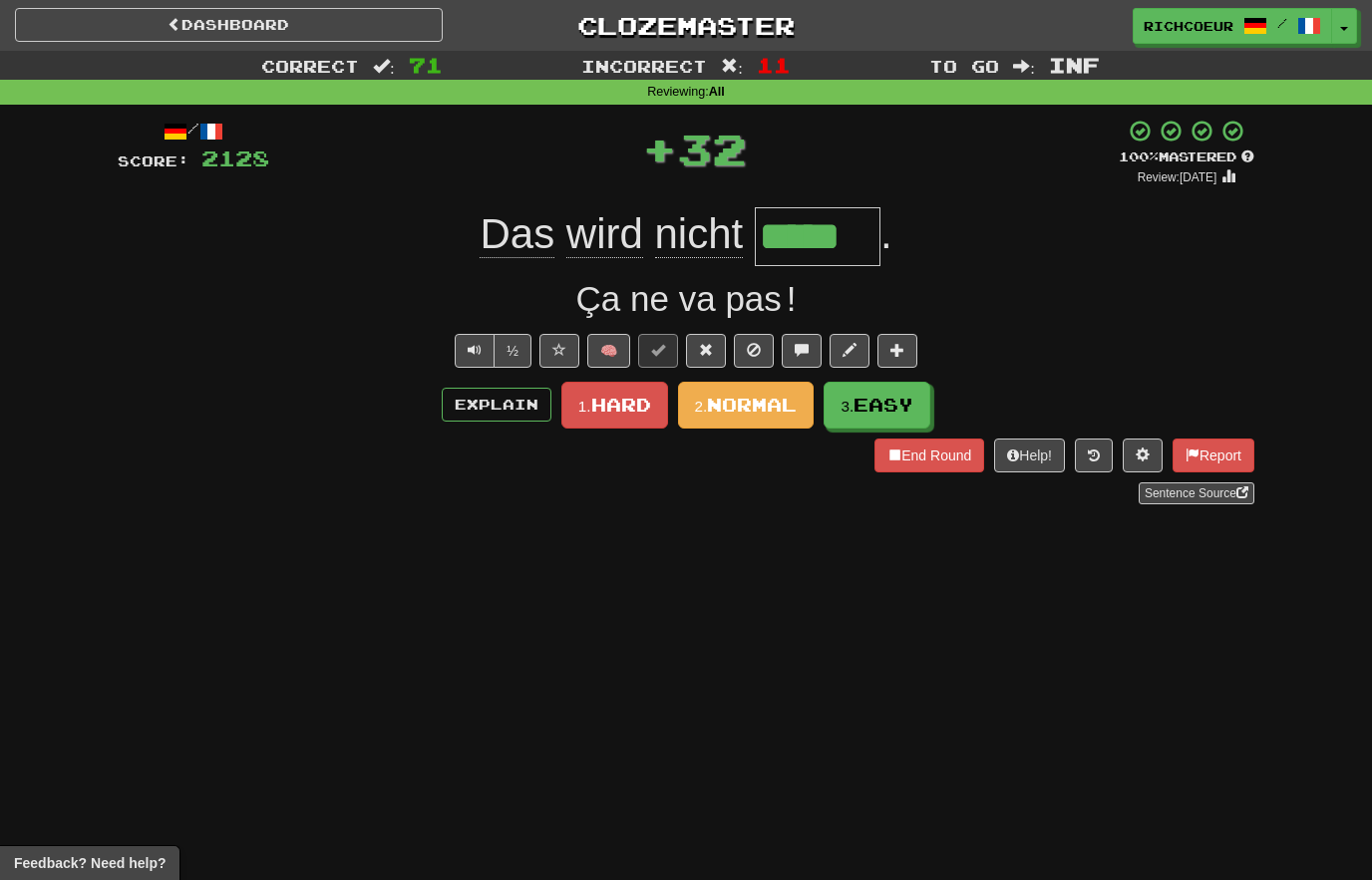 type on "*****" 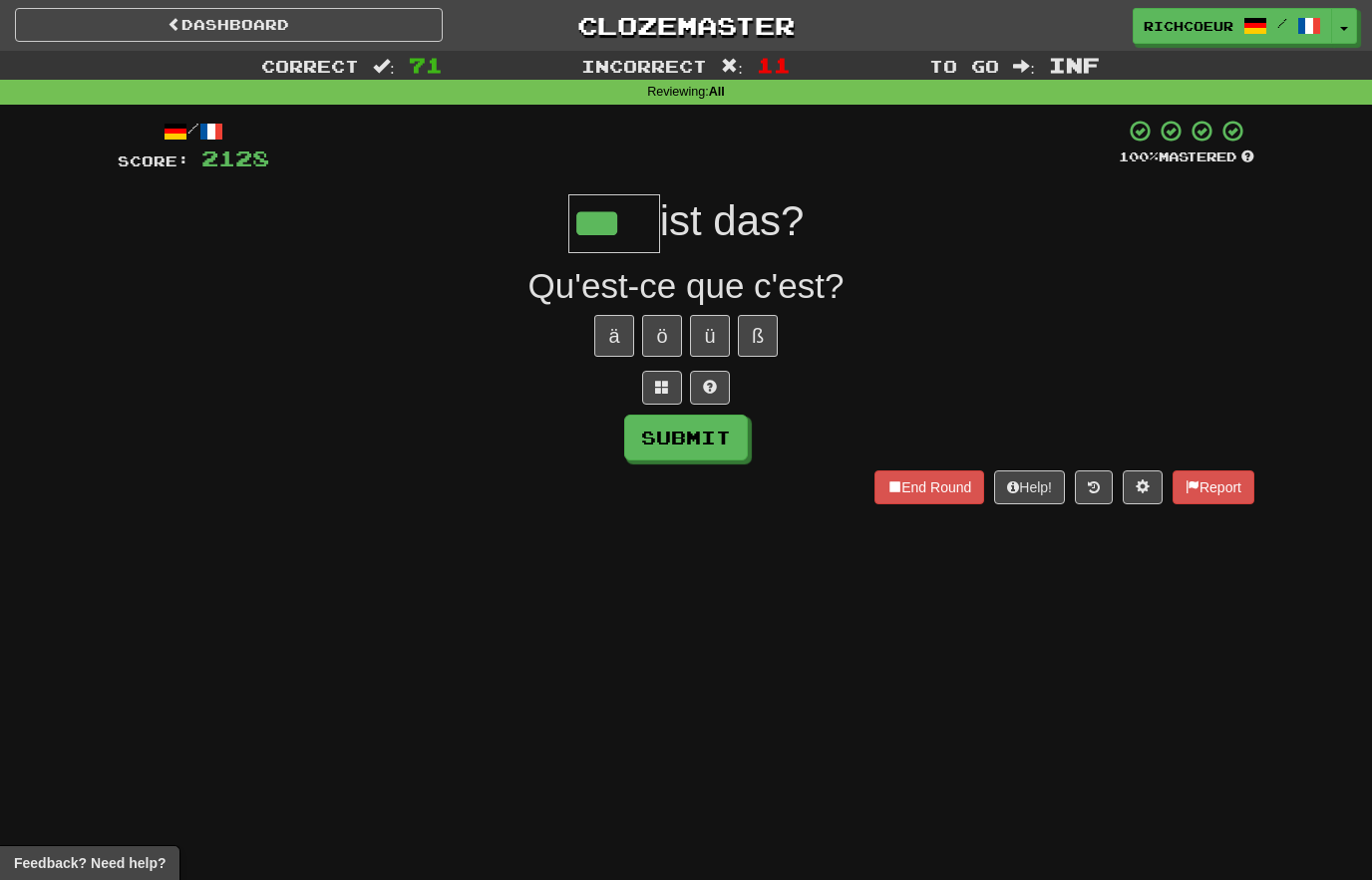type on "***" 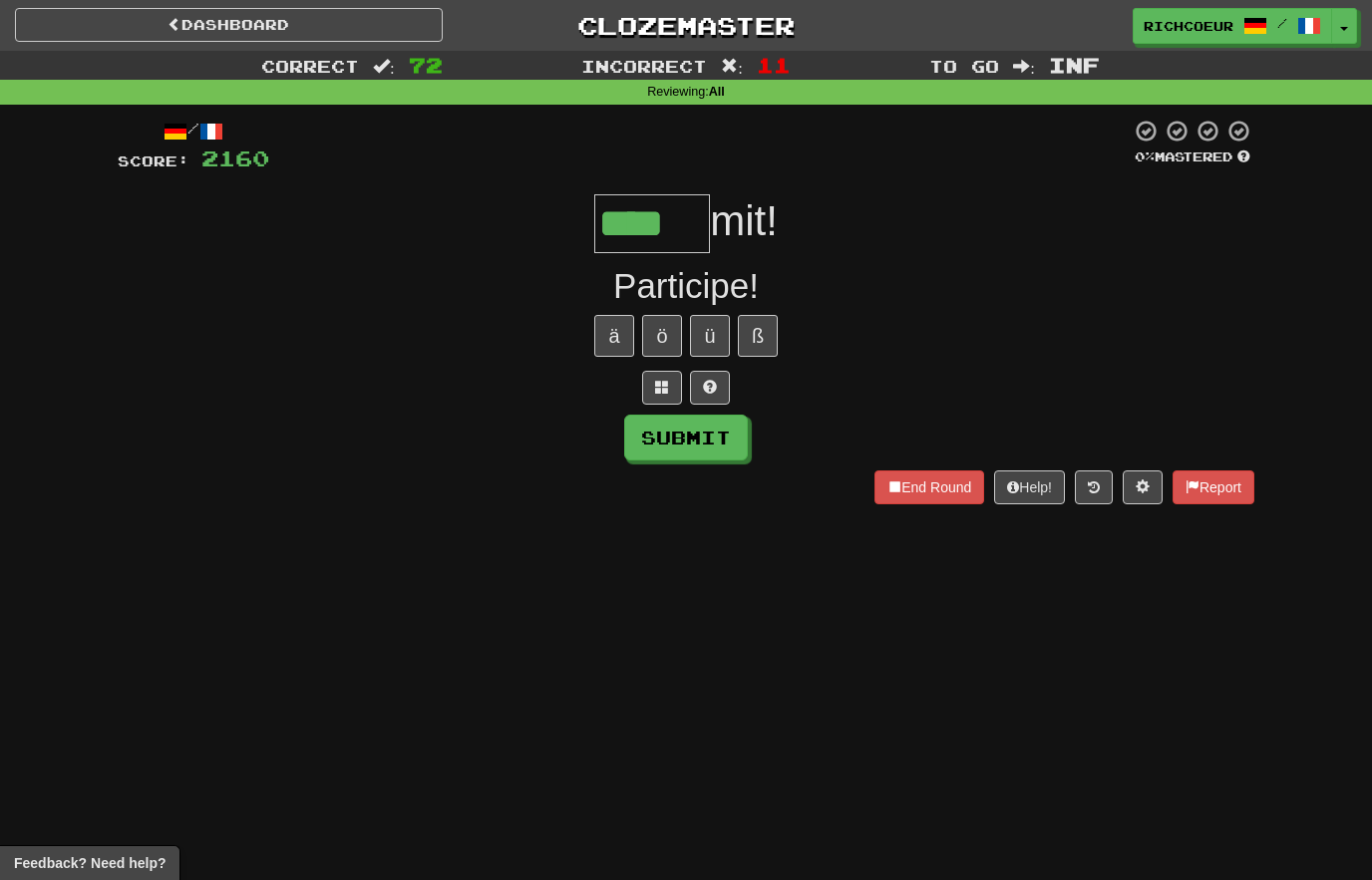 type on "****" 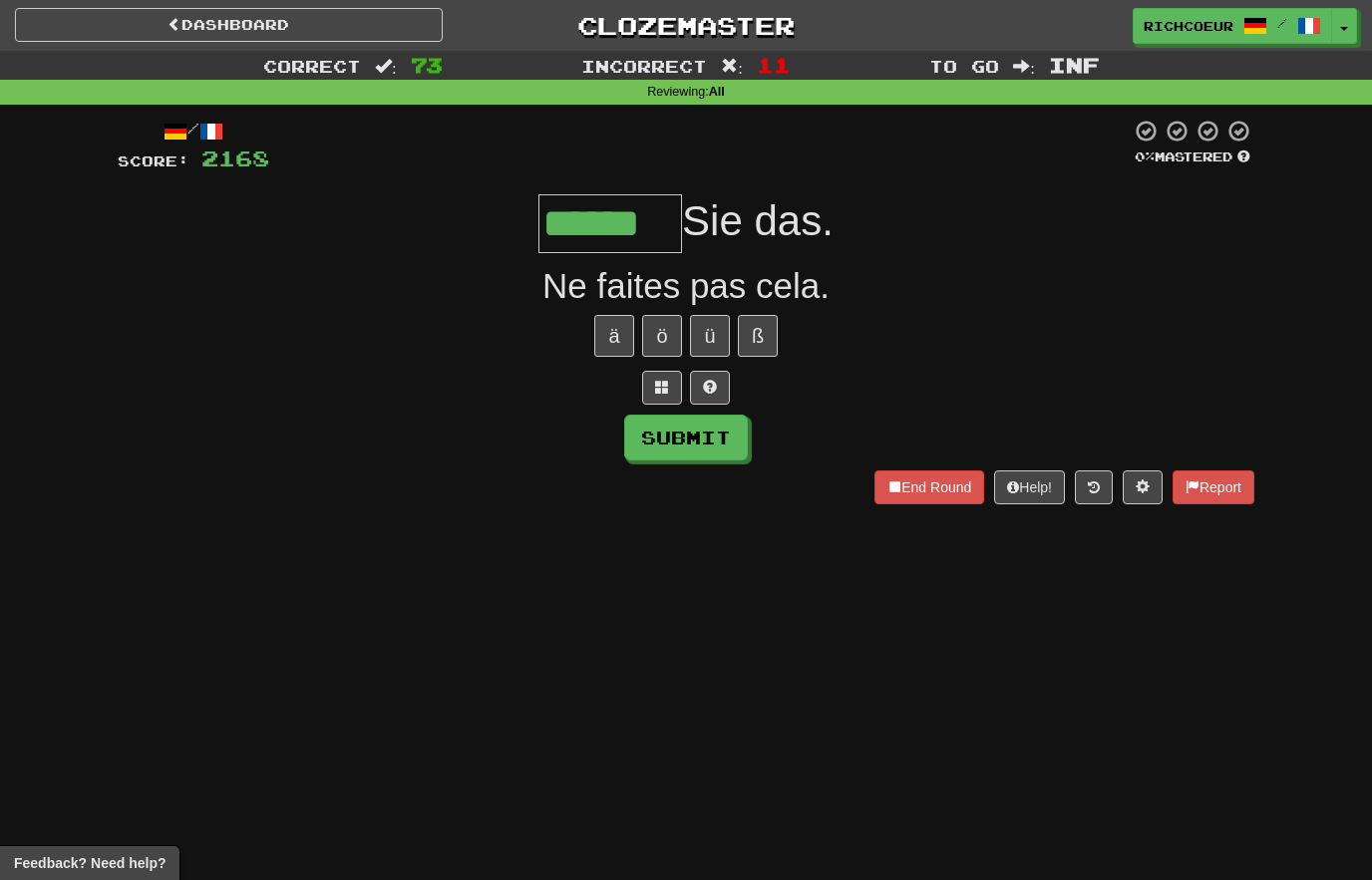 type on "******" 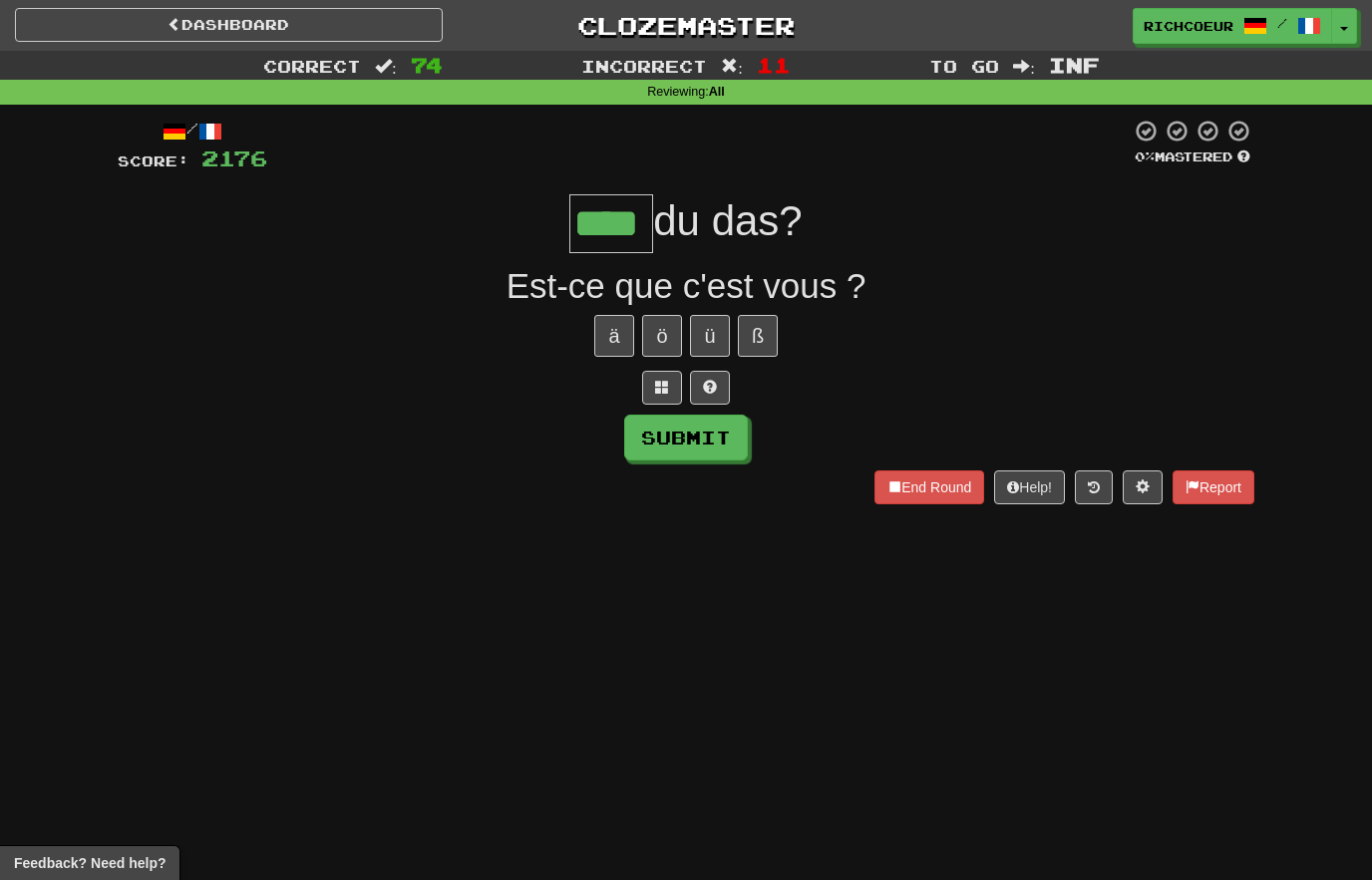type on "****" 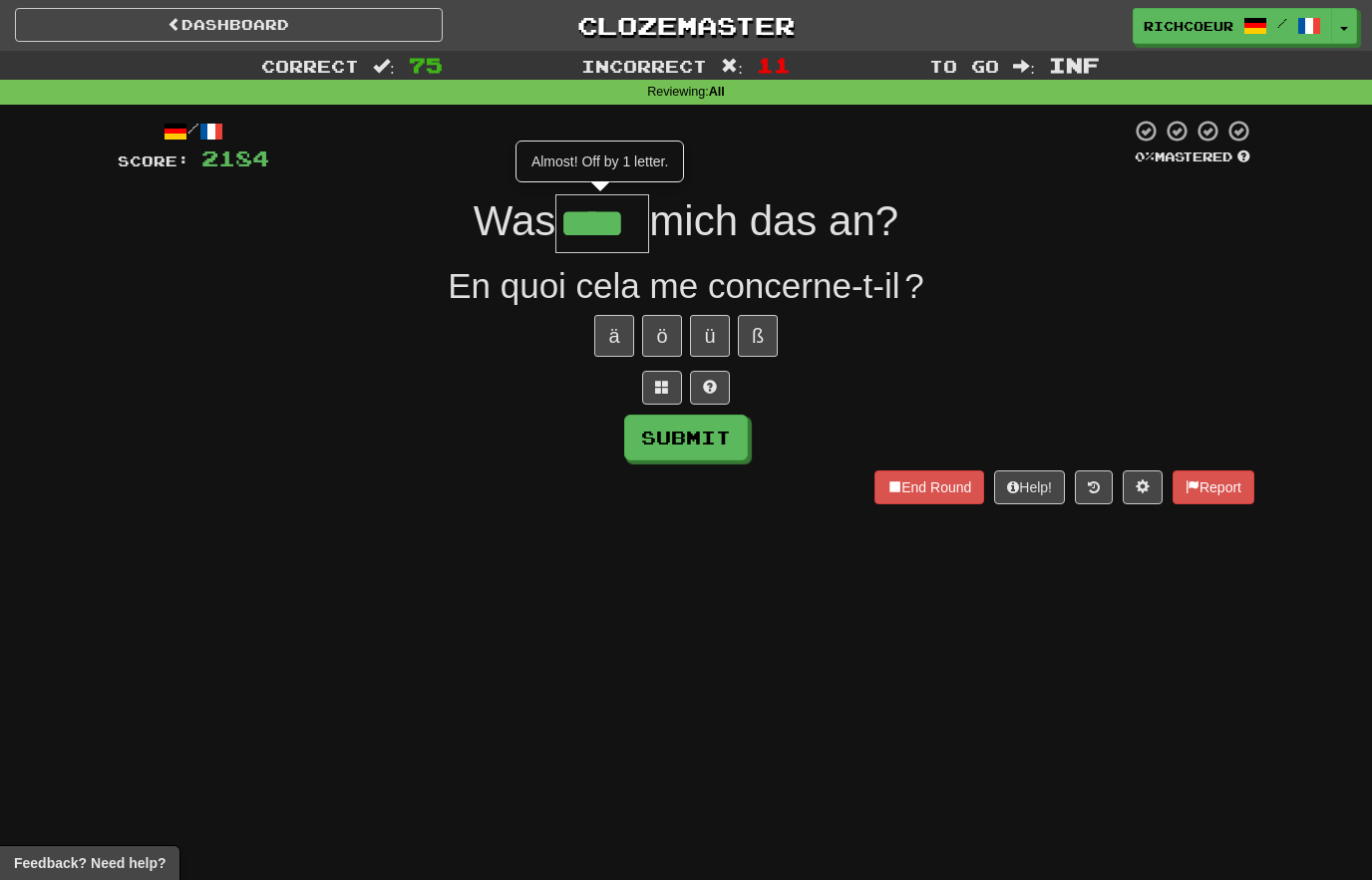 type on "****" 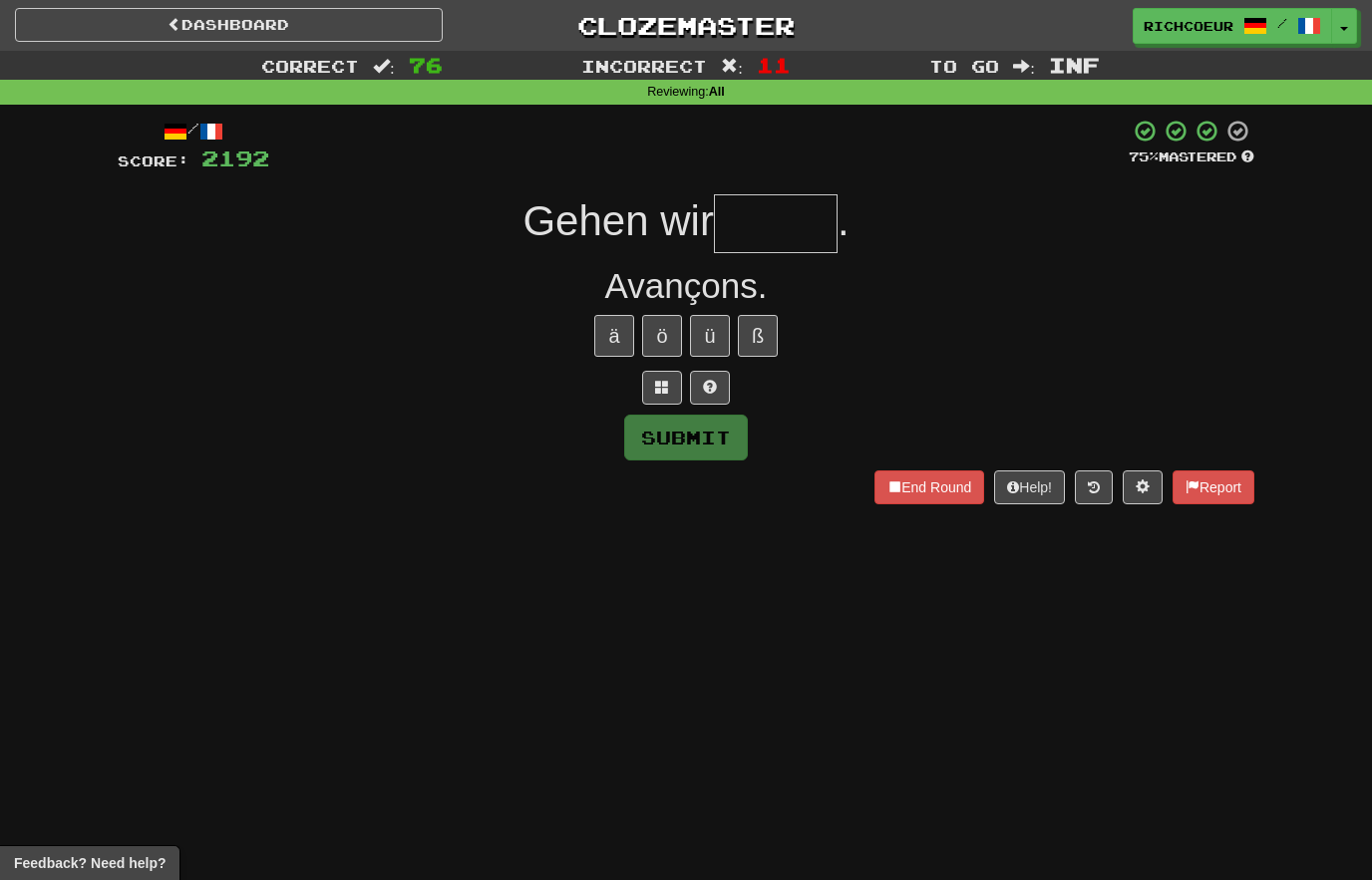 type on "******" 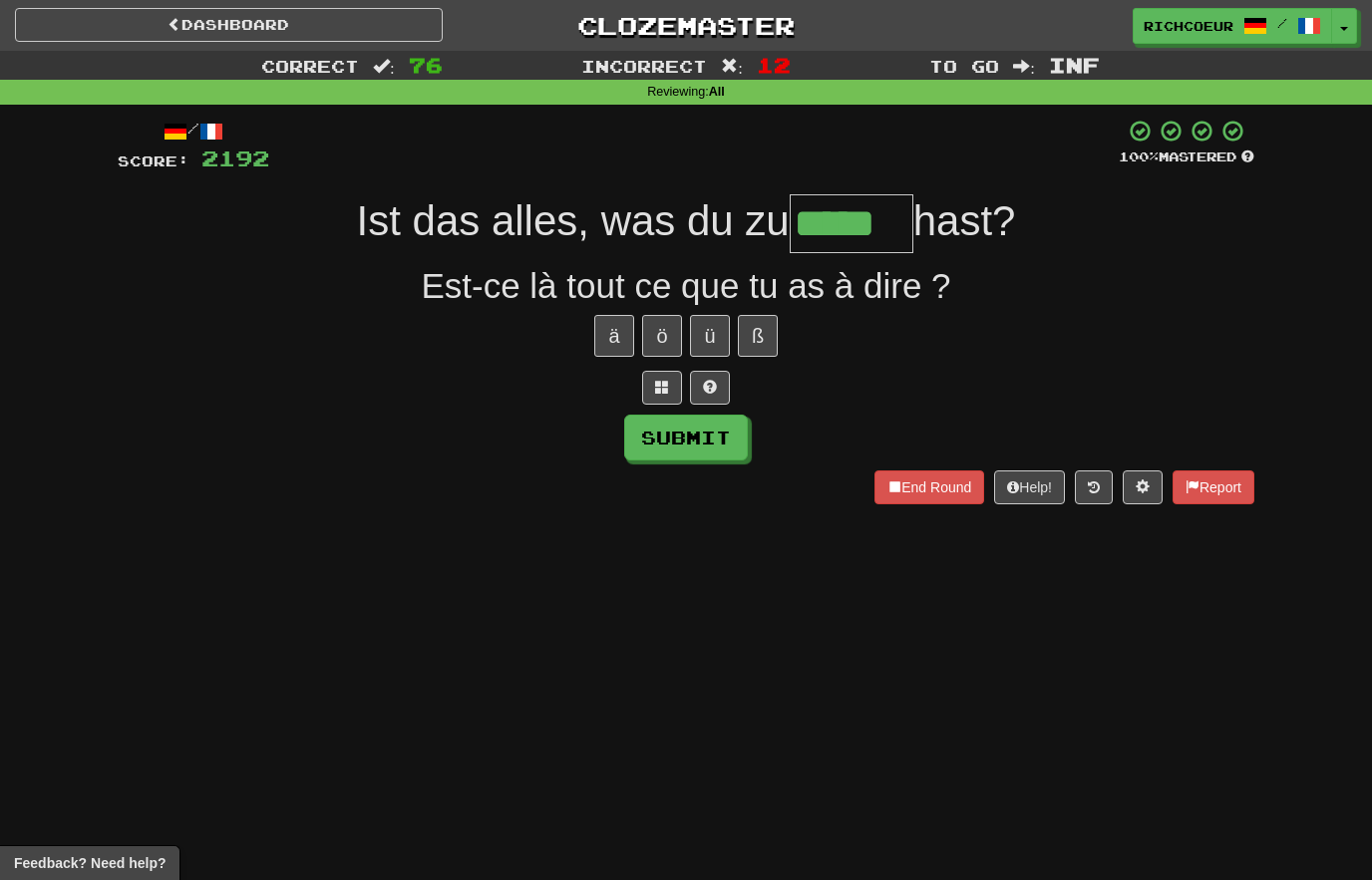 type on "*****" 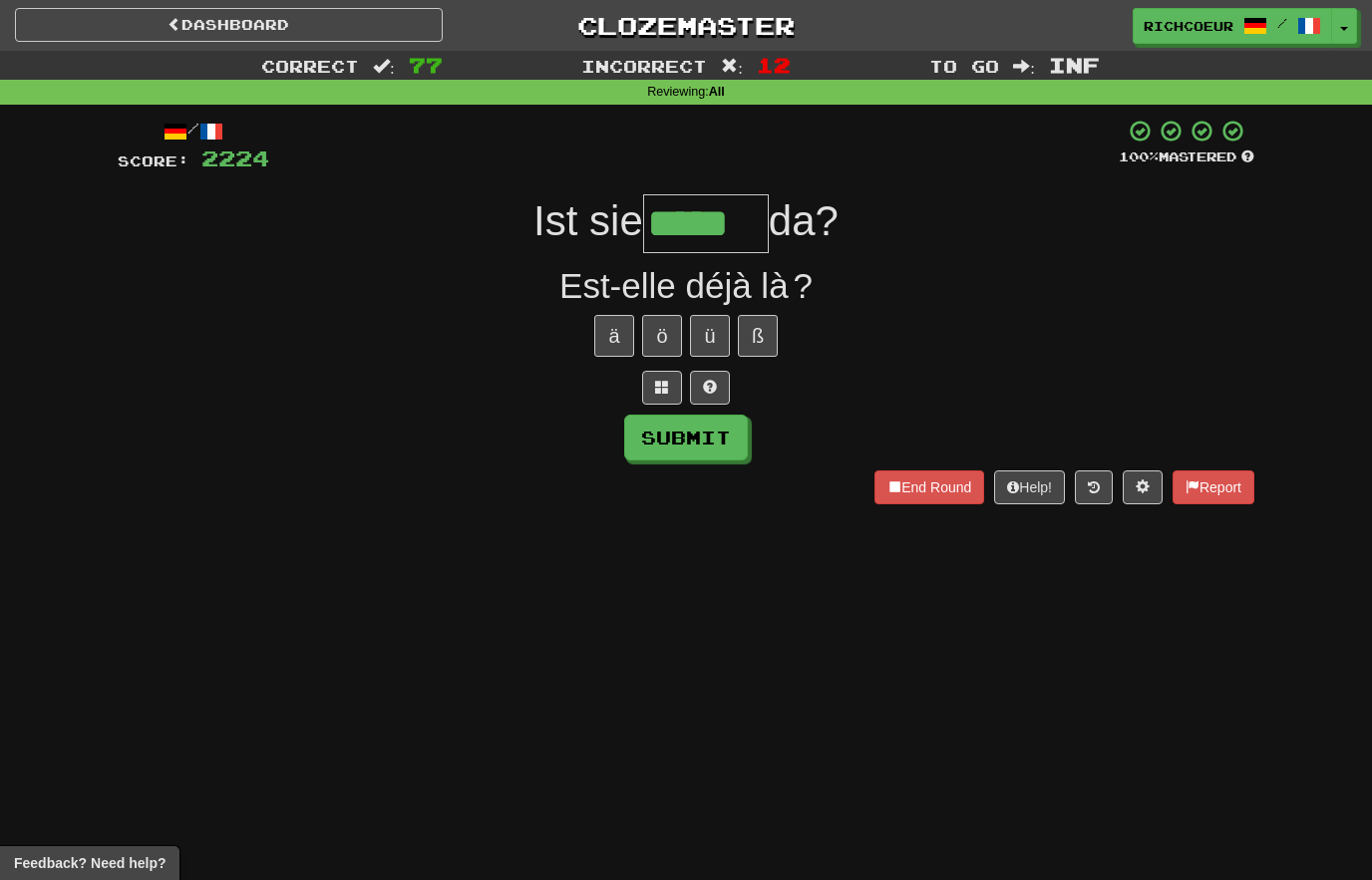 type on "*****" 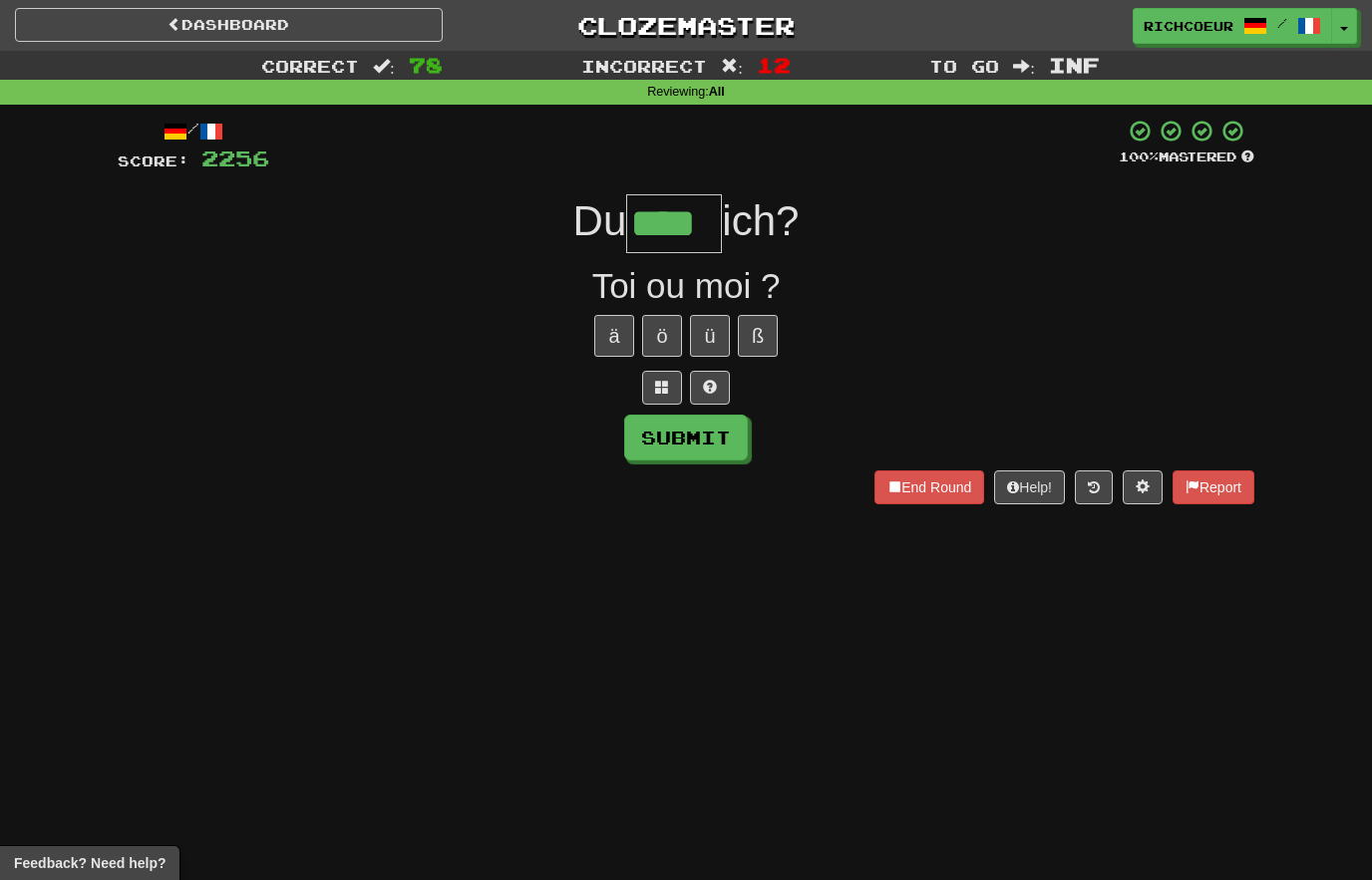 type on "****" 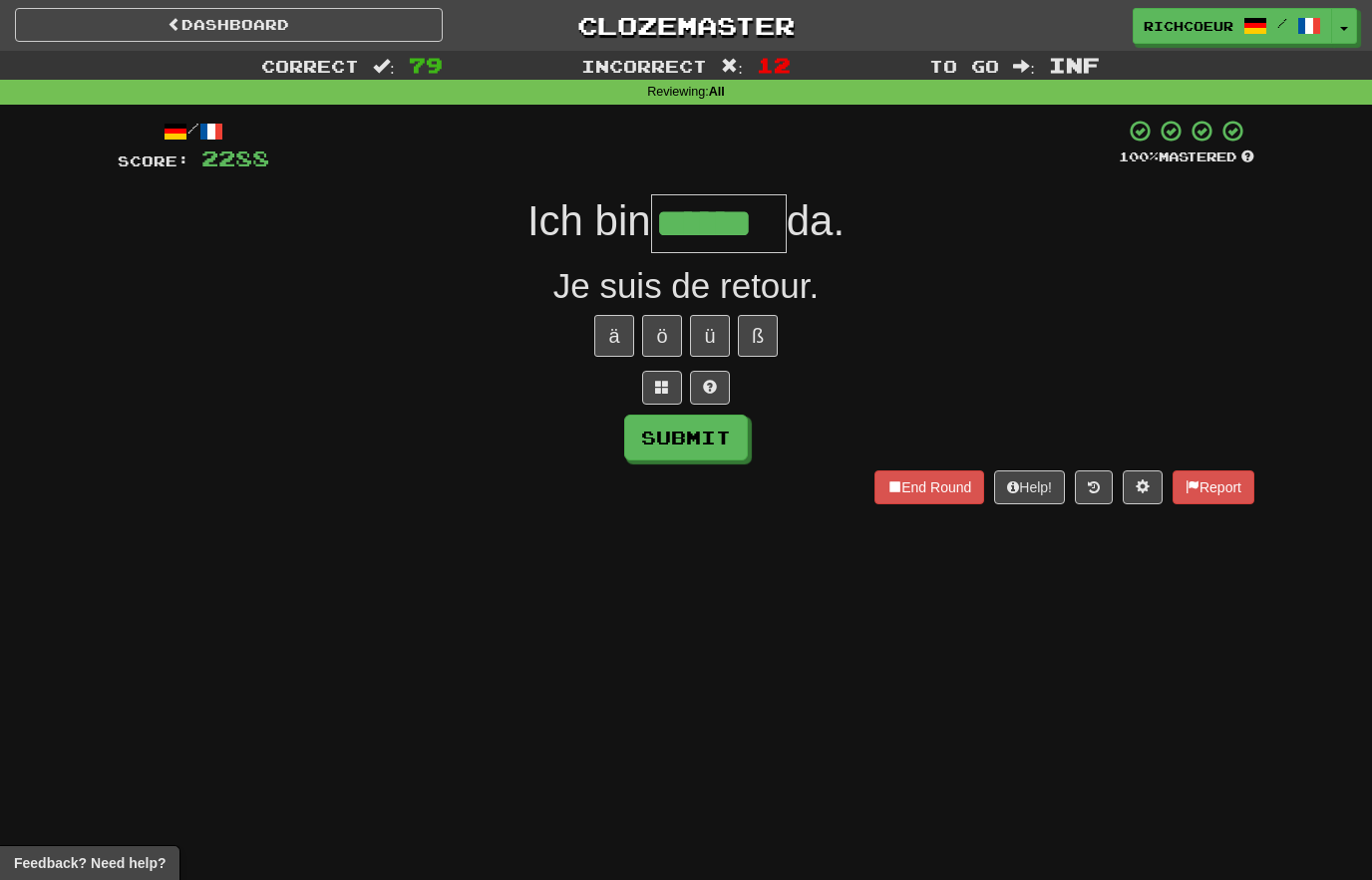 type on "******" 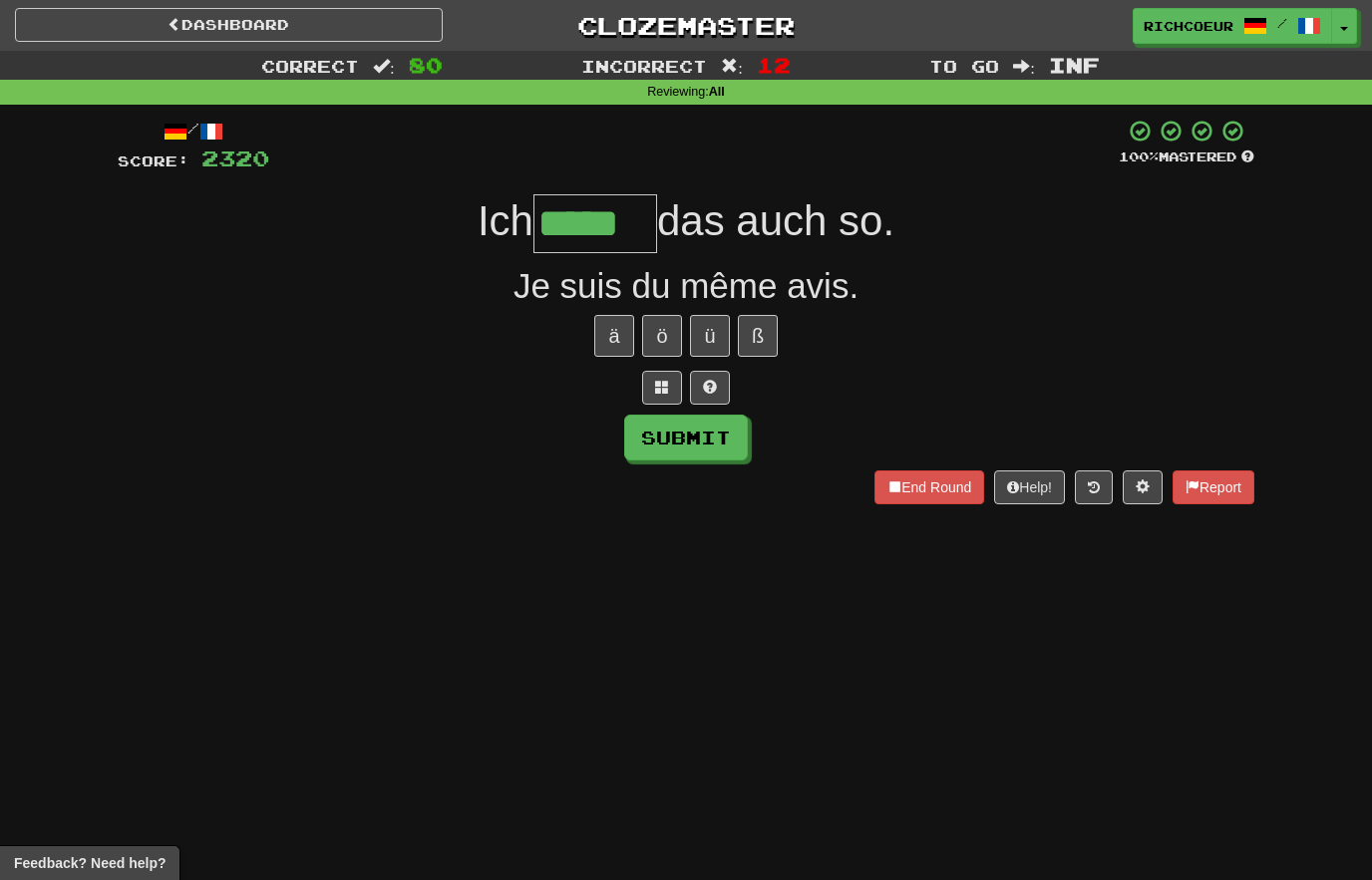 type on "*****" 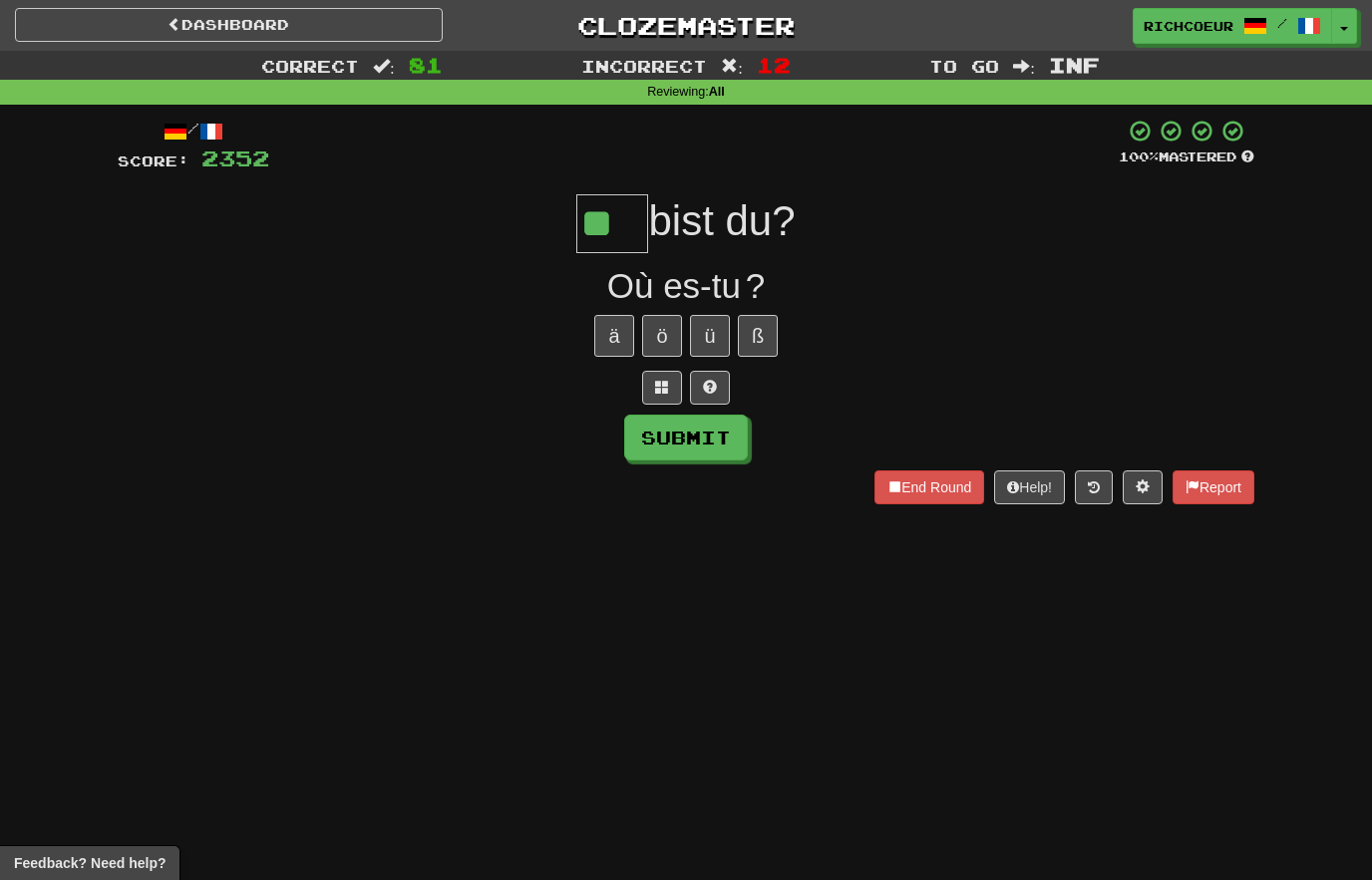 type on "**" 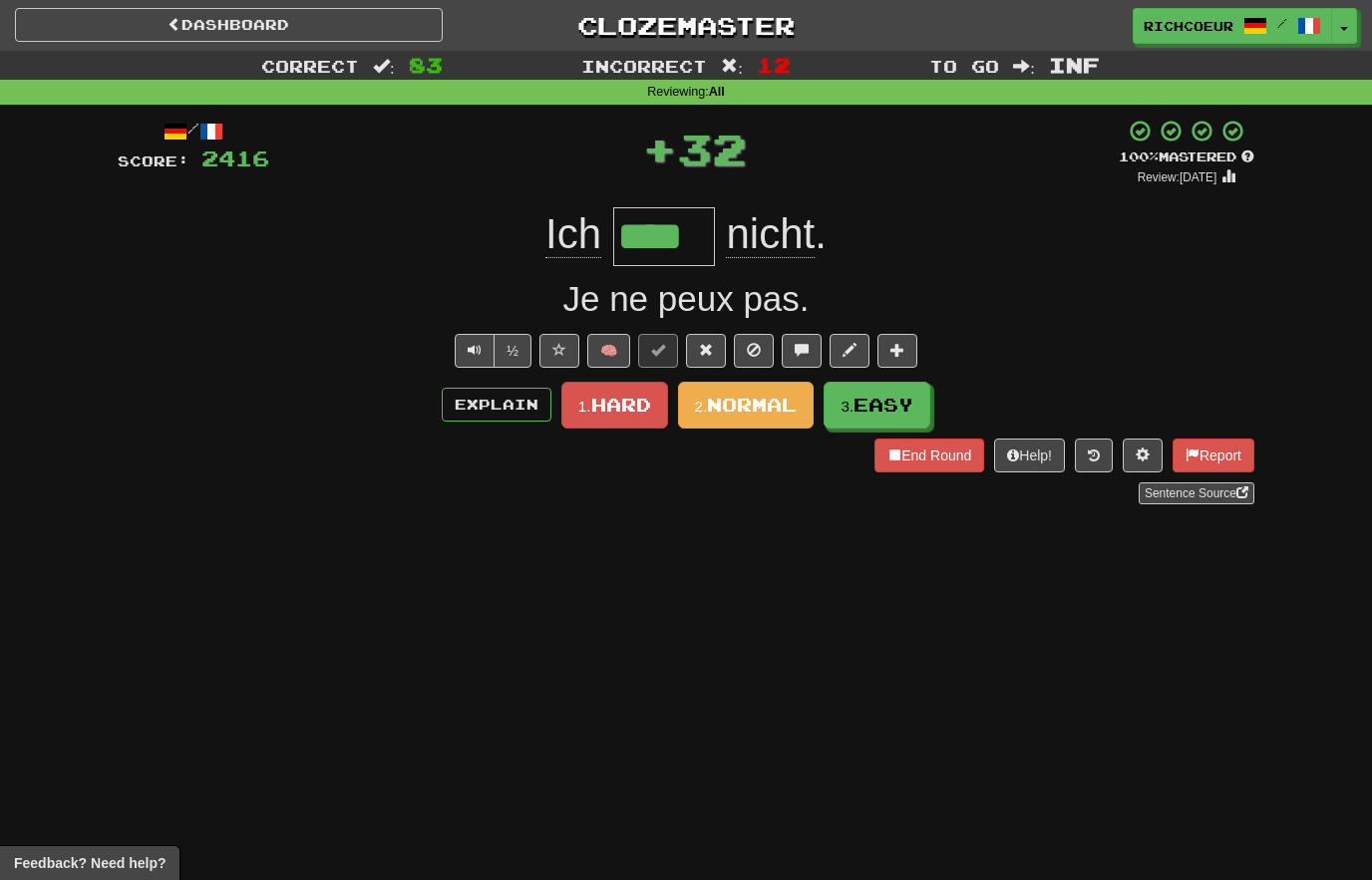 type on "****" 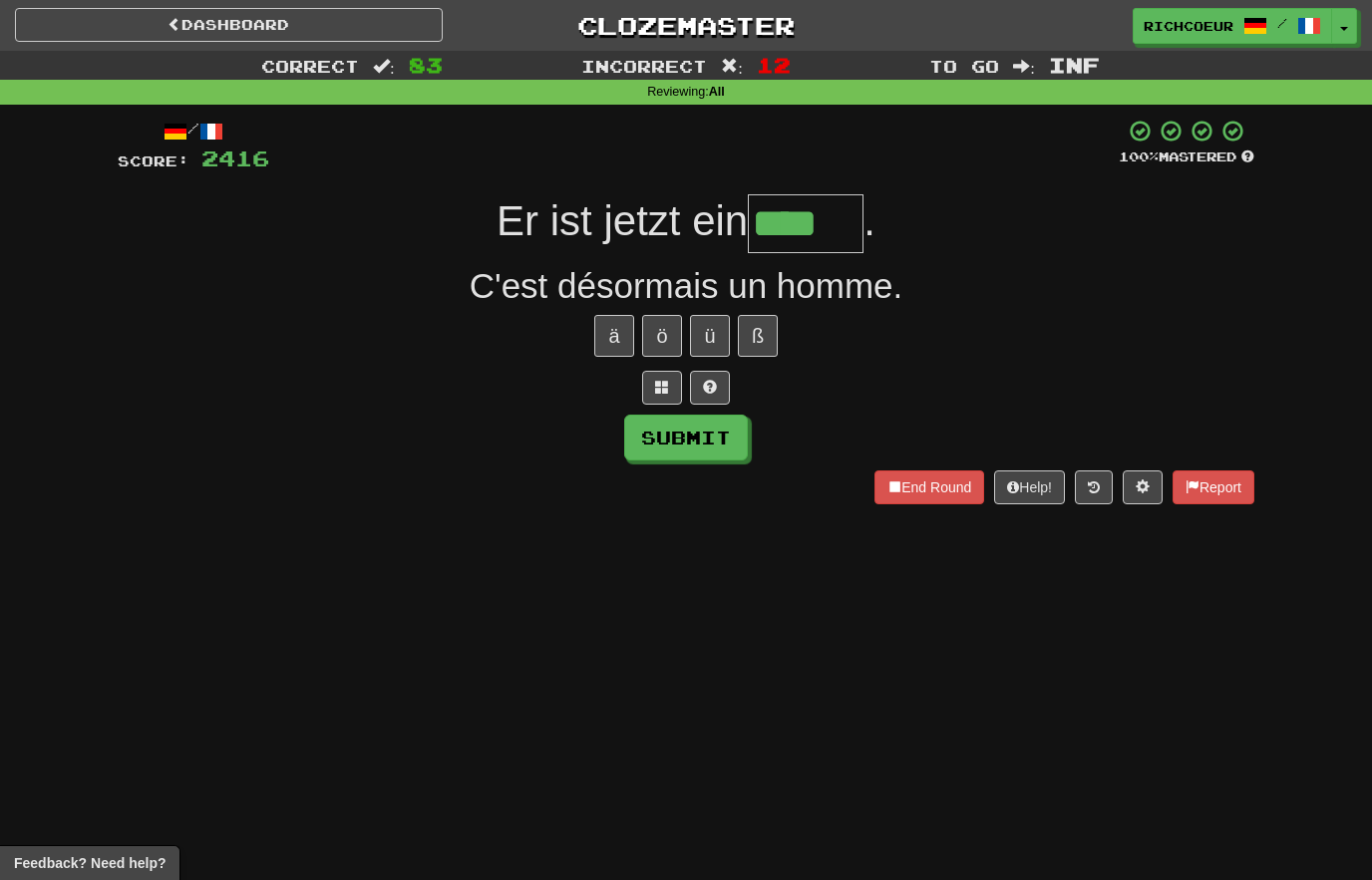 type on "****" 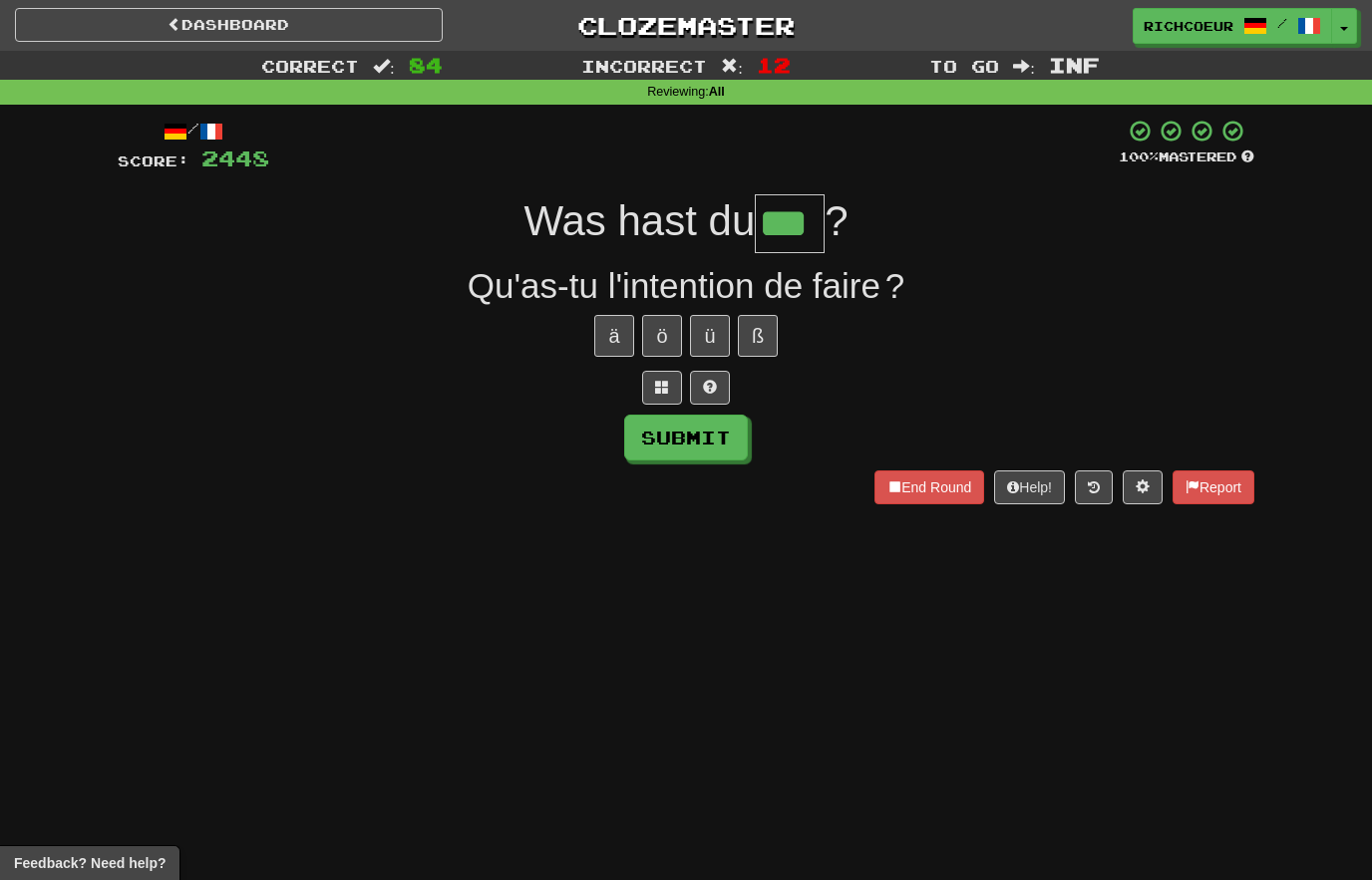 type on "***" 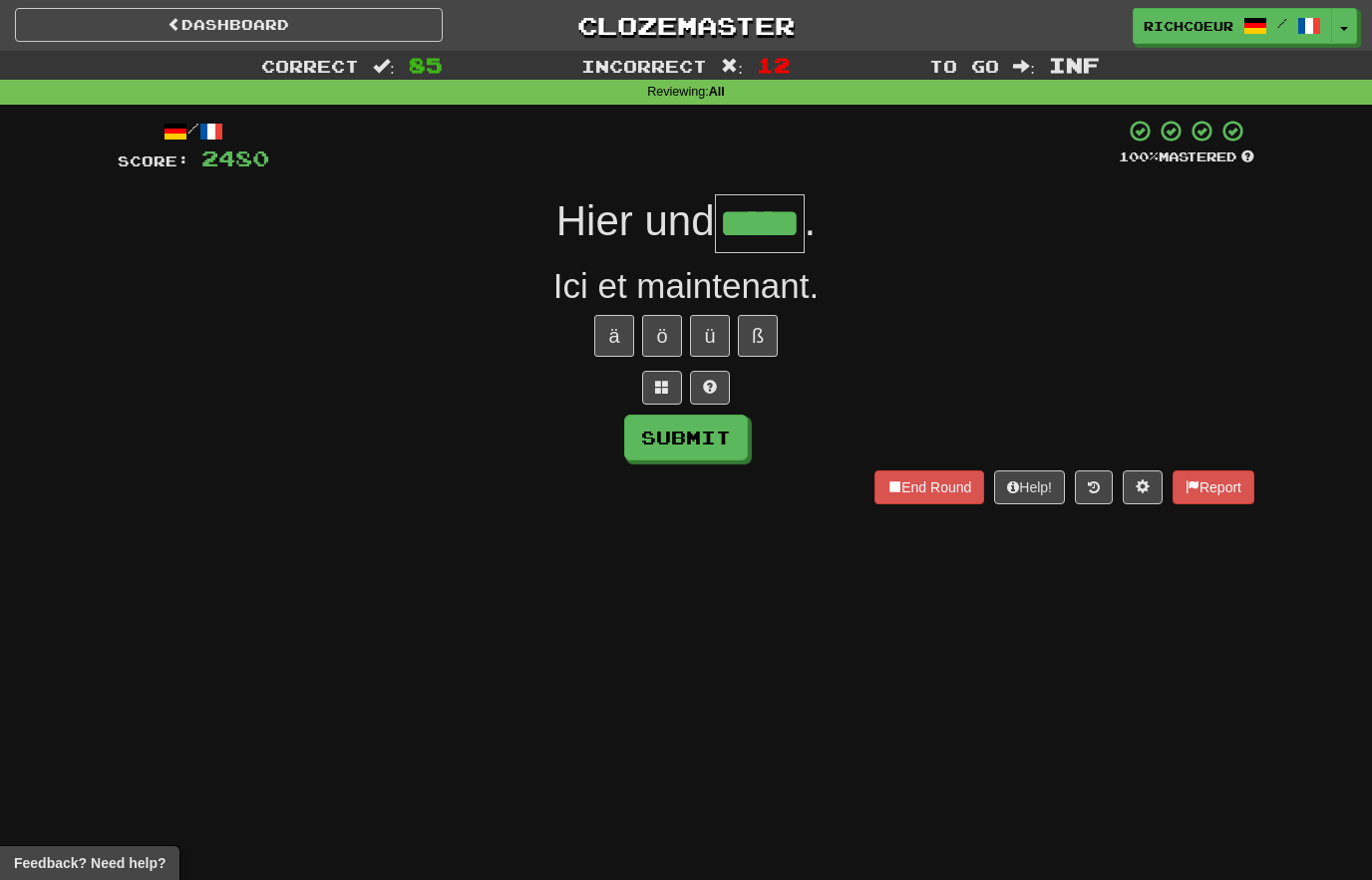 type on "*****" 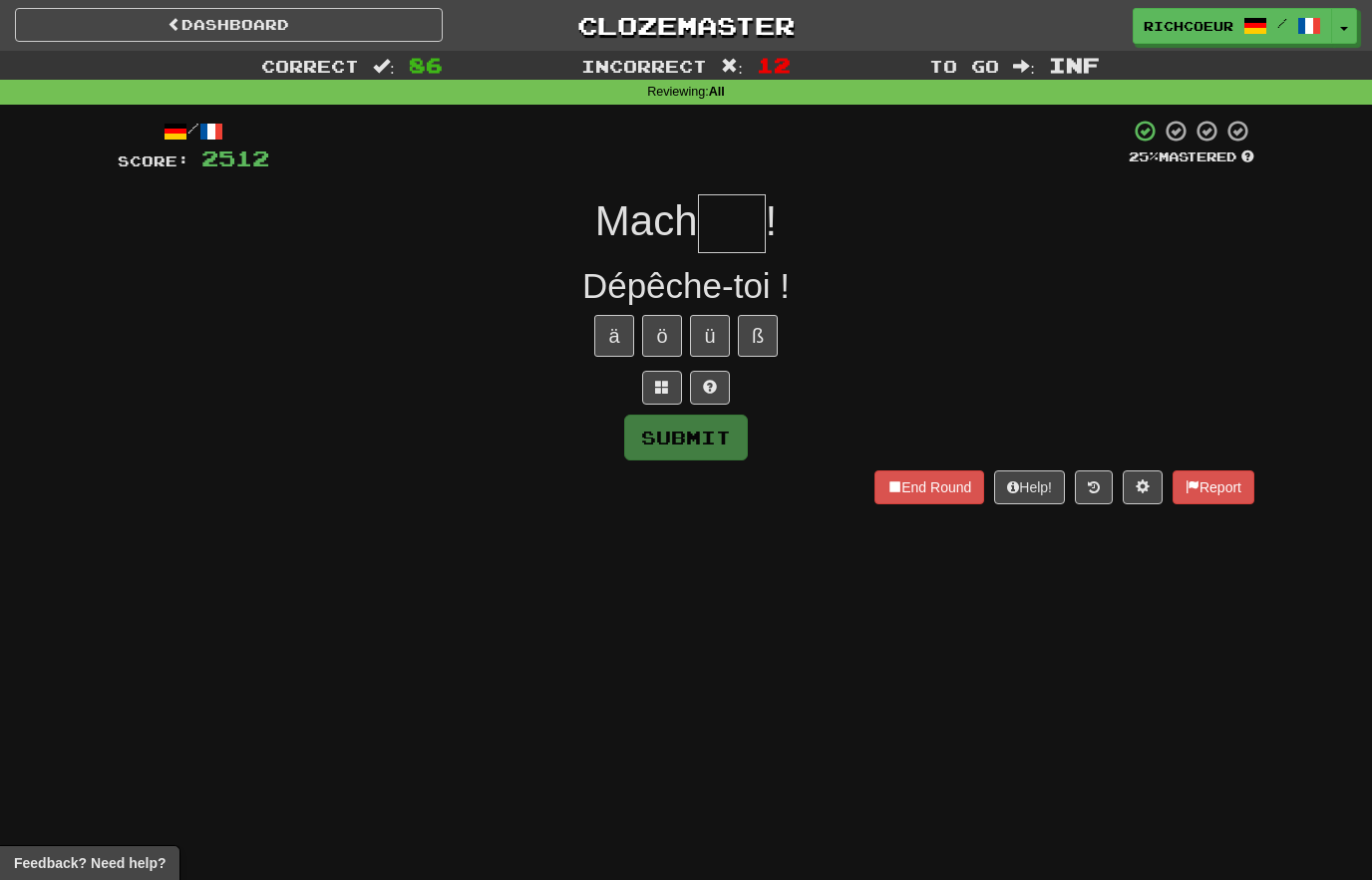type on "***" 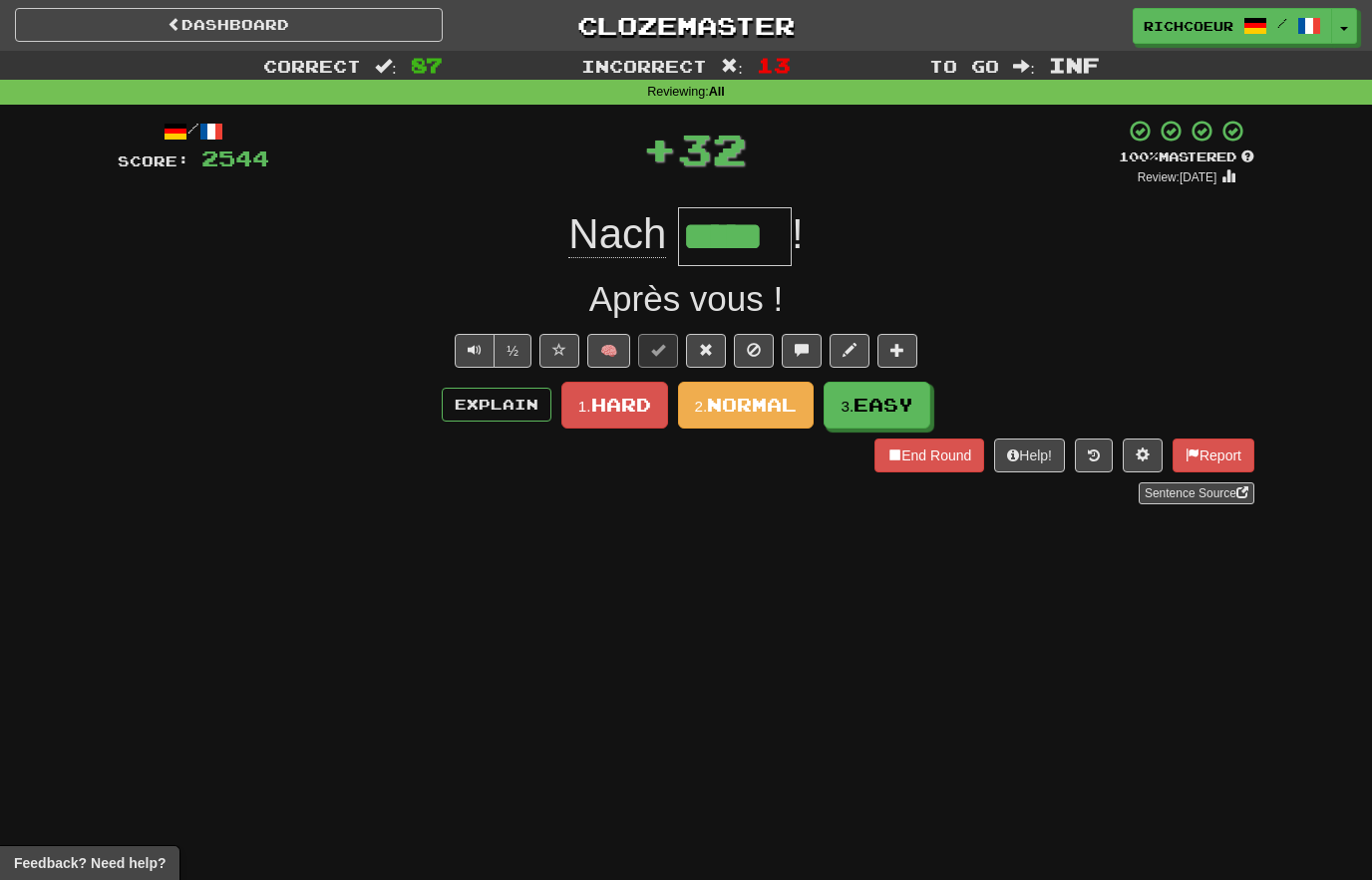 type on "*****" 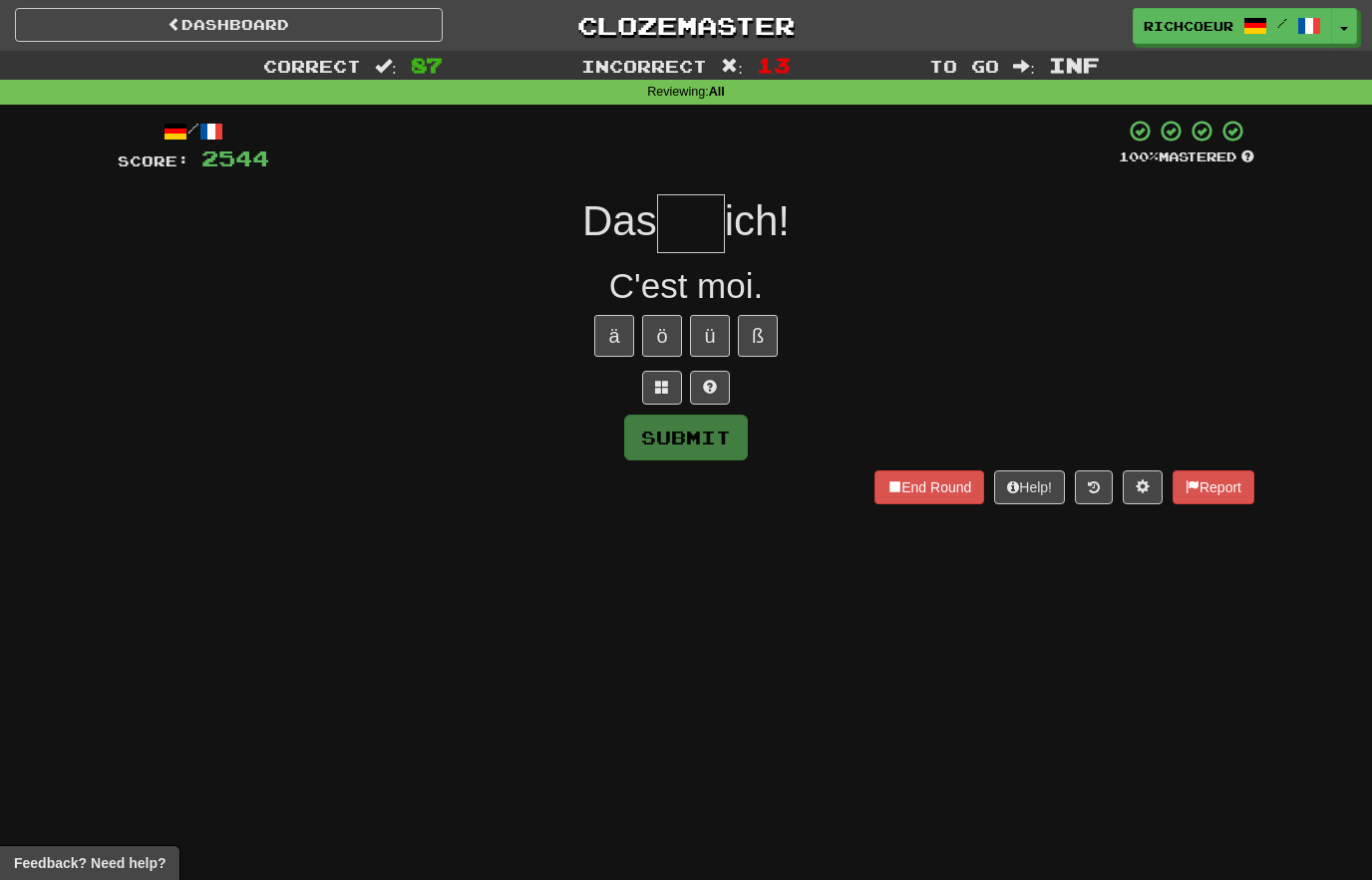 type on "*" 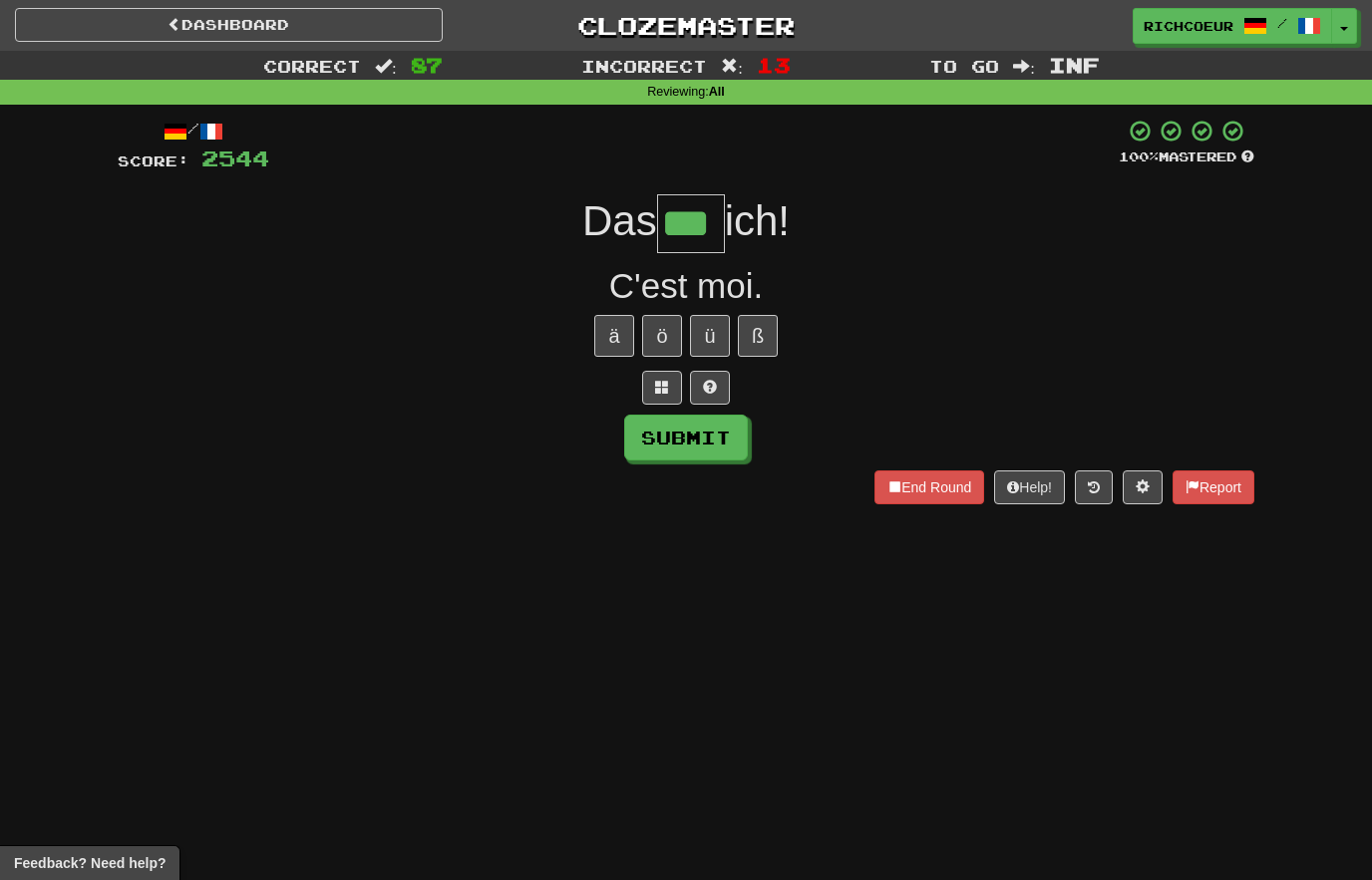 type on "***" 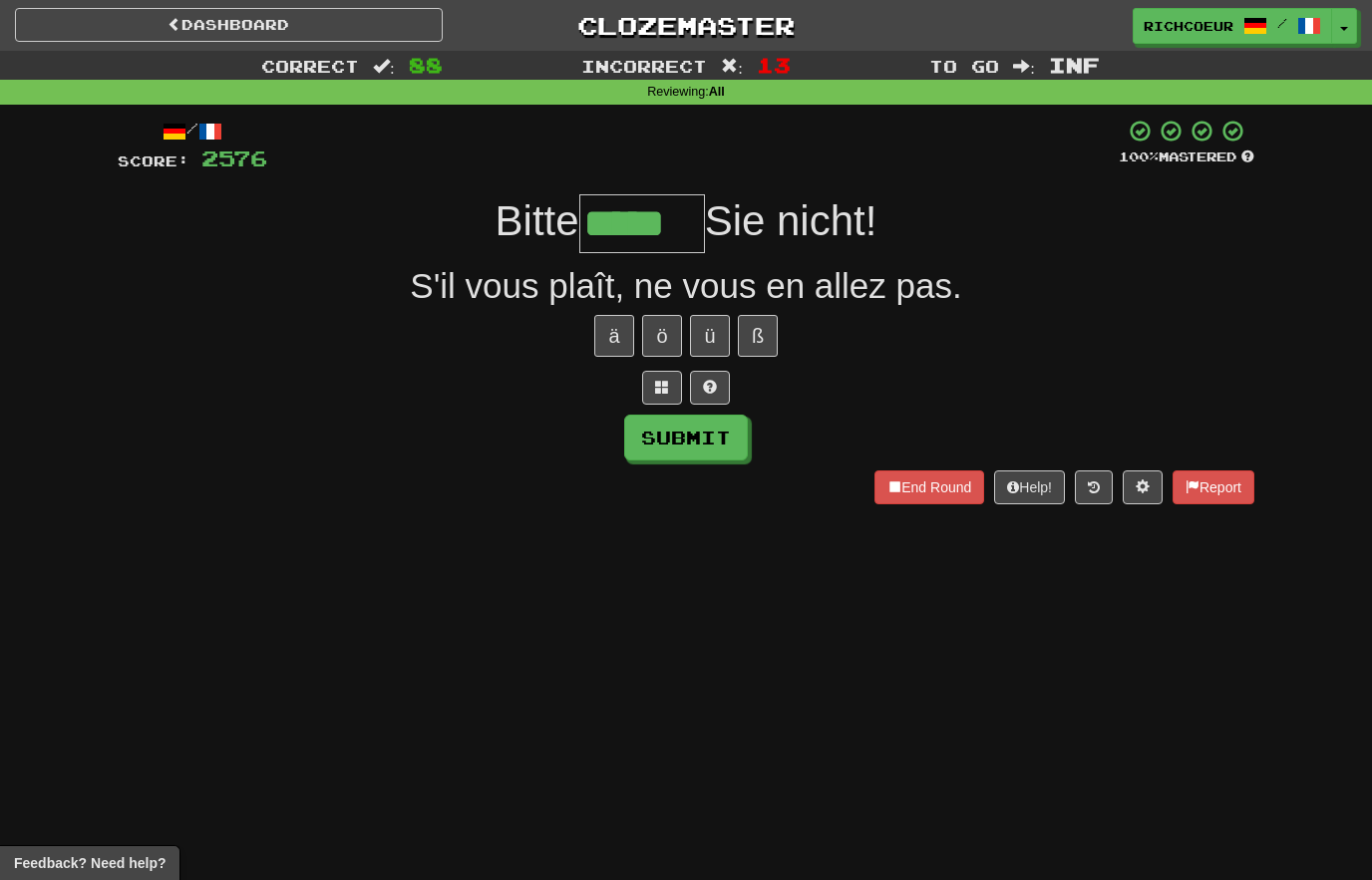 type on "*****" 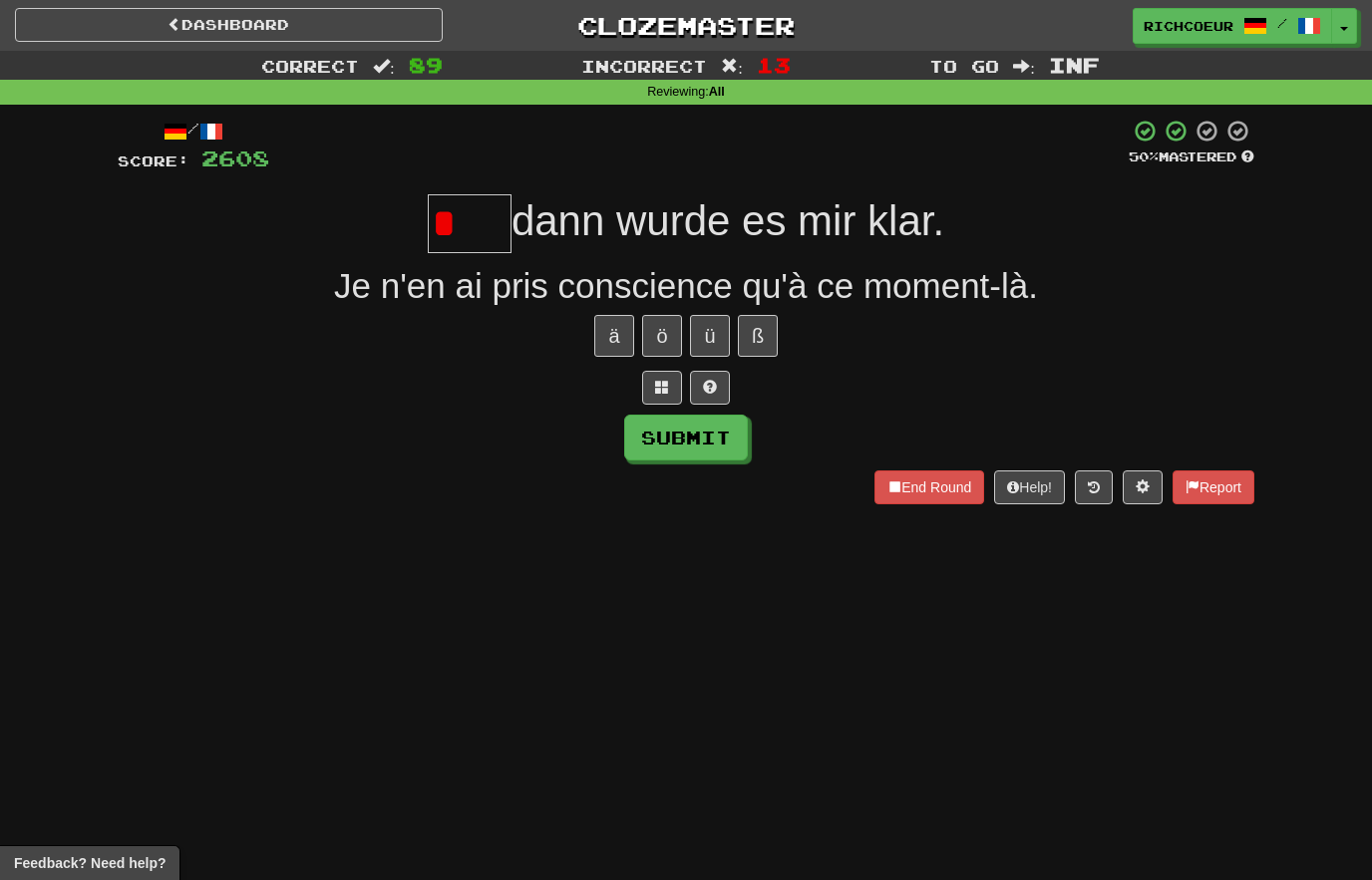 type on "****" 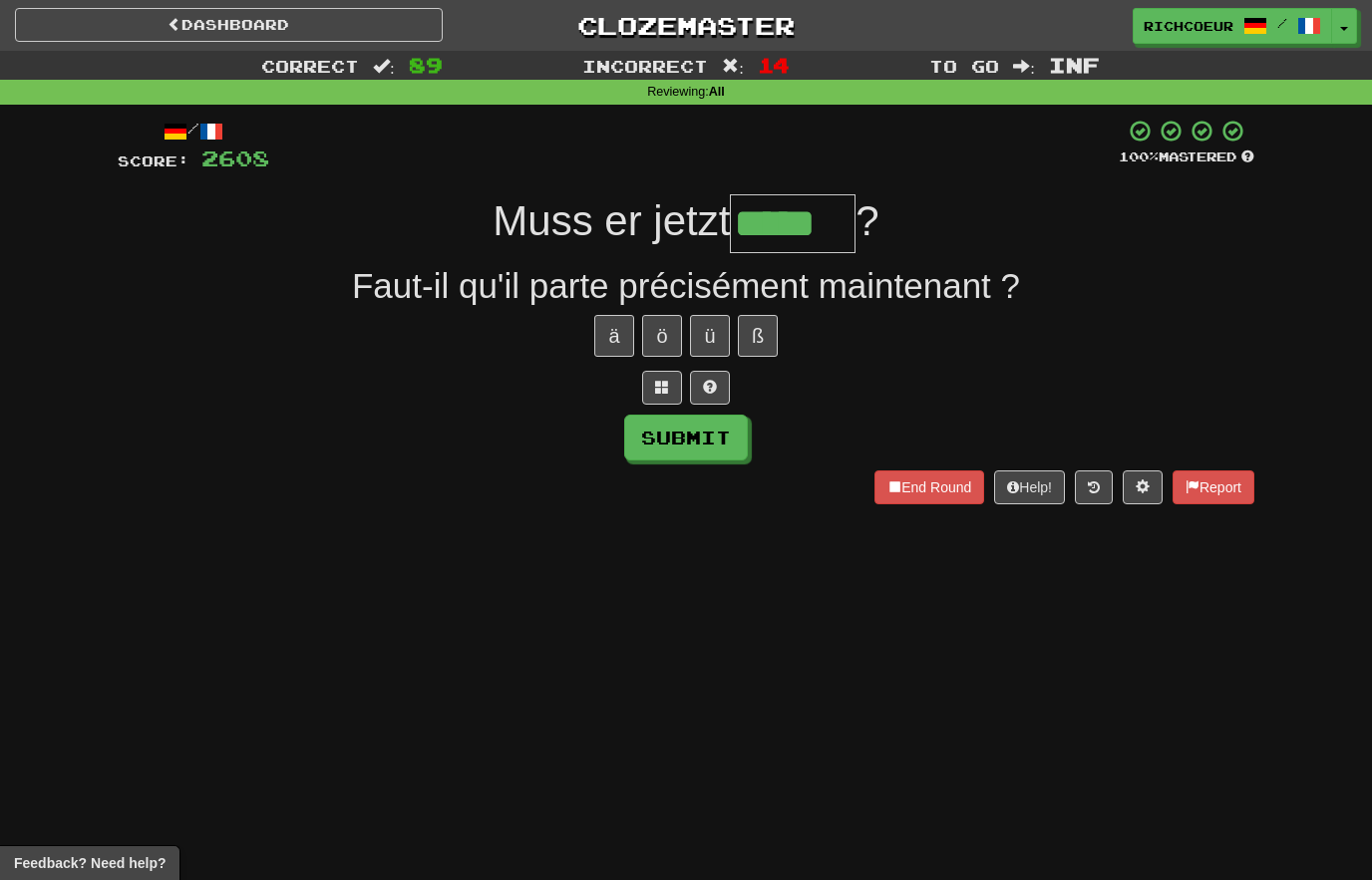 type on "*****" 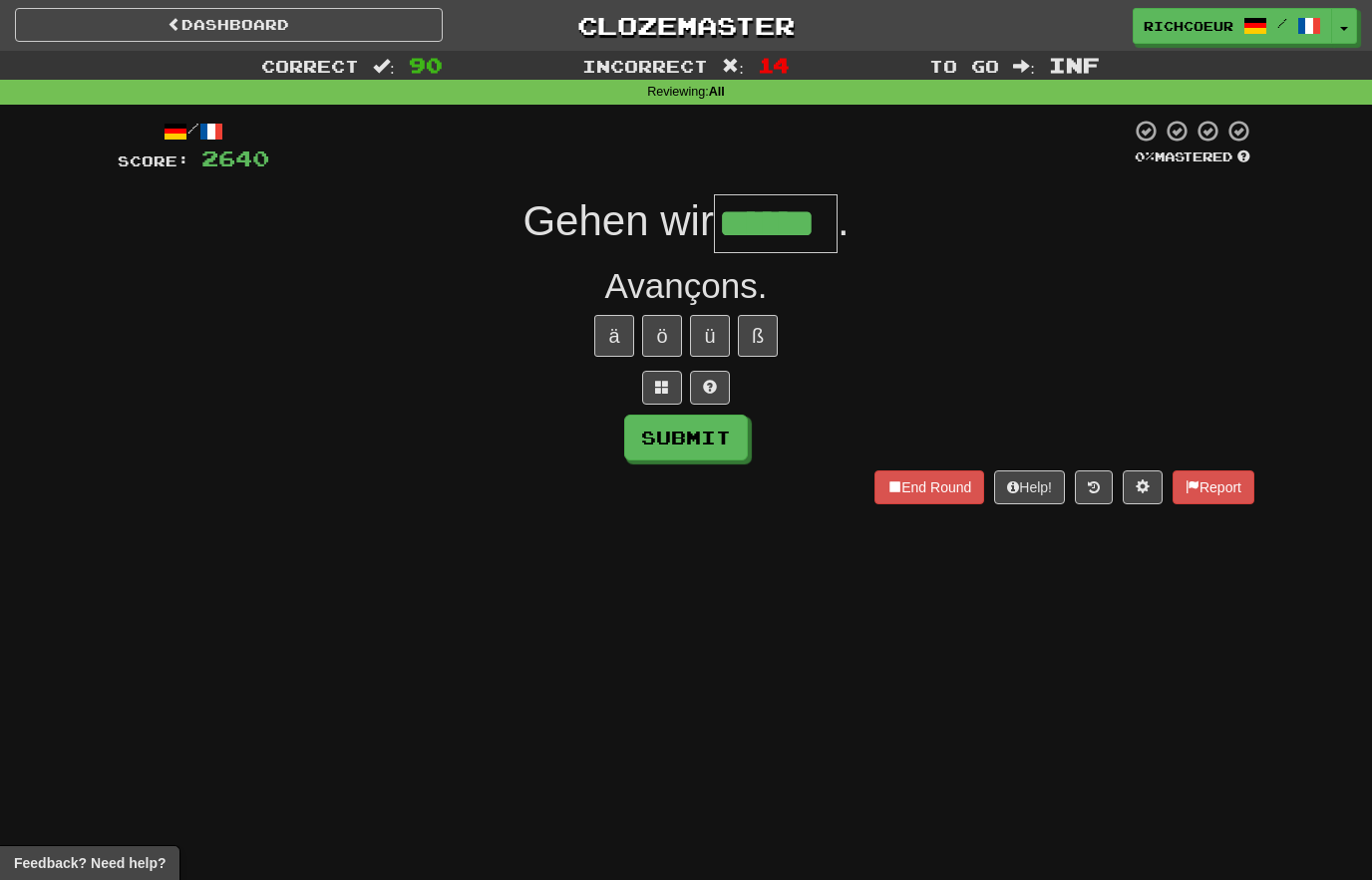 type on "******" 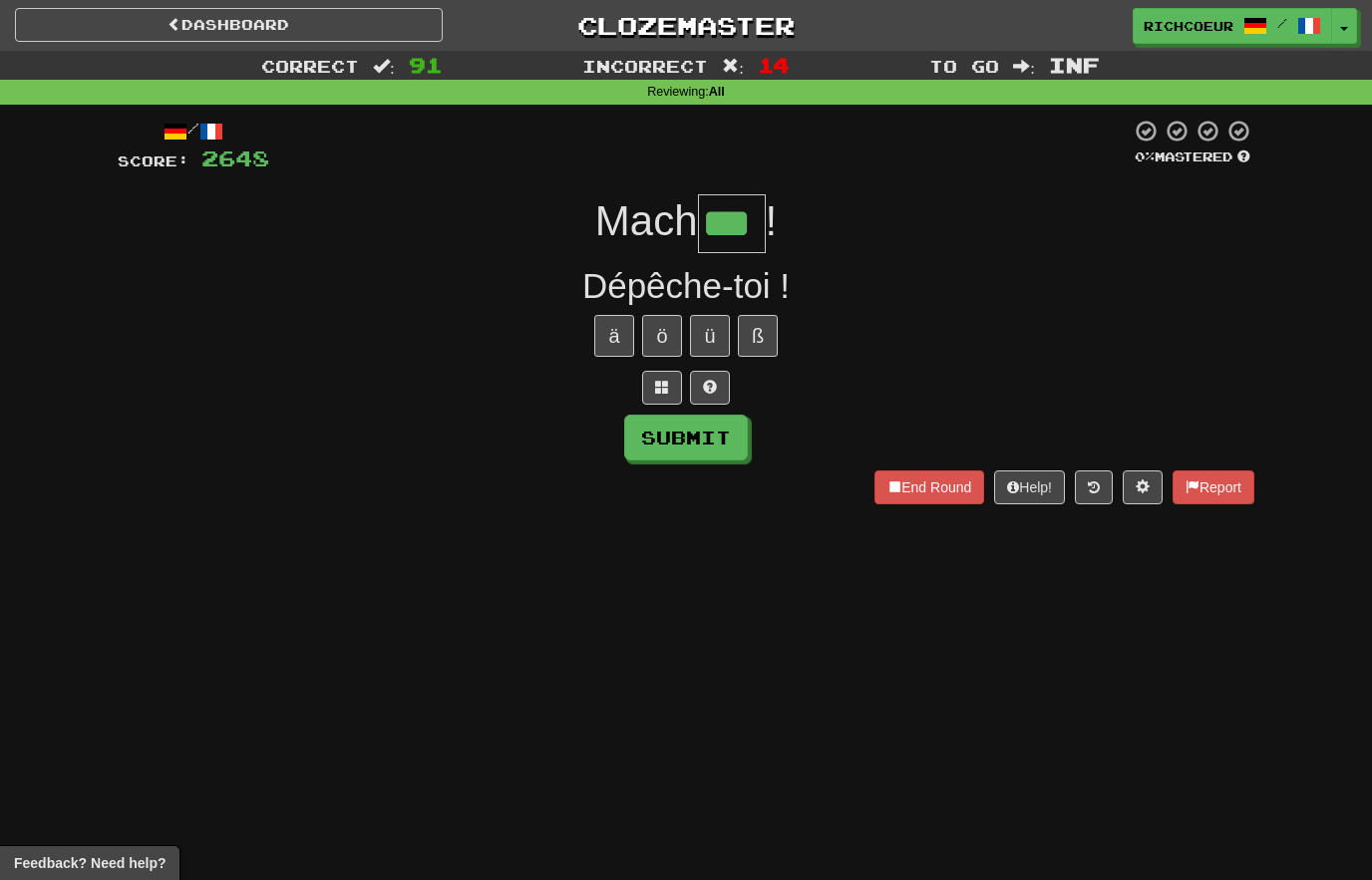 type on "***" 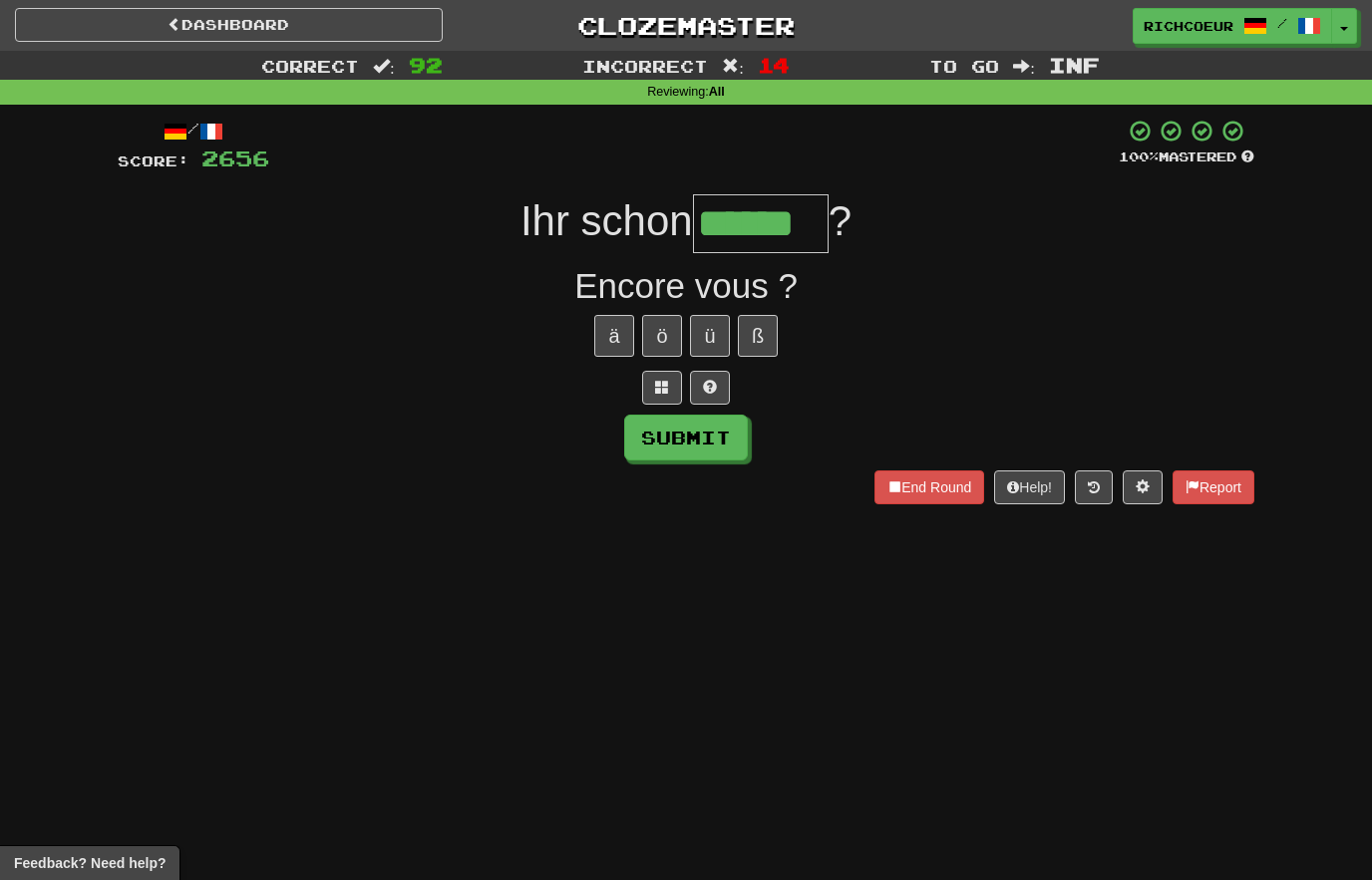 type on "******" 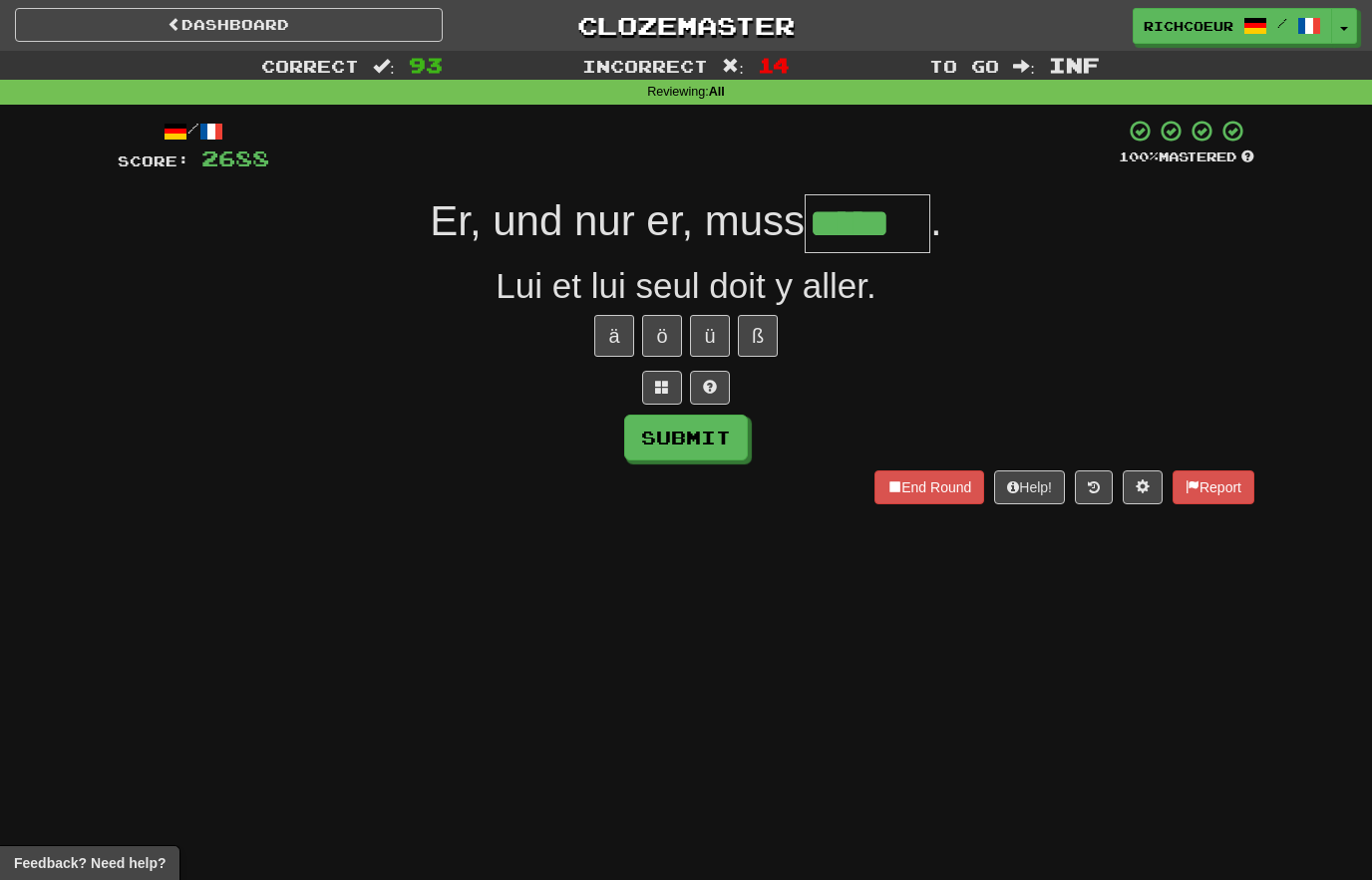 type on "*****" 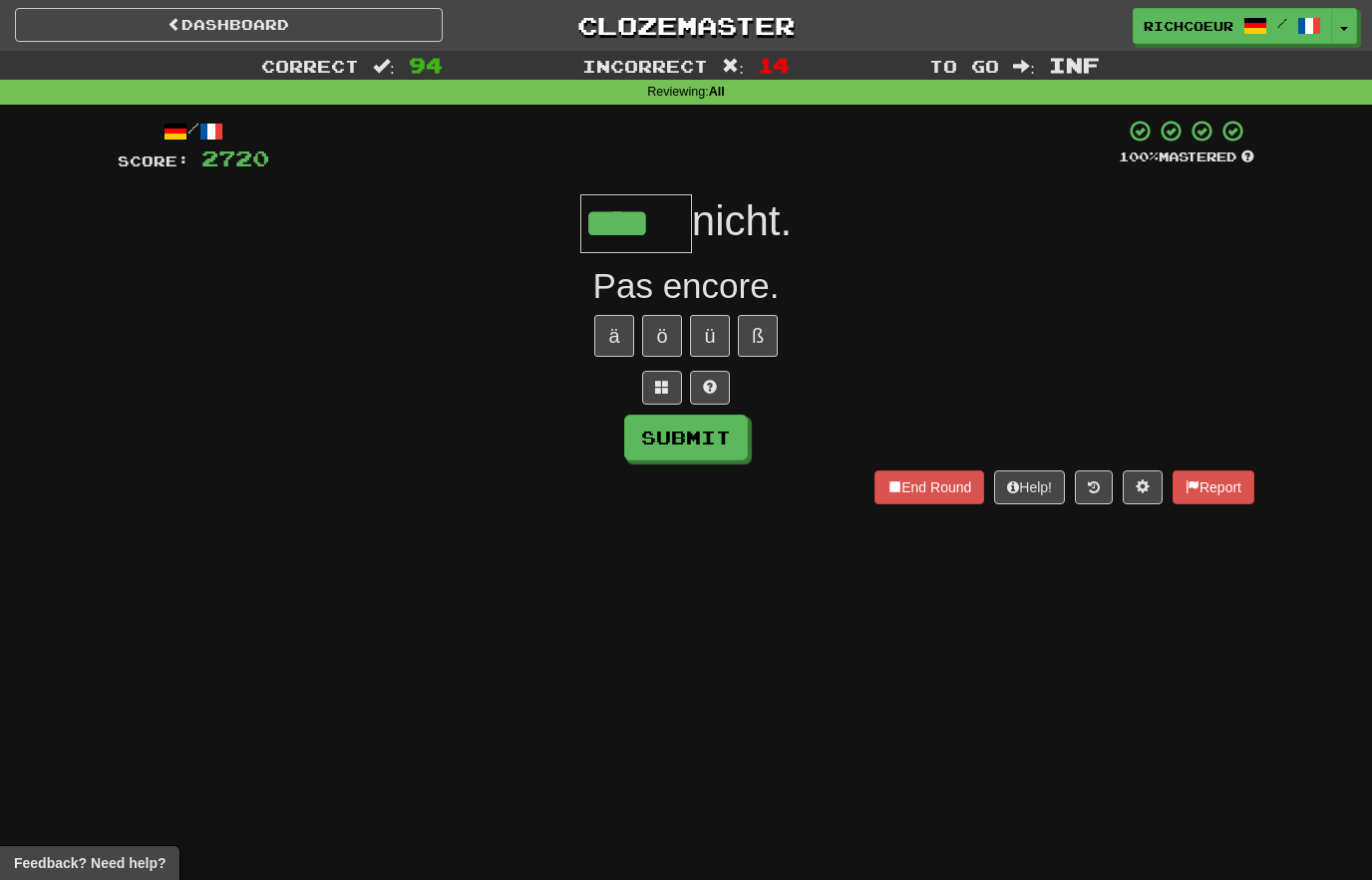 type on "****" 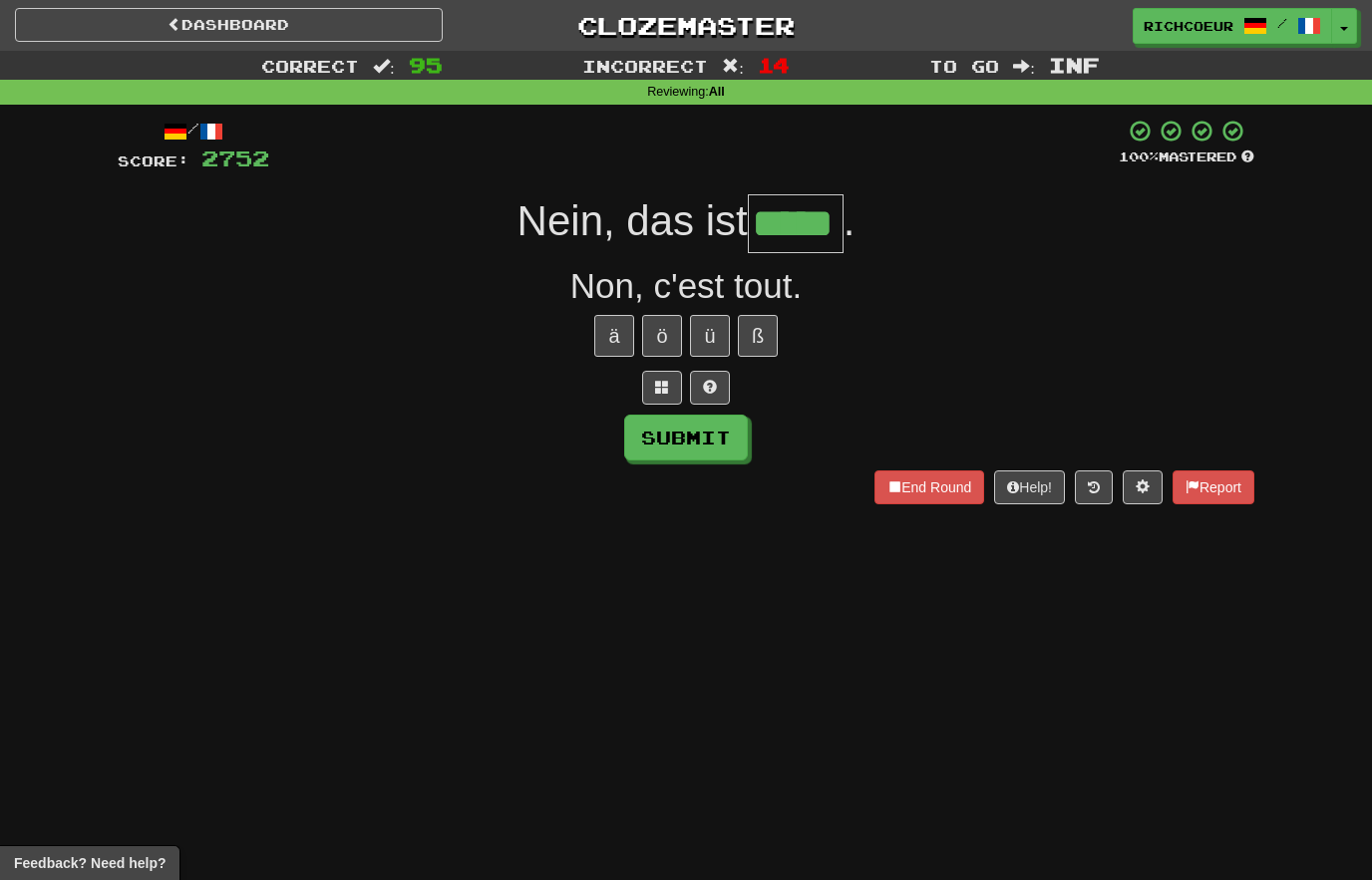 type on "*****" 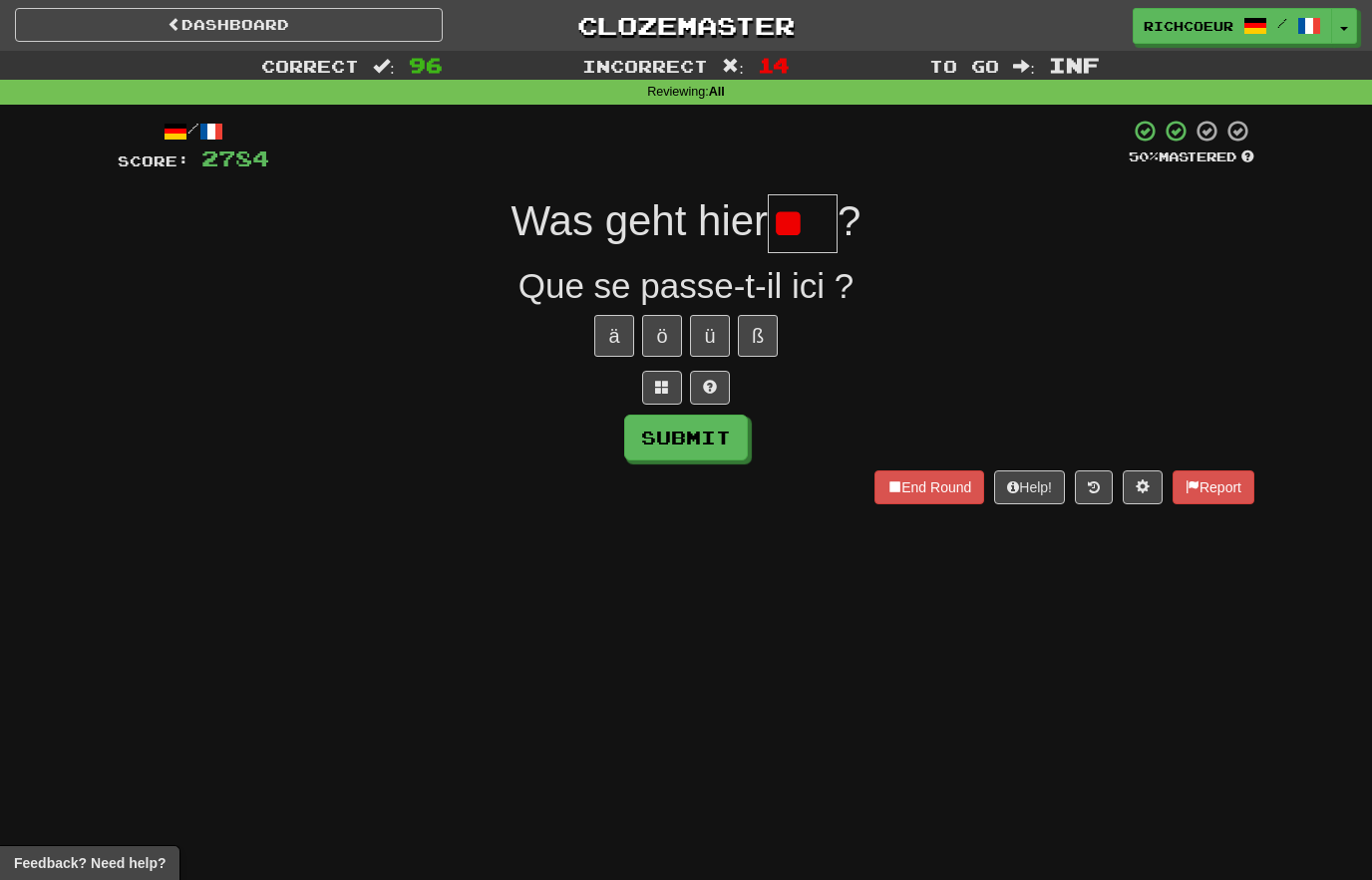 type on "*" 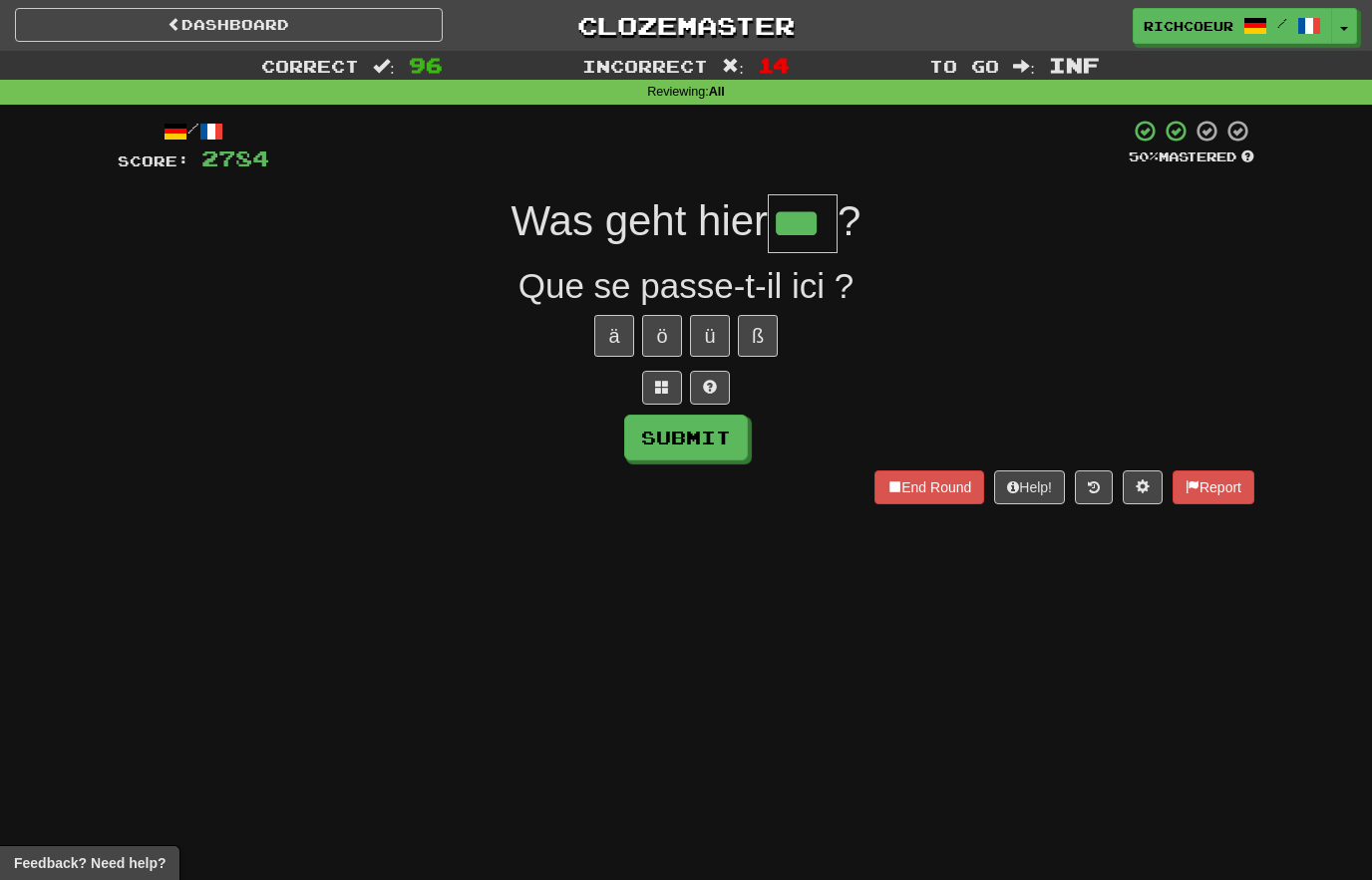 type on "***" 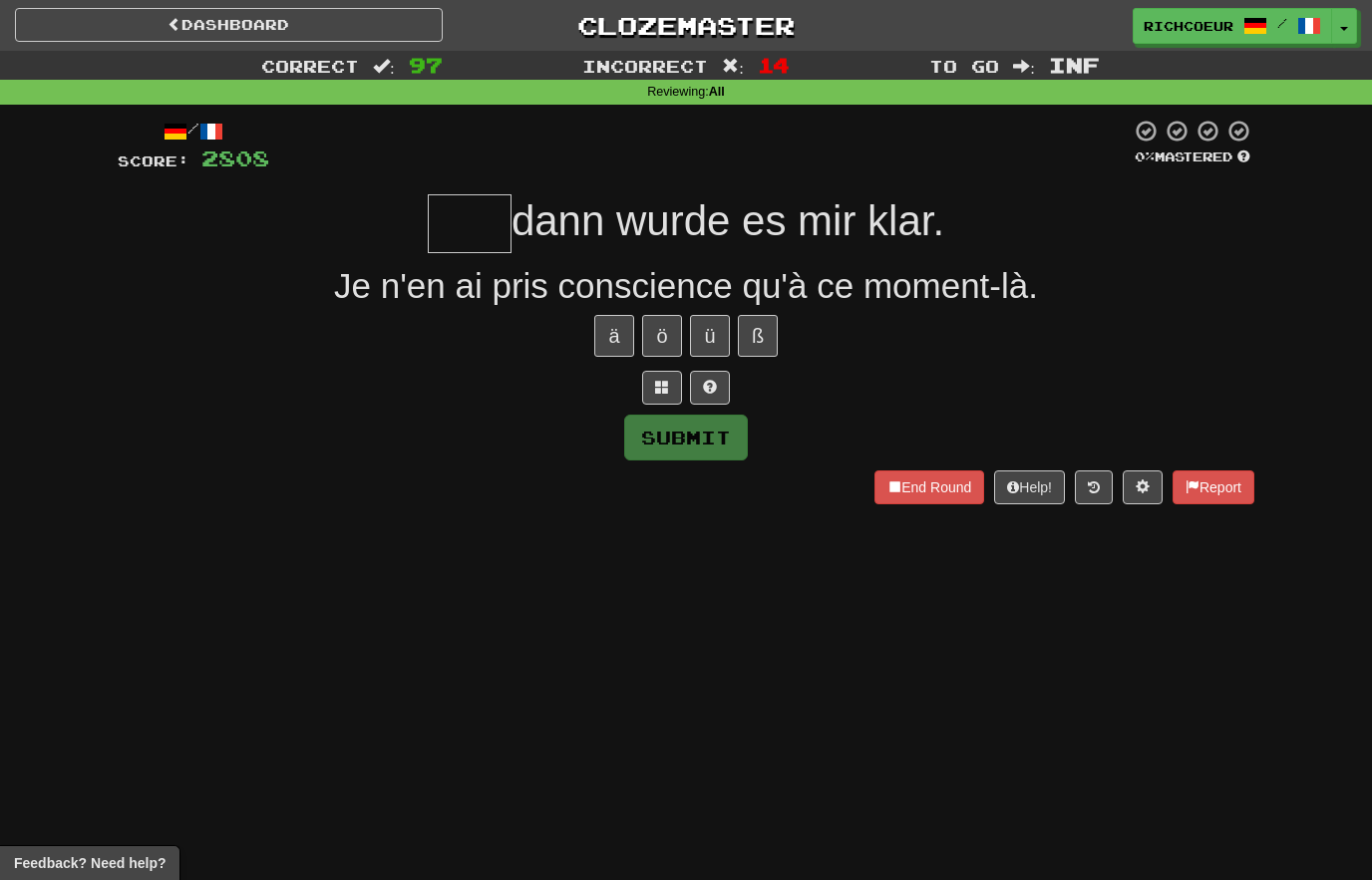 type on "*" 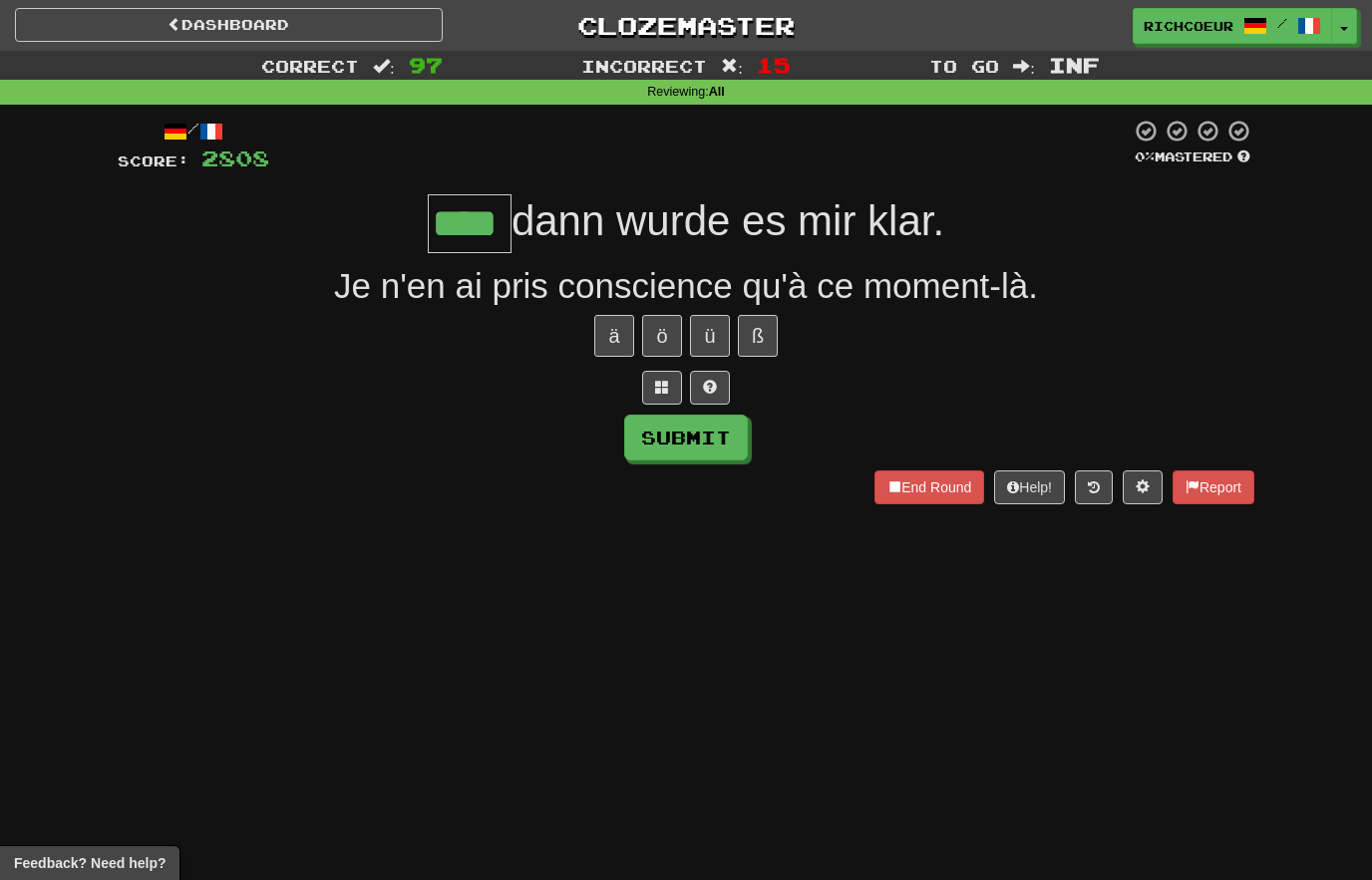 type on "****" 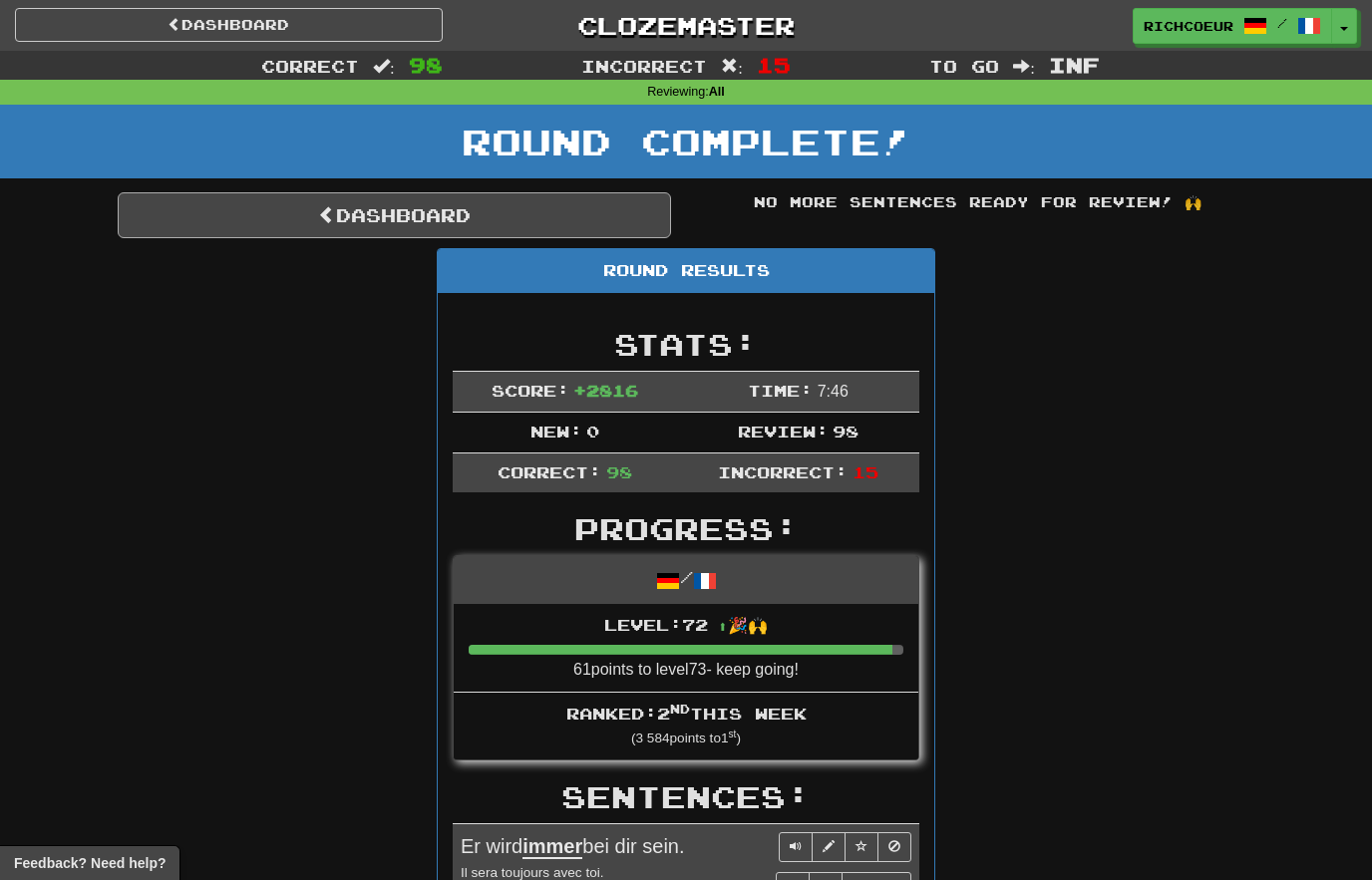click on "Dashboard" at bounding box center (394, 215) 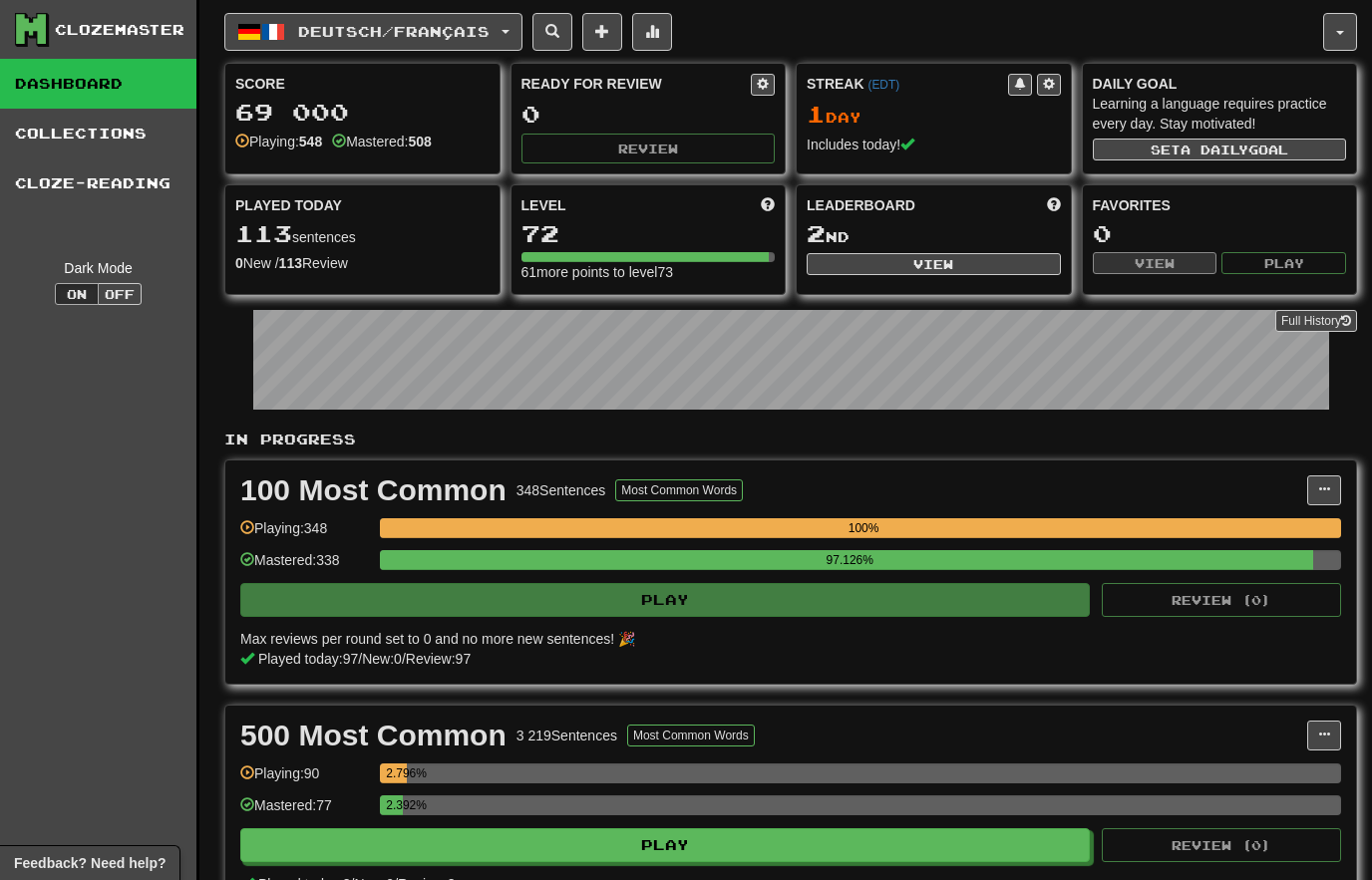 scroll, scrollTop: 0, scrollLeft: 0, axis: both 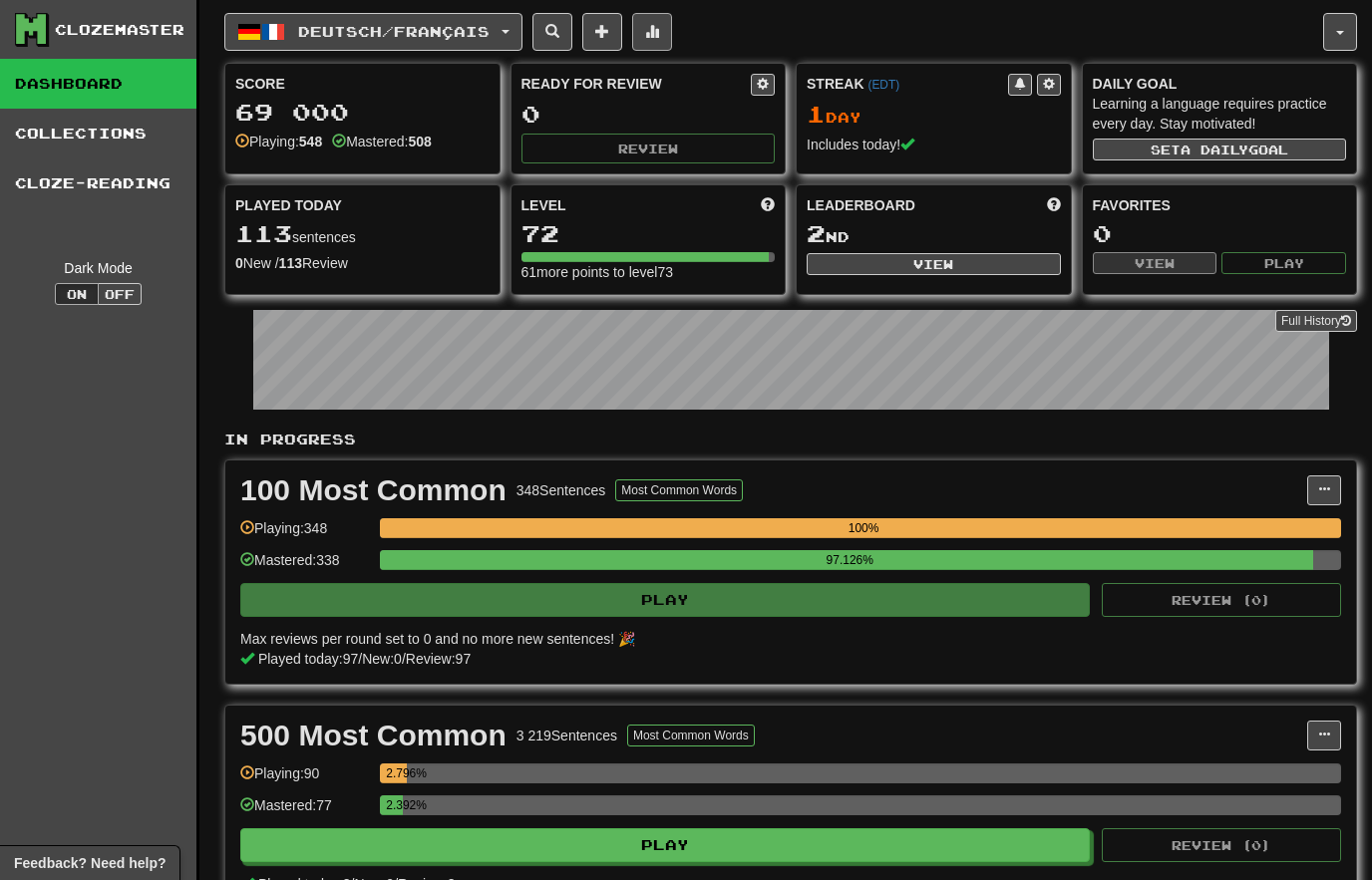 click at bounding box center (652, 32) 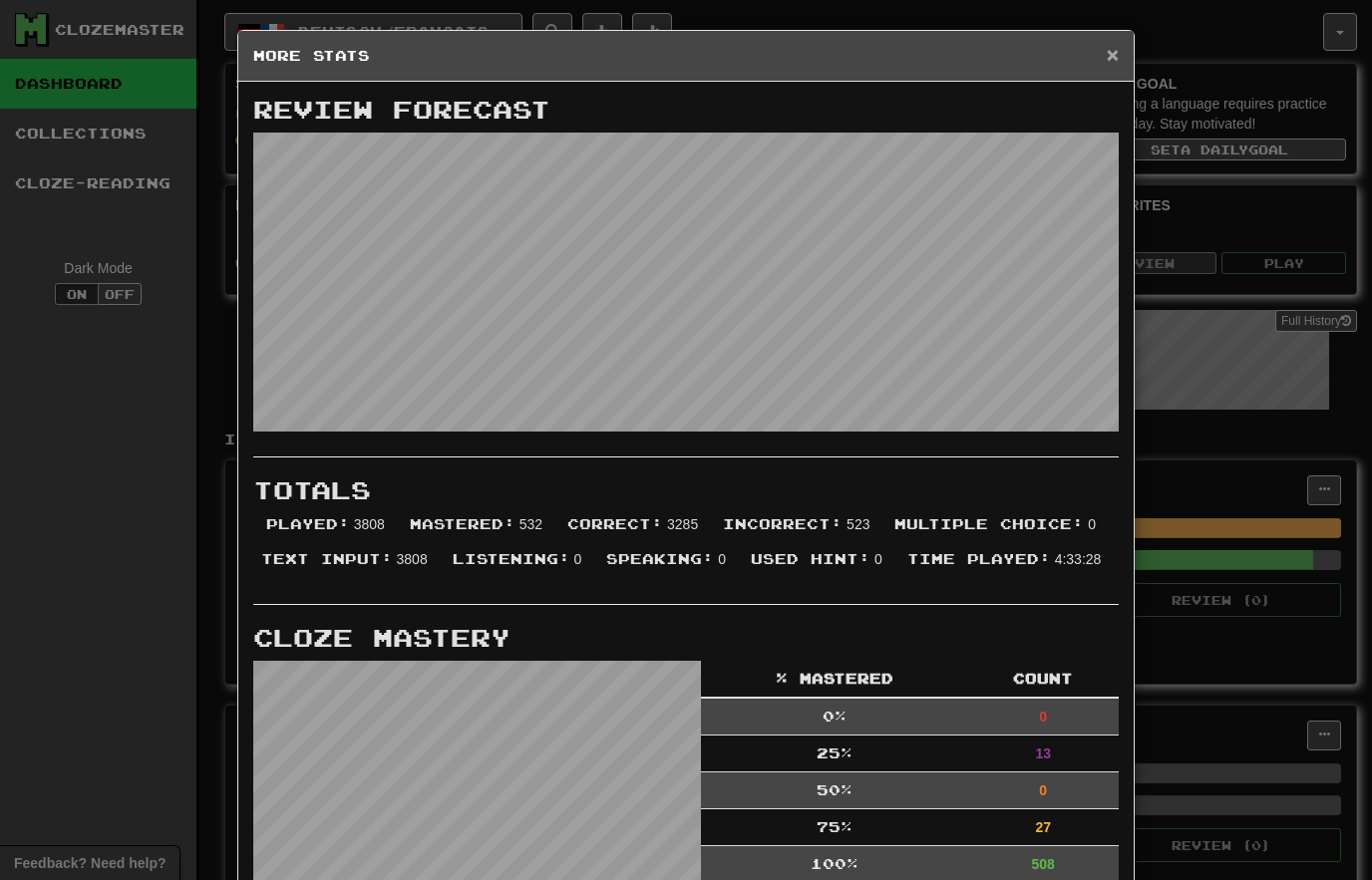 click on "×" at bounding box center (1113, 54) 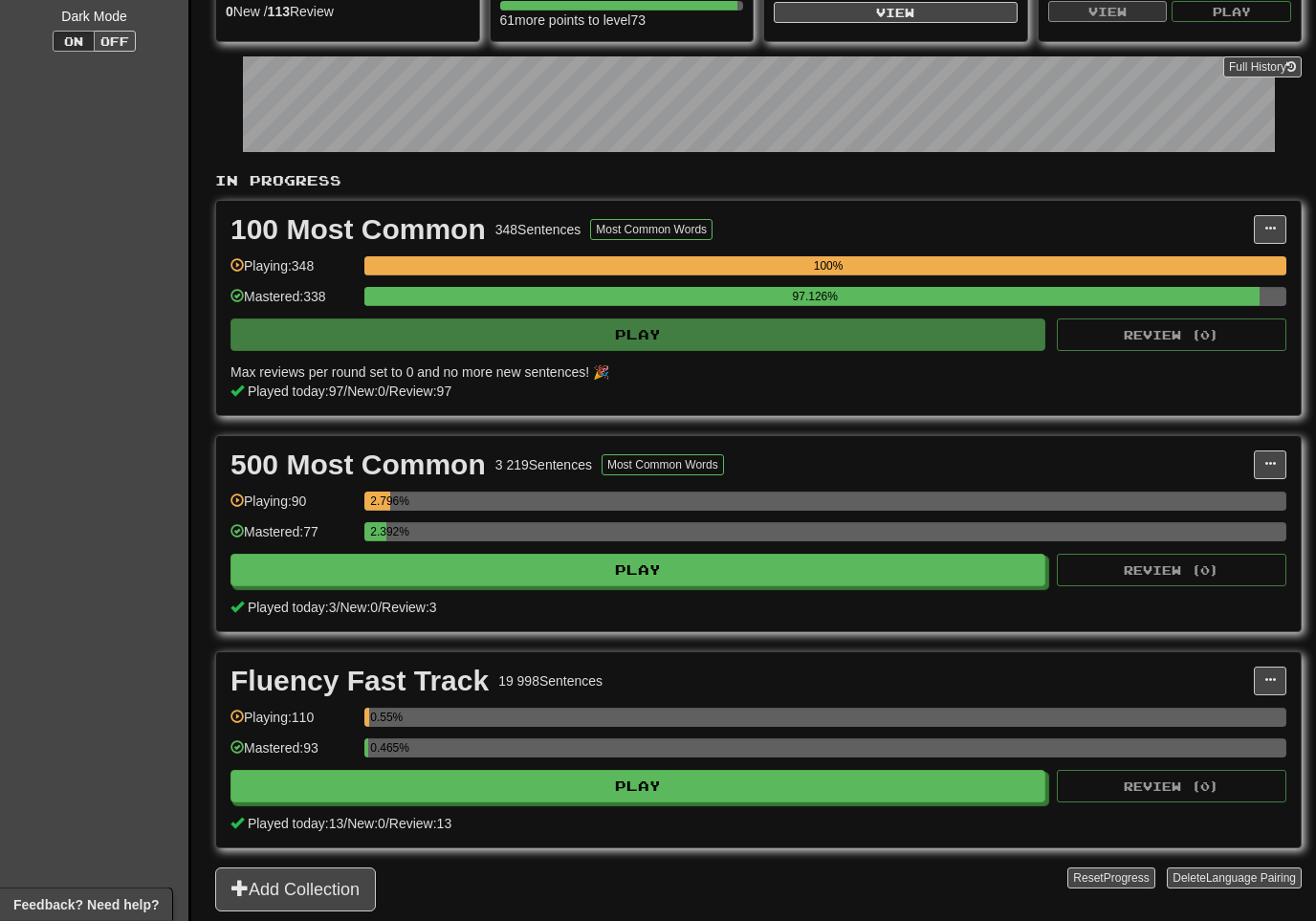 scroll, scrollTop: 241, scrollLeft: 0, axis: vertical 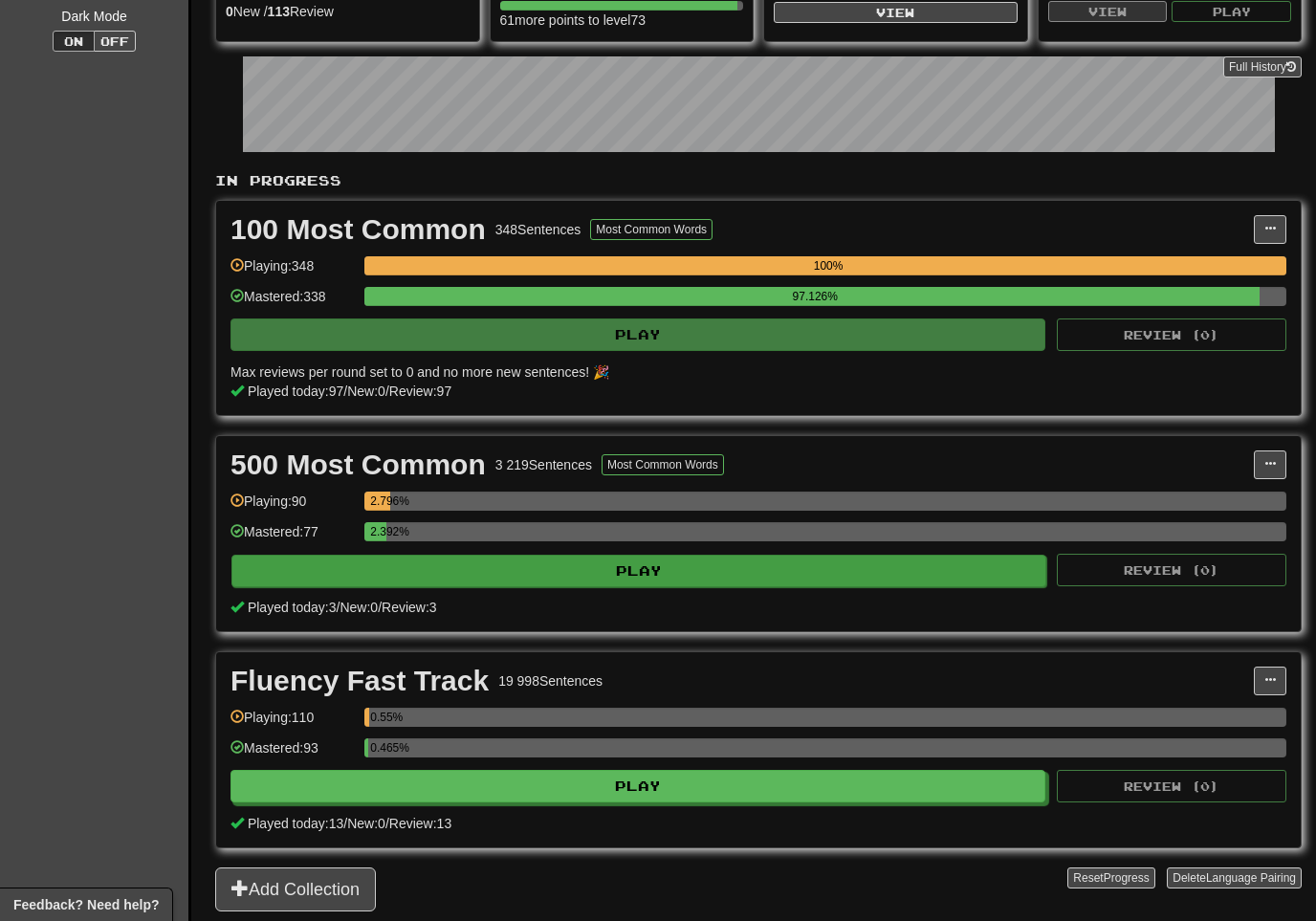 click on "Play" at bounding box center [639, 571] 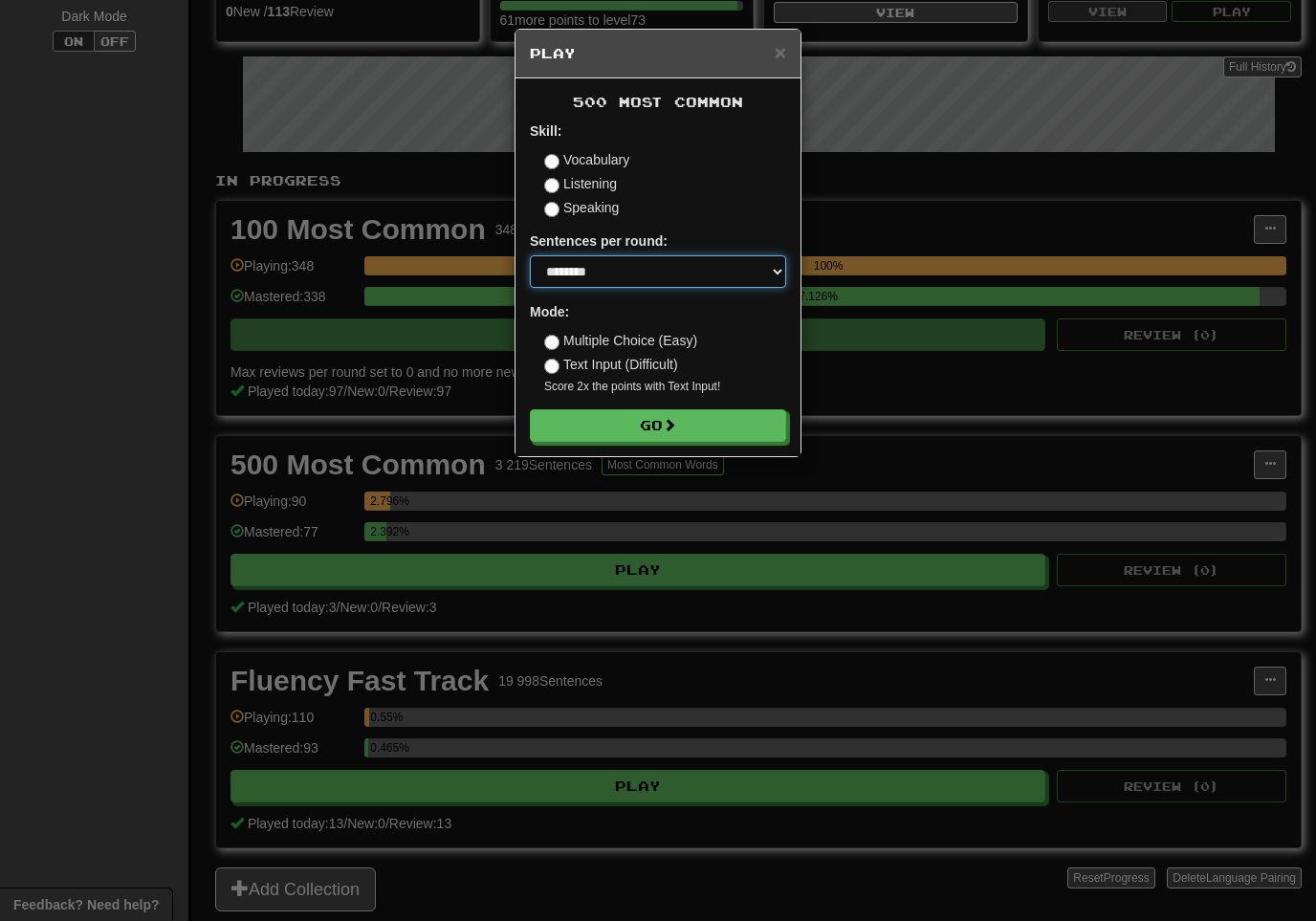 click on "* ** ** ** ** ** *** ********" at bounding box center [658, 272] 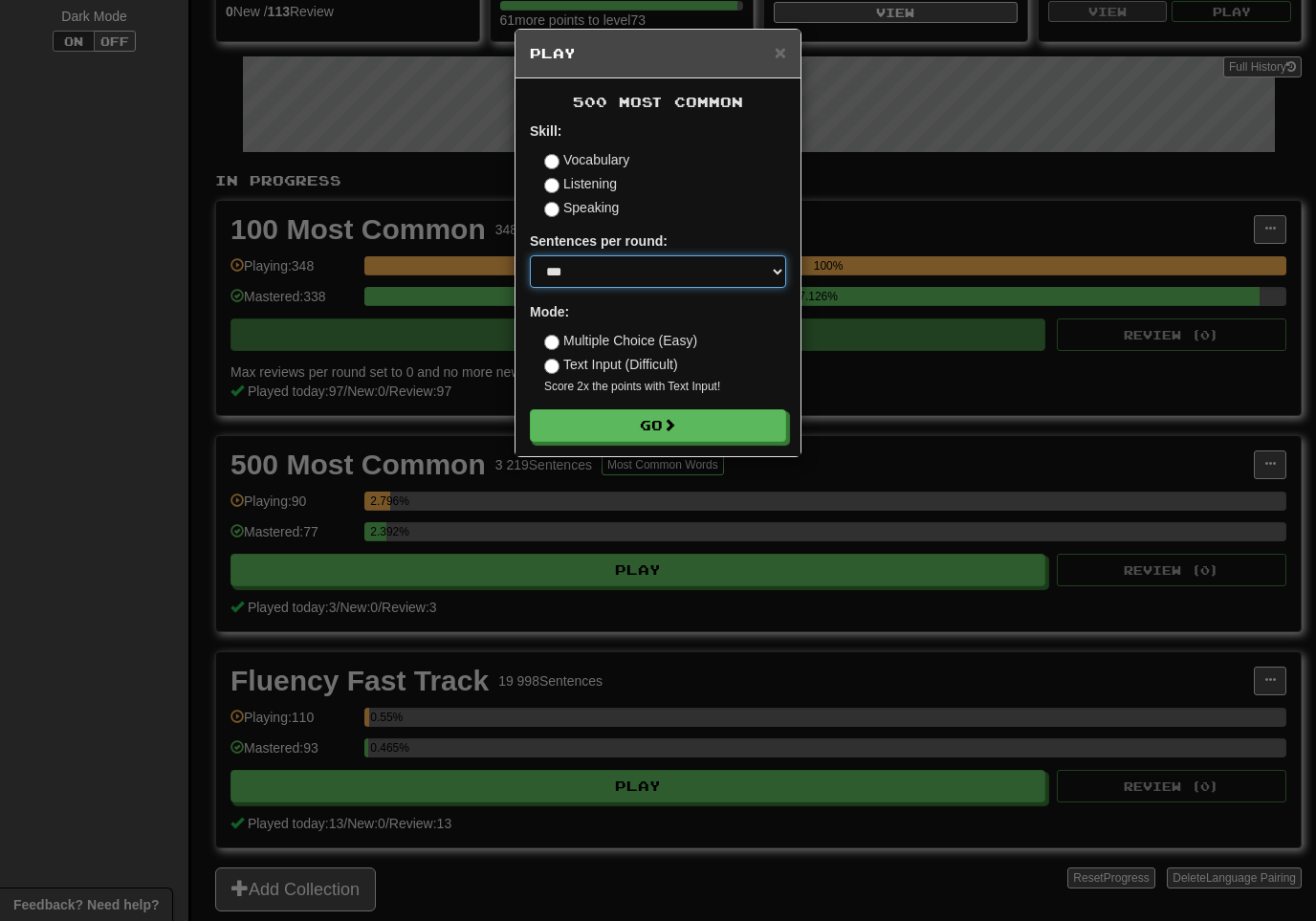 click on "* ** ** ** ** ** *** ********" at bounding box center (658, 272) 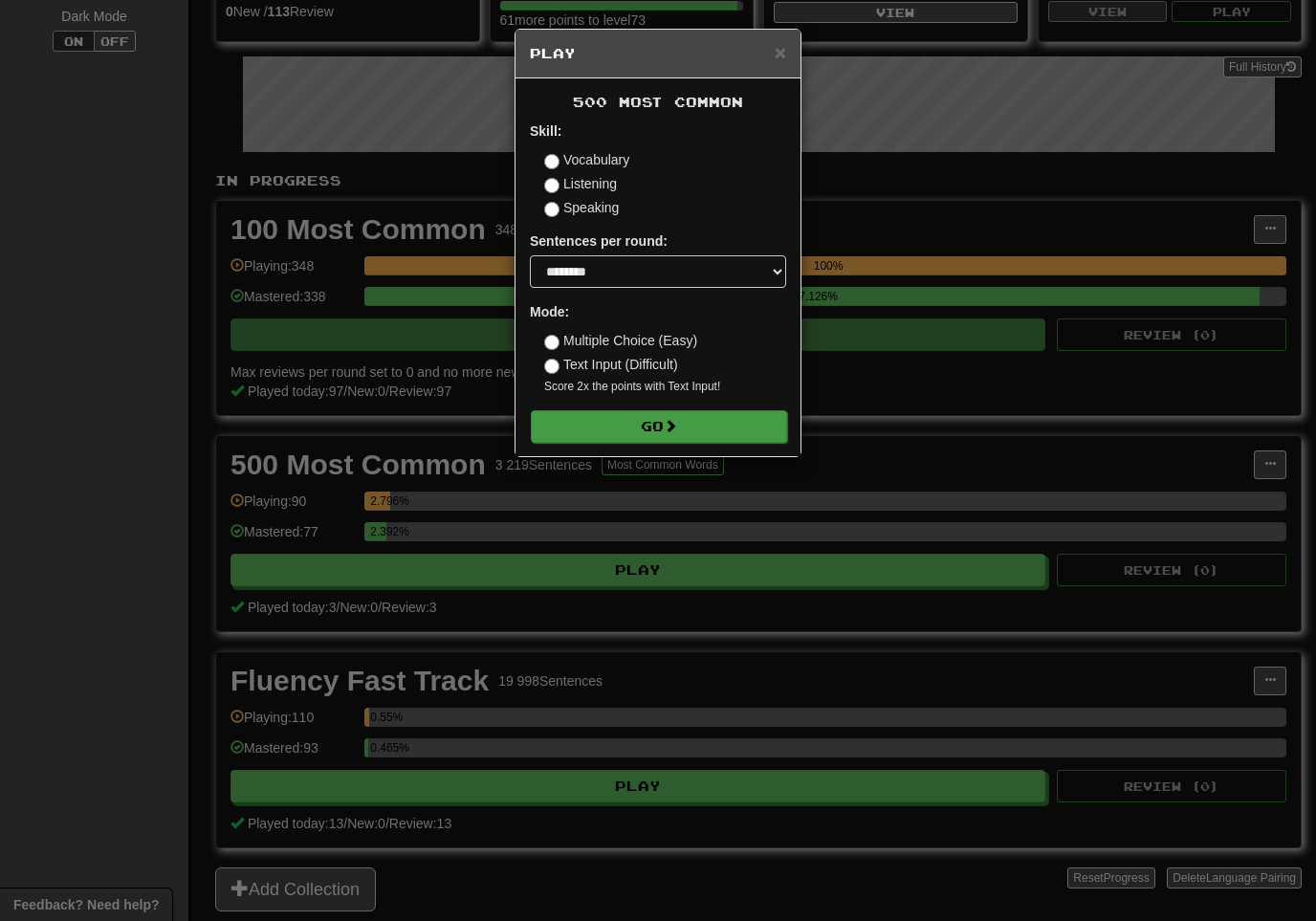 click on "Go" at bounding box center (659, 427) 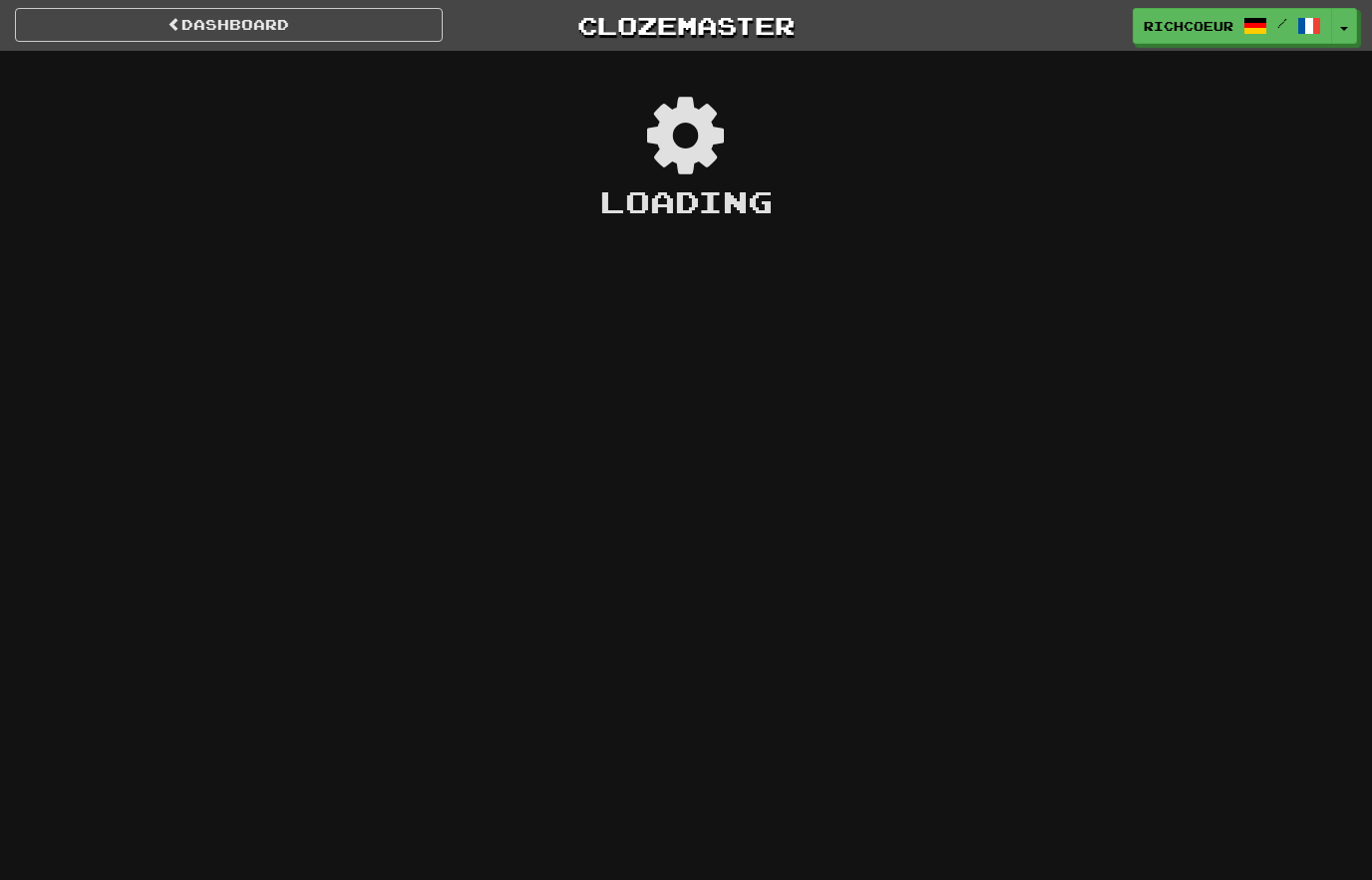 scroll, scrollTop: 0, scrollLeft: 0, axis: both 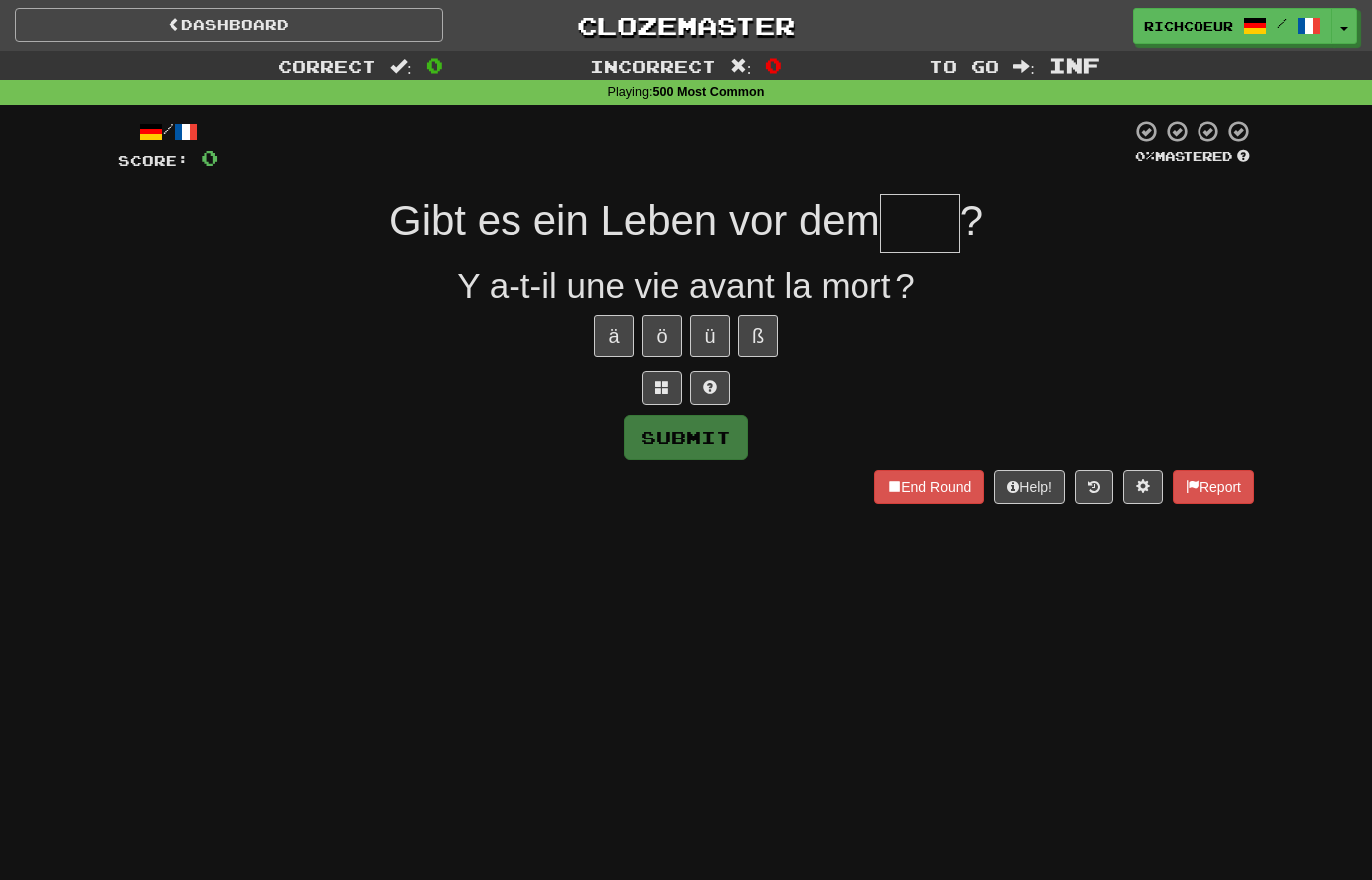 click at bounding box center [174, 24] 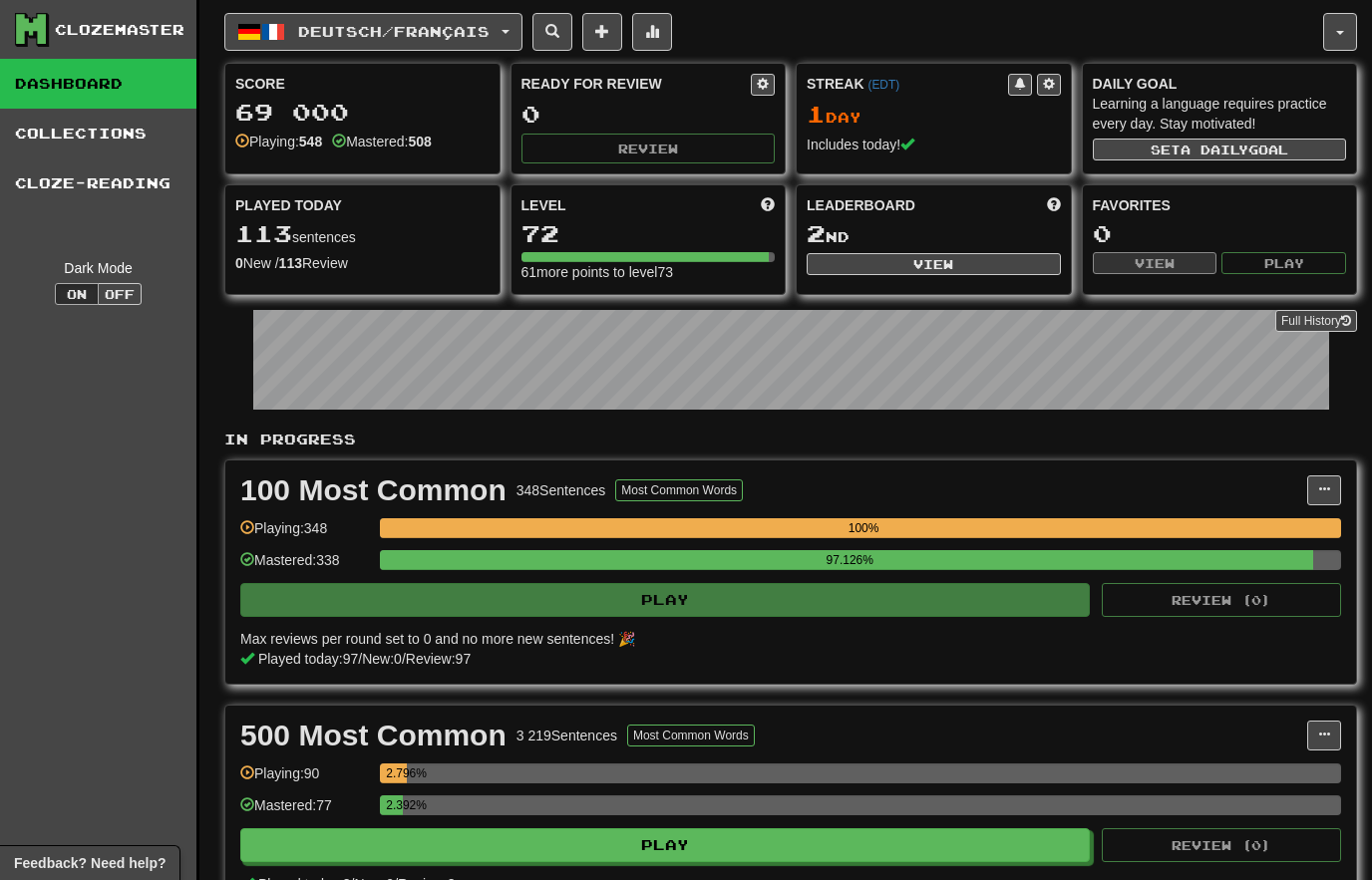 scroll, scrollTop: 0, scrollLeft: 0, axis: both 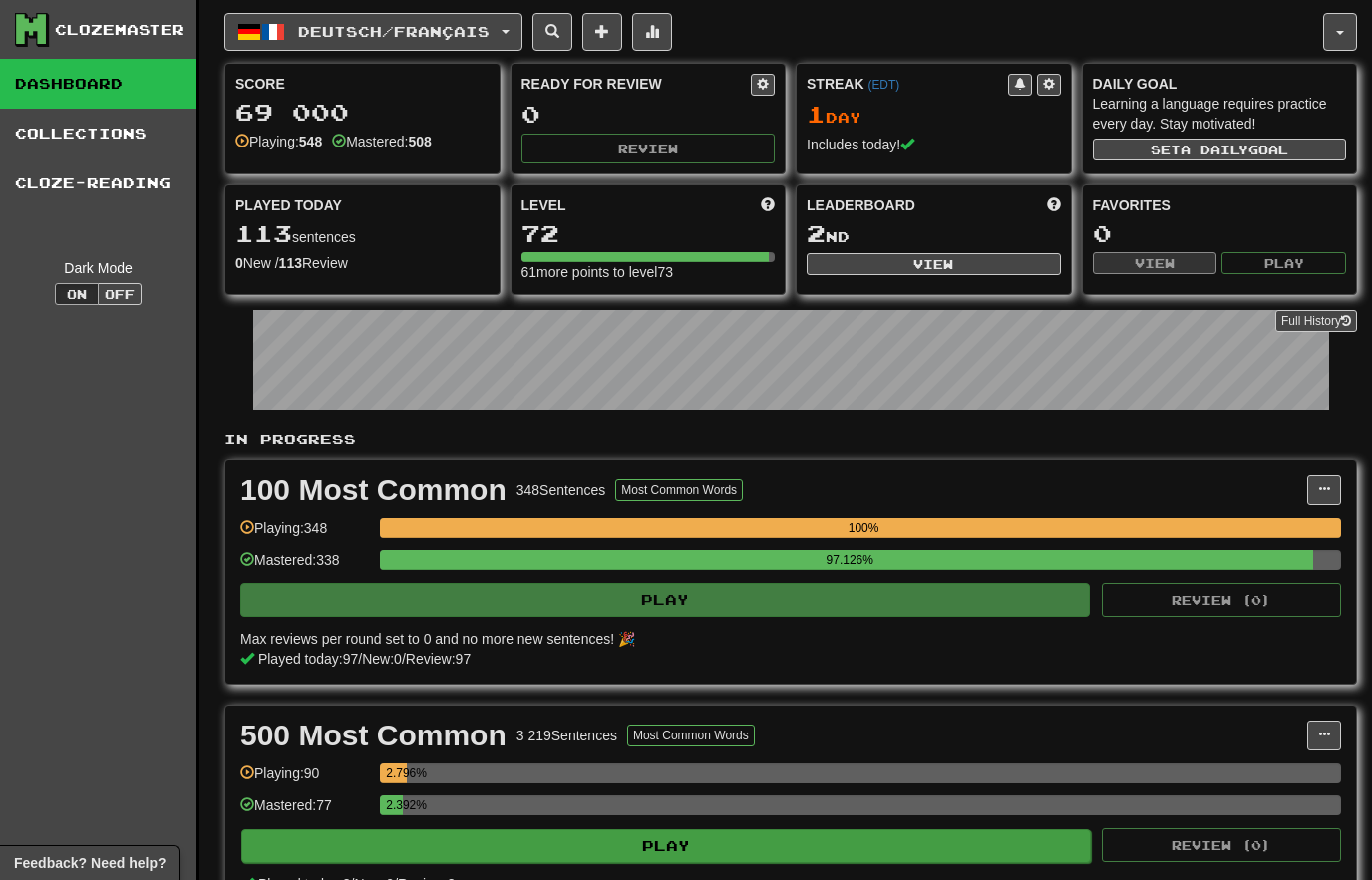 click on "Play" at bounding box center (666, 846) 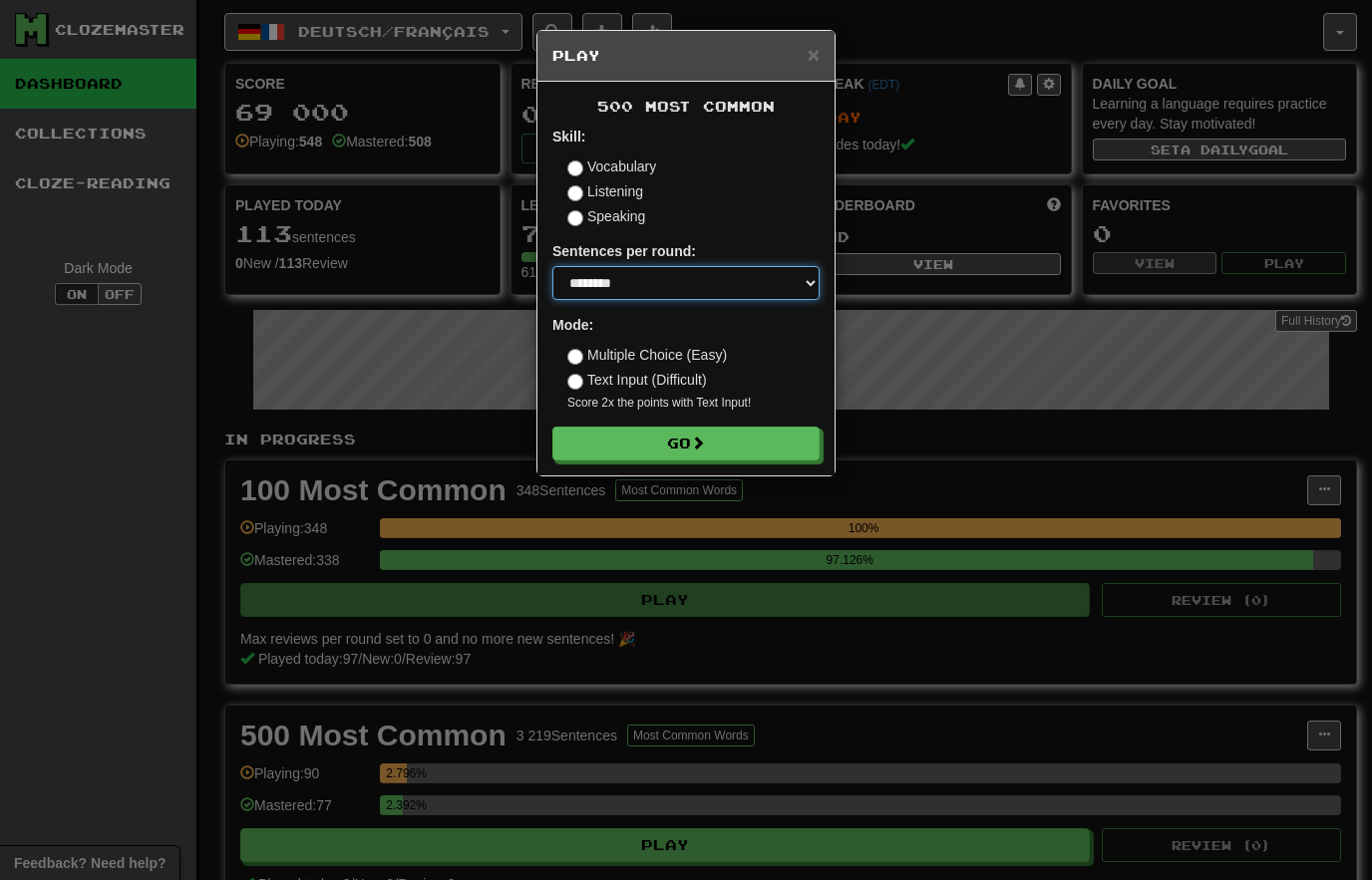 click on "* ** ** ** ** ** *** ********" at bounding box center [686, 283] 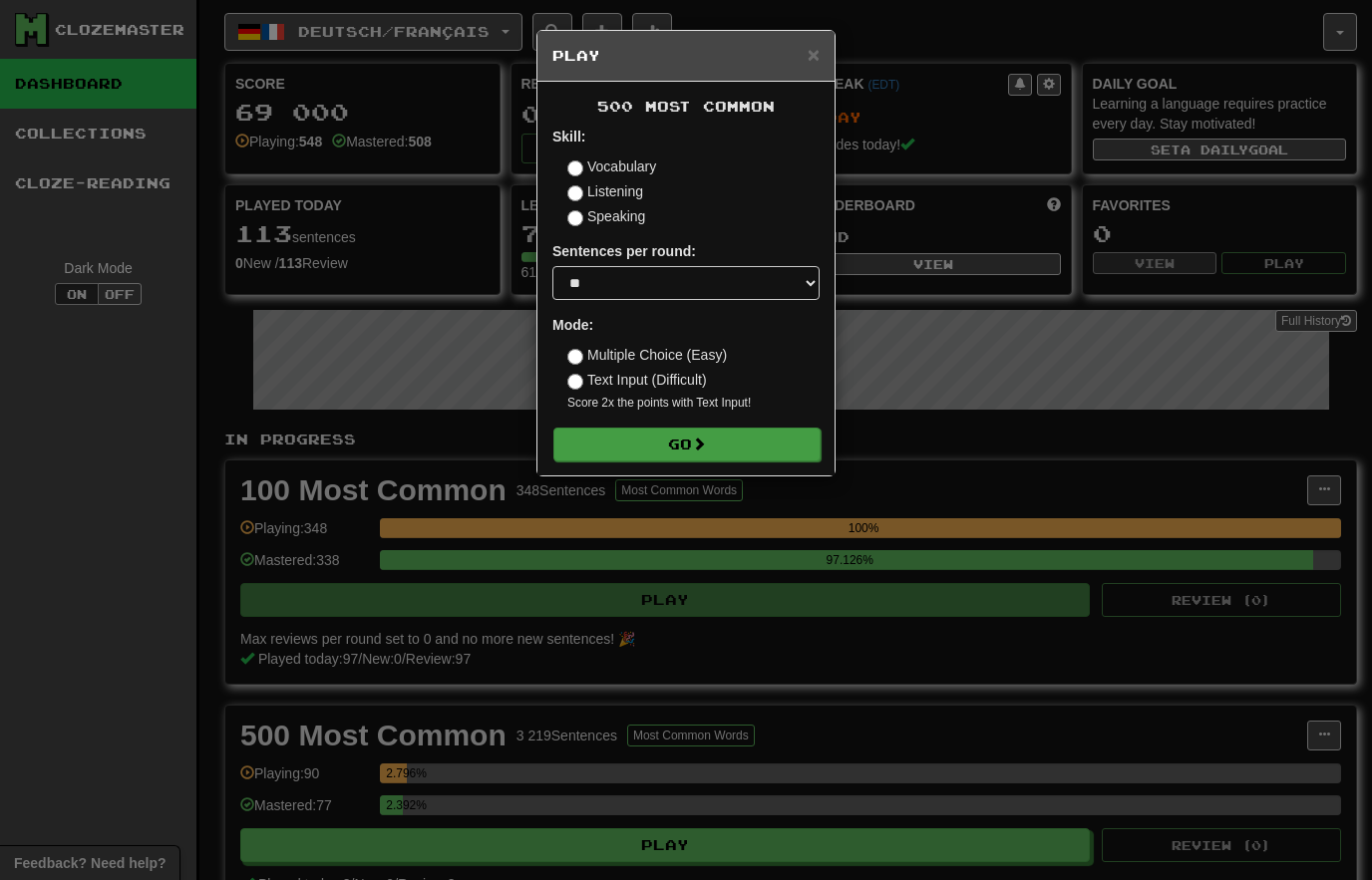 click on "Go" at bounding box center [687, 444] 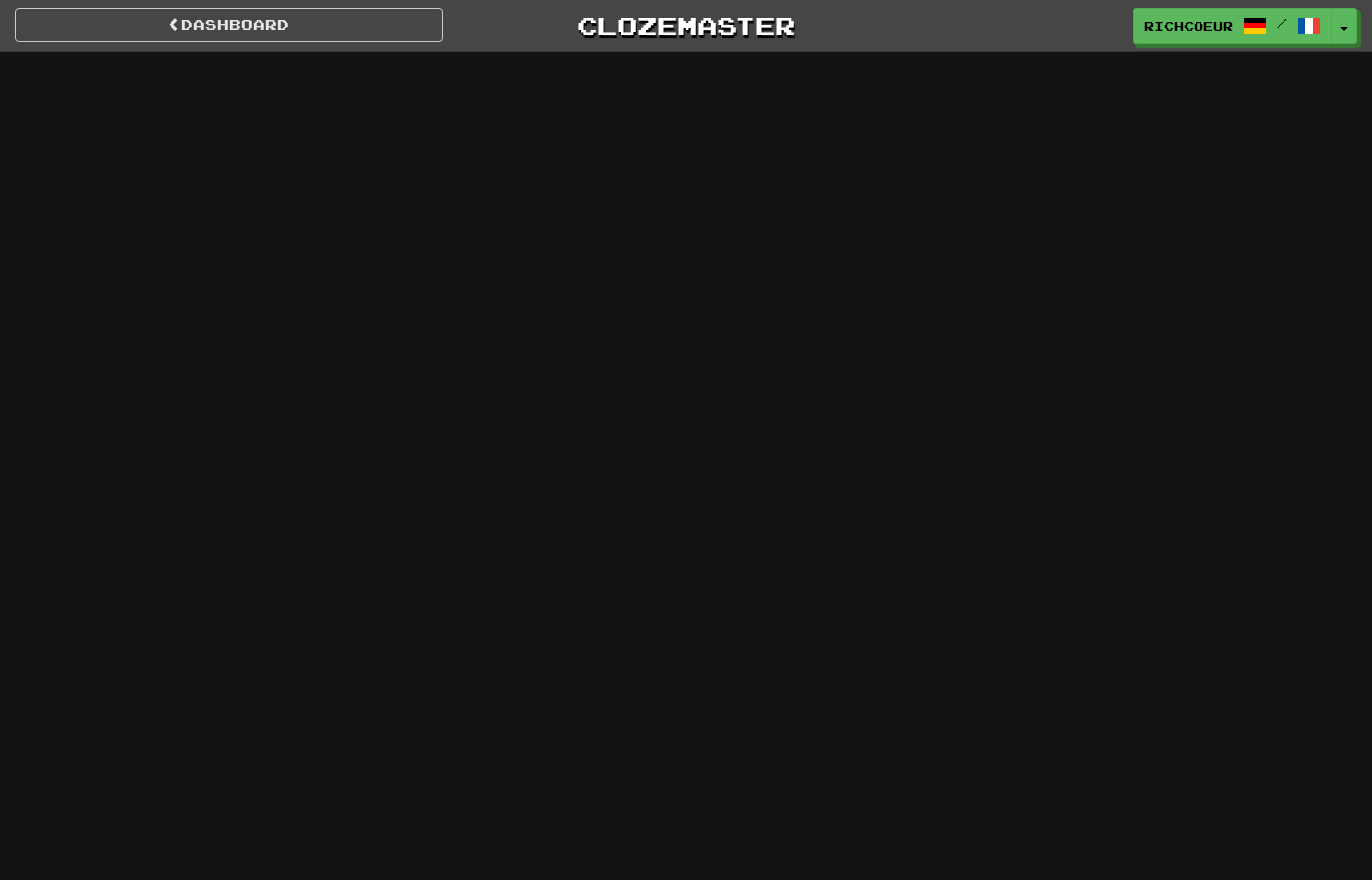 scroll, scrollTop: 0, scrollLeft: 0, axis: both 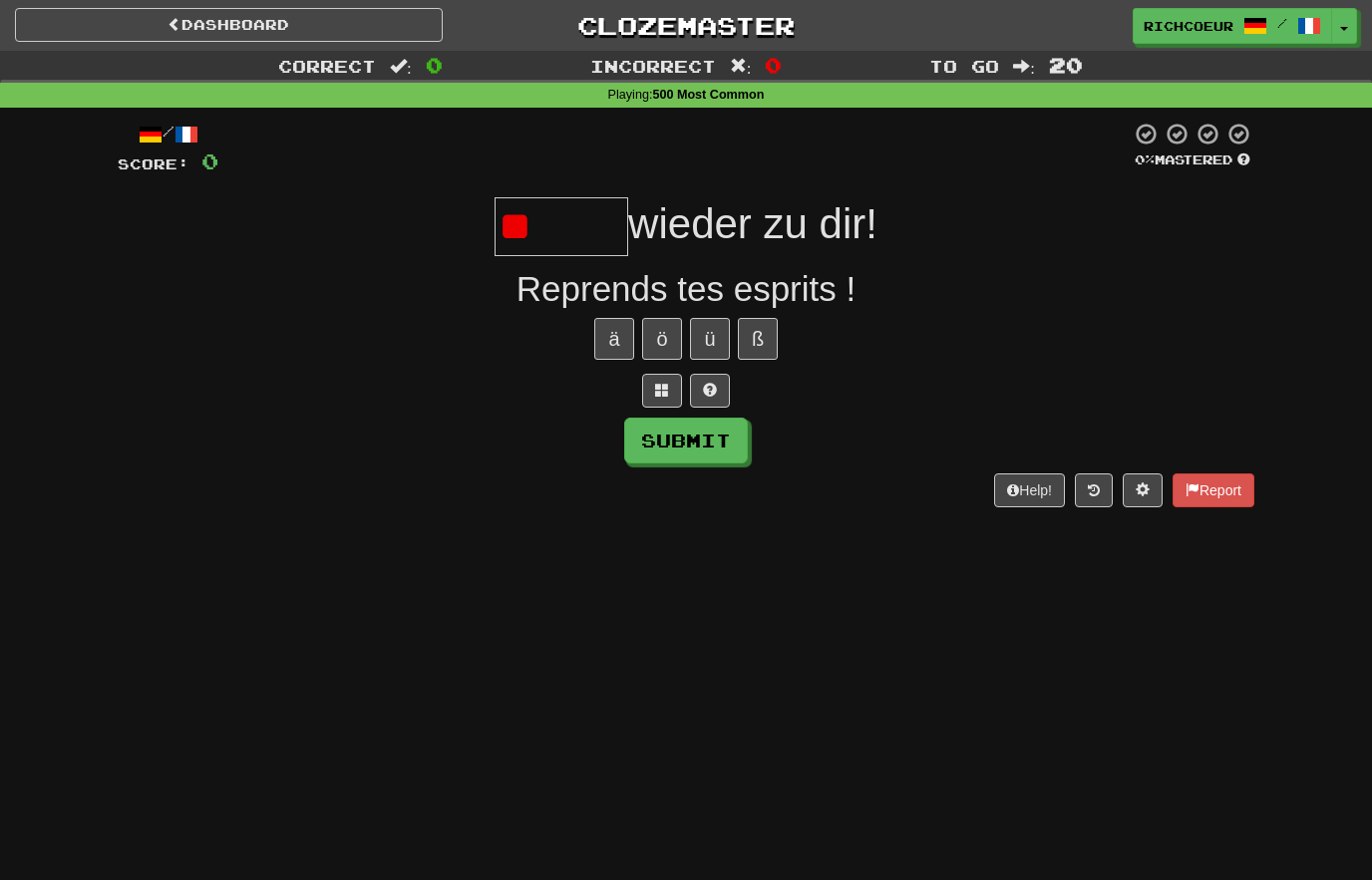type on "****" 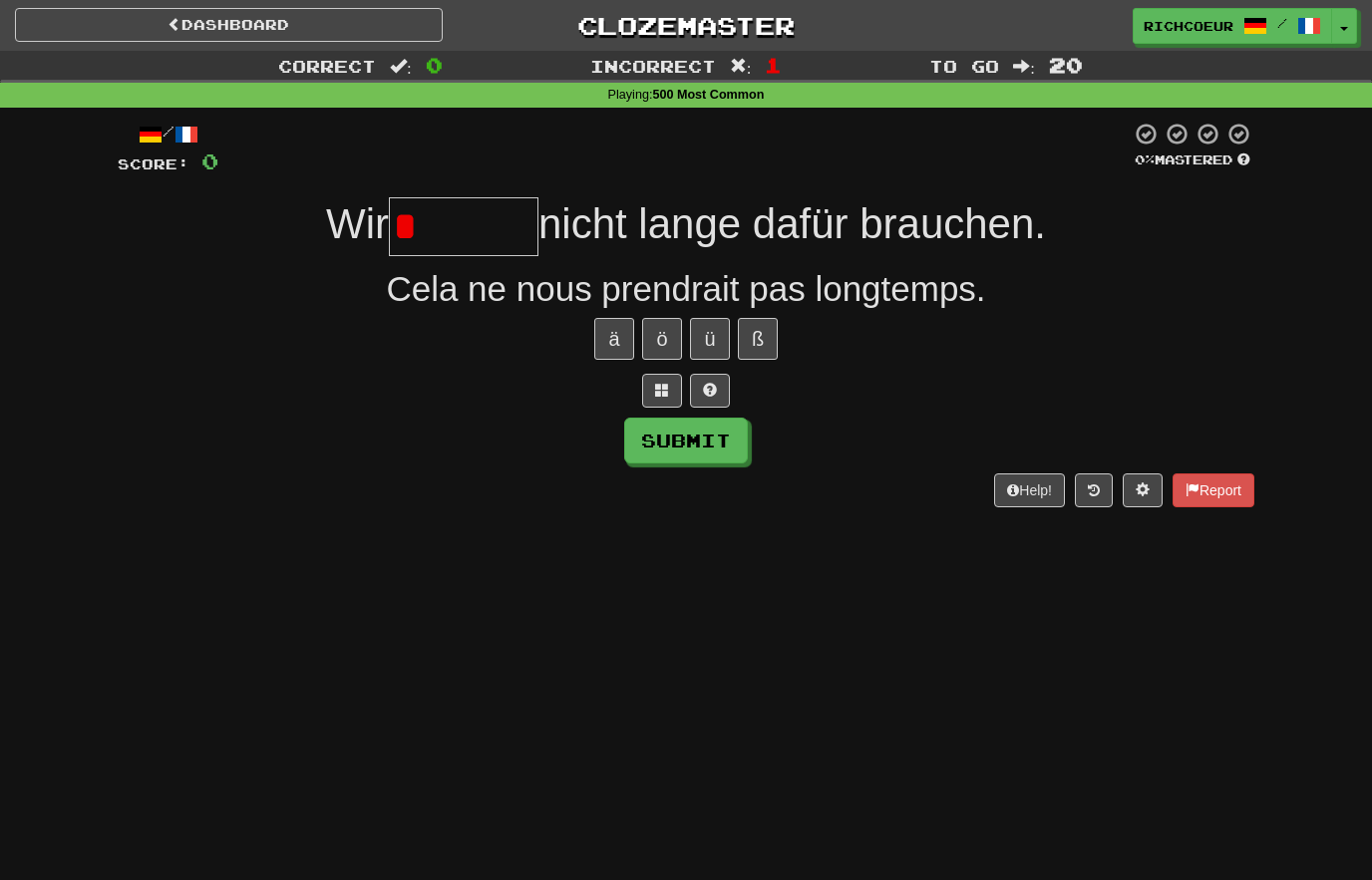 type on "******" 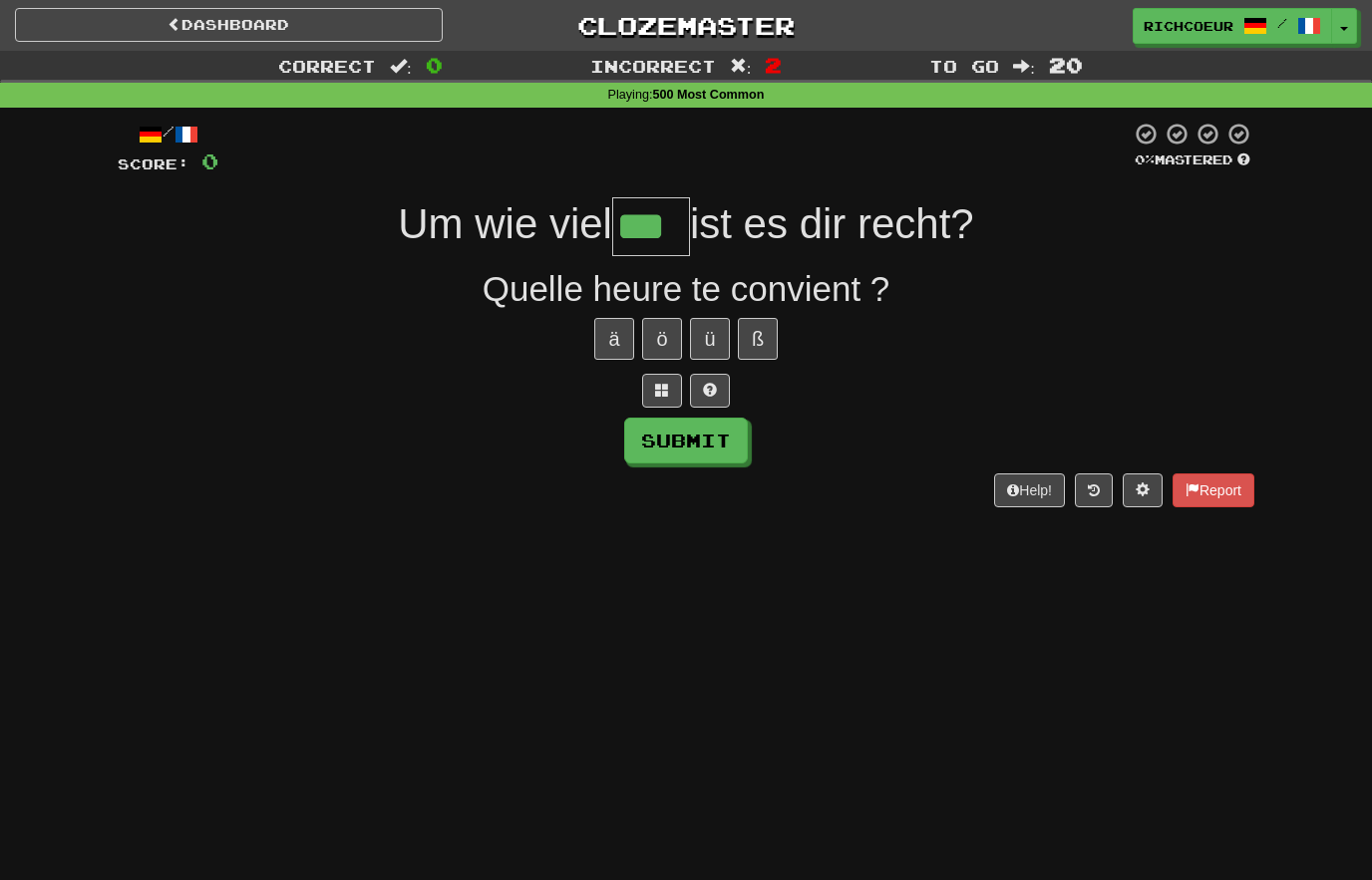 type on "***" 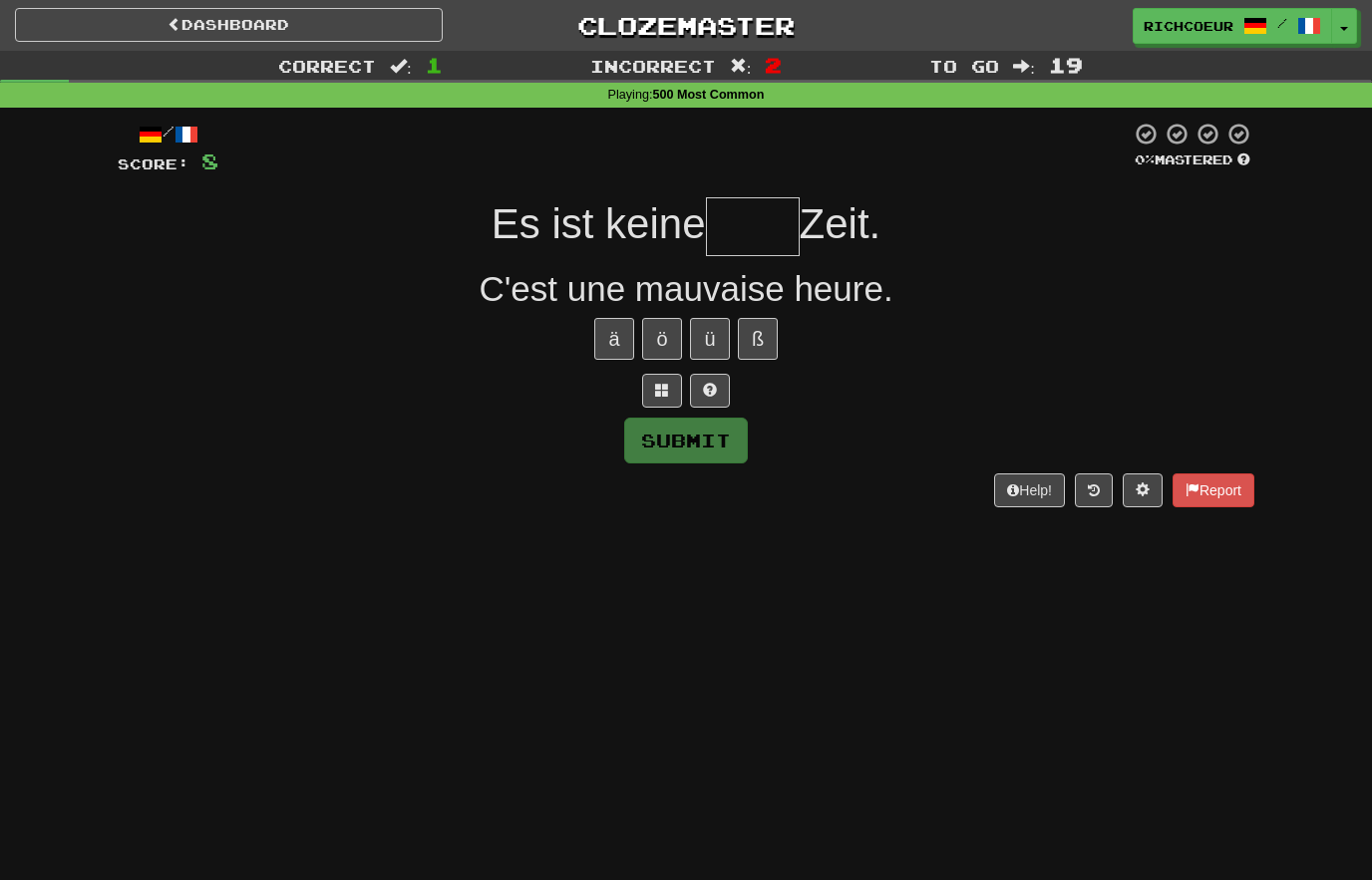 type on "****" 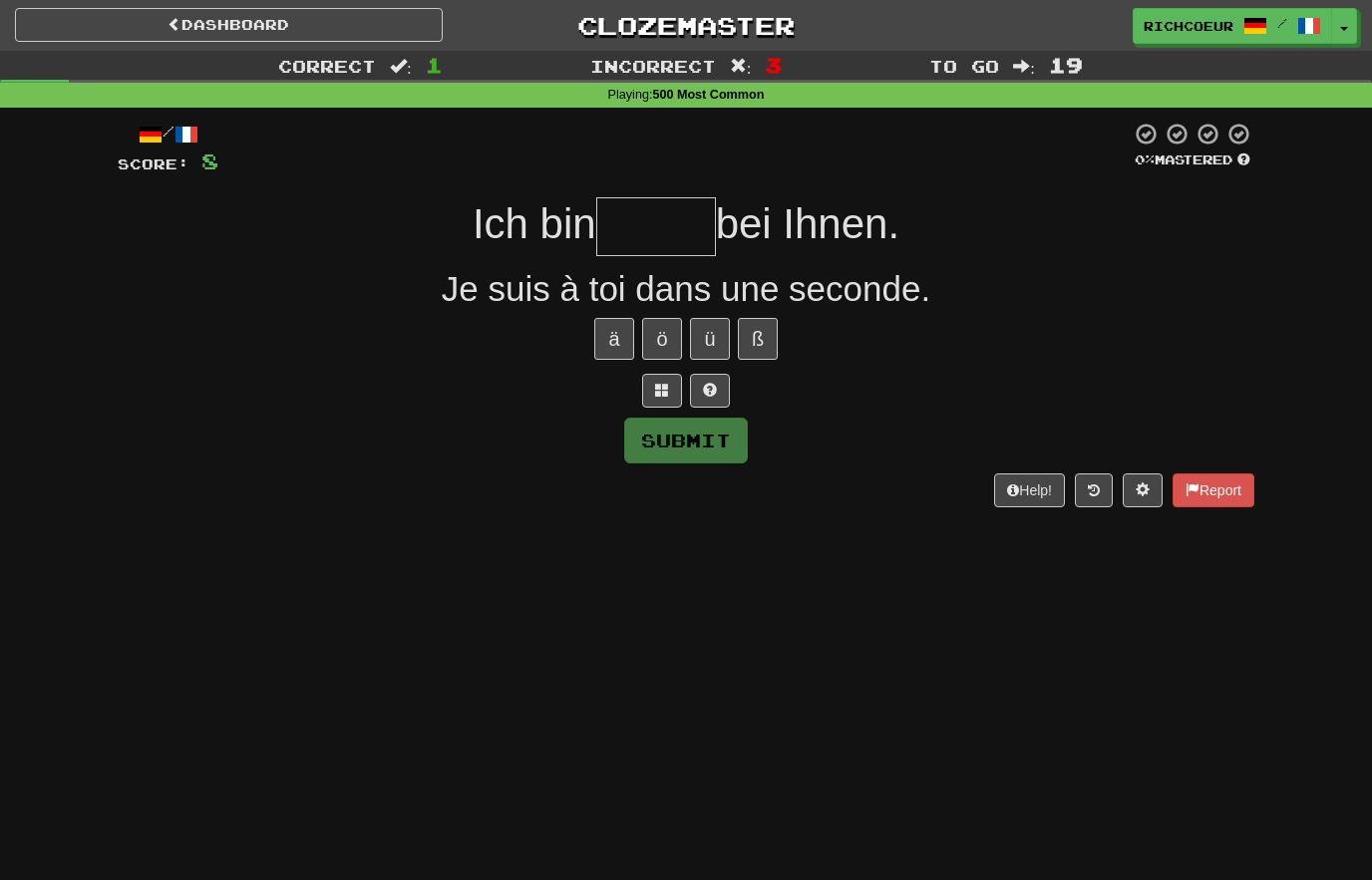 type on "******" 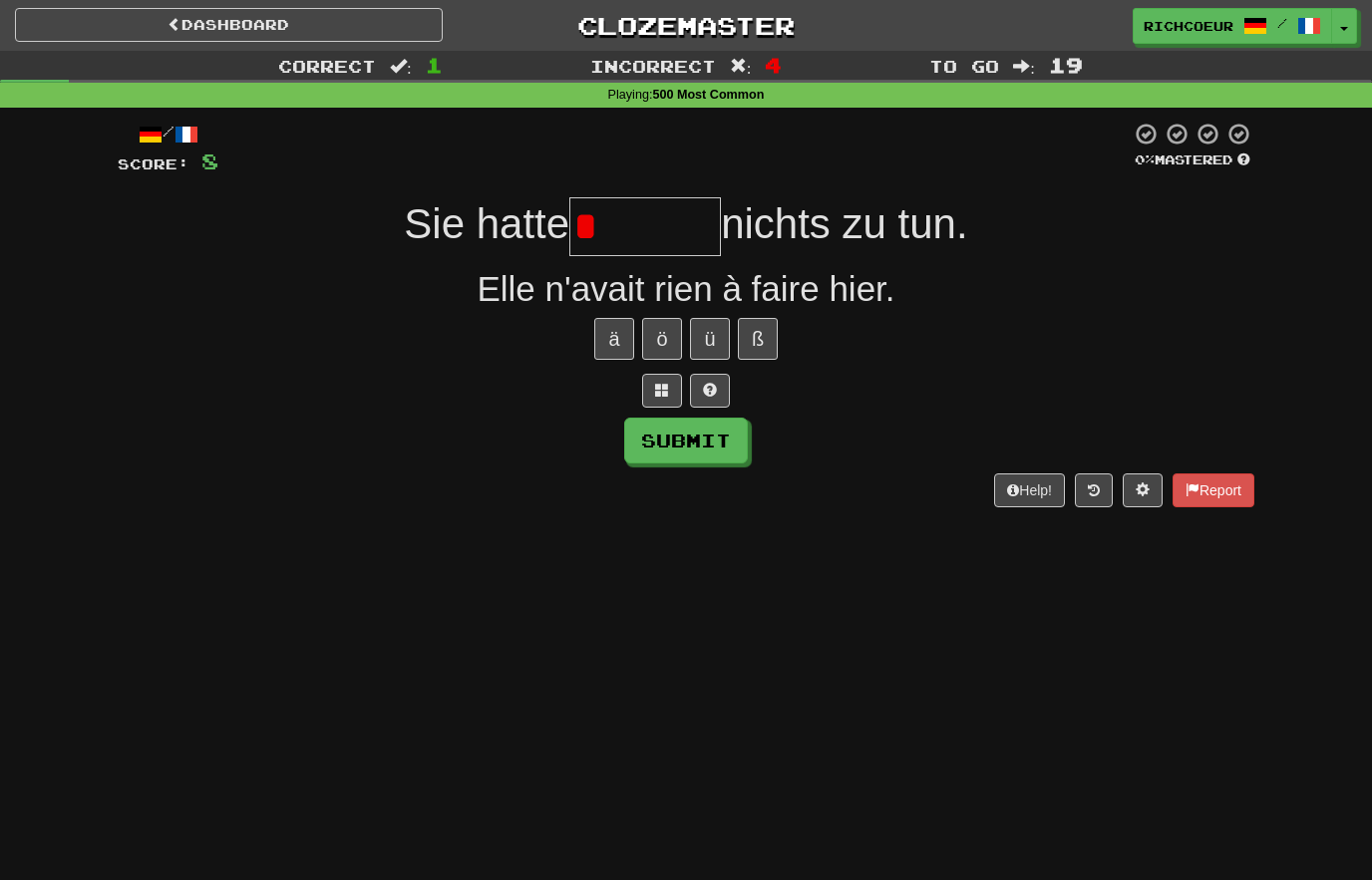 type on "*******" 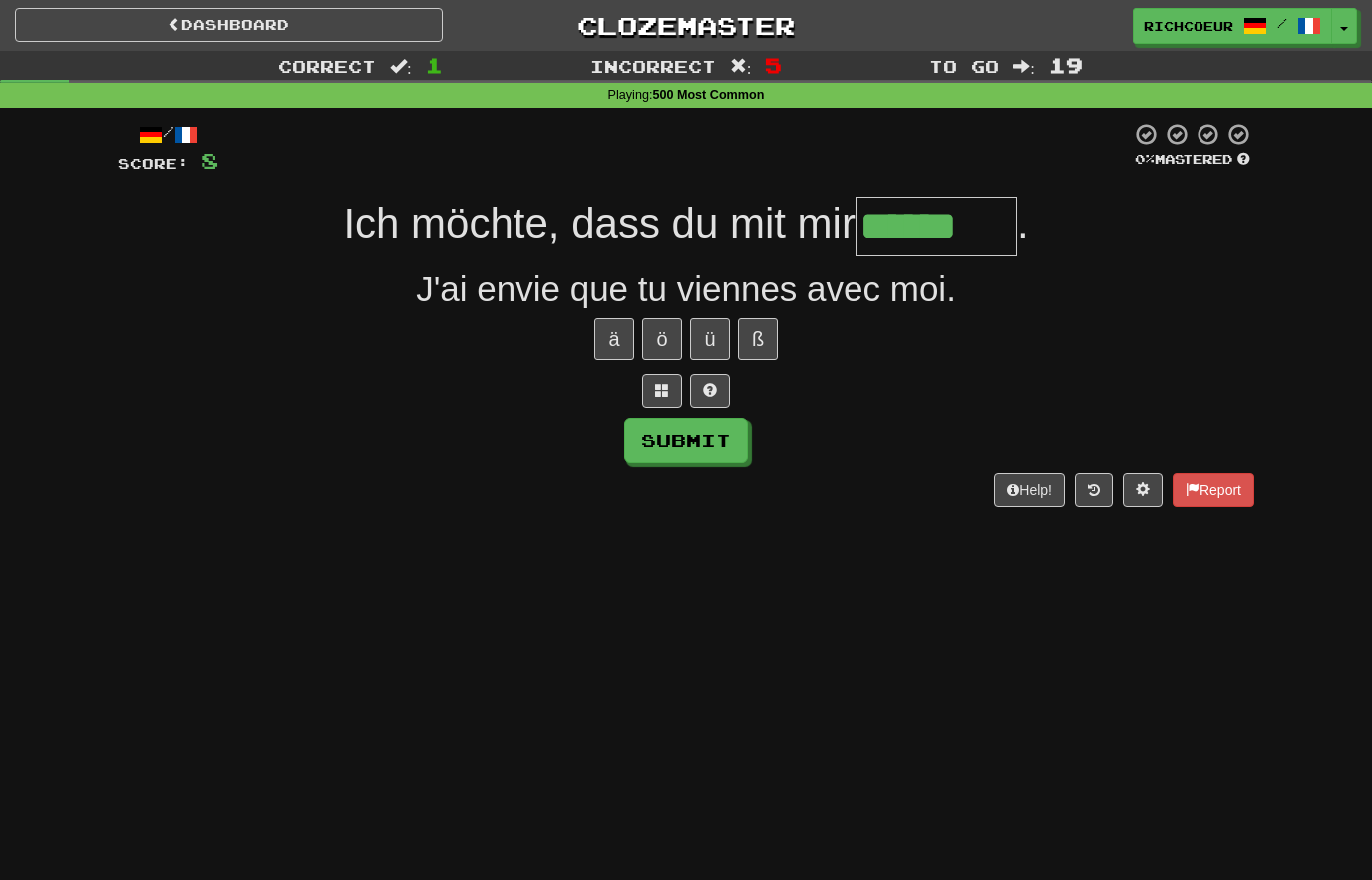 type on "******" 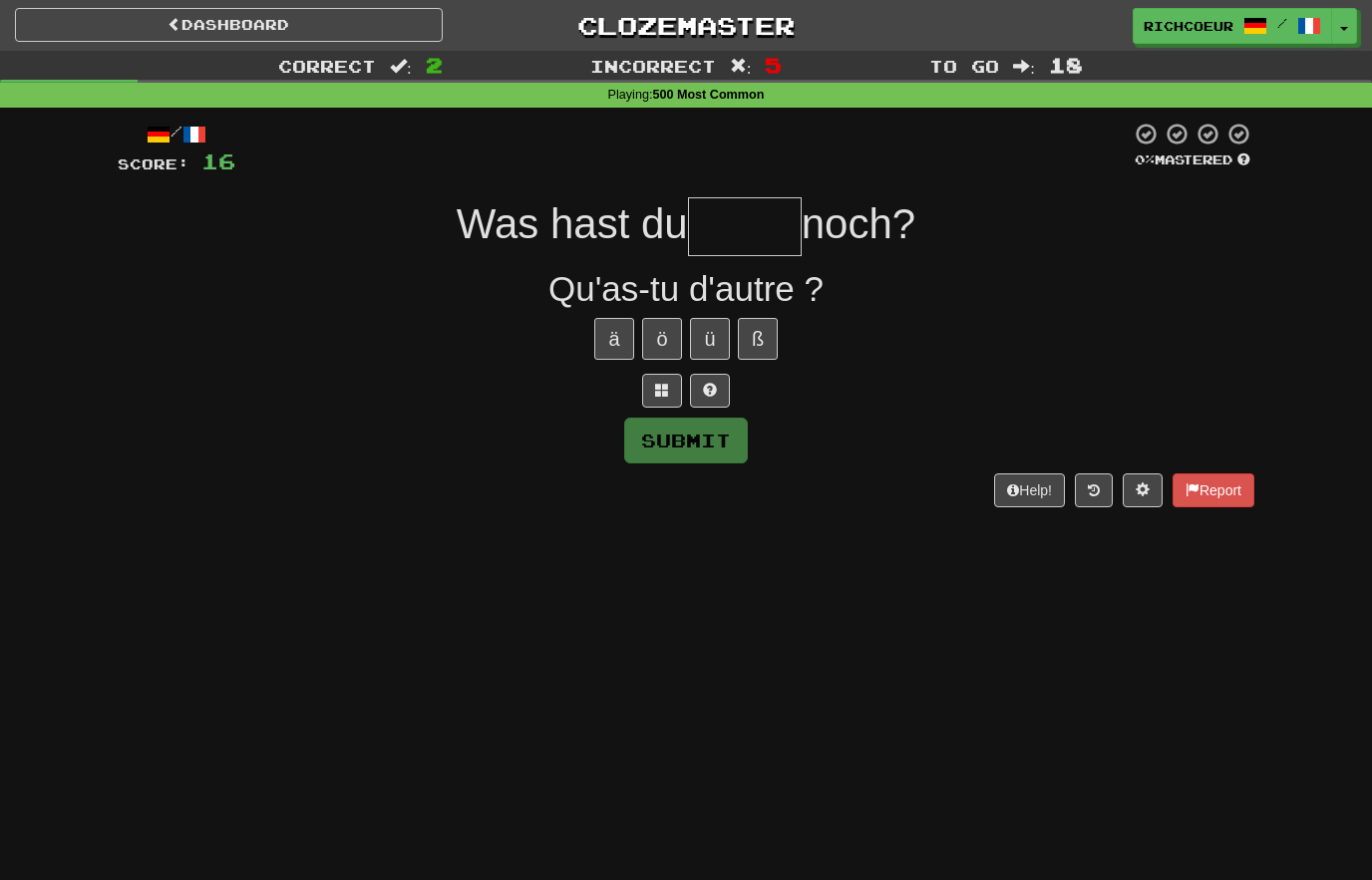 type on "*****" 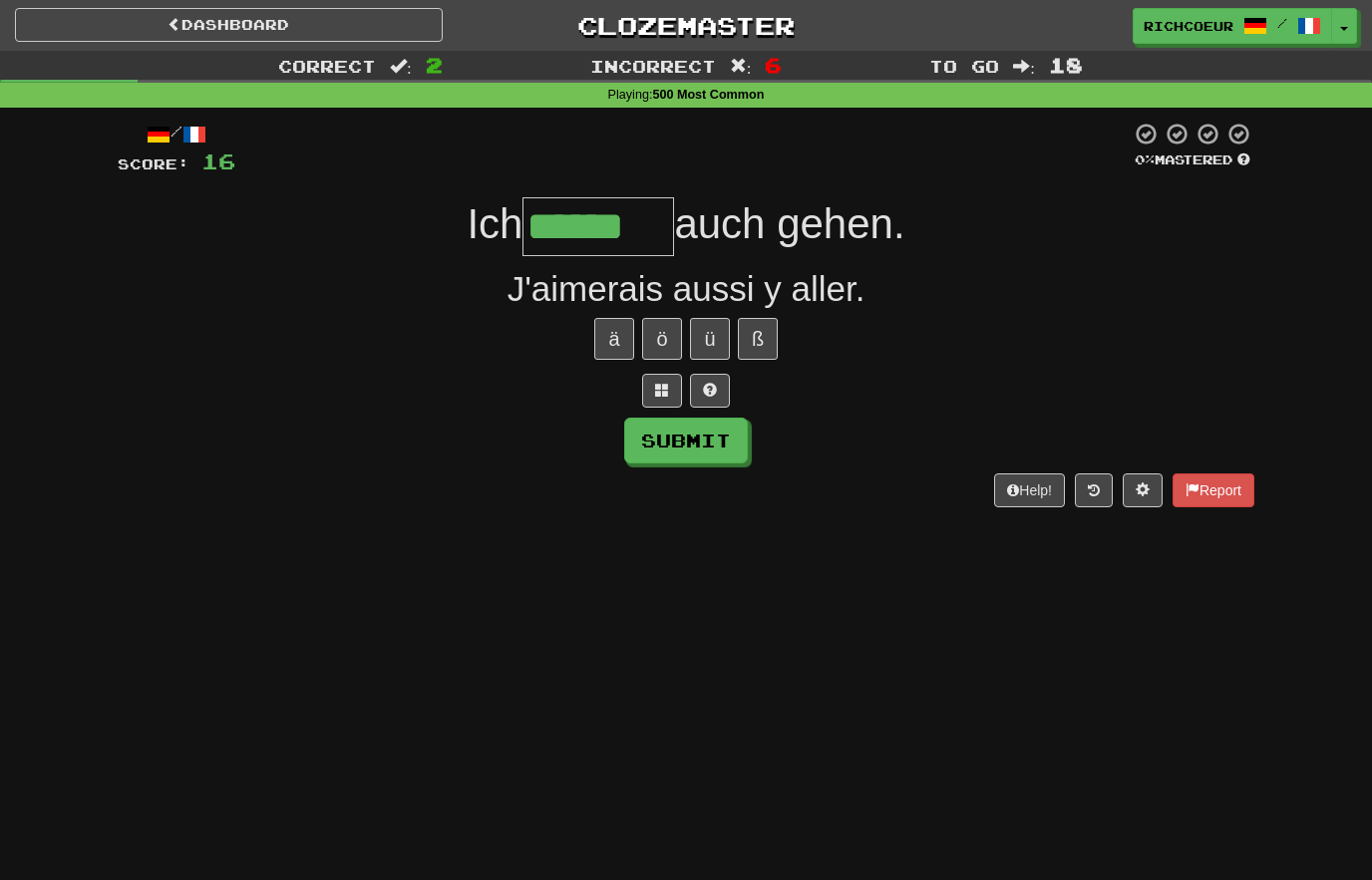 type on "******" 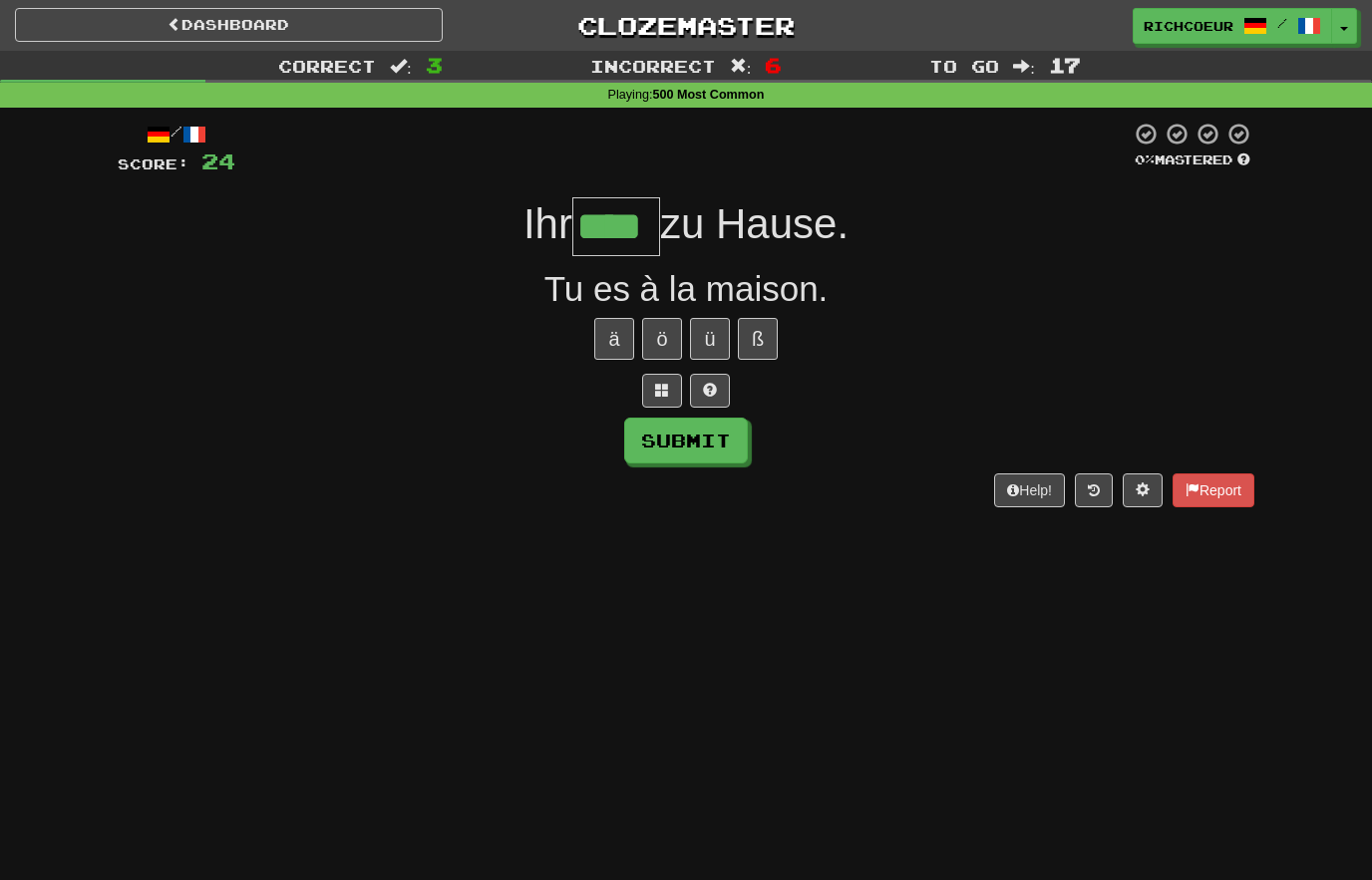 type on "****" 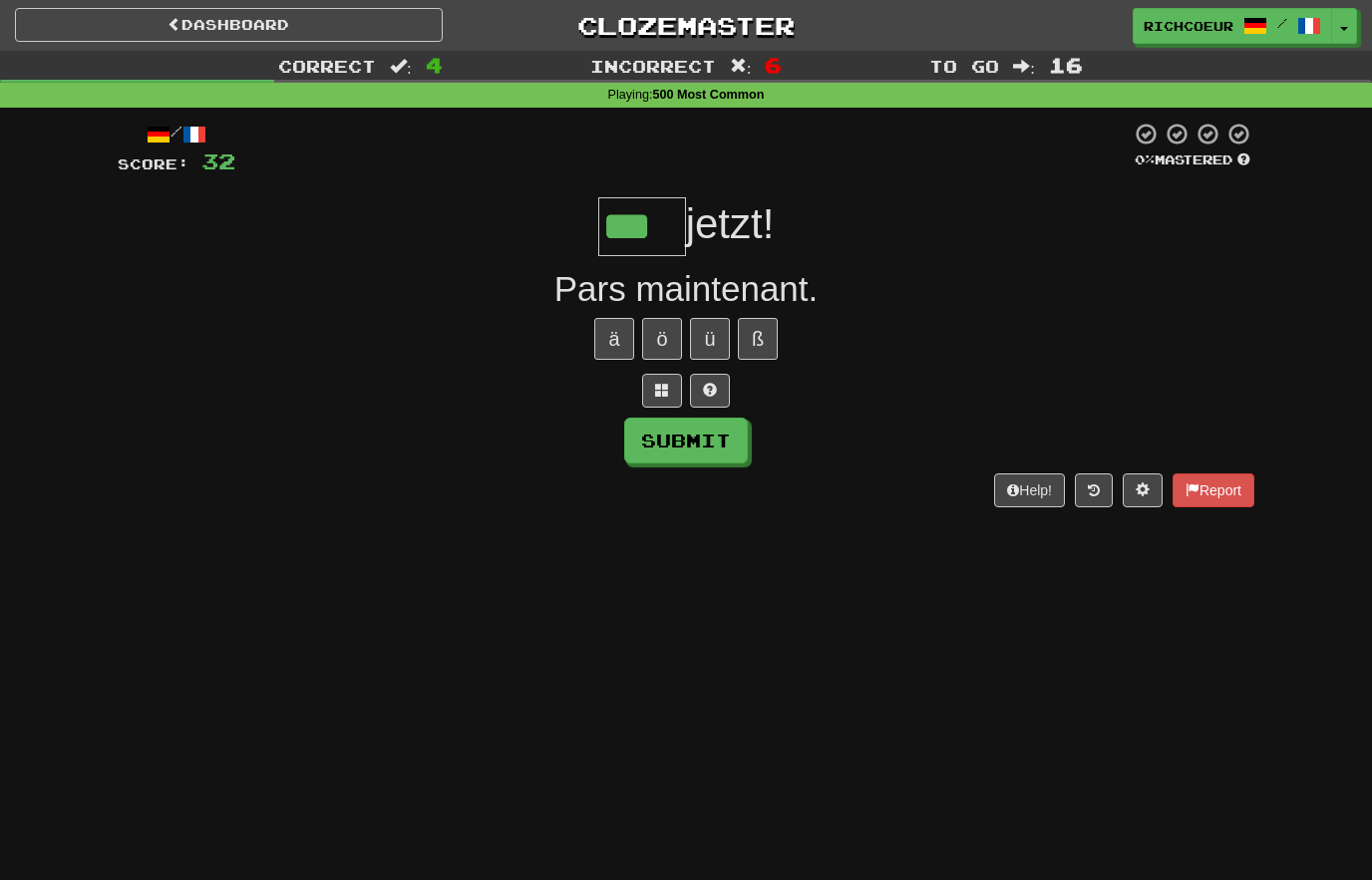 type on "***" 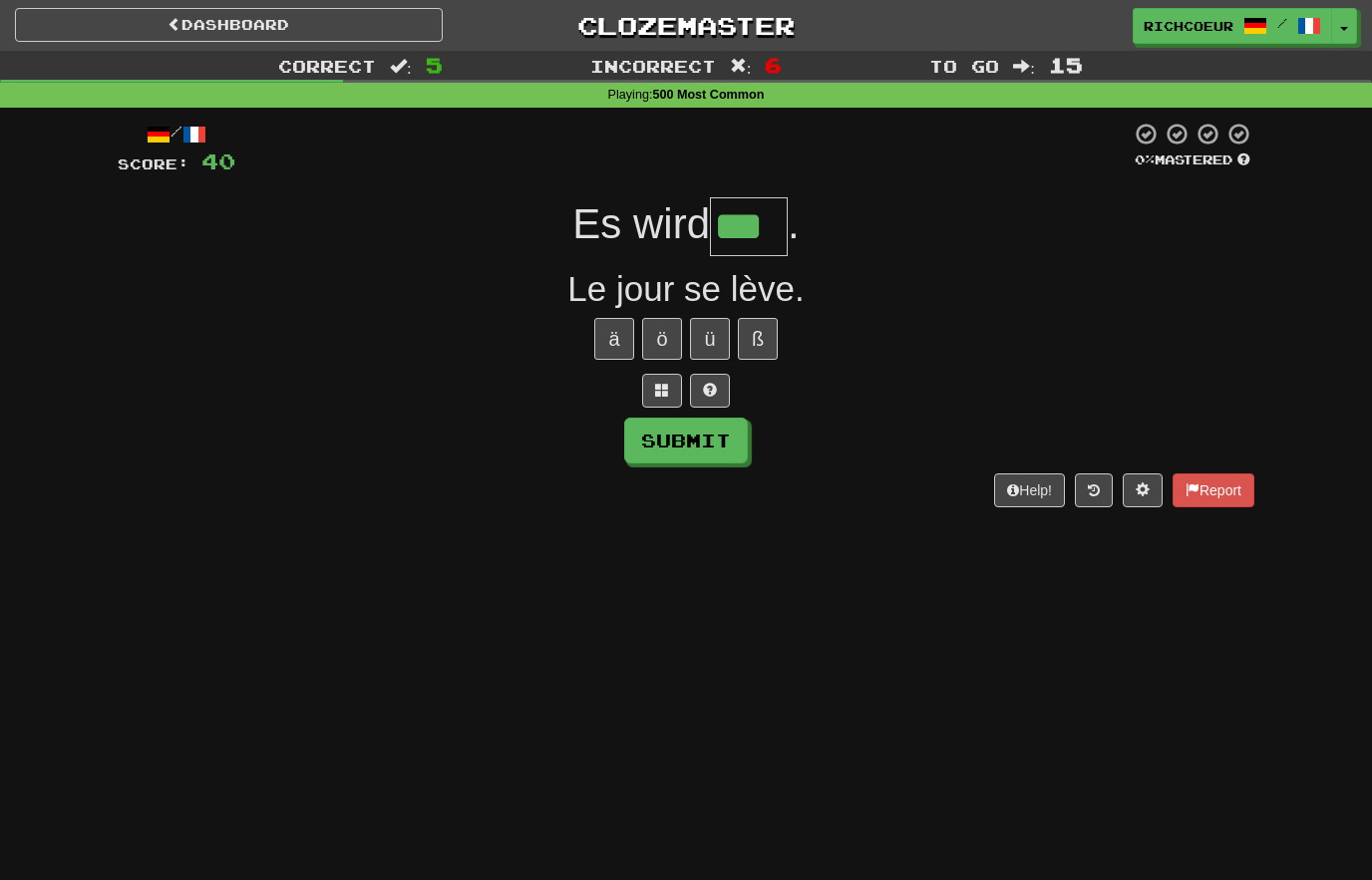 type on "***" 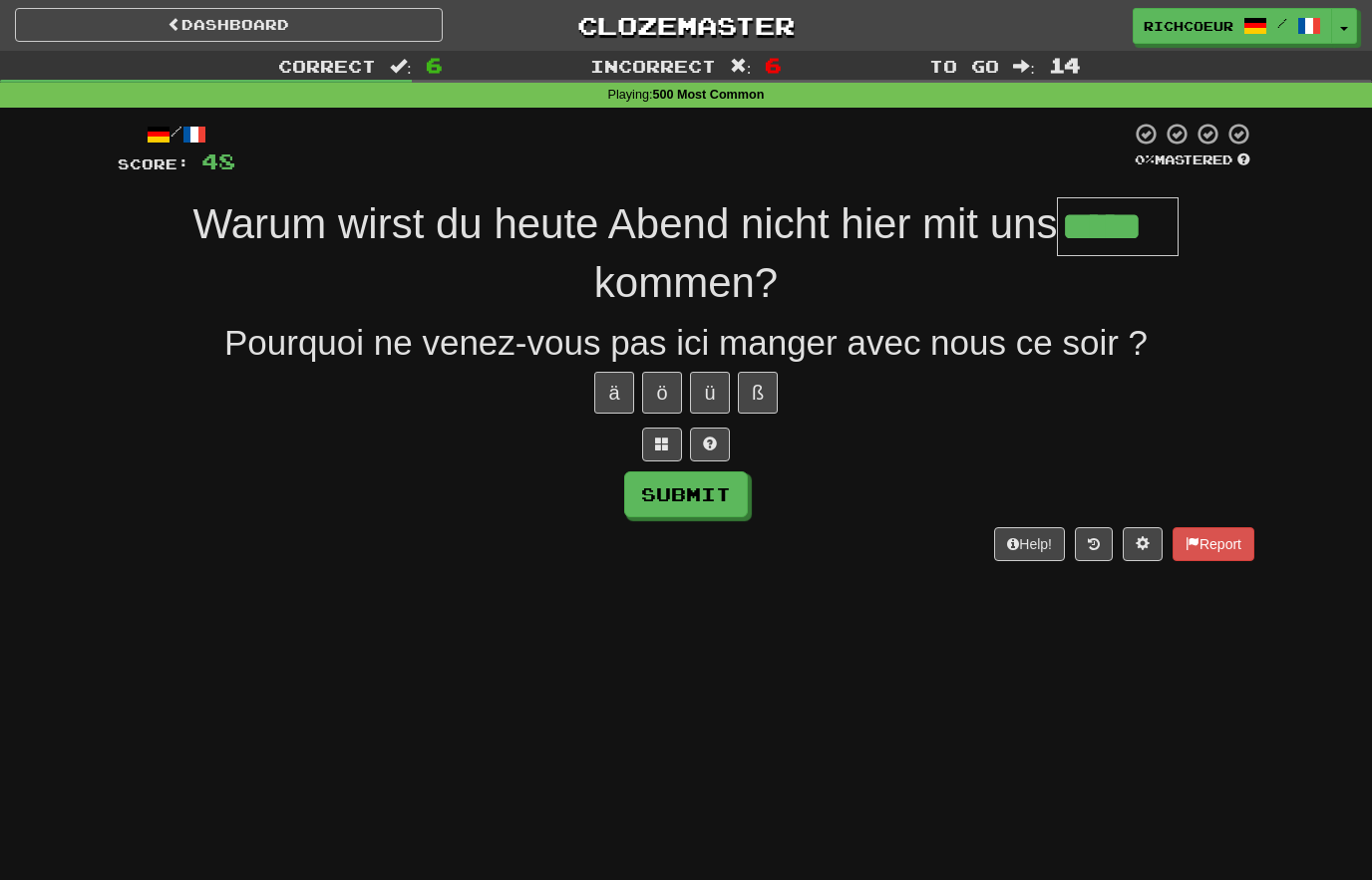 type on "*****" 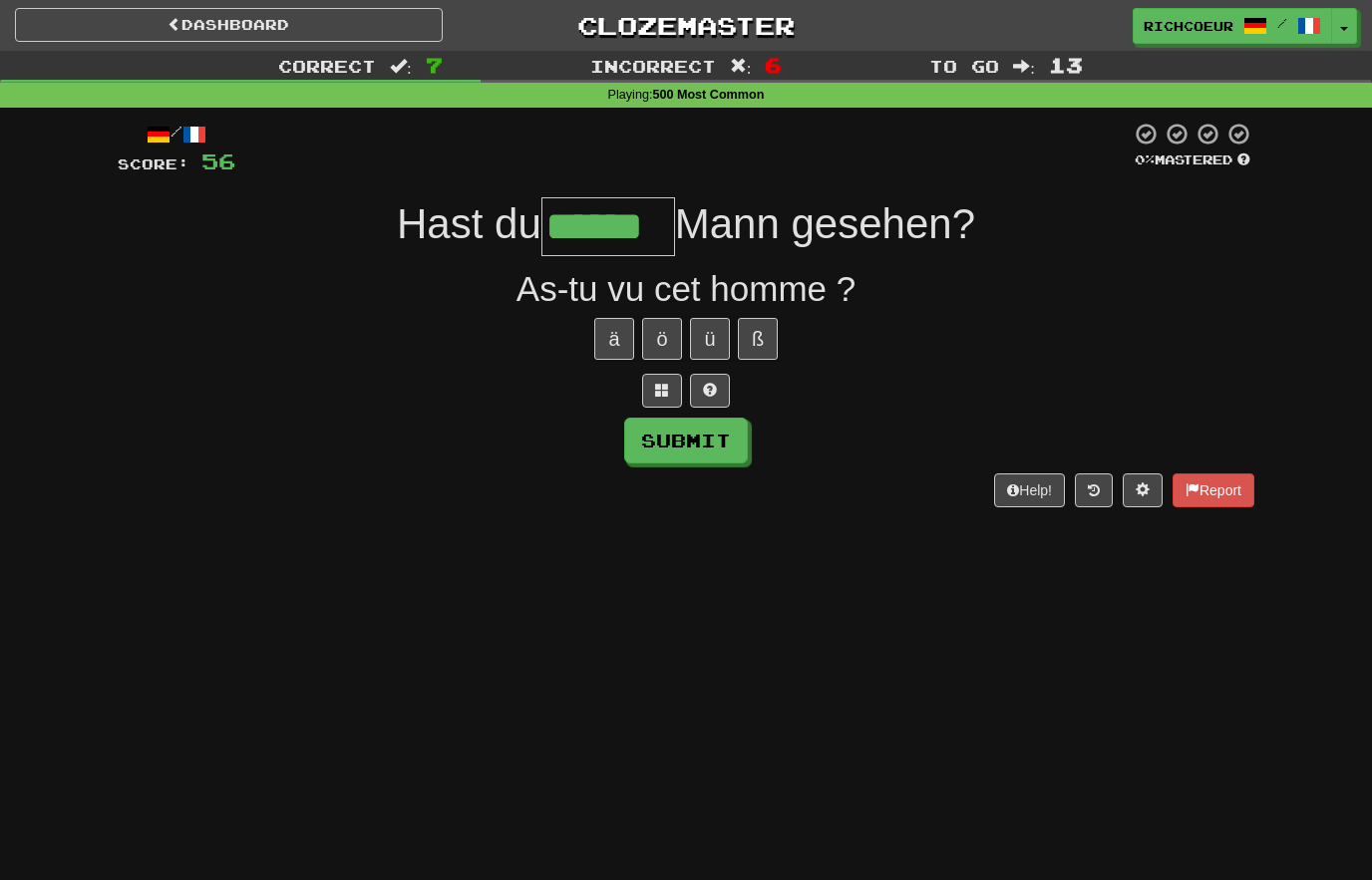 type on "******" 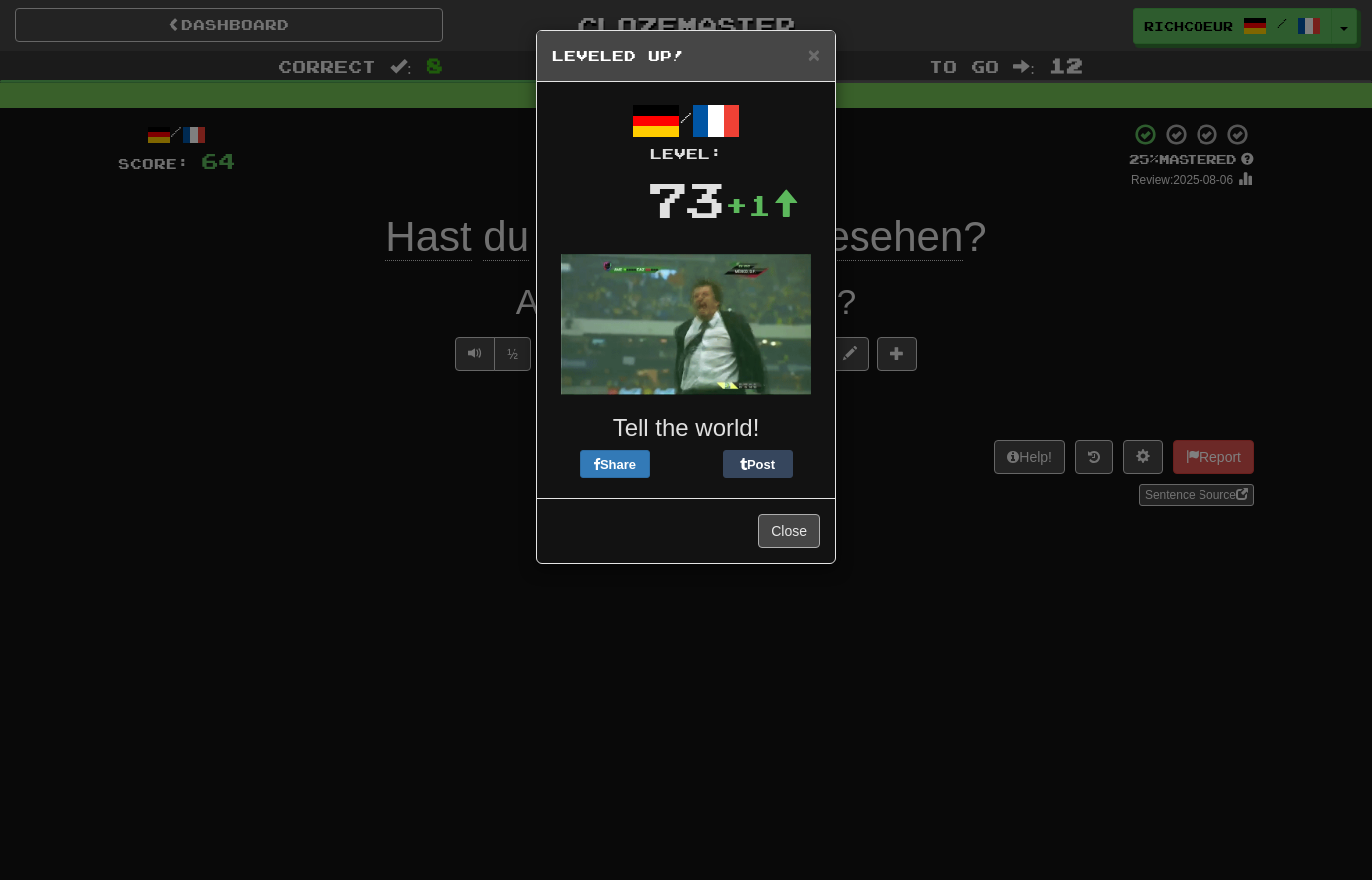 click on "Close" at bounding box center [789, 531] 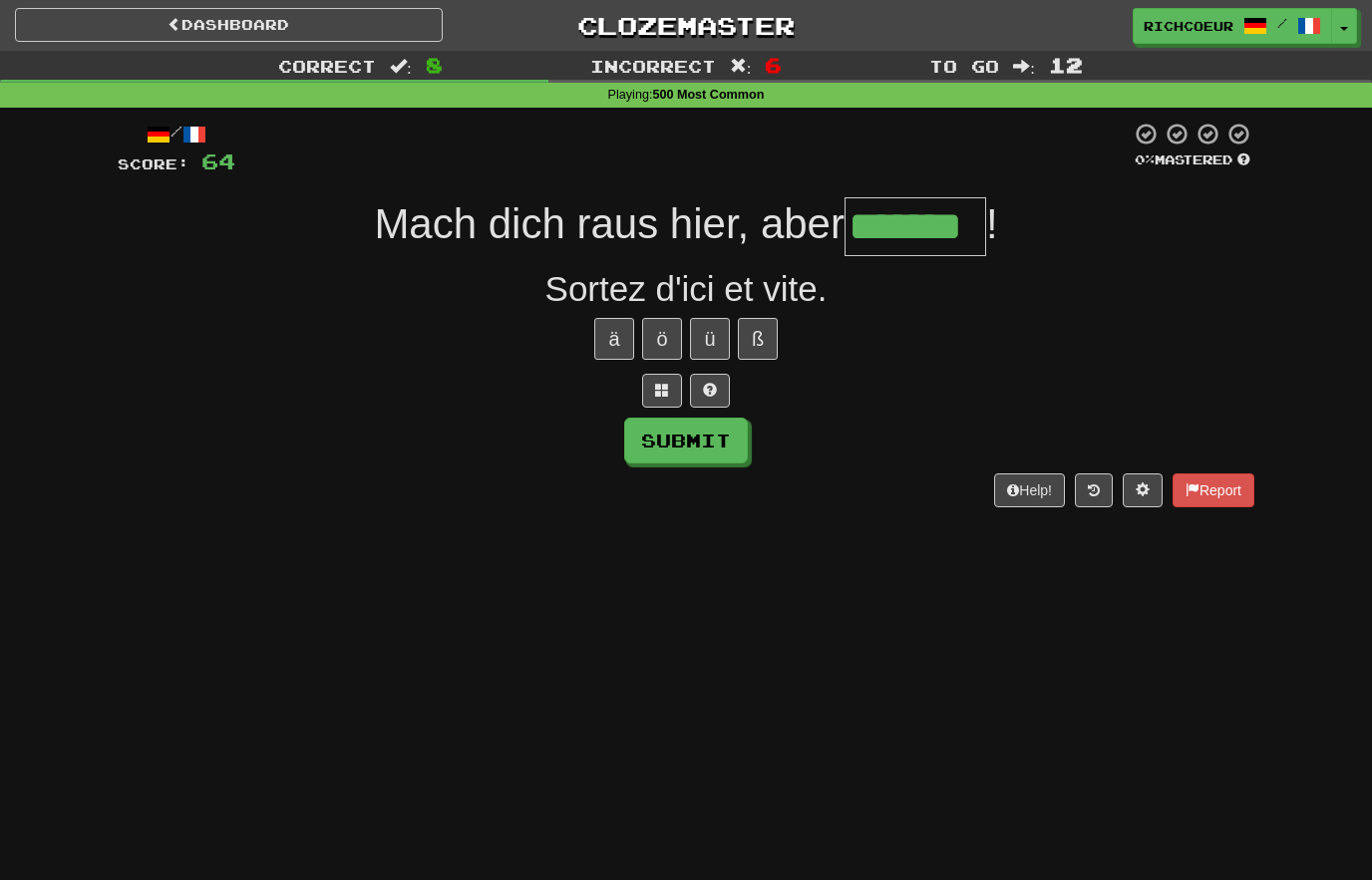 type on "*******" 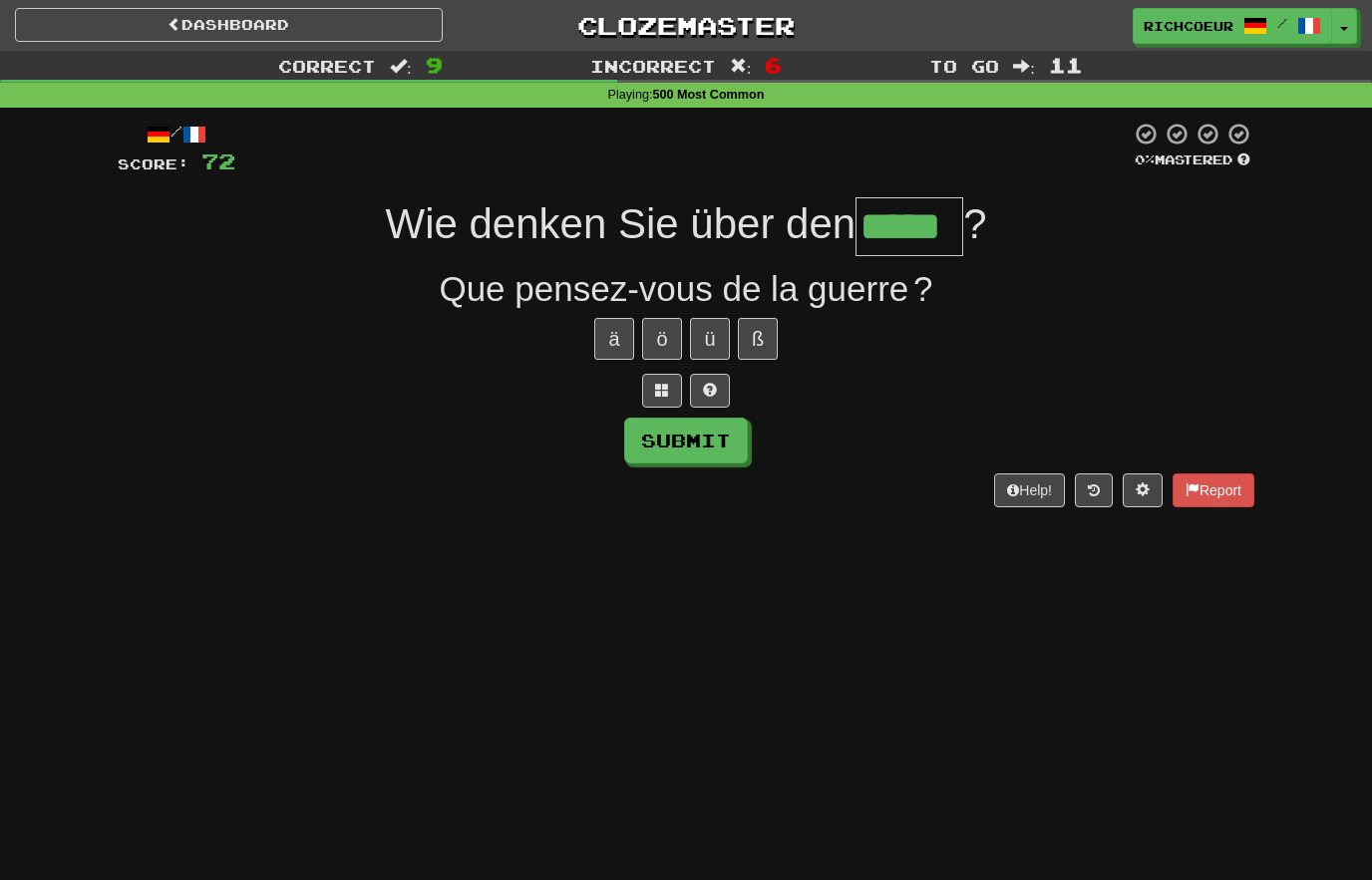type on "*****" 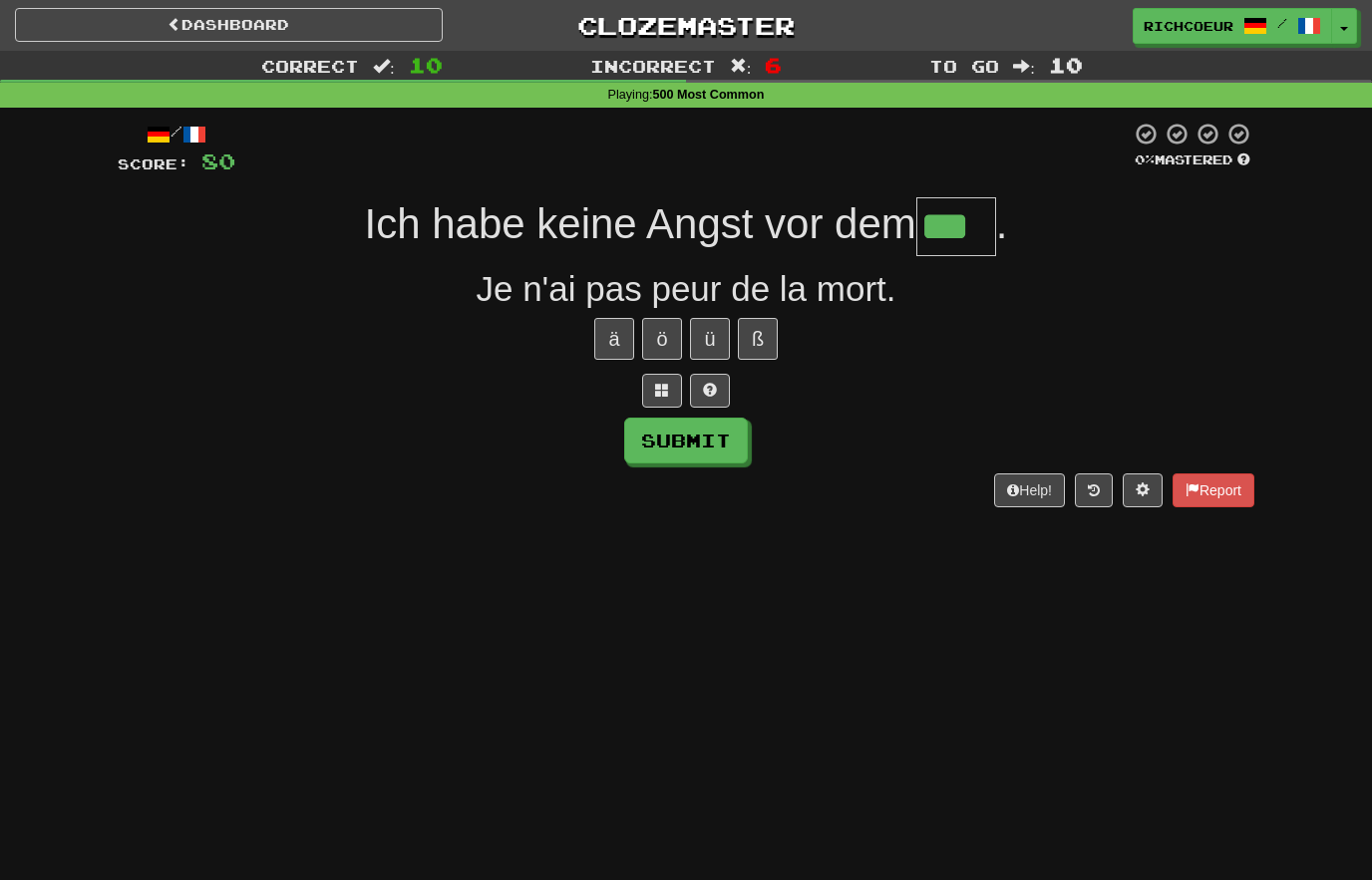 type on "***" 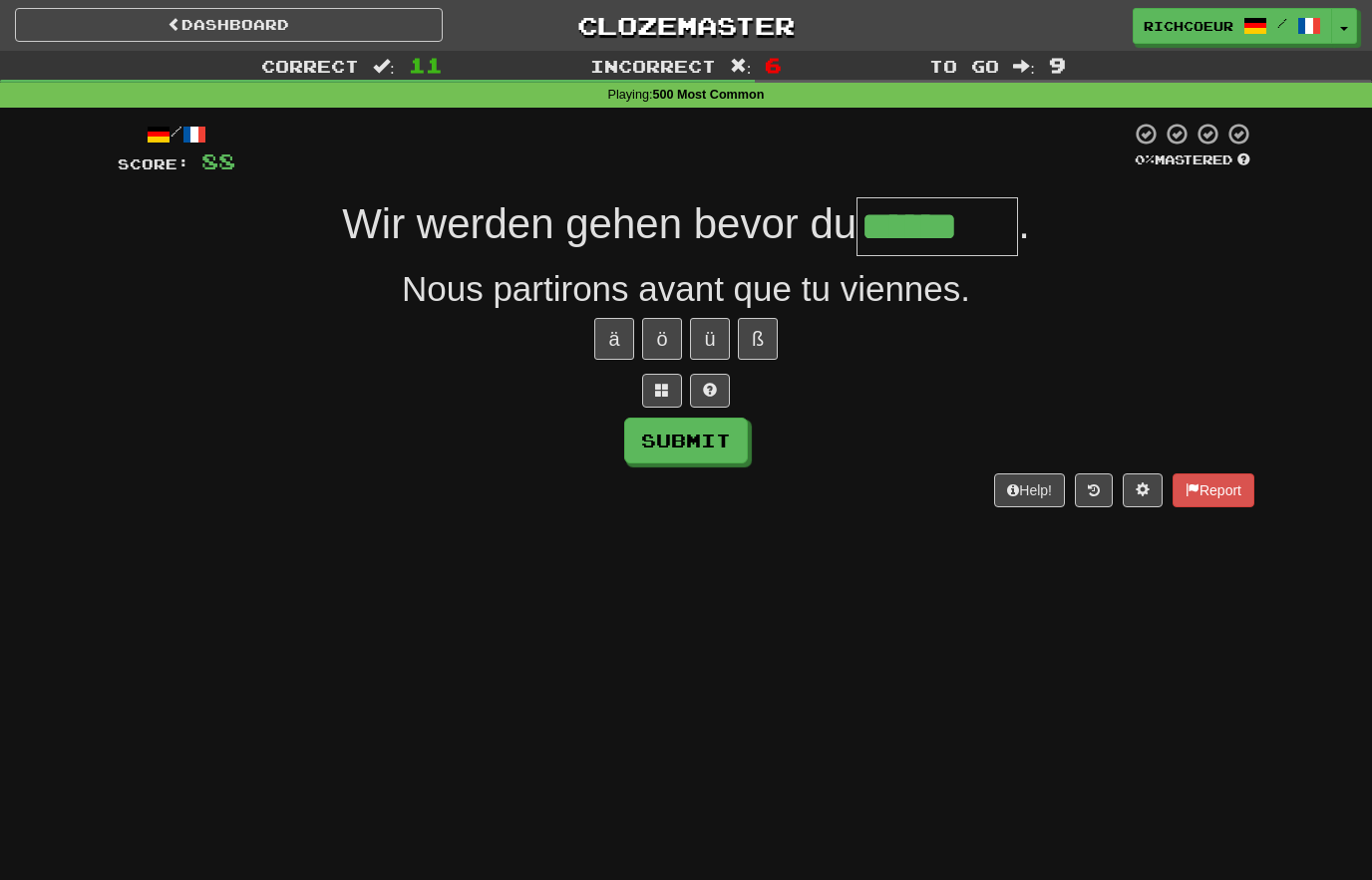 type on "******" 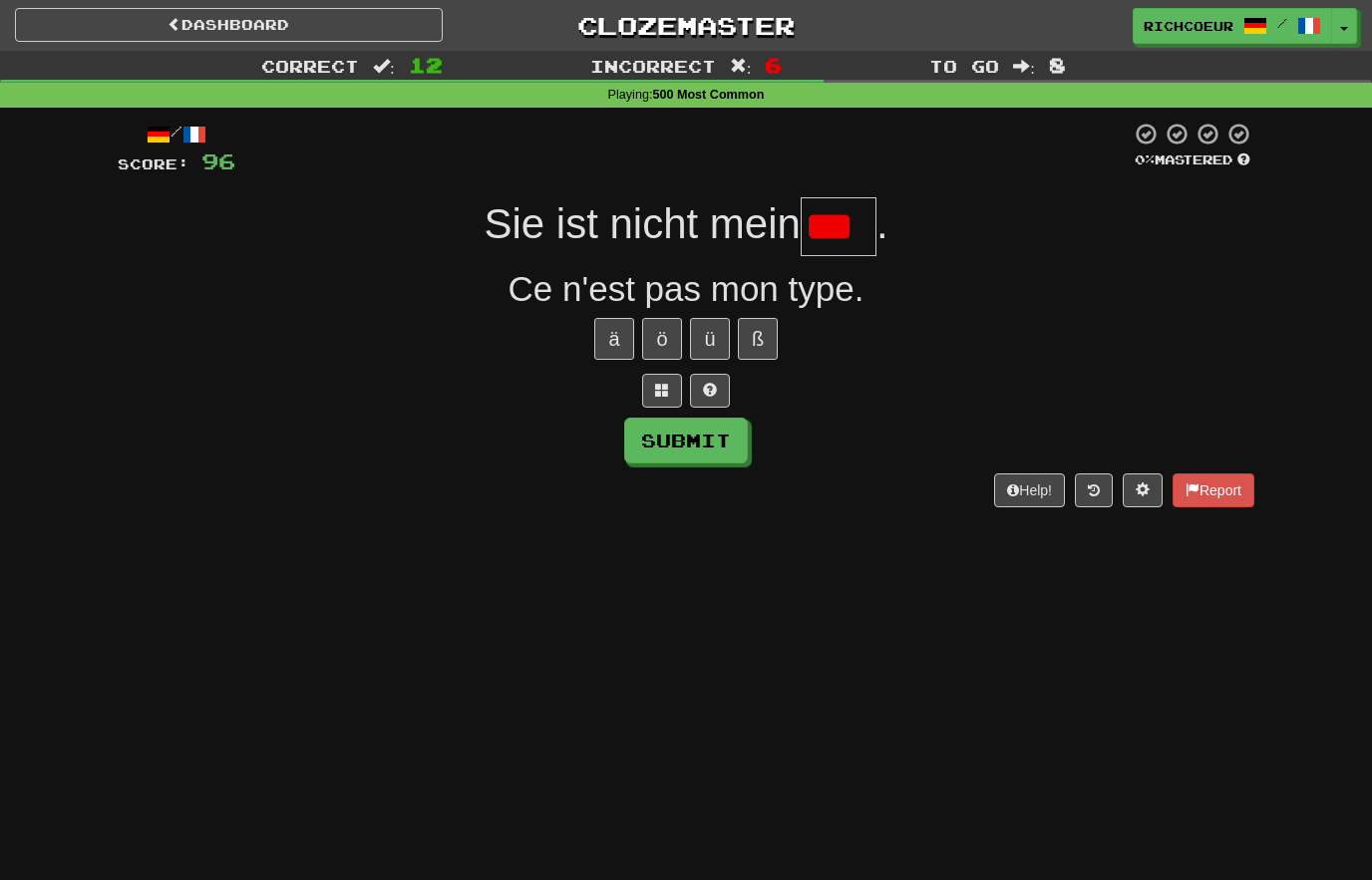 type on "****" 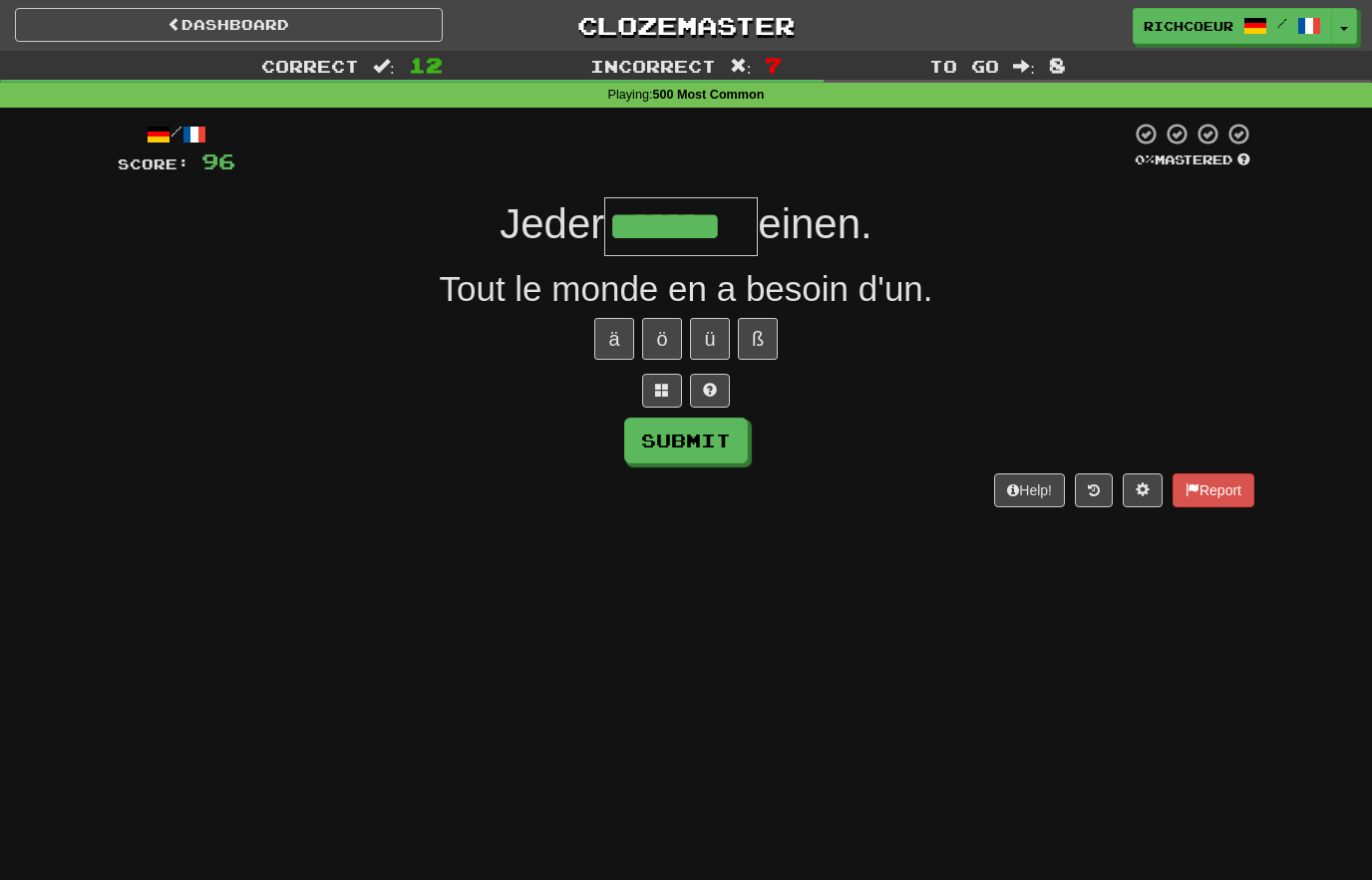type on "*******" 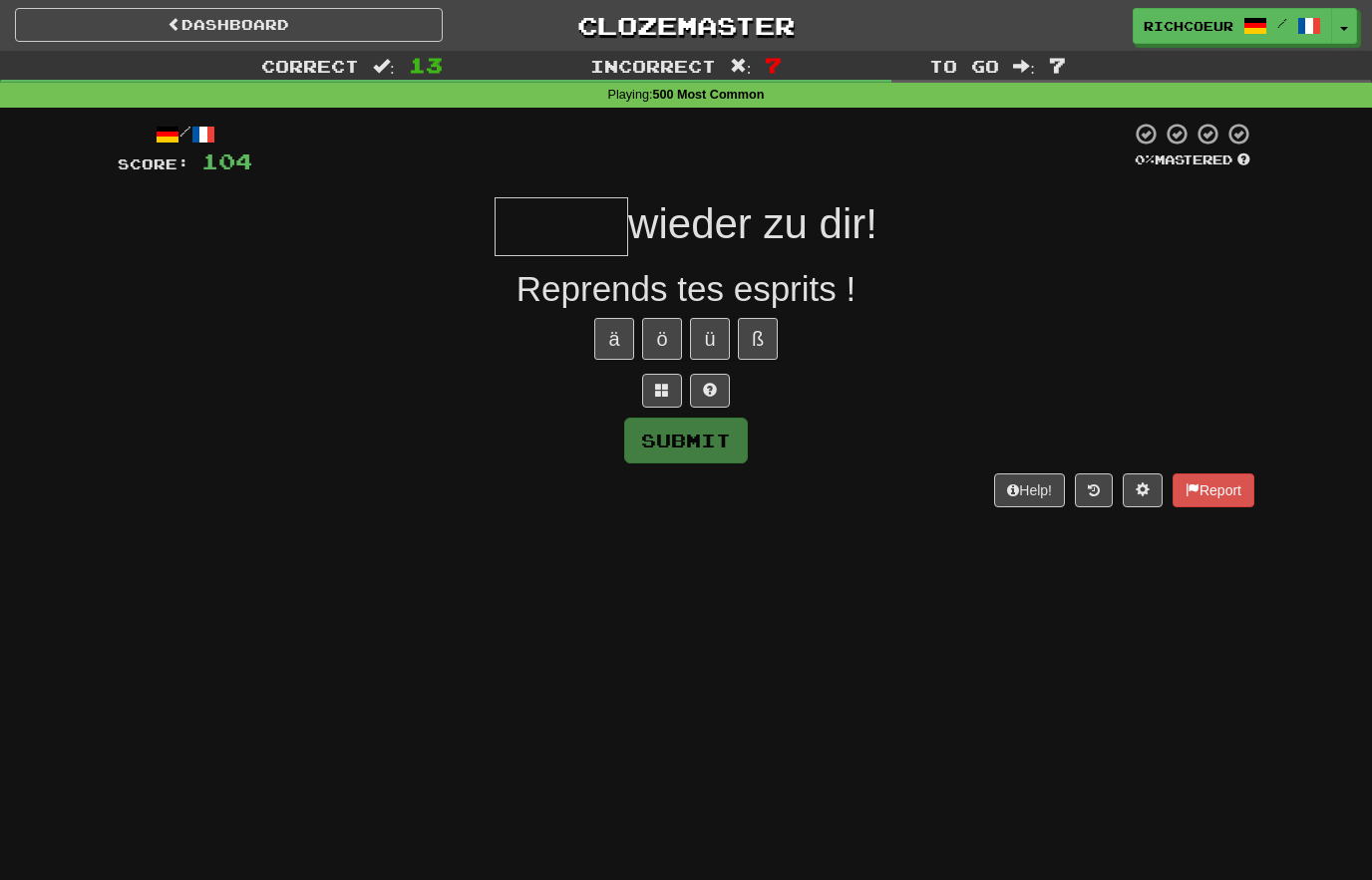 type on "****" 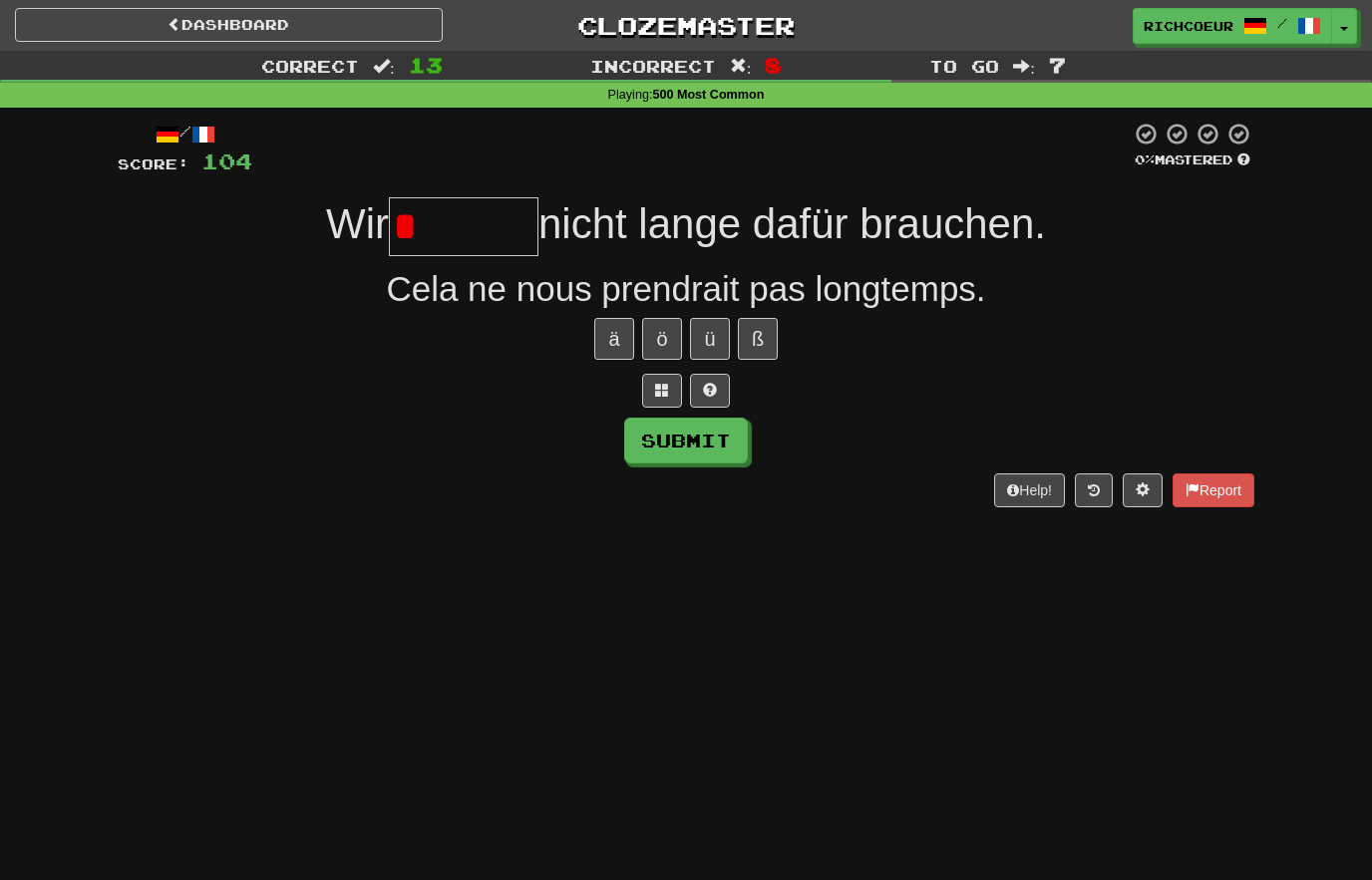 type on "******" 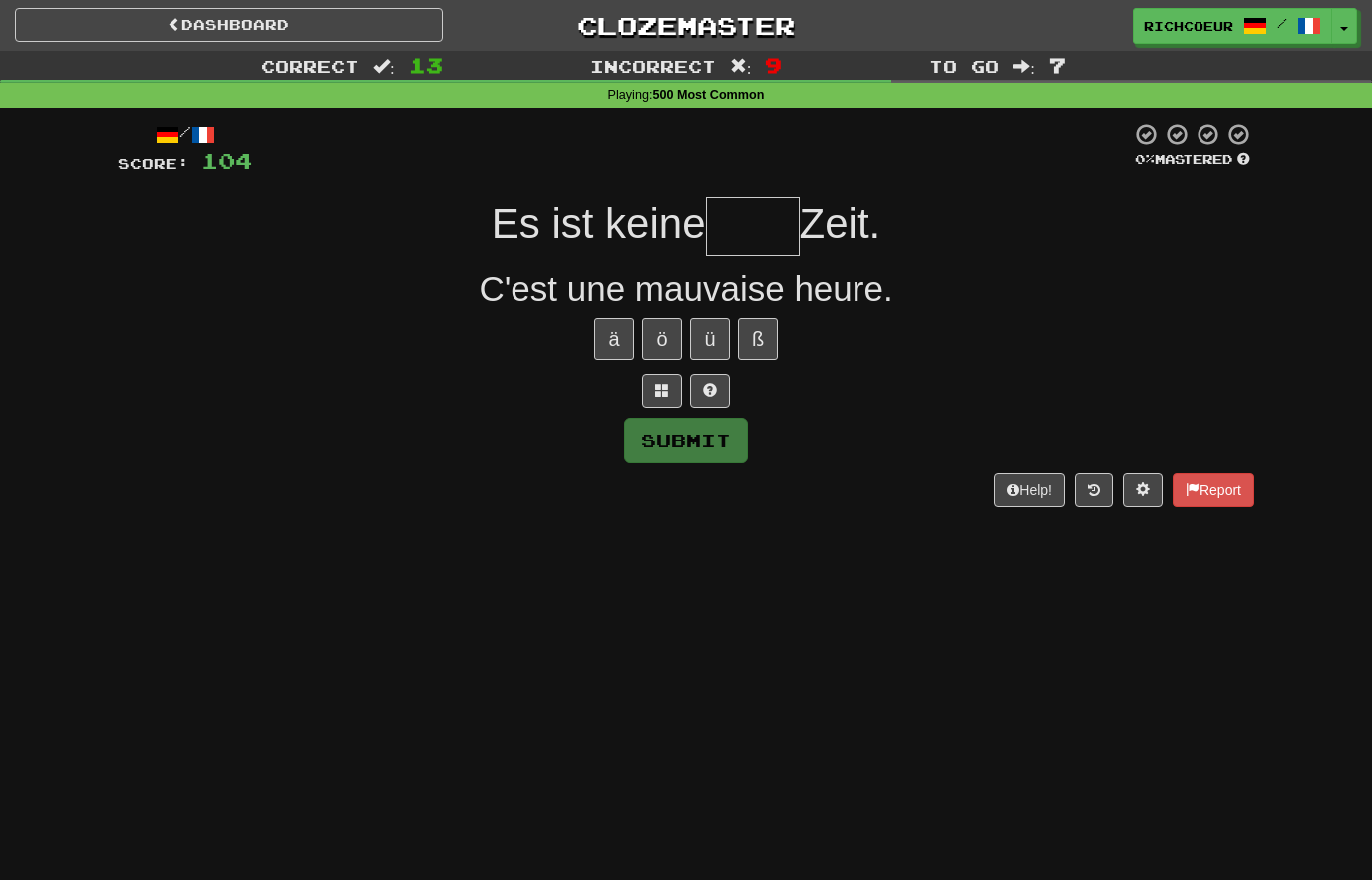 type on "*" 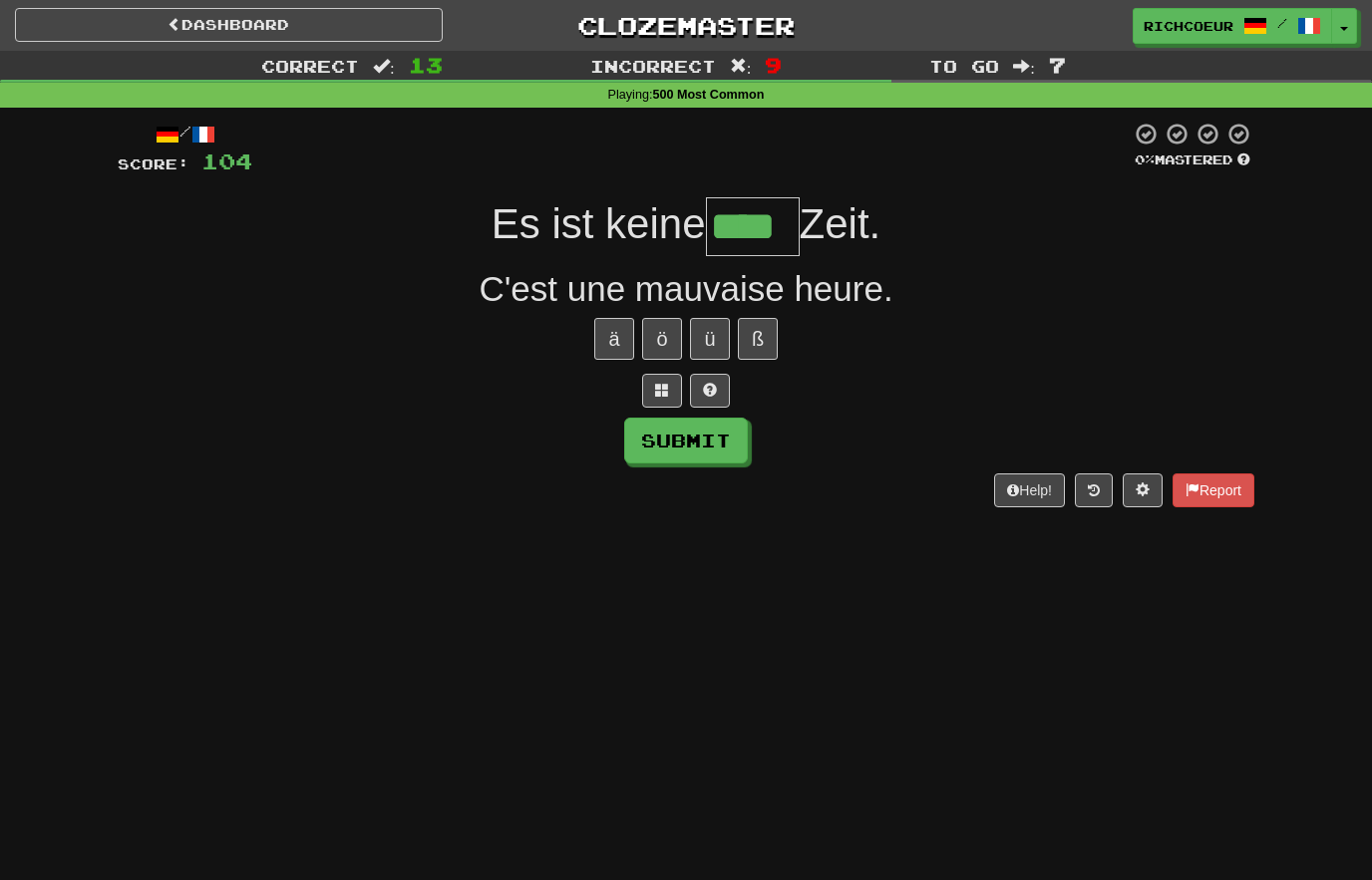 type on "****" 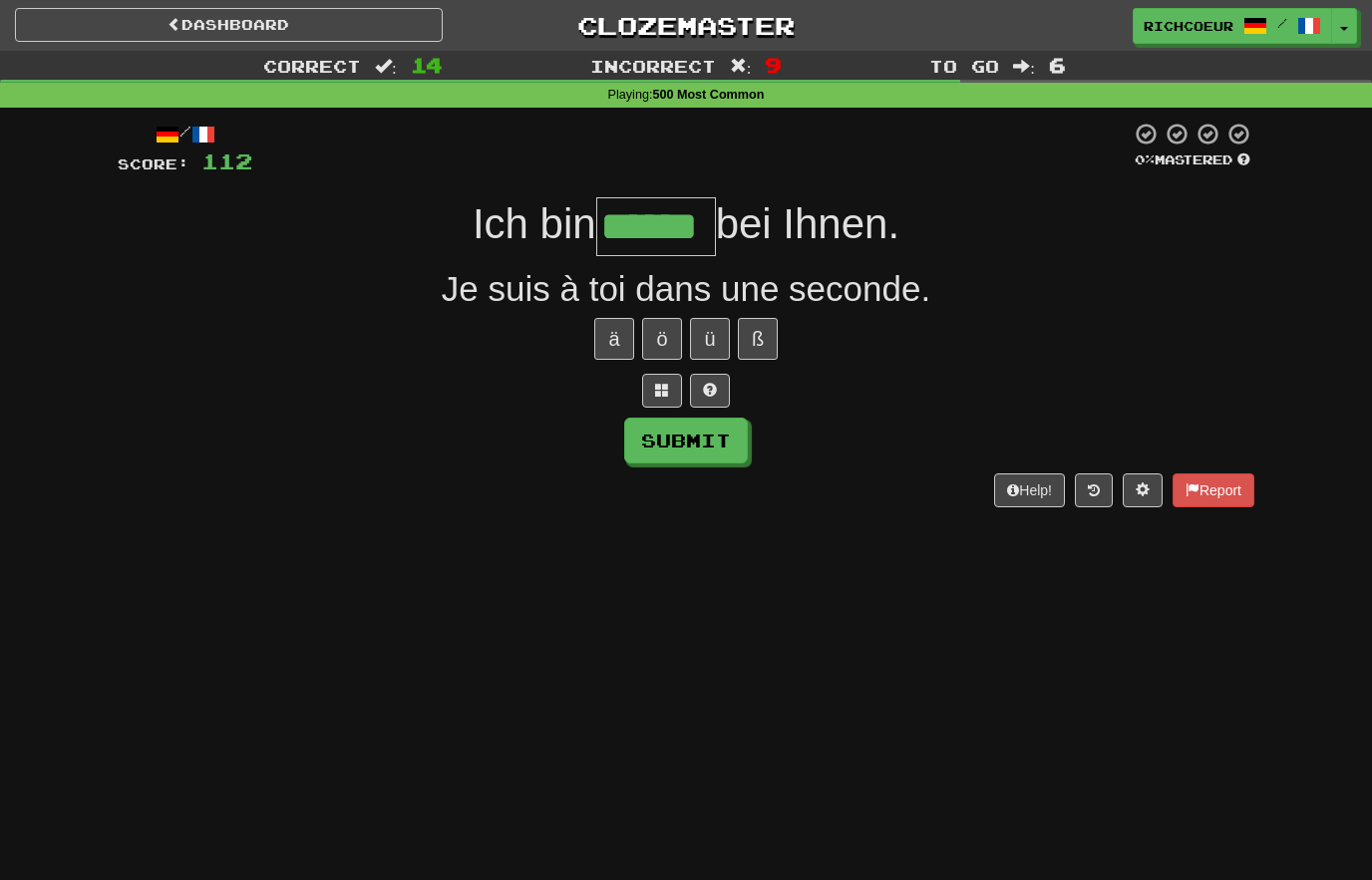 type on "******" 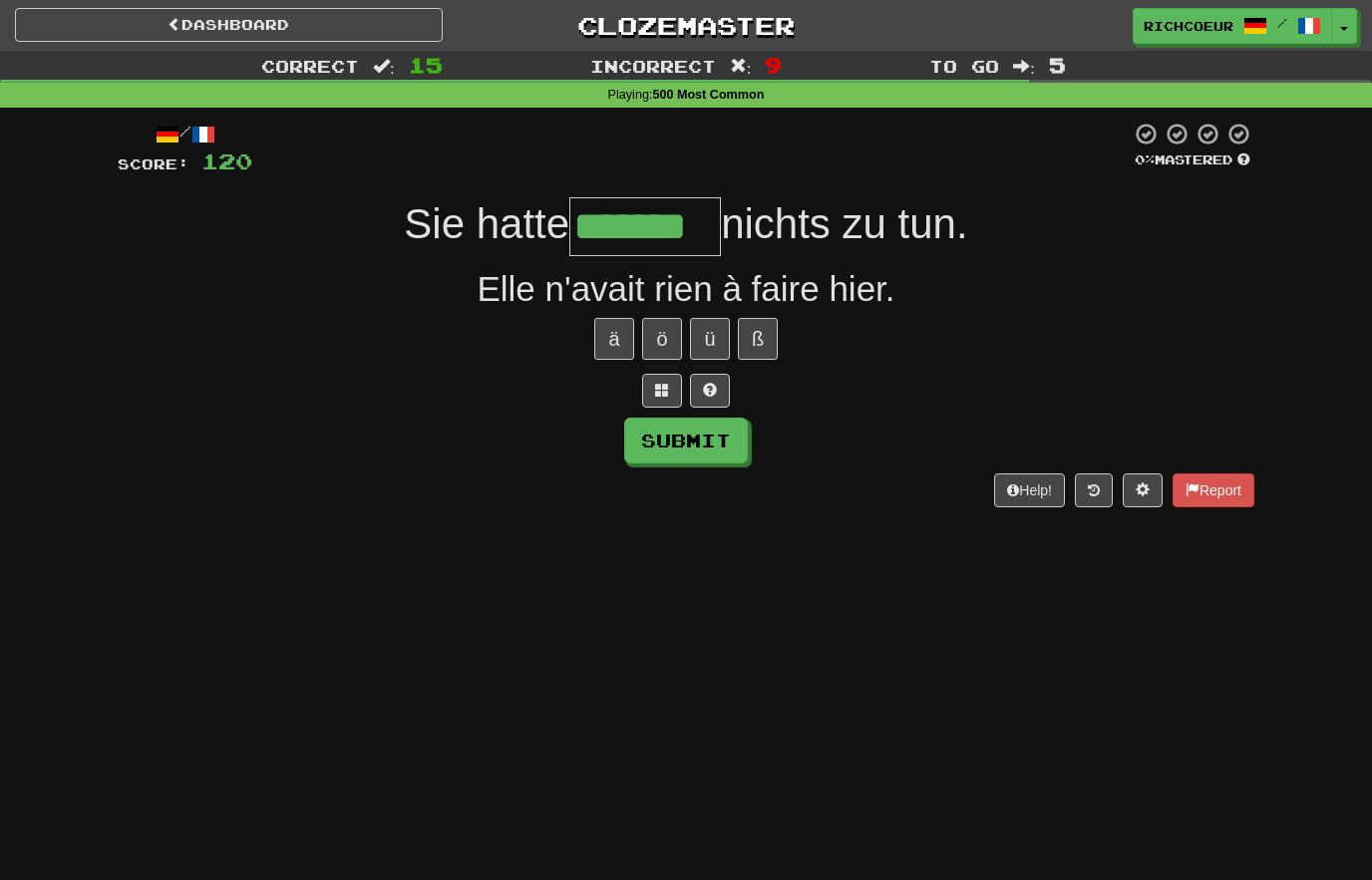 type on "*******" 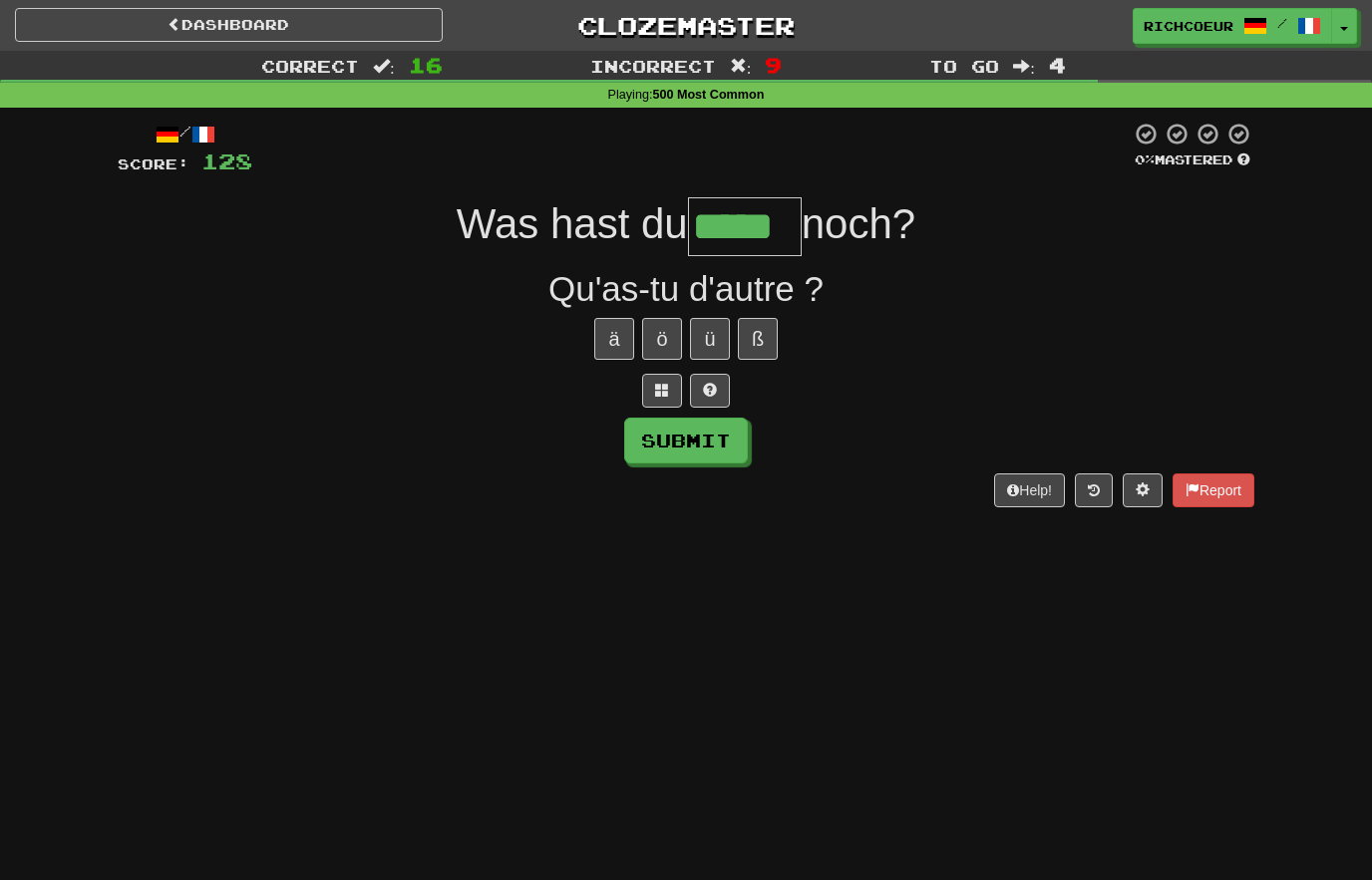 type on "*****" 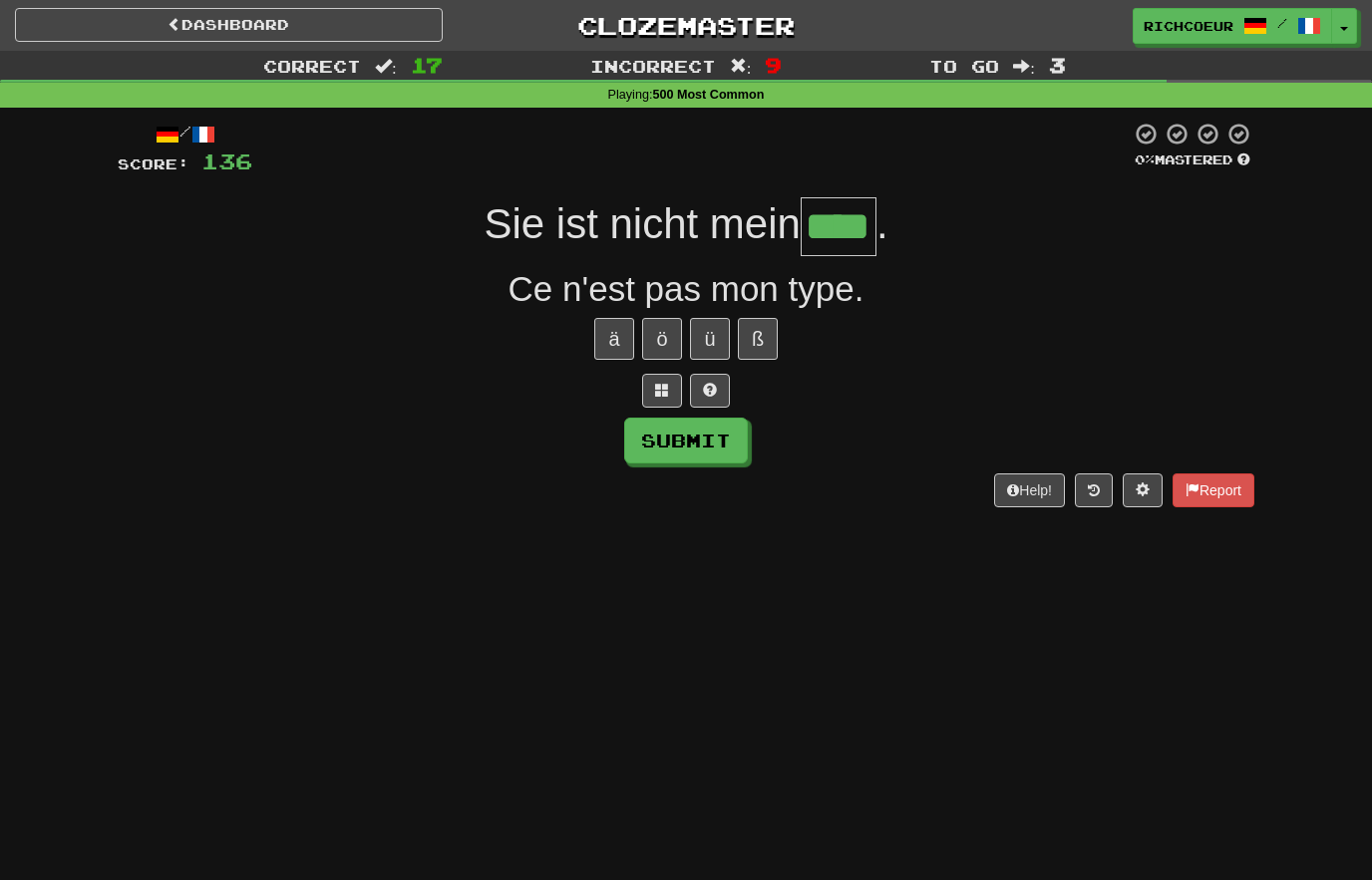 type on "****" 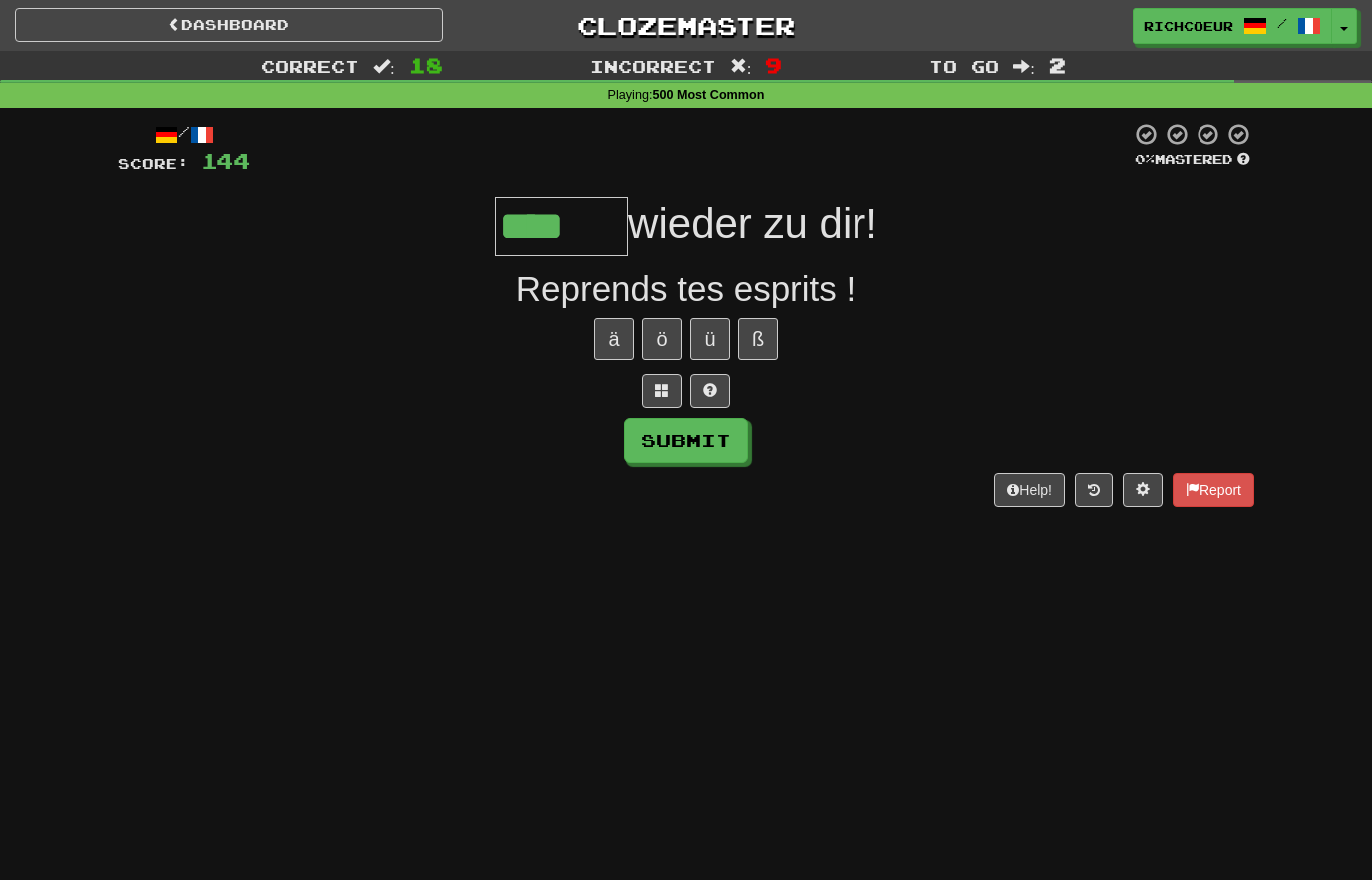 type on "****" 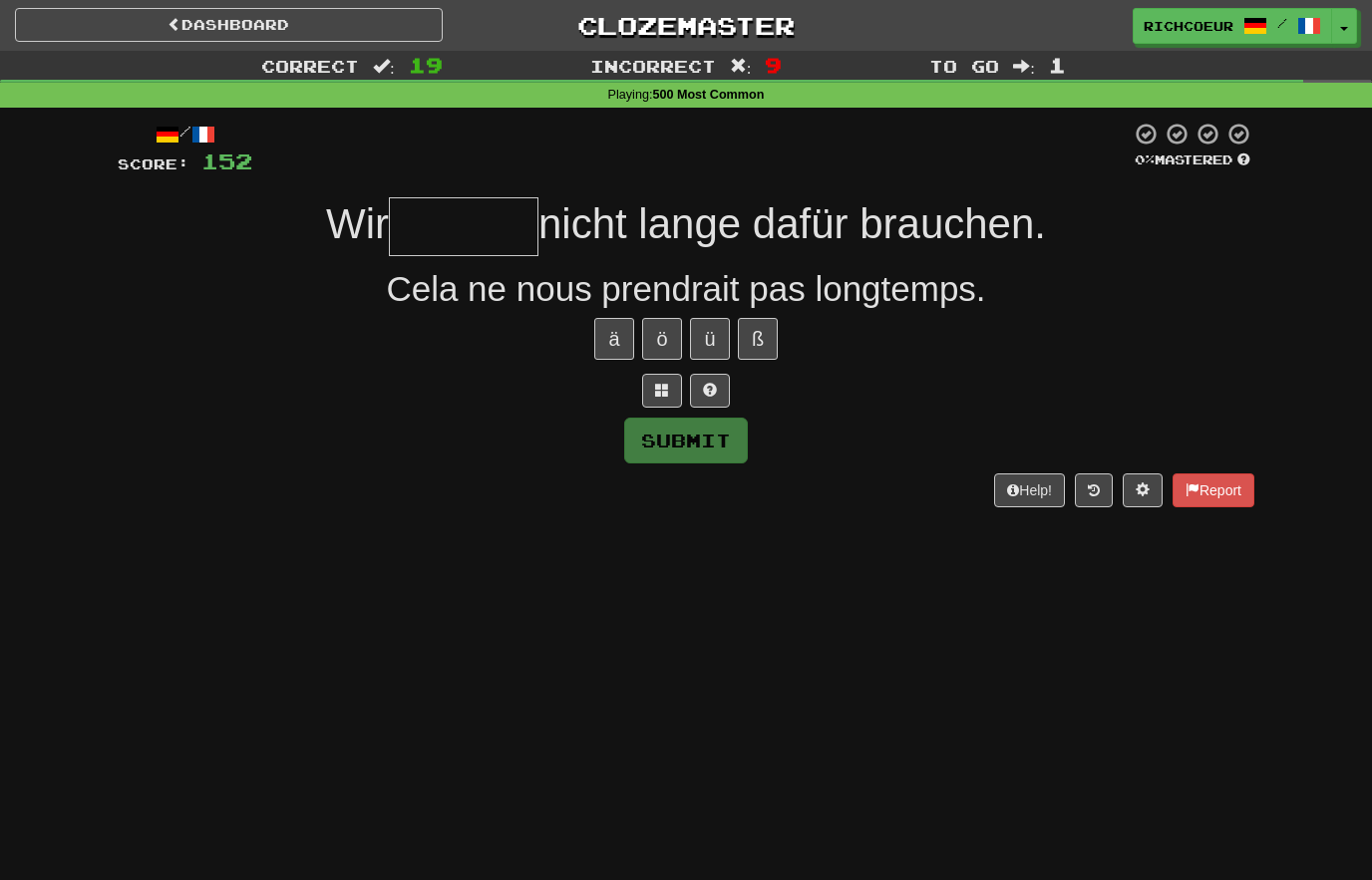 type on "******" 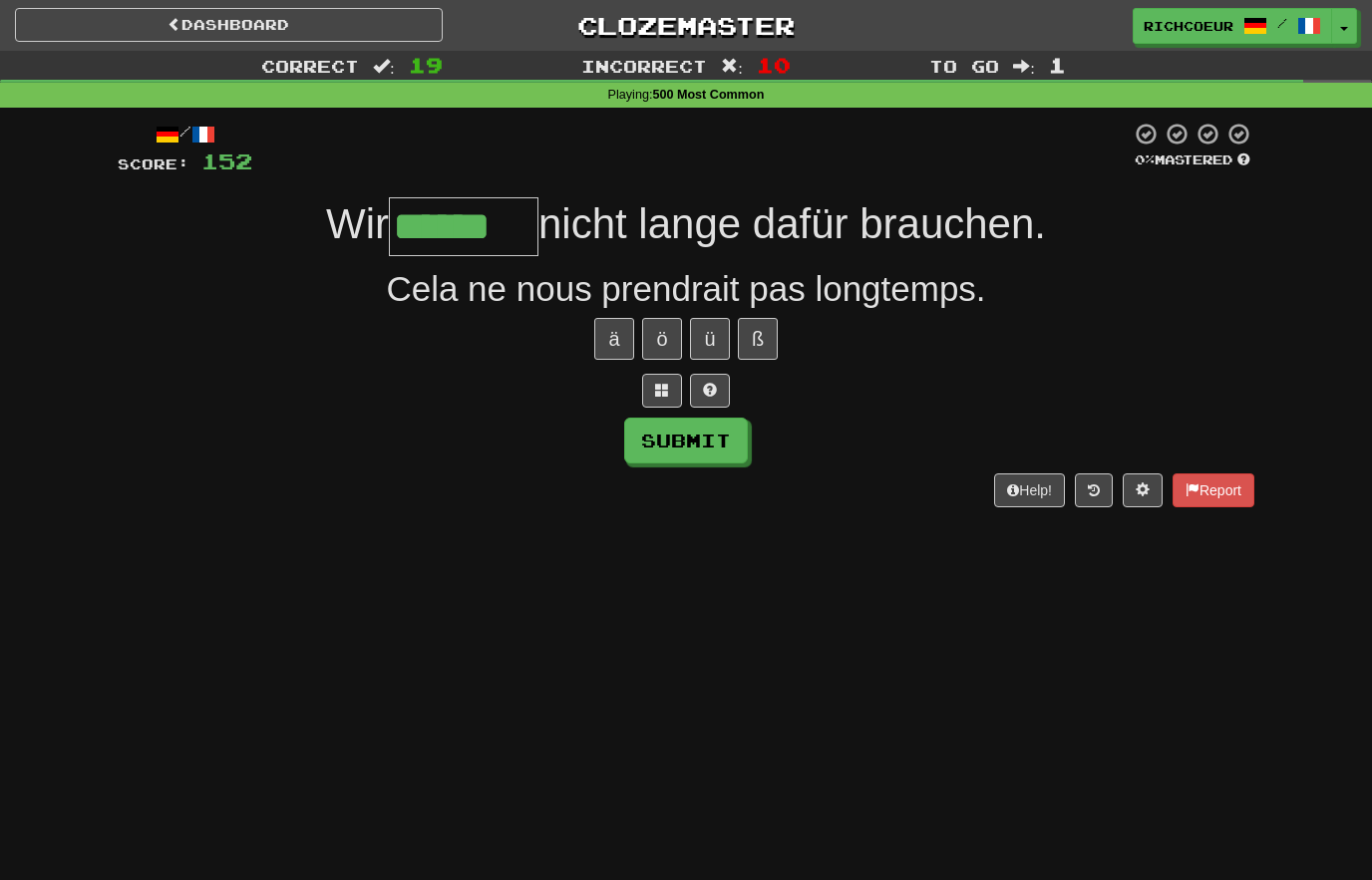 type on "******" 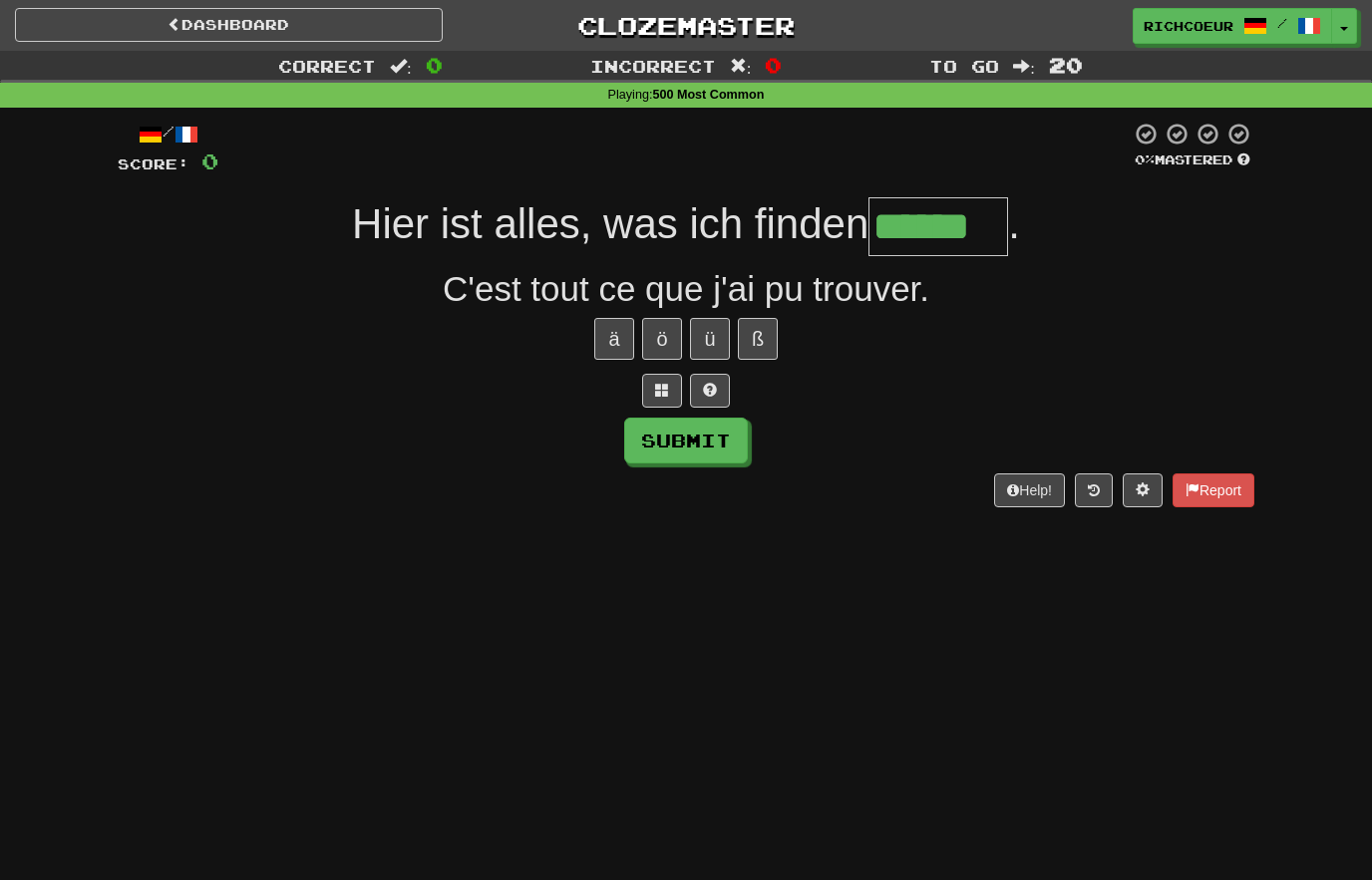 type on "******" 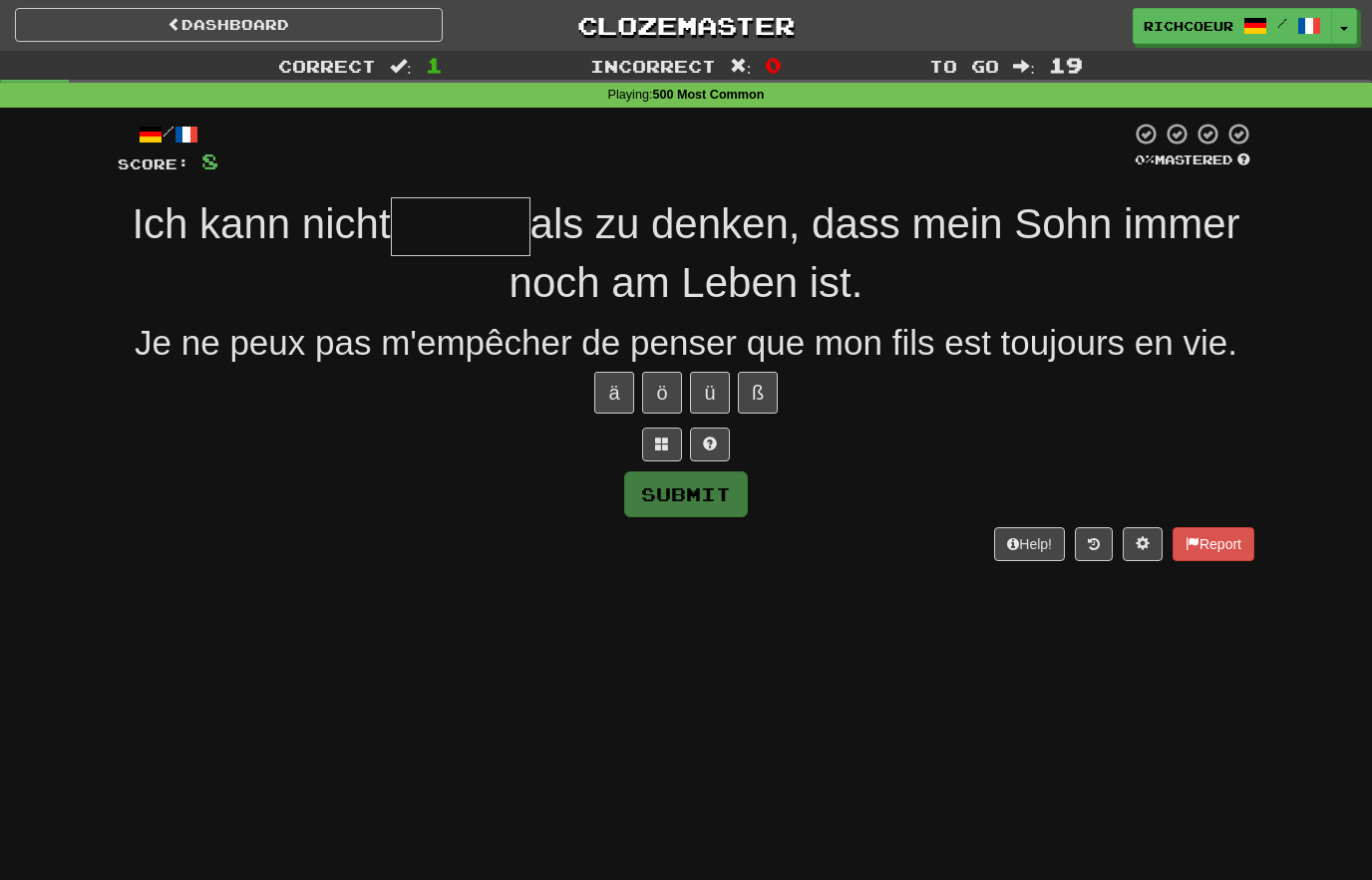 type on "******" 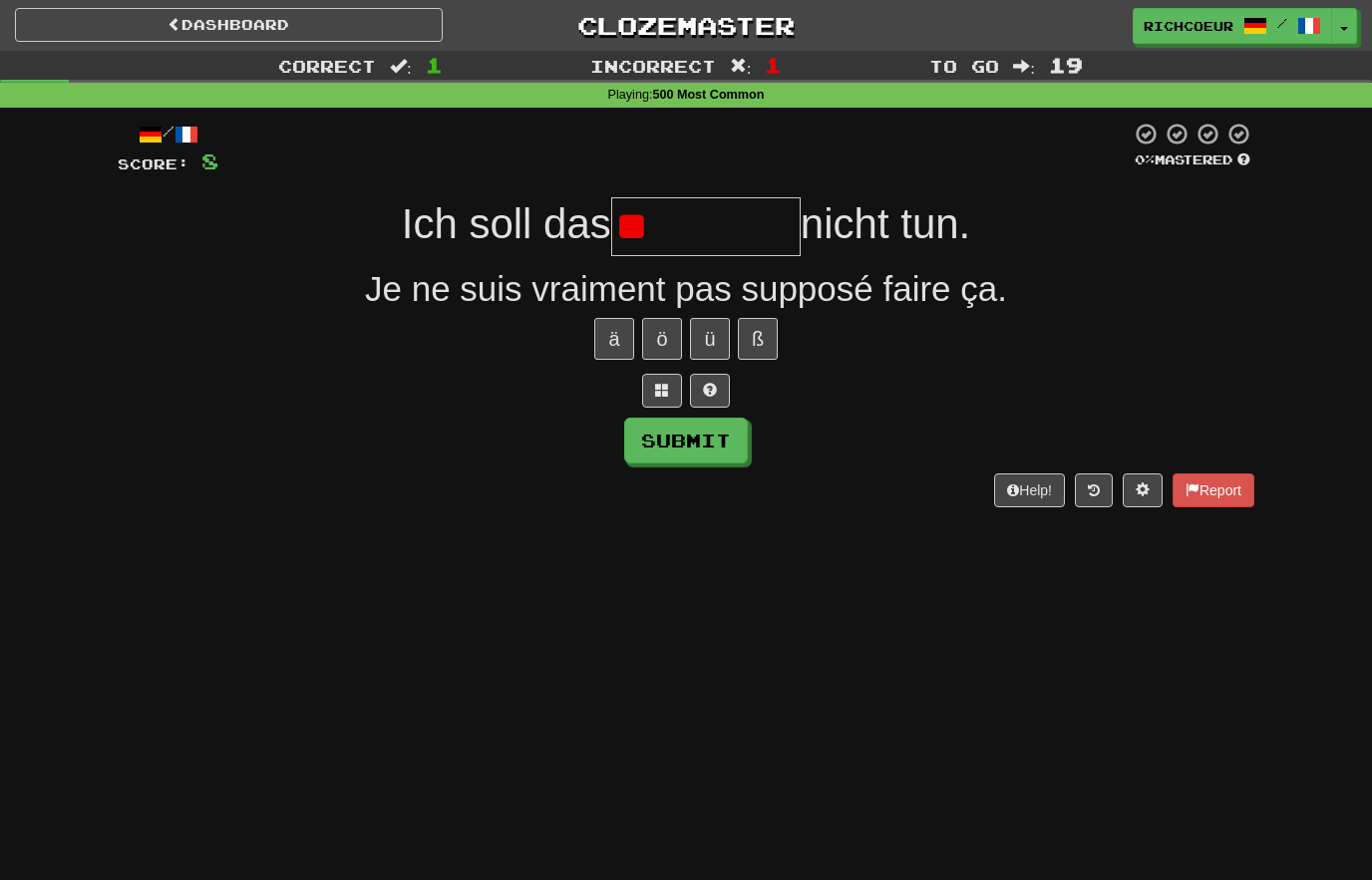 type on "**********" 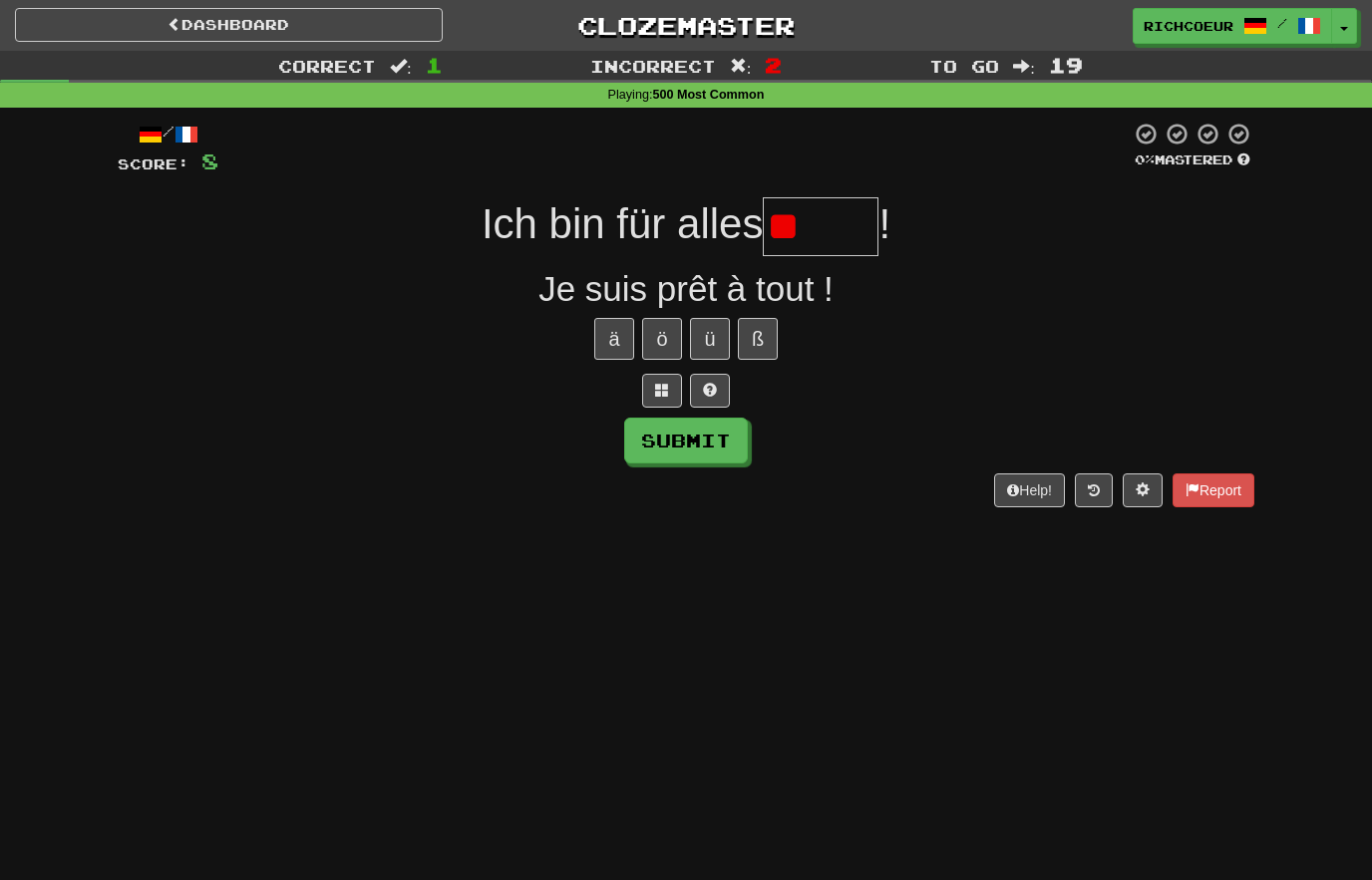 type on "*" 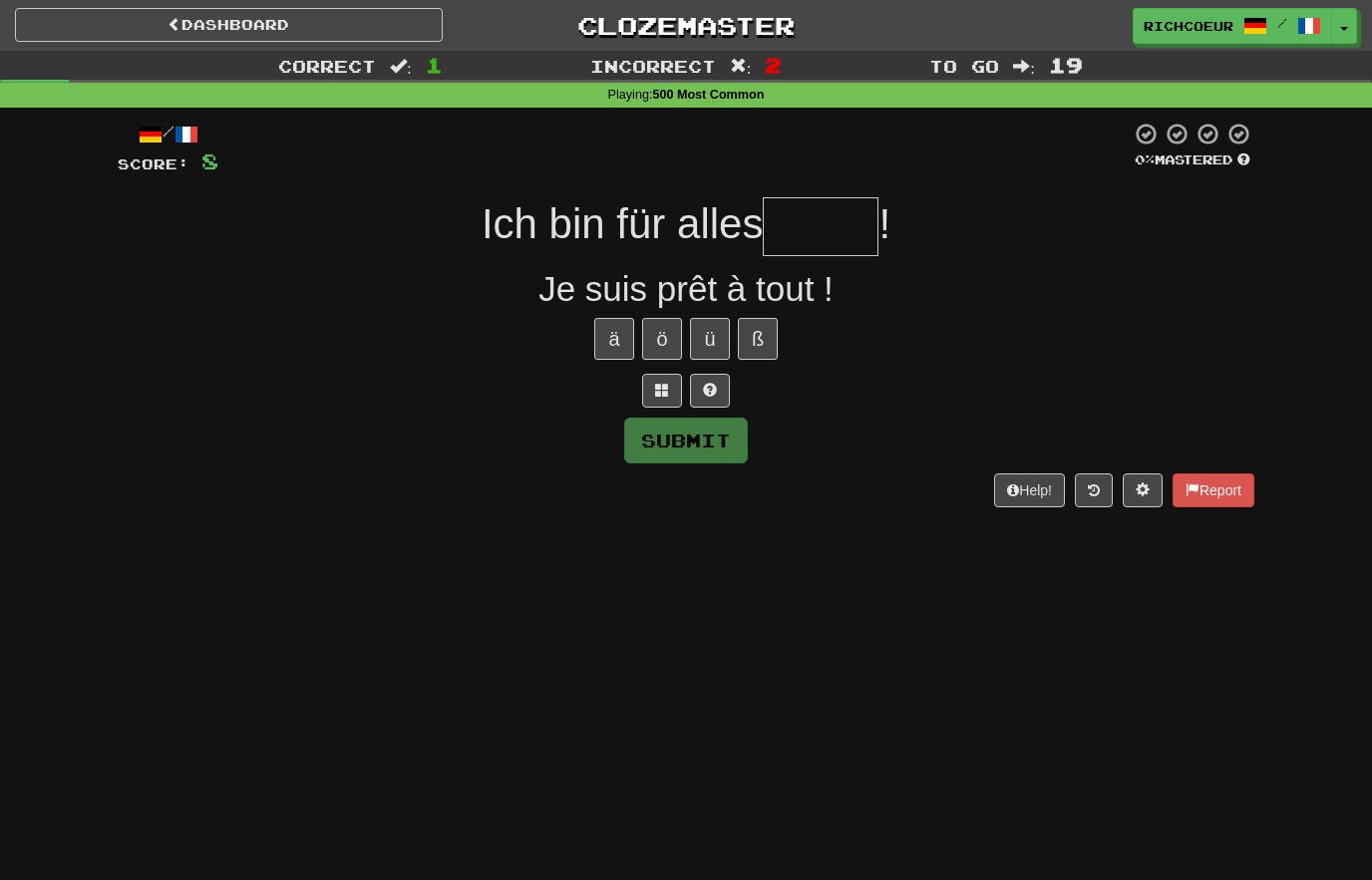 type on "******" 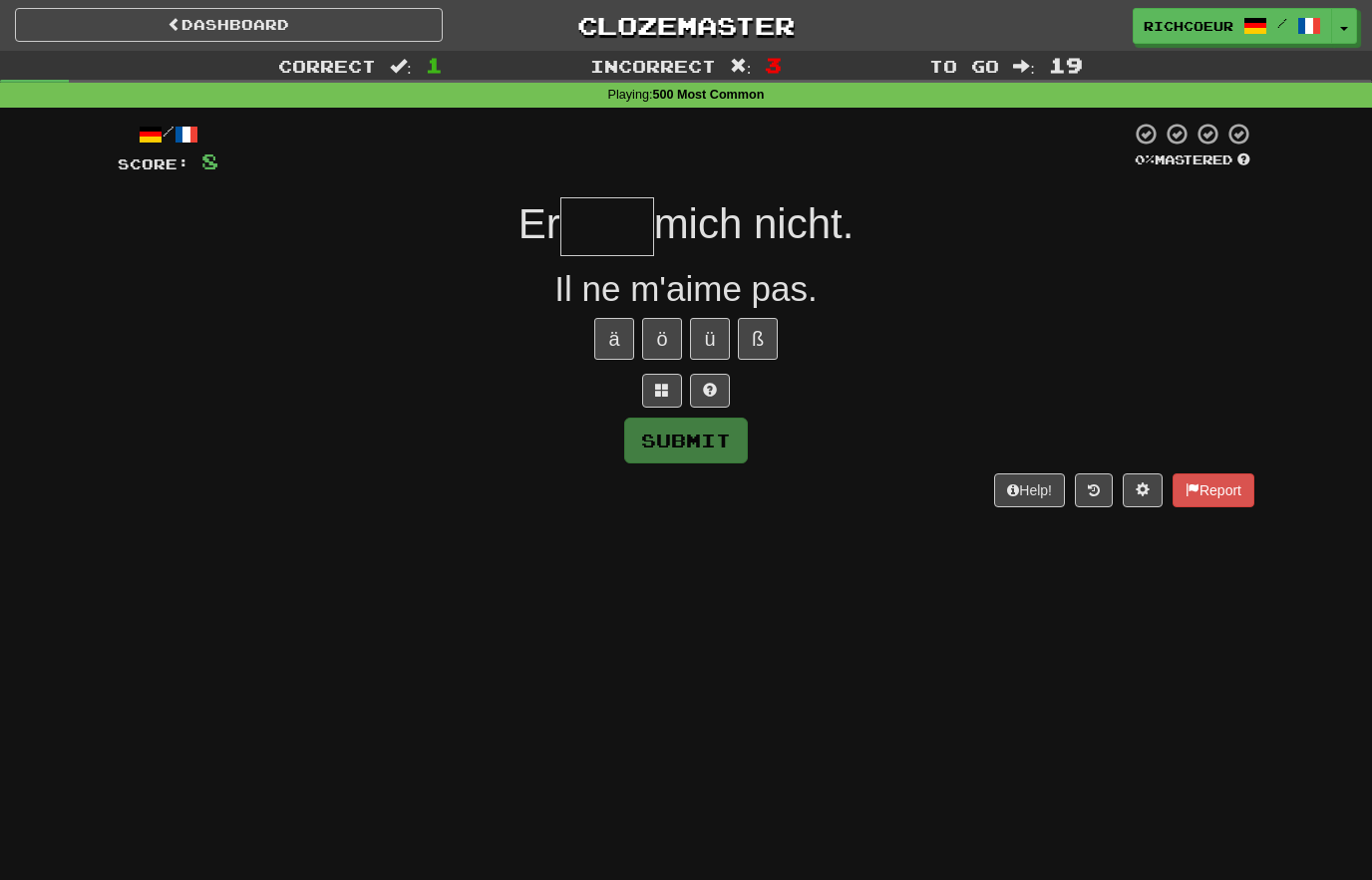 type on "*" 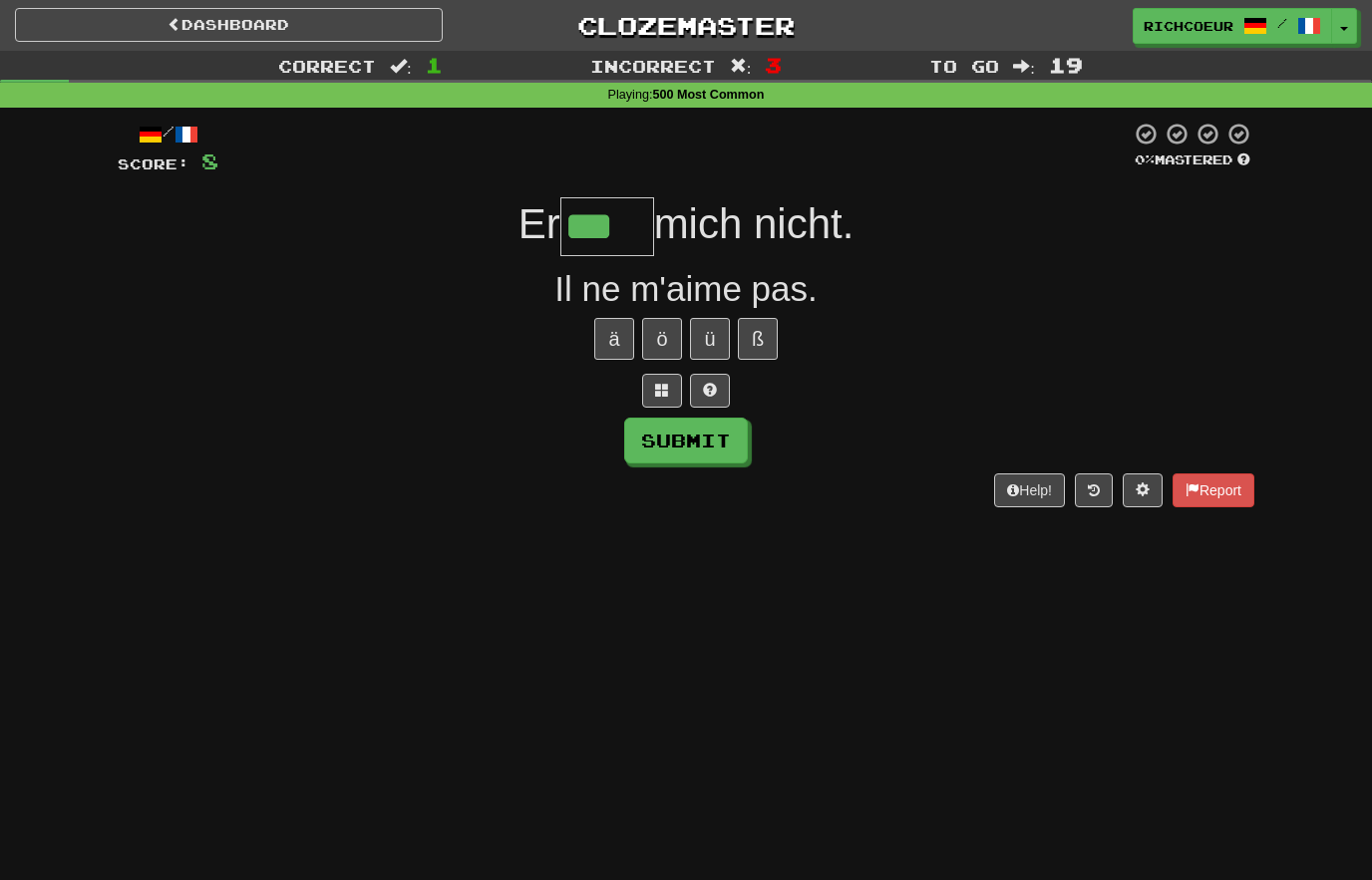 type on "***" 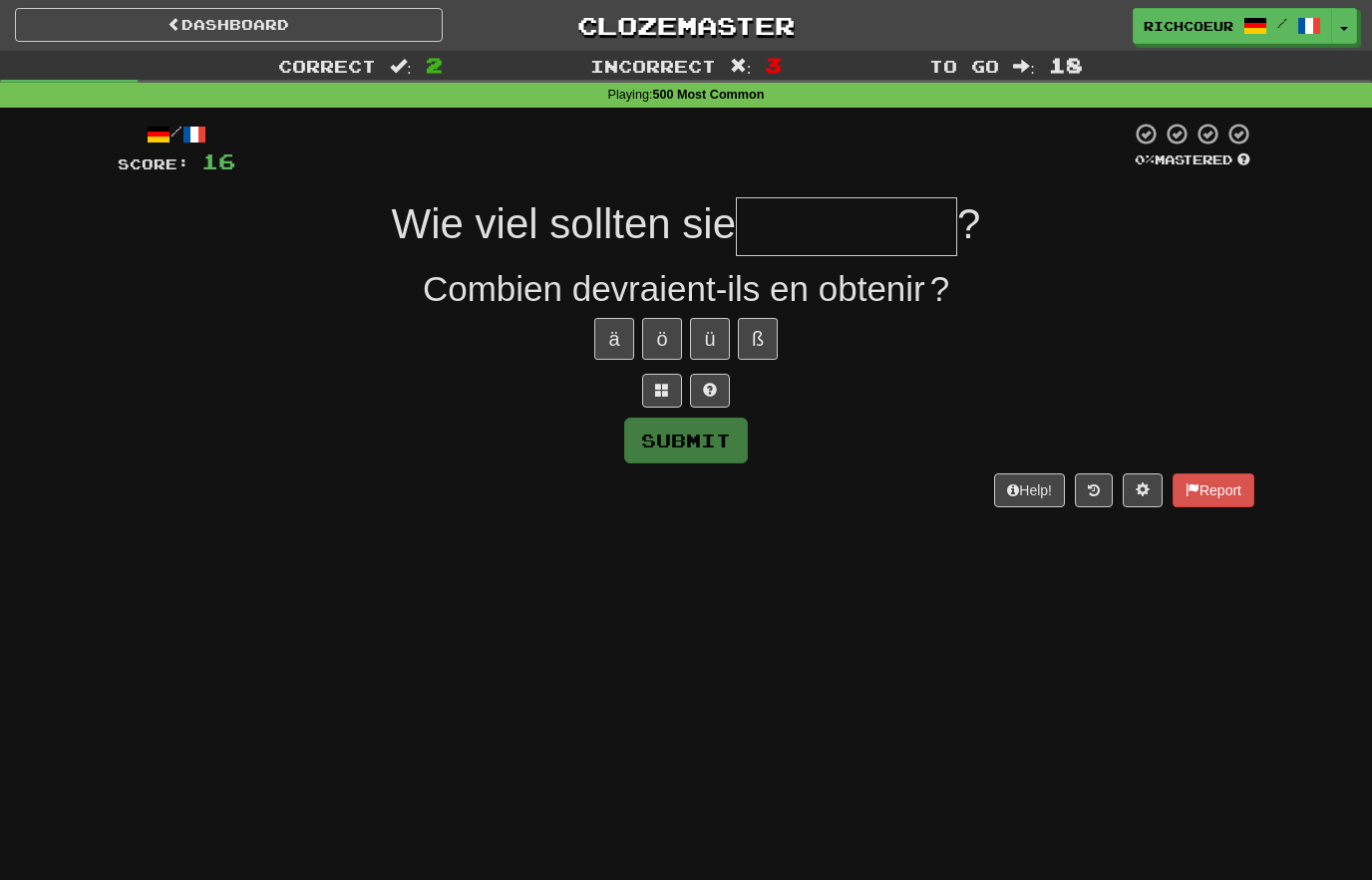 type on "********" 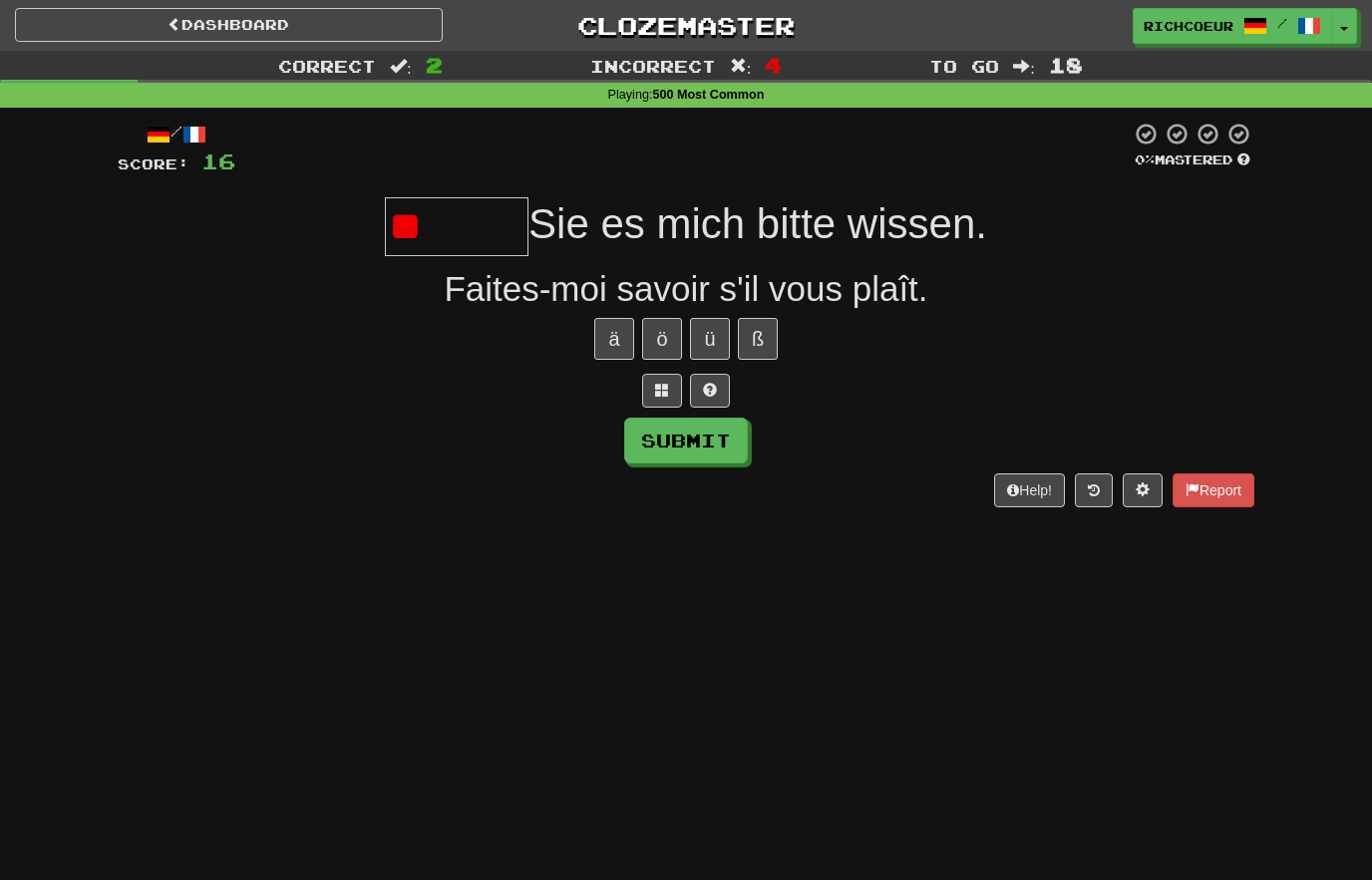 type on "******" 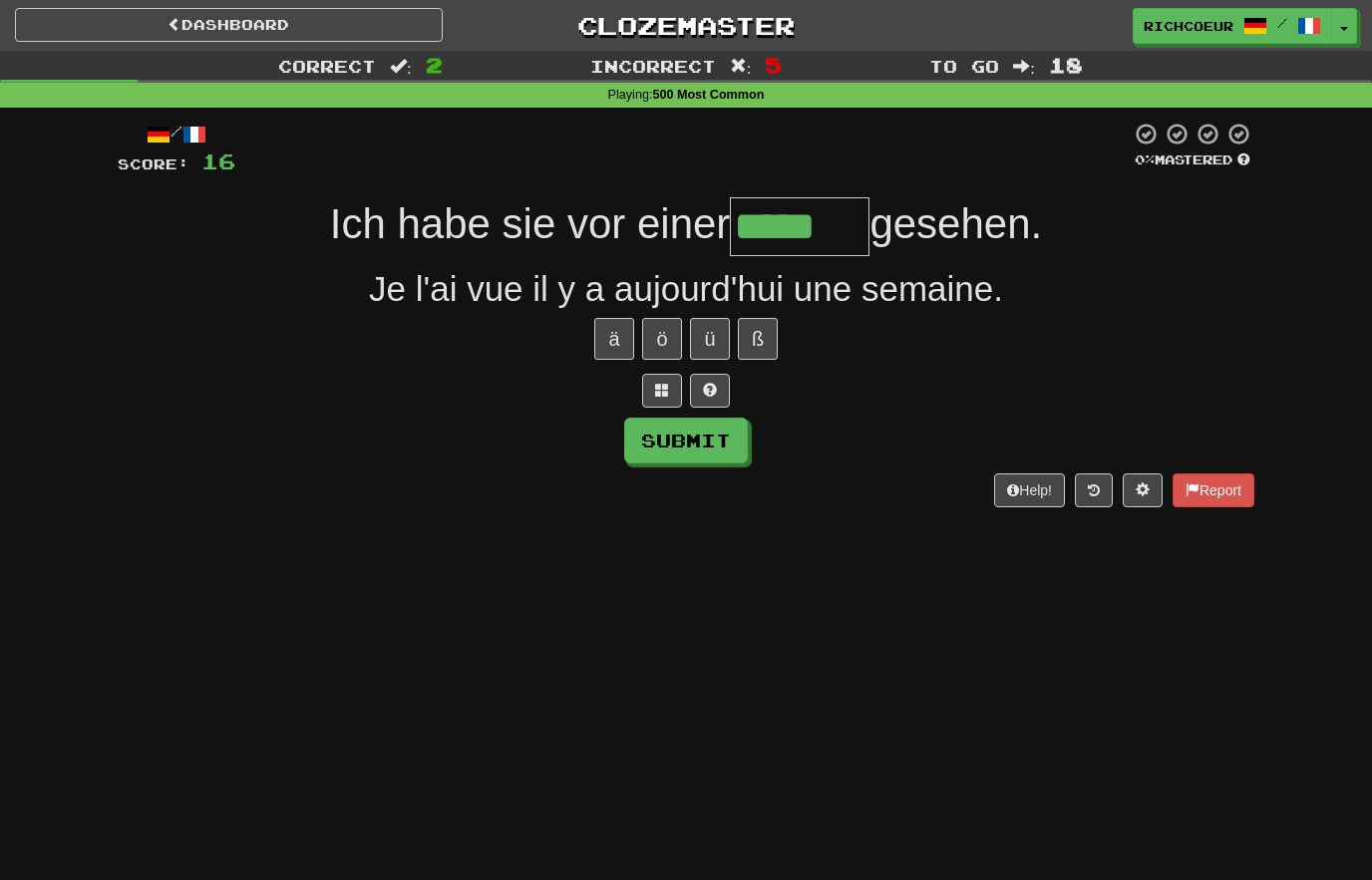 type on "*****" 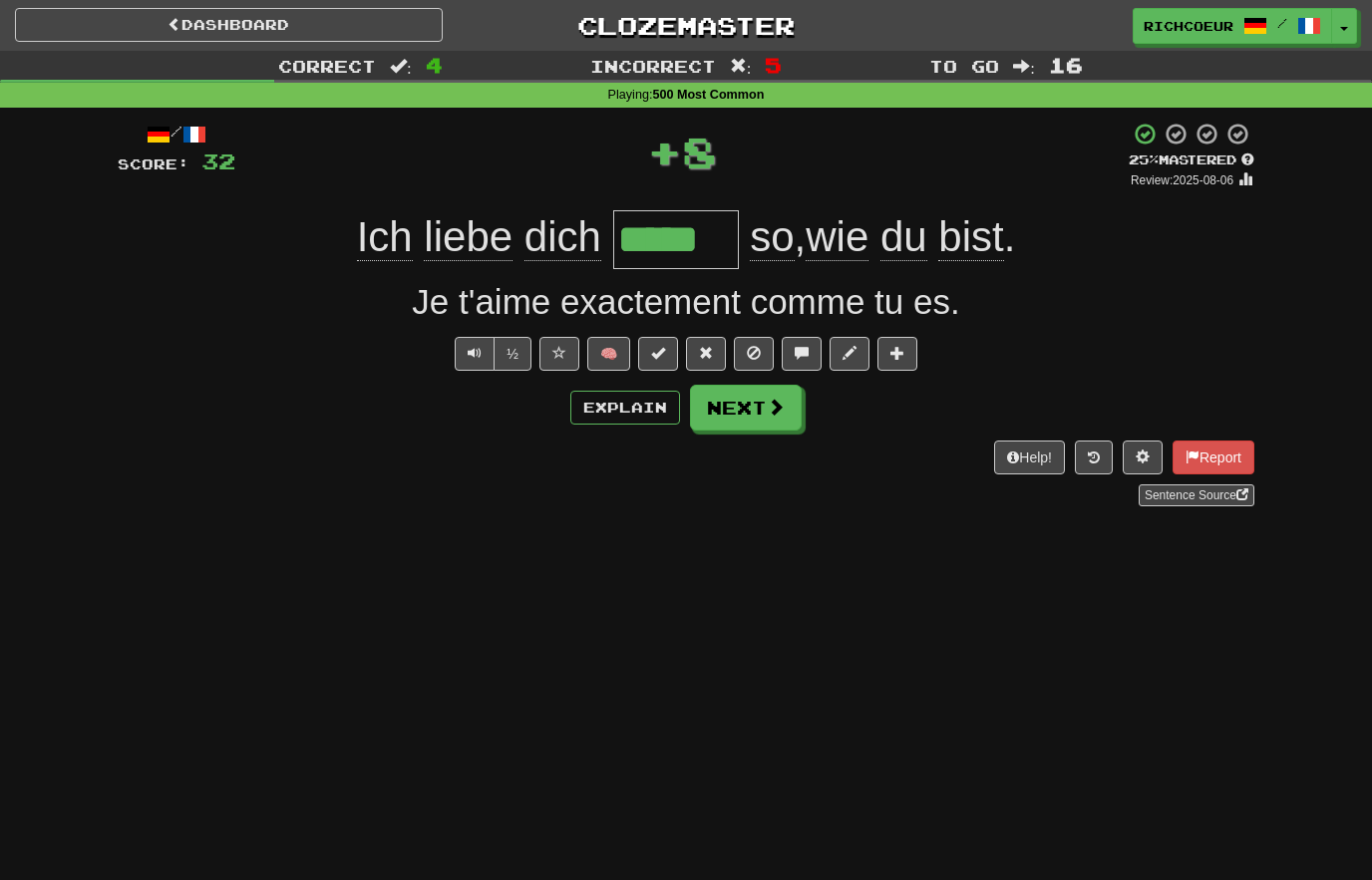 type on "*****" 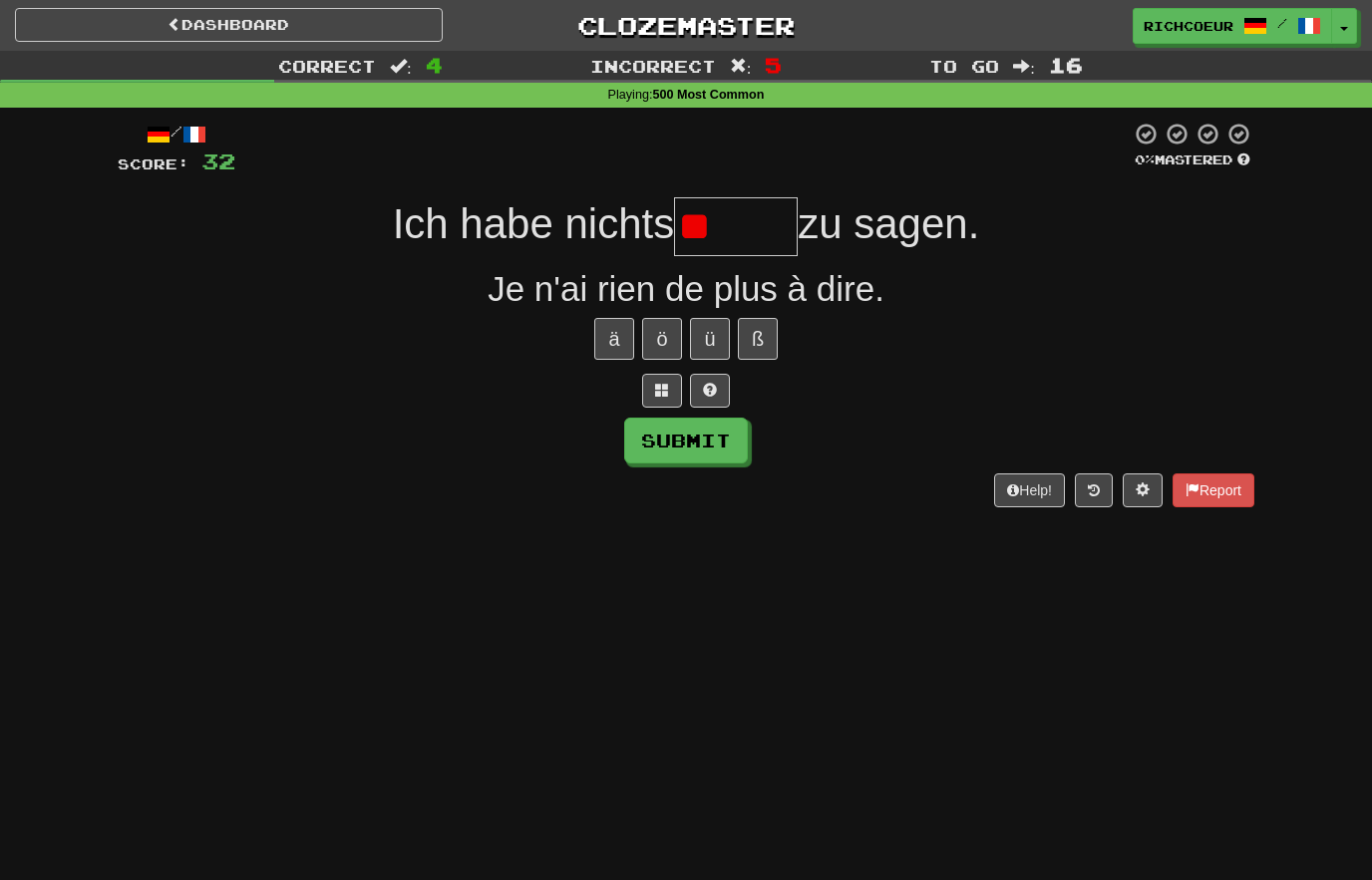type on "*" 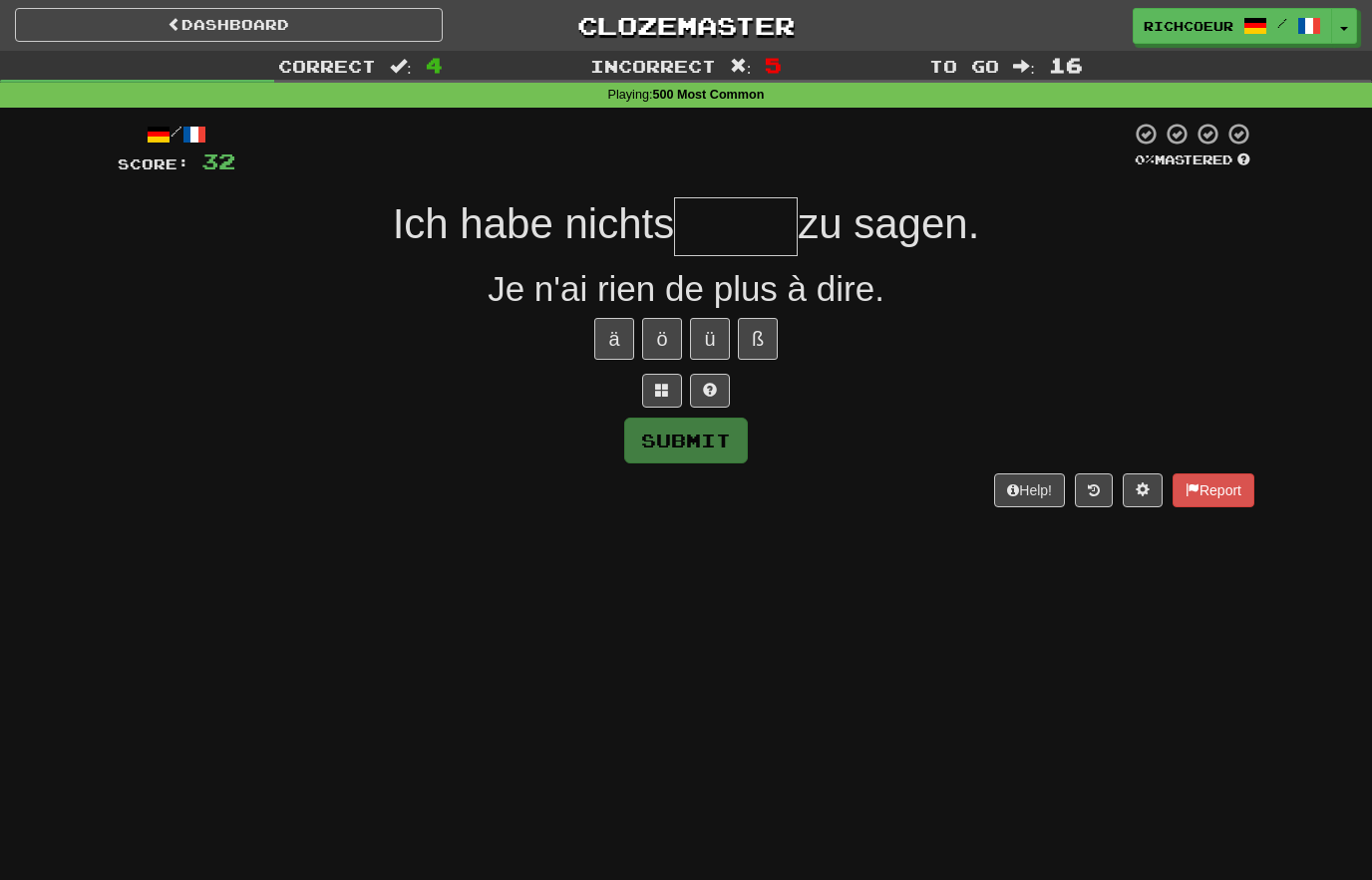 type on "******" 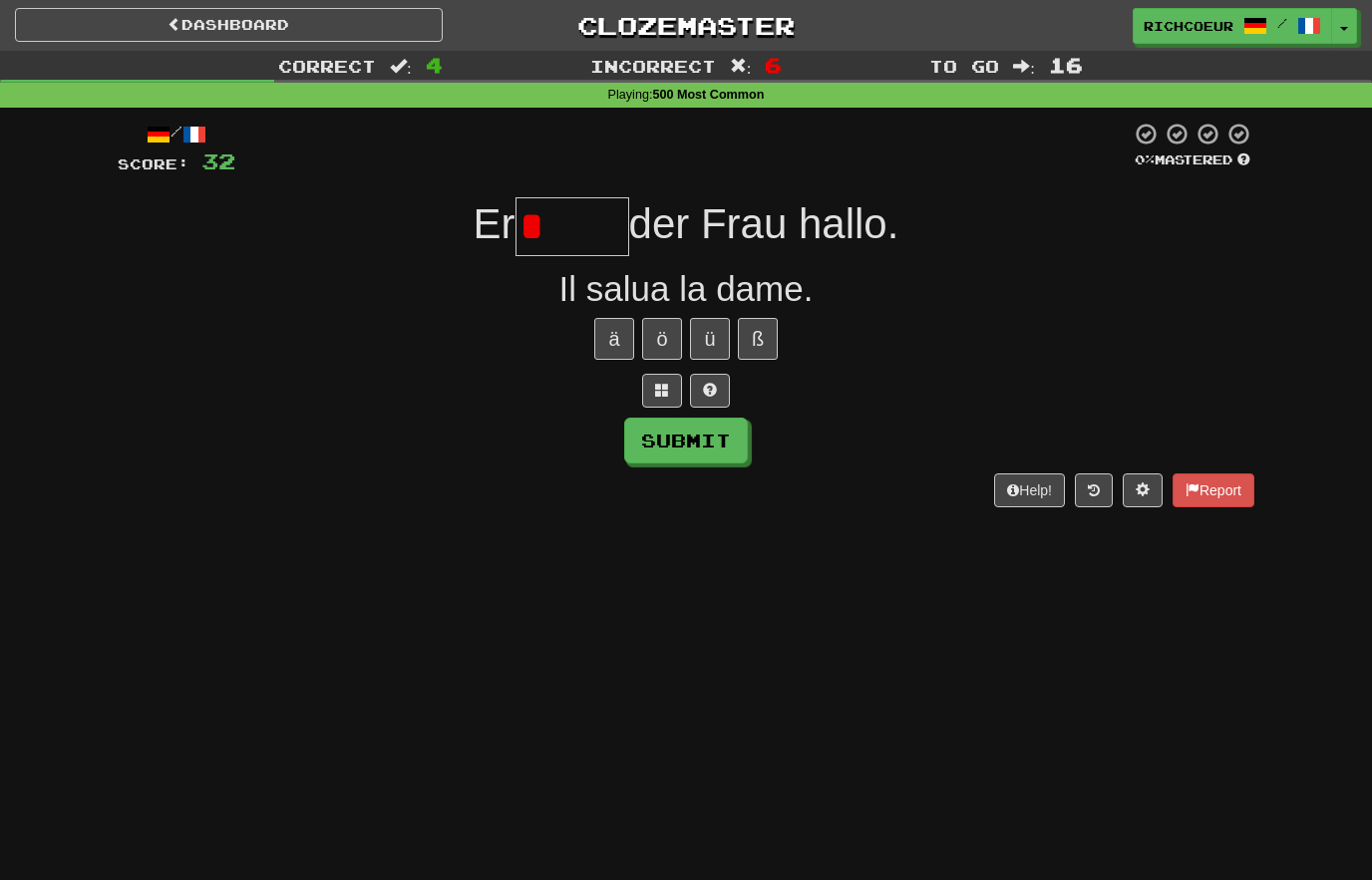 type on "*****" 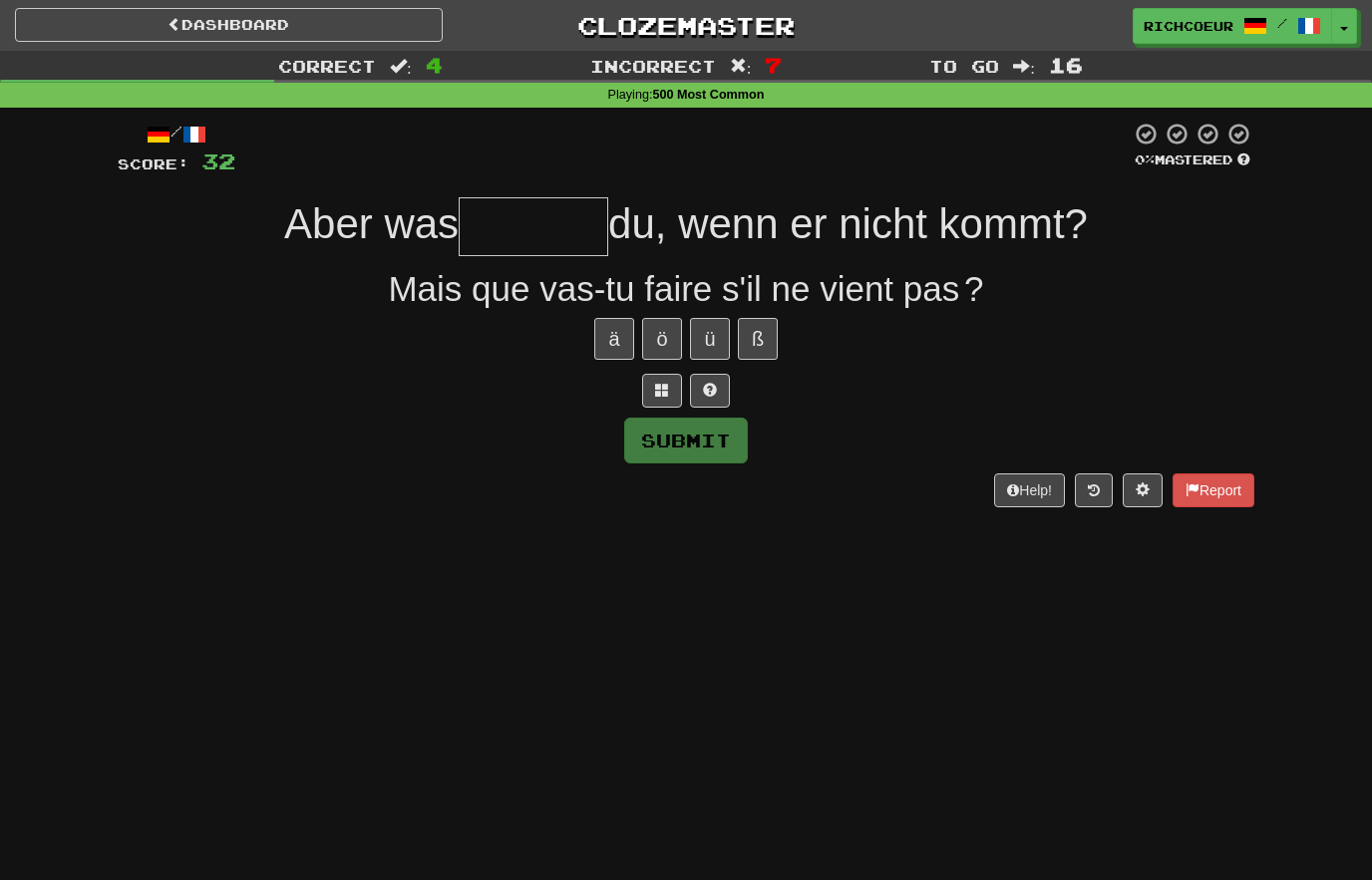 type on "*" 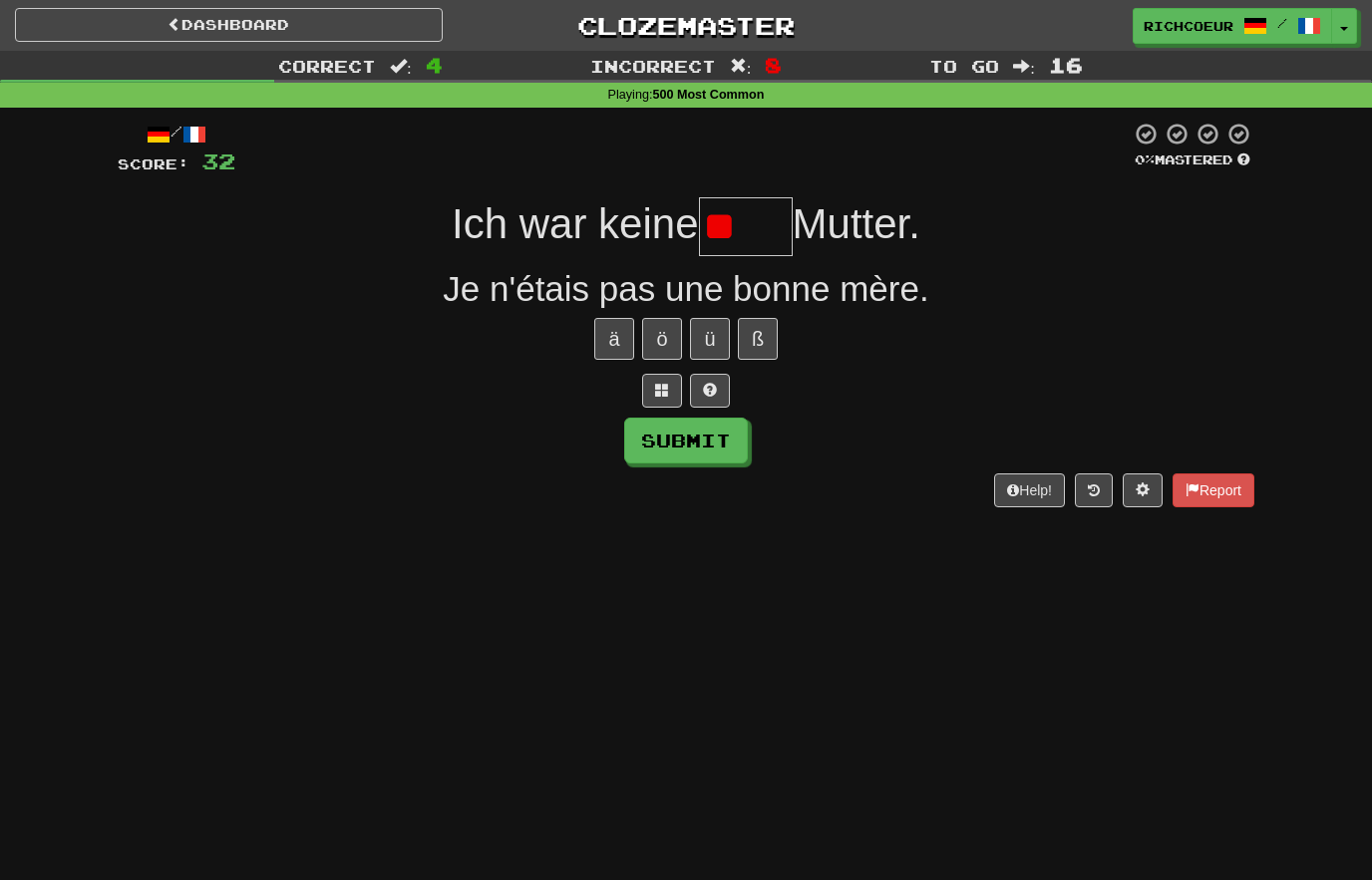 type on "*" 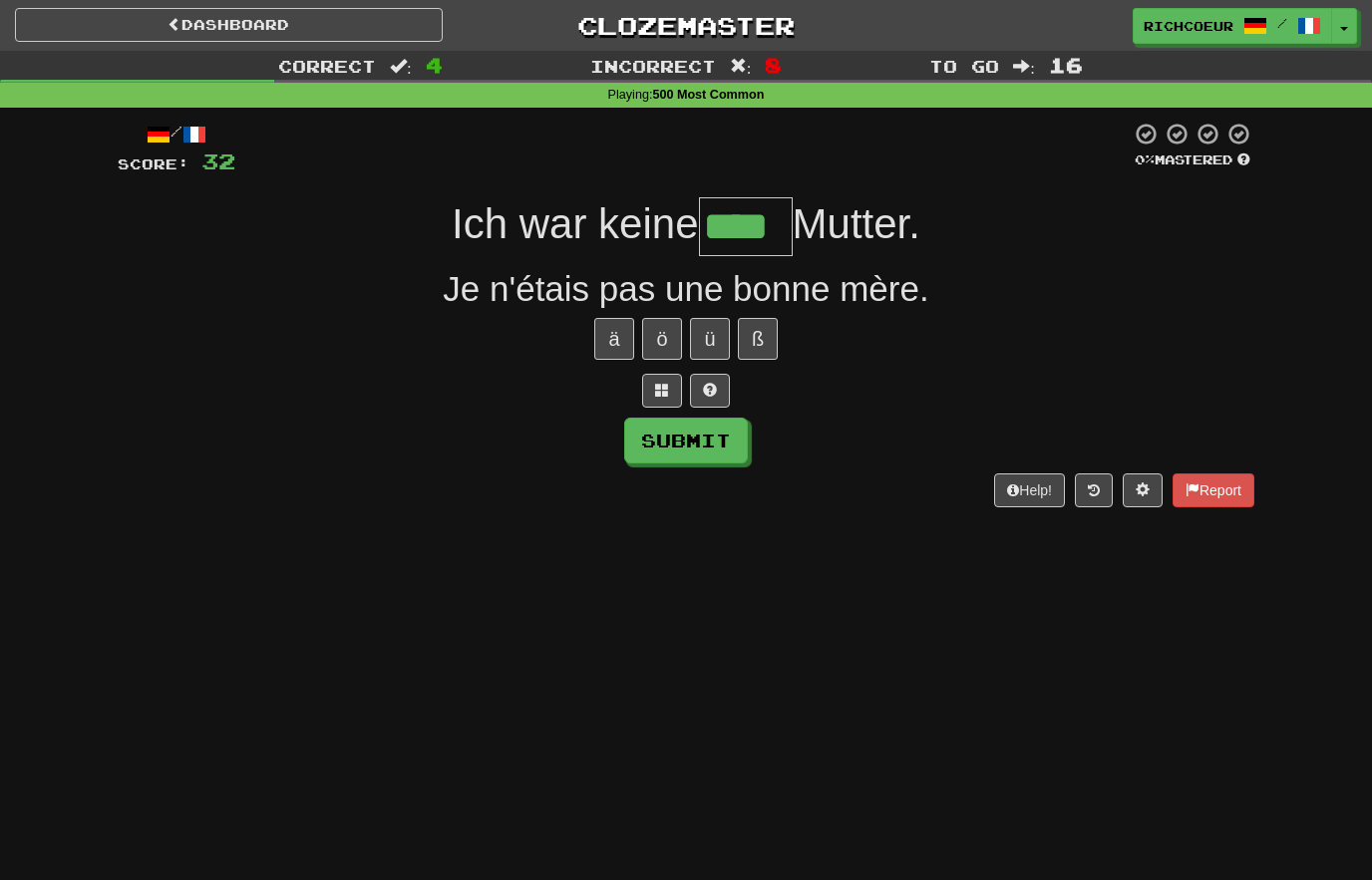 type on "****" 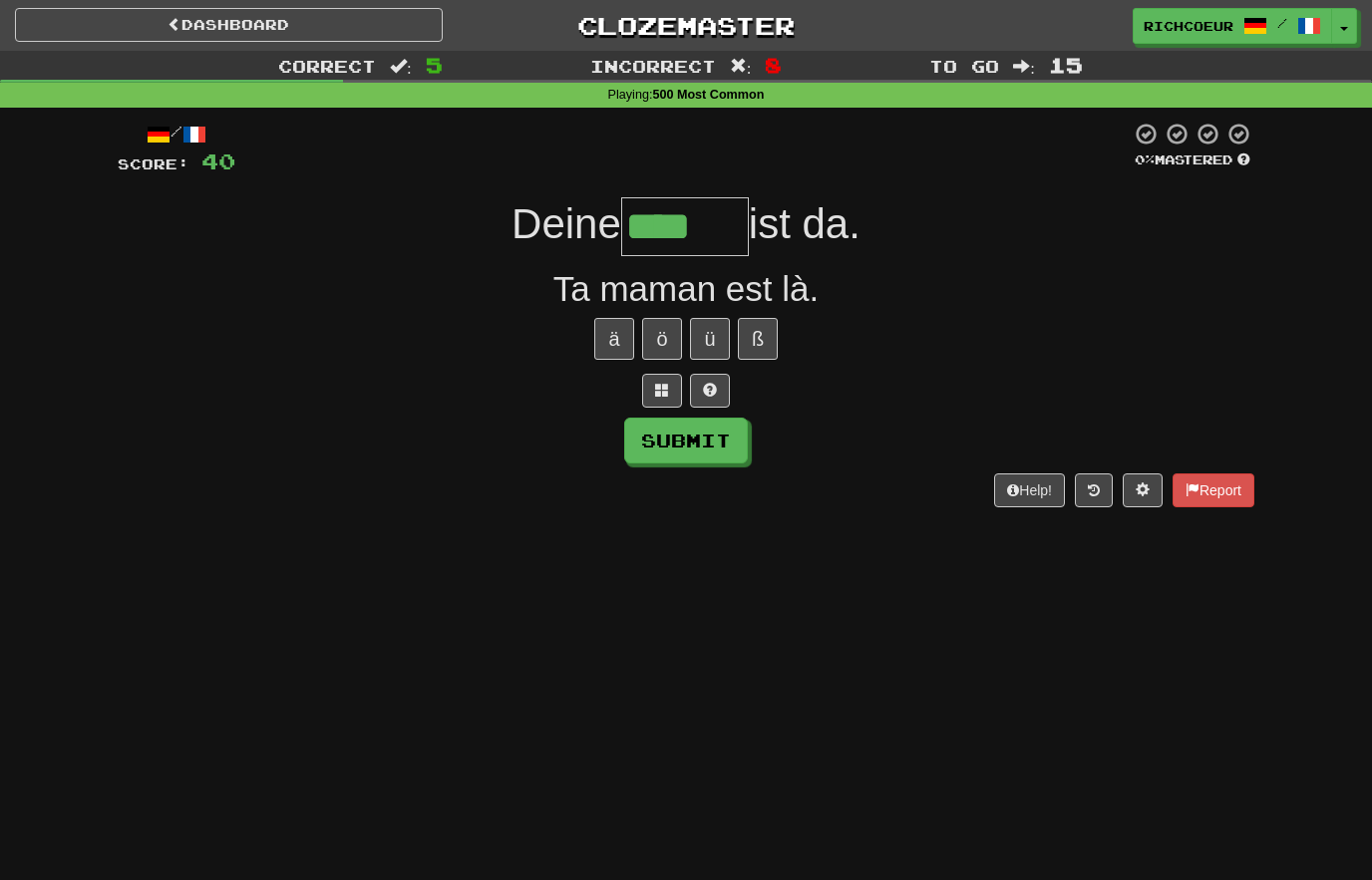 type on "****" 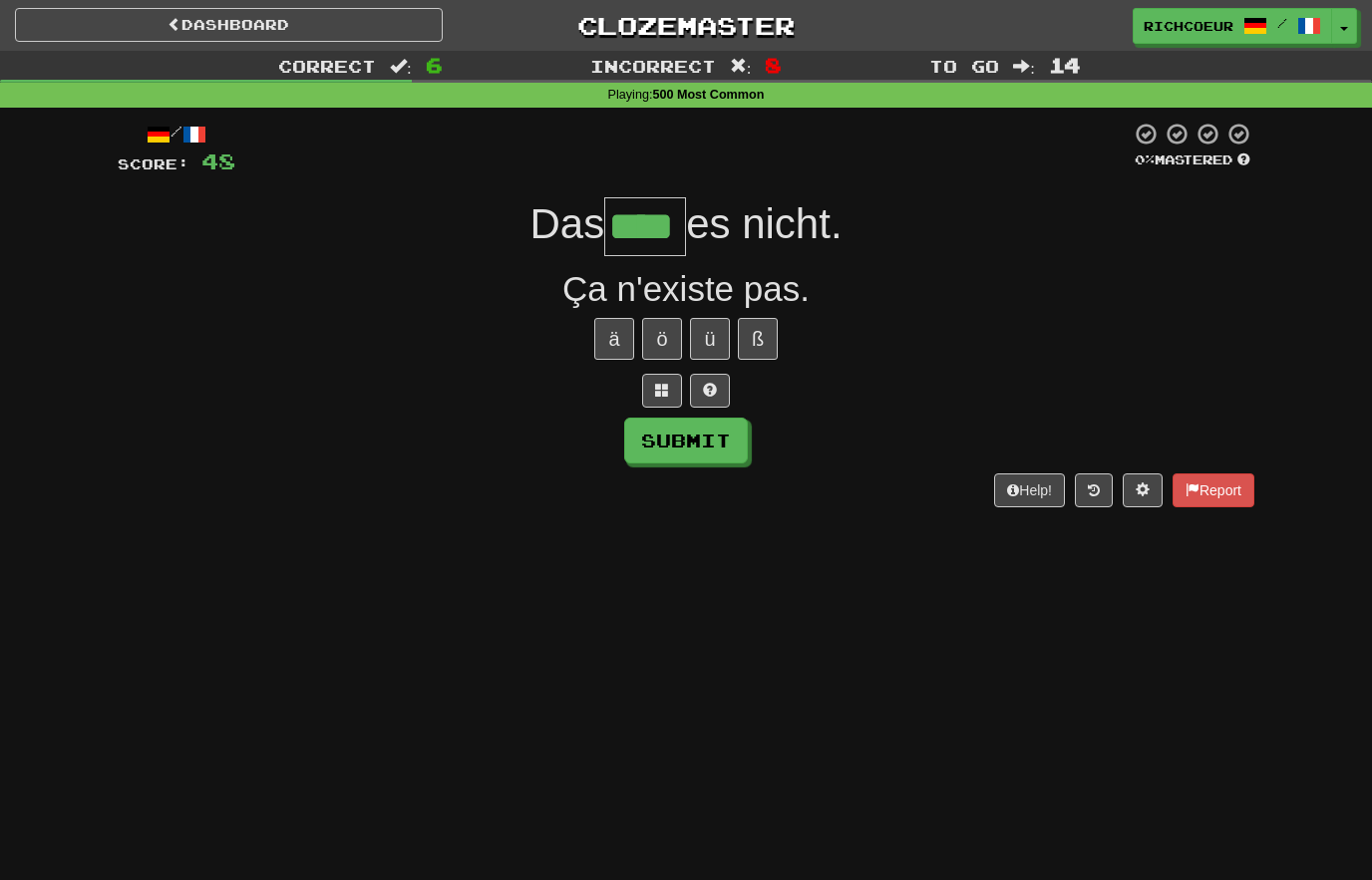 type on "****" 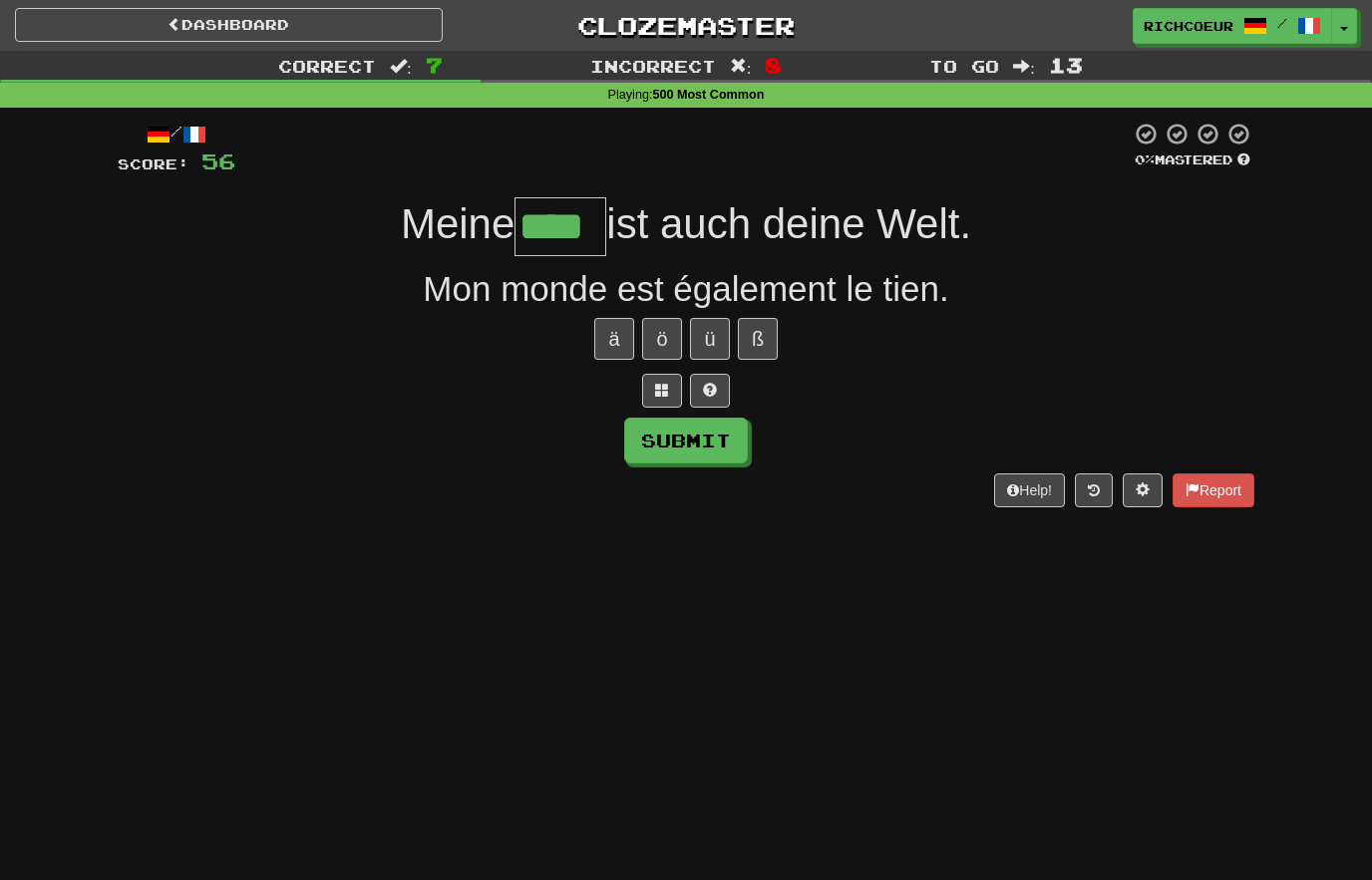 type on "****" 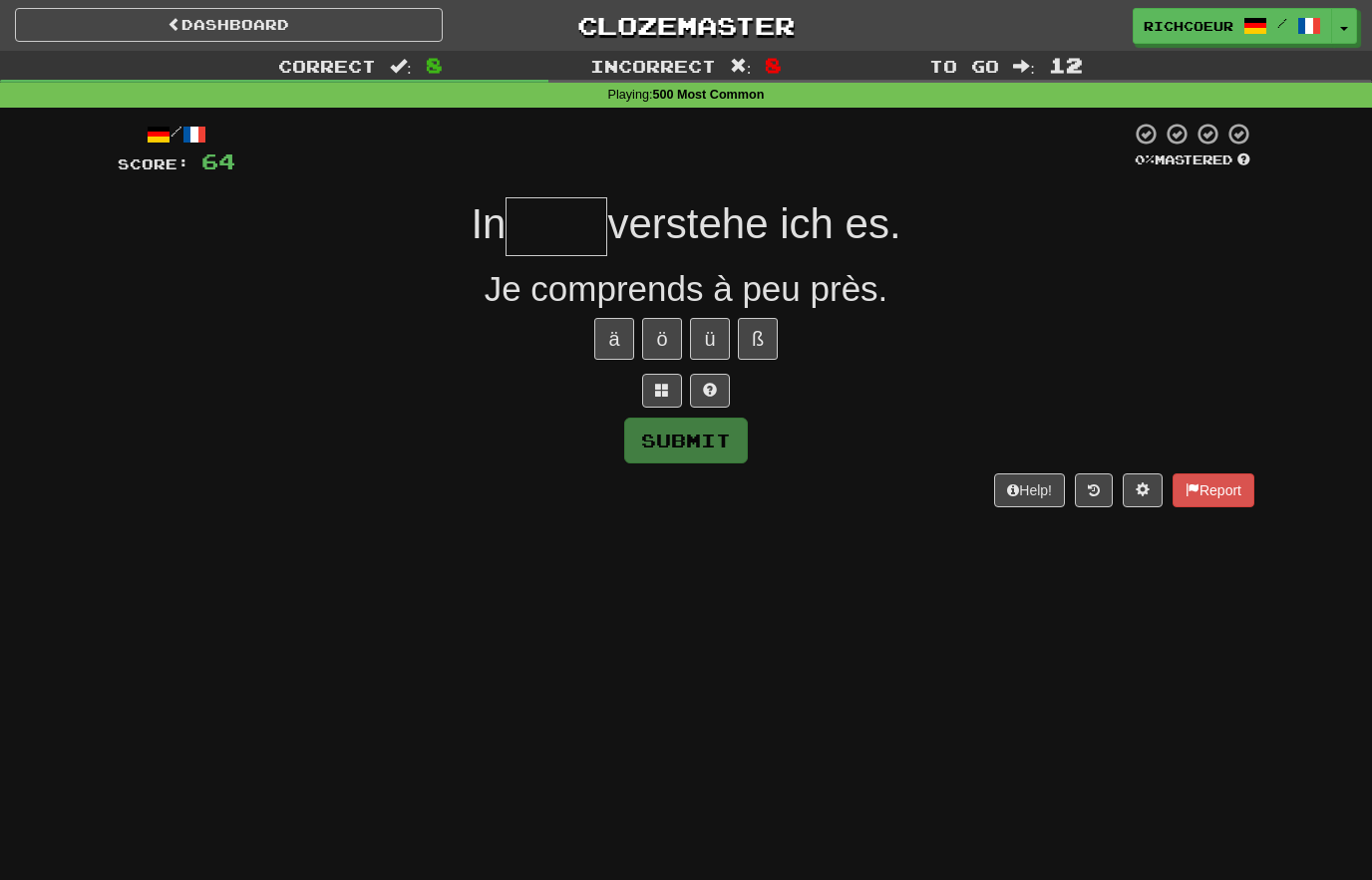 type on "****" 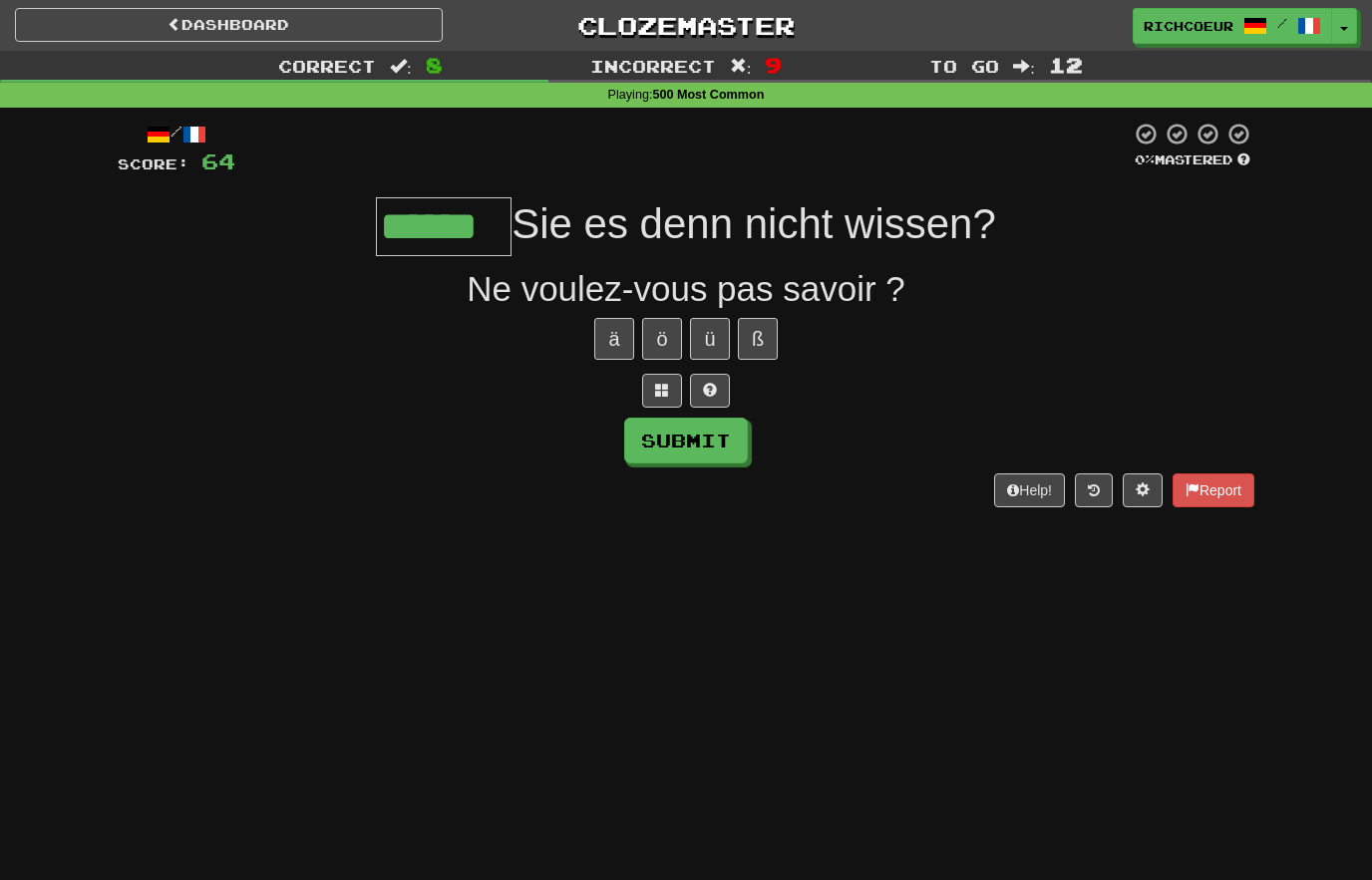 type on "******" 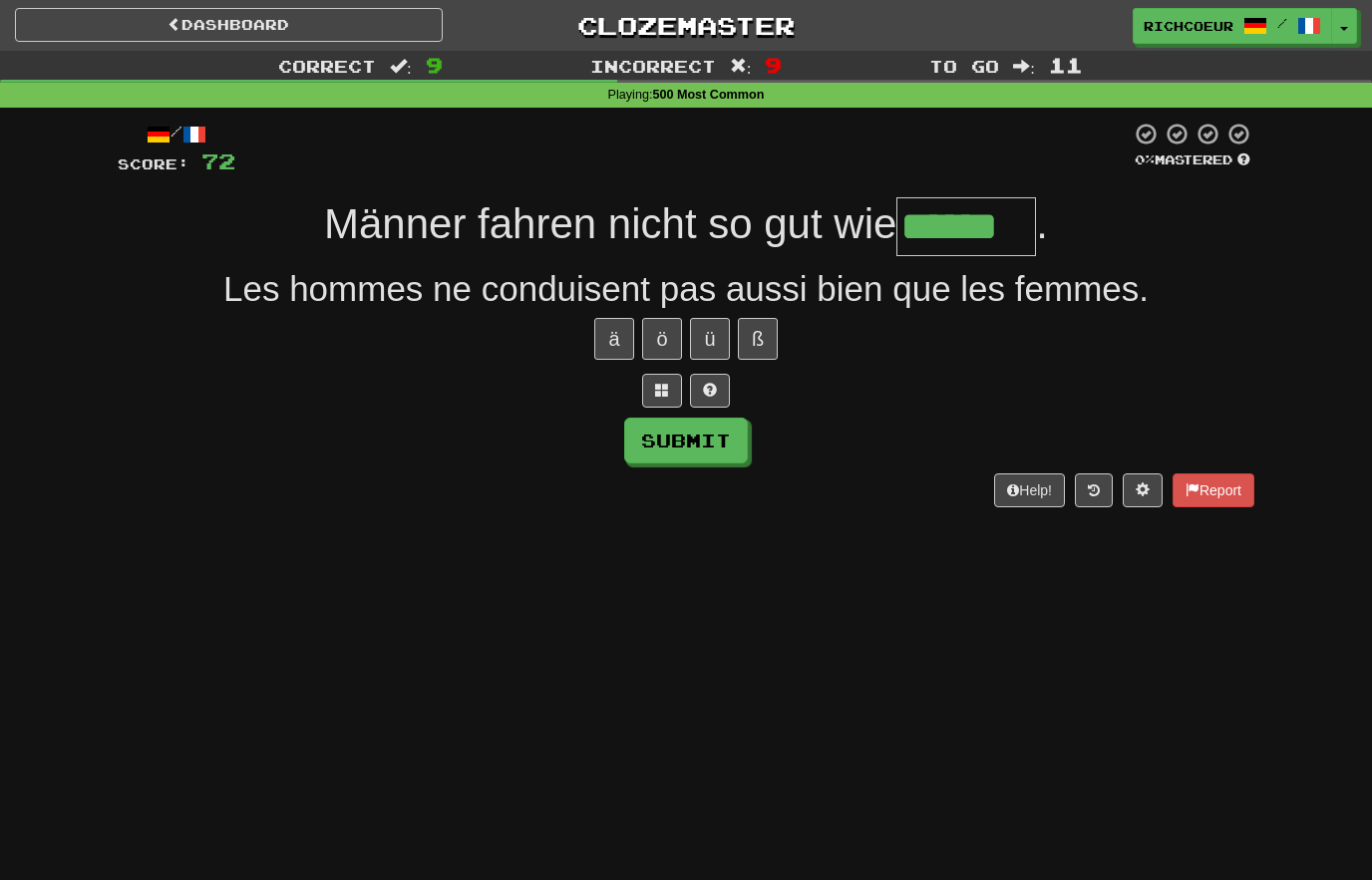 type on "******" 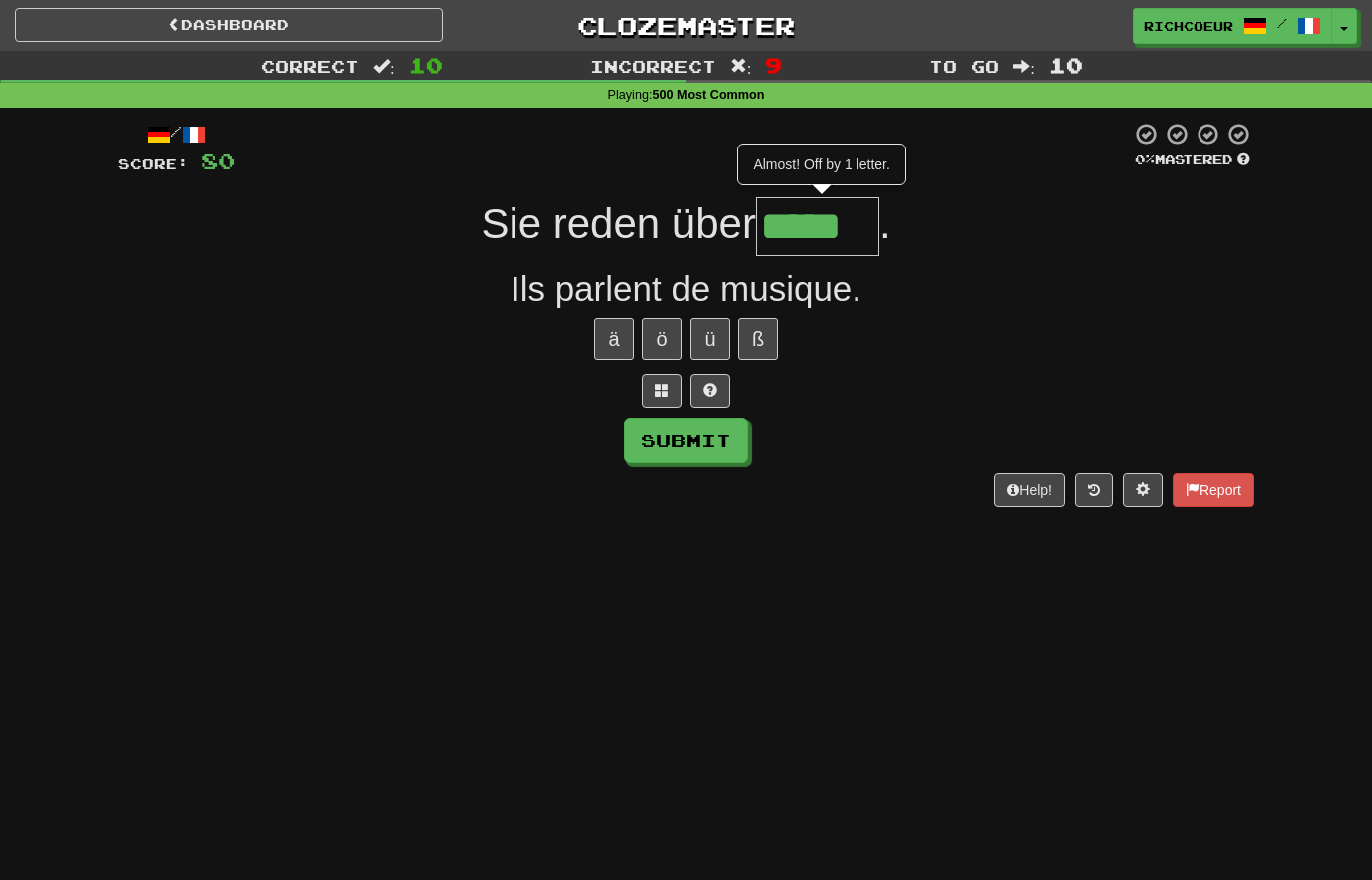type on "*****" 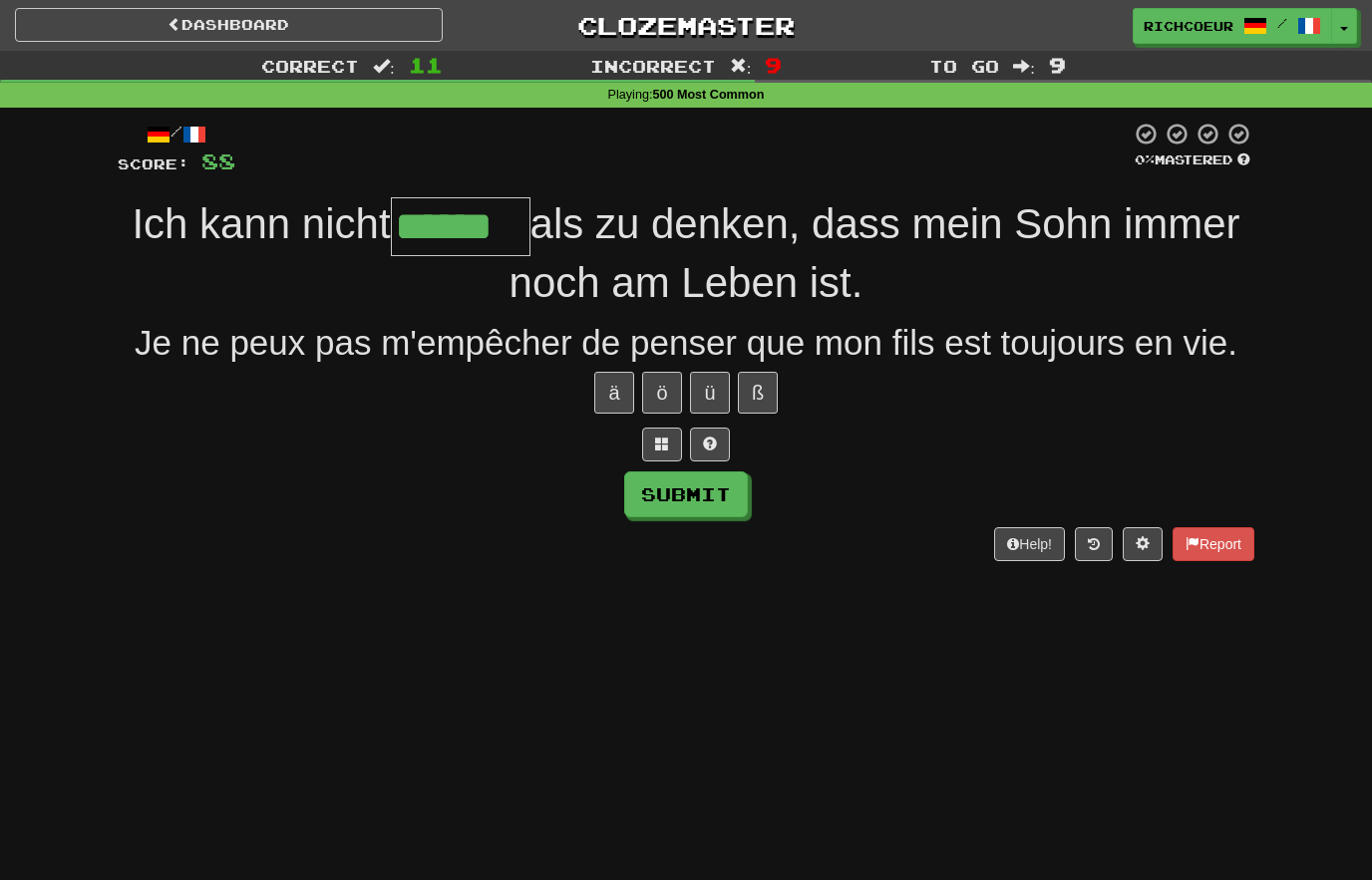 type on "******" 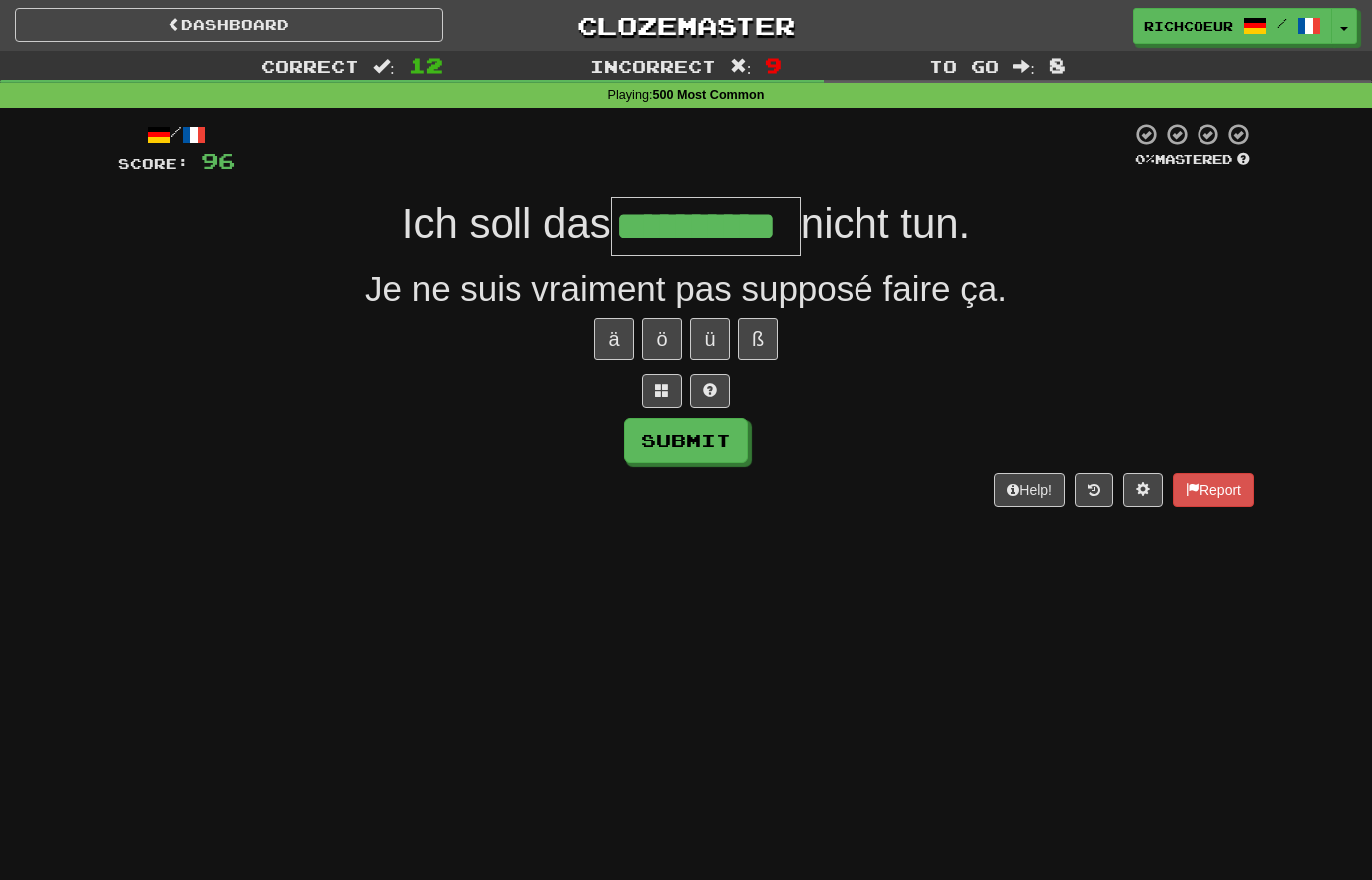 type on "**********" 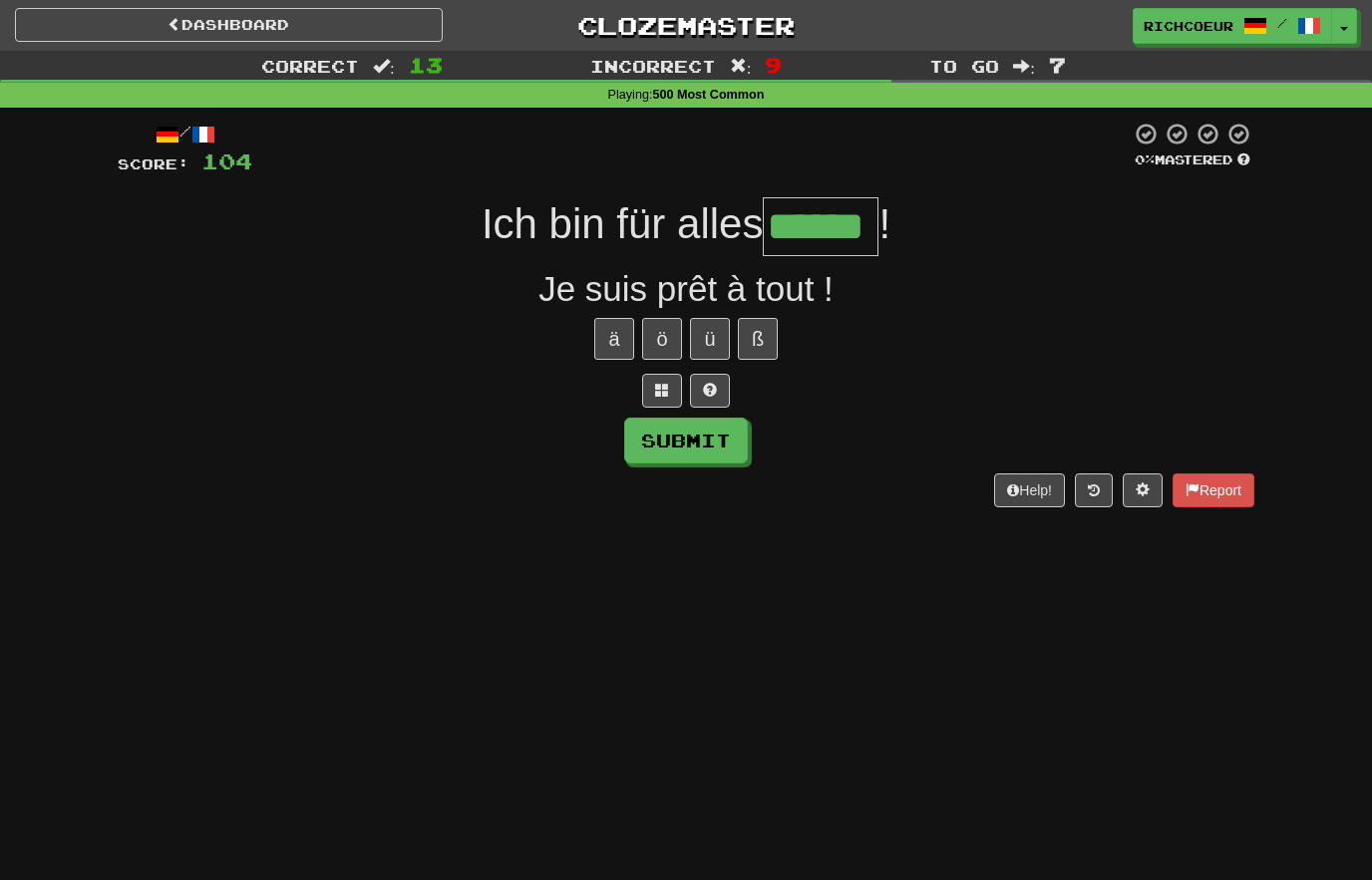 type on "******" 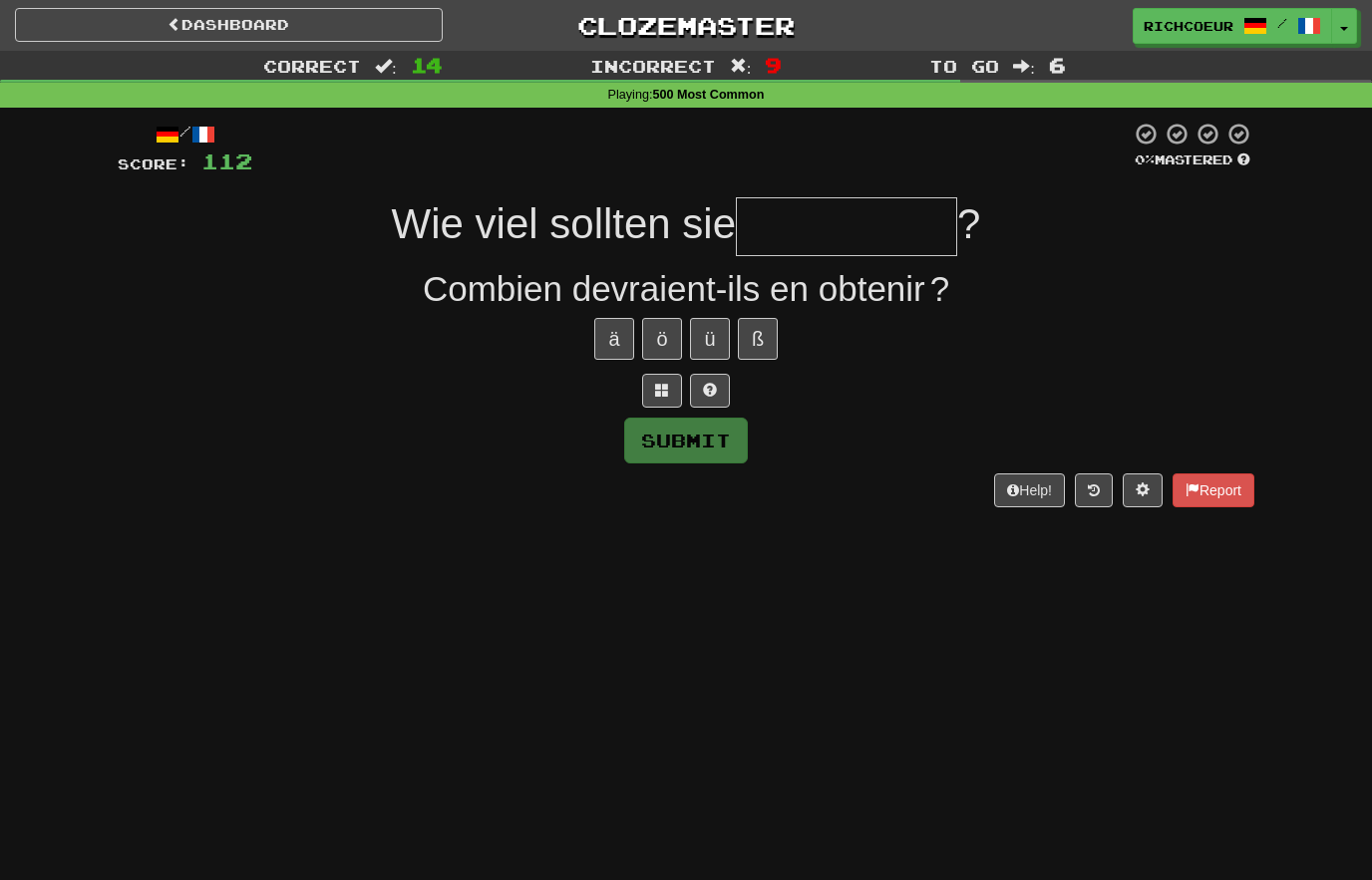type on "*" 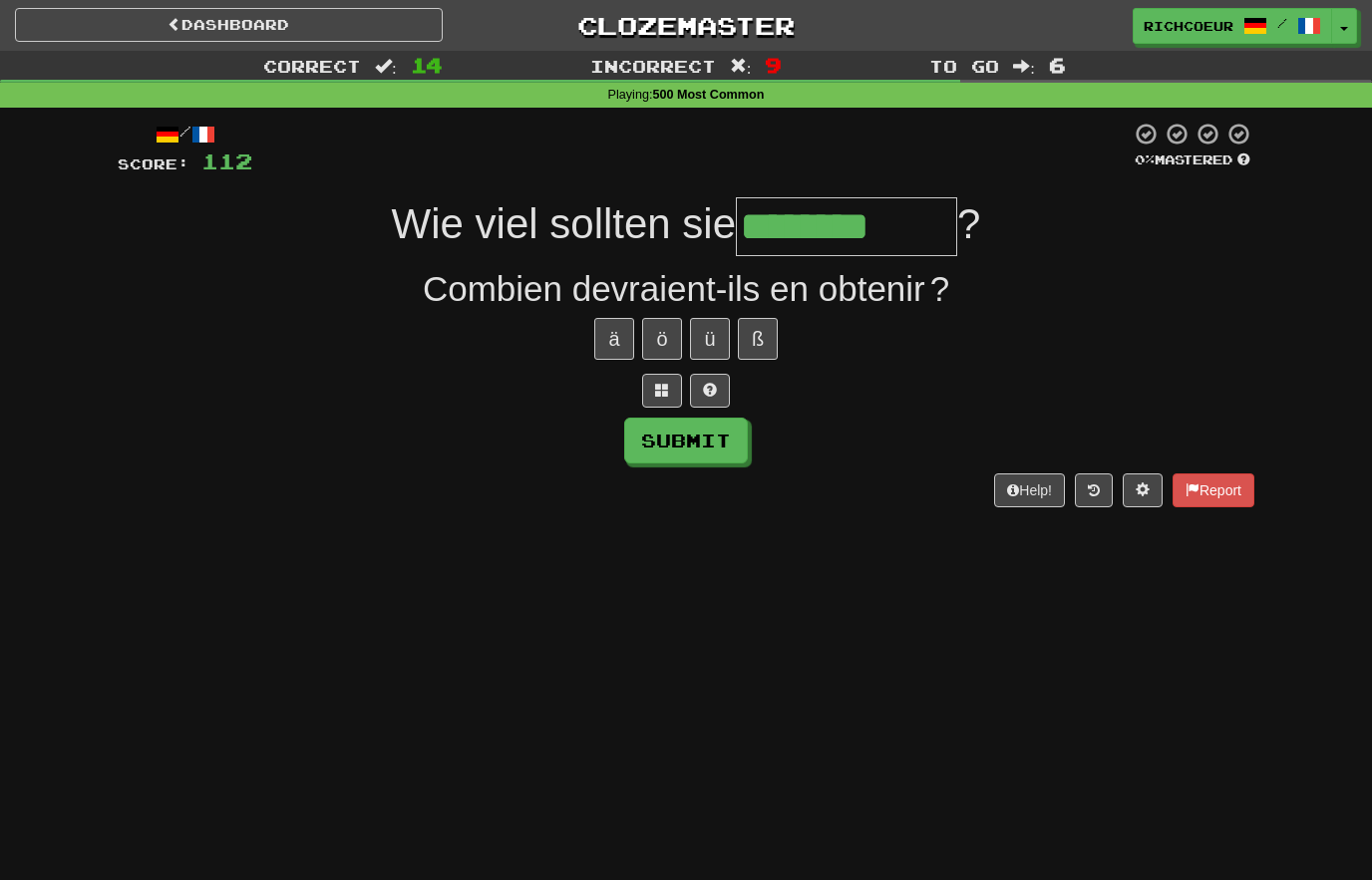 type on "********" 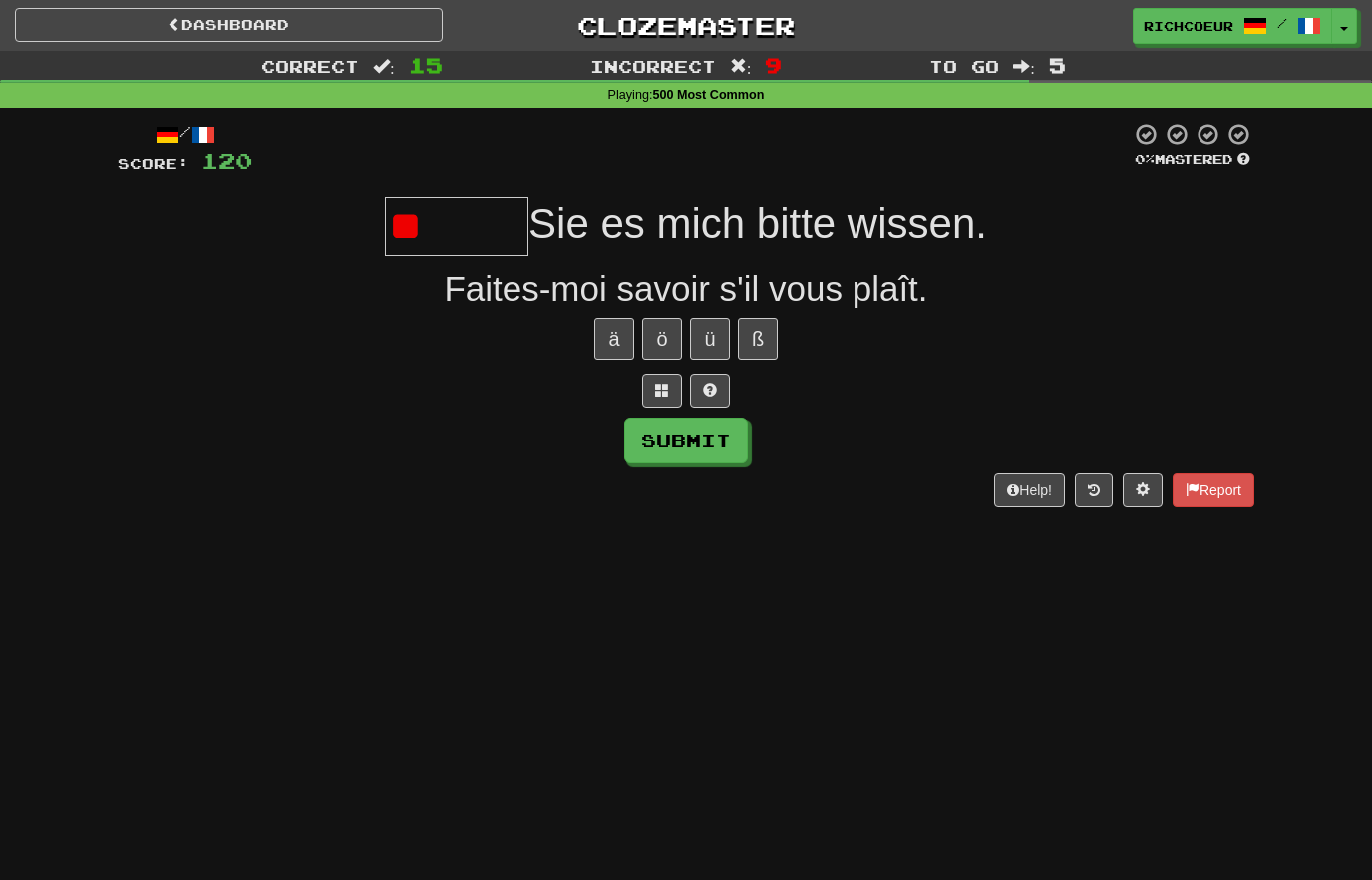 type on "*" 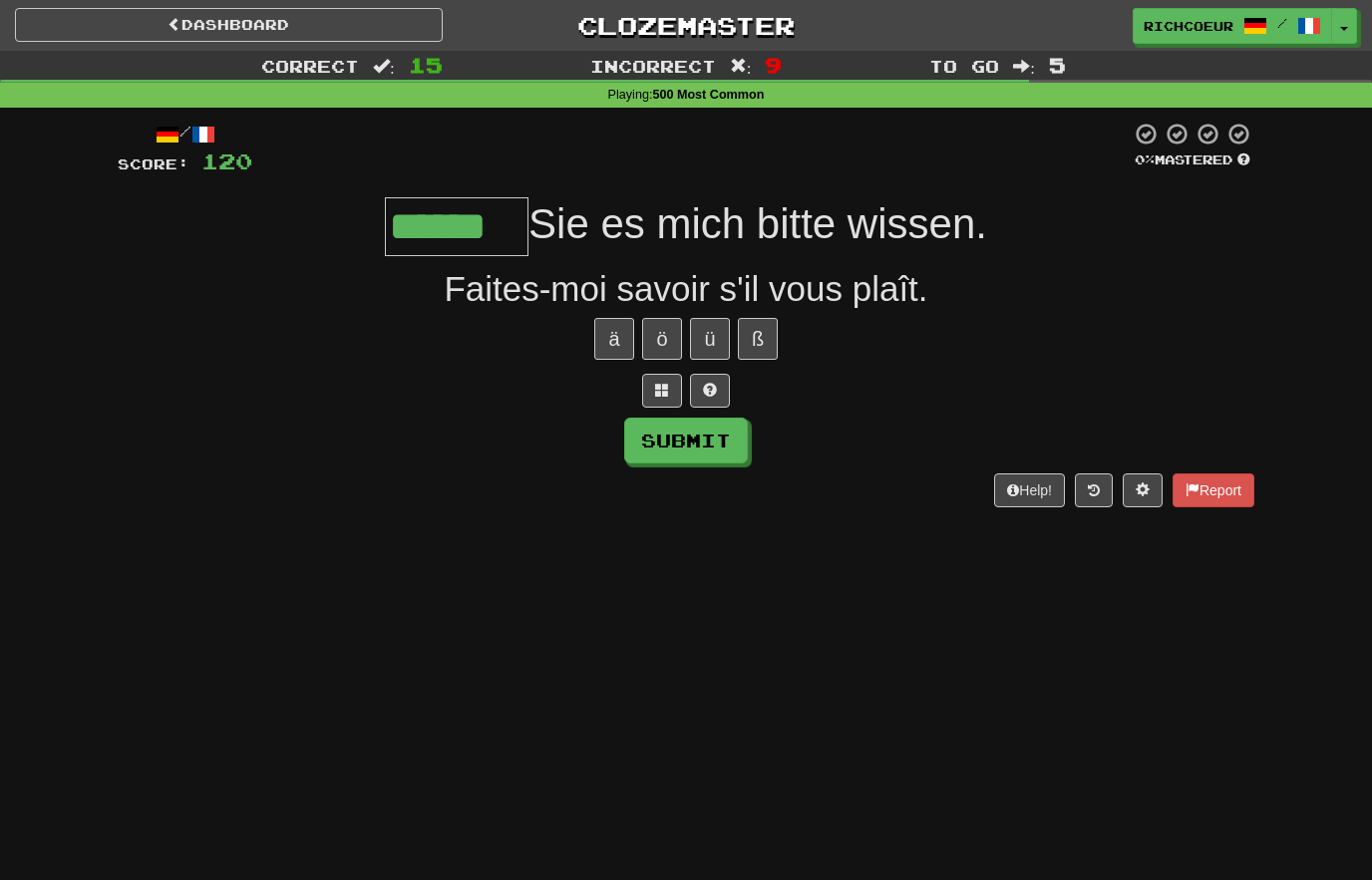 type on "******" 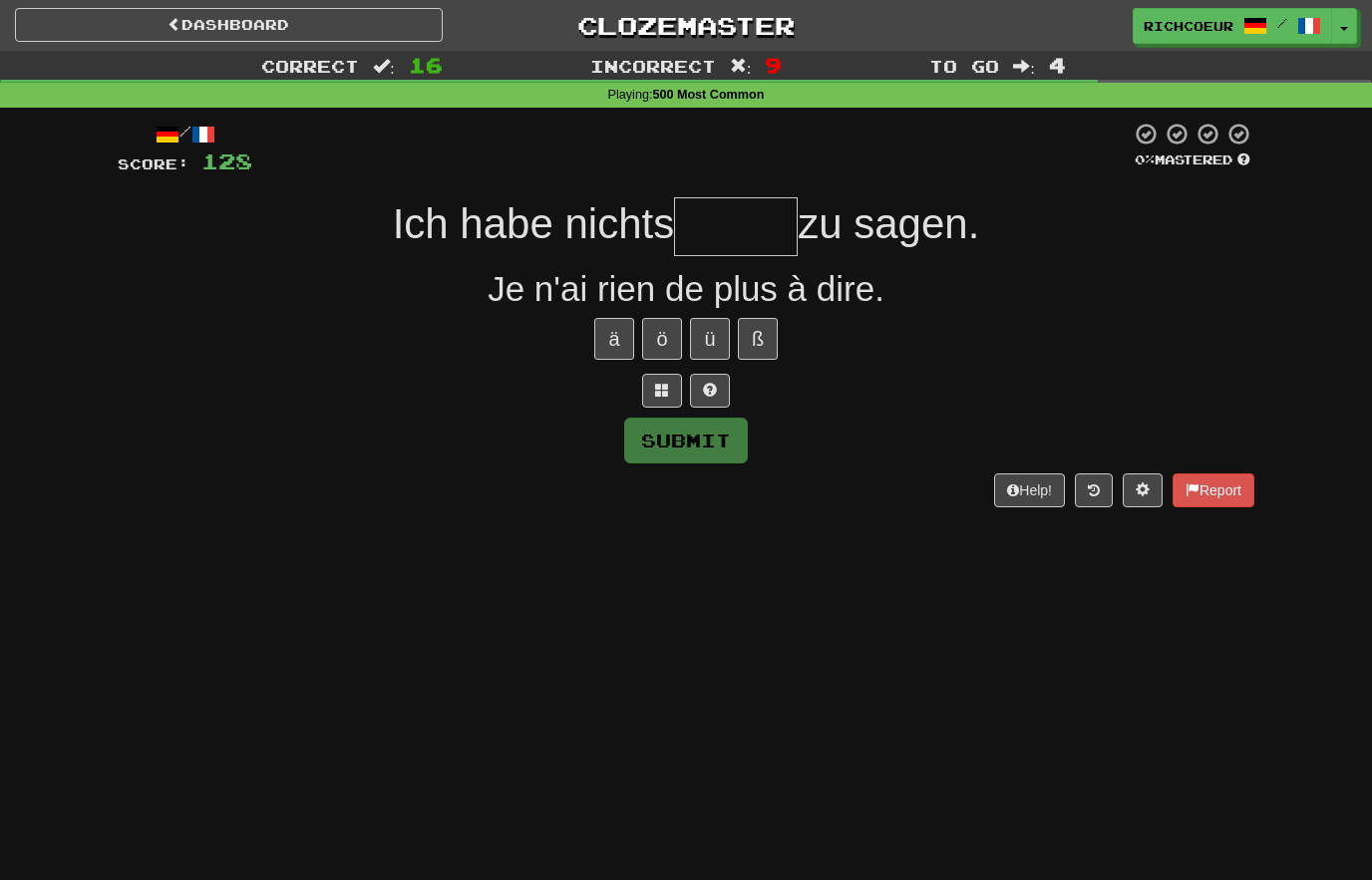 type on "******" 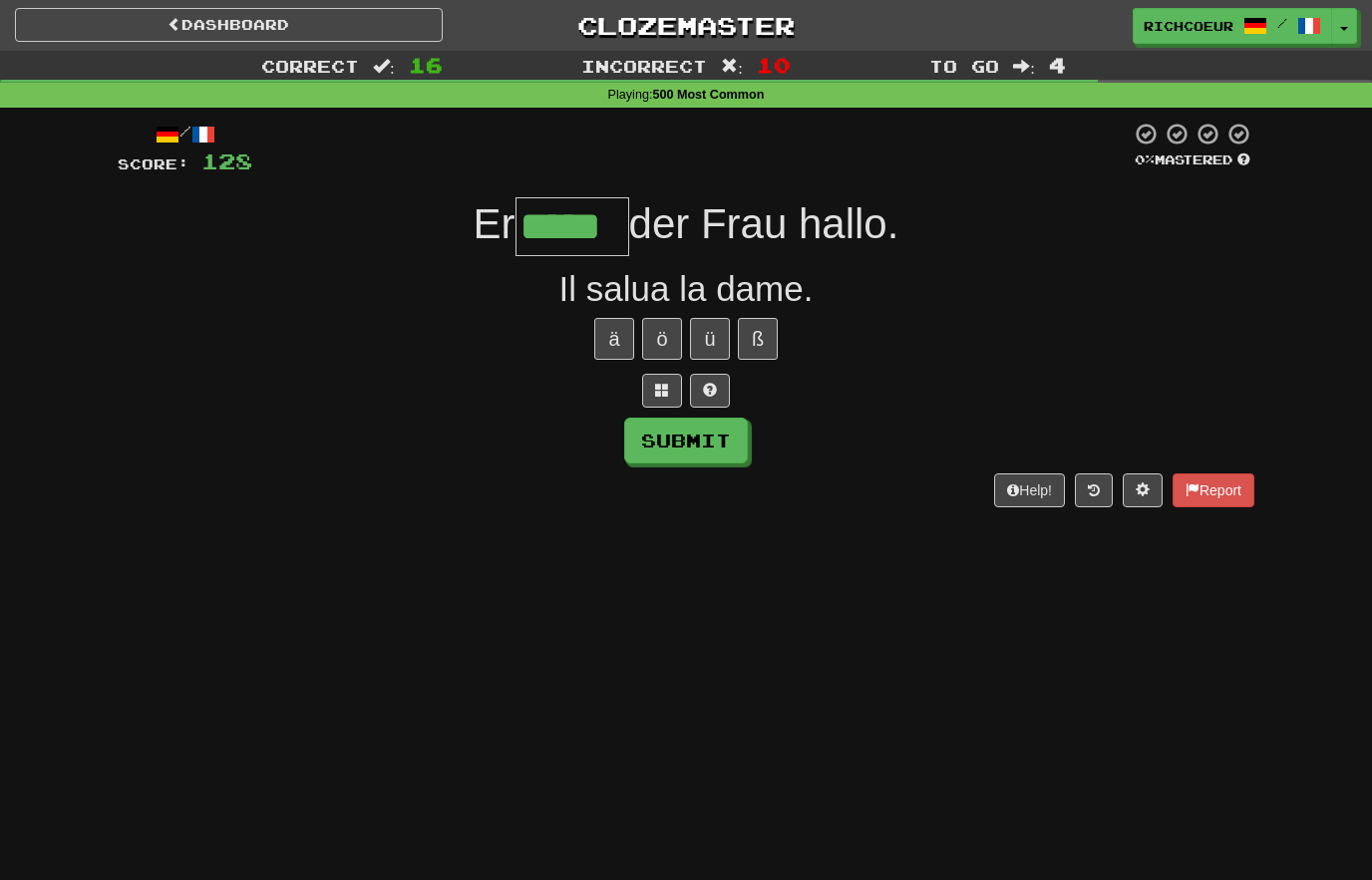 type on "*****" 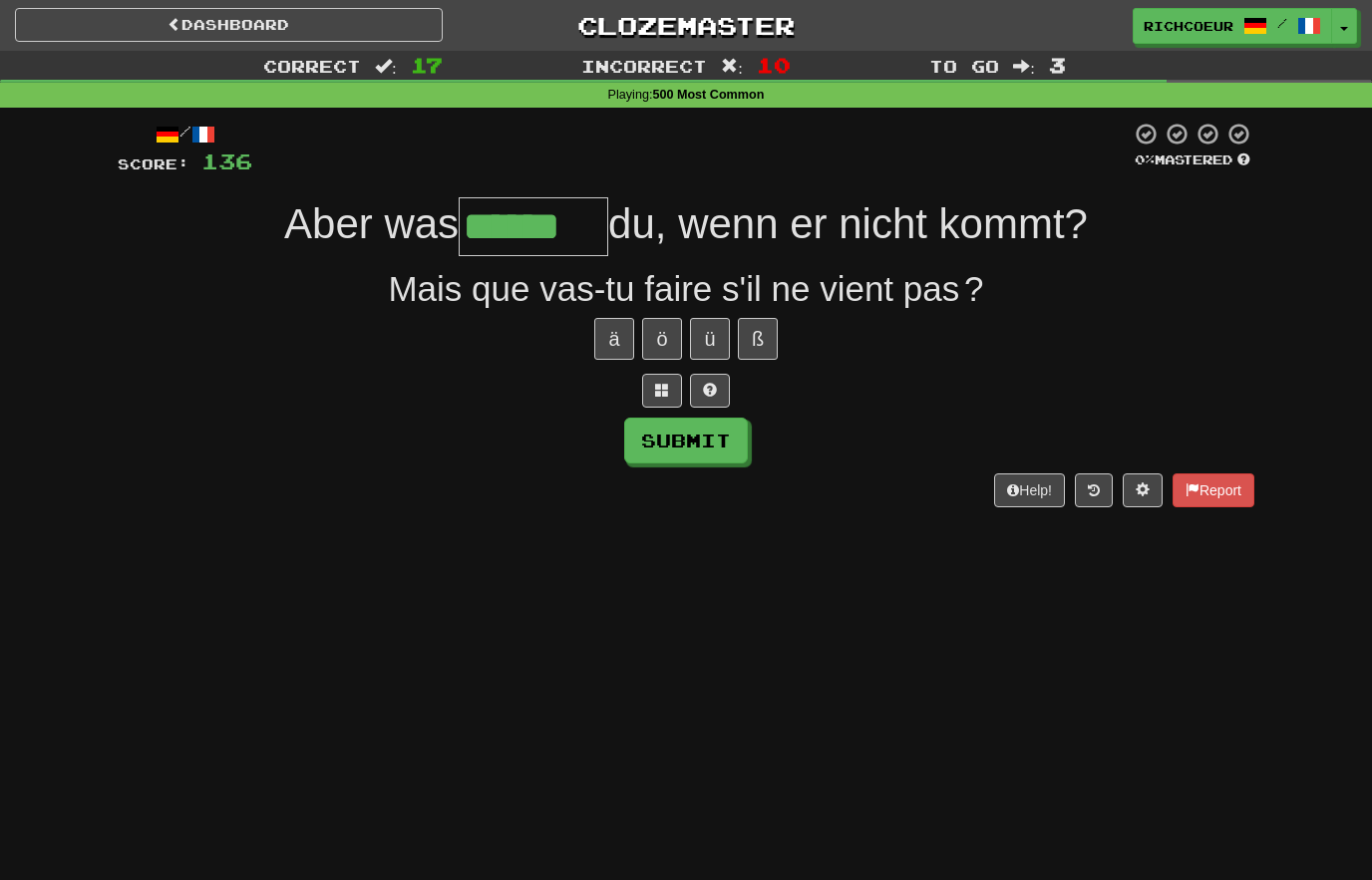 type on "******" 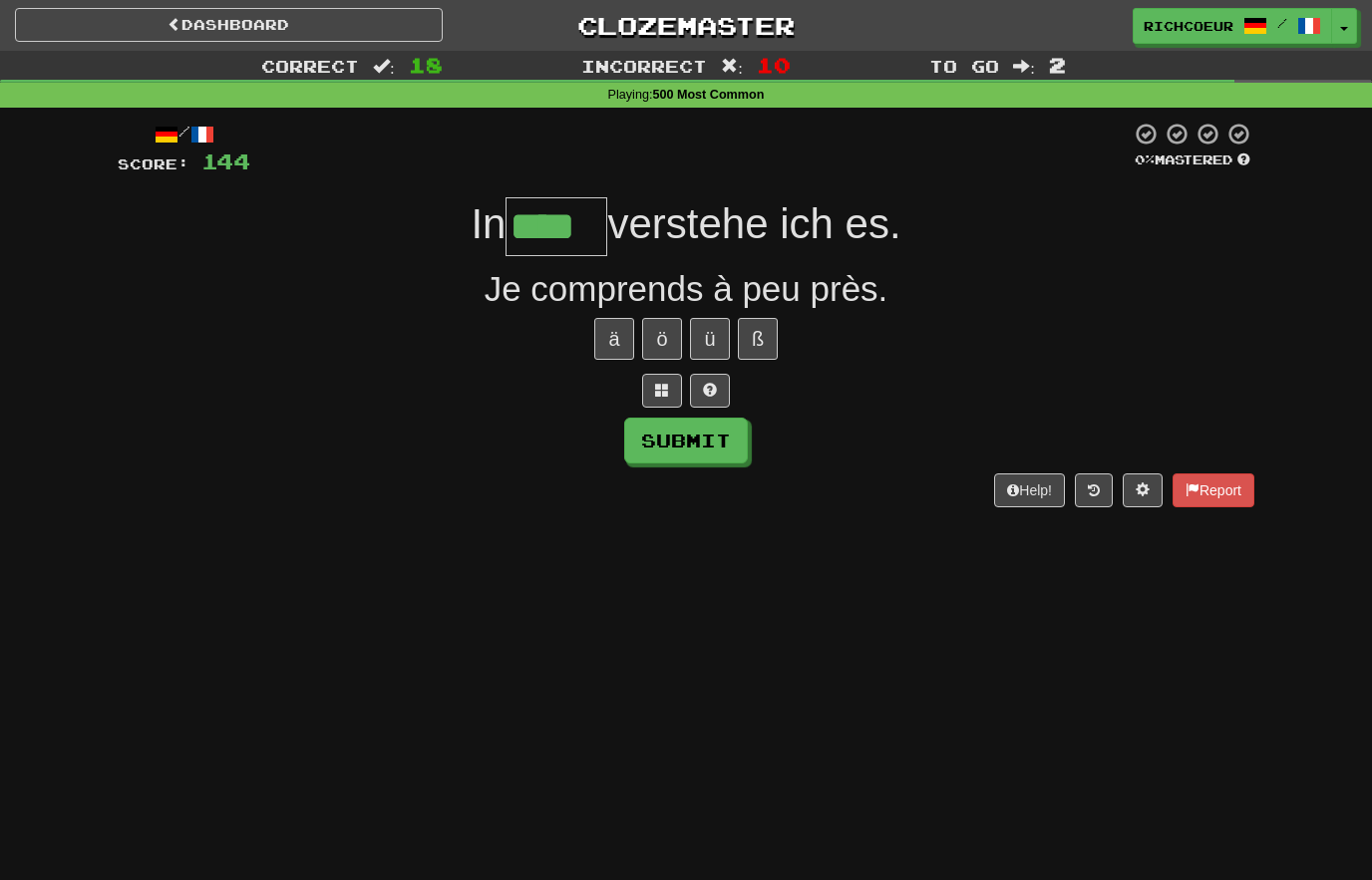 type on "****" 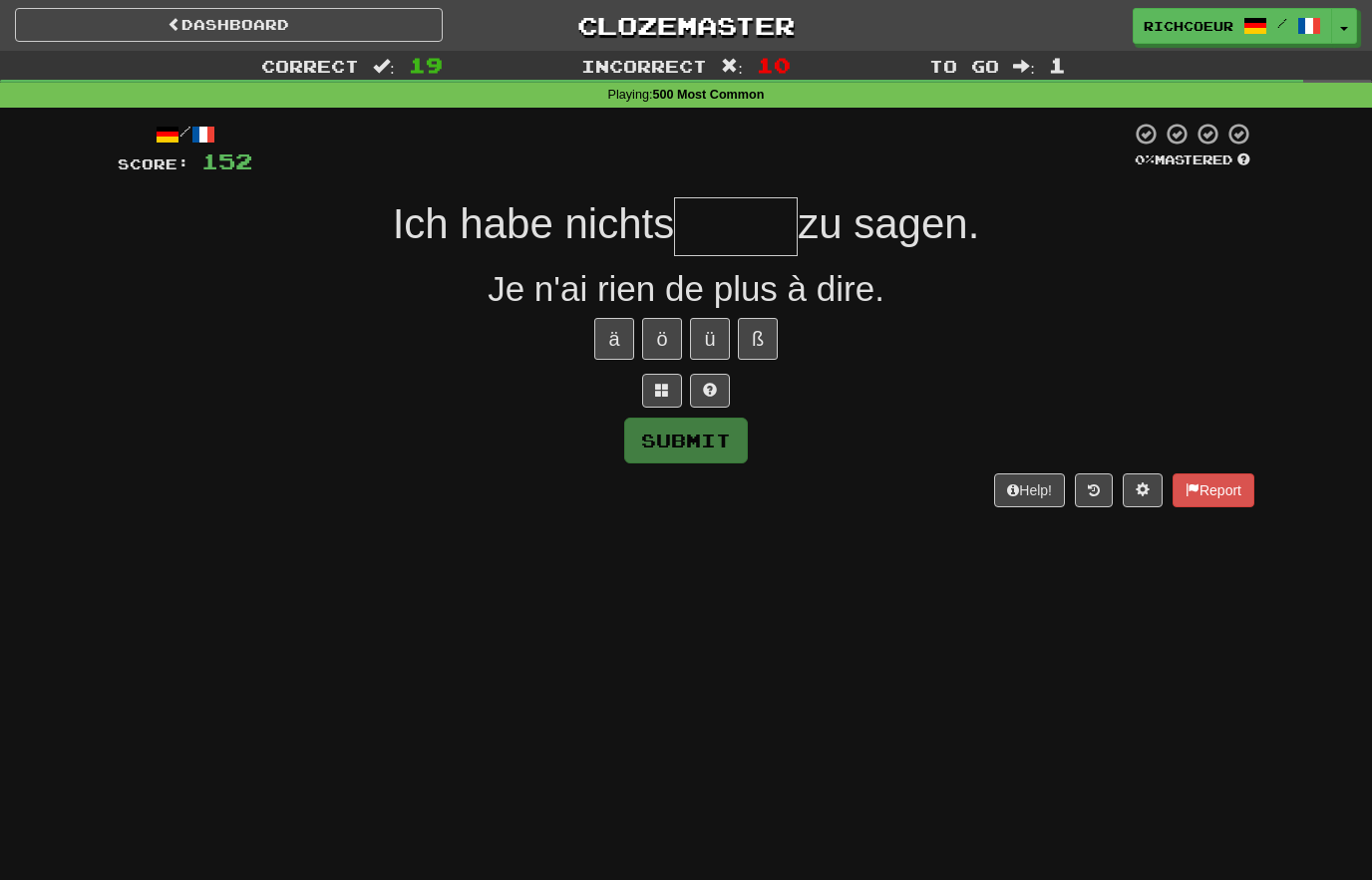 type on "*" 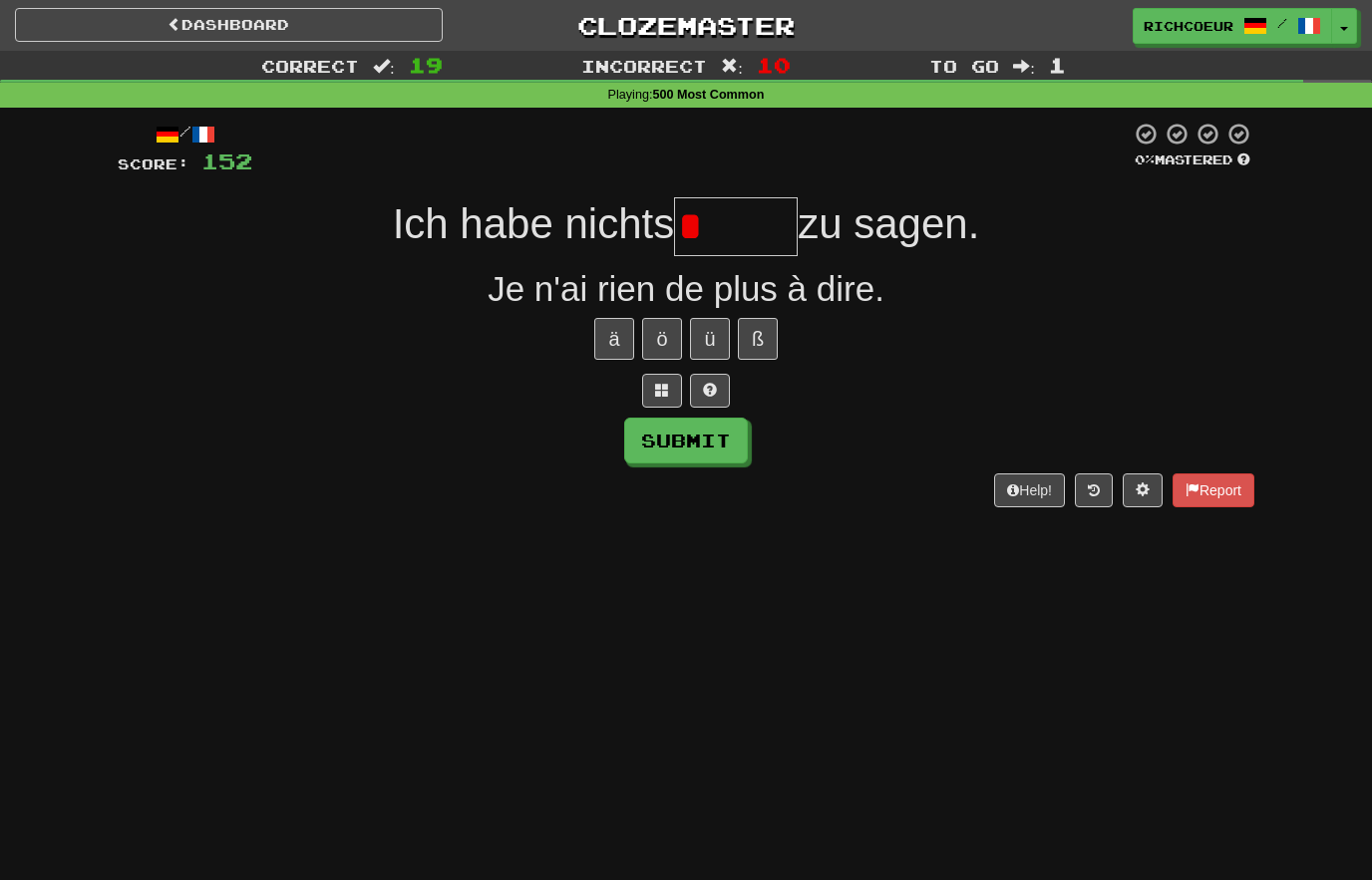 type on "******" 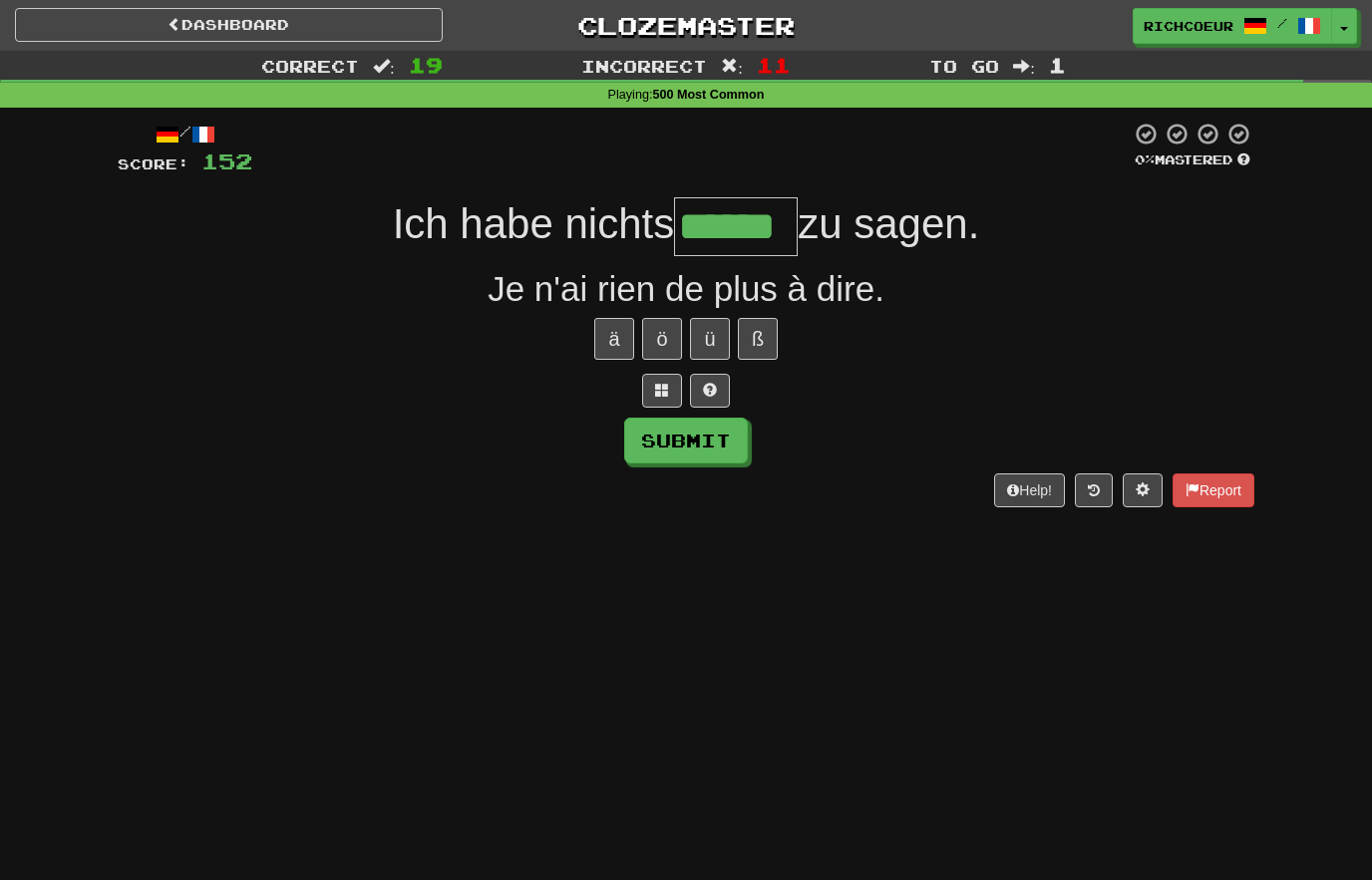 type on "******" 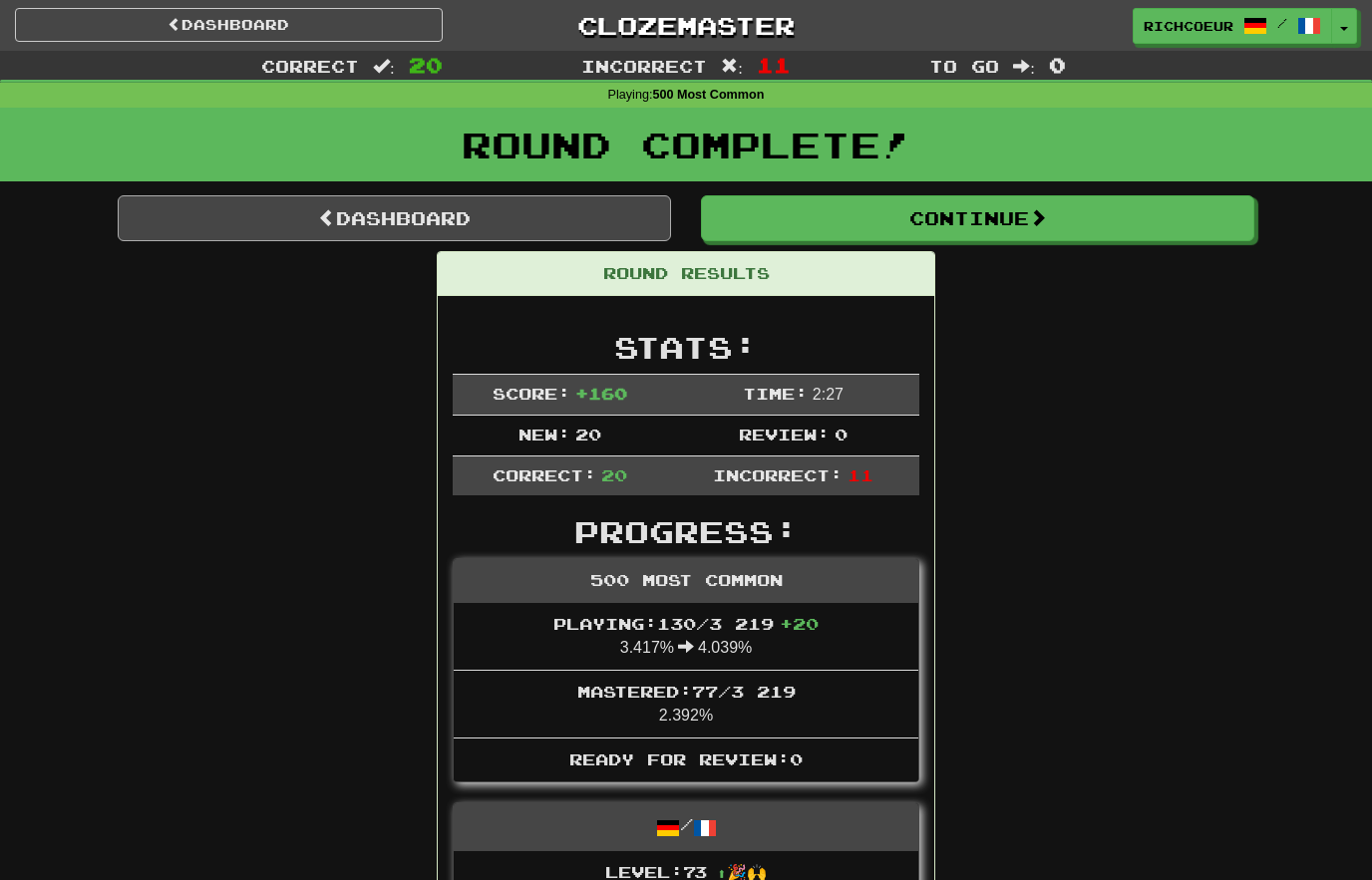 click on "Dashboard" at bounding box center [394, 218] 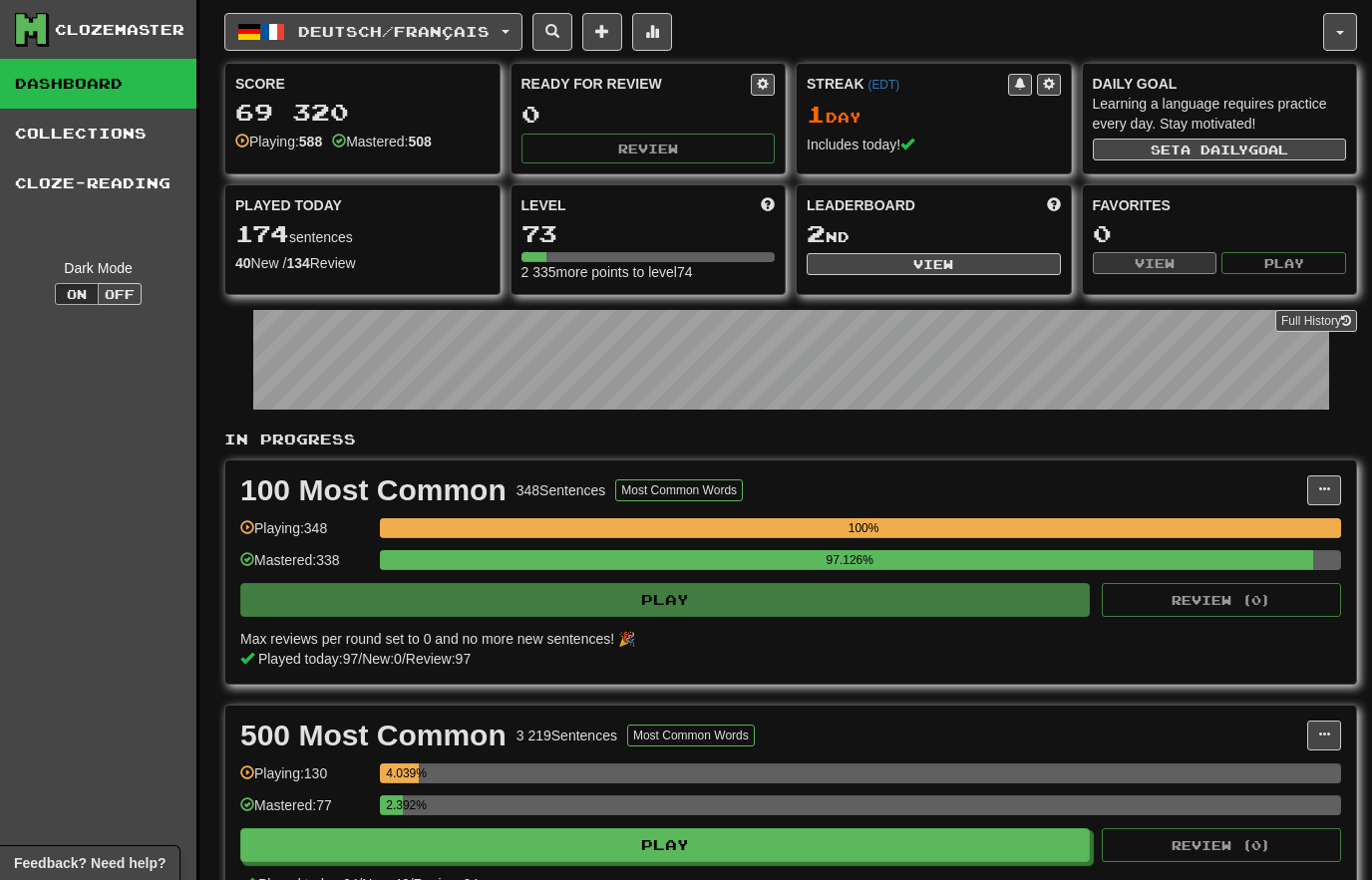 scroll, scrollTop: 0, scrollLeft: 0, axis: both 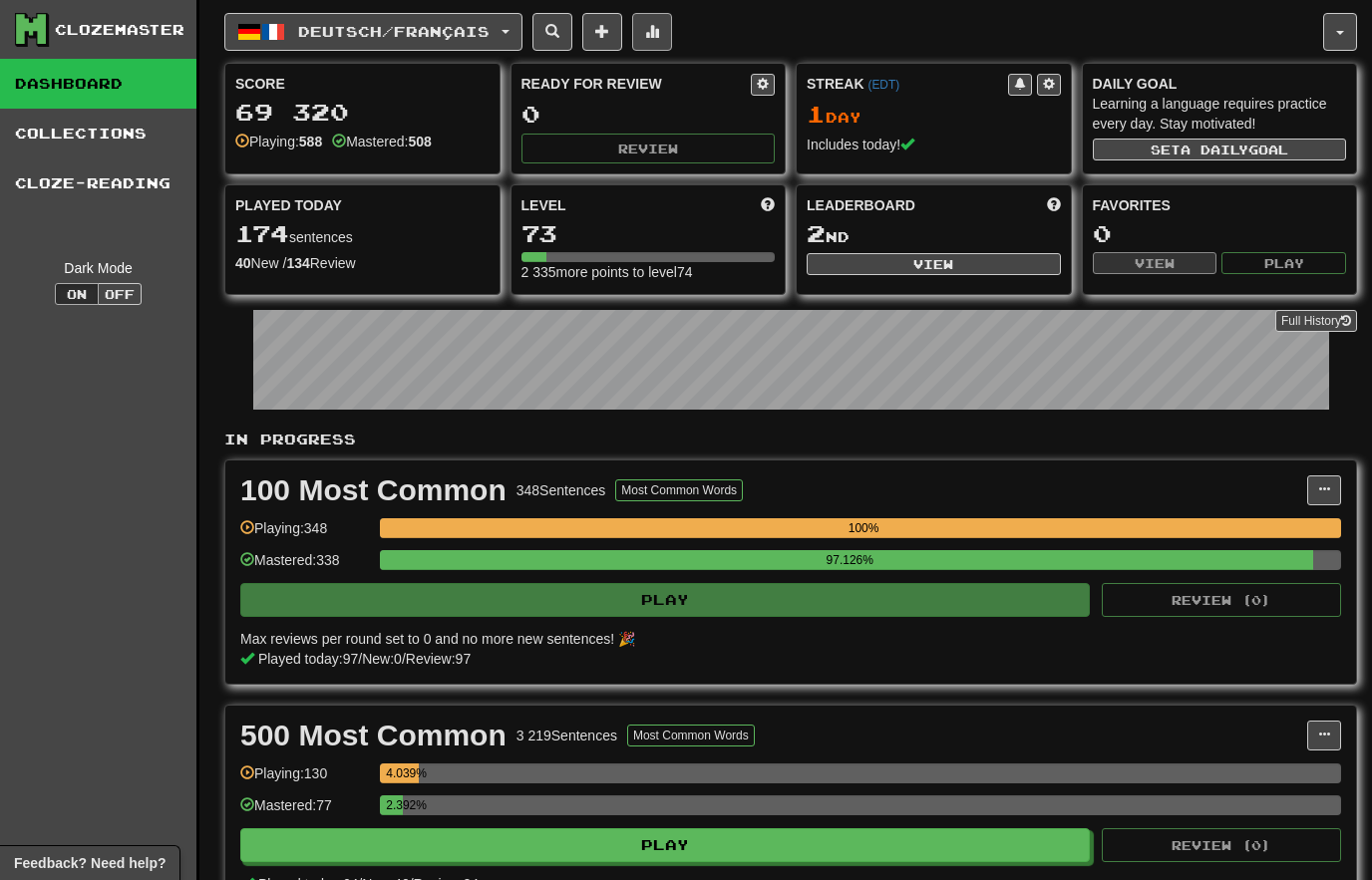 click at bounding box center (652, 32) 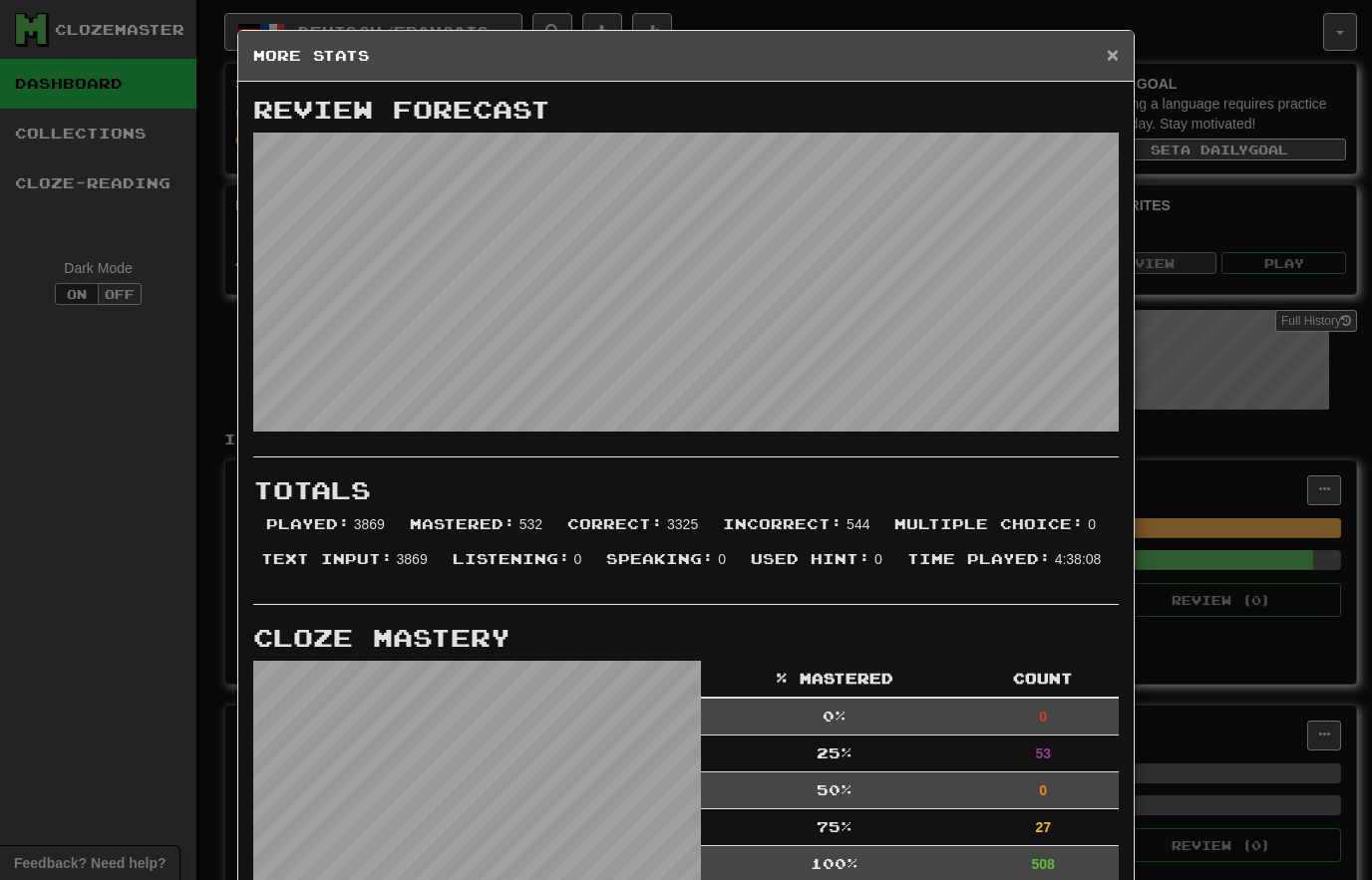 click on "×" at bounding box center [1113, 54] 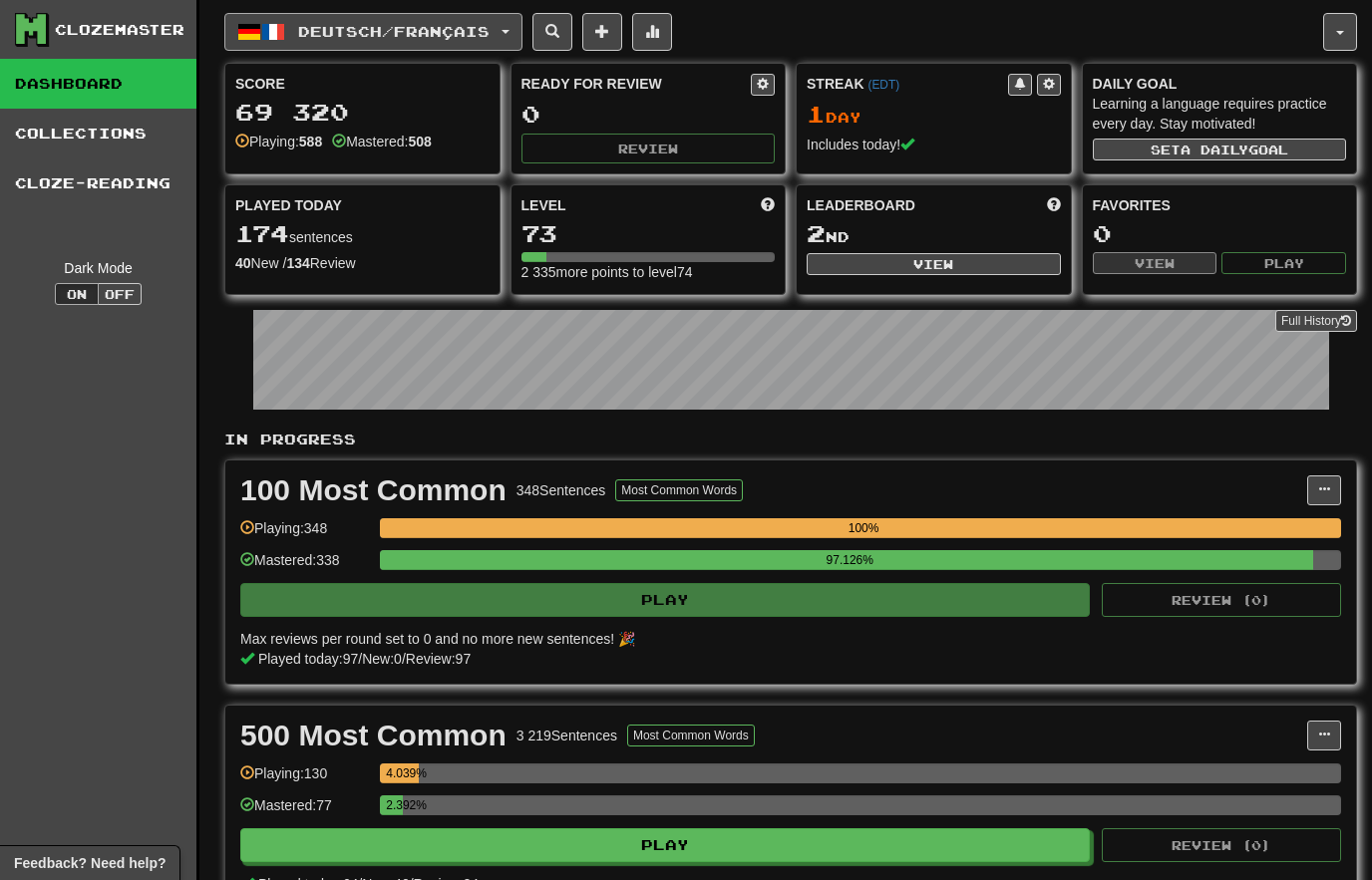 click on "Deutsch  /  Français" at bounding box center (373, 32) 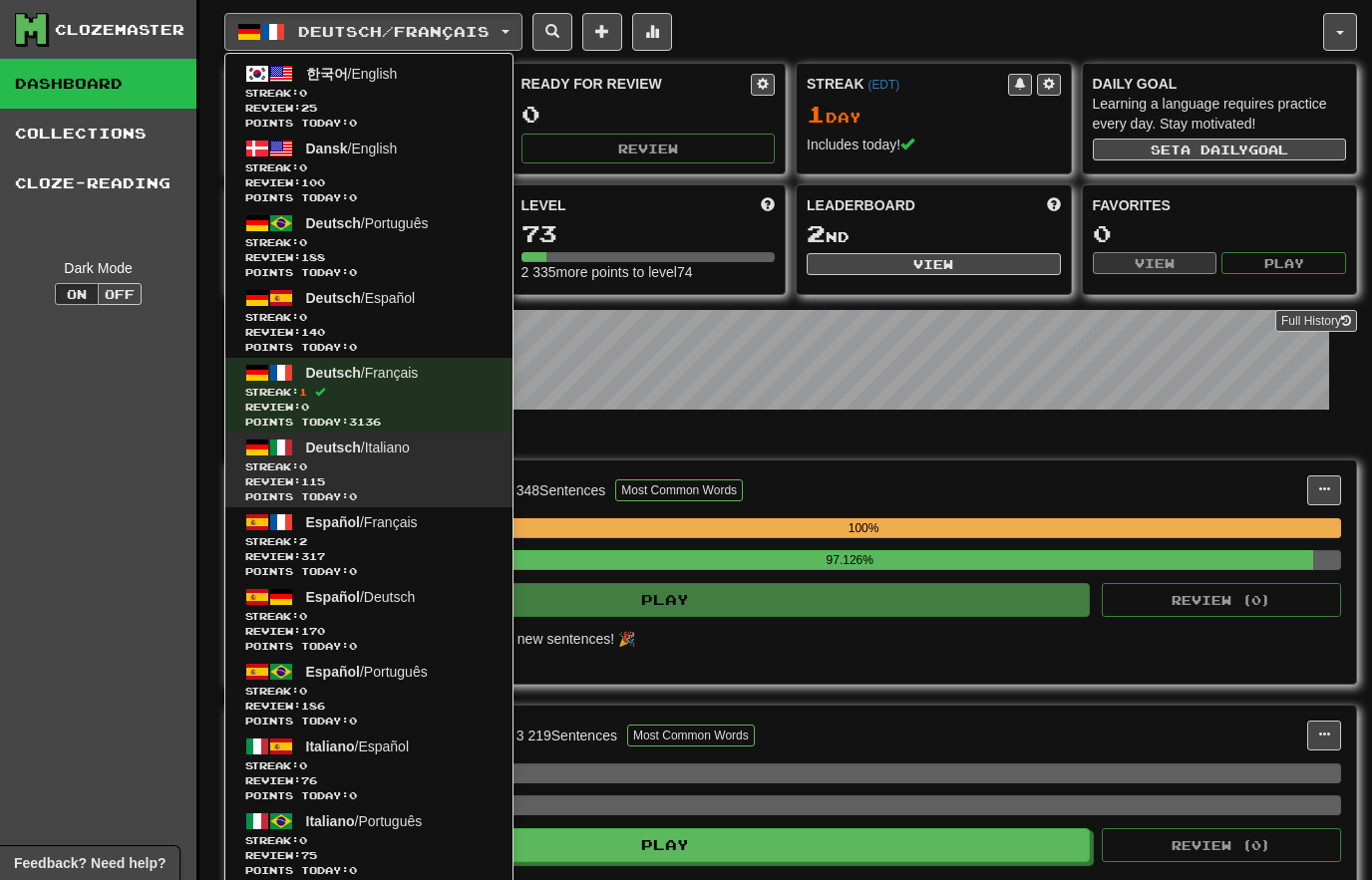 click on "Review:  115" at bounding box center [369, 481] 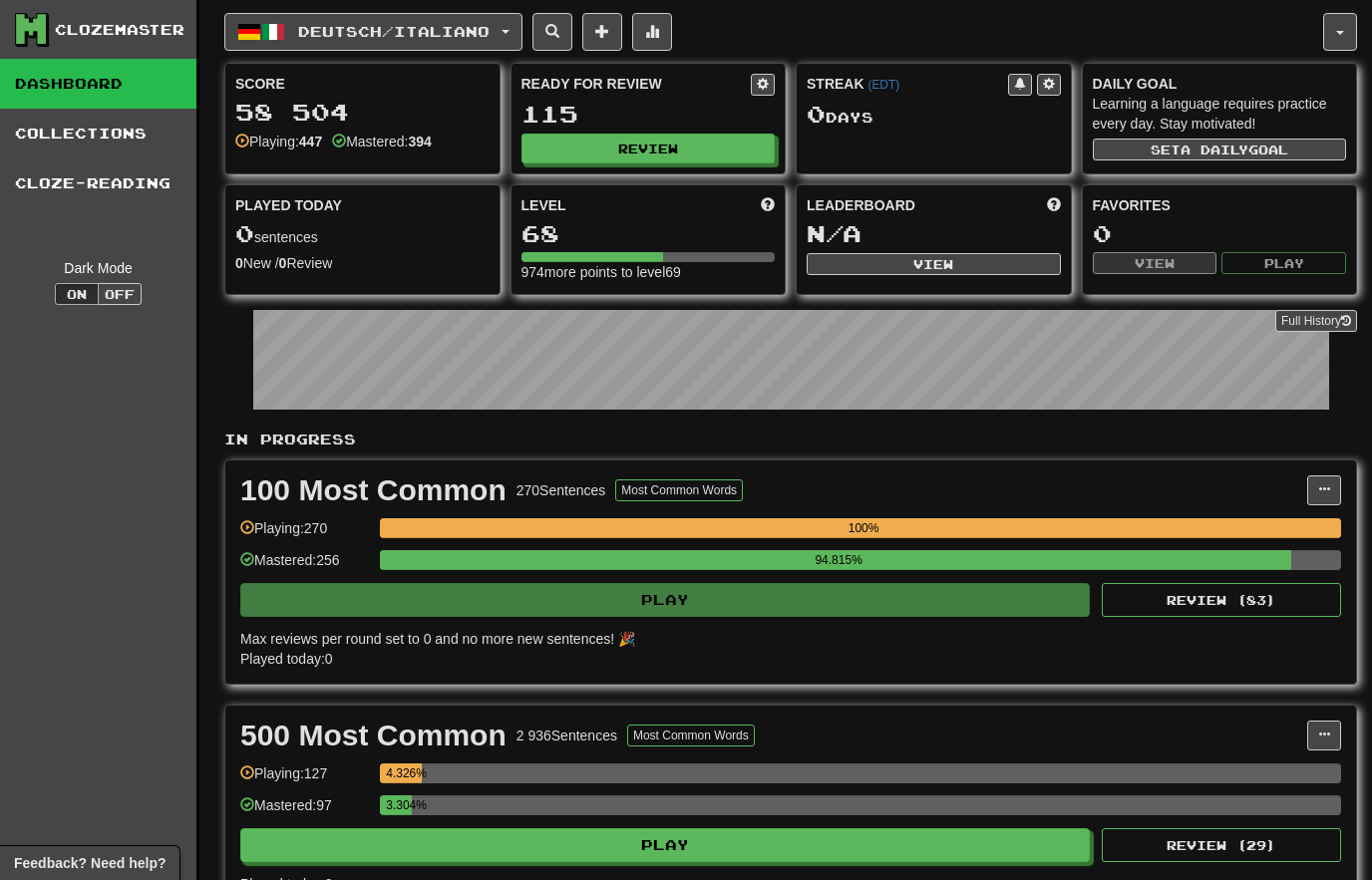scroll, scrollTop: 0, scrollLeft: 0, axis: both 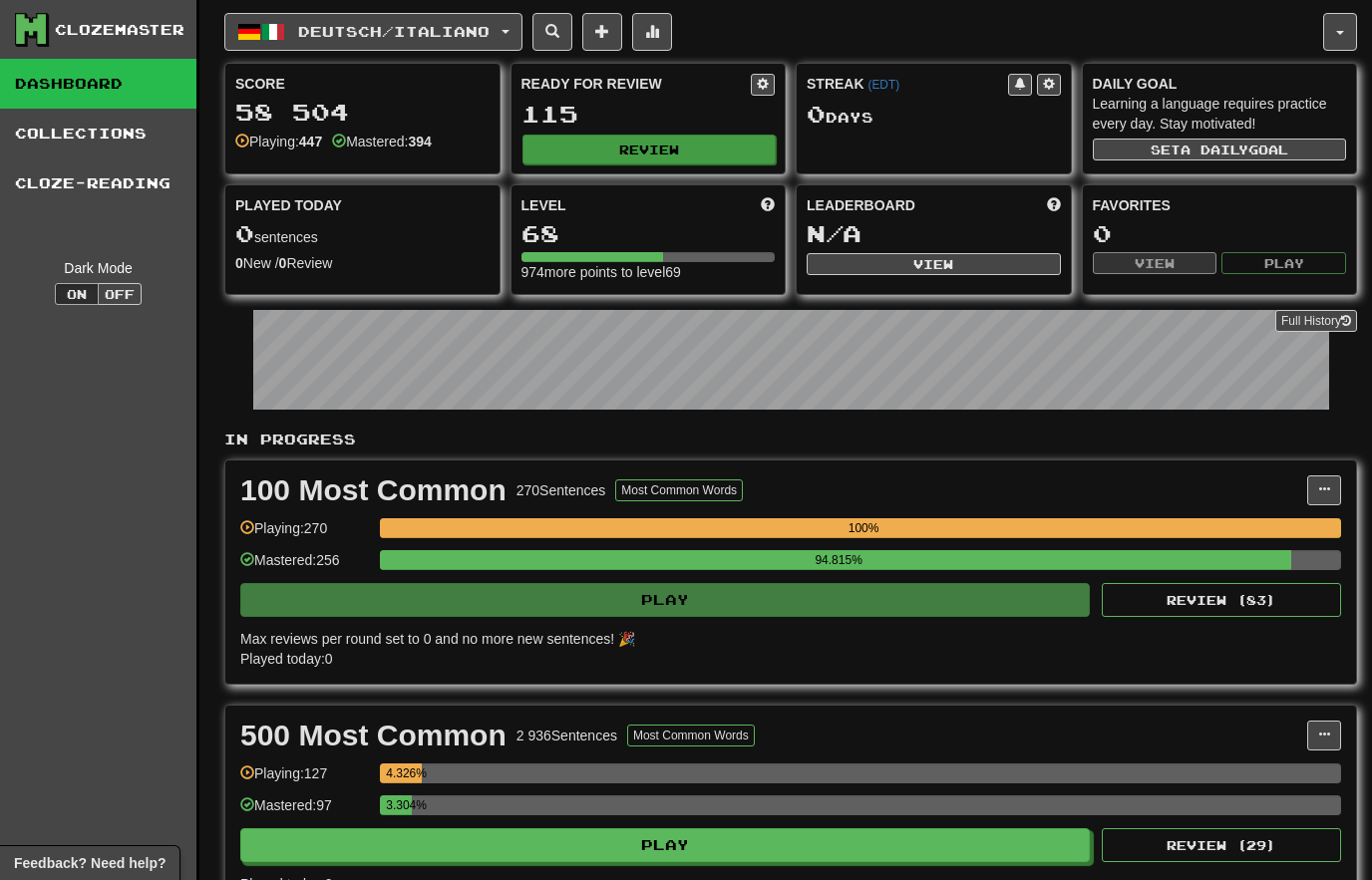 click on "Review" at bounding box center [649, 149] 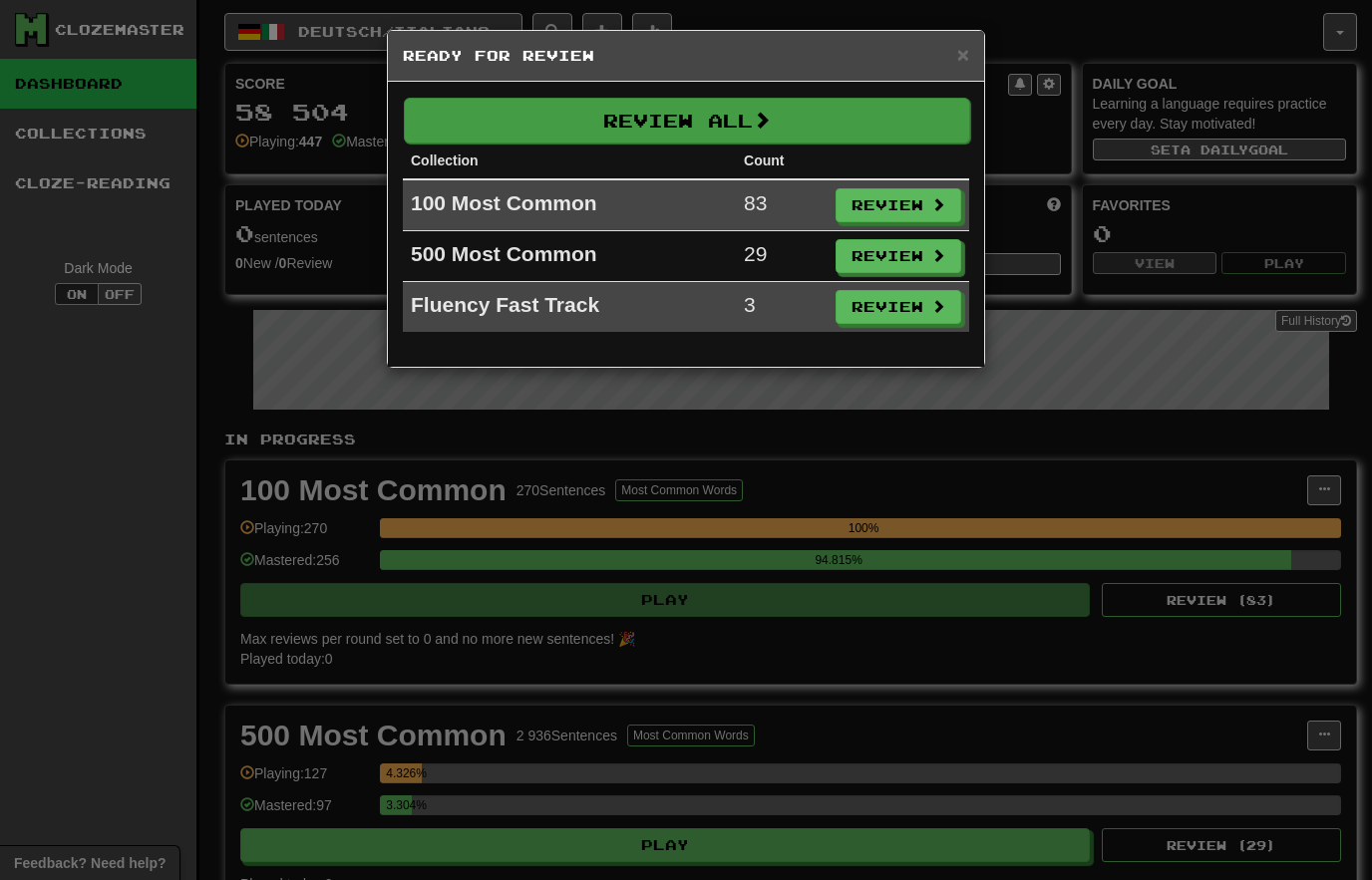 click on "Review All" at bounding box center [687, 121] 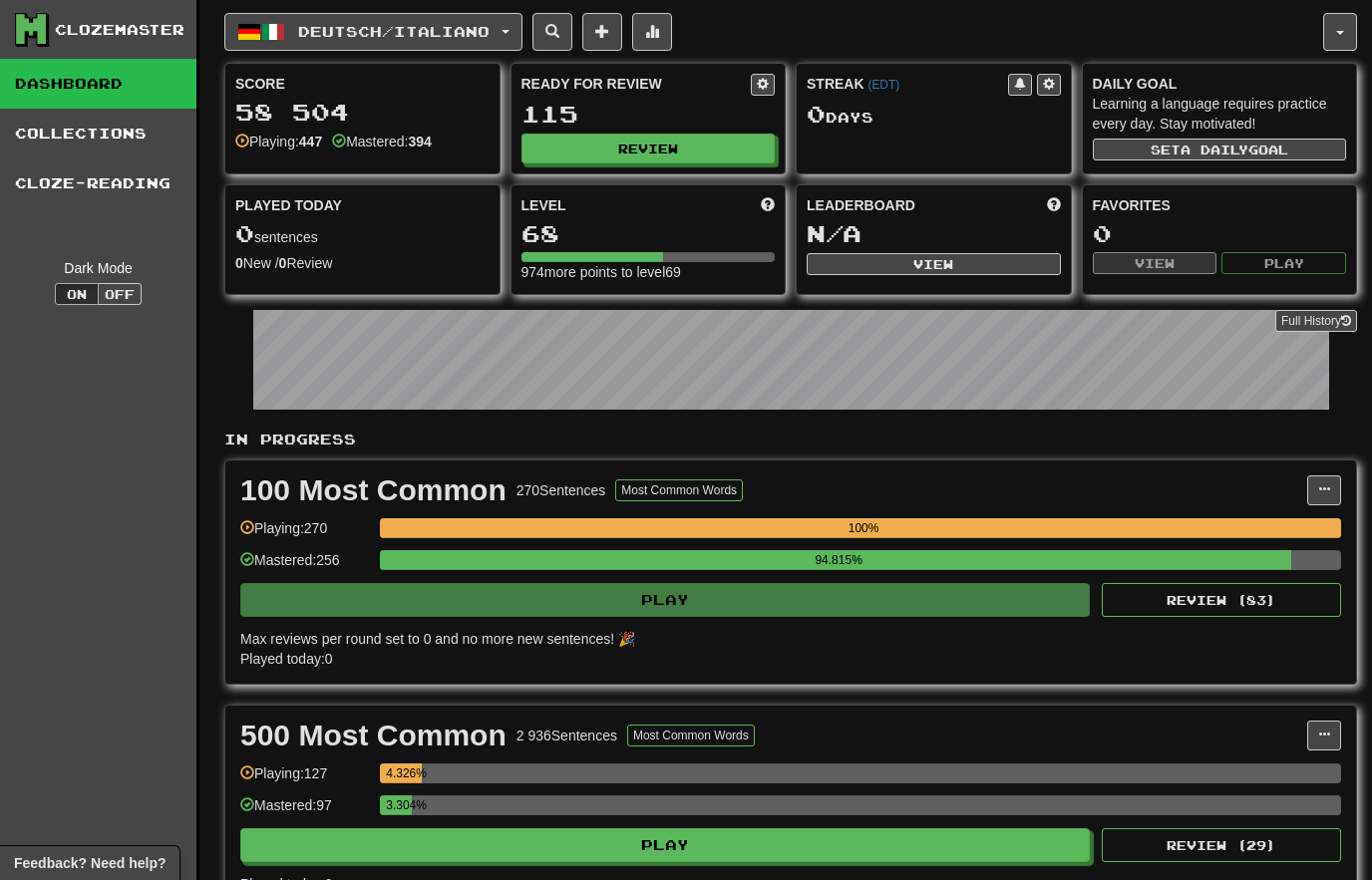 select on "********" 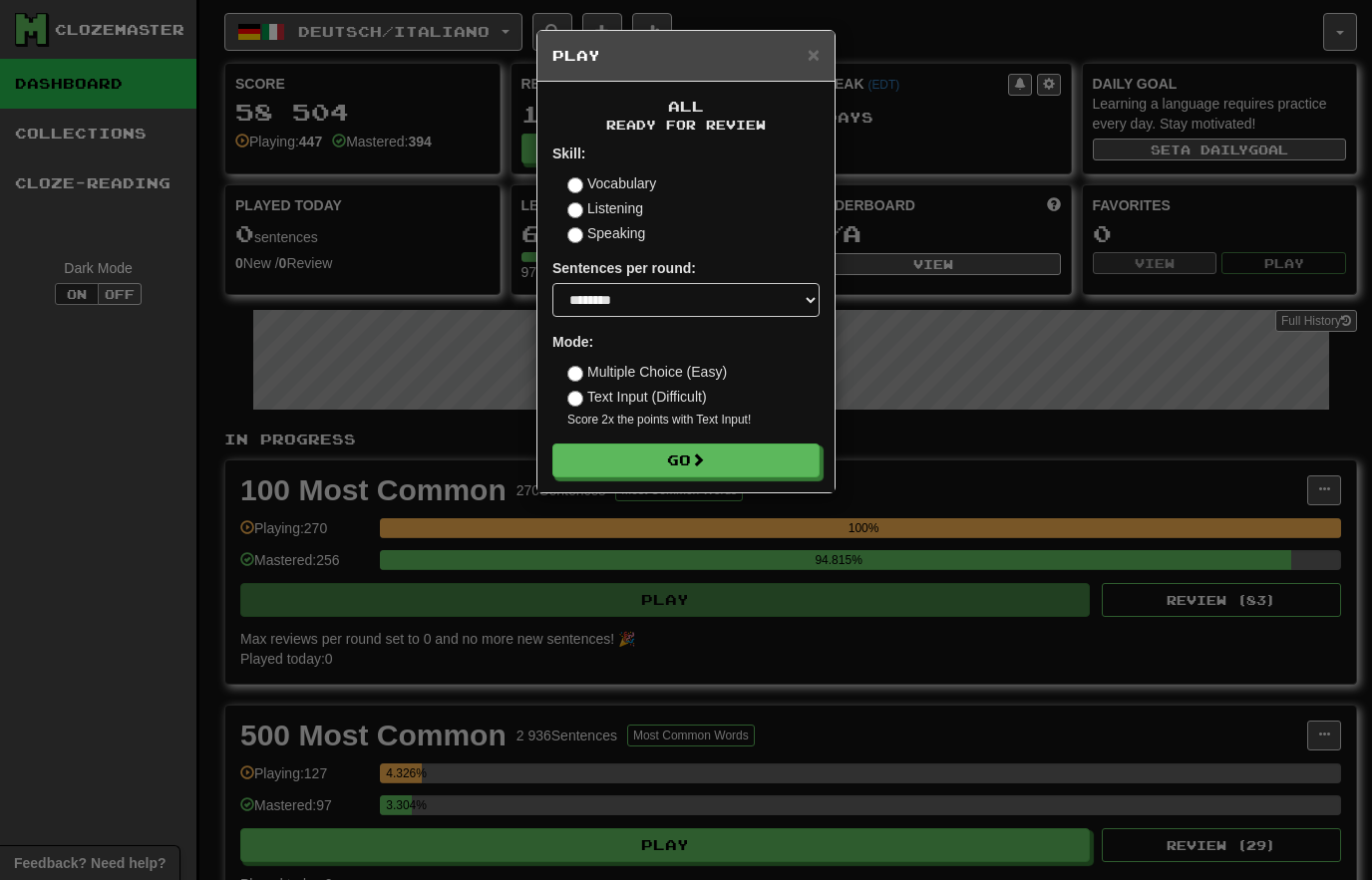 click on "×" at bounding box center (814, 54) 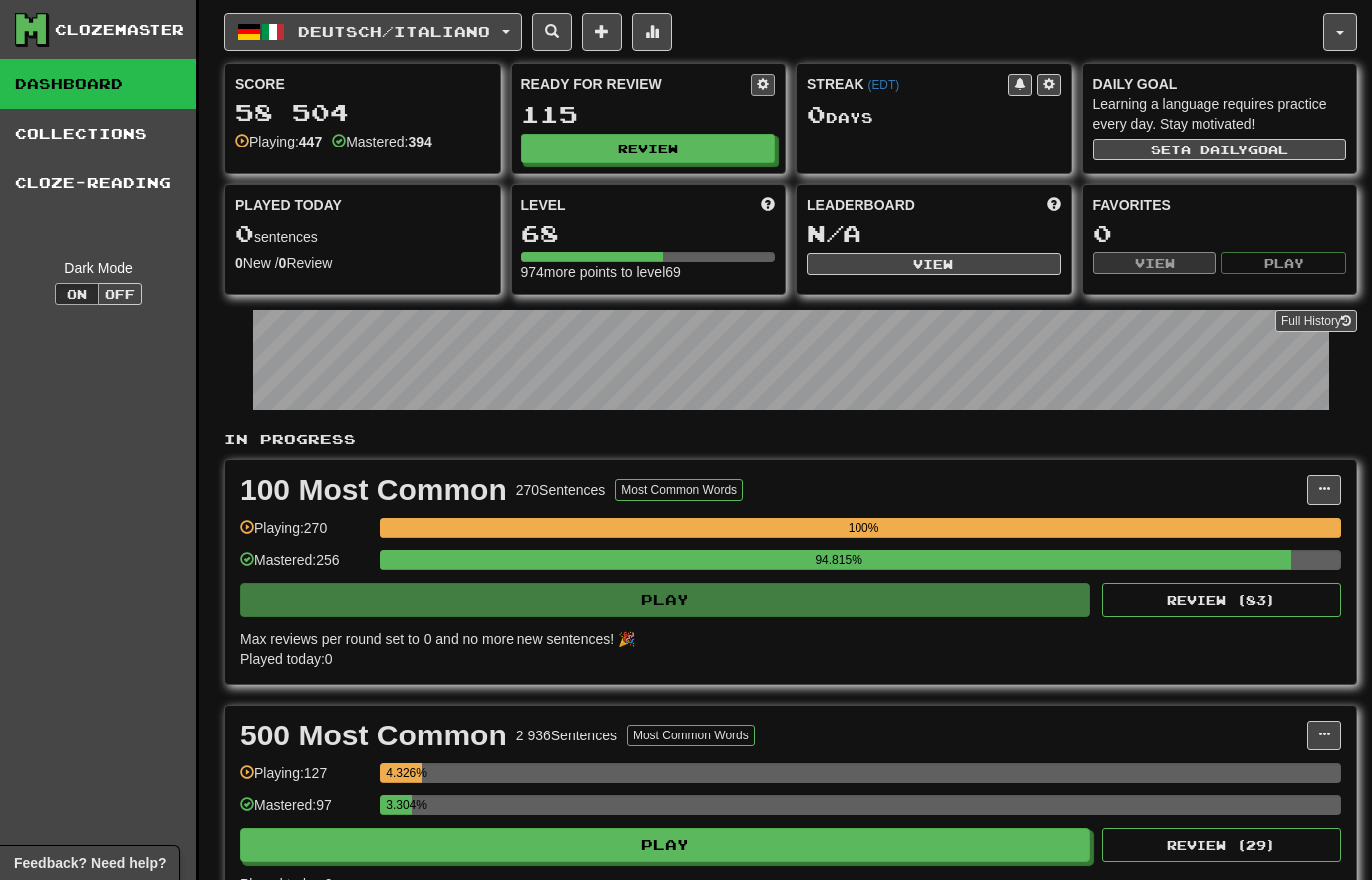 click at bounding box center [763, 85] 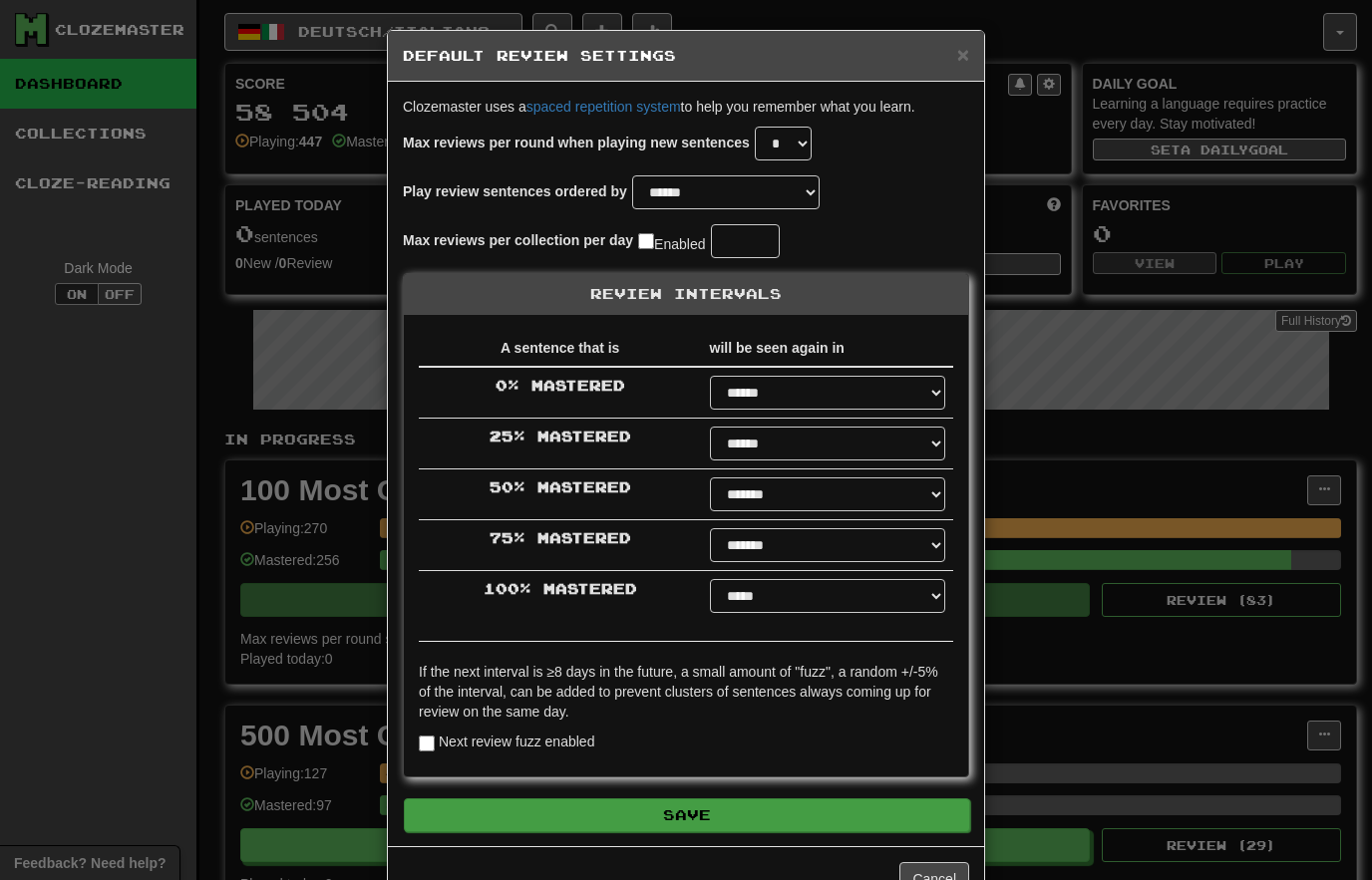 click on "Save" at bounding box center (687, 815) 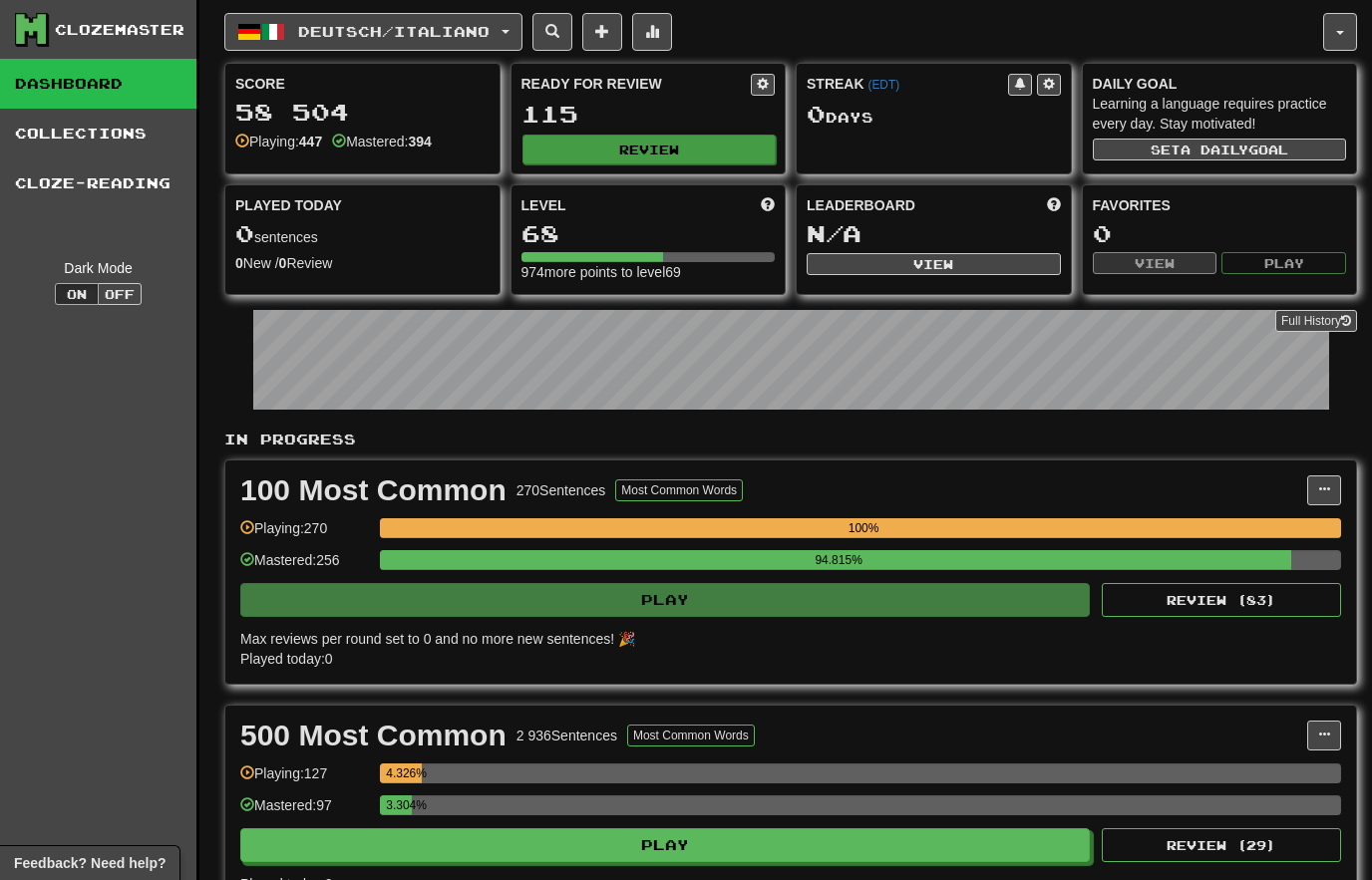 click on "Review" at bounding box center (649, 149) 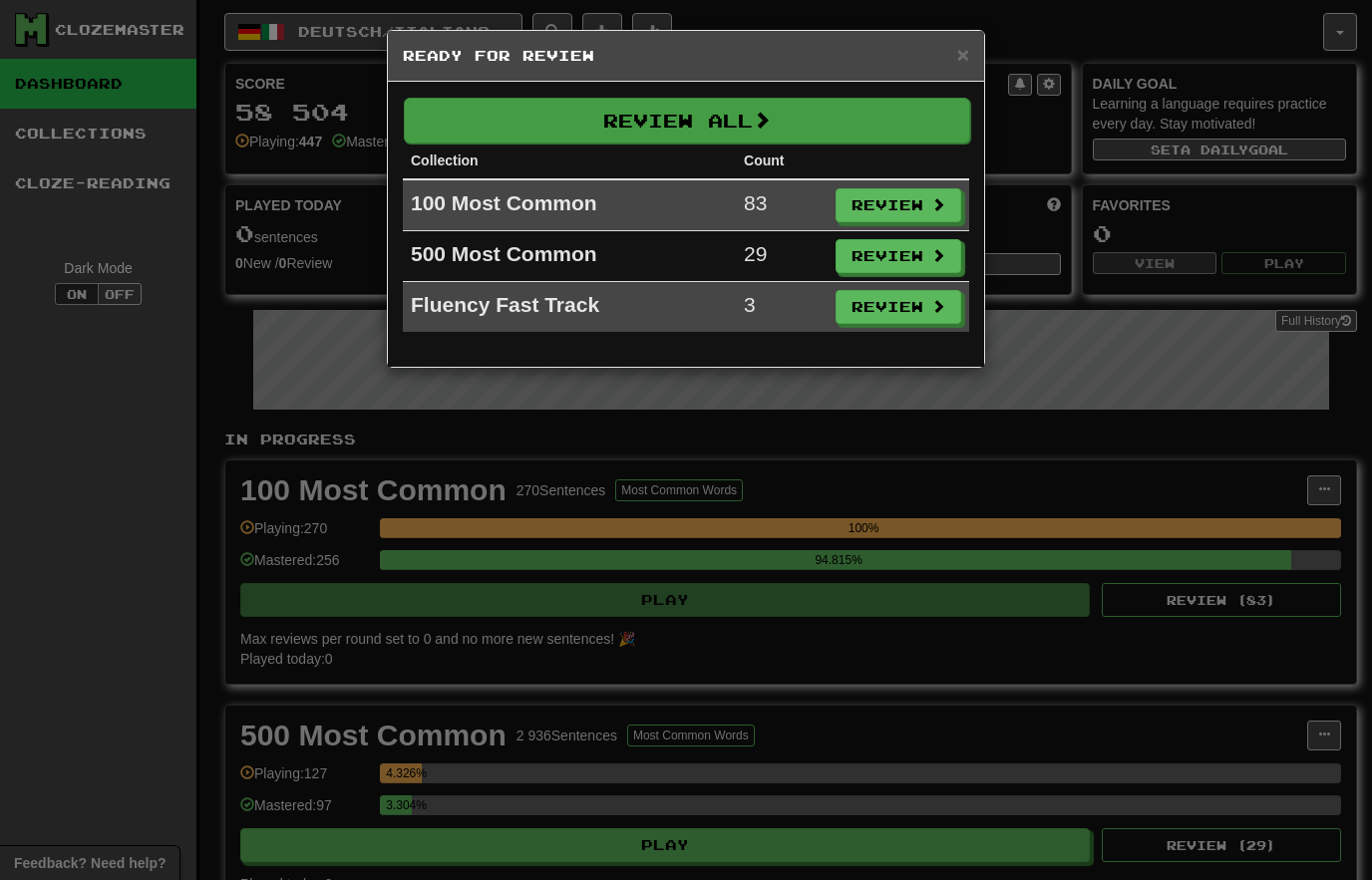 click on "Review All" at bounding box center (687, 121) 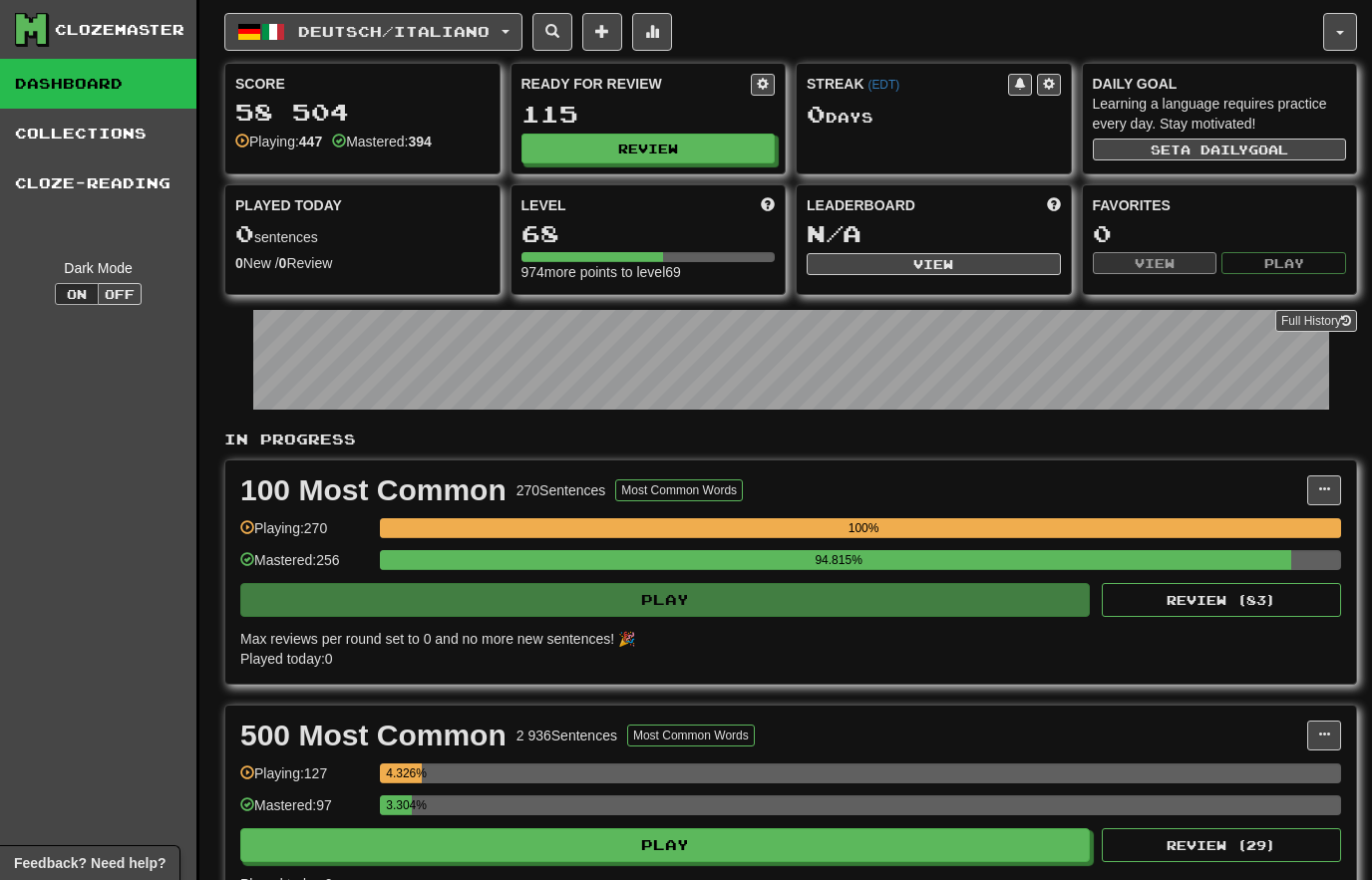 select on "********" 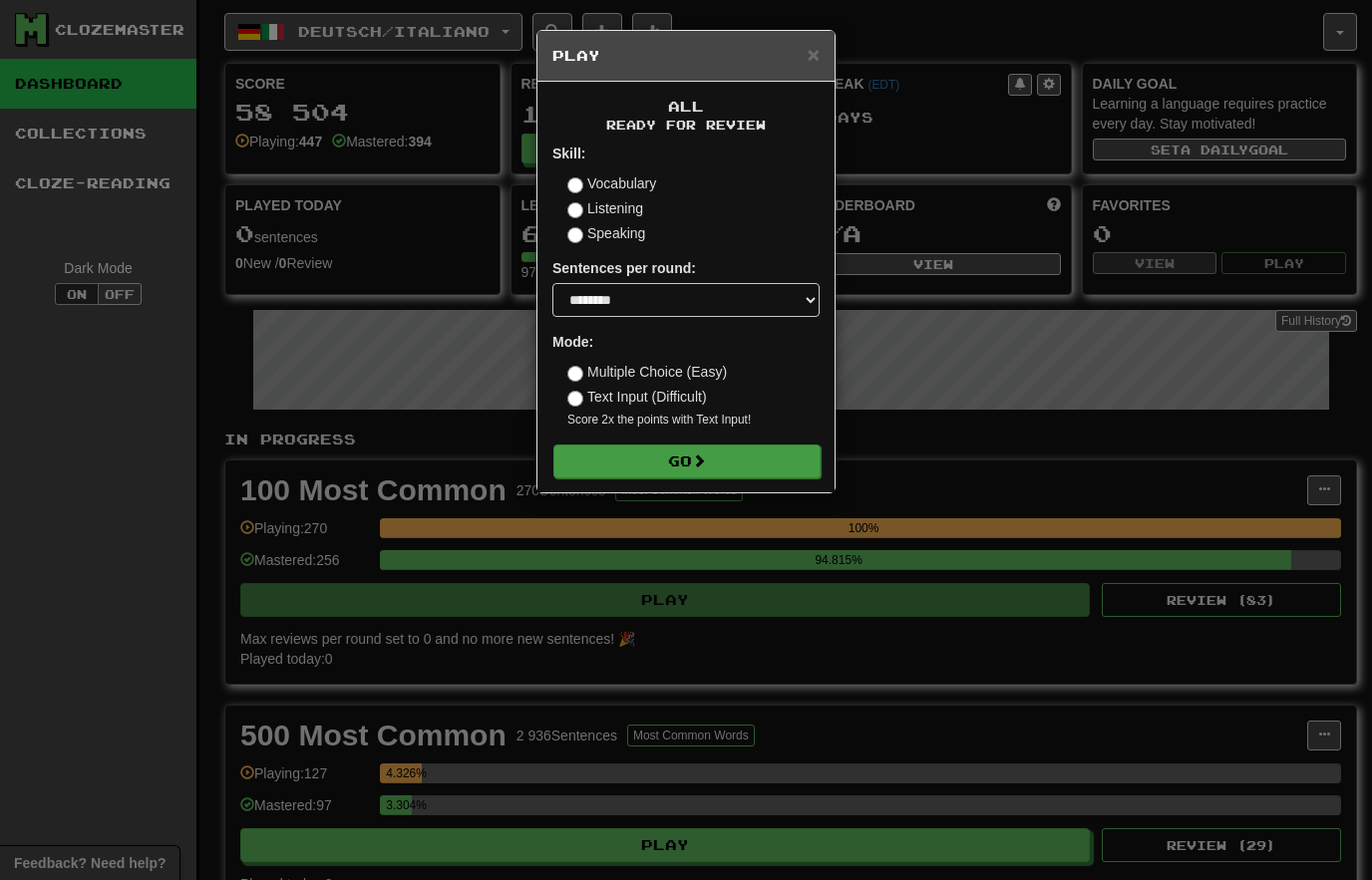 click on "Go" at bounding box center [687, 461] 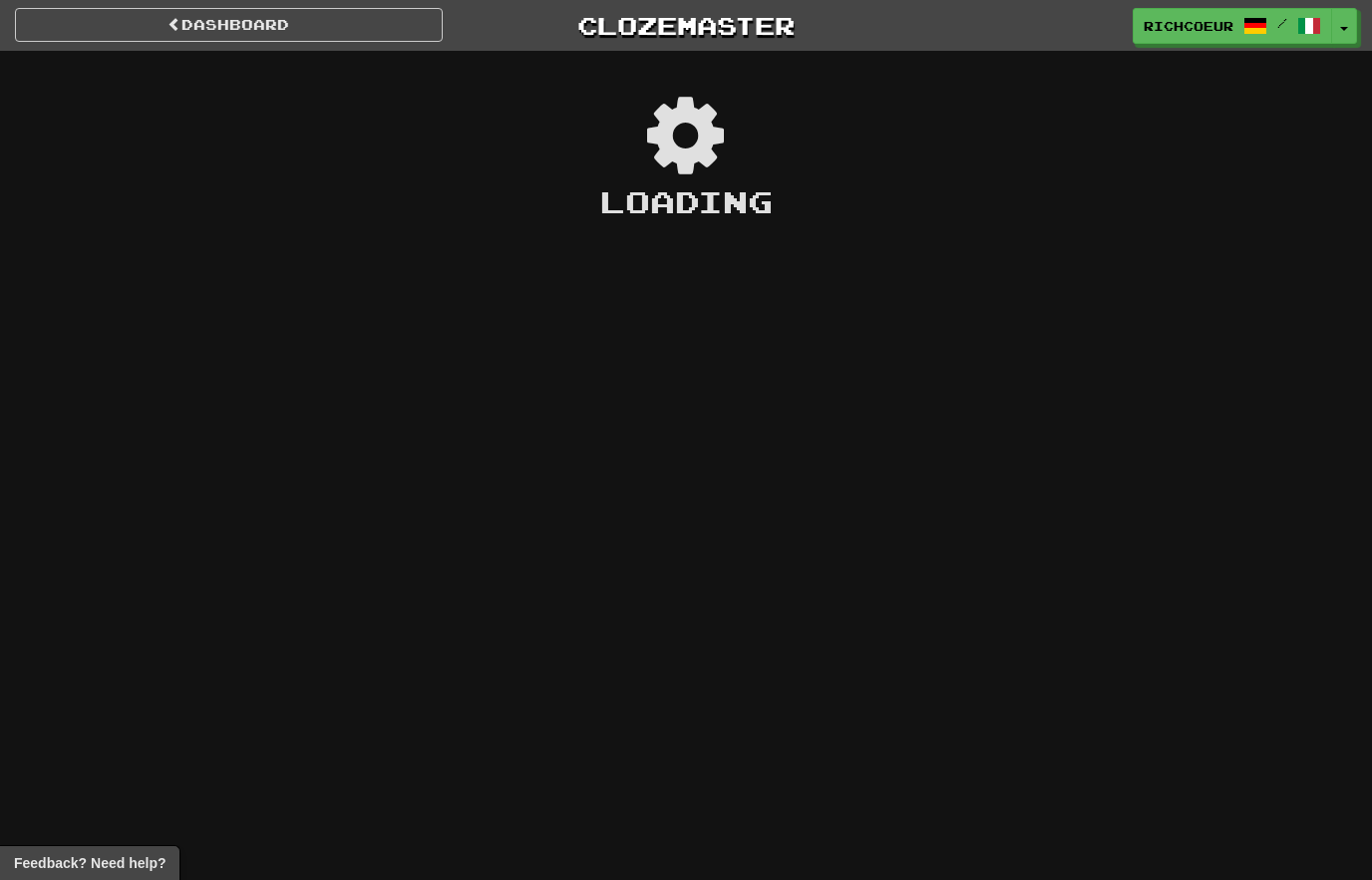 scroll, scrollTop: 0, scrollLeft: 0, axis: both 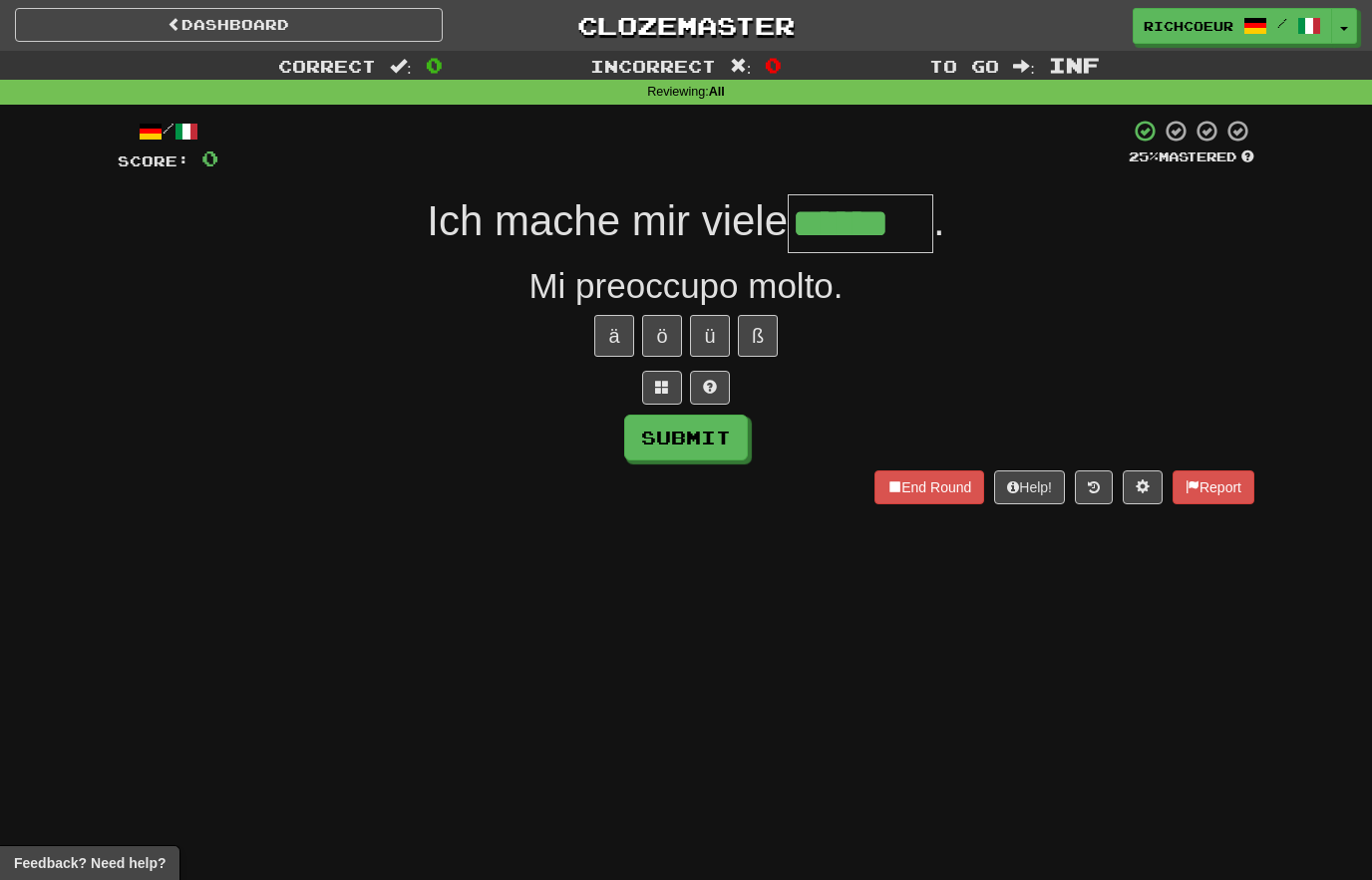 type on "******" 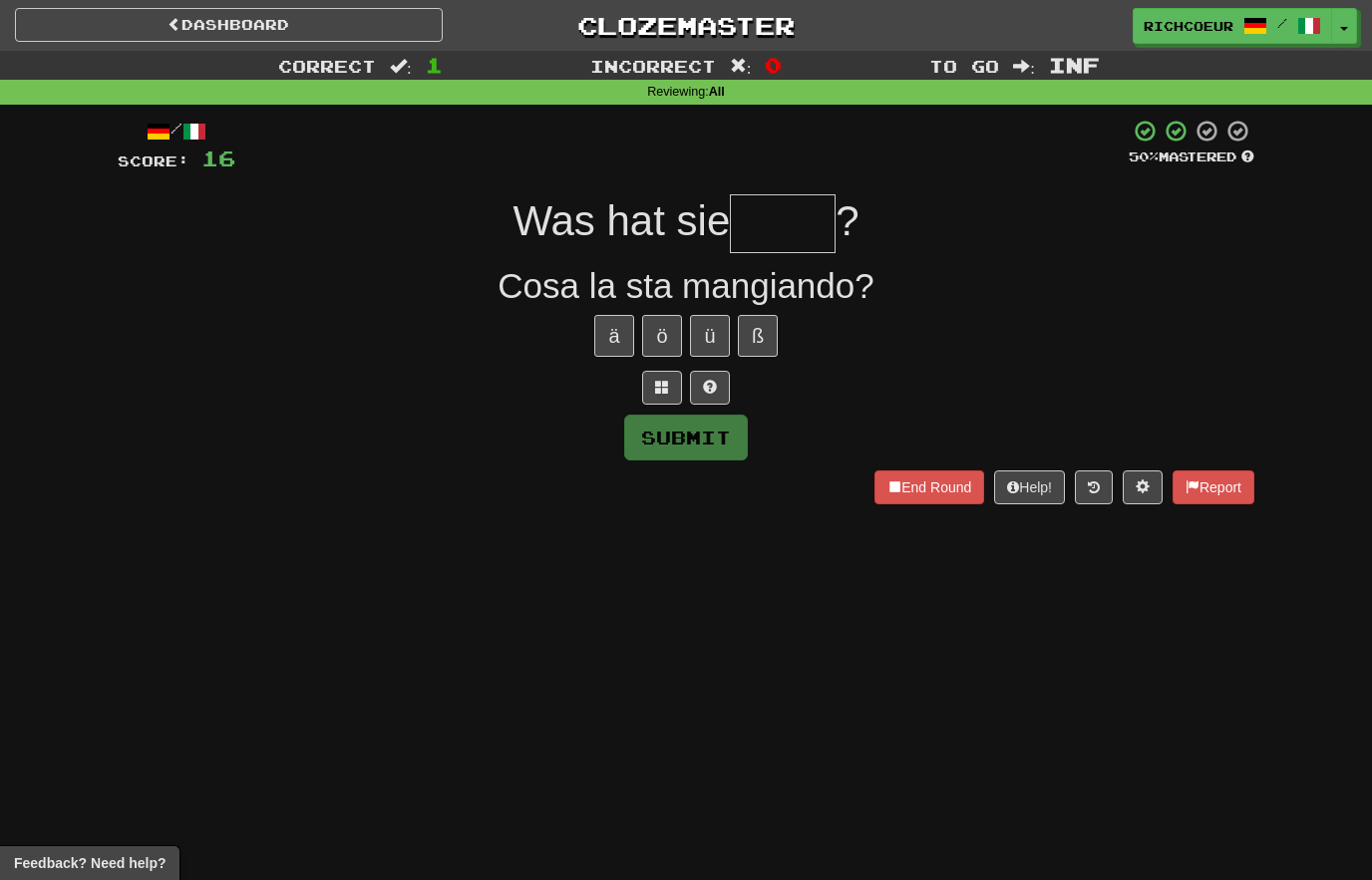 type on "****" 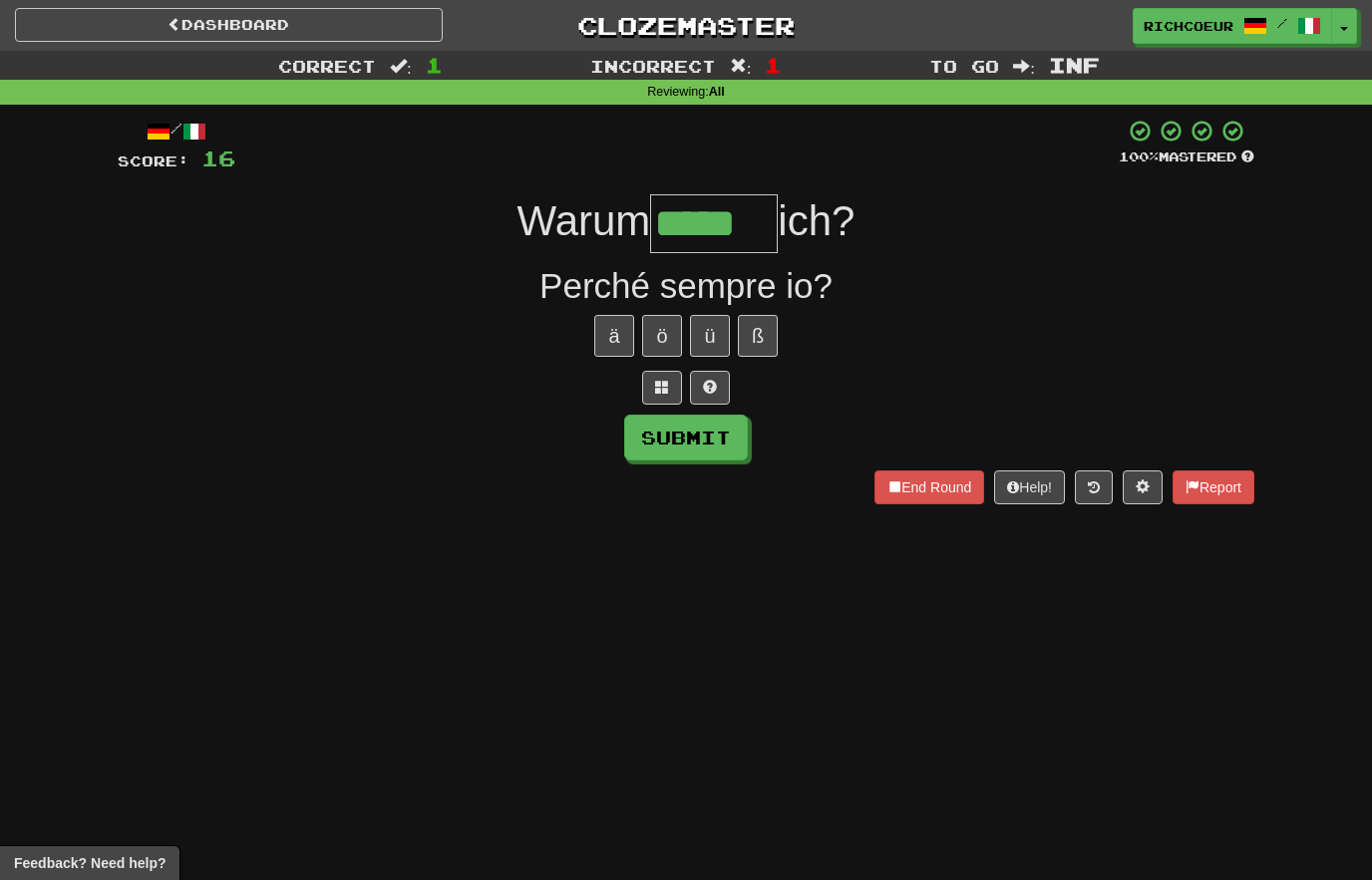 type on "*****" 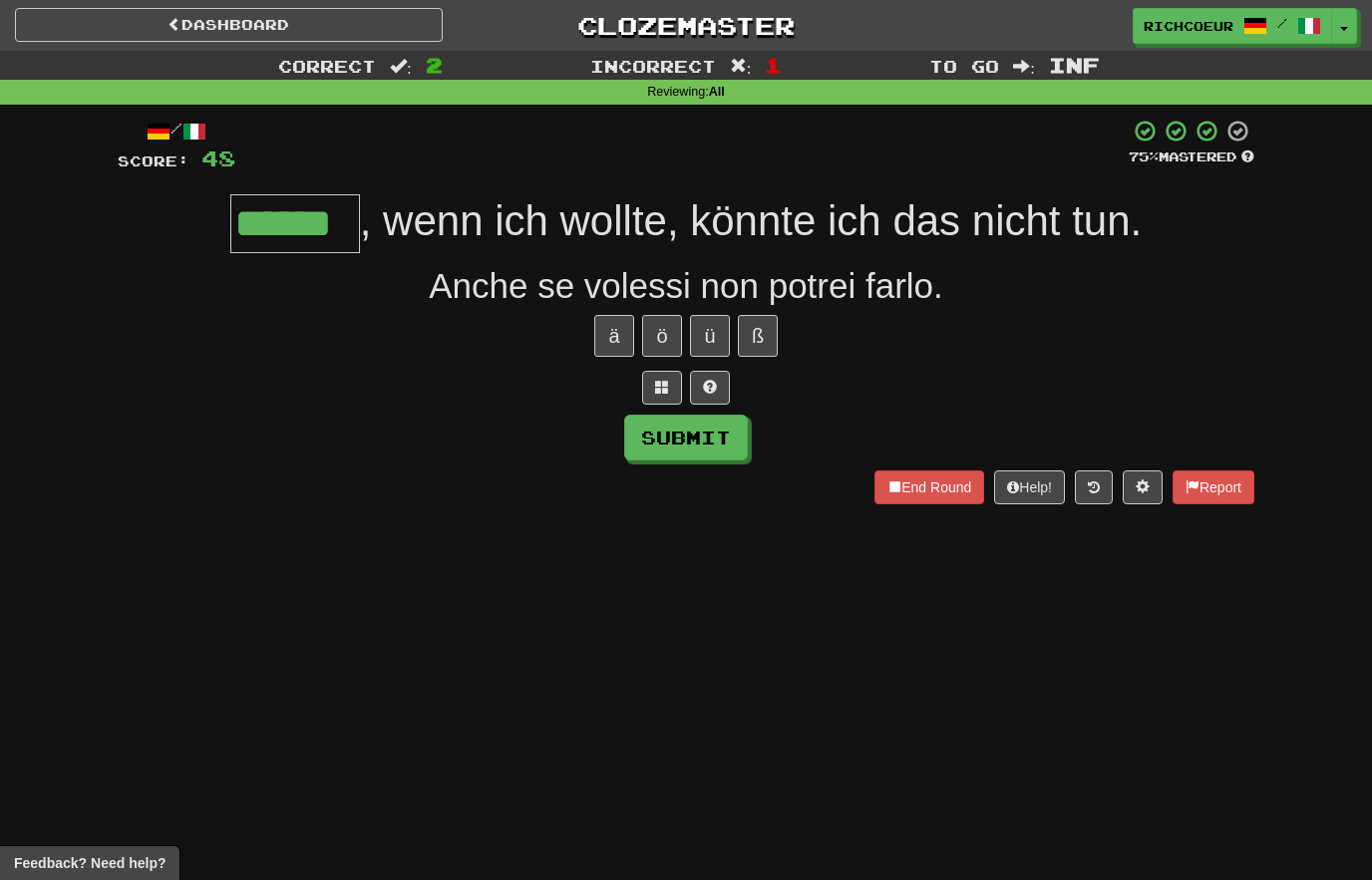 type on "******" 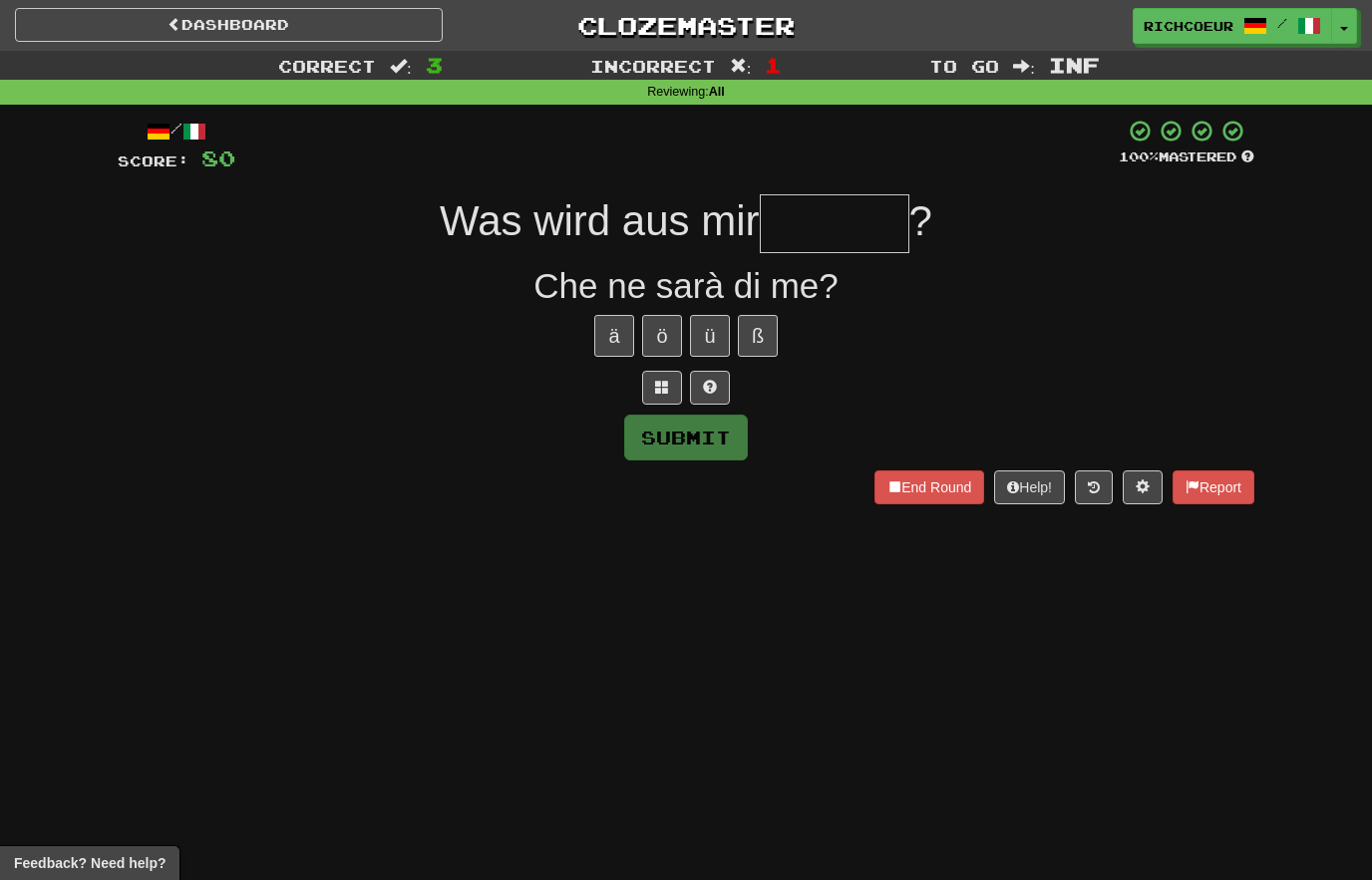 type on "*" 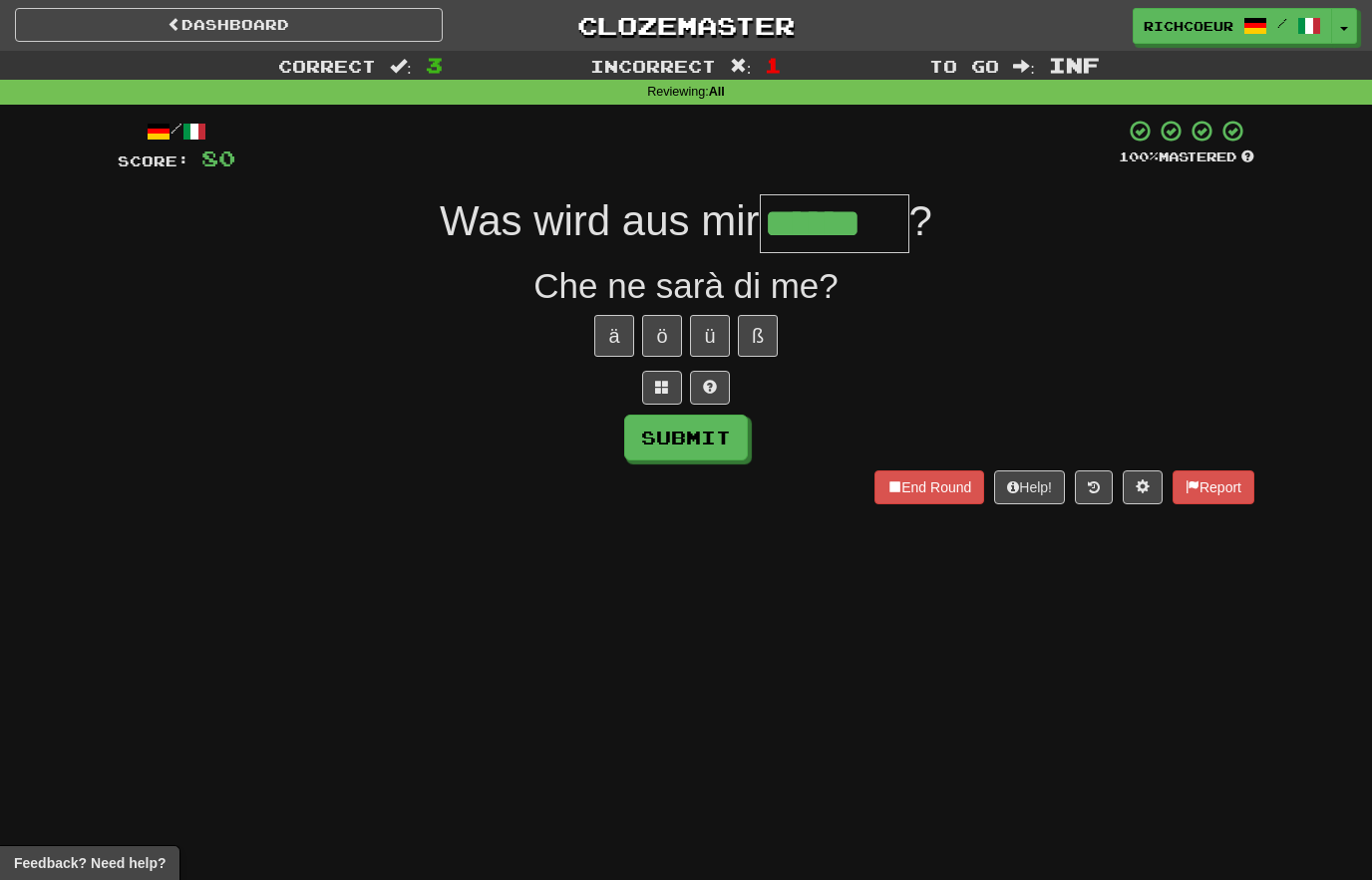 type on "******" 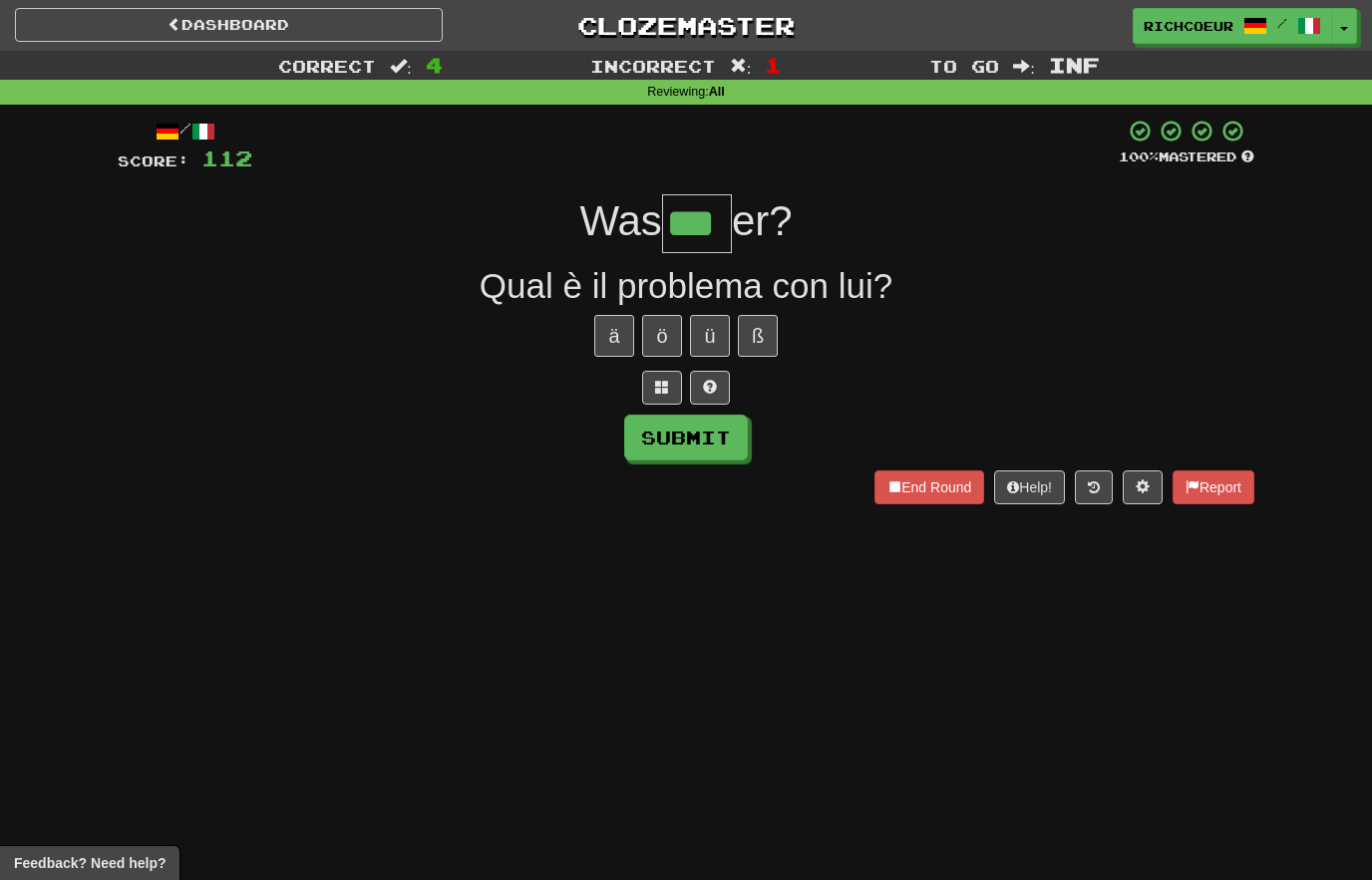 type on "***" 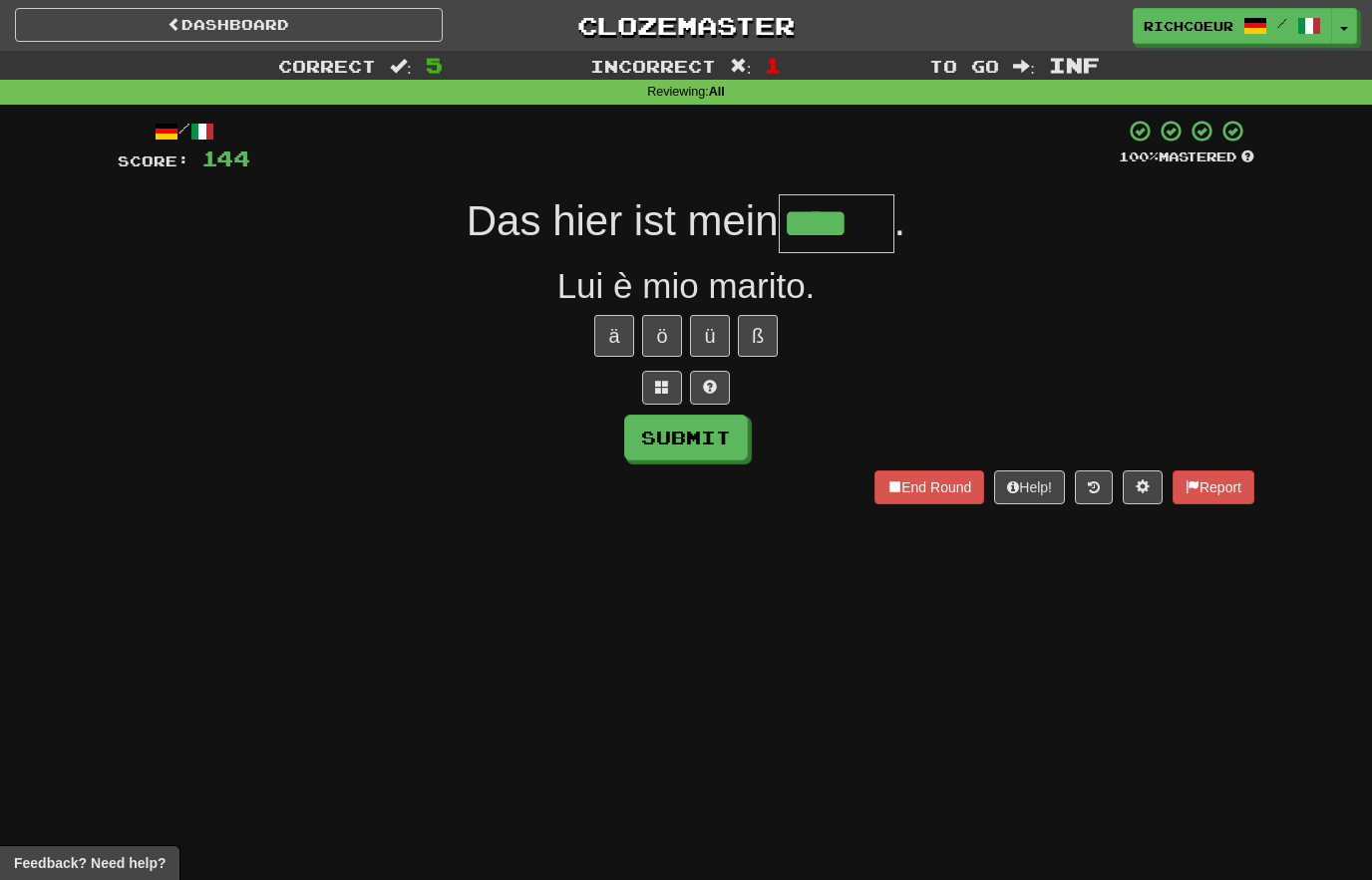 type on "****" 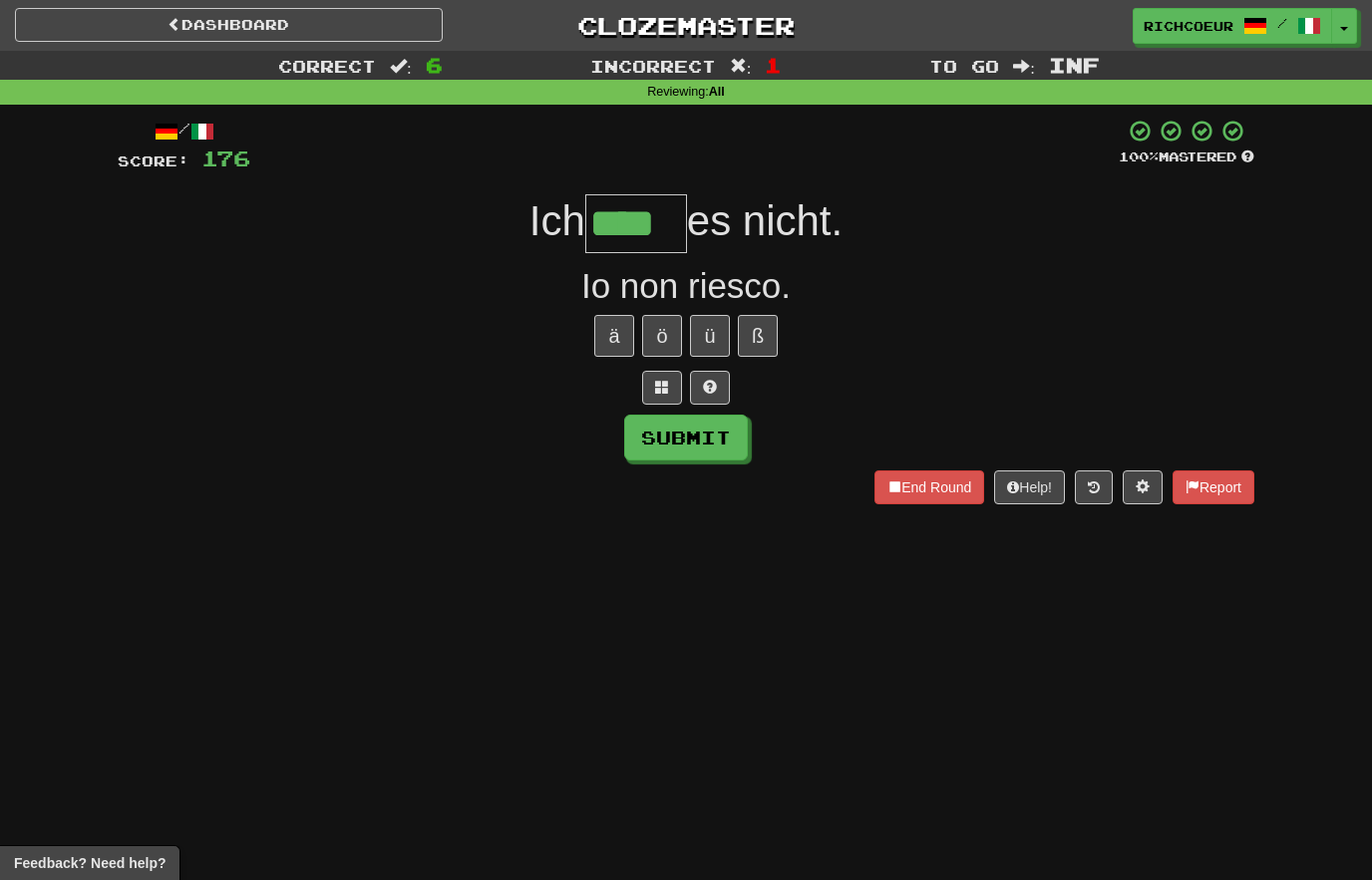 type on "****" 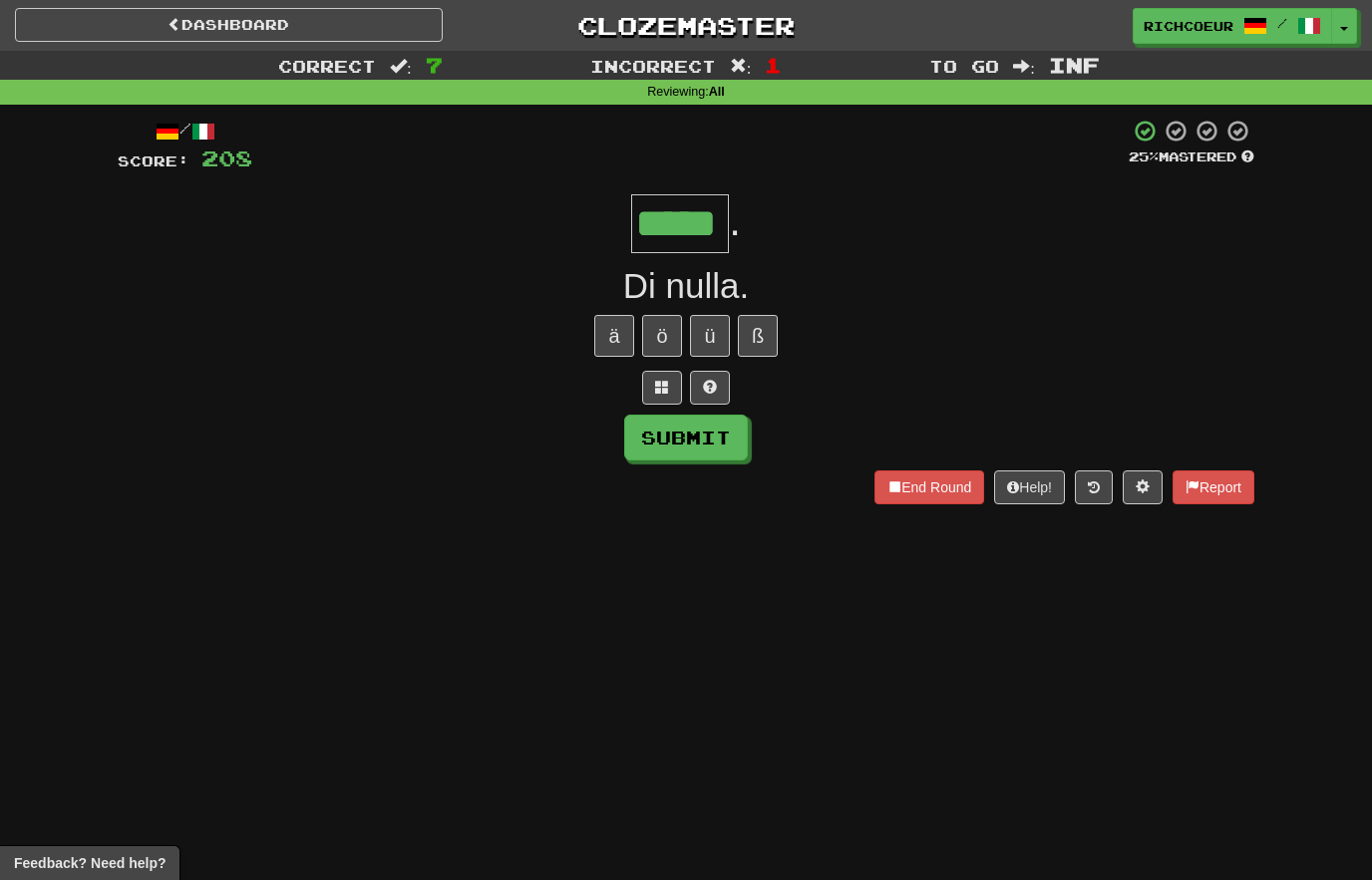 type on "*****" 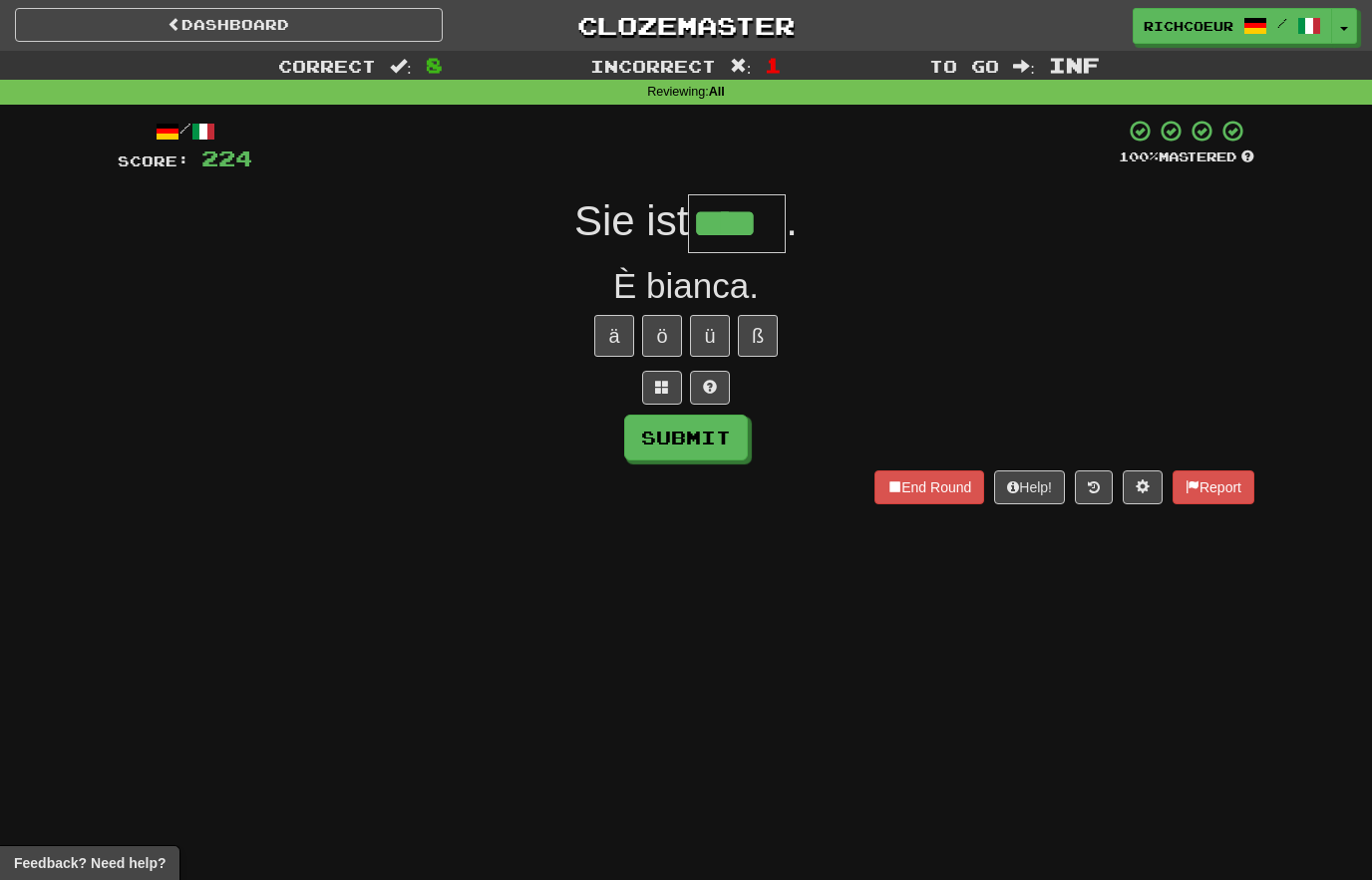 type on "****" 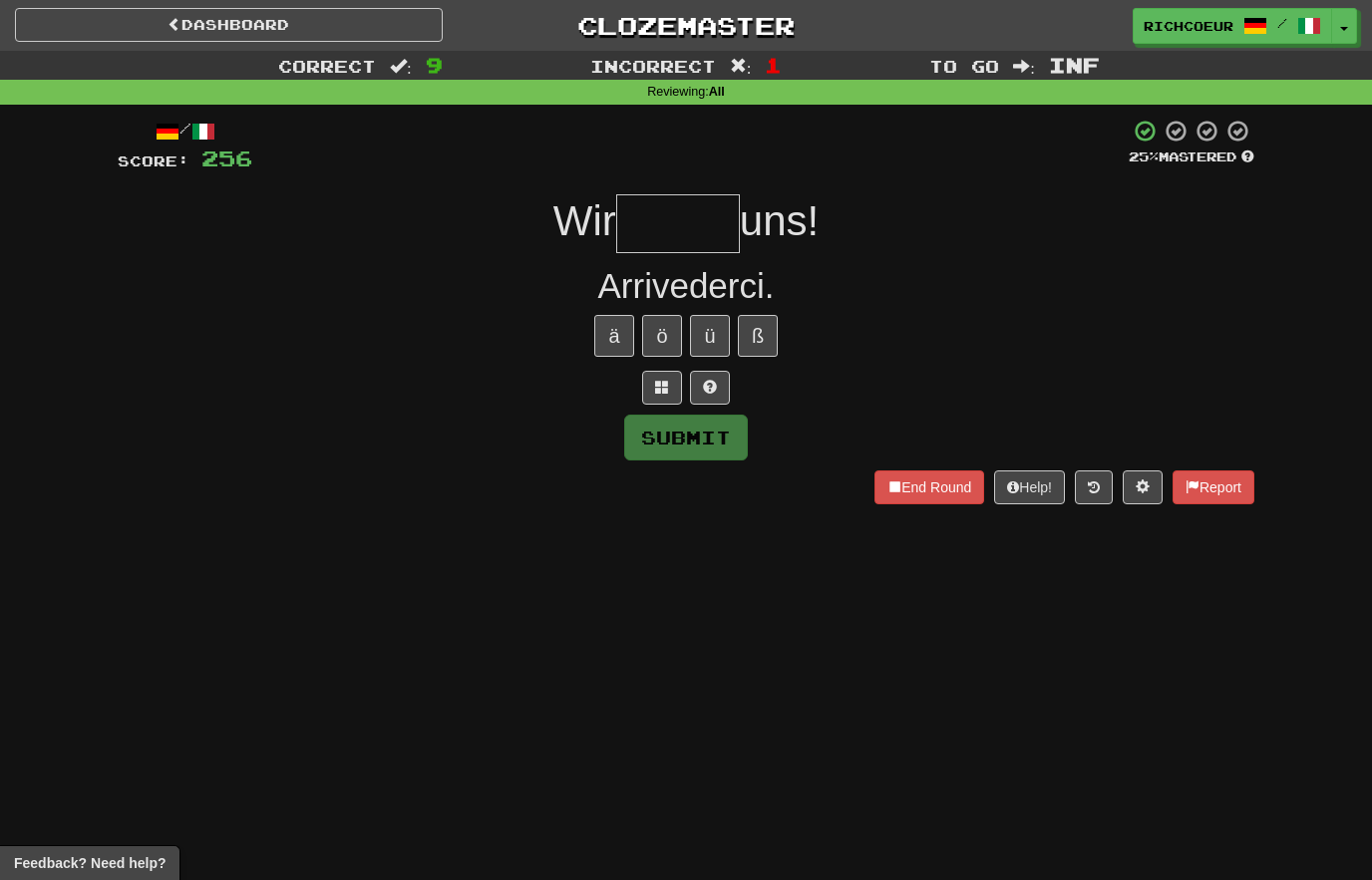 type on "*" 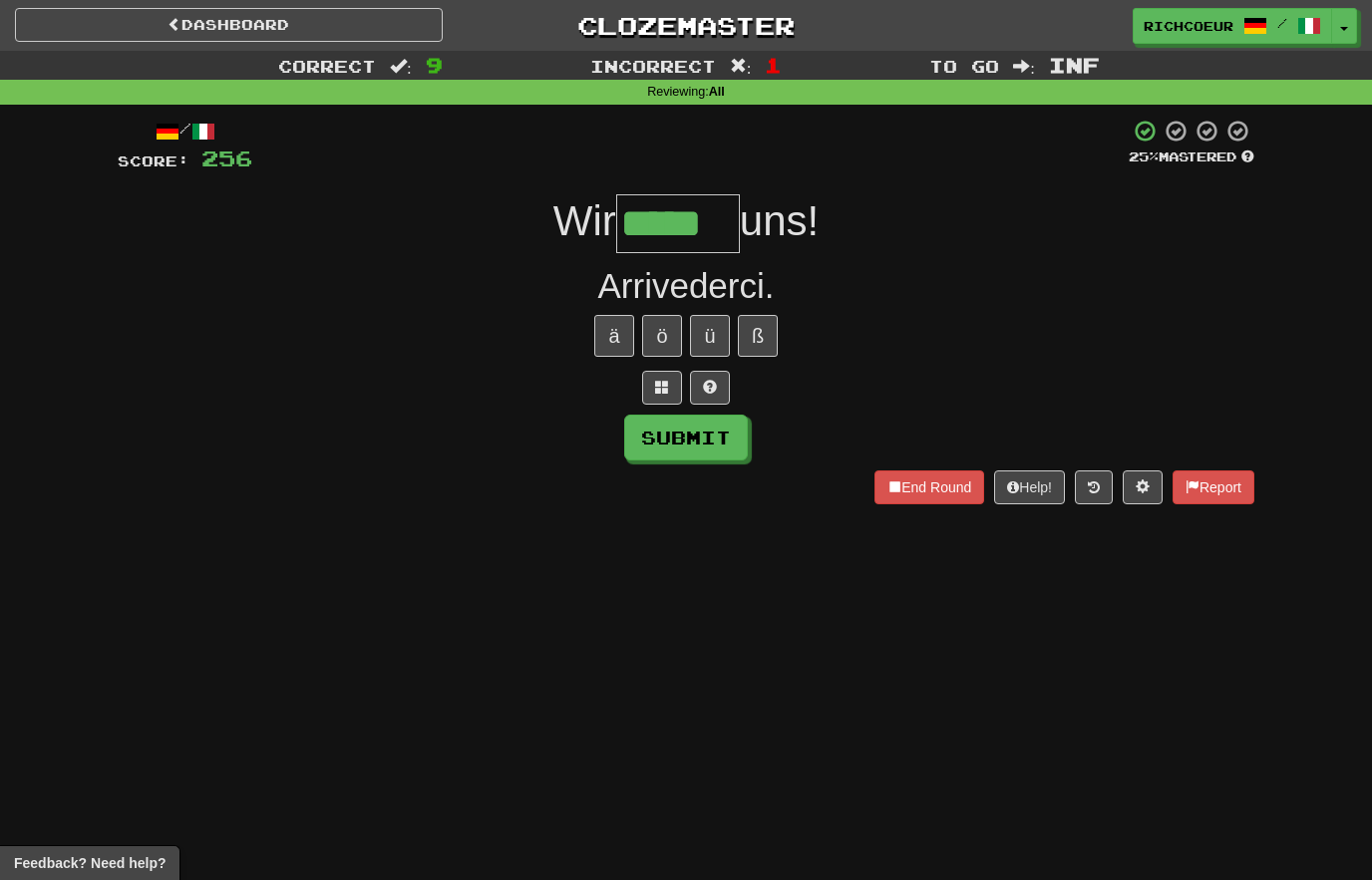 type on "*****" 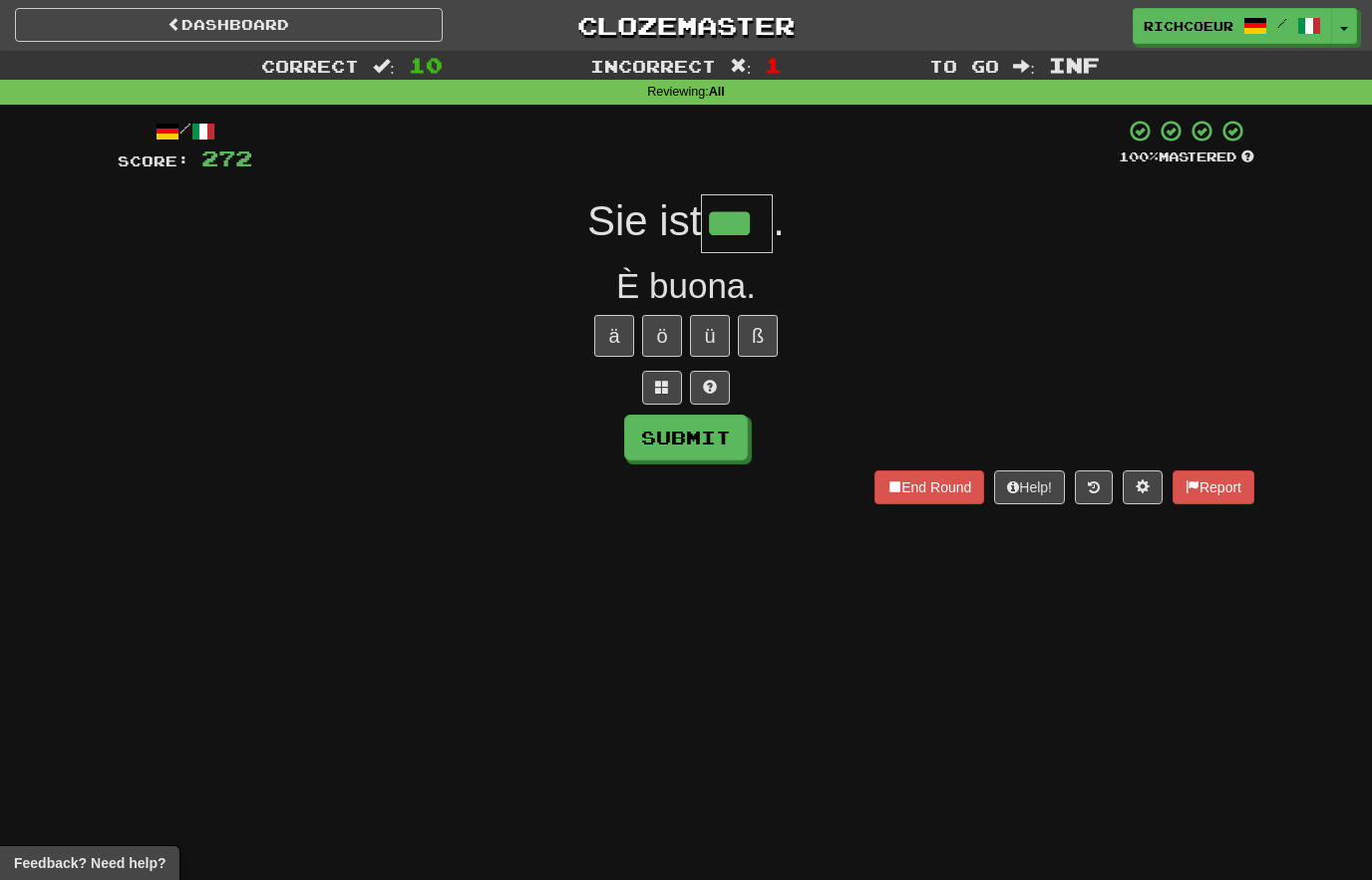 type on "***" 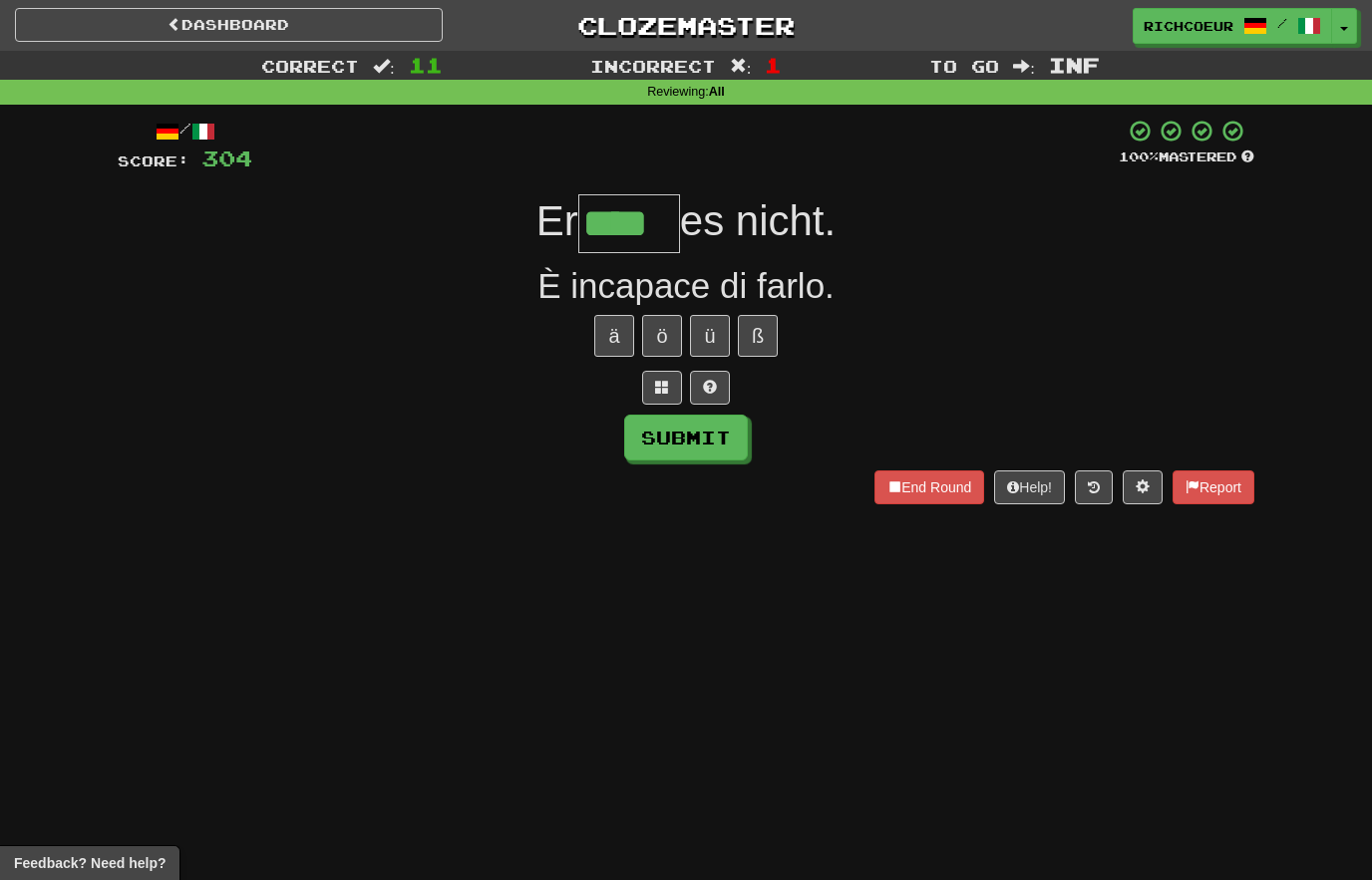 type on "****" 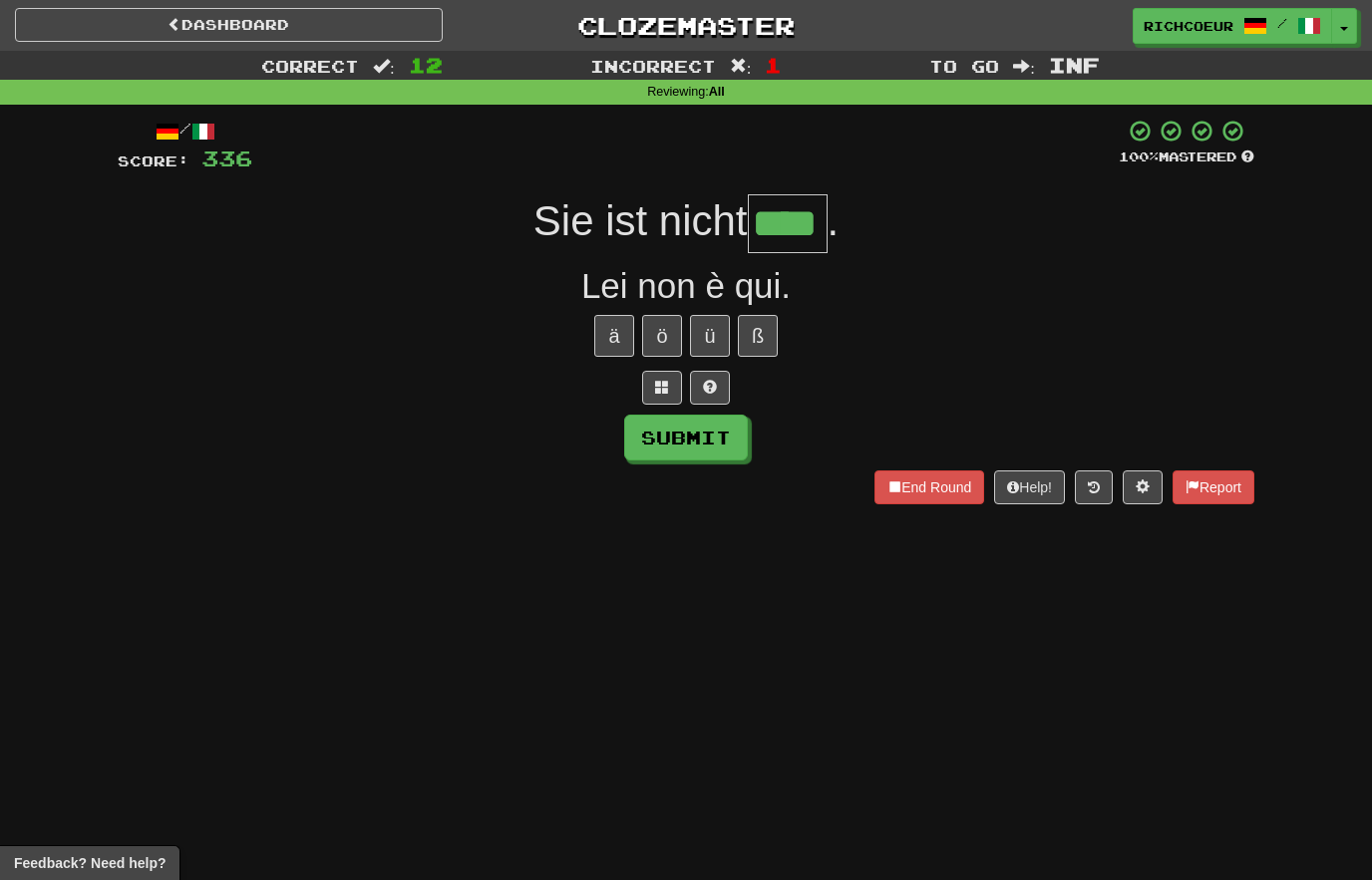 type on "****" 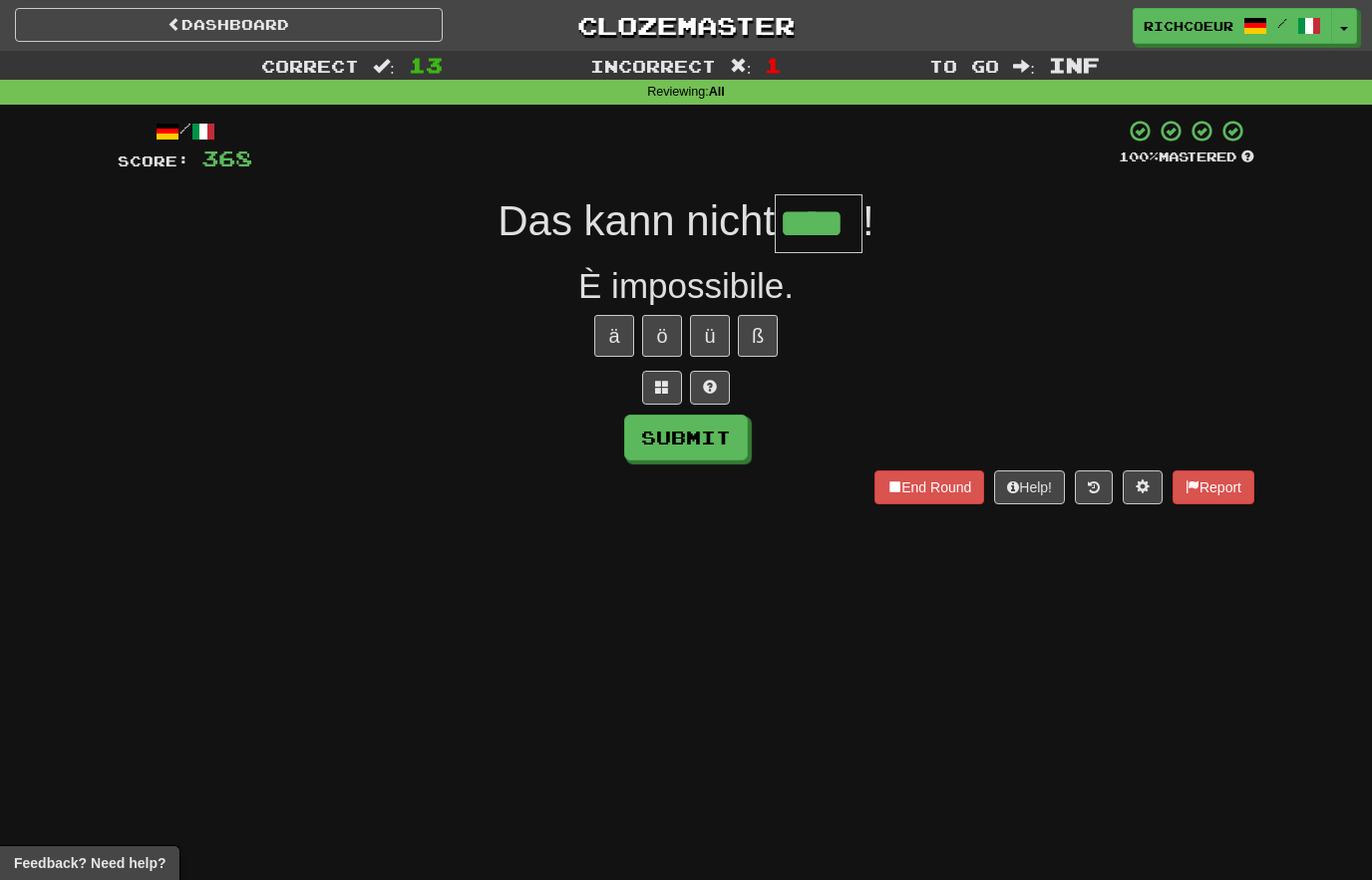 type on "****" 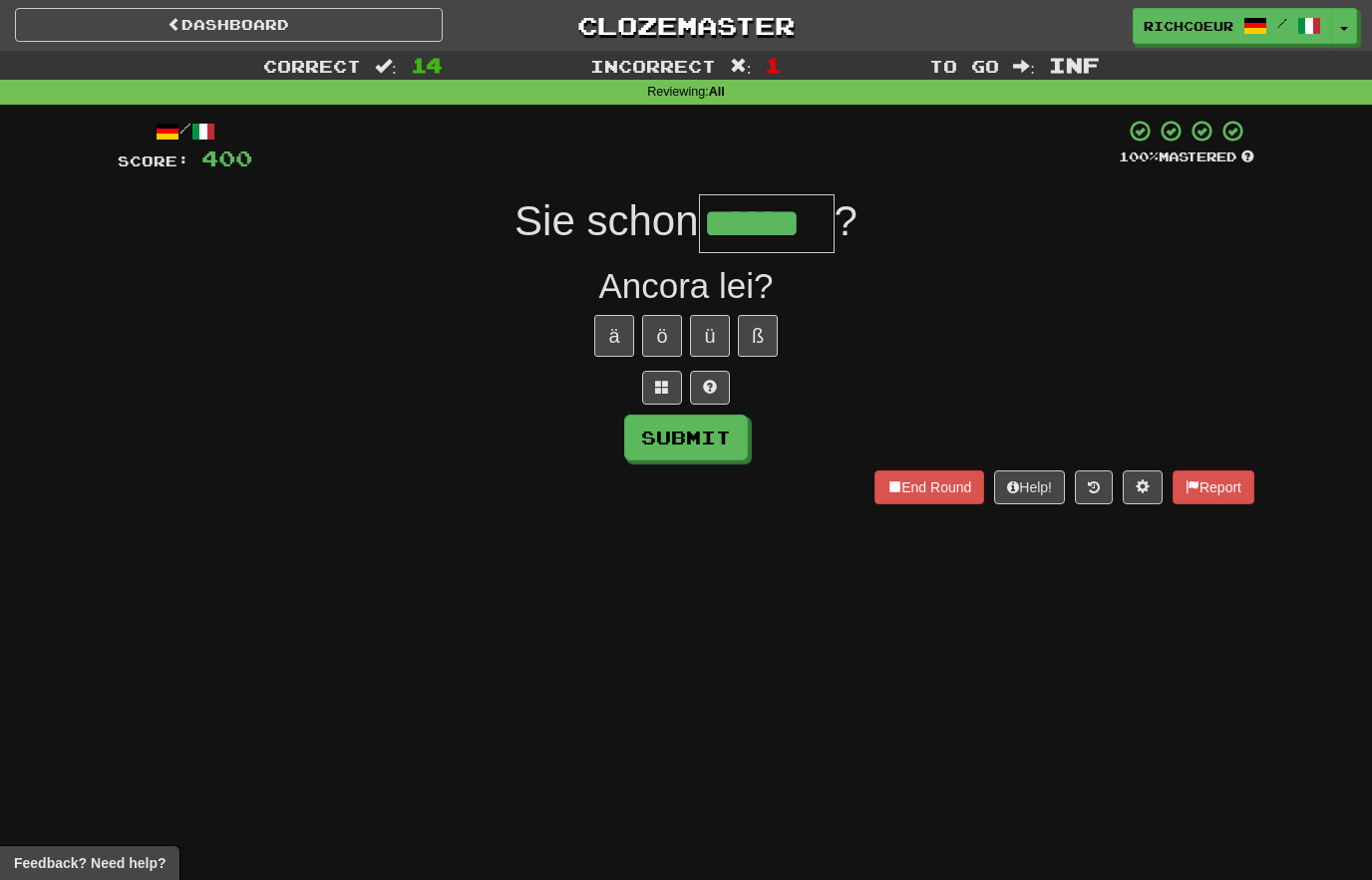 type on "******" 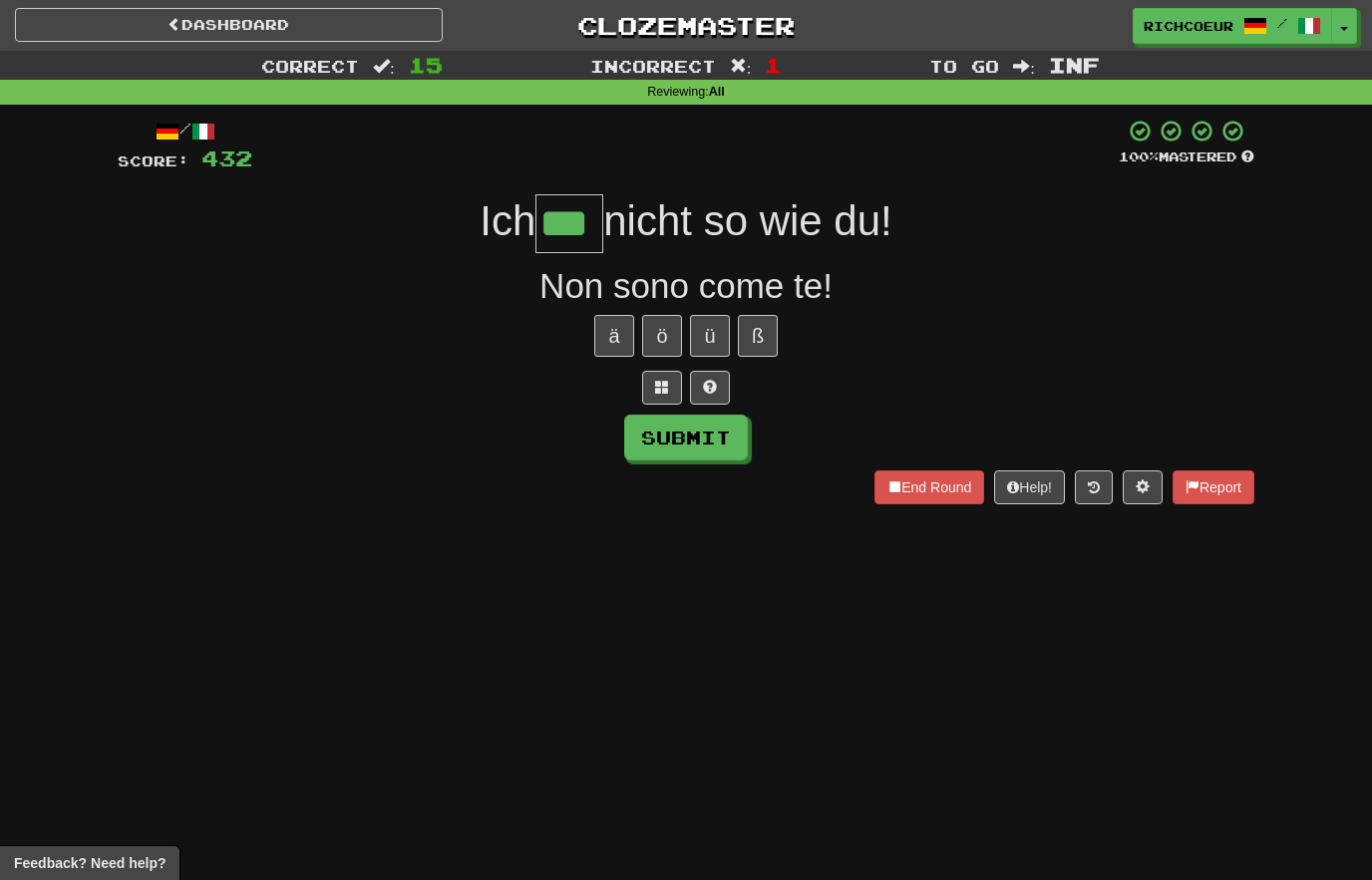 type on "***" 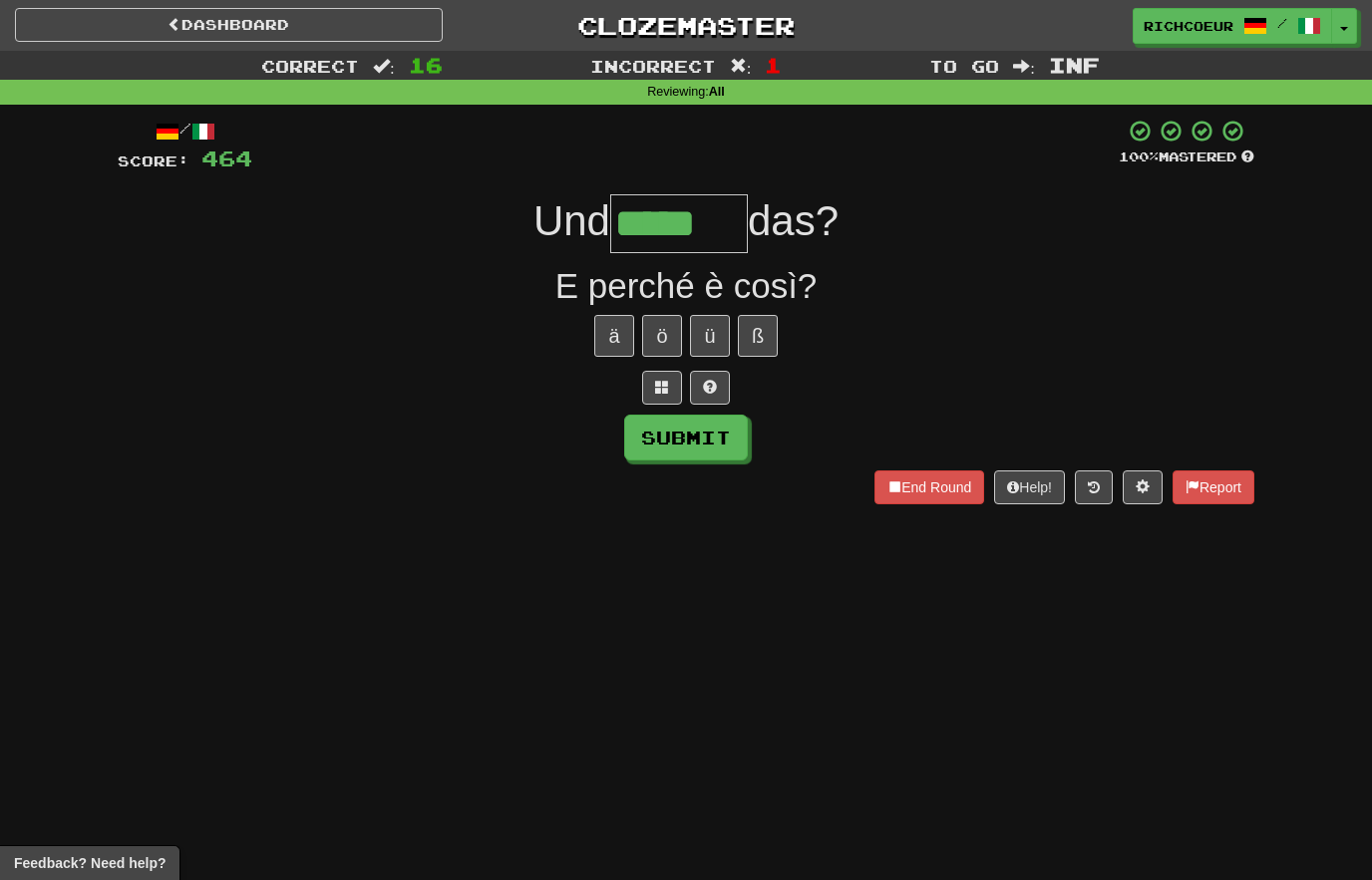 type on "*****" 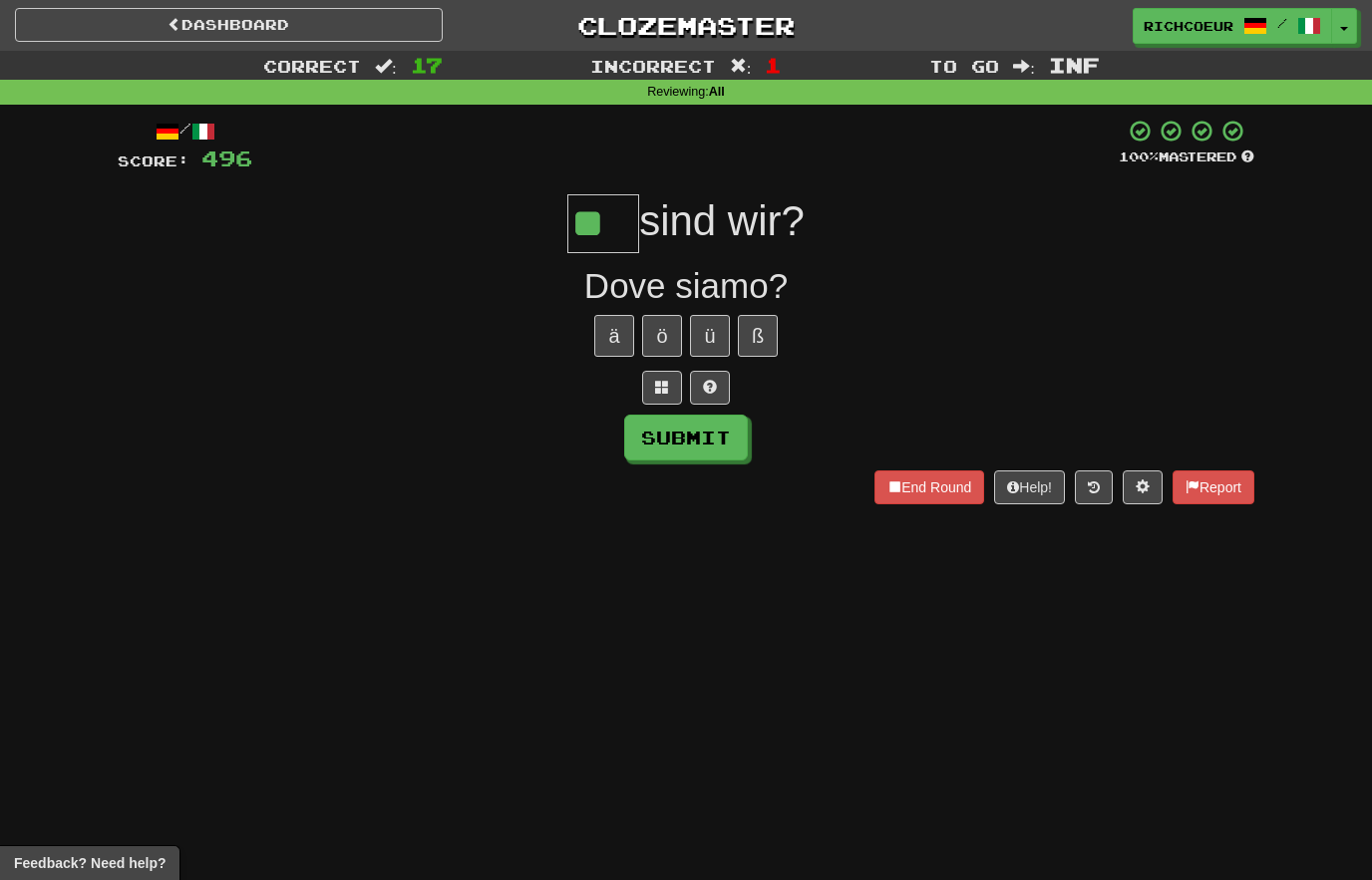 type on "**" 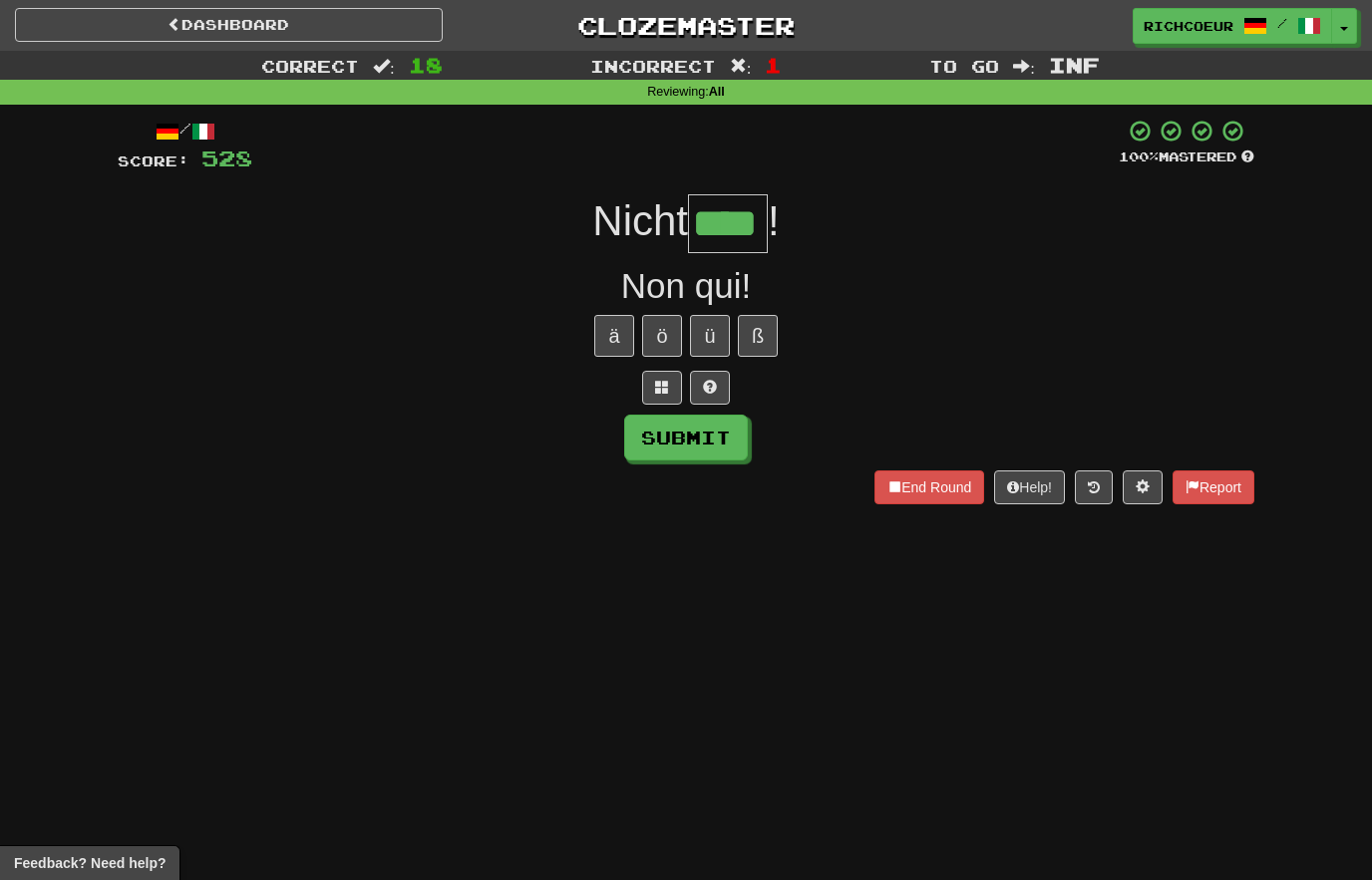 type on "****" 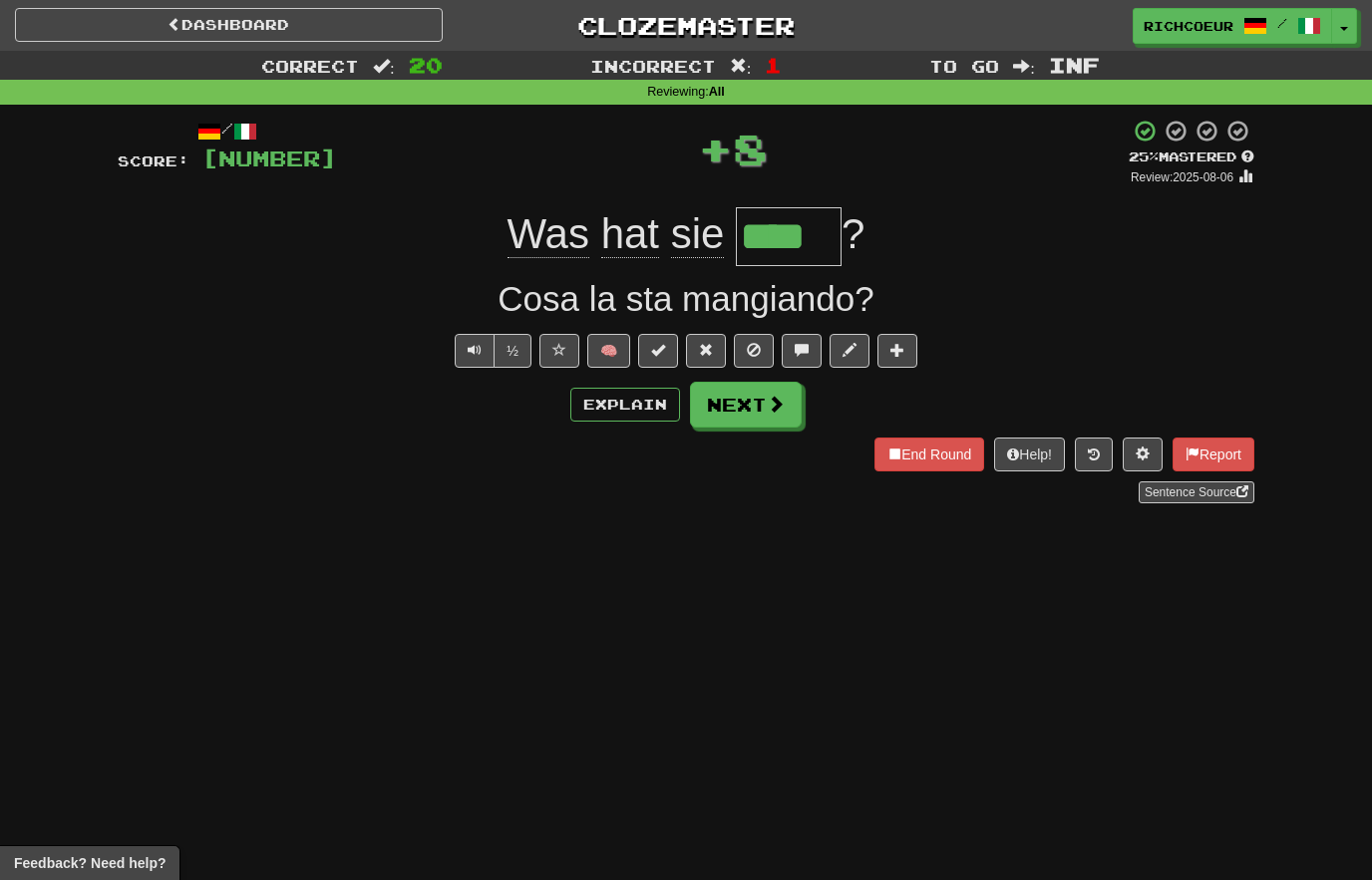 type on "****" 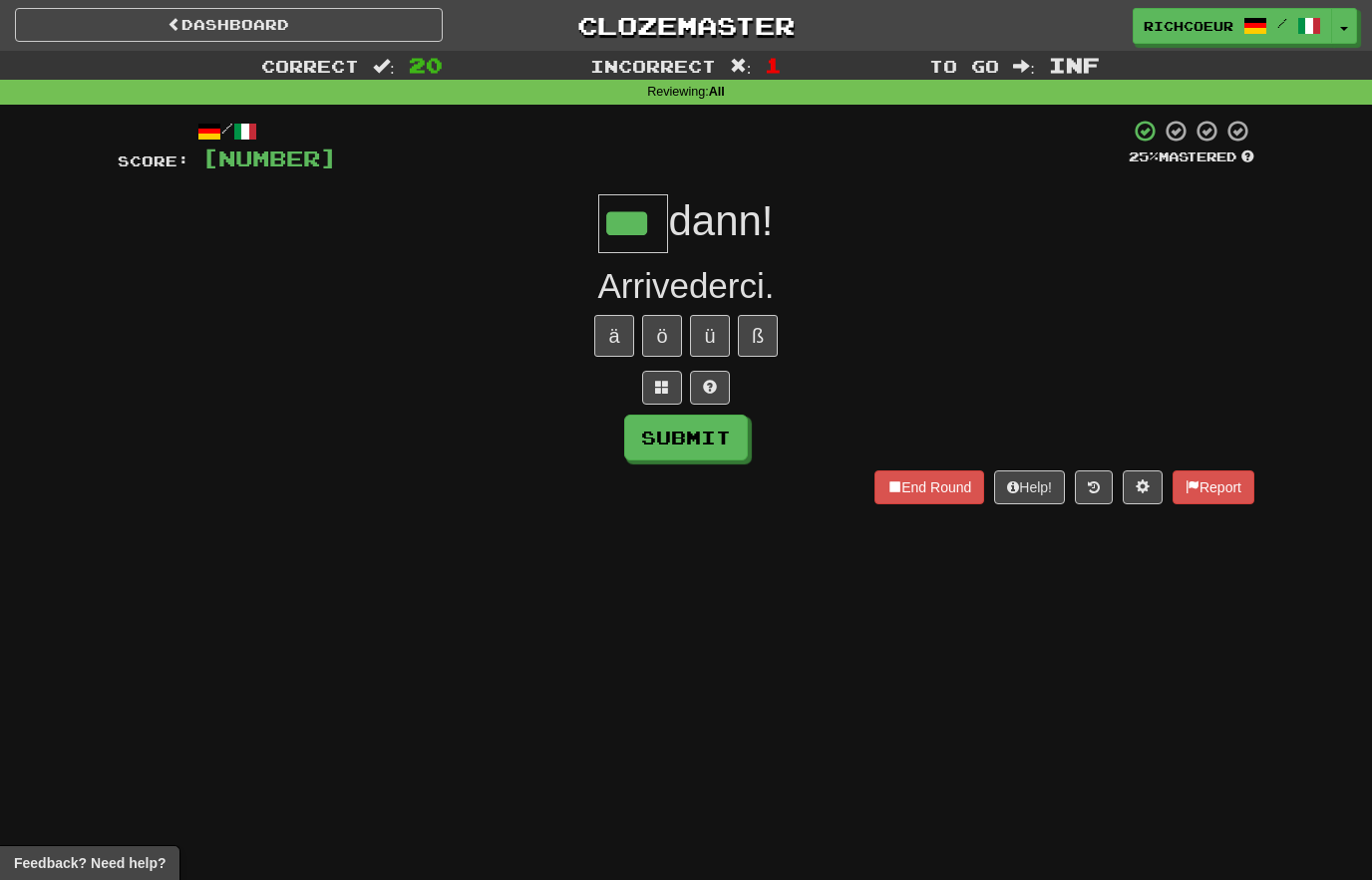 type on "***" 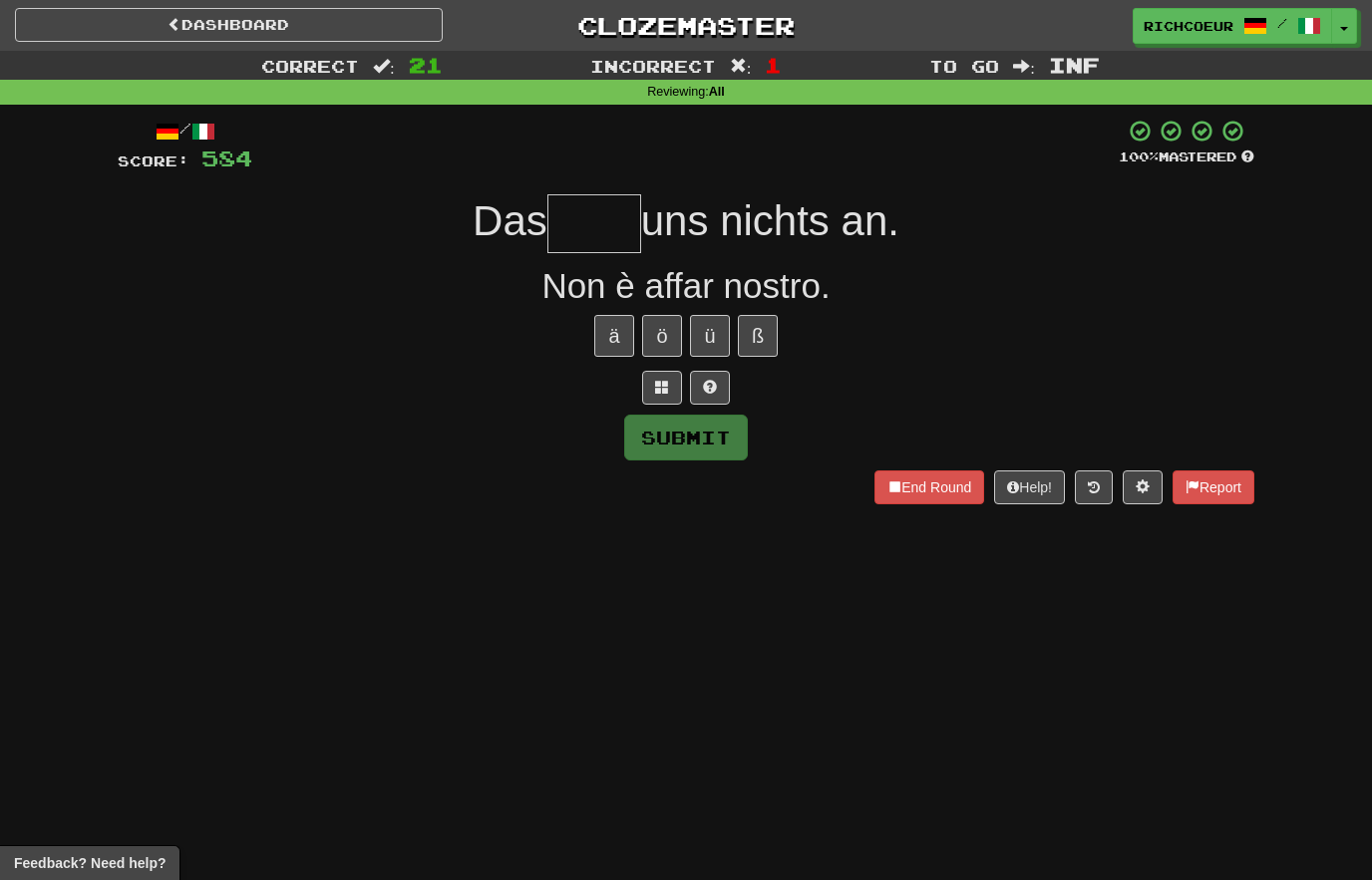 type on "*" 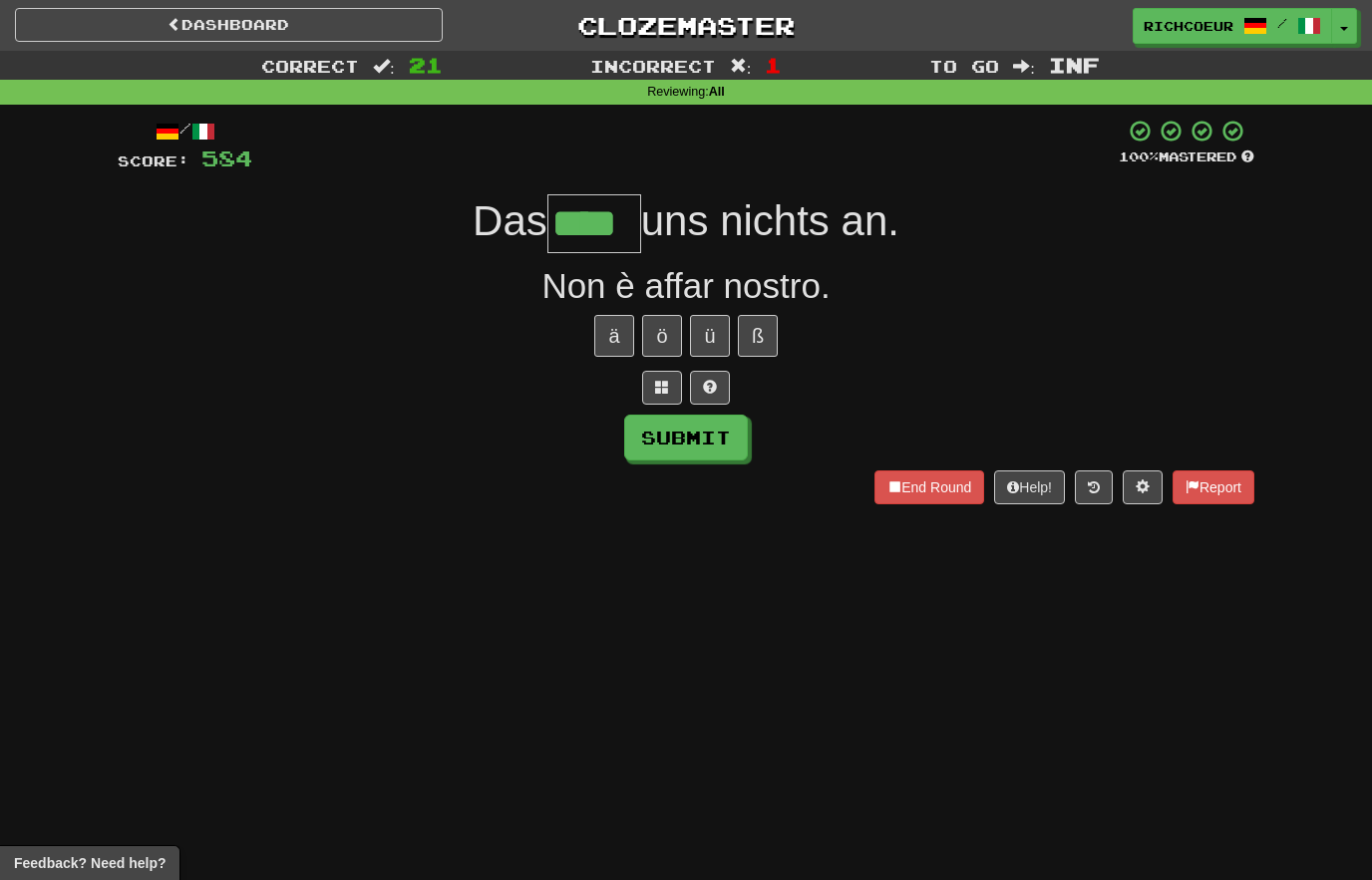 type on "****" 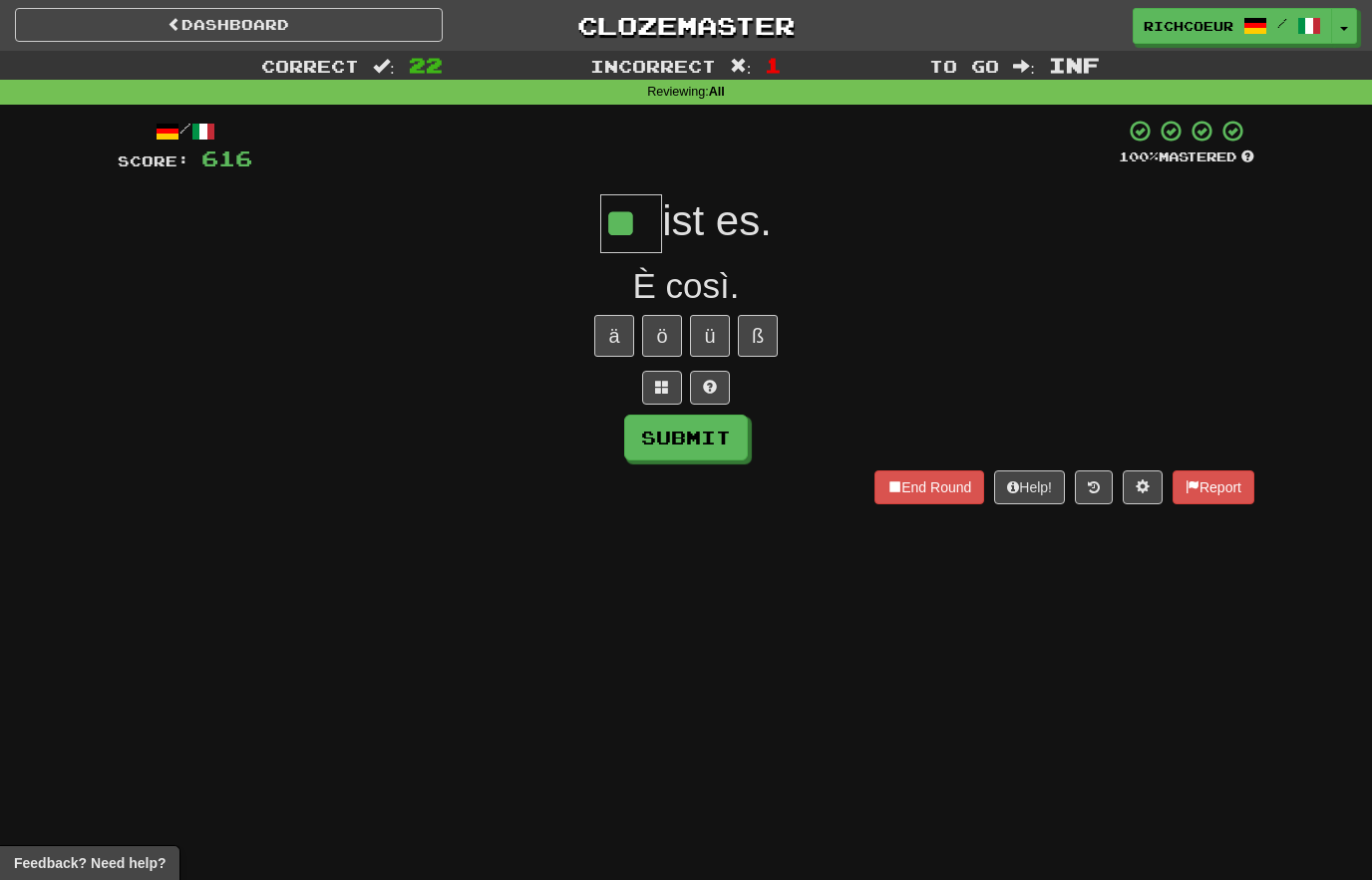 type on "**" 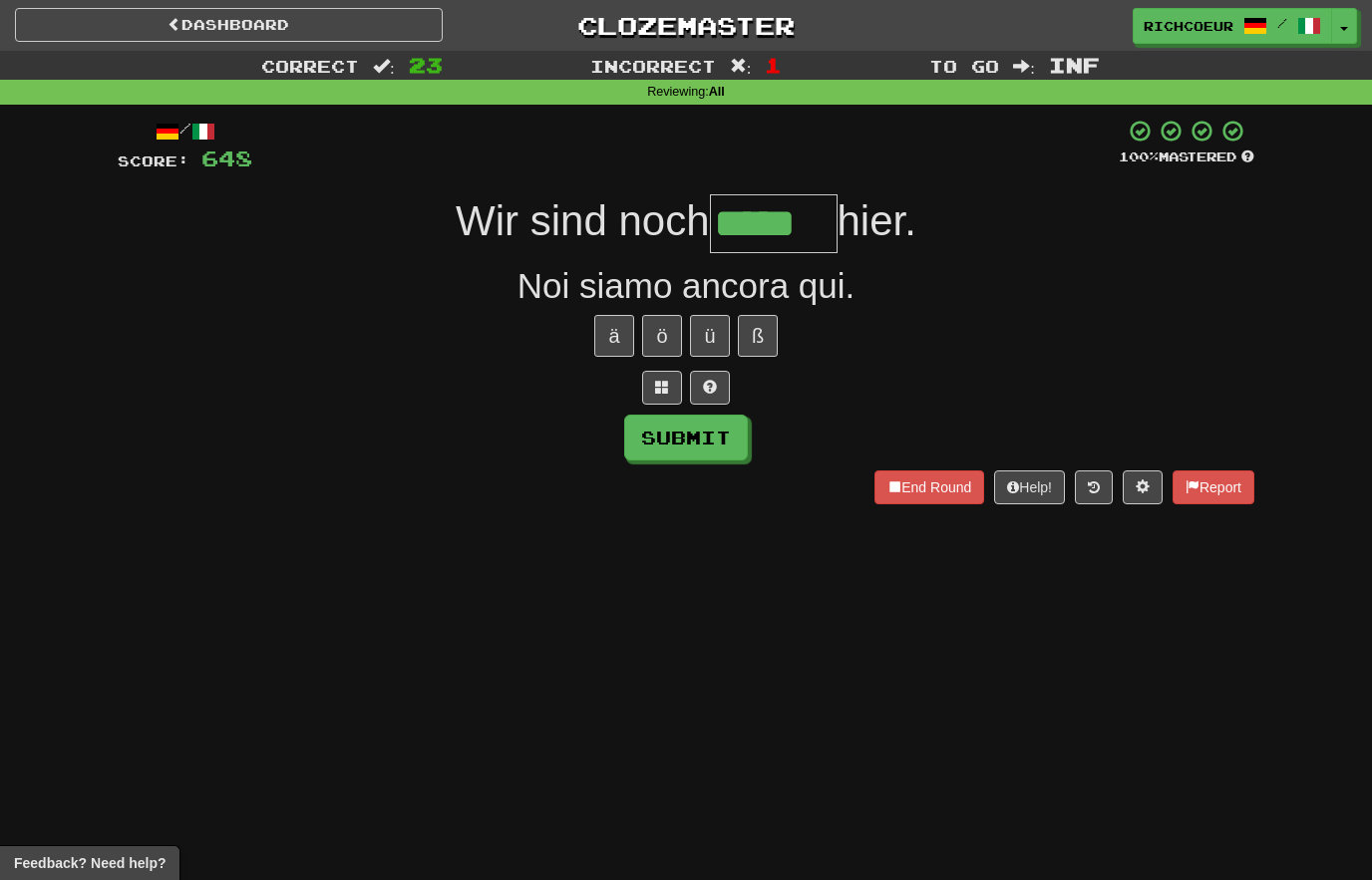 type on "*****" 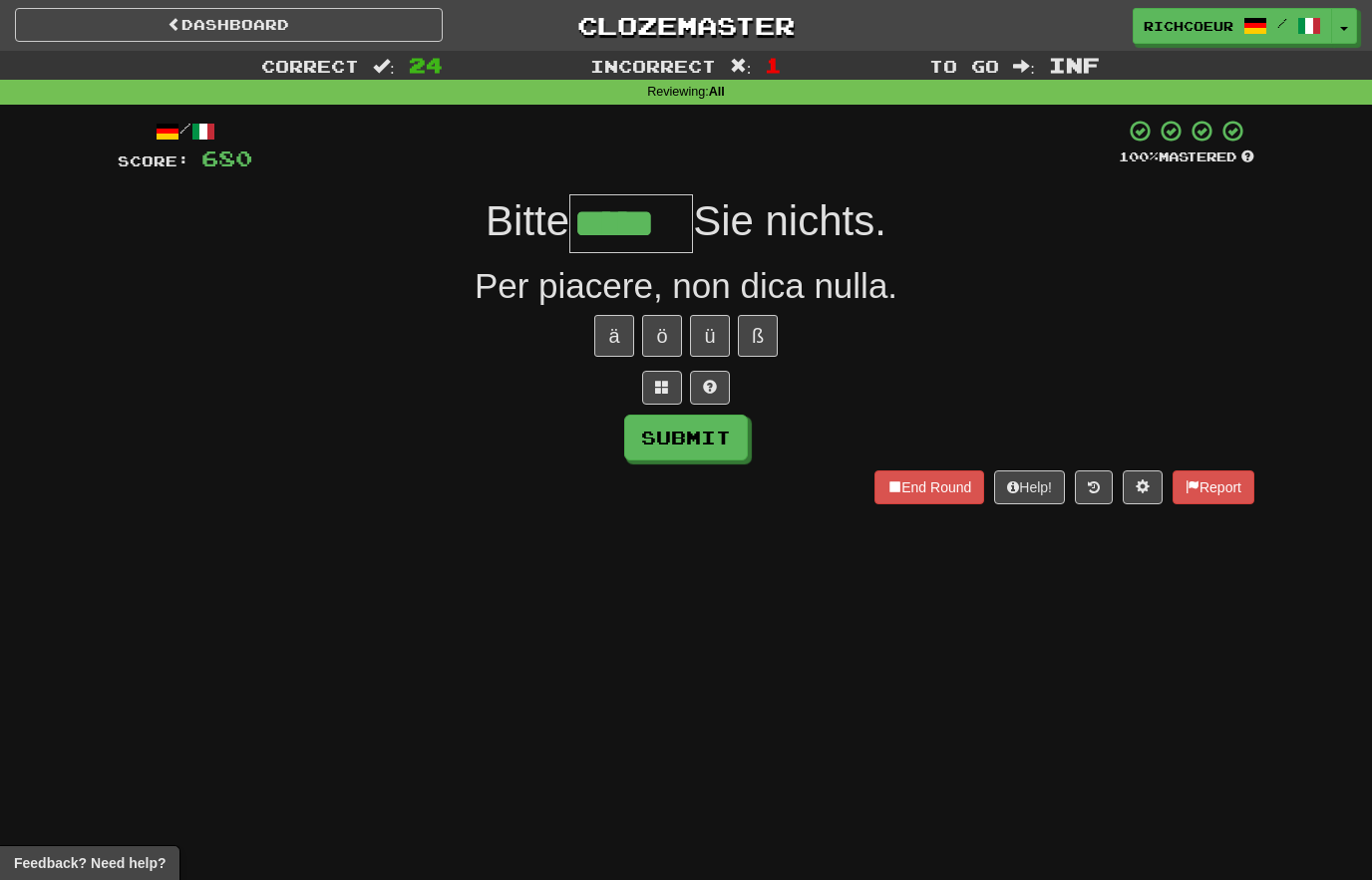 type on "*****" 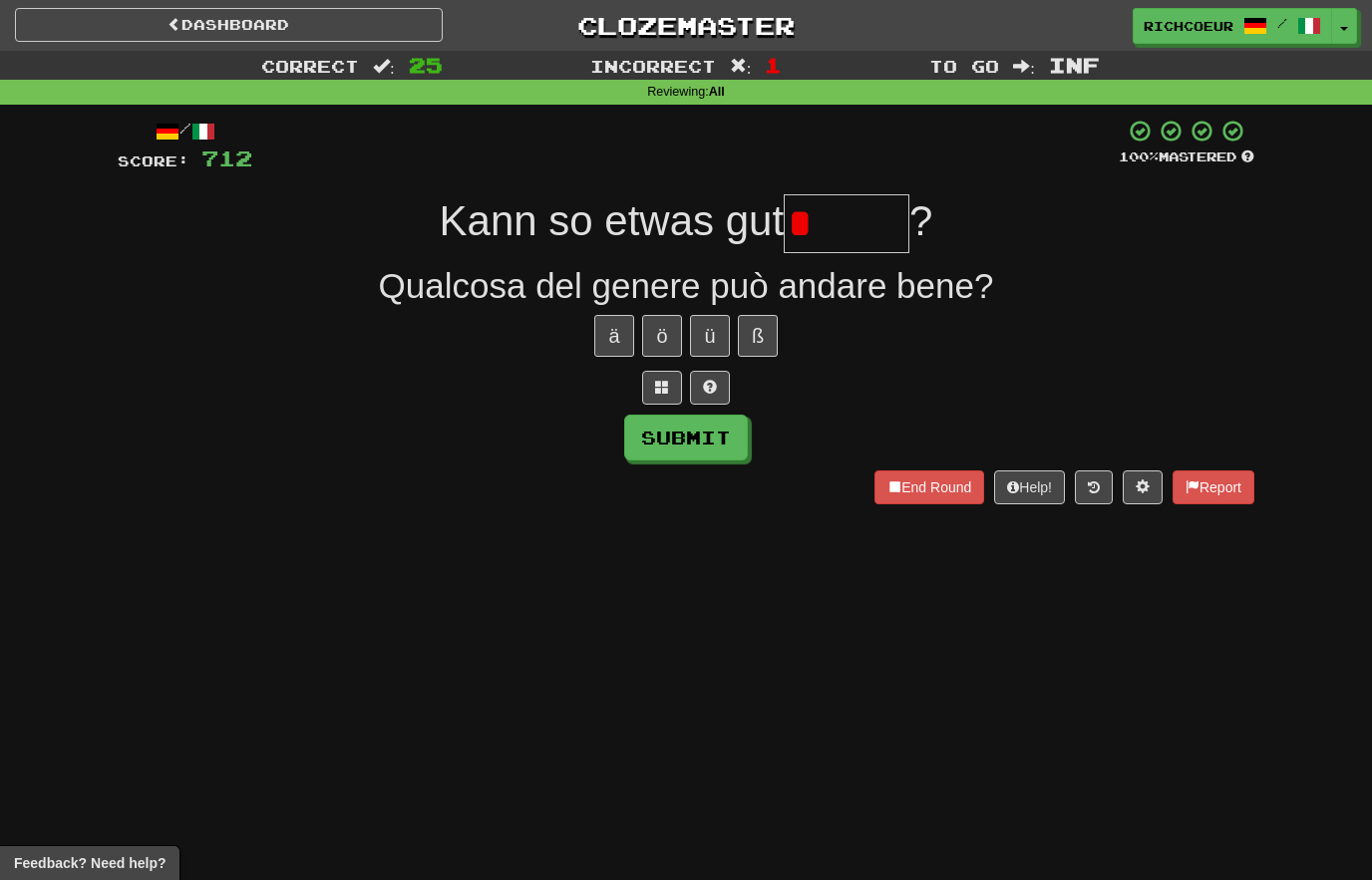type on "*****" 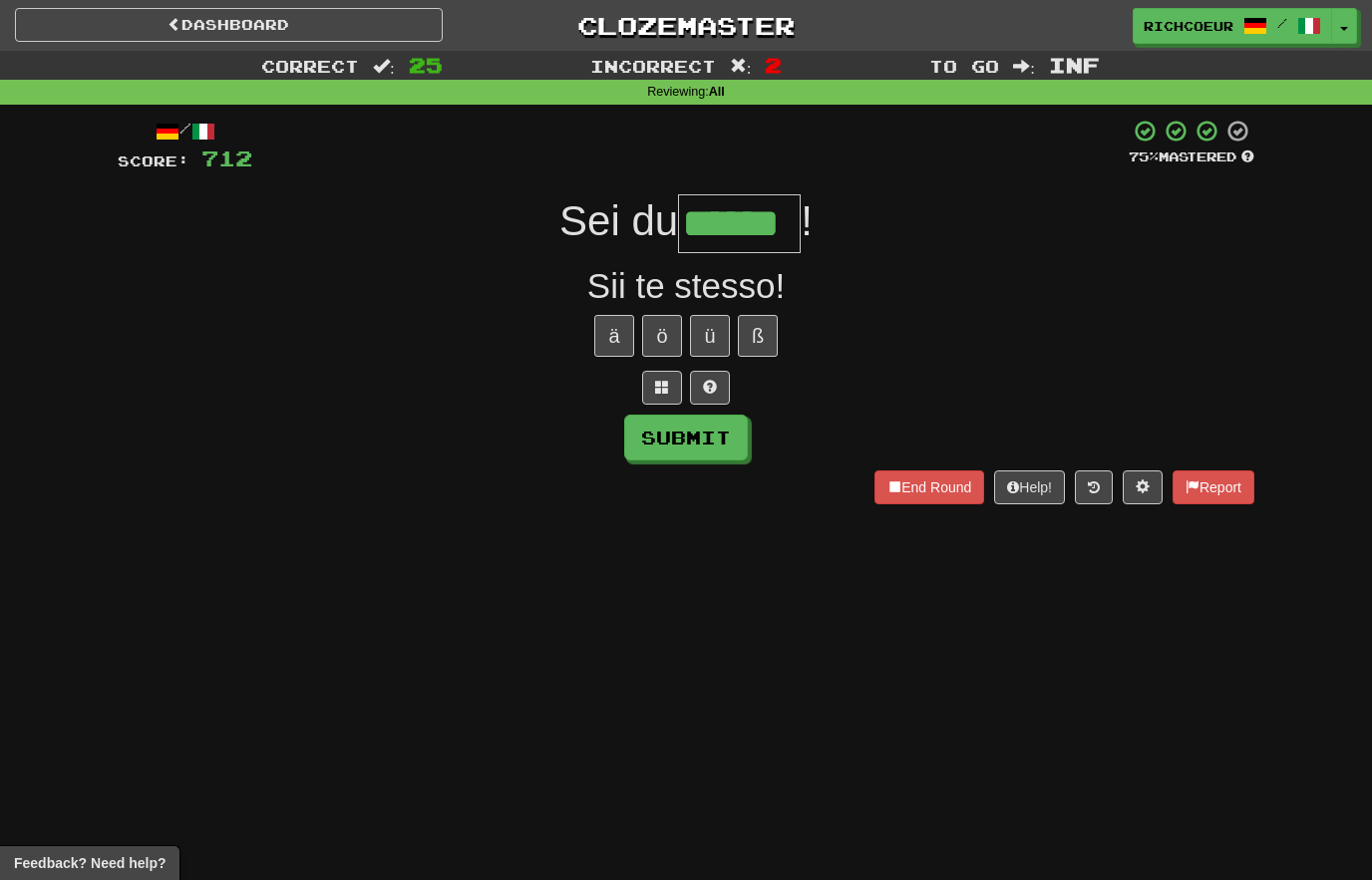 type on "******" 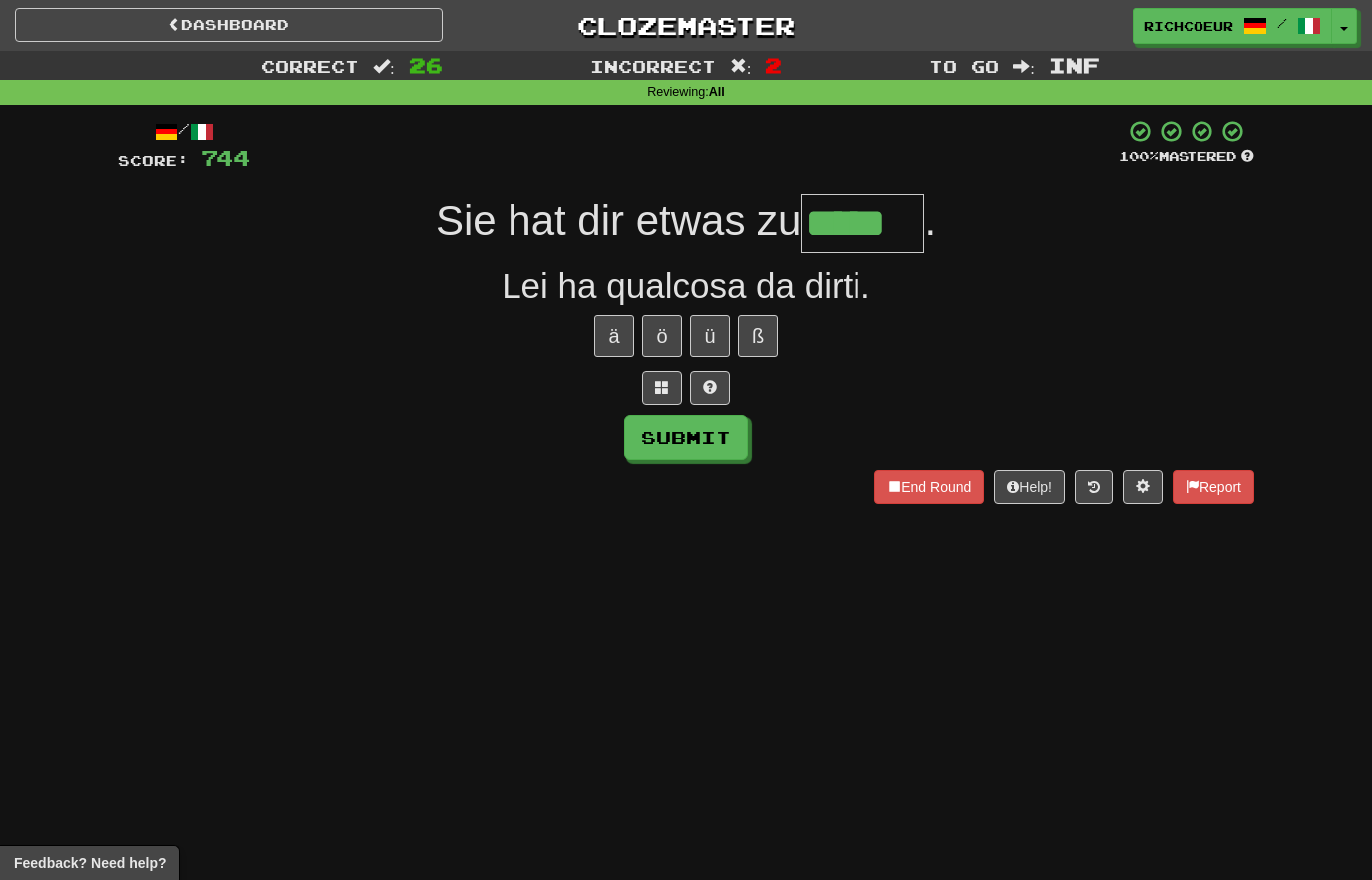 type on "*****" 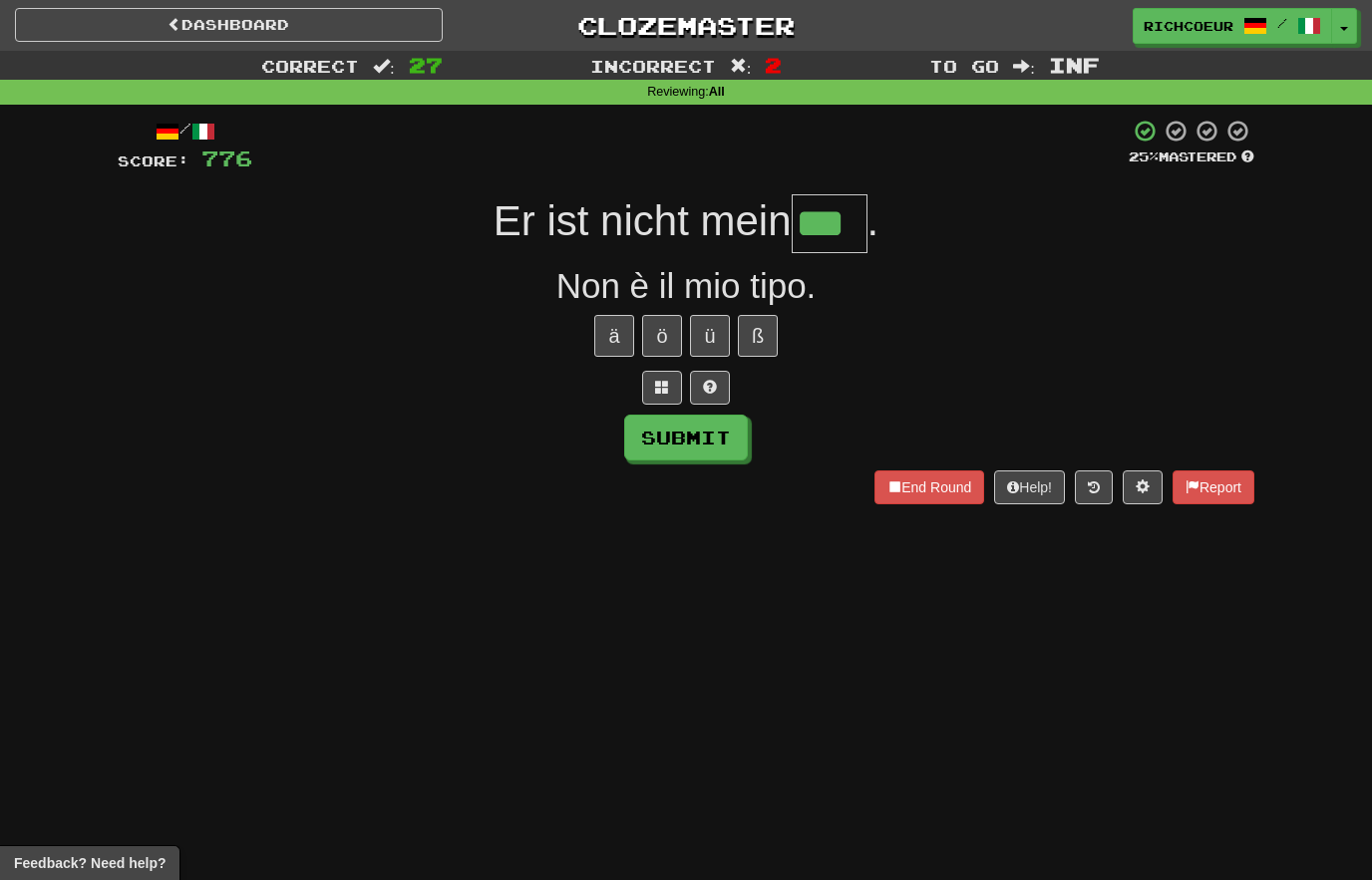 type on "***" 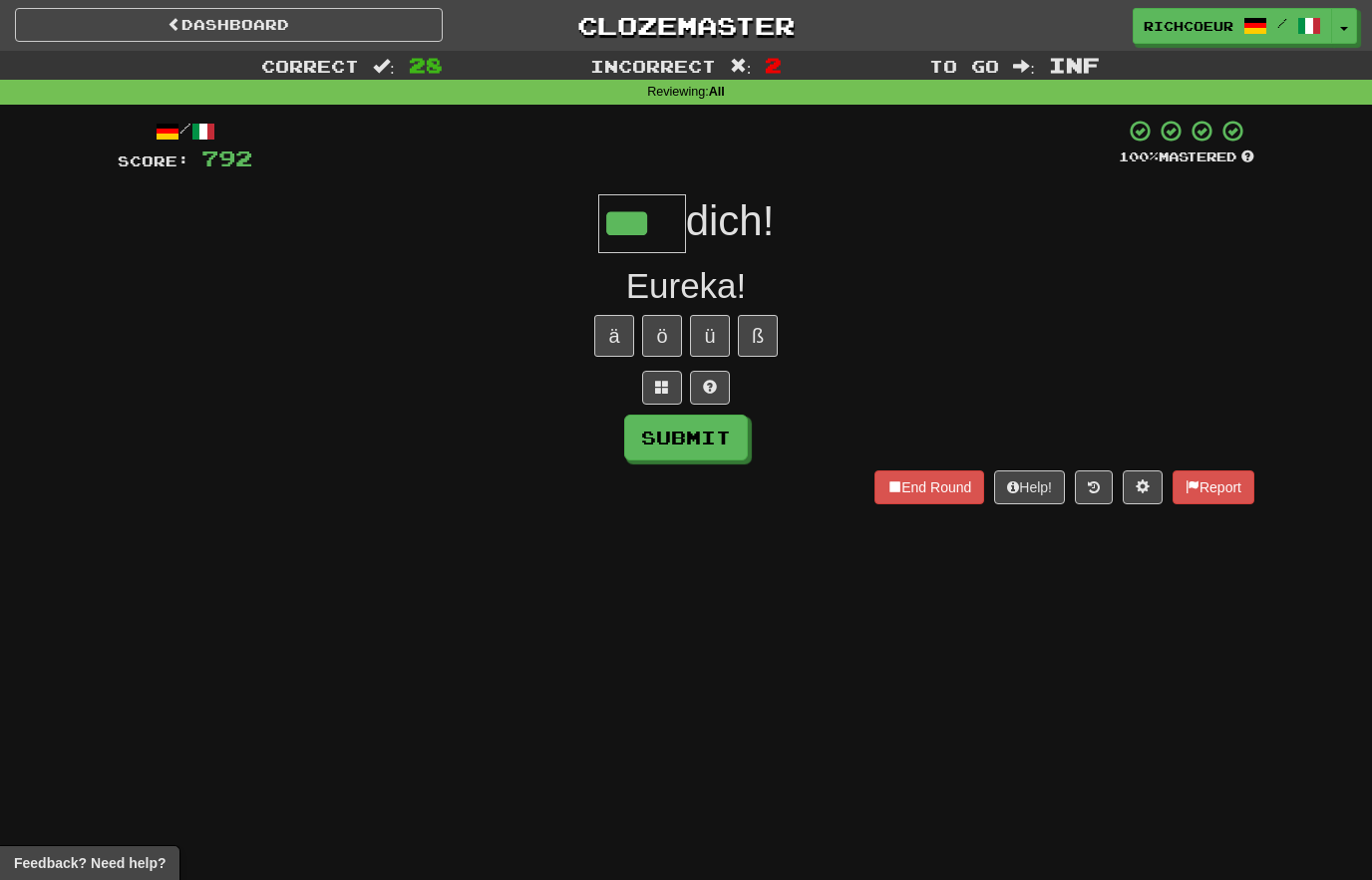 type on "***" 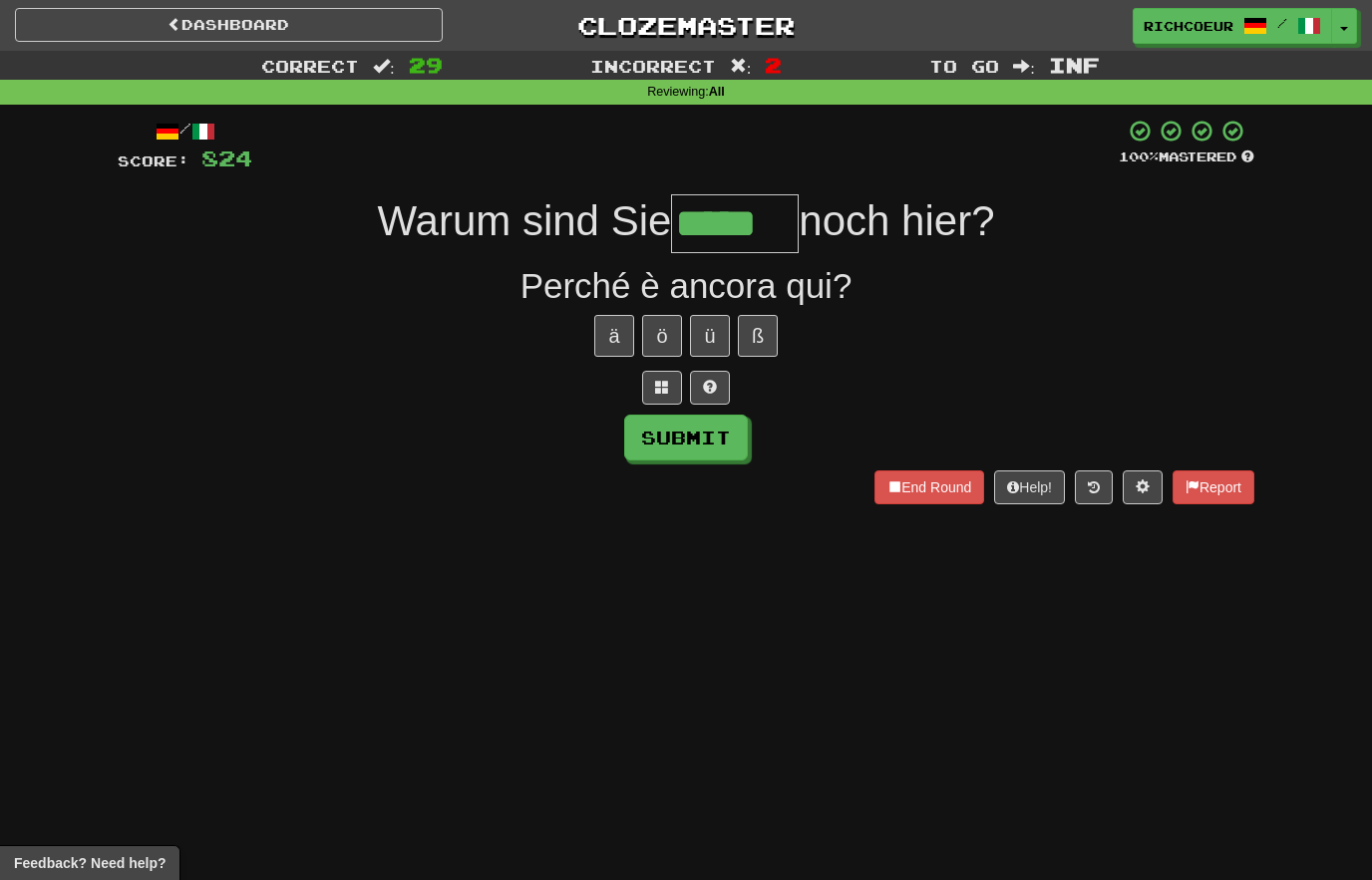 type on "*****" 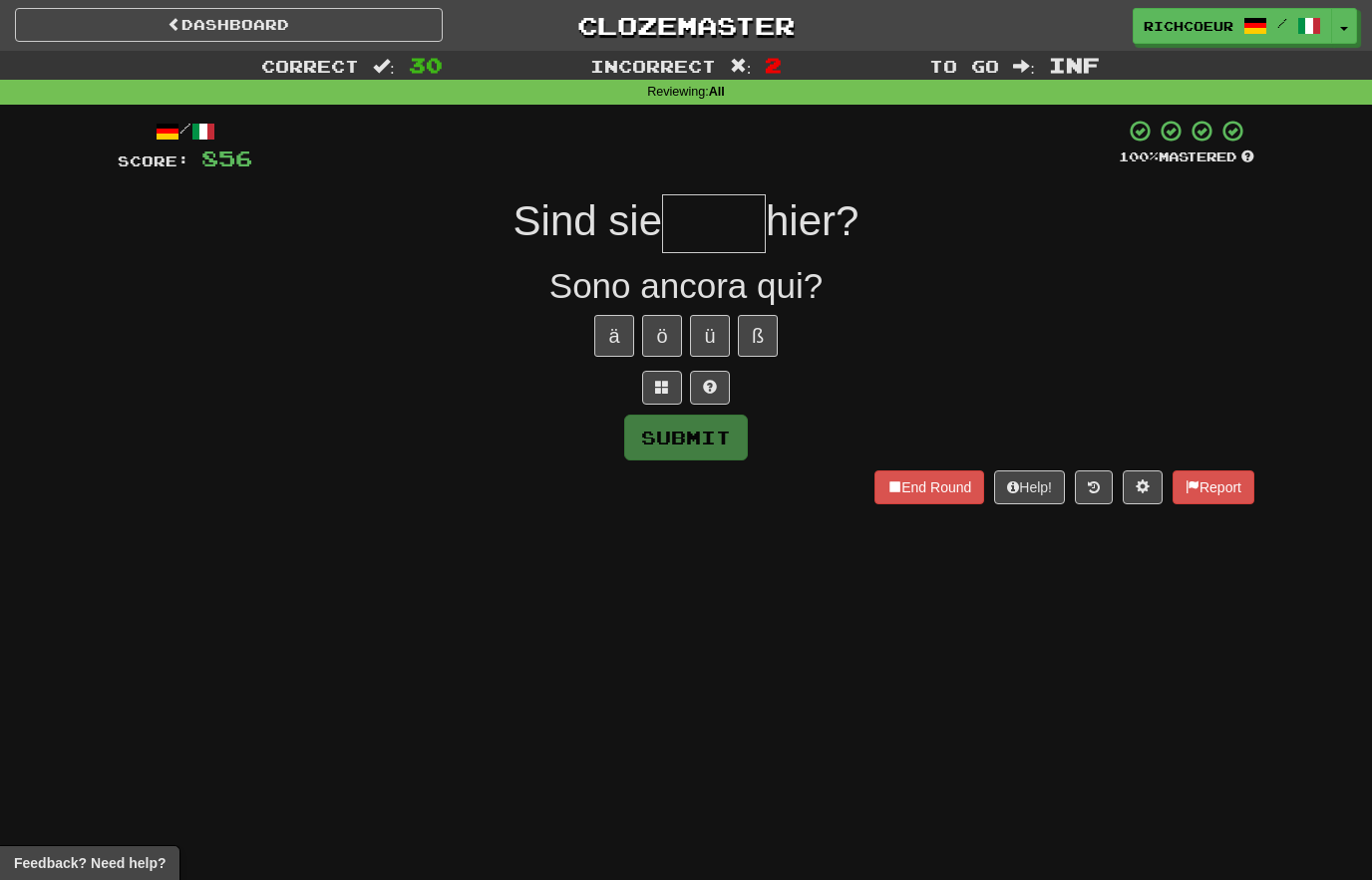 type on "*" 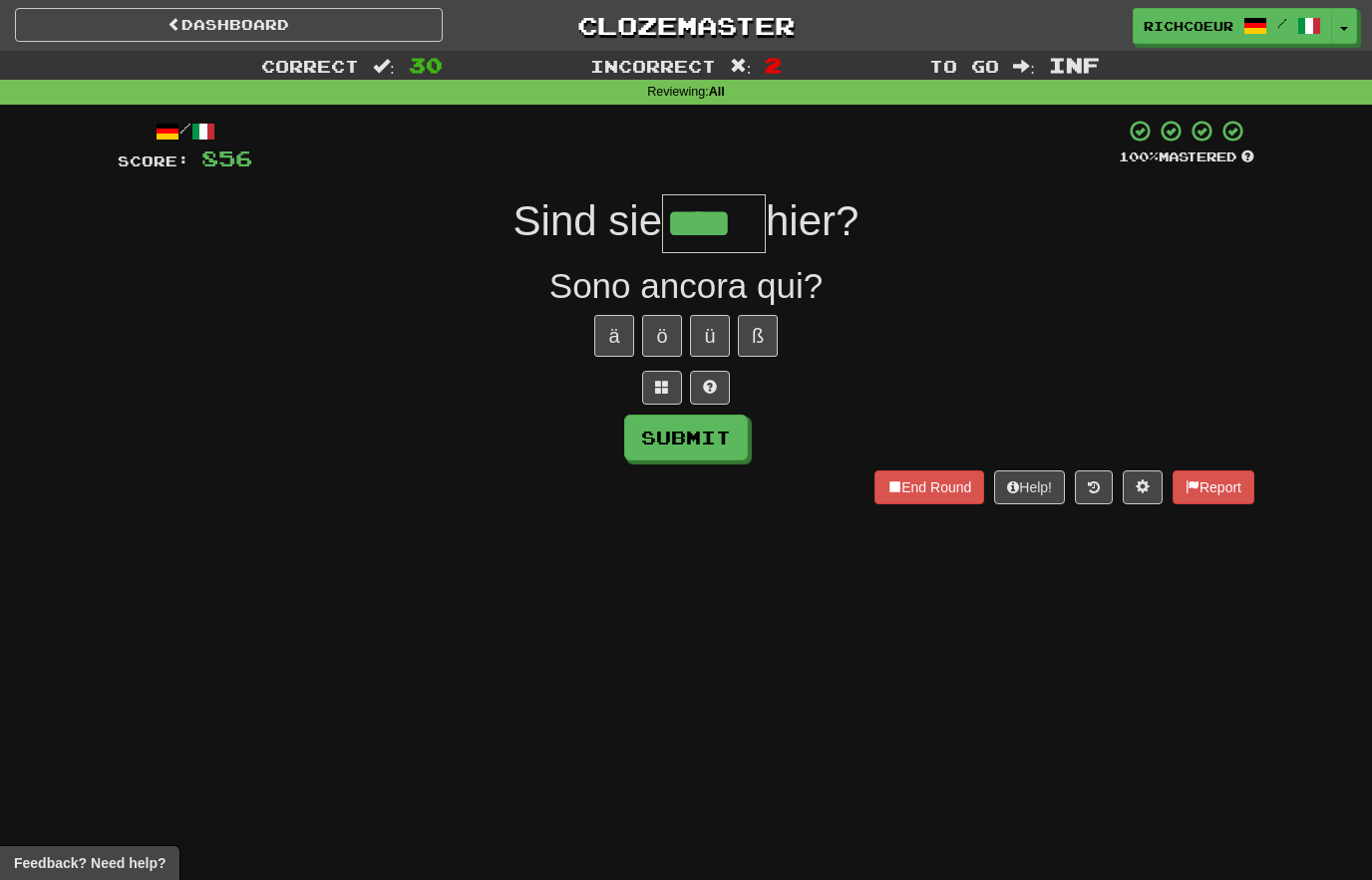 type on "****" 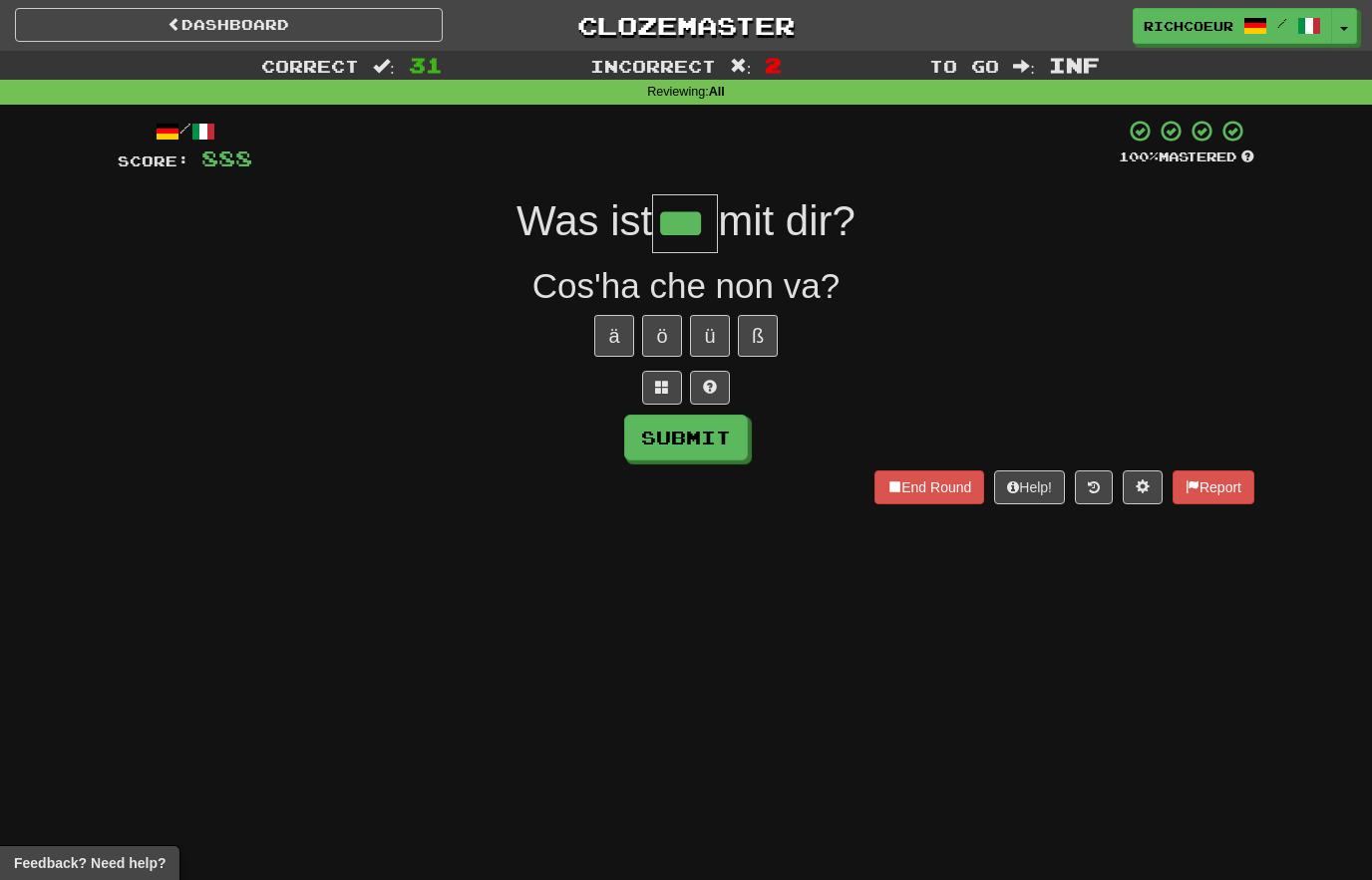type on "***" 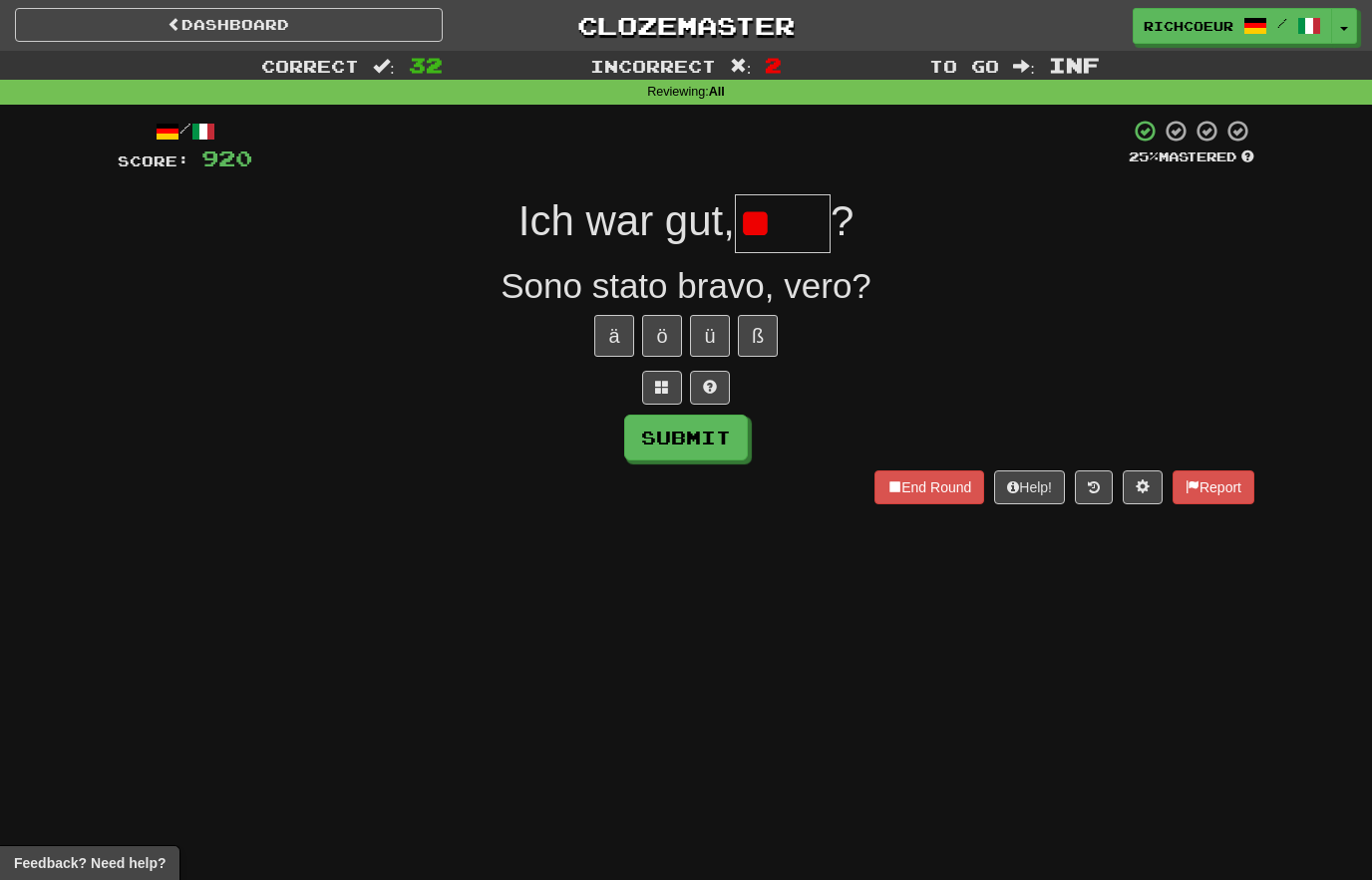 type on "*" 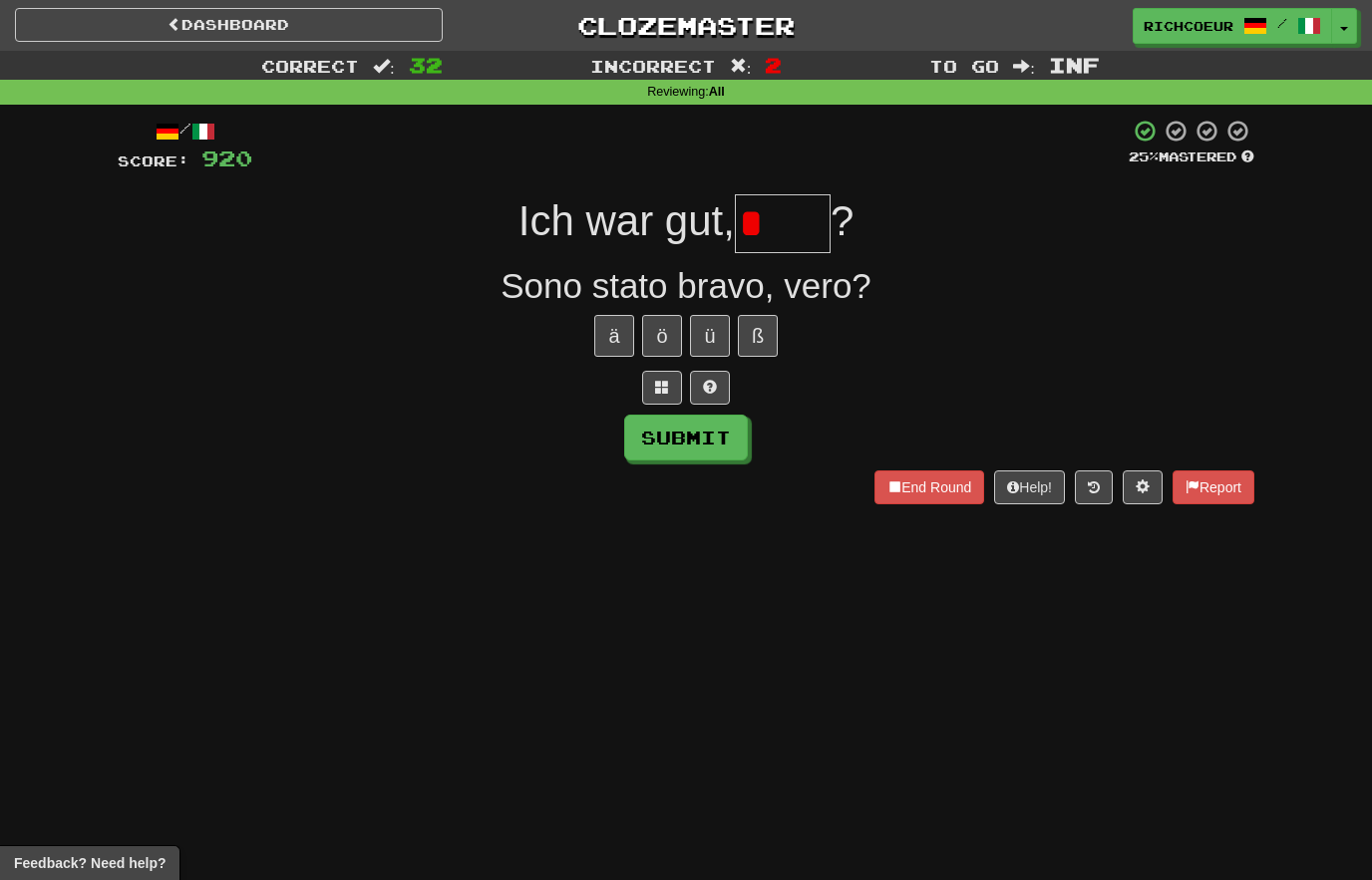 type on "****" 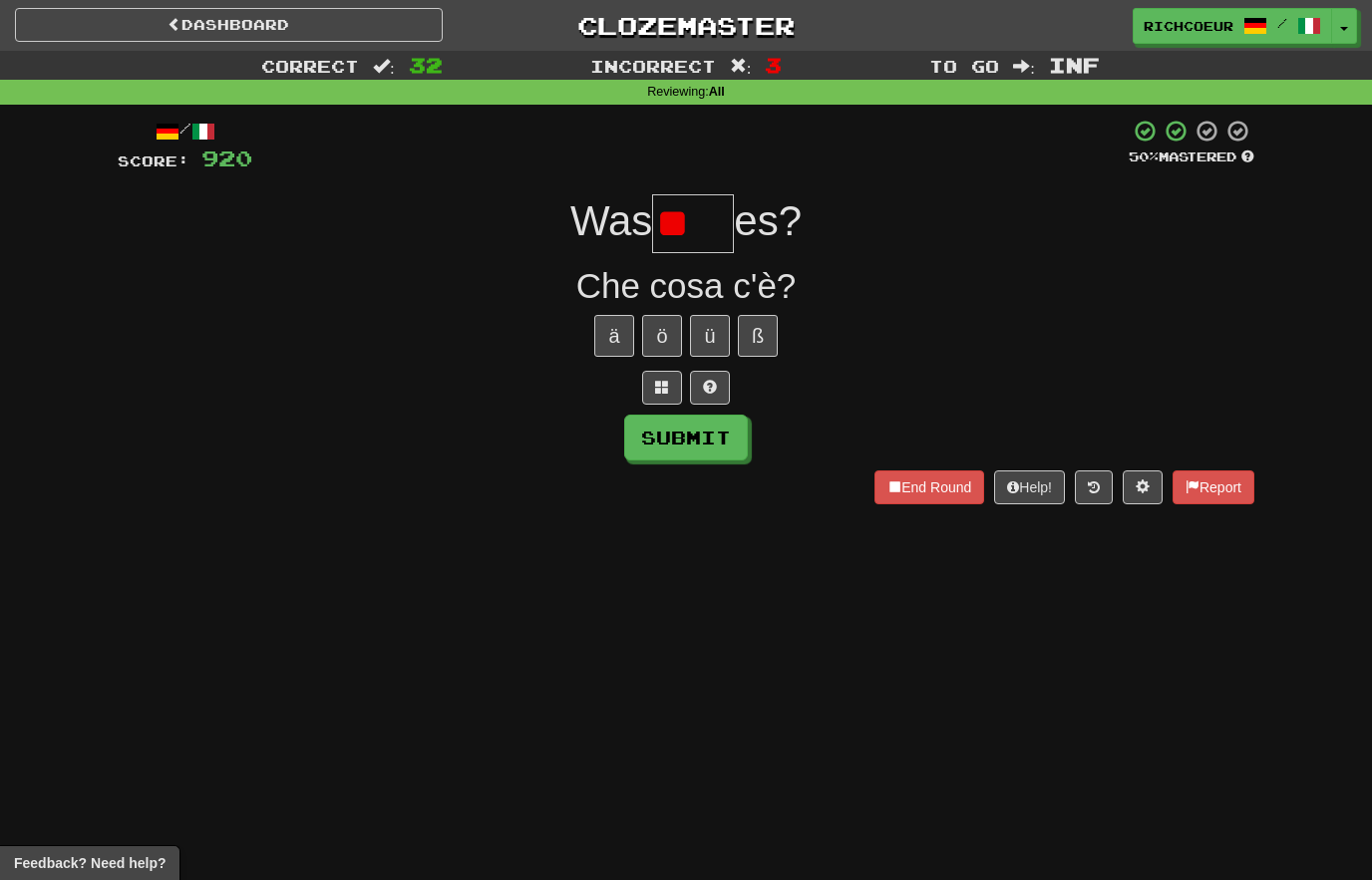 type on "*" 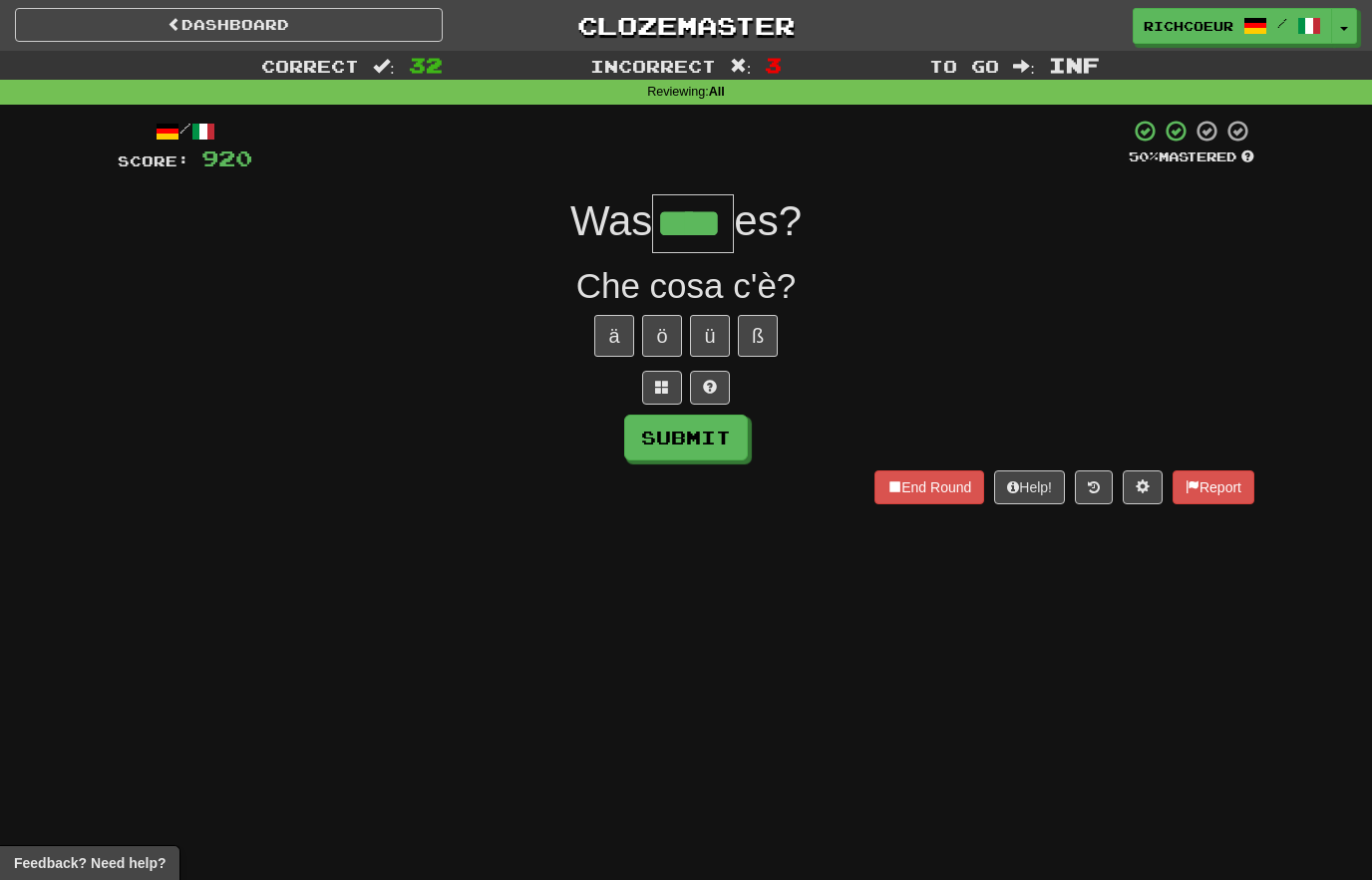 type on "****" 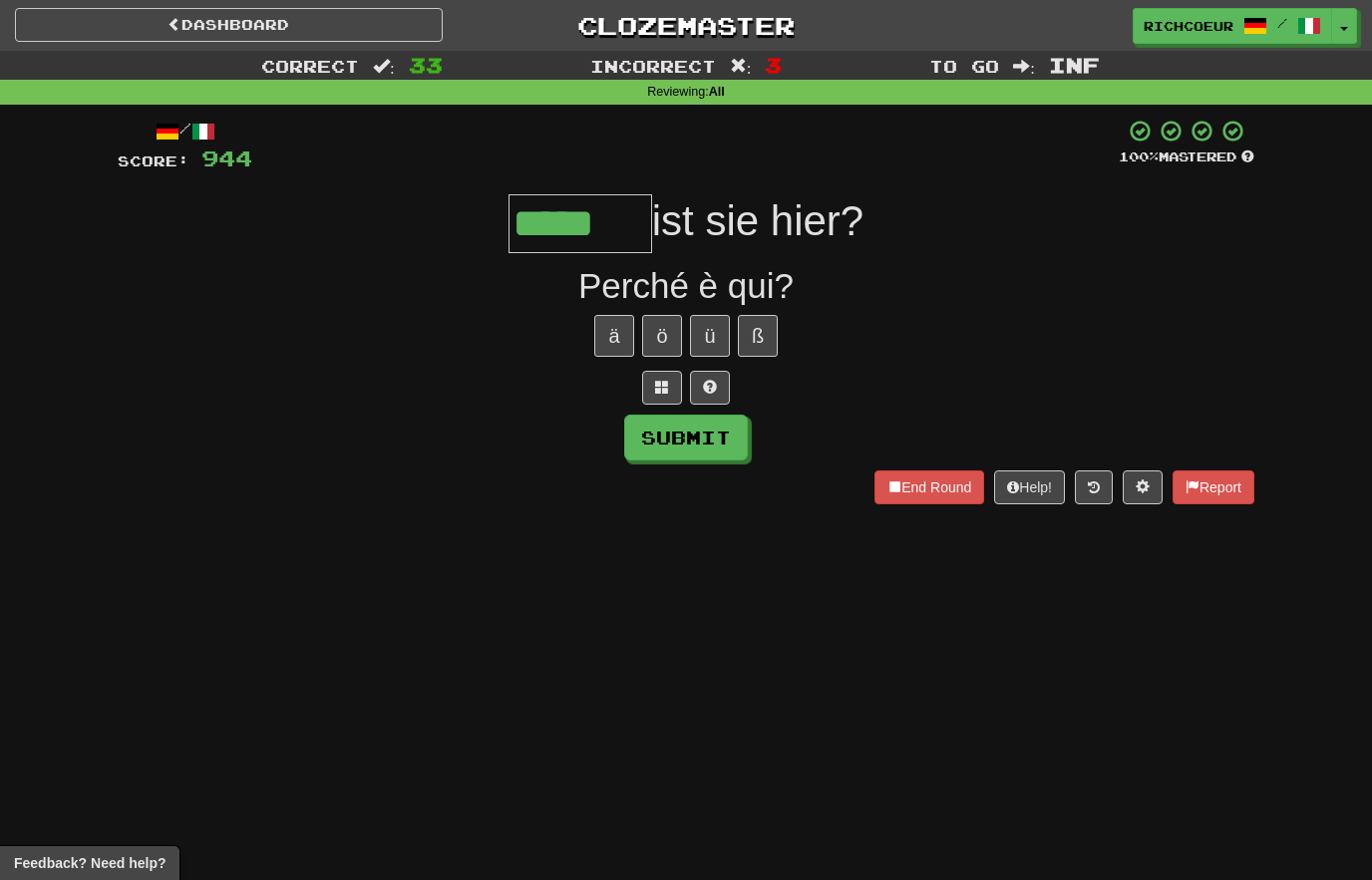 type on "*****" 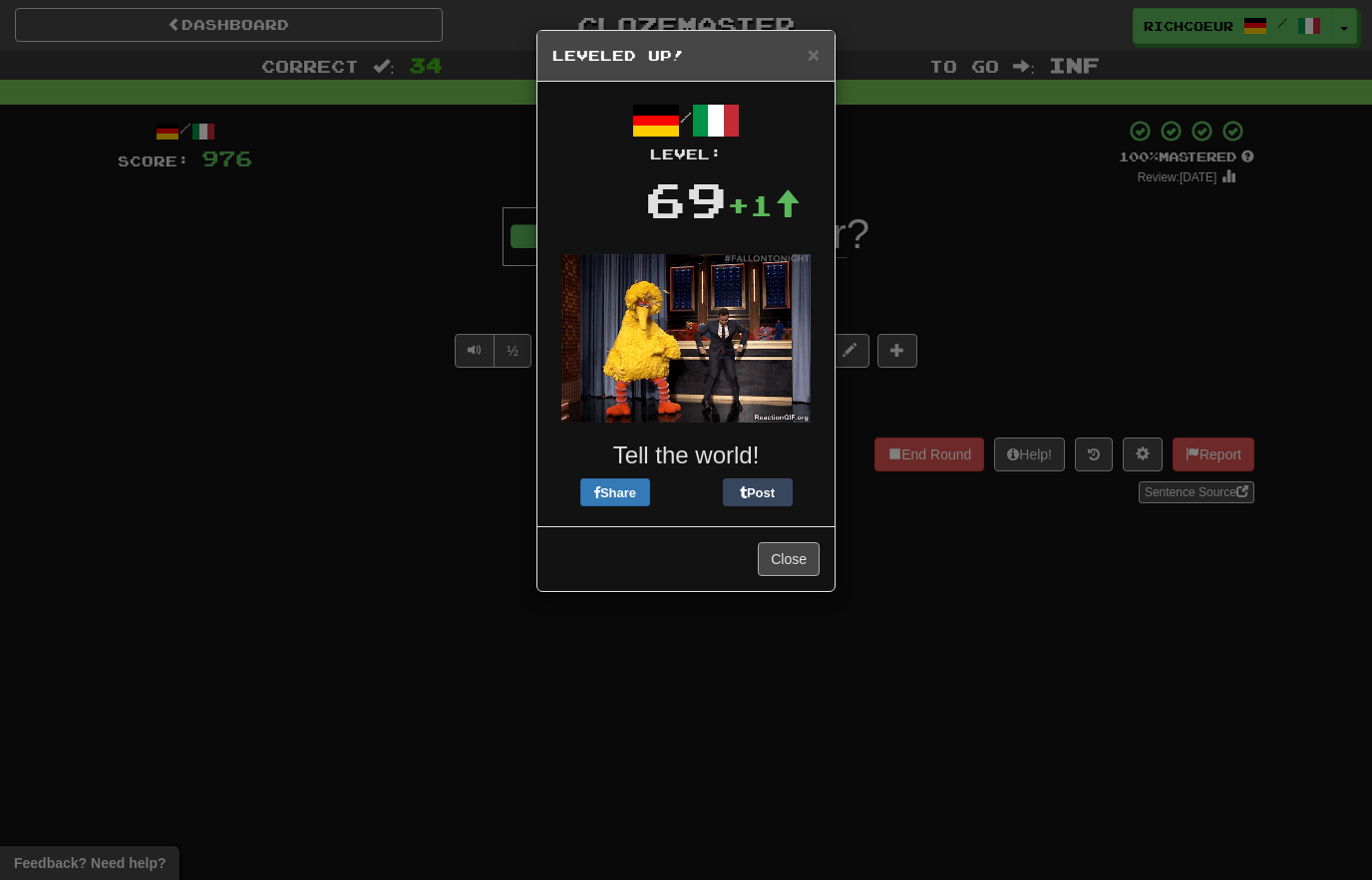 click on "Close" at bounding box center (789, 559) 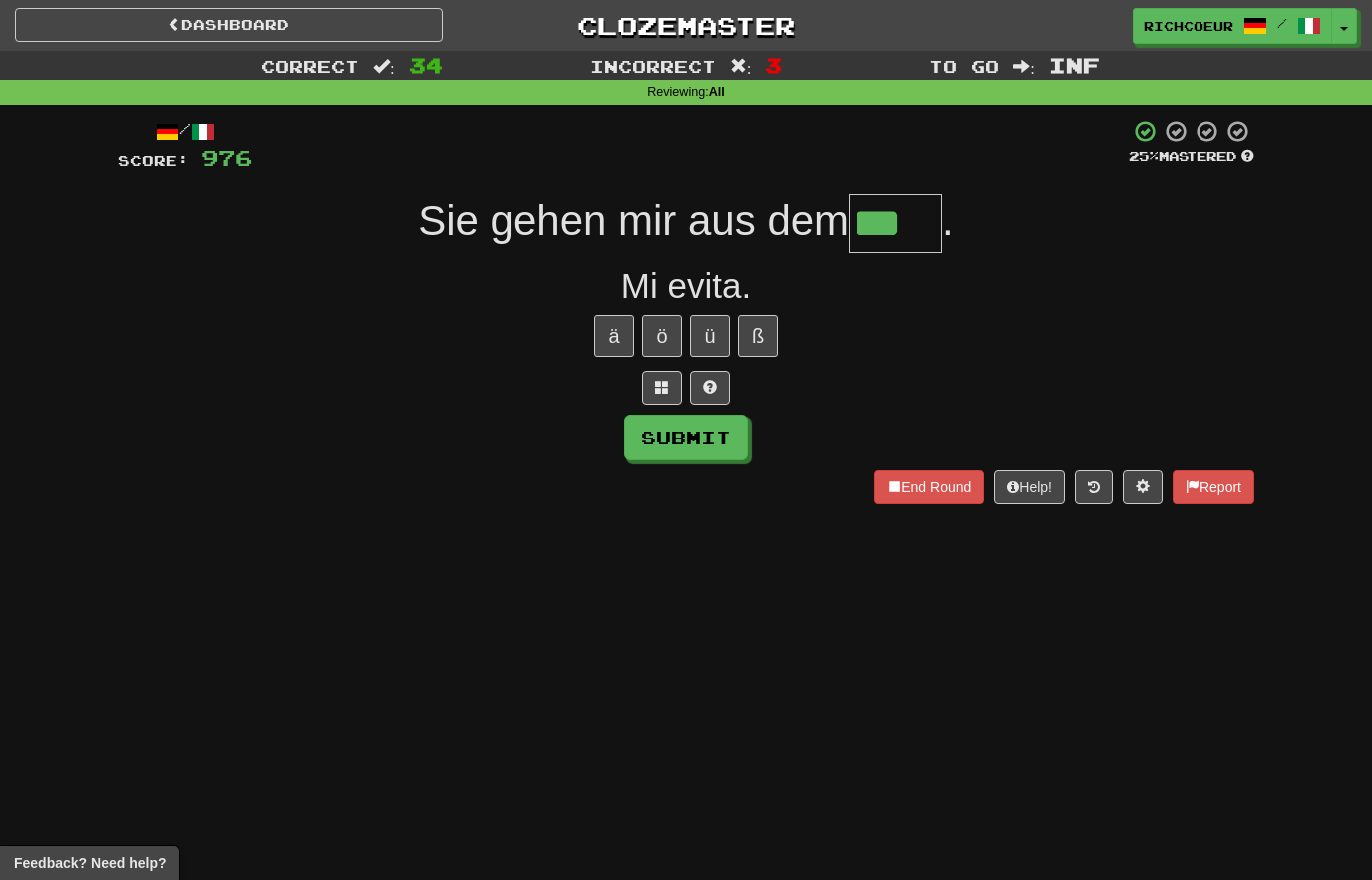 type on "***" 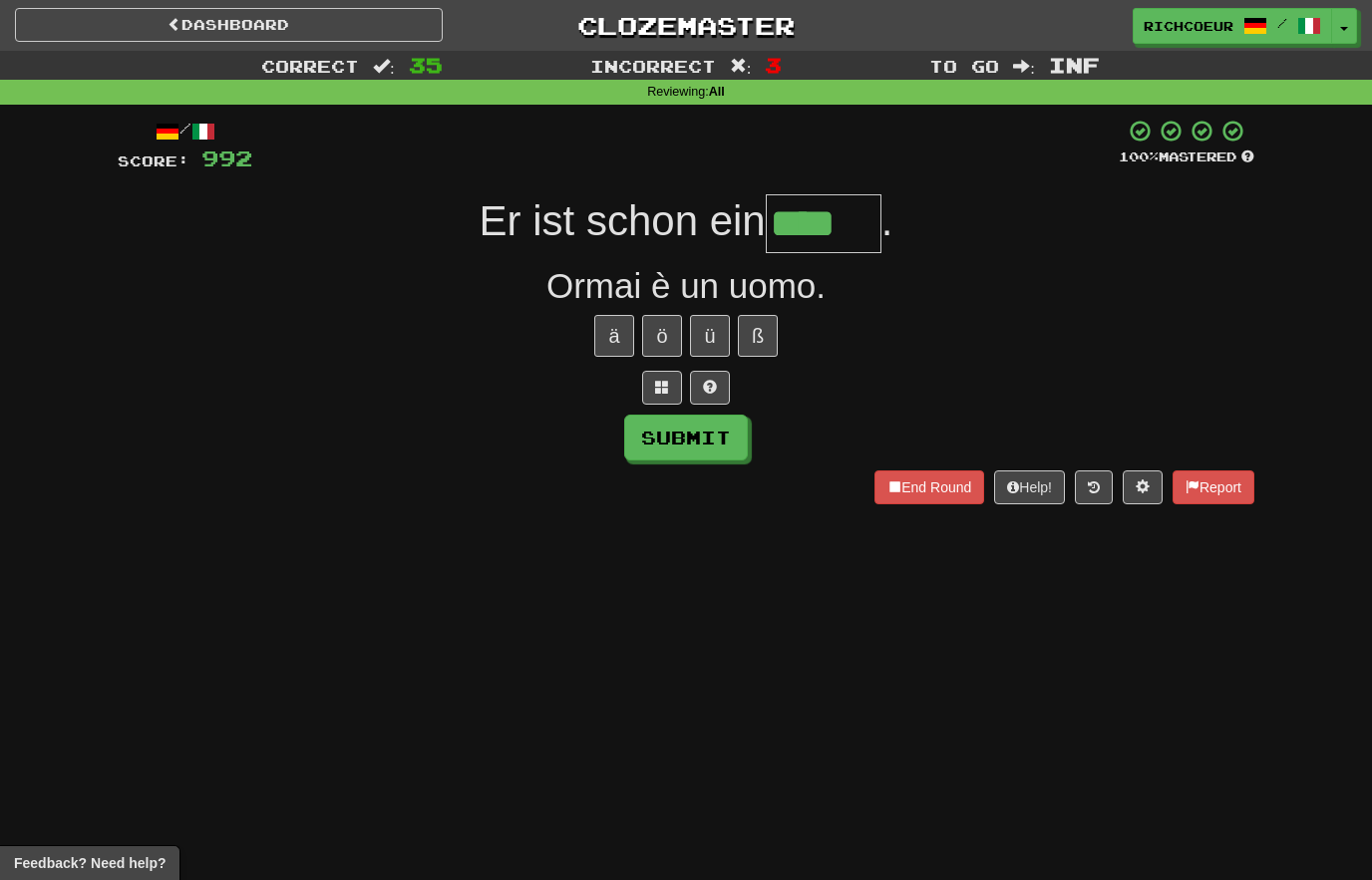 type on "****" 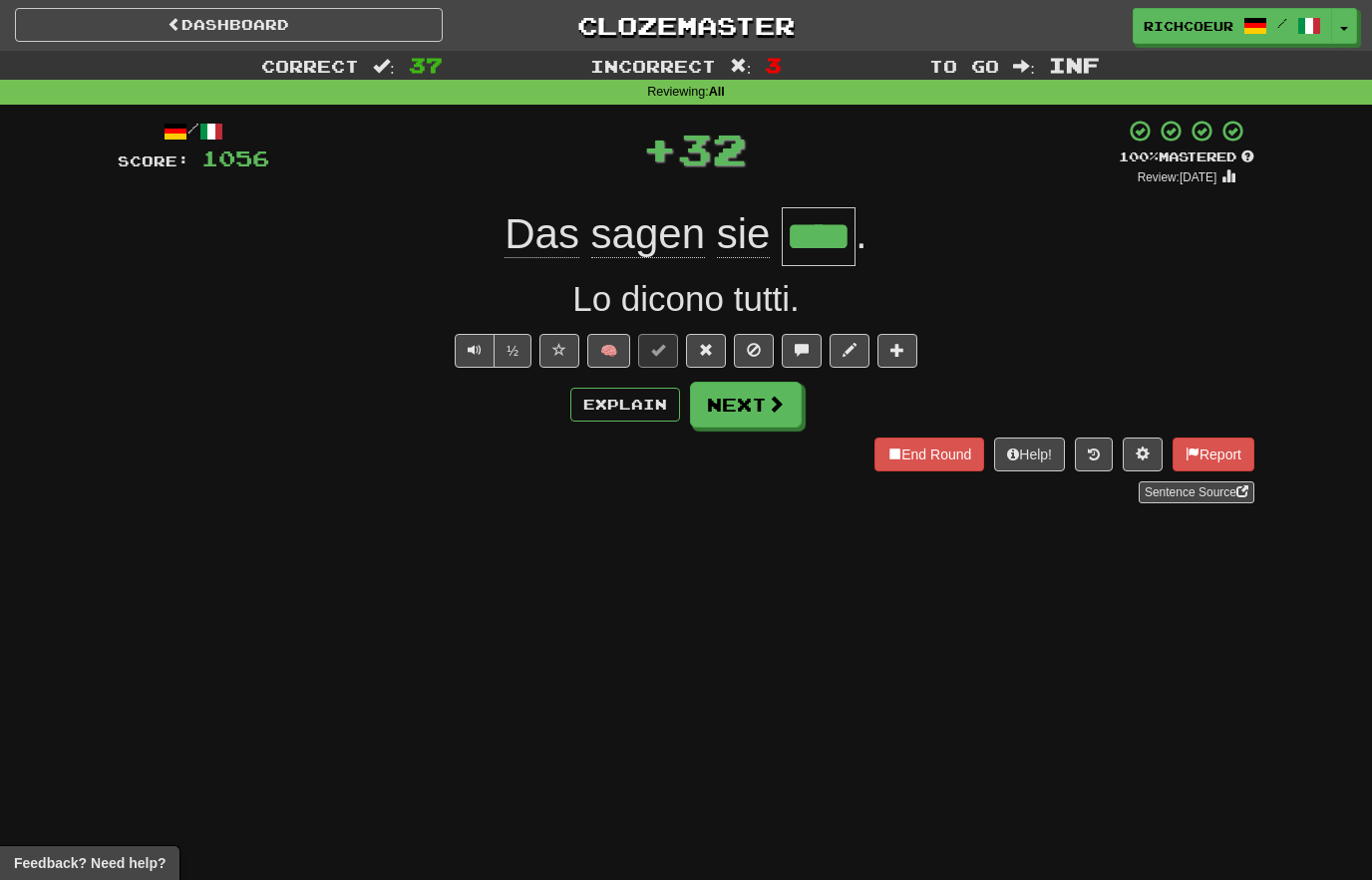 type on "****" 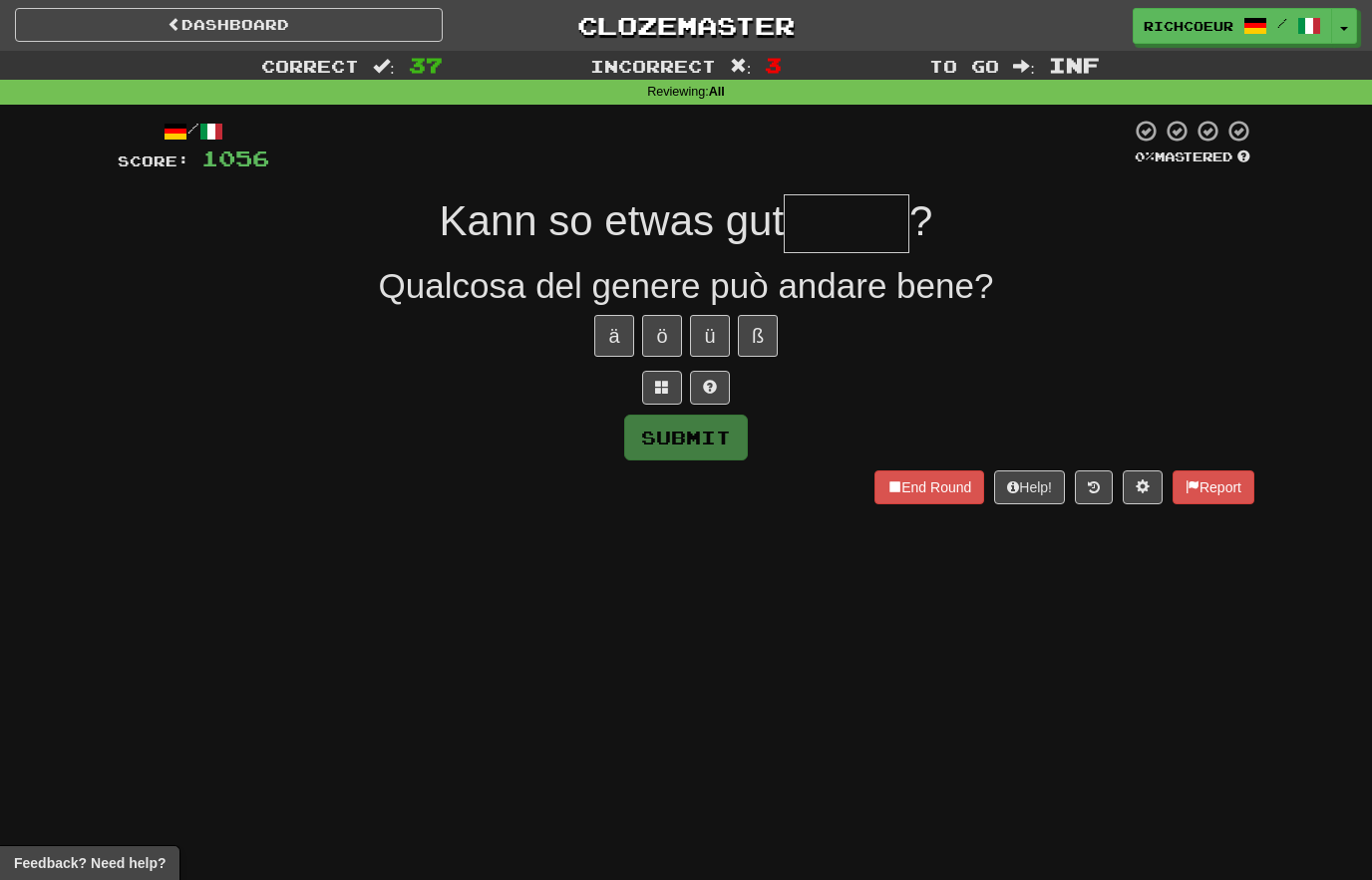 type on "*" 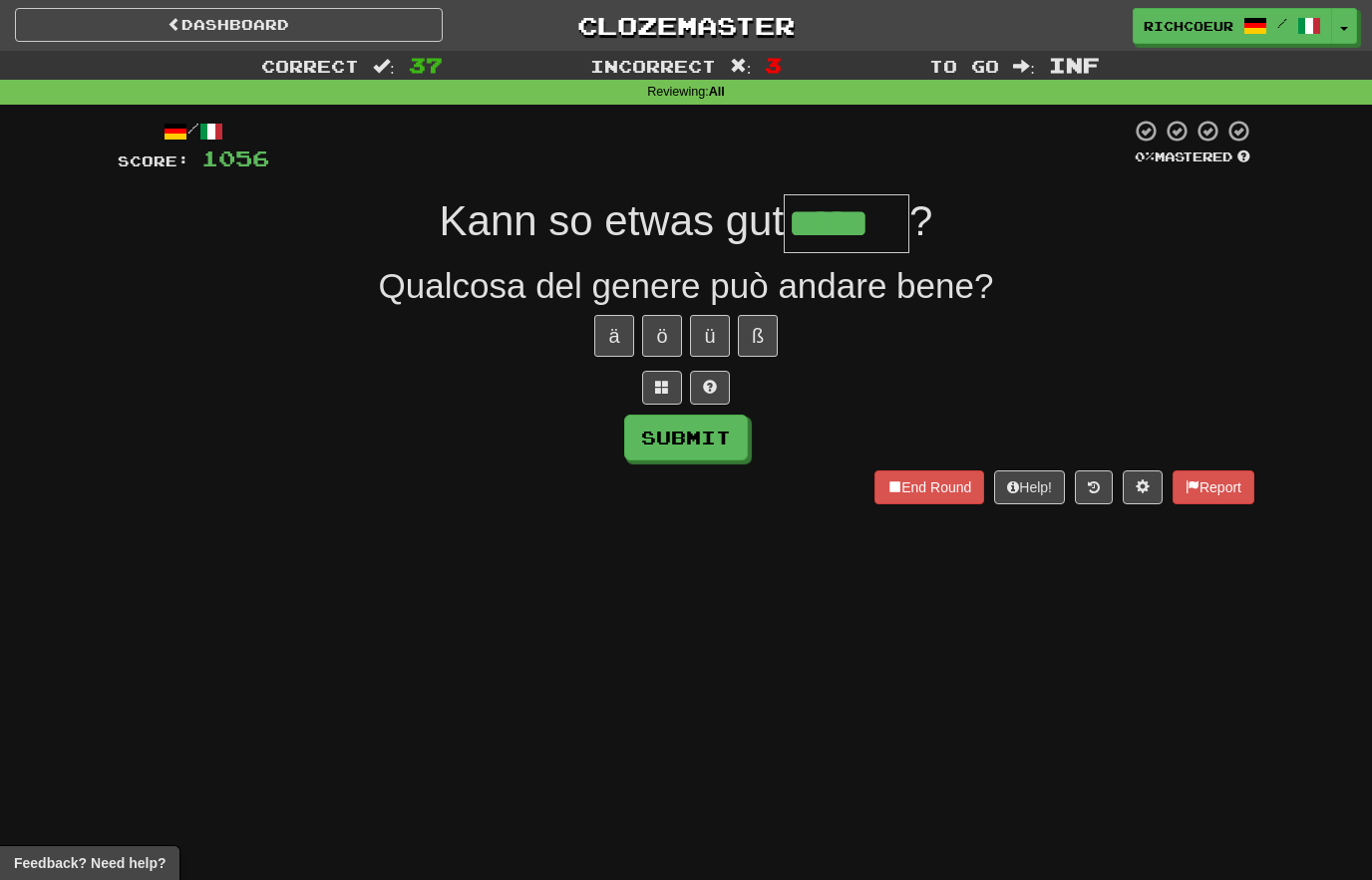 type on "*****" 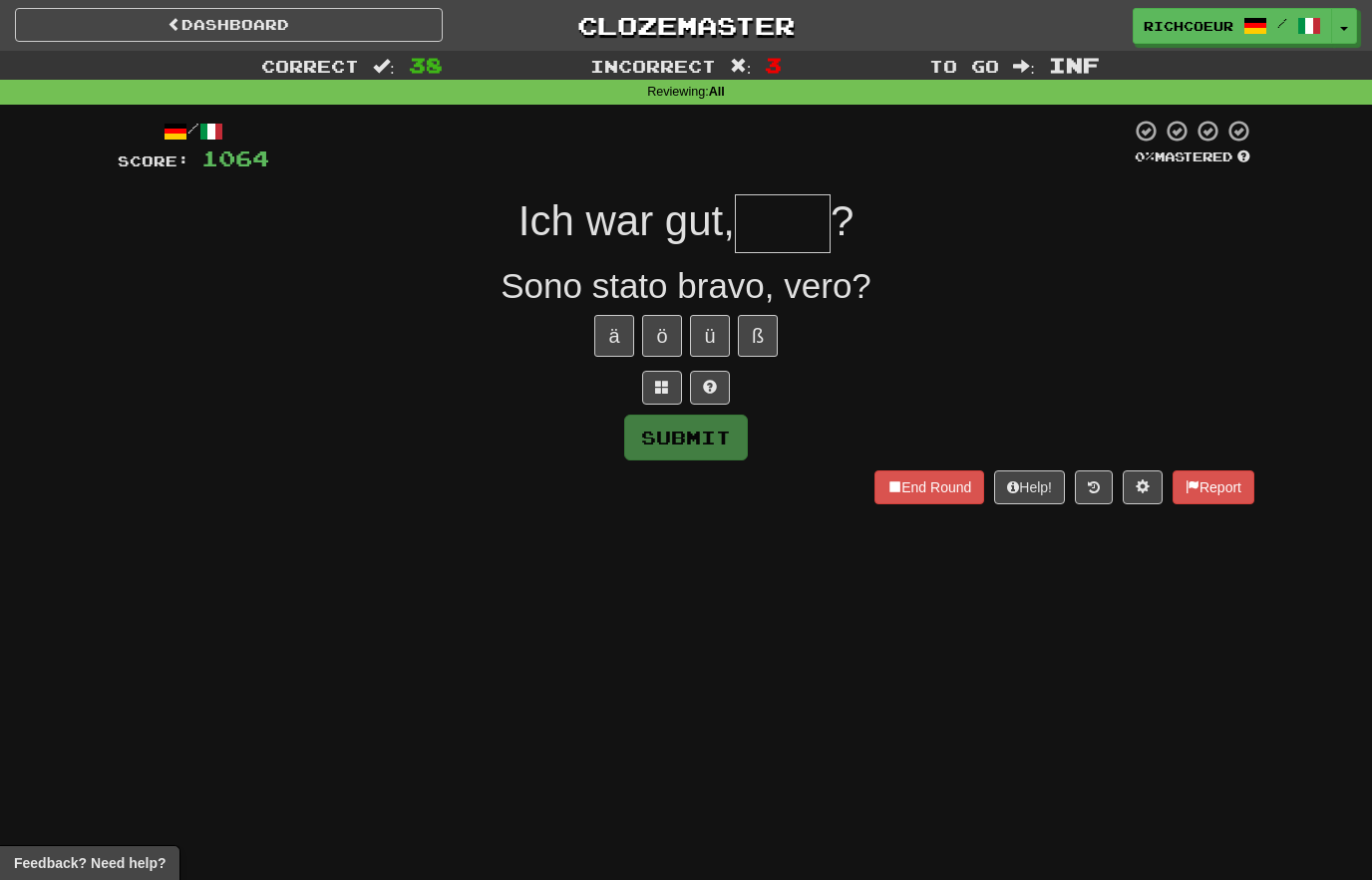 type on "****" 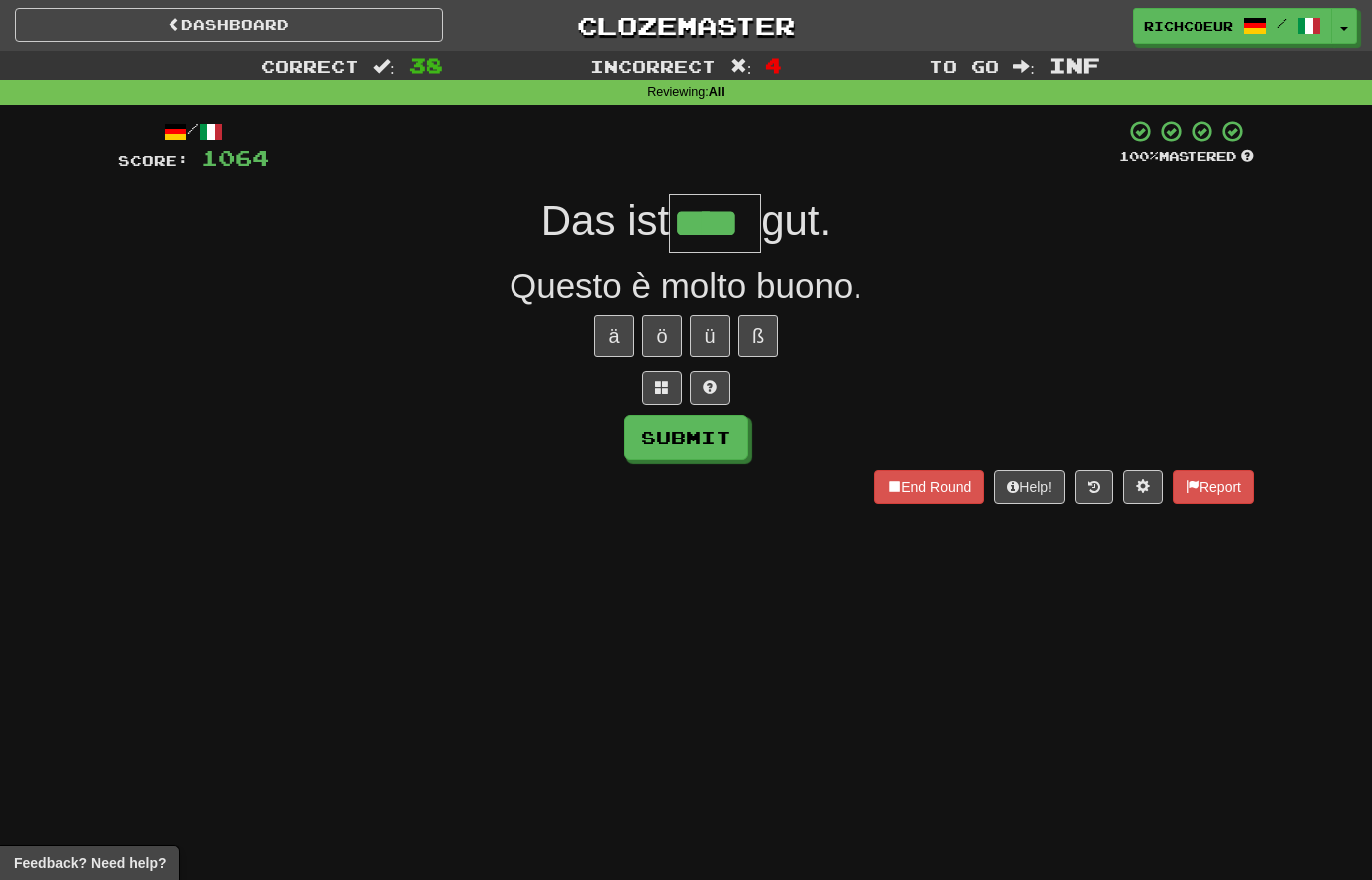 type on "****" 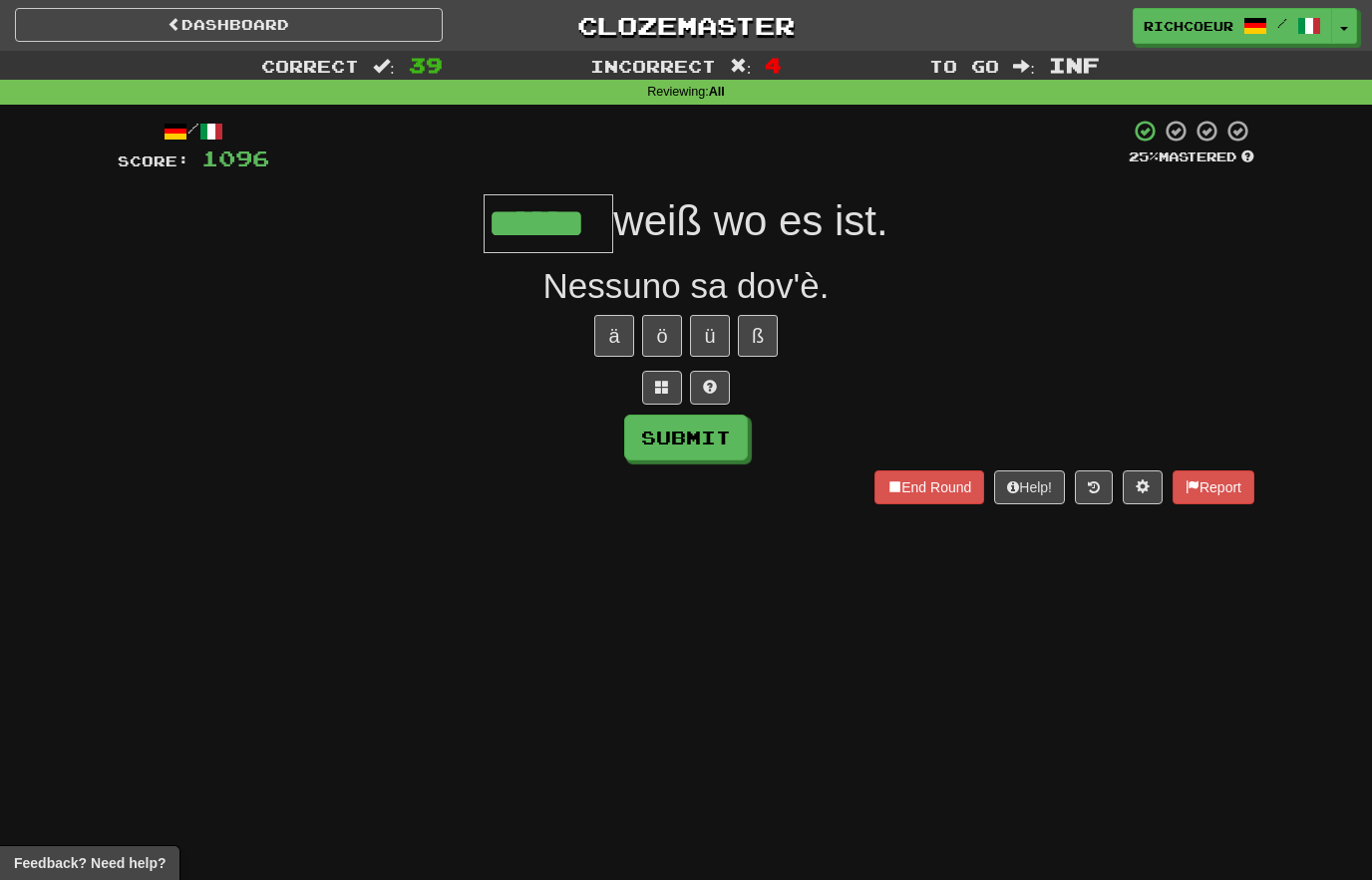 type on "******" 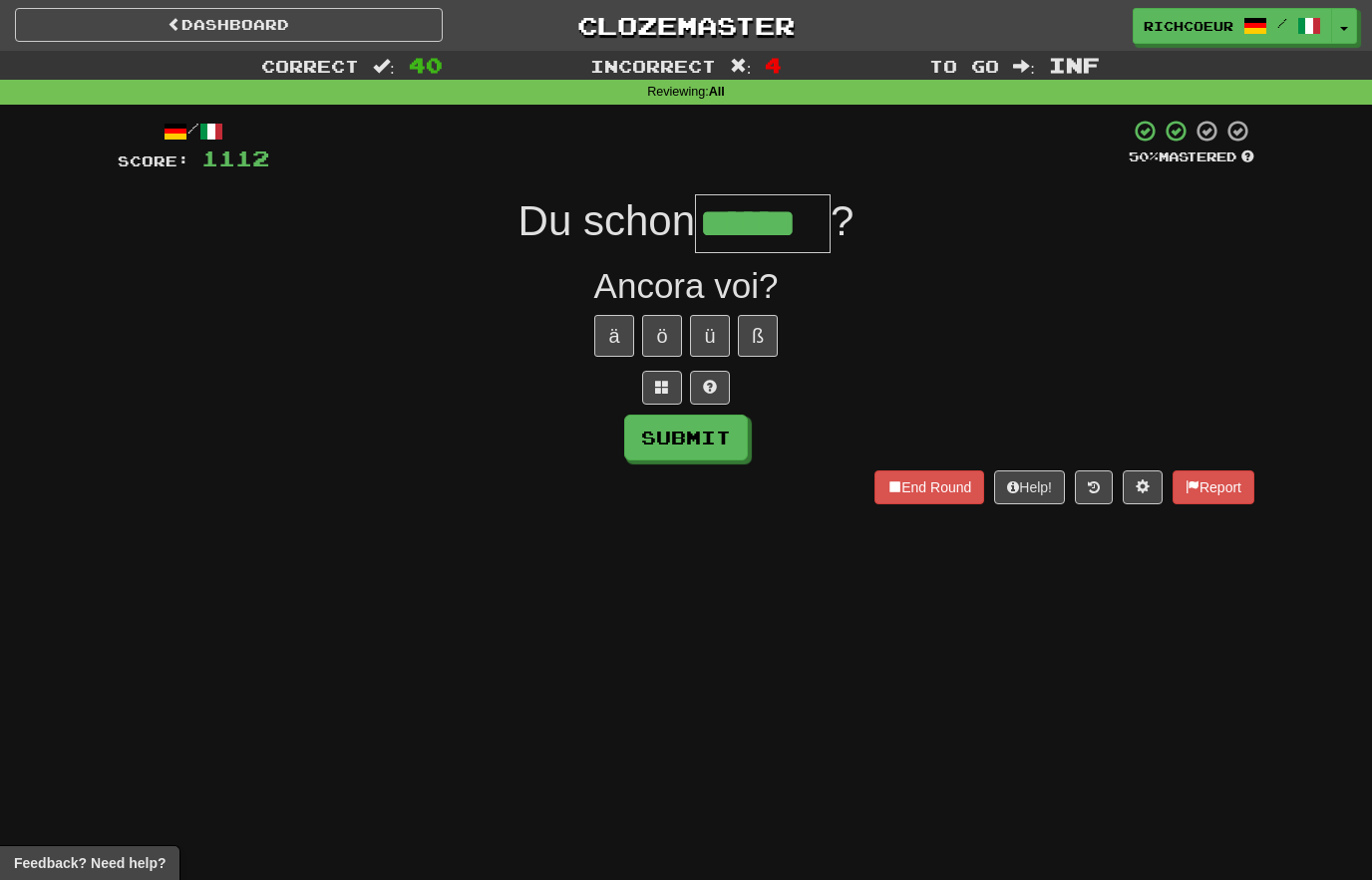 type on "******" 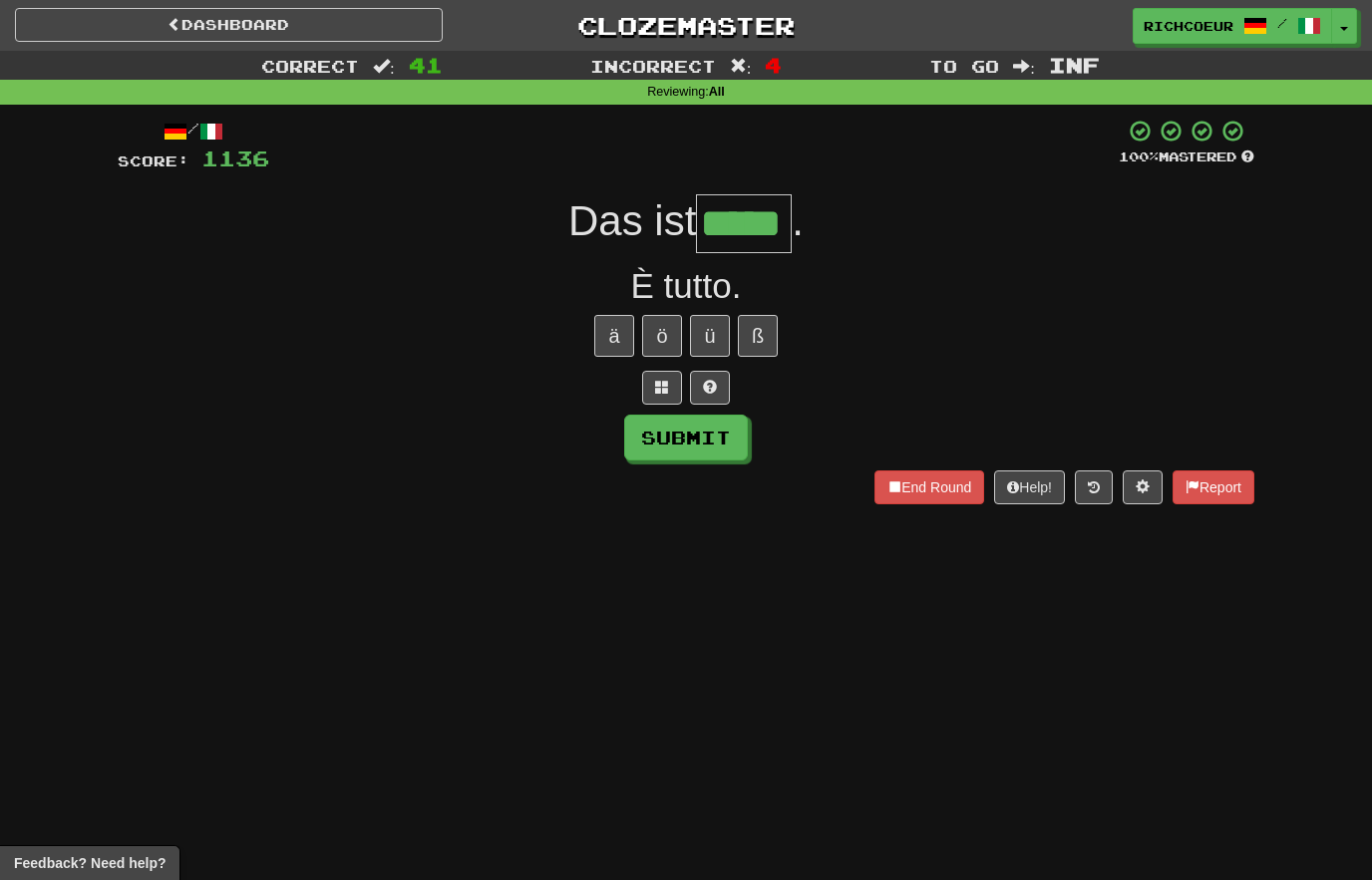 type on "*****" 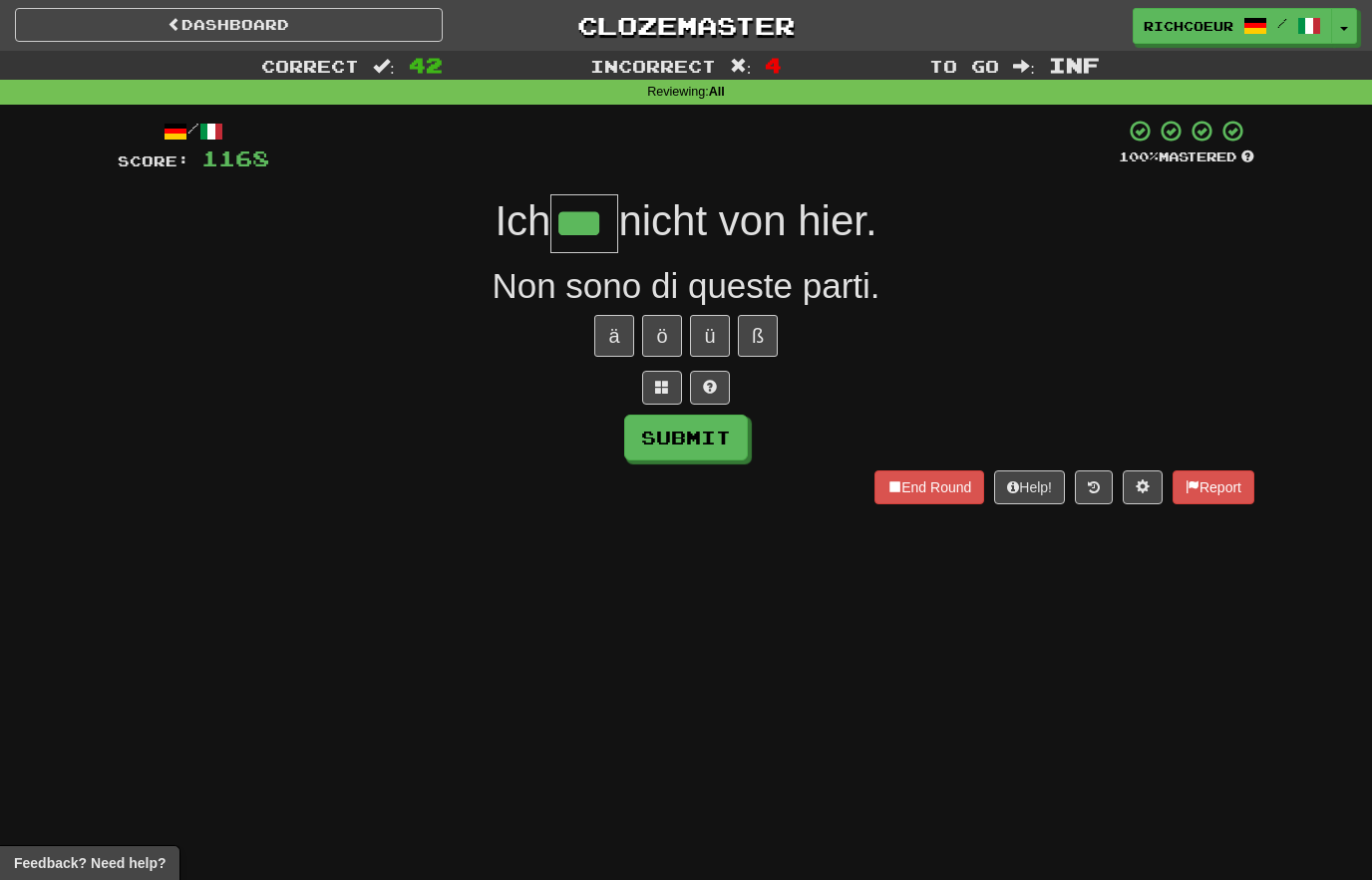 type on "***" 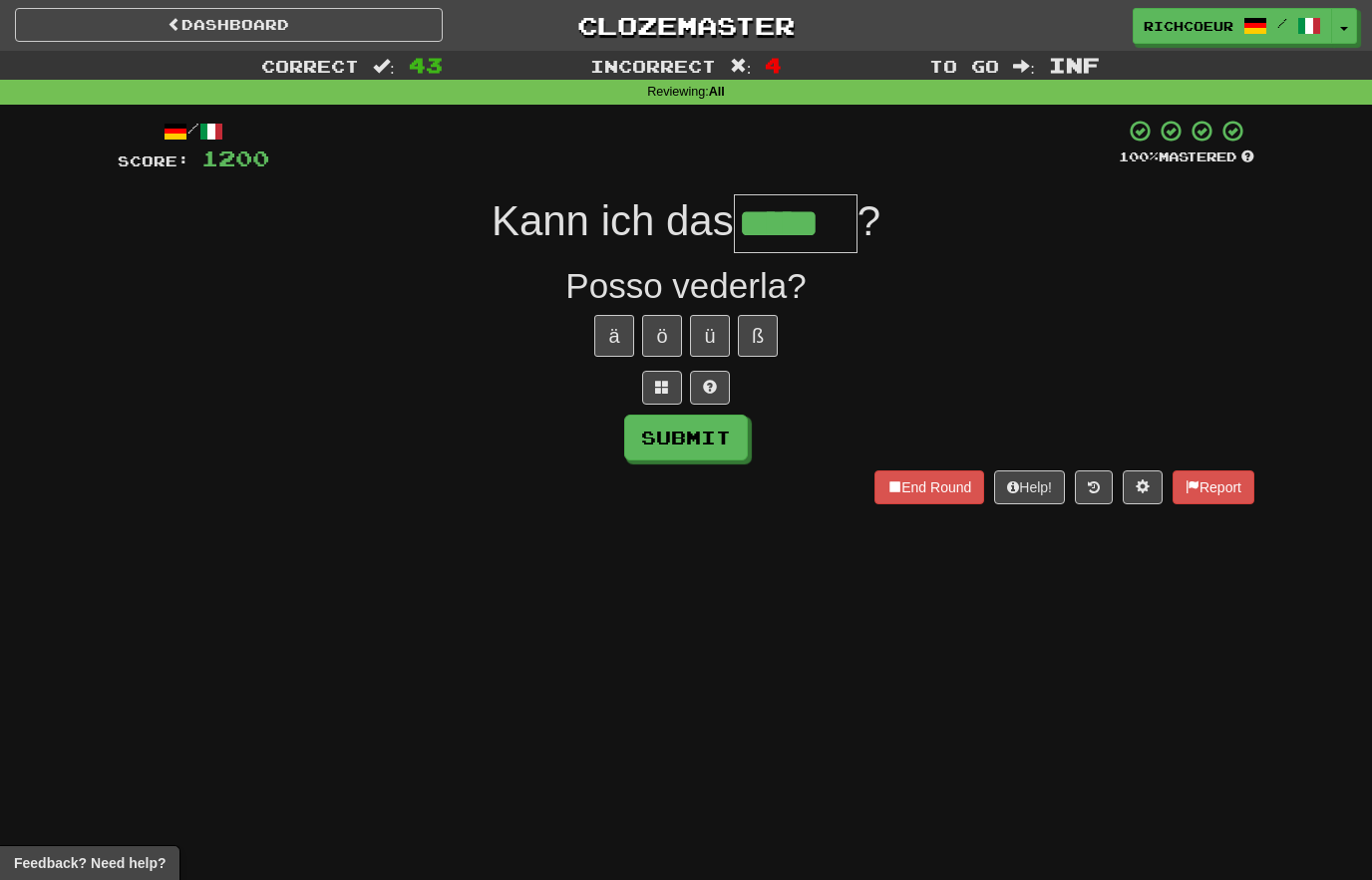 type on "*****" 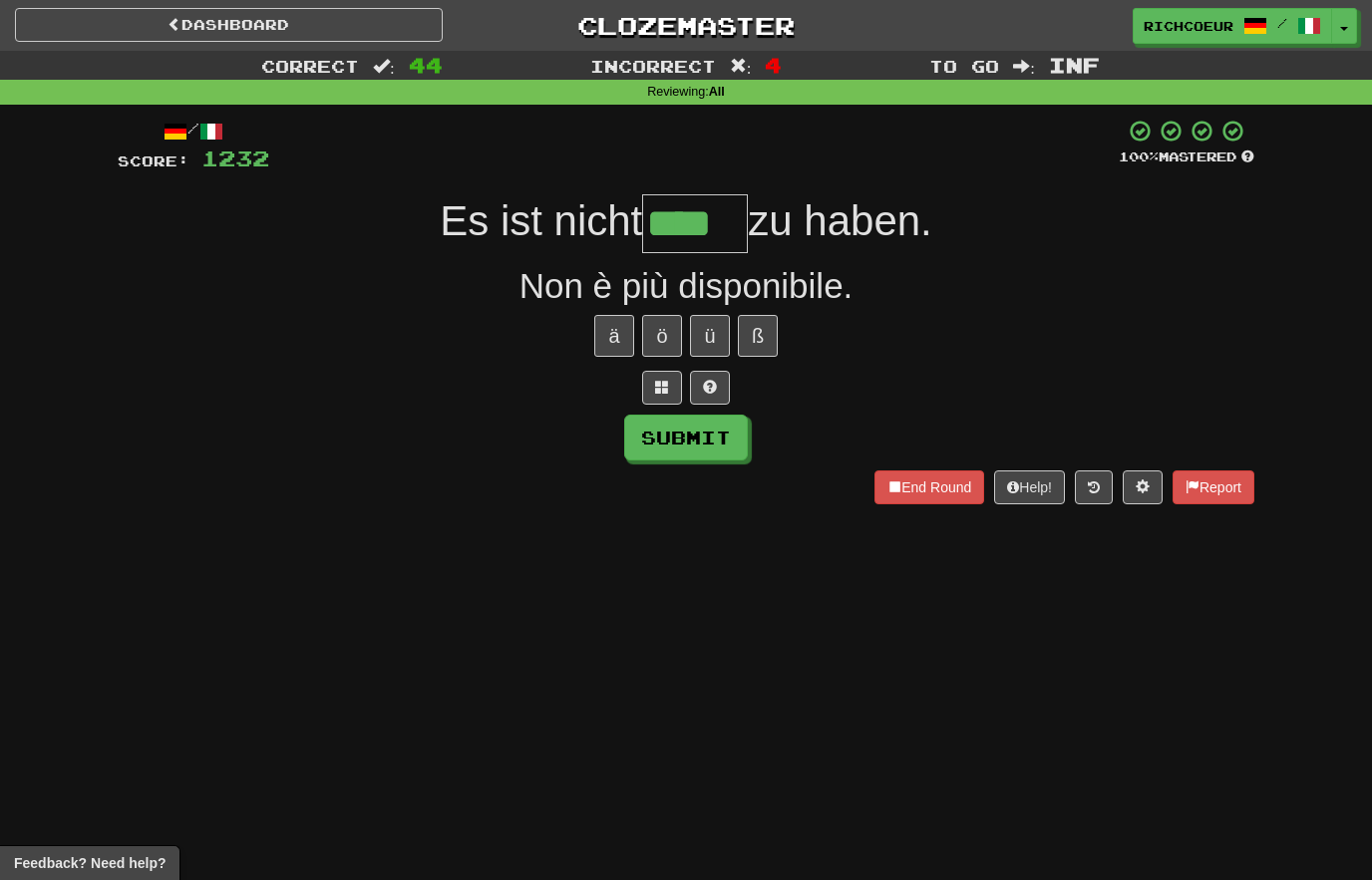 type on "****" 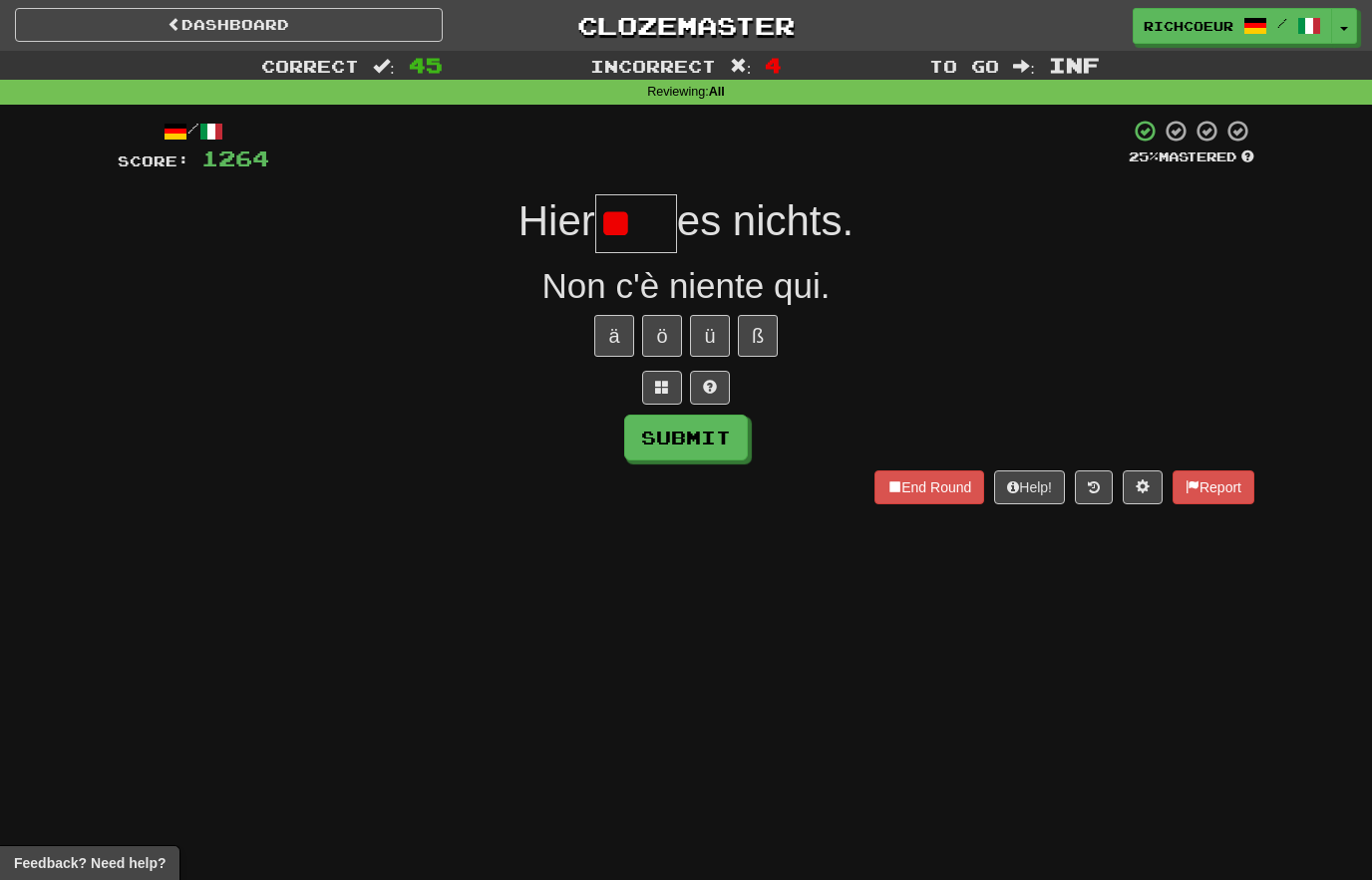 type on "*" 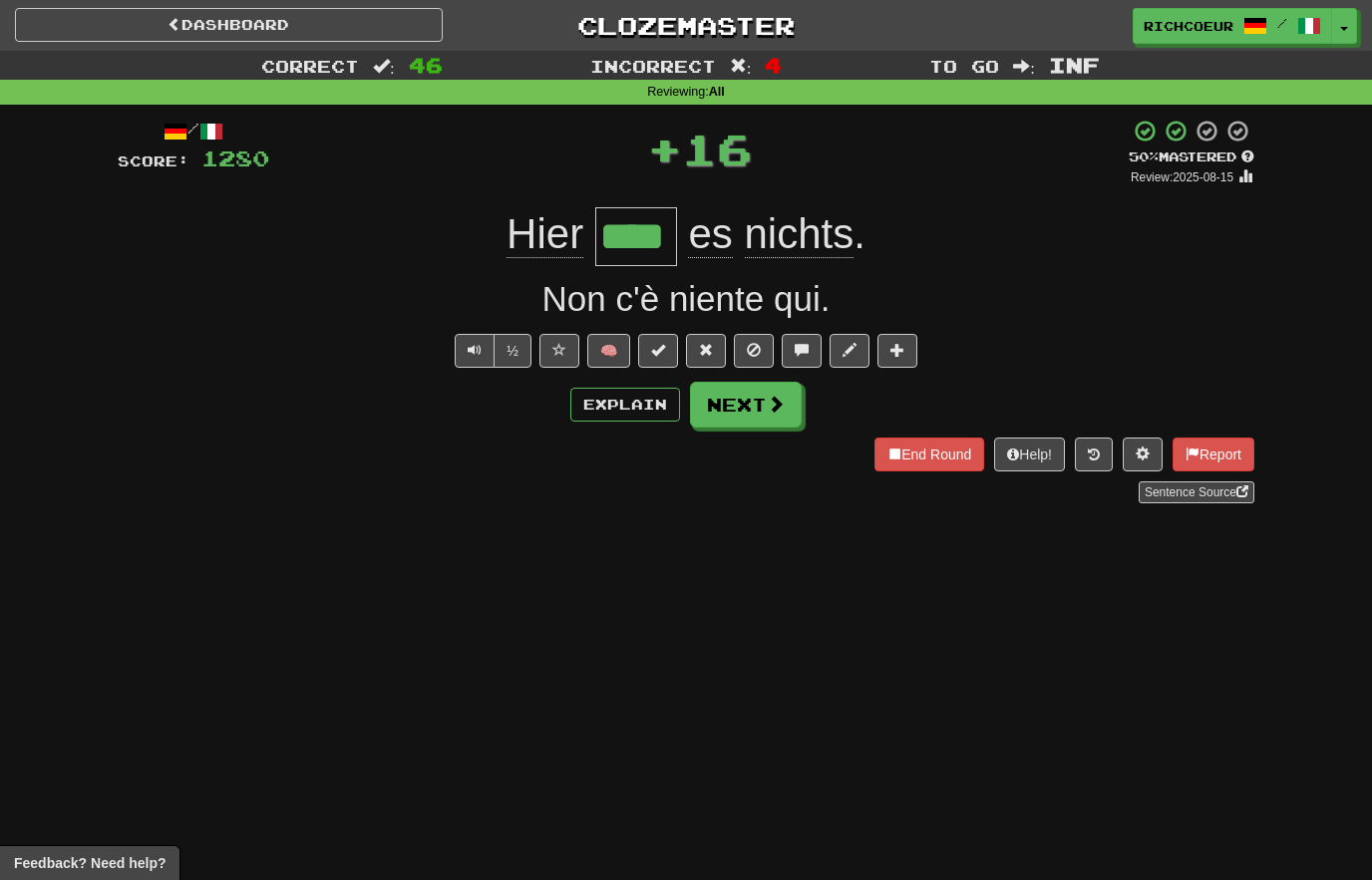 type on "****" 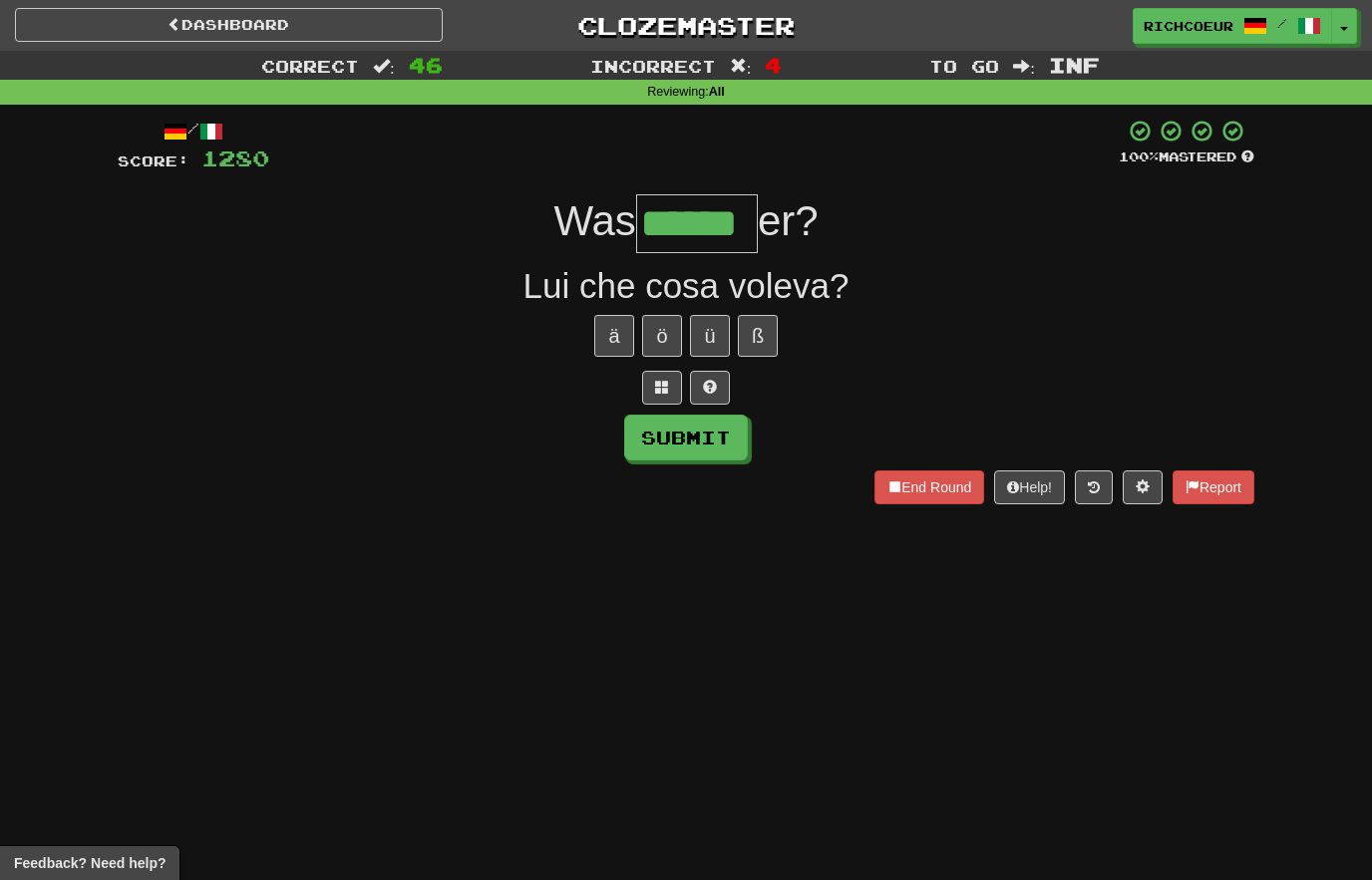 type on "******" 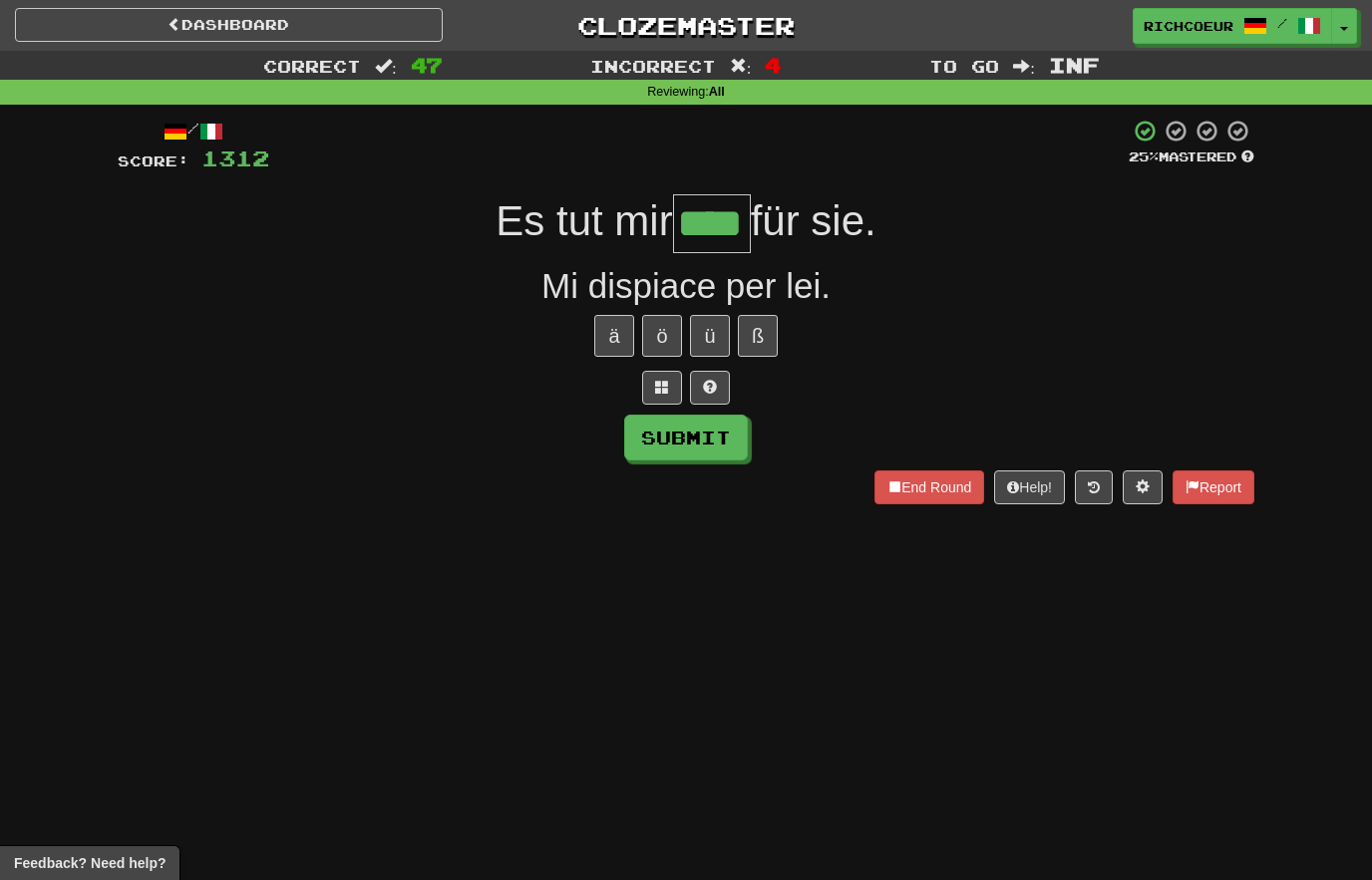 type on "****" 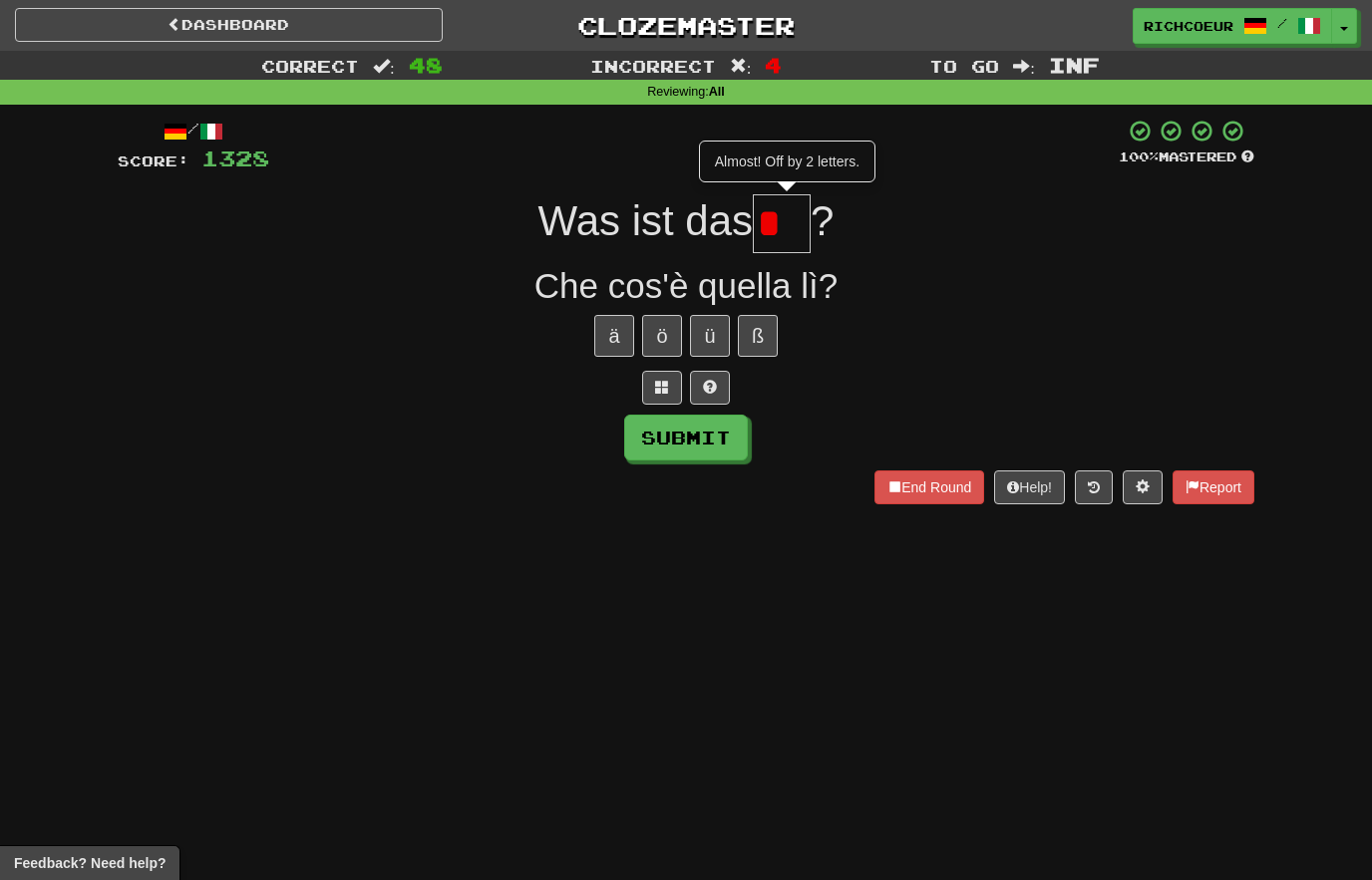 type on "**" 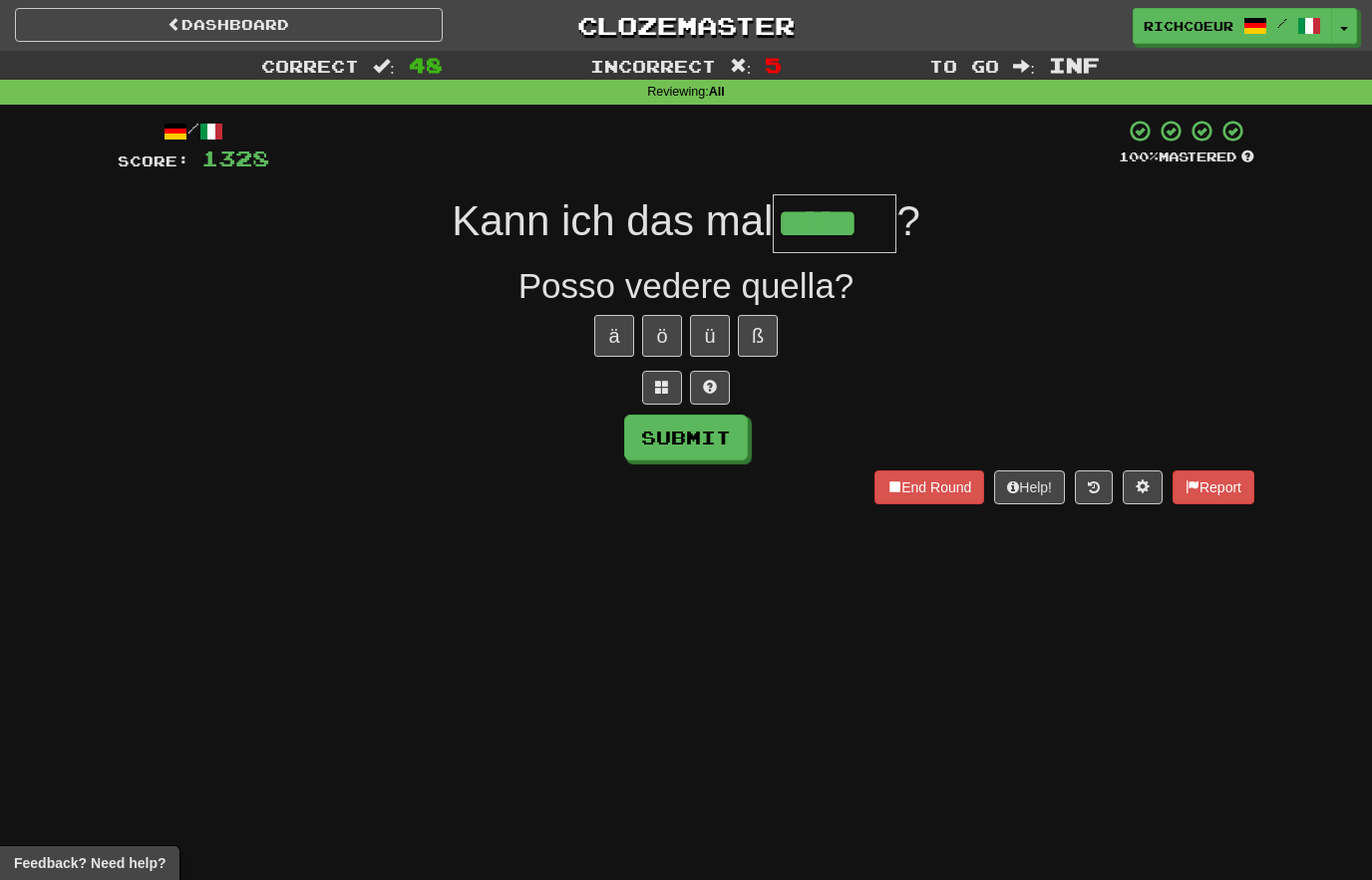 type on "*****" 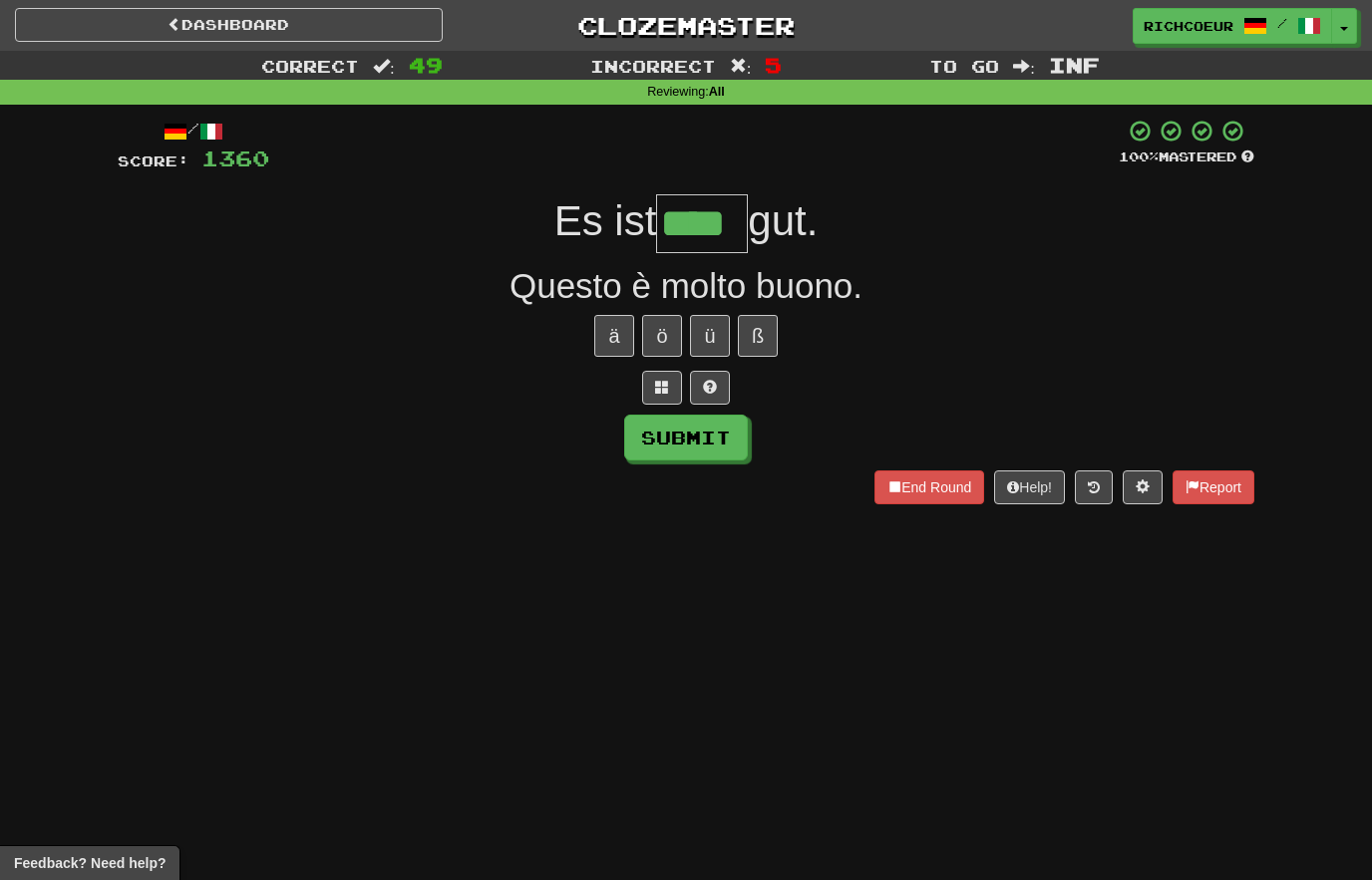 type on "****" 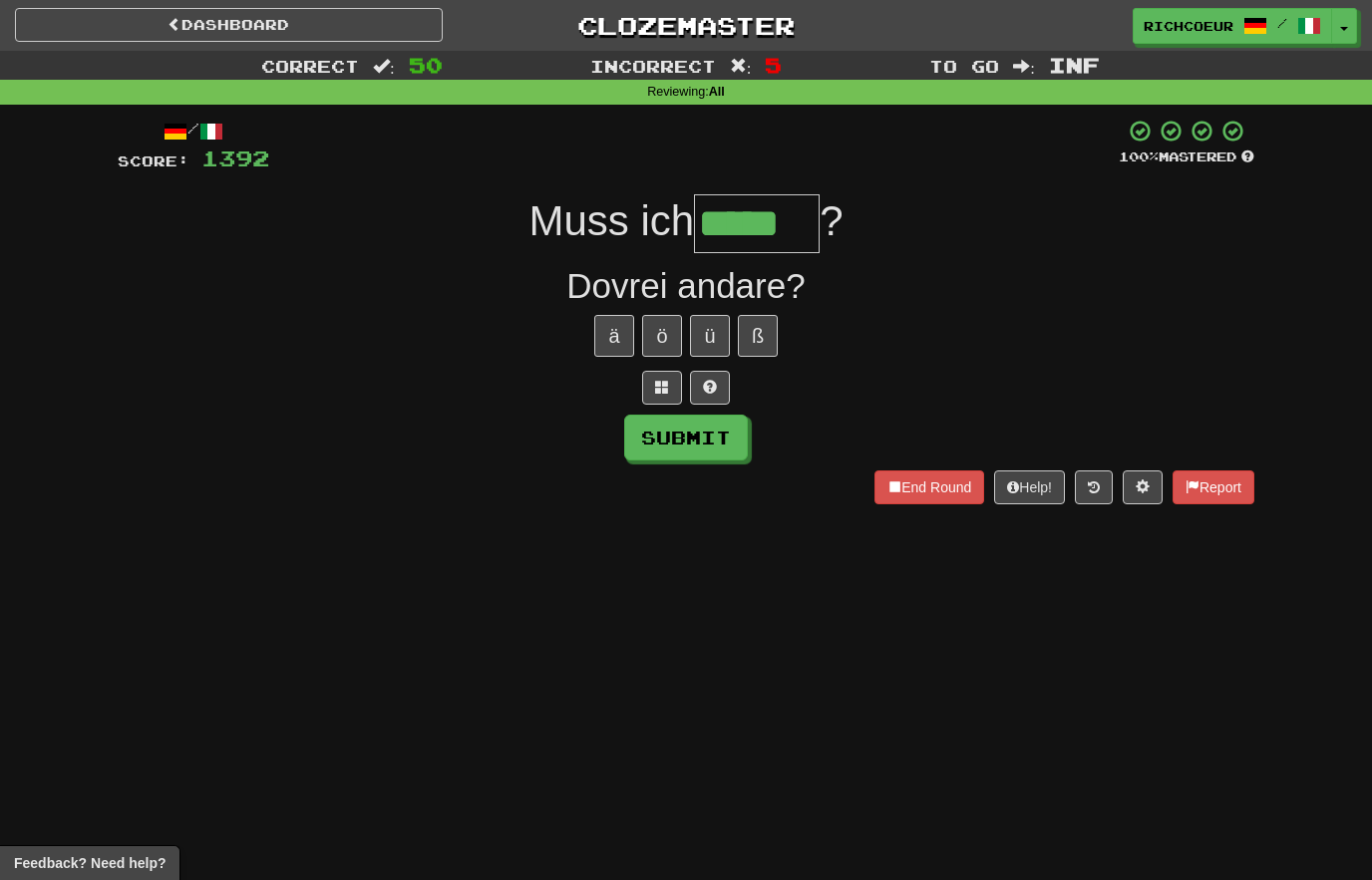 type on "*****" 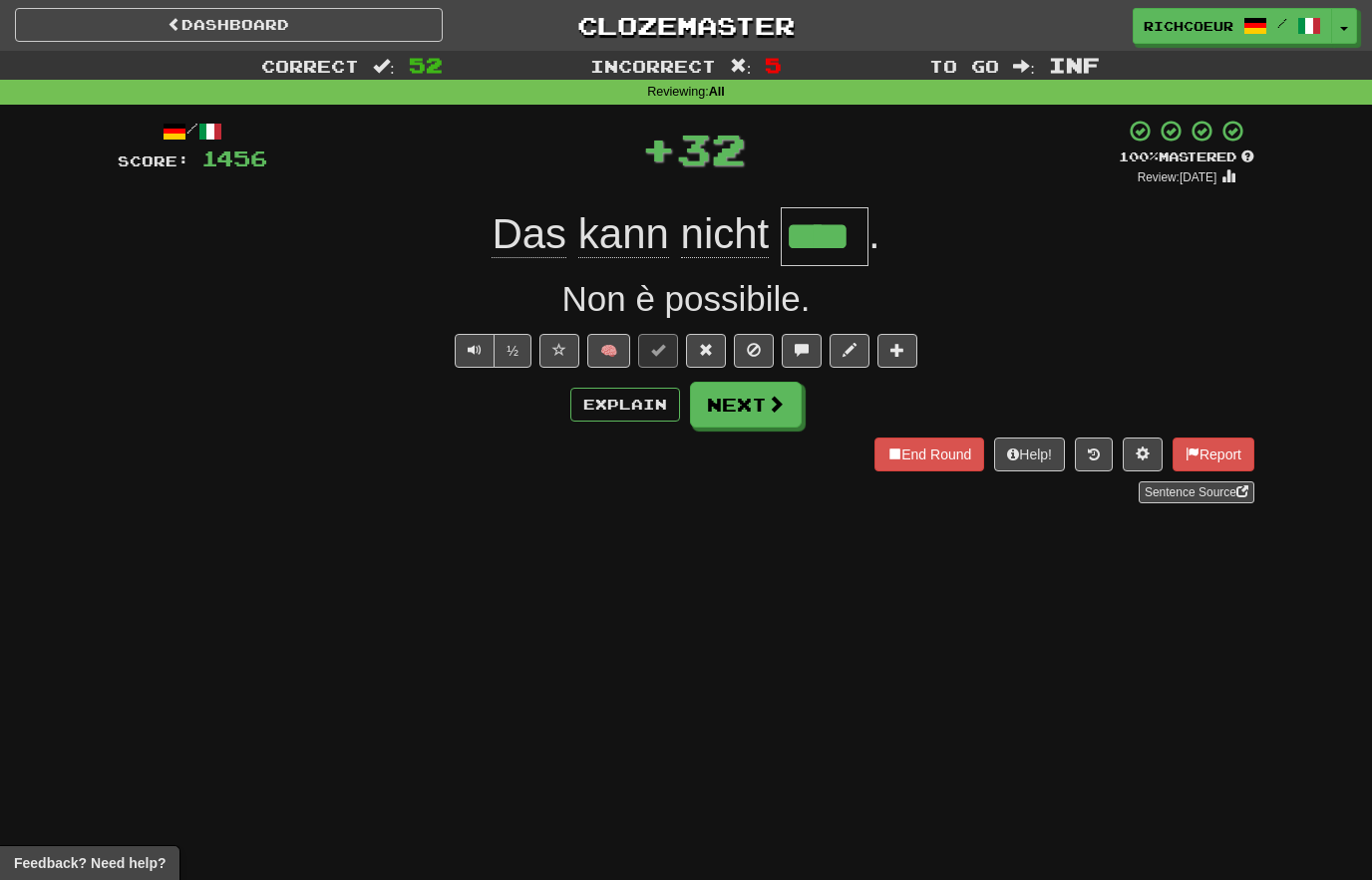 type on "****" 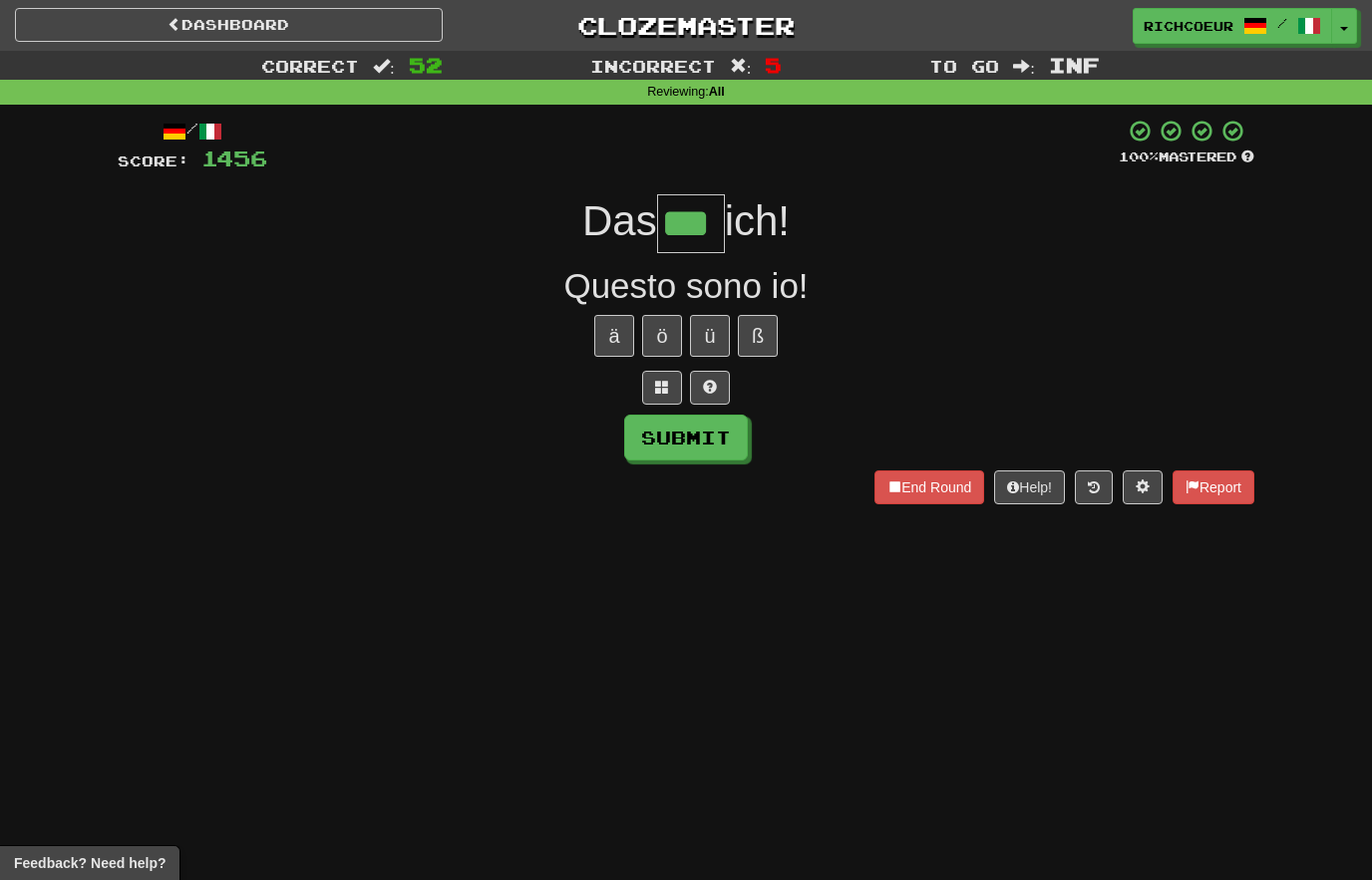 type on "***" 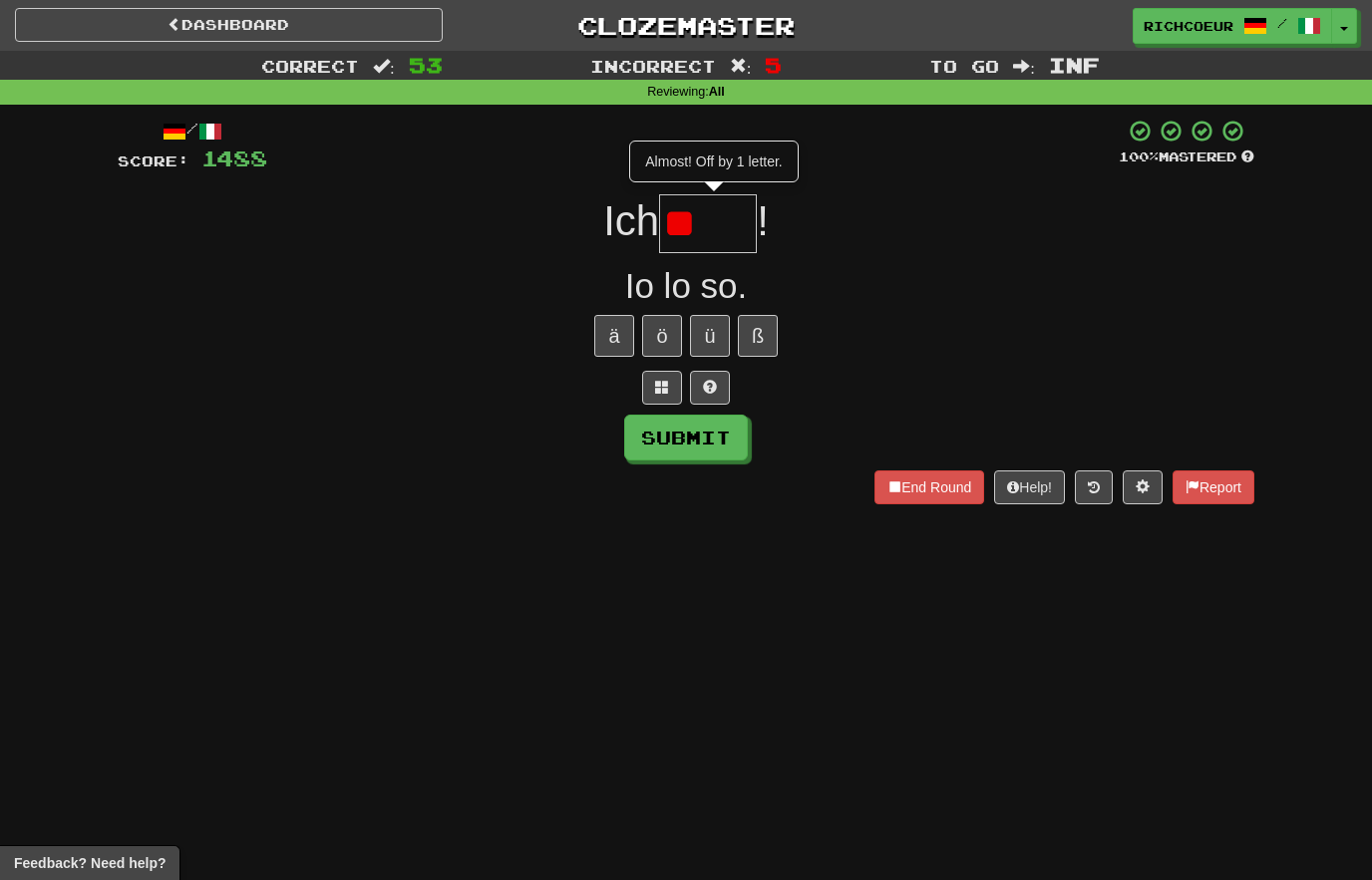 type on "*" 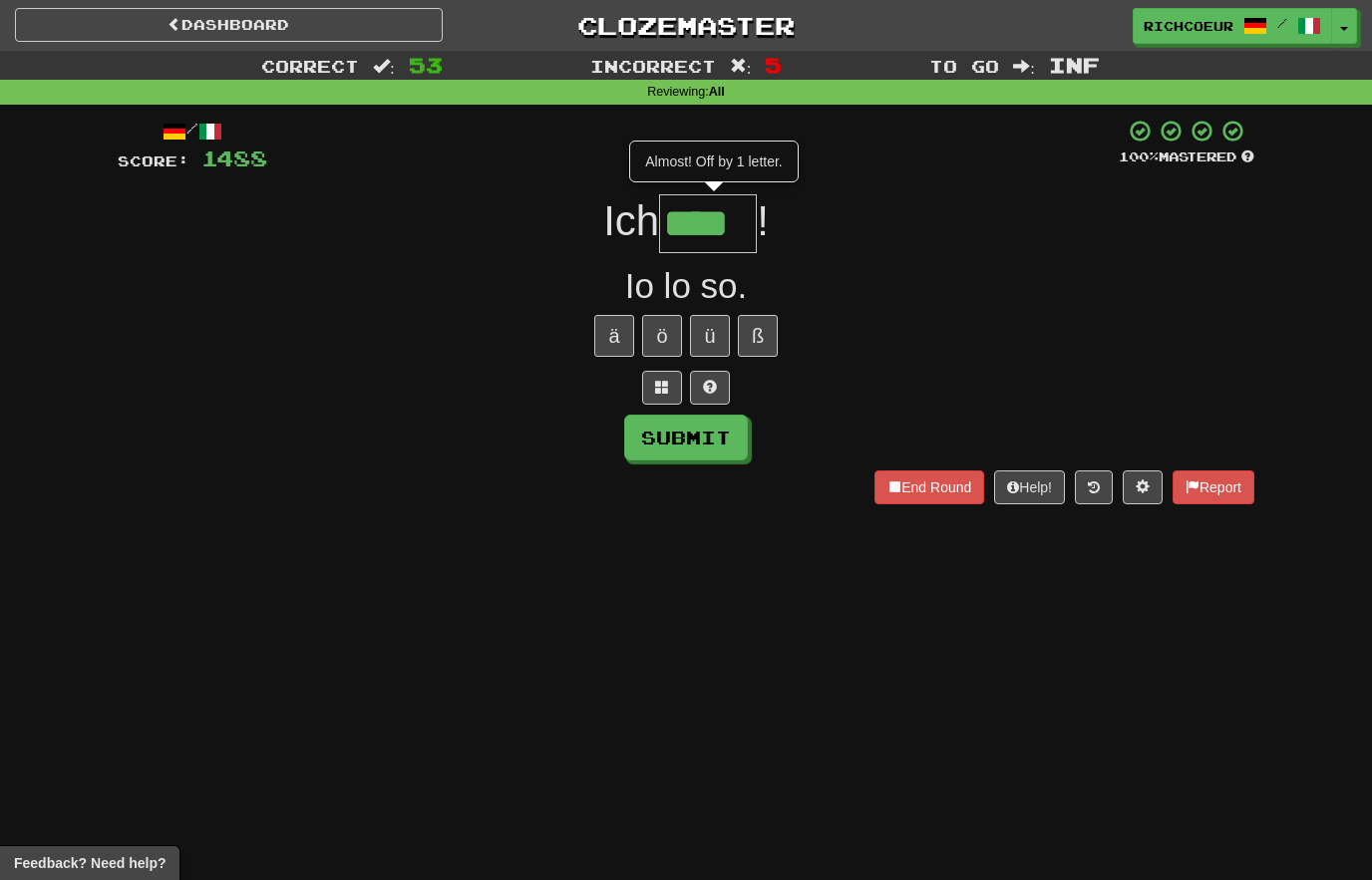 type on "****" 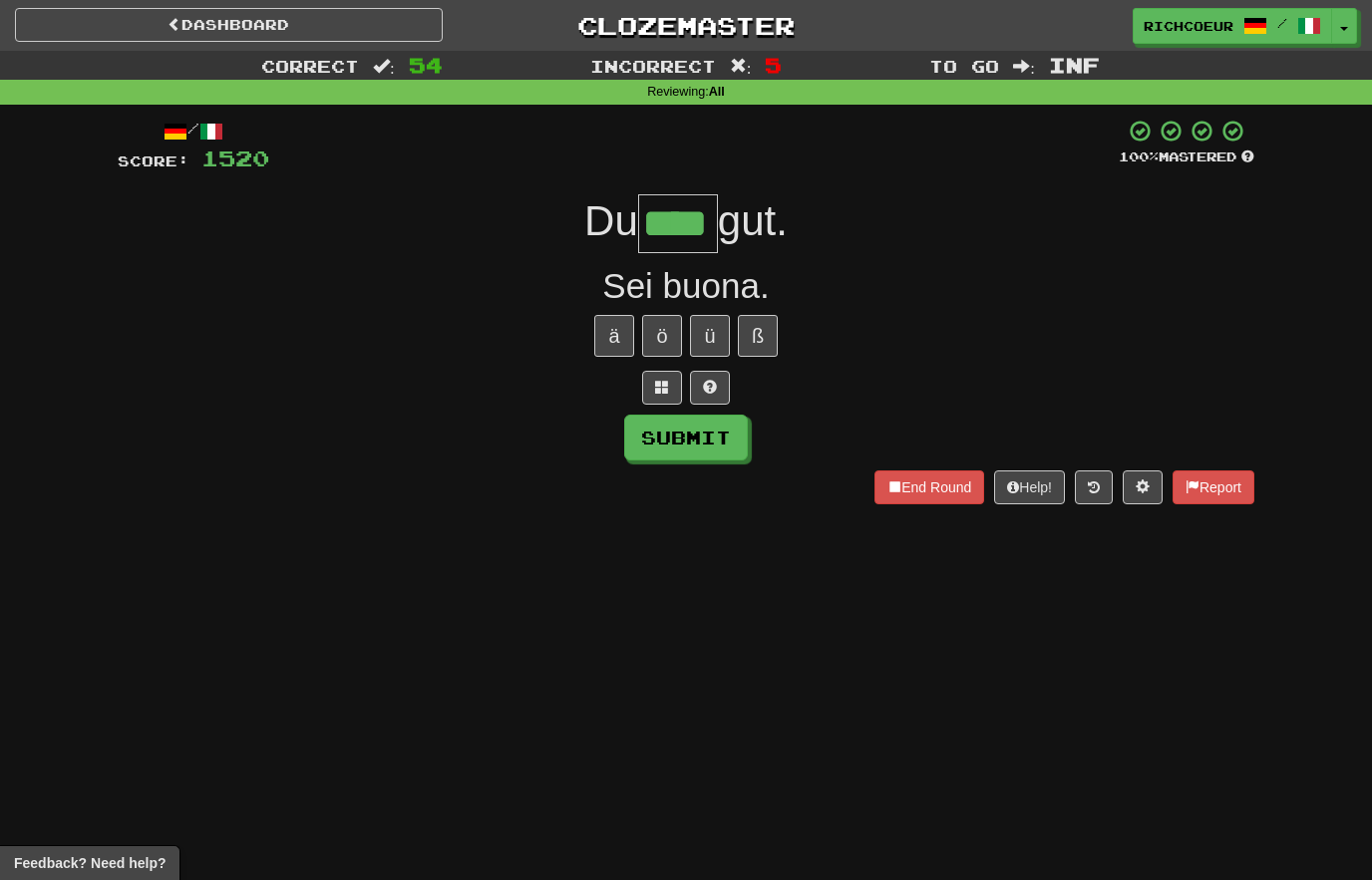 type on "****" 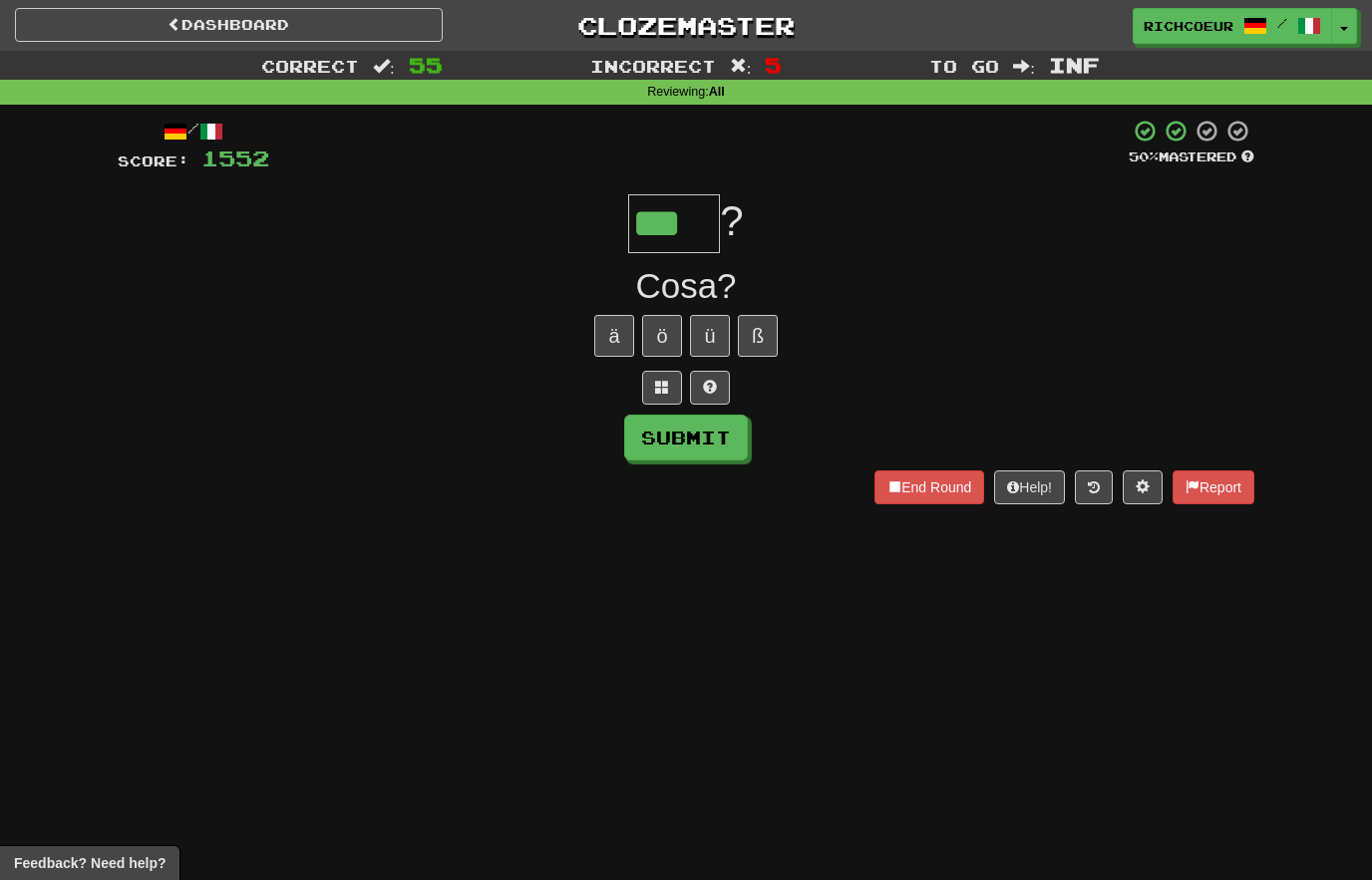 type on "***" 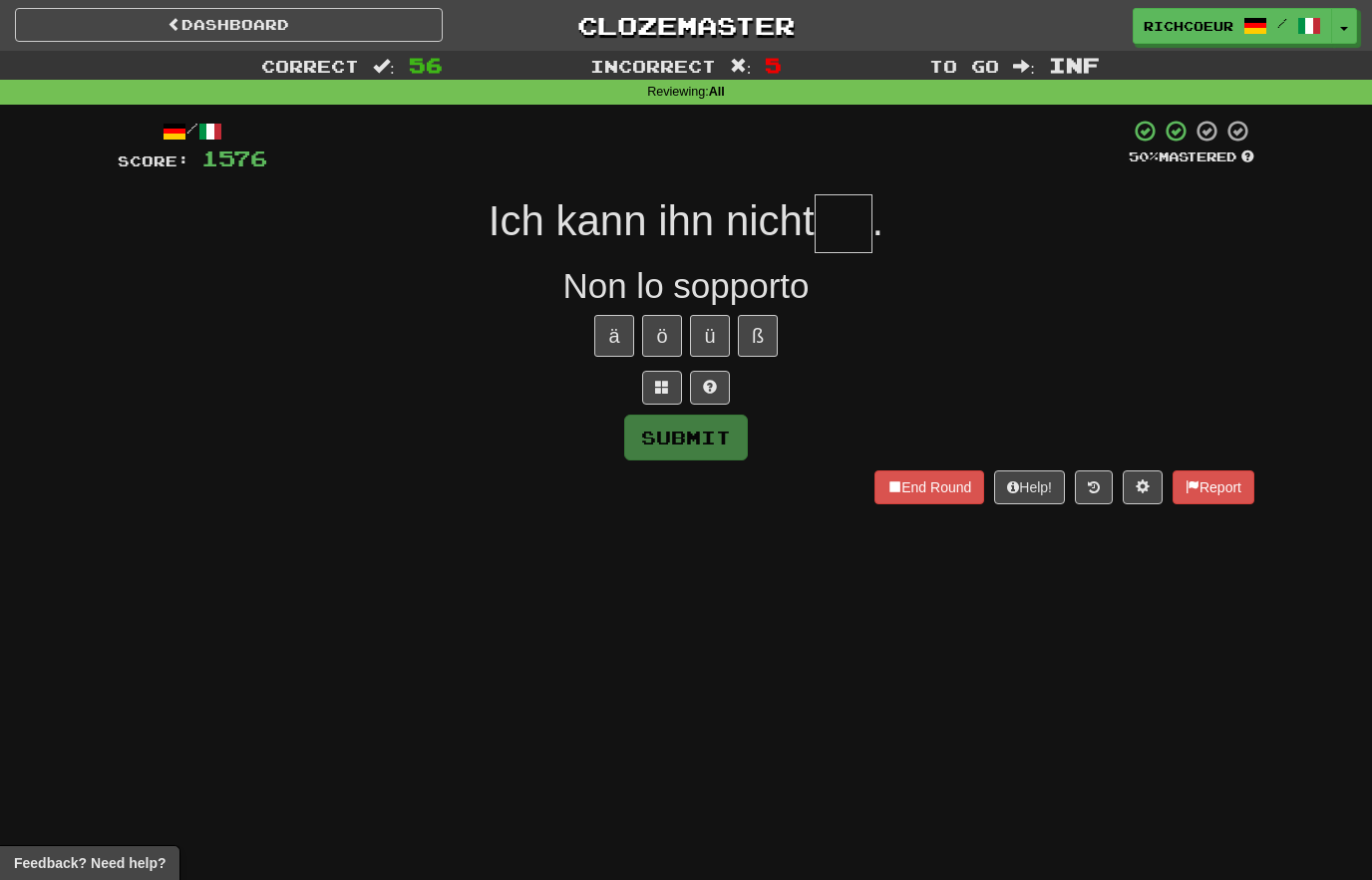 type on "*" 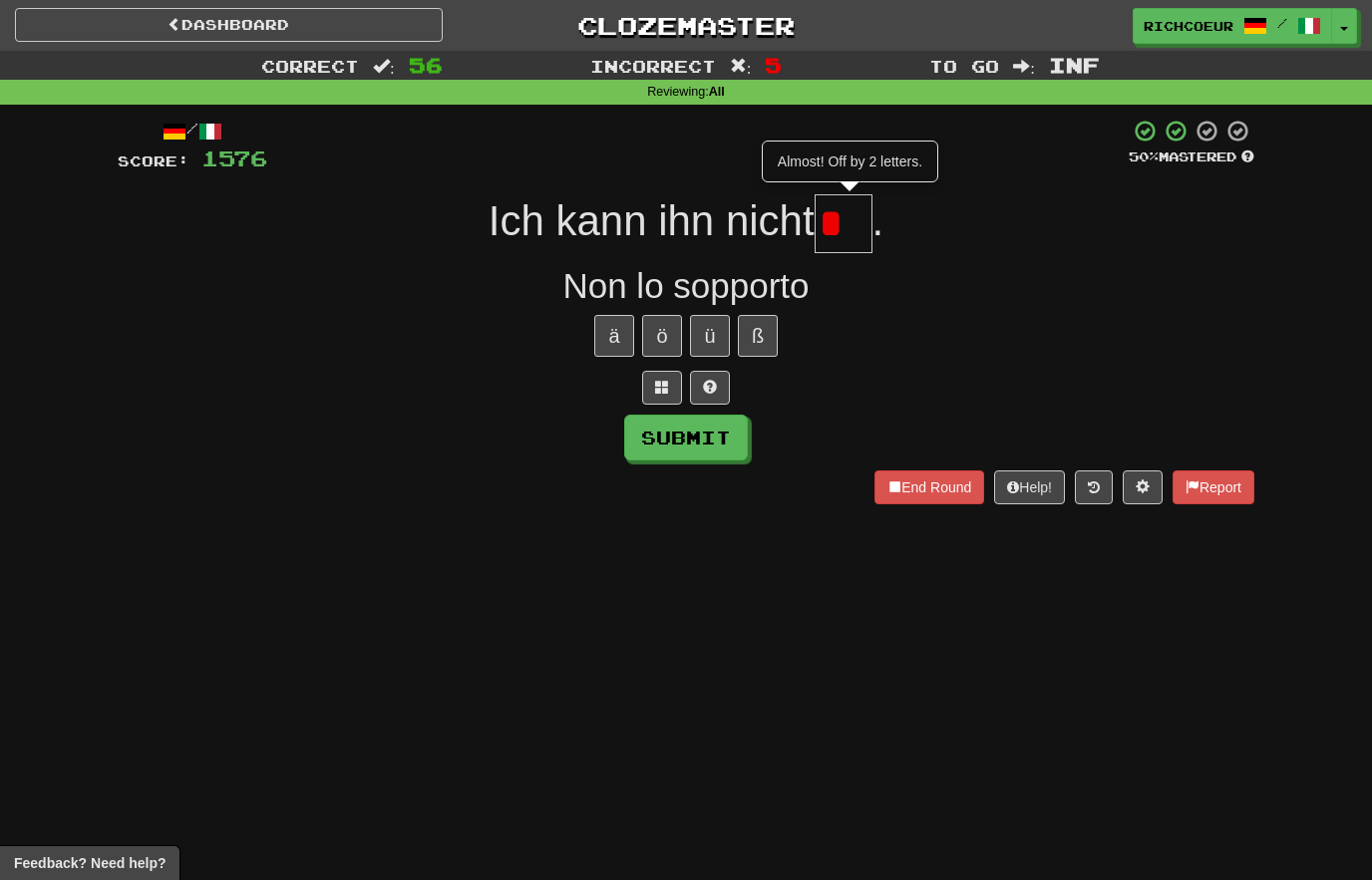 type on "**" 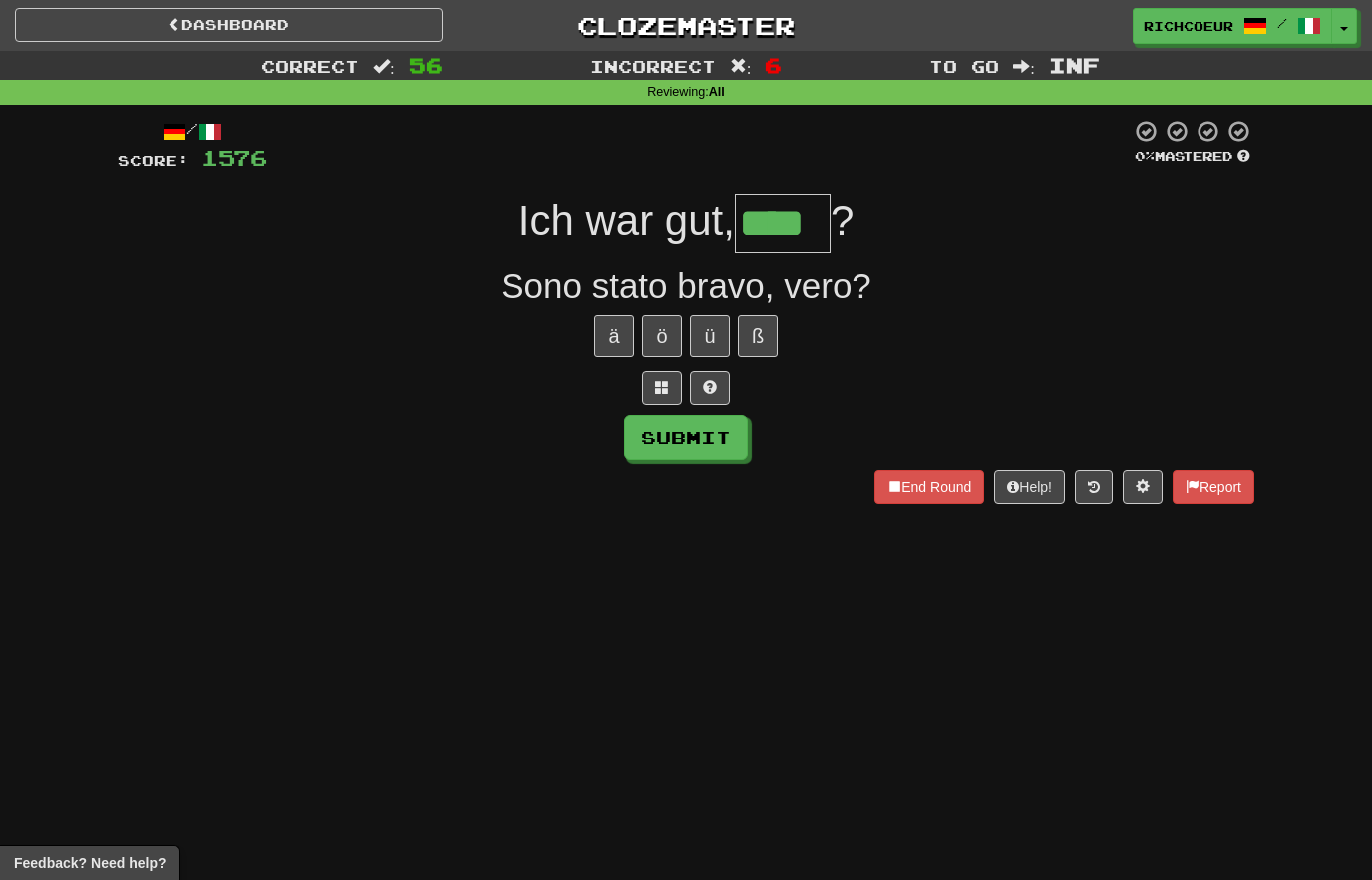 type on "****" 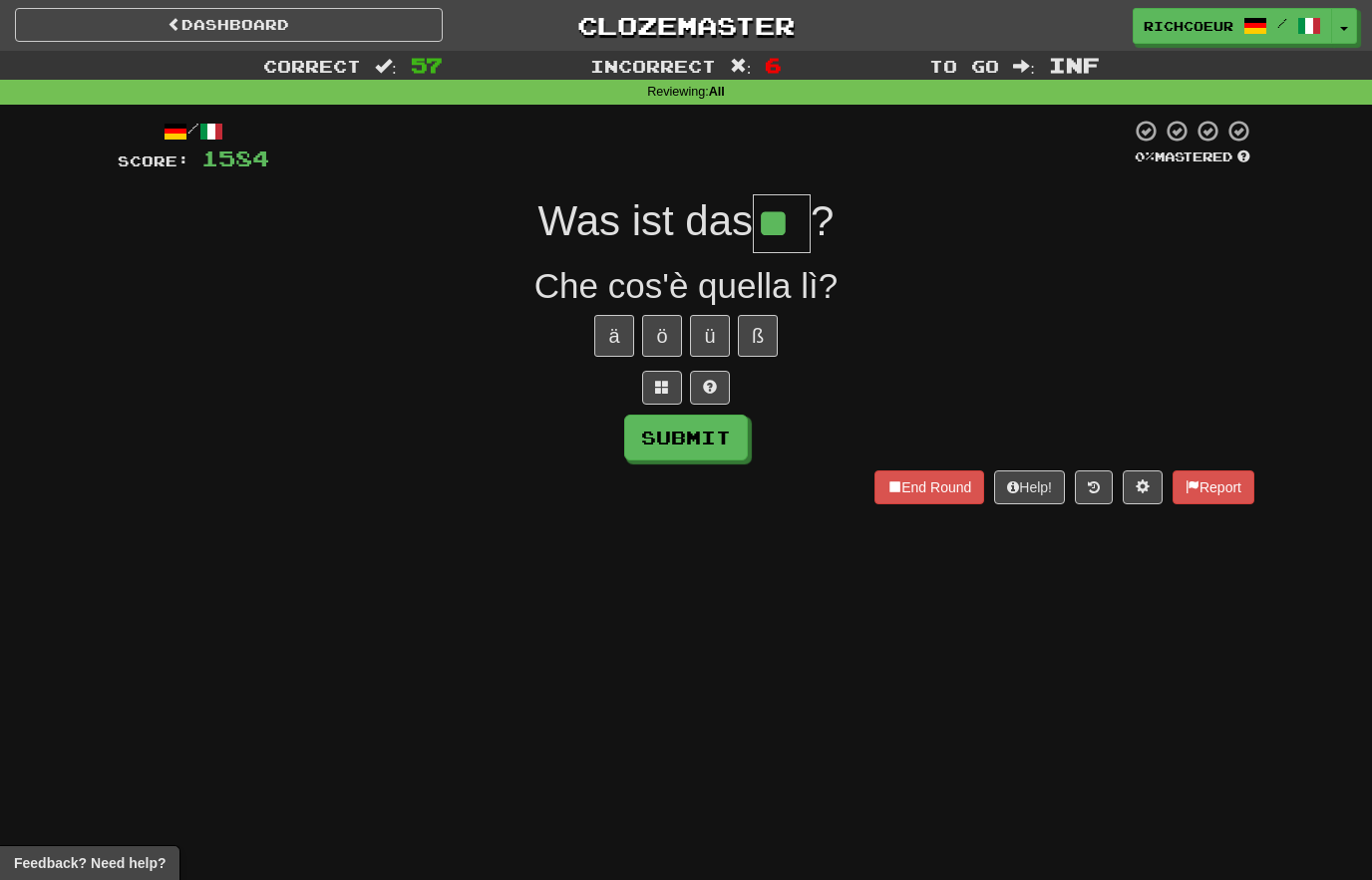 type on "**" 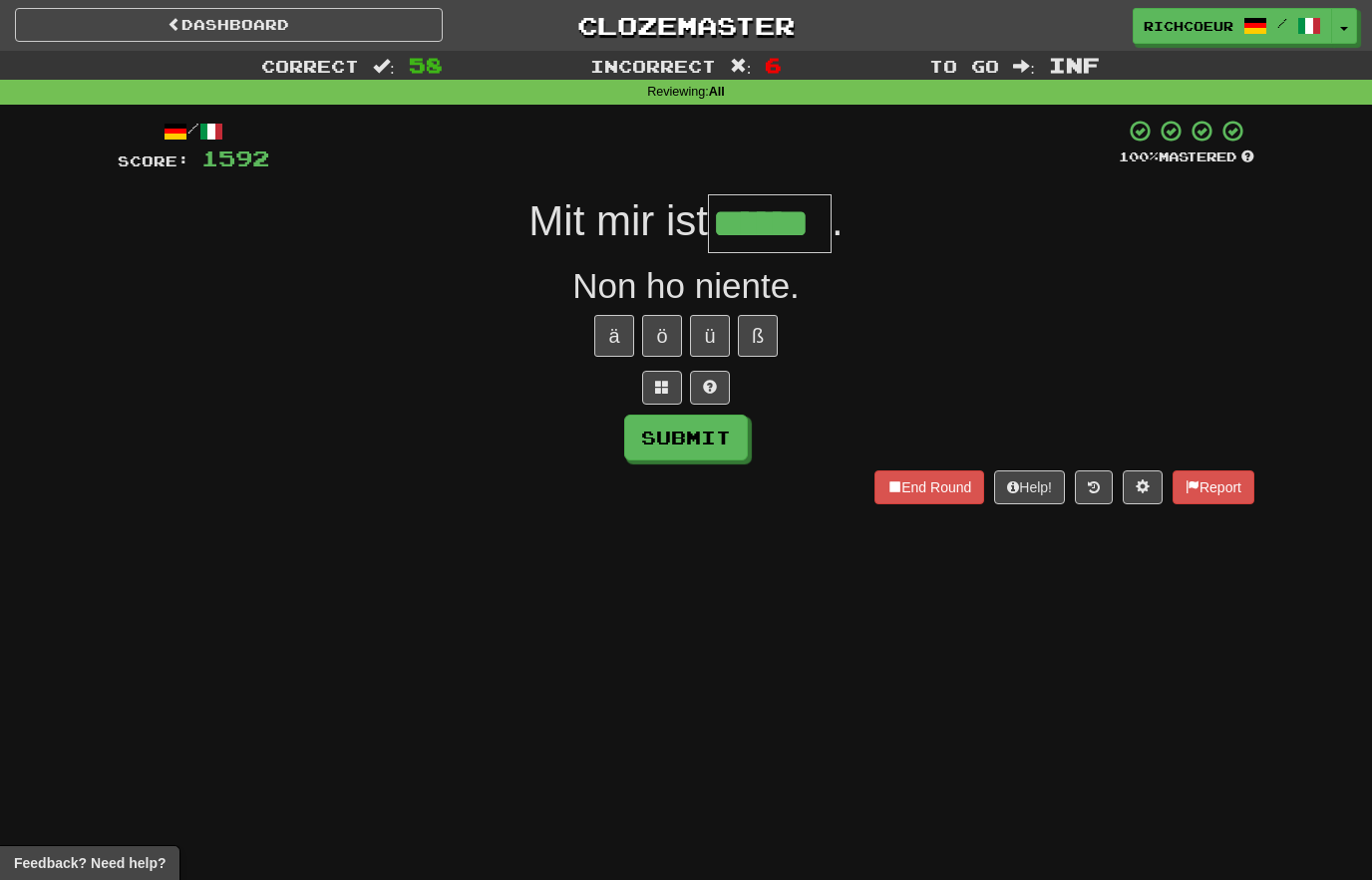 type on "******" 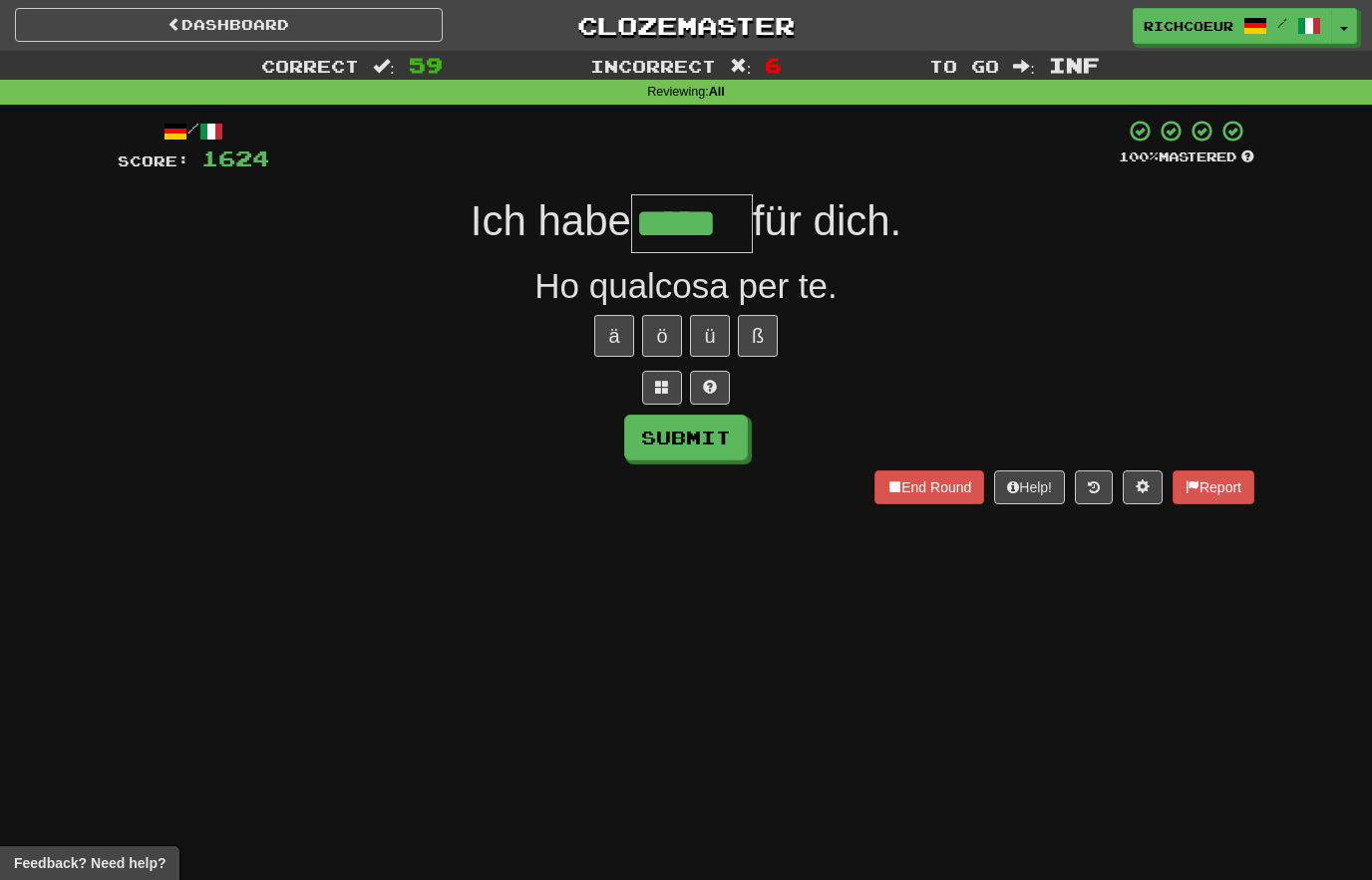 type on "*****" 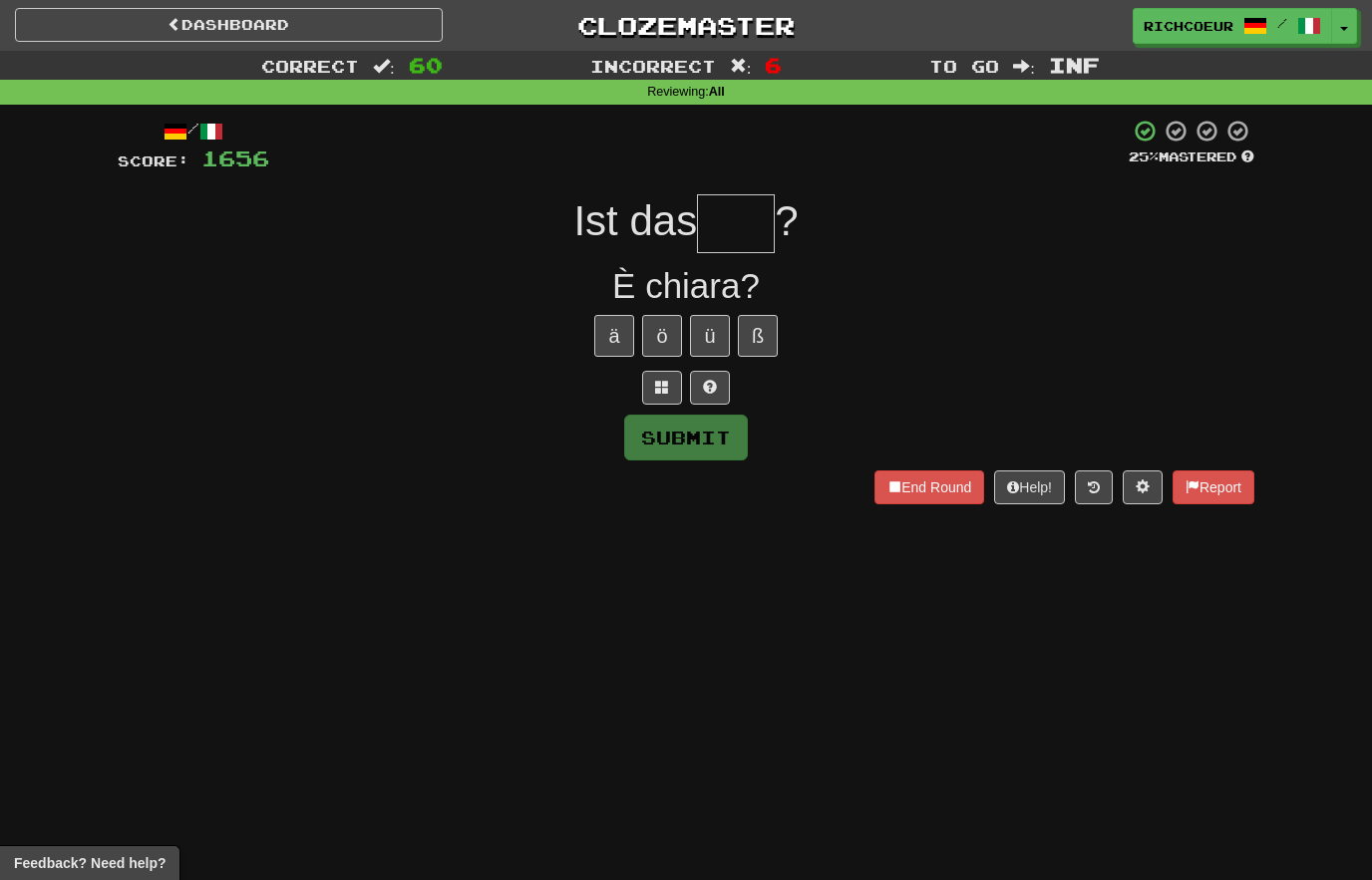 type on "*" 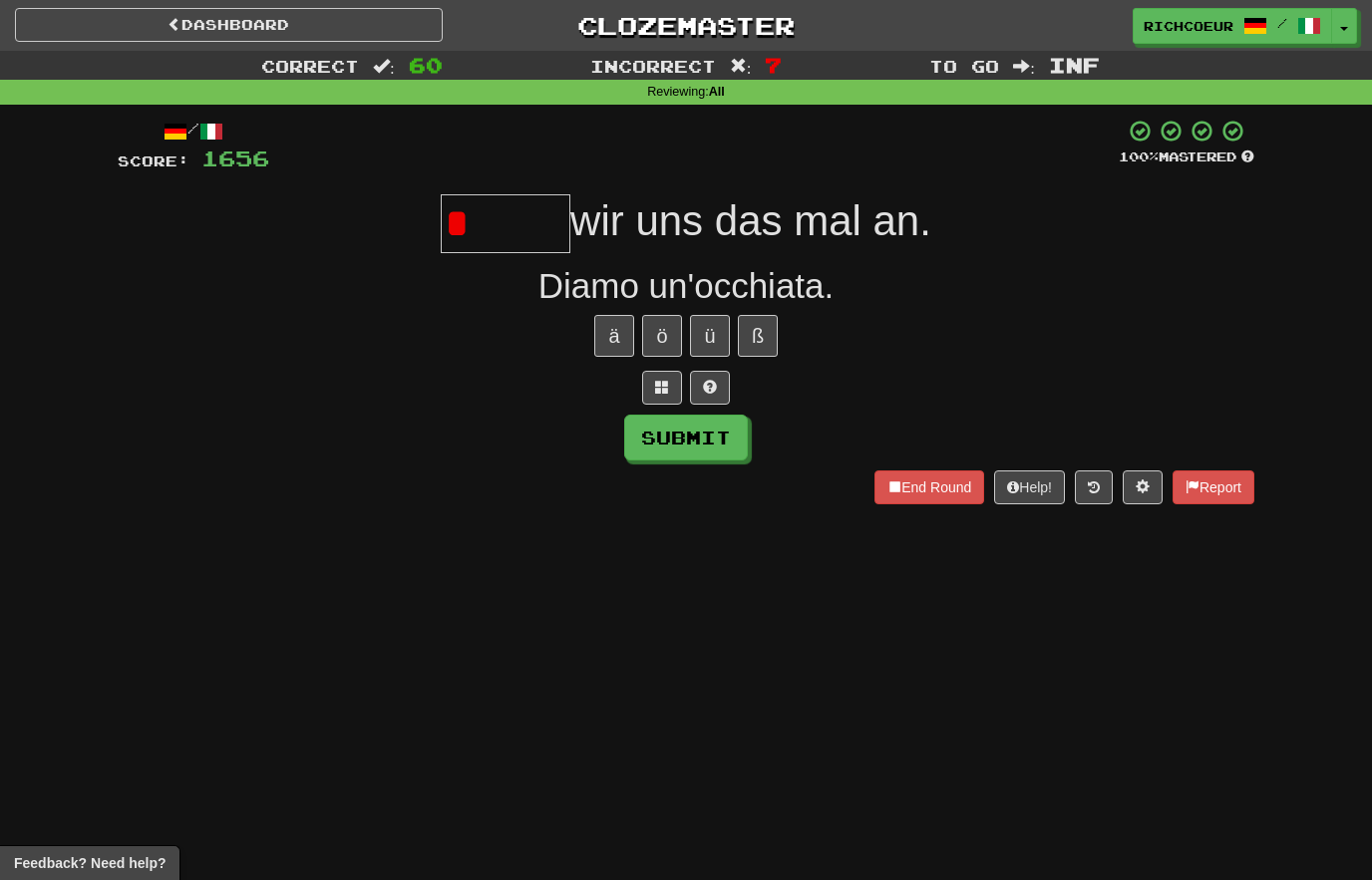 type on "*****" 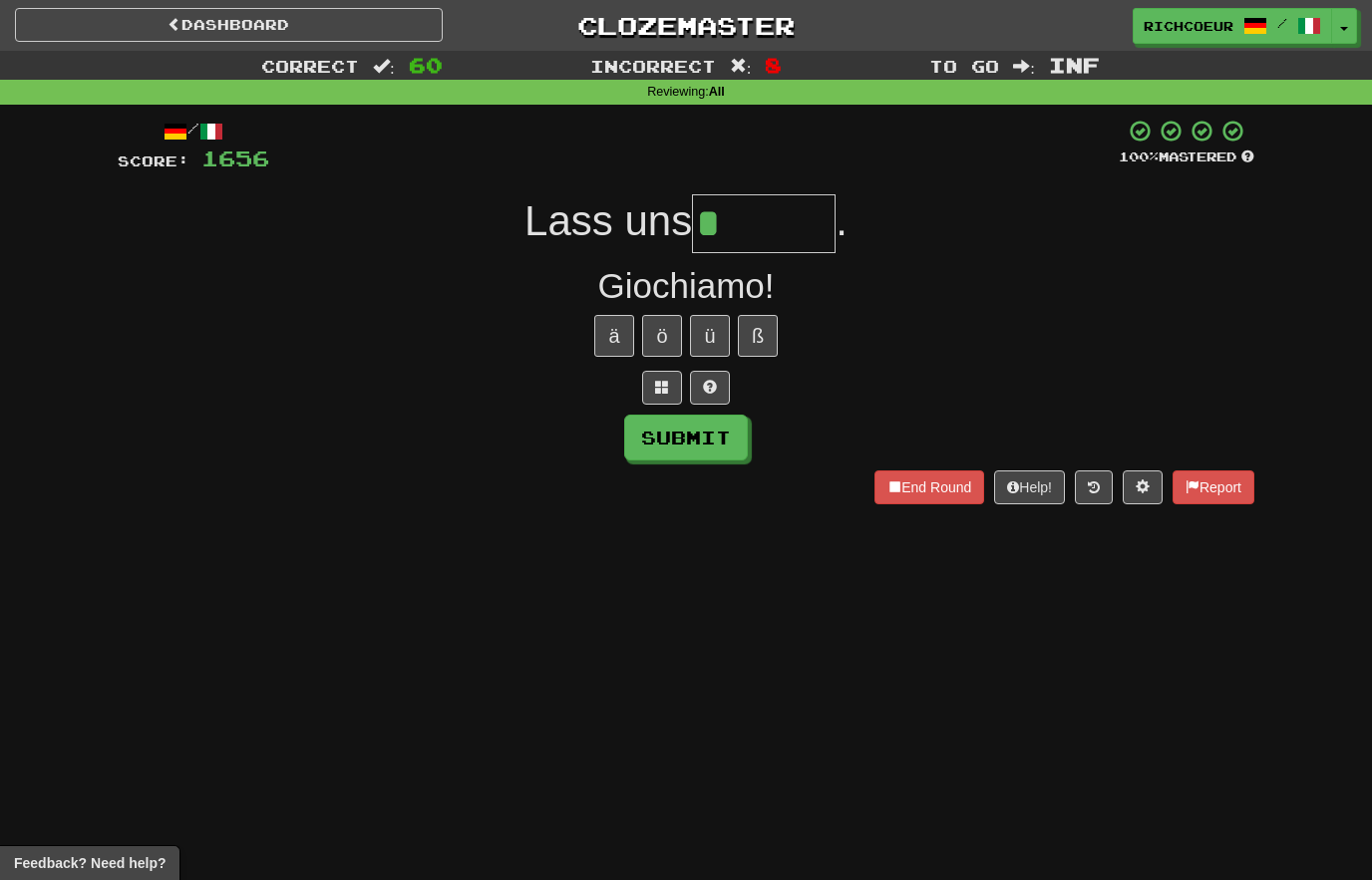 type on "*******" 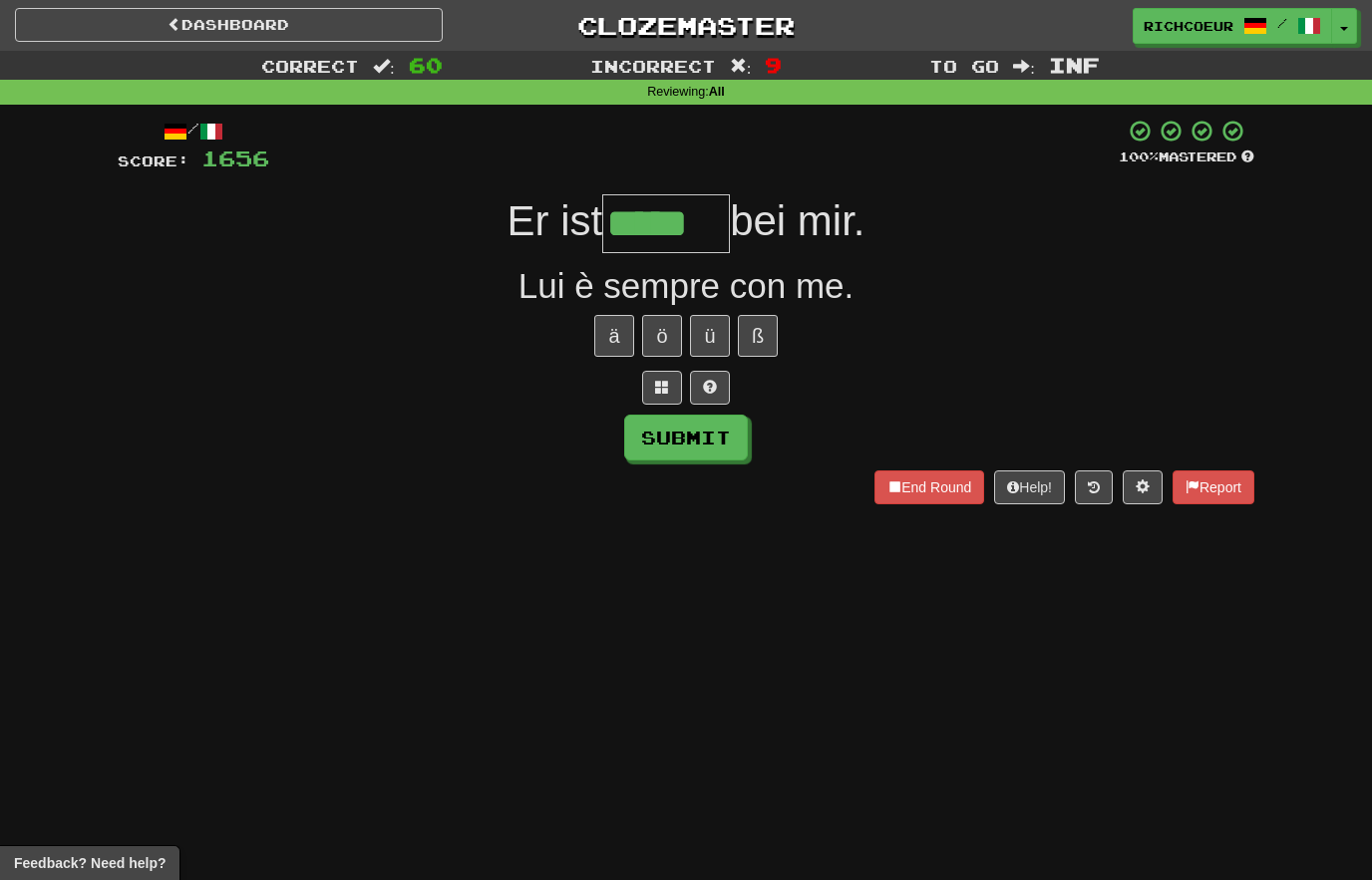 type on "*****" 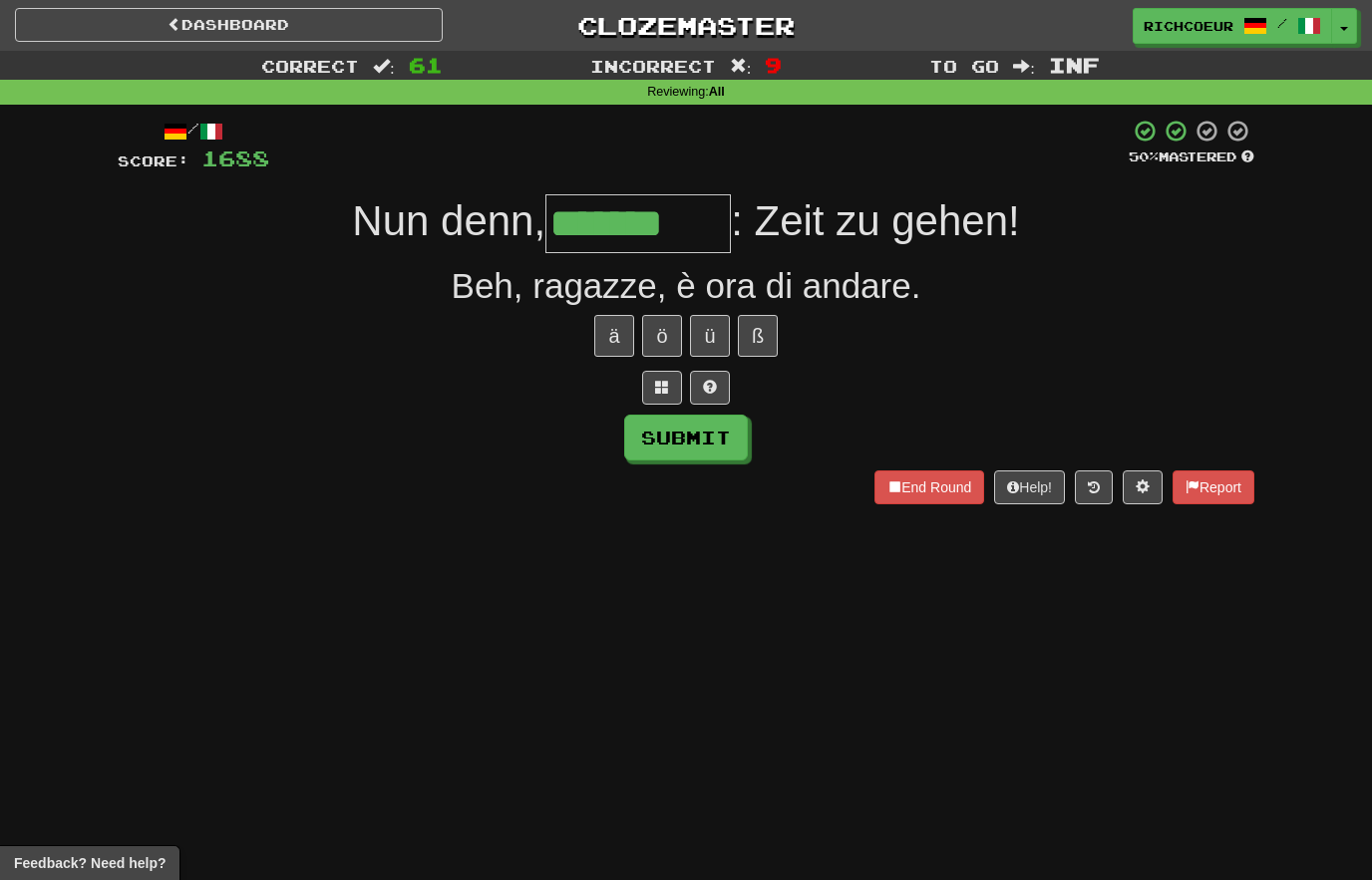 type on "*******" 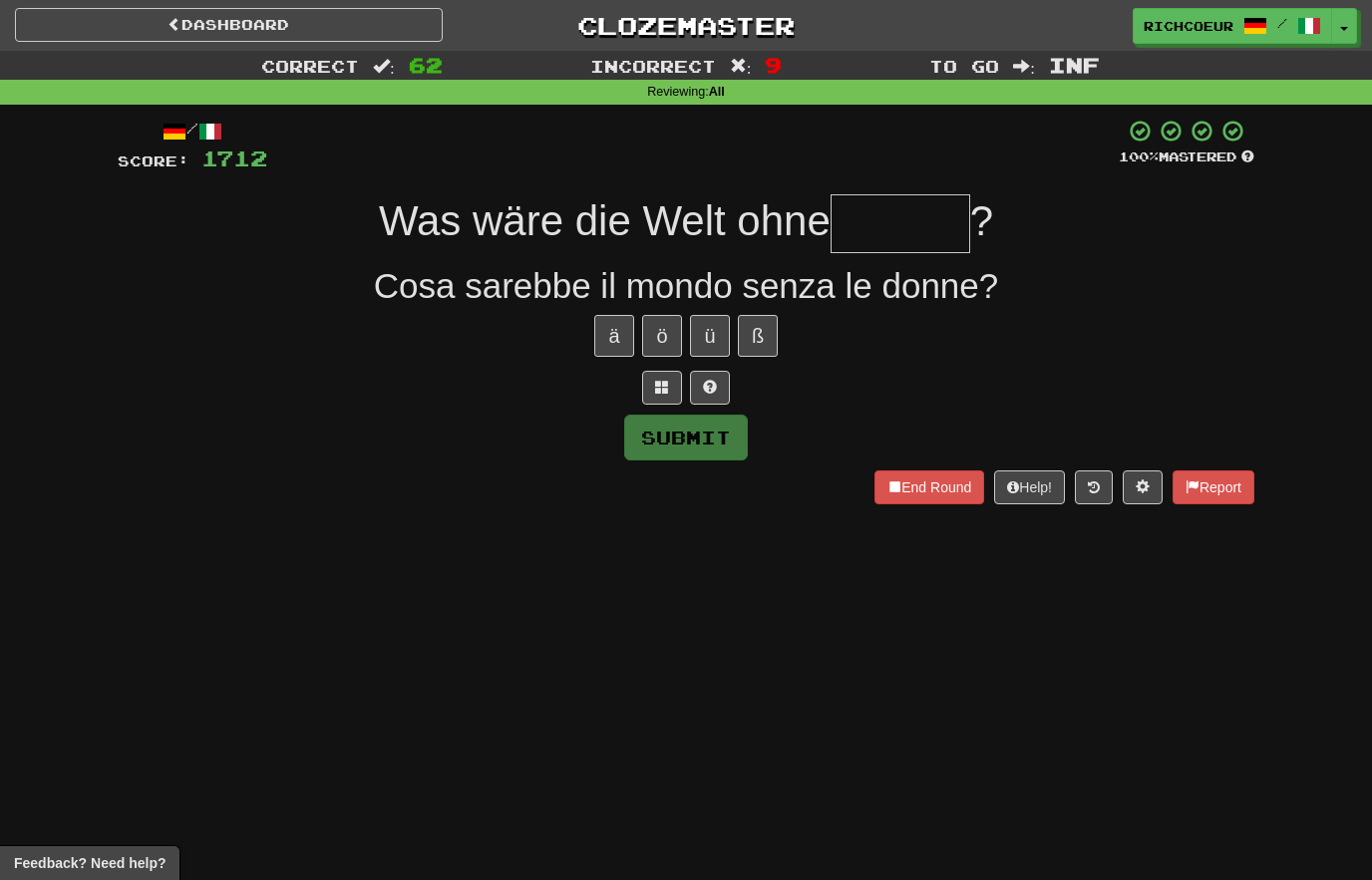 type on "*" 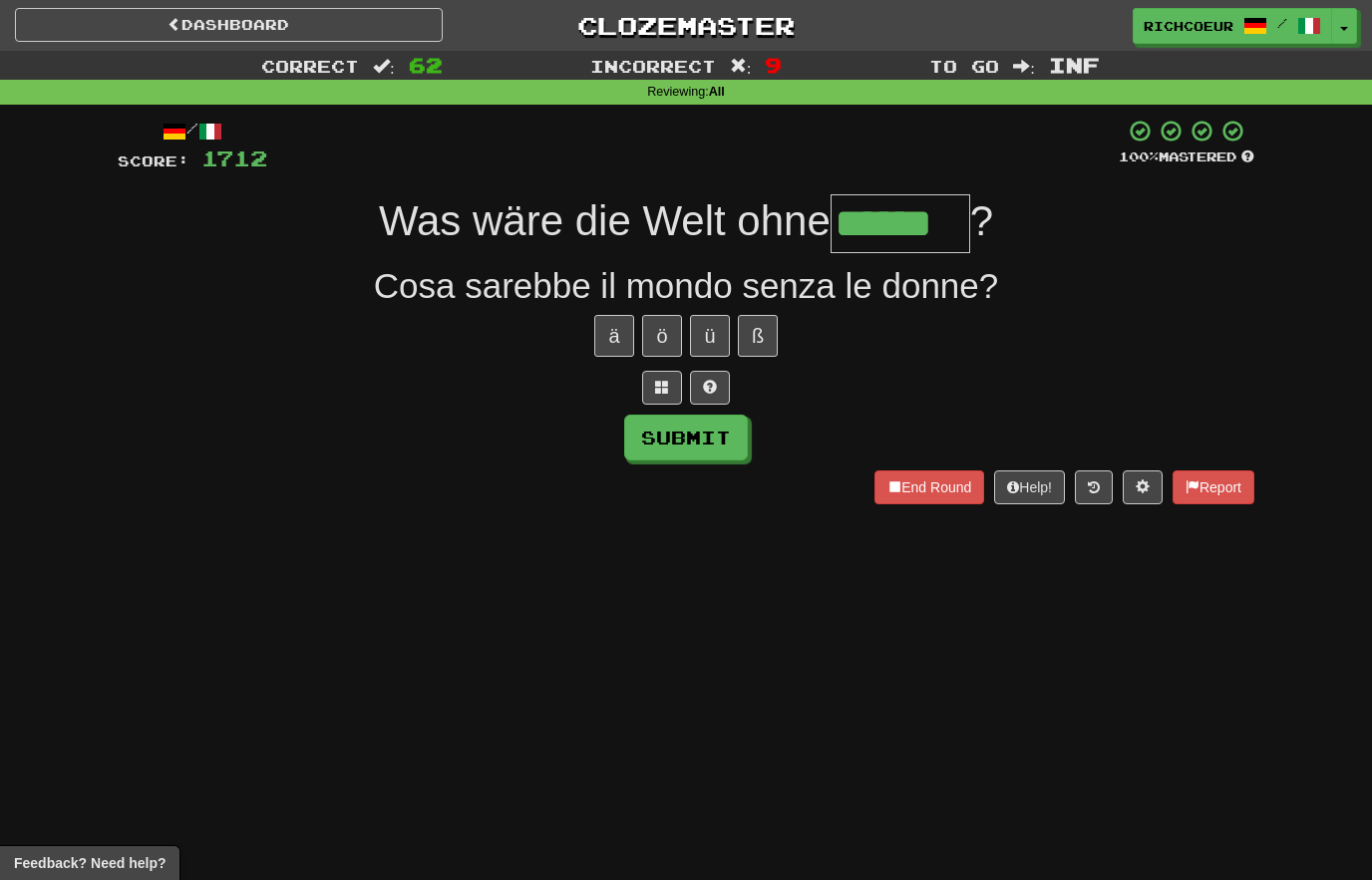 type on "******" 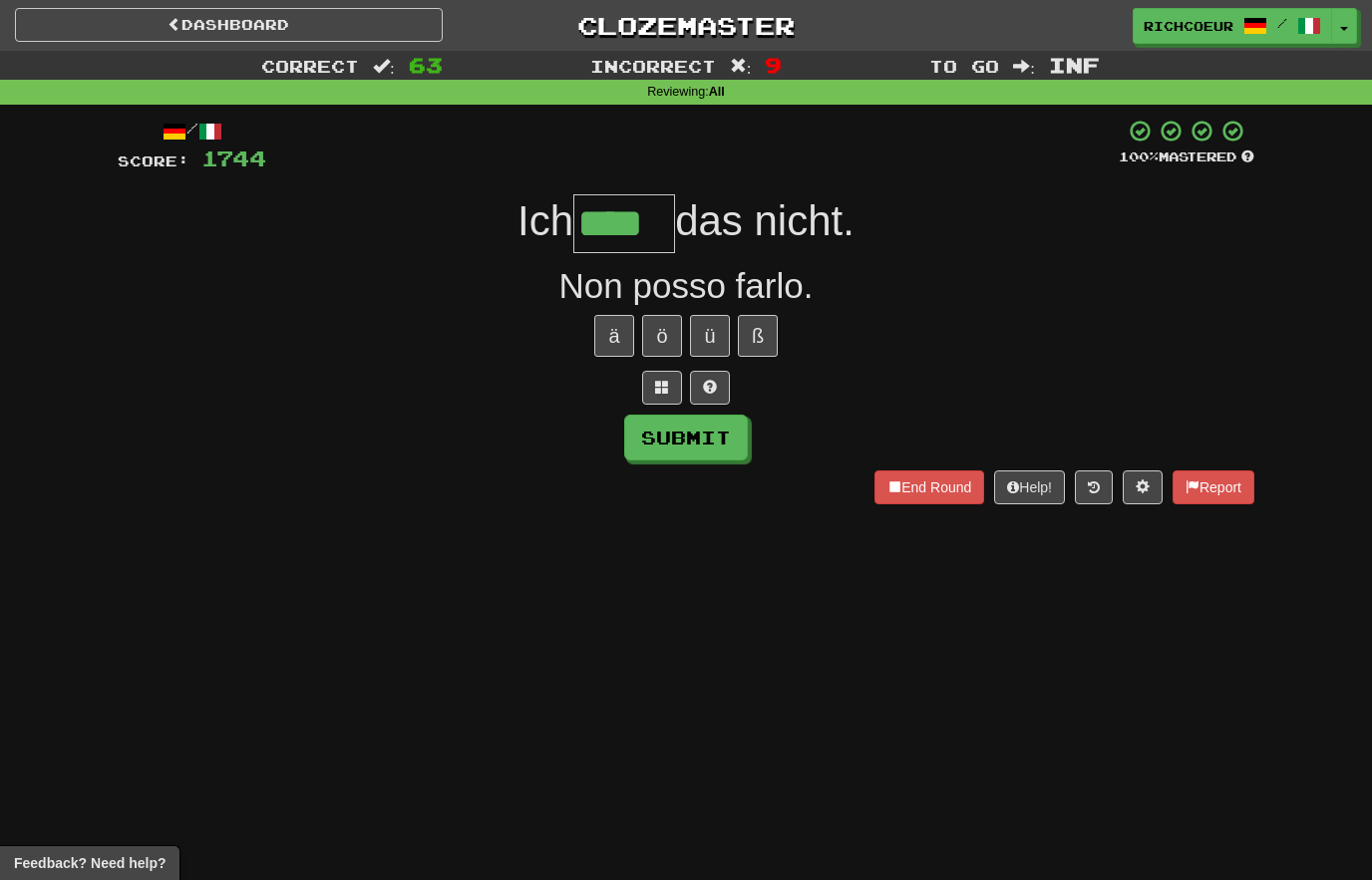 type on "****" 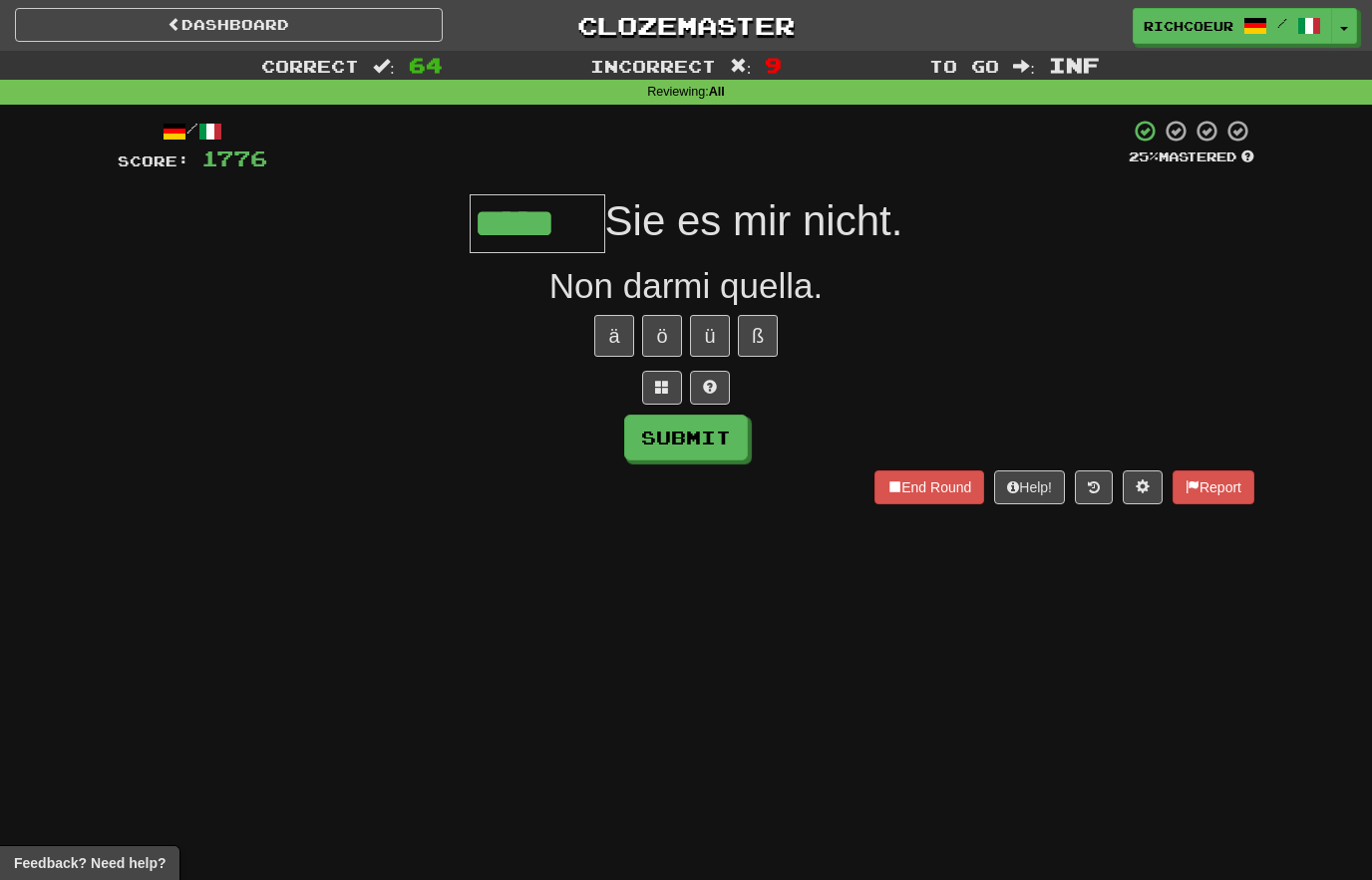 type on "*****" 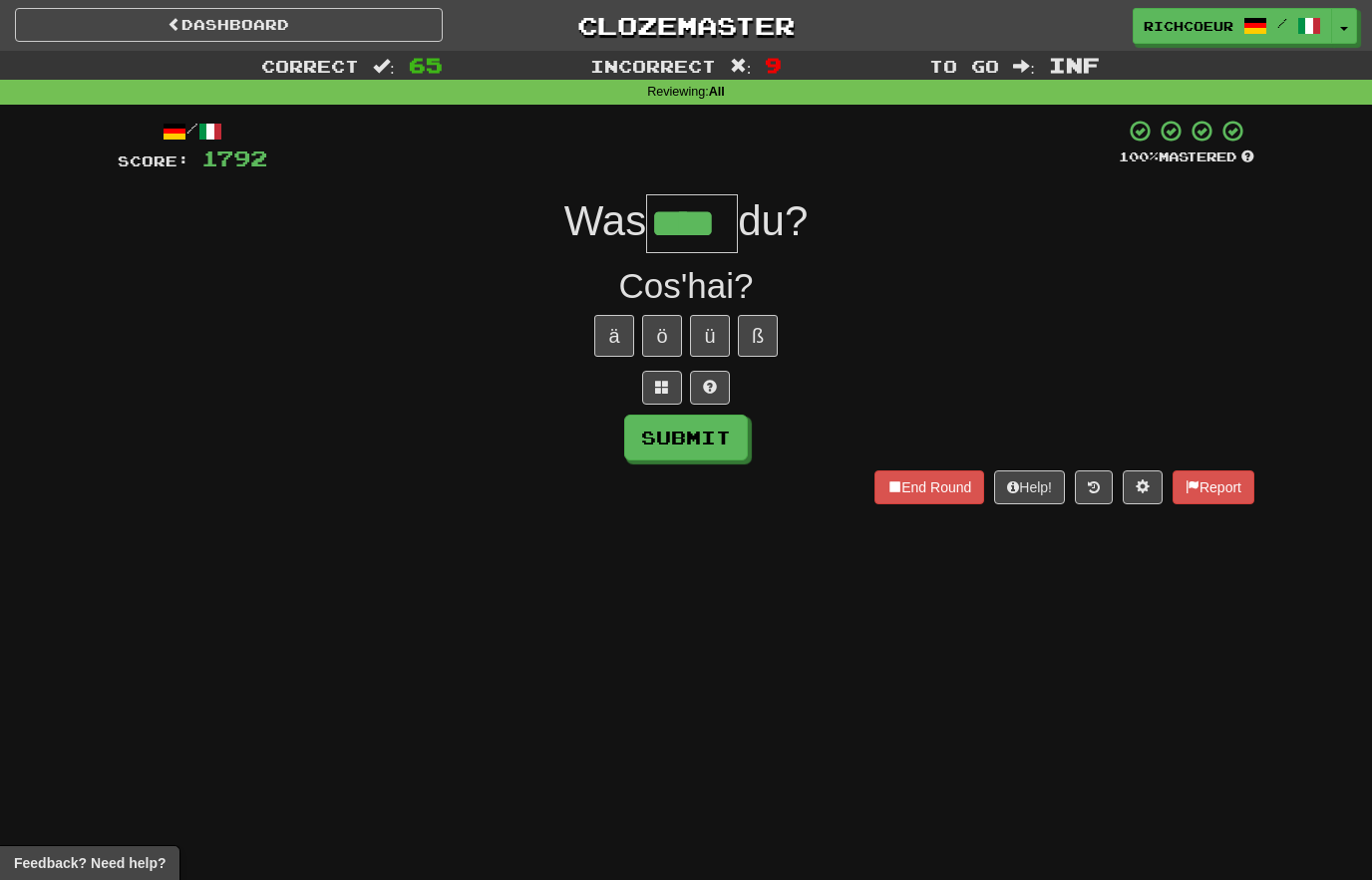 type on "****" 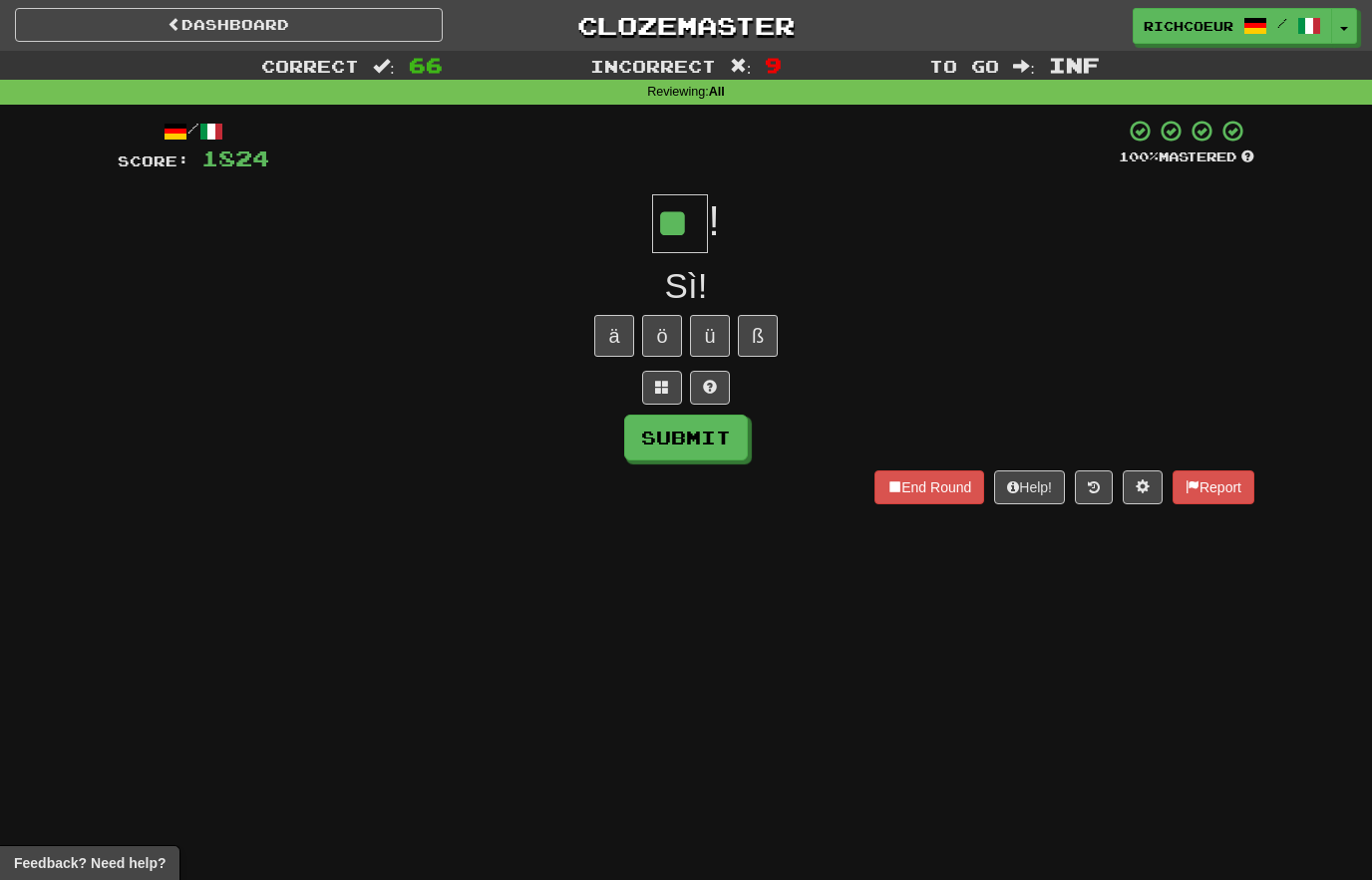 type on "**" 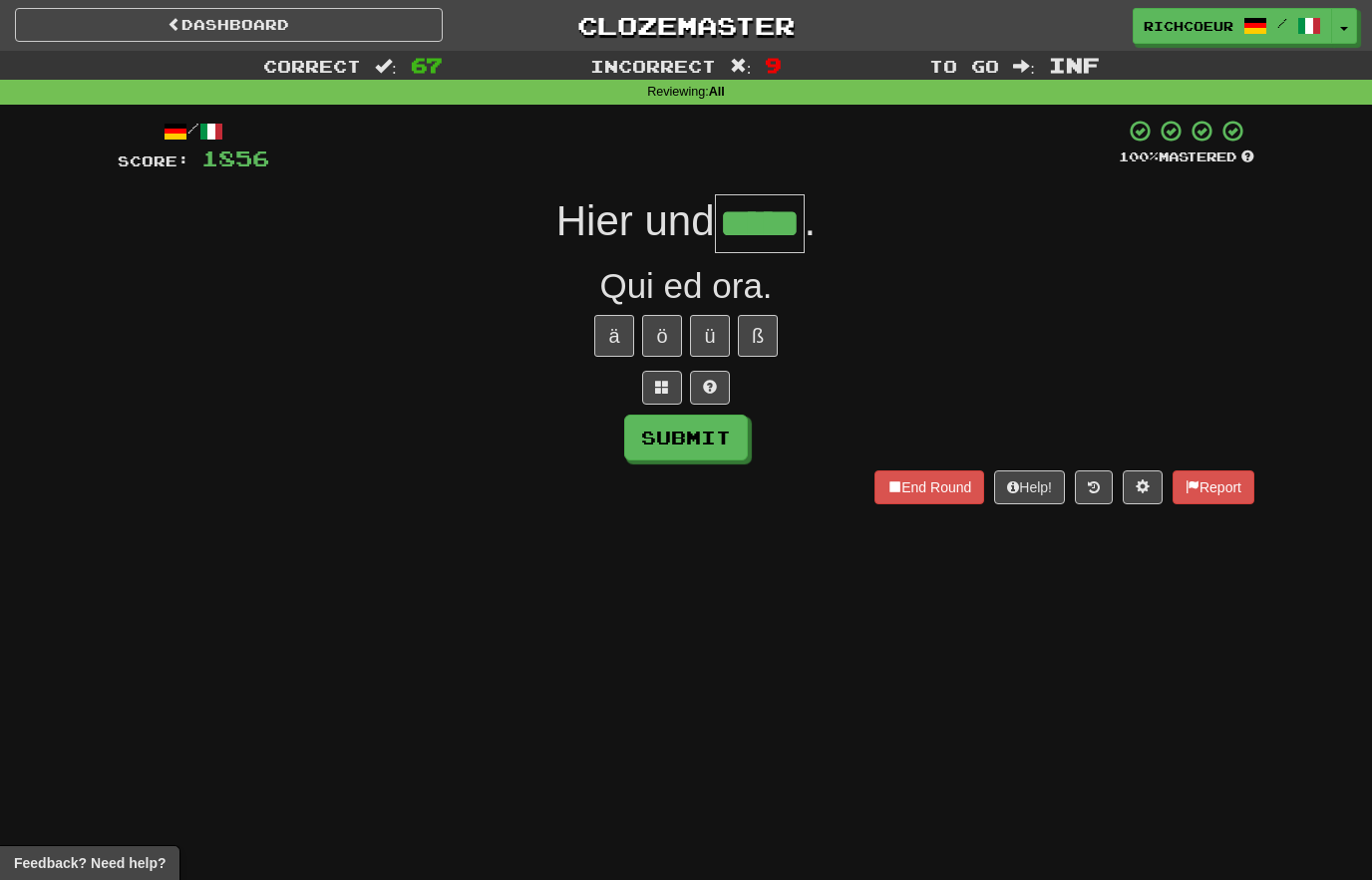type on "*****" 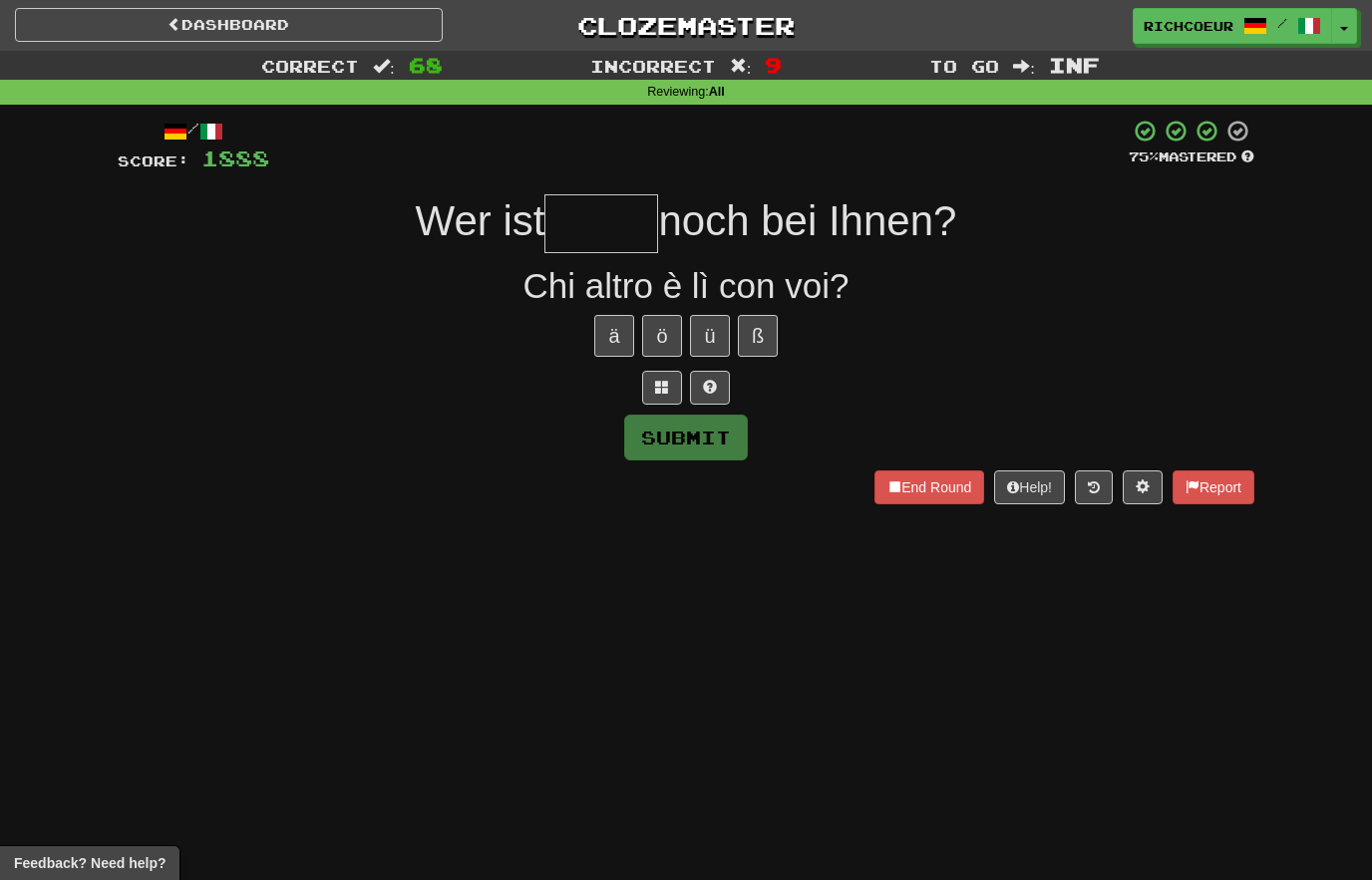 type on "*****" 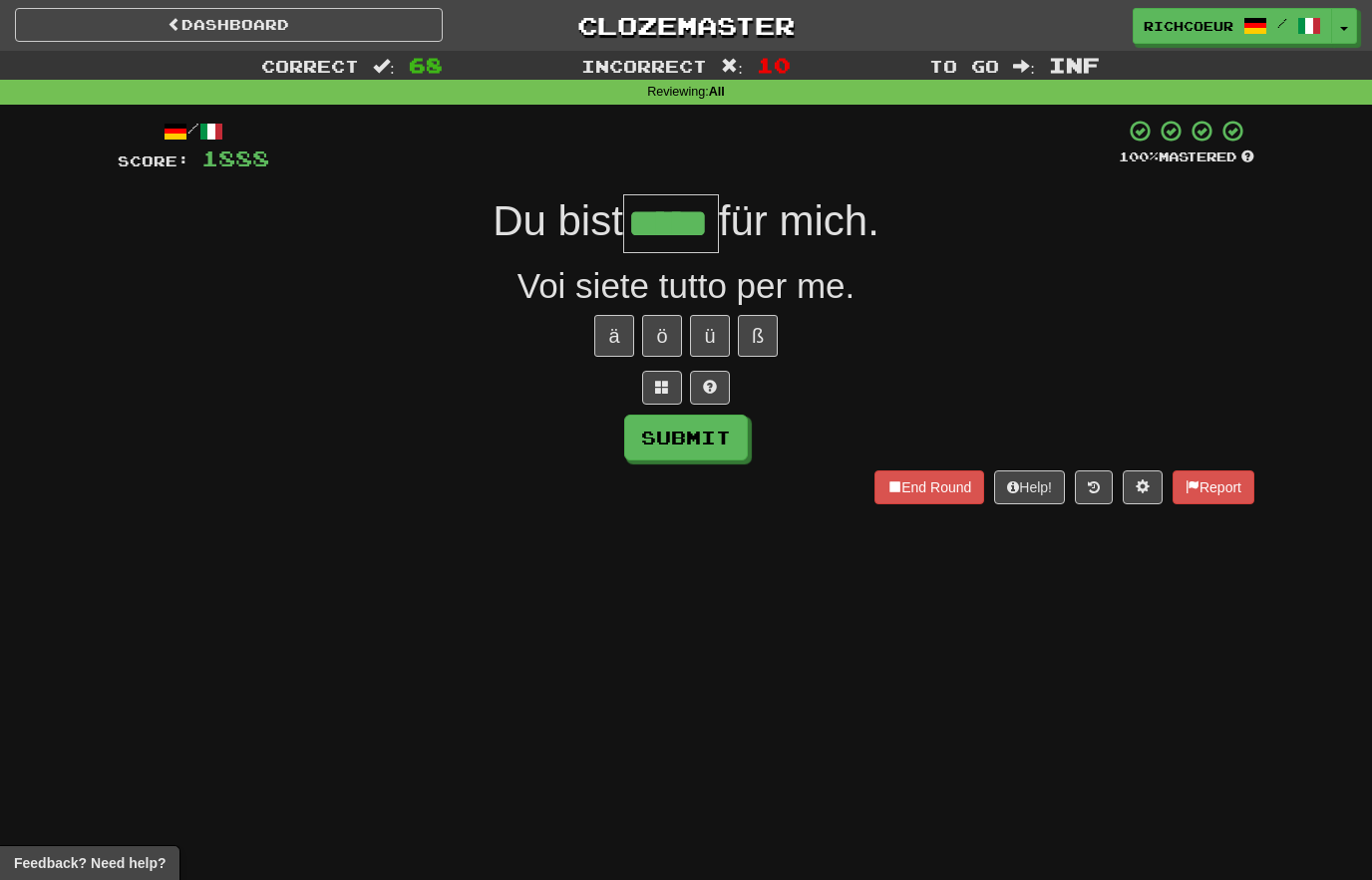 type on "*****" 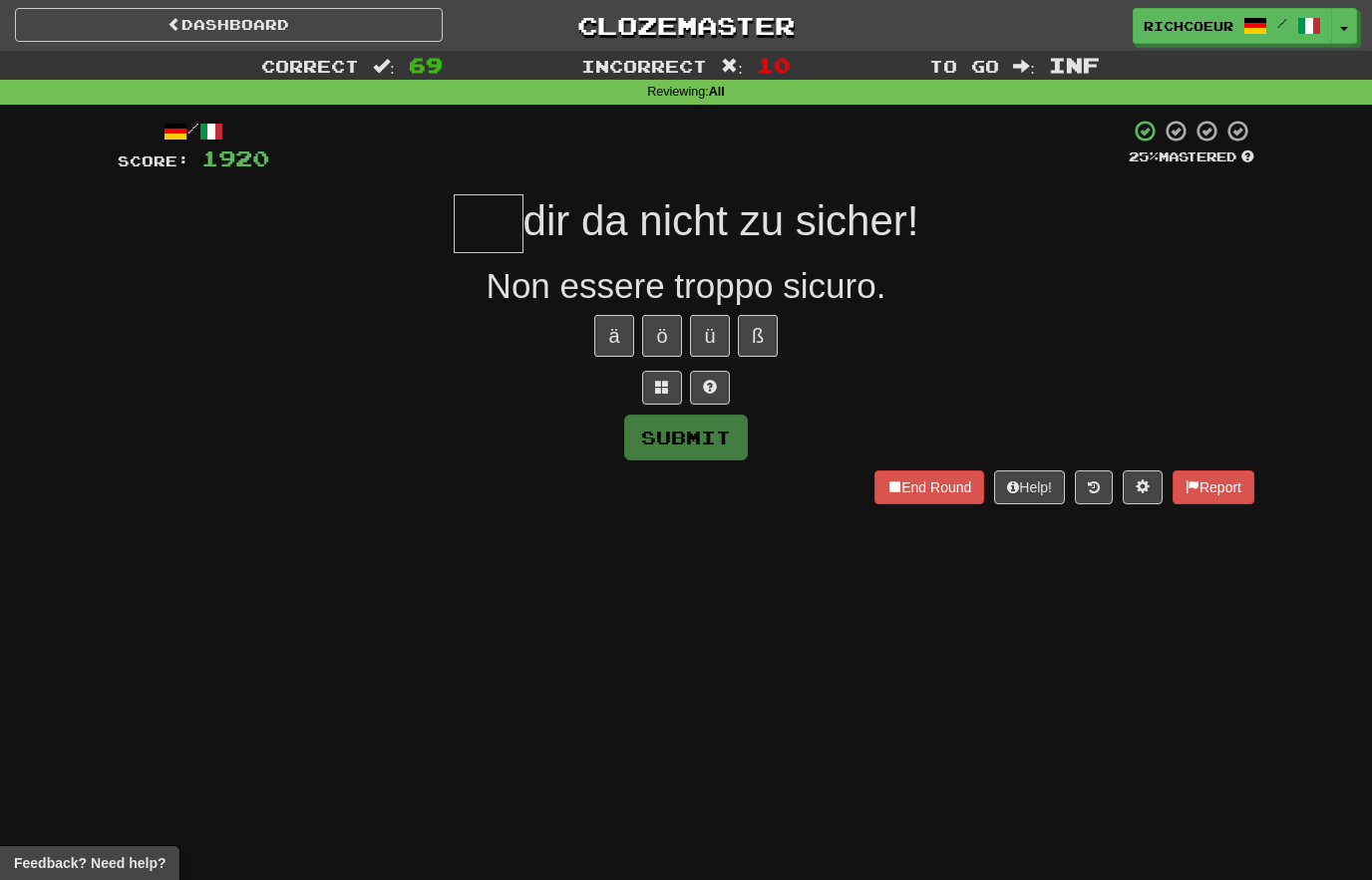 type on "*" 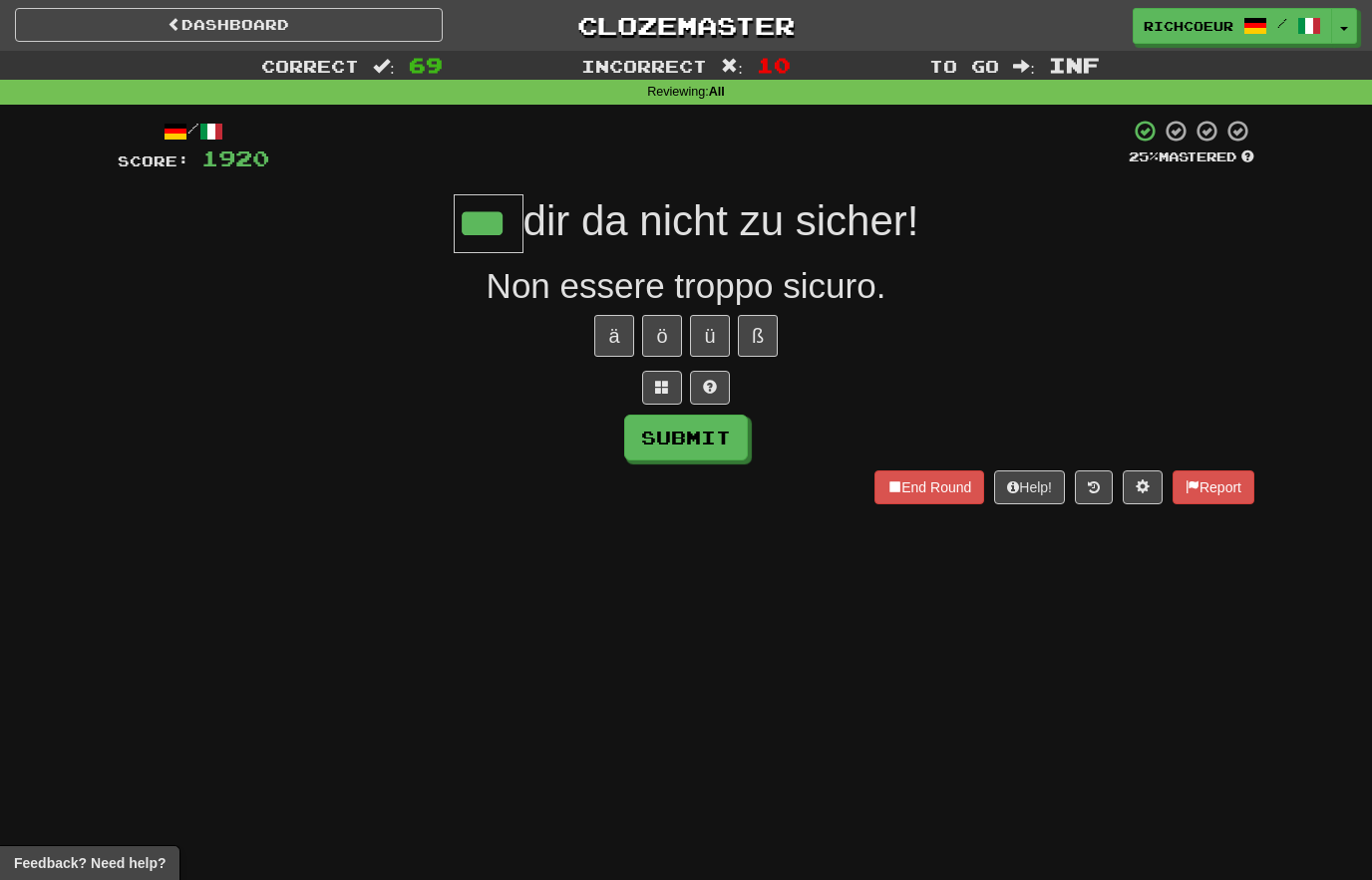 type on "***" 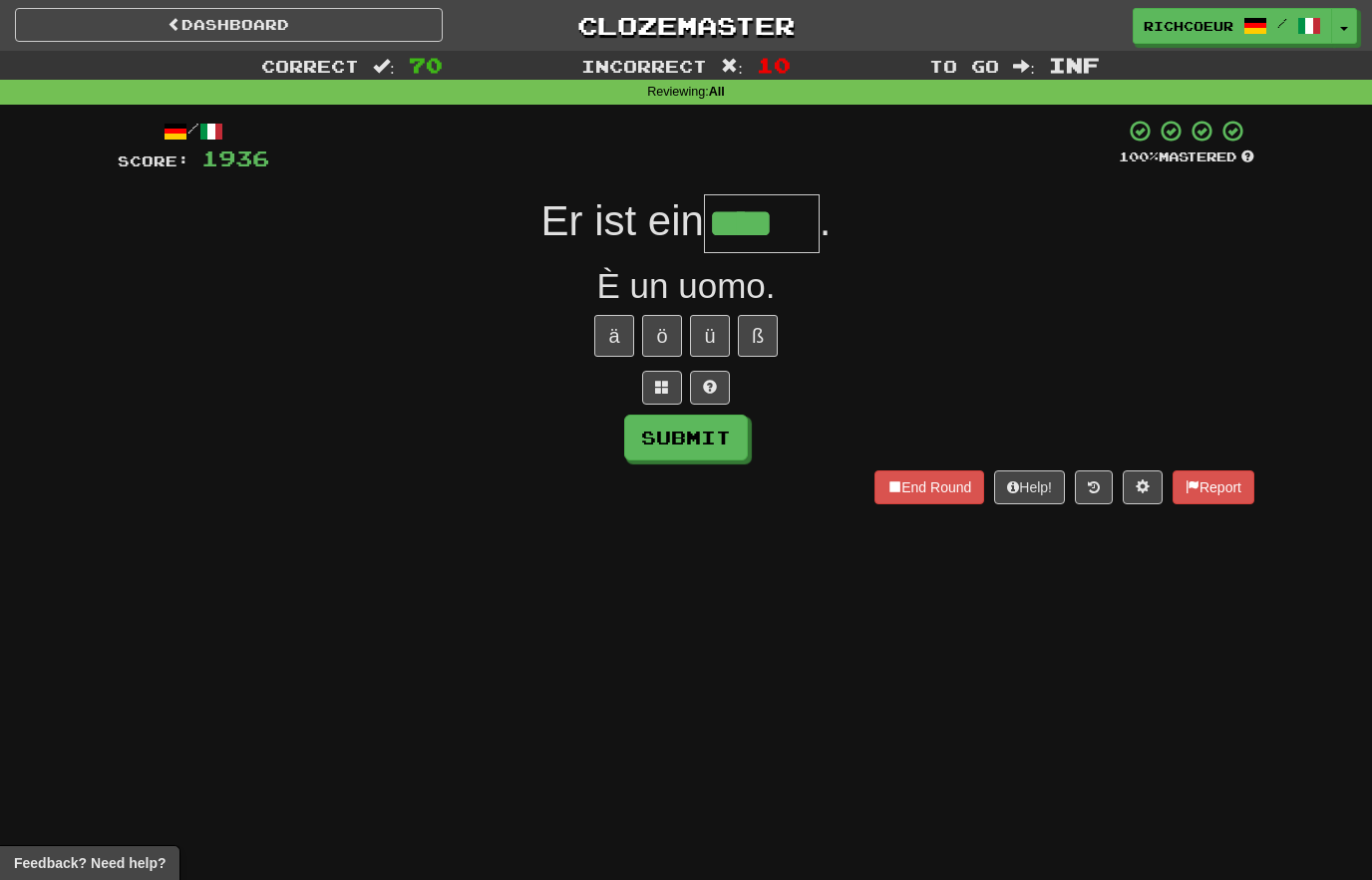 type on "****" 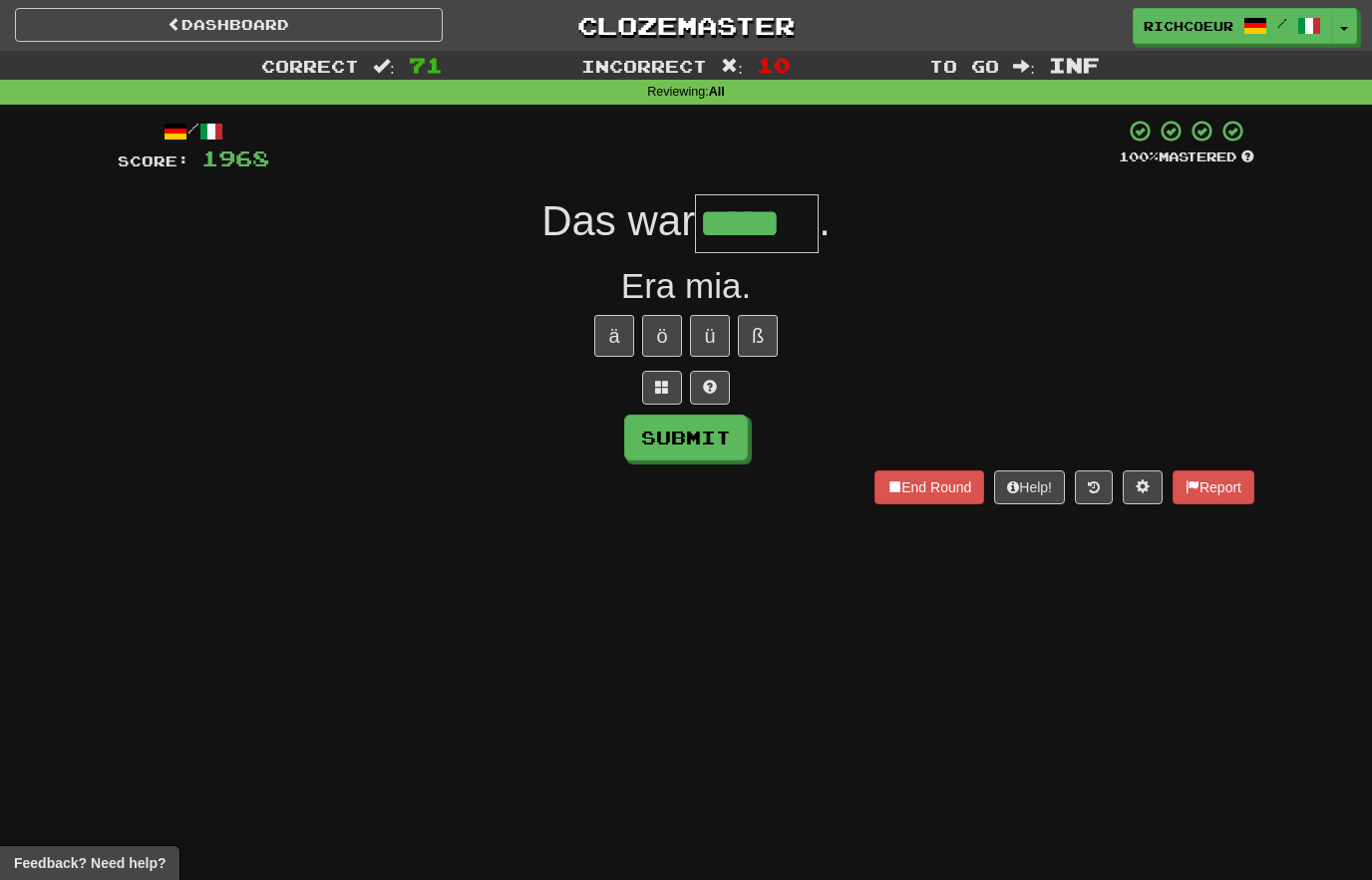 type on "*****" 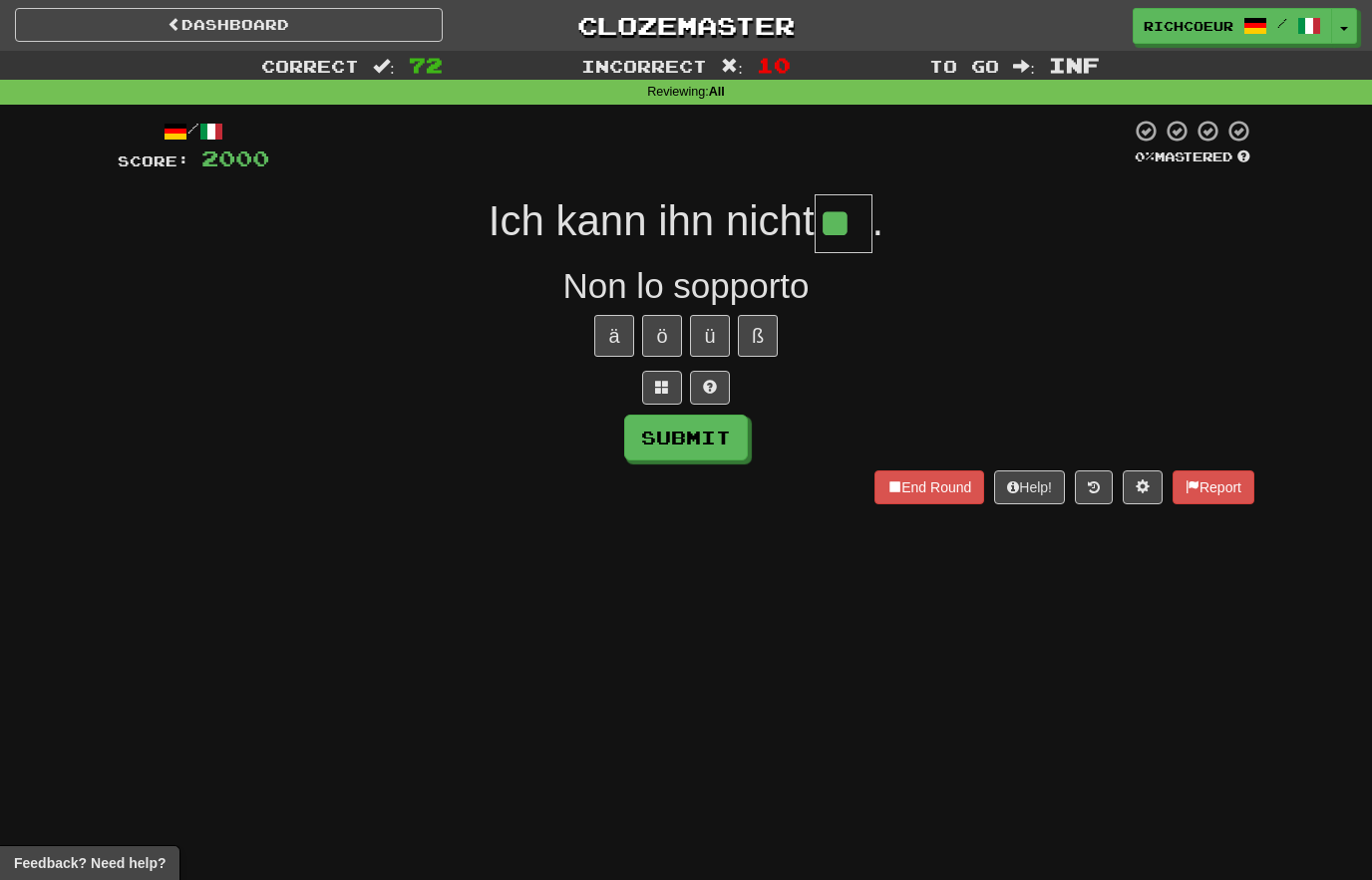type on "**" 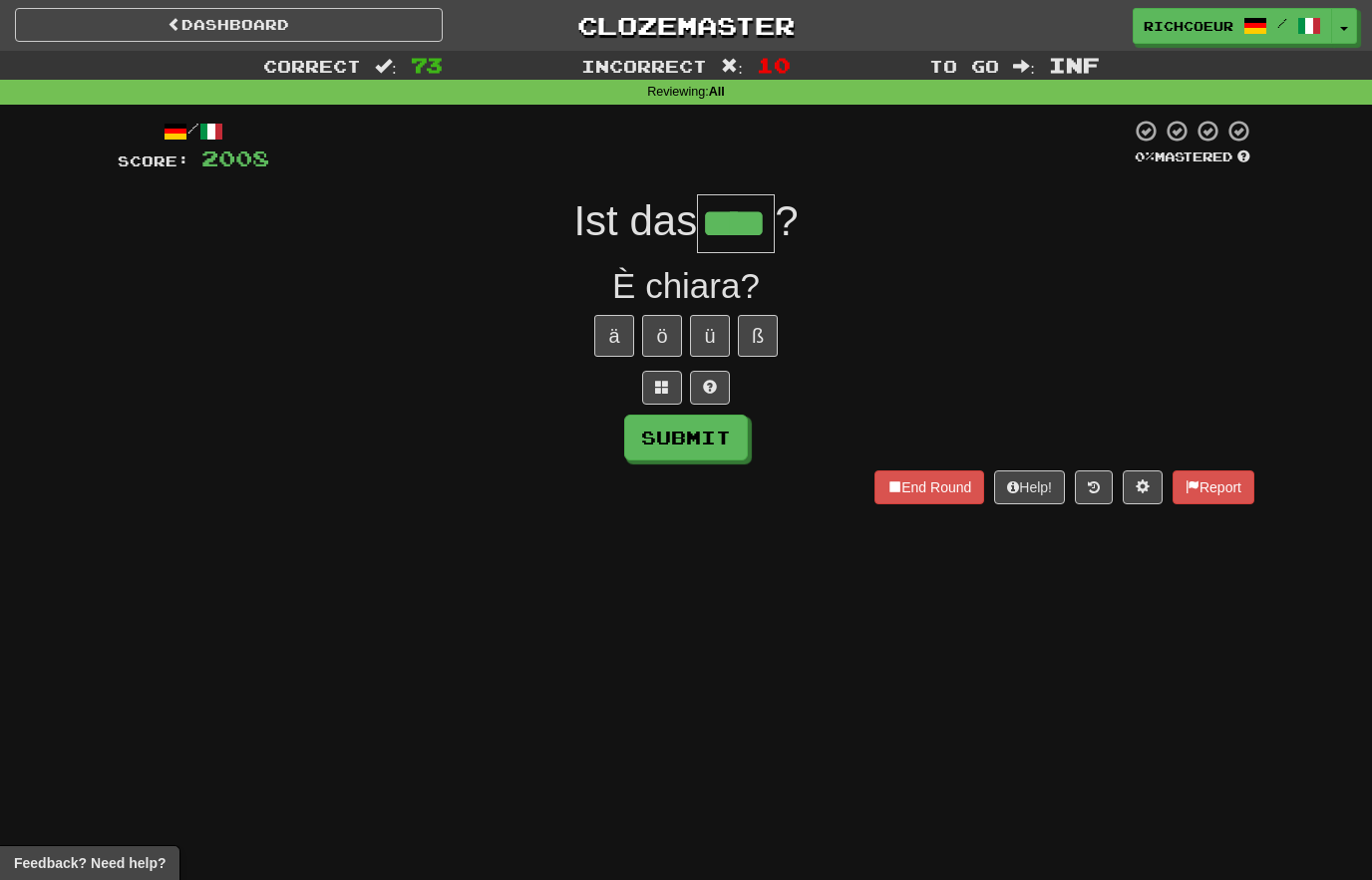 type on "****" 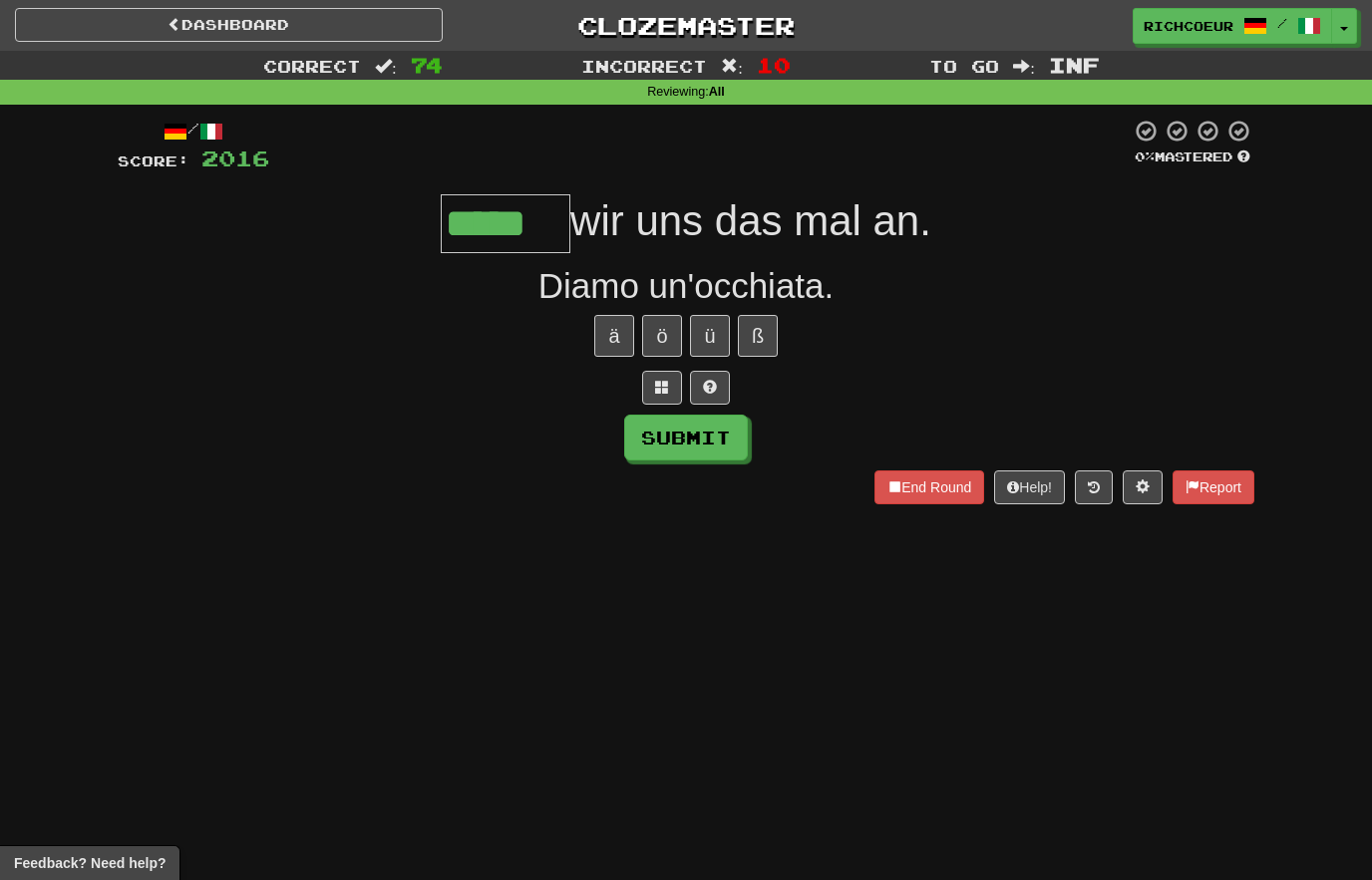 type on "*****" 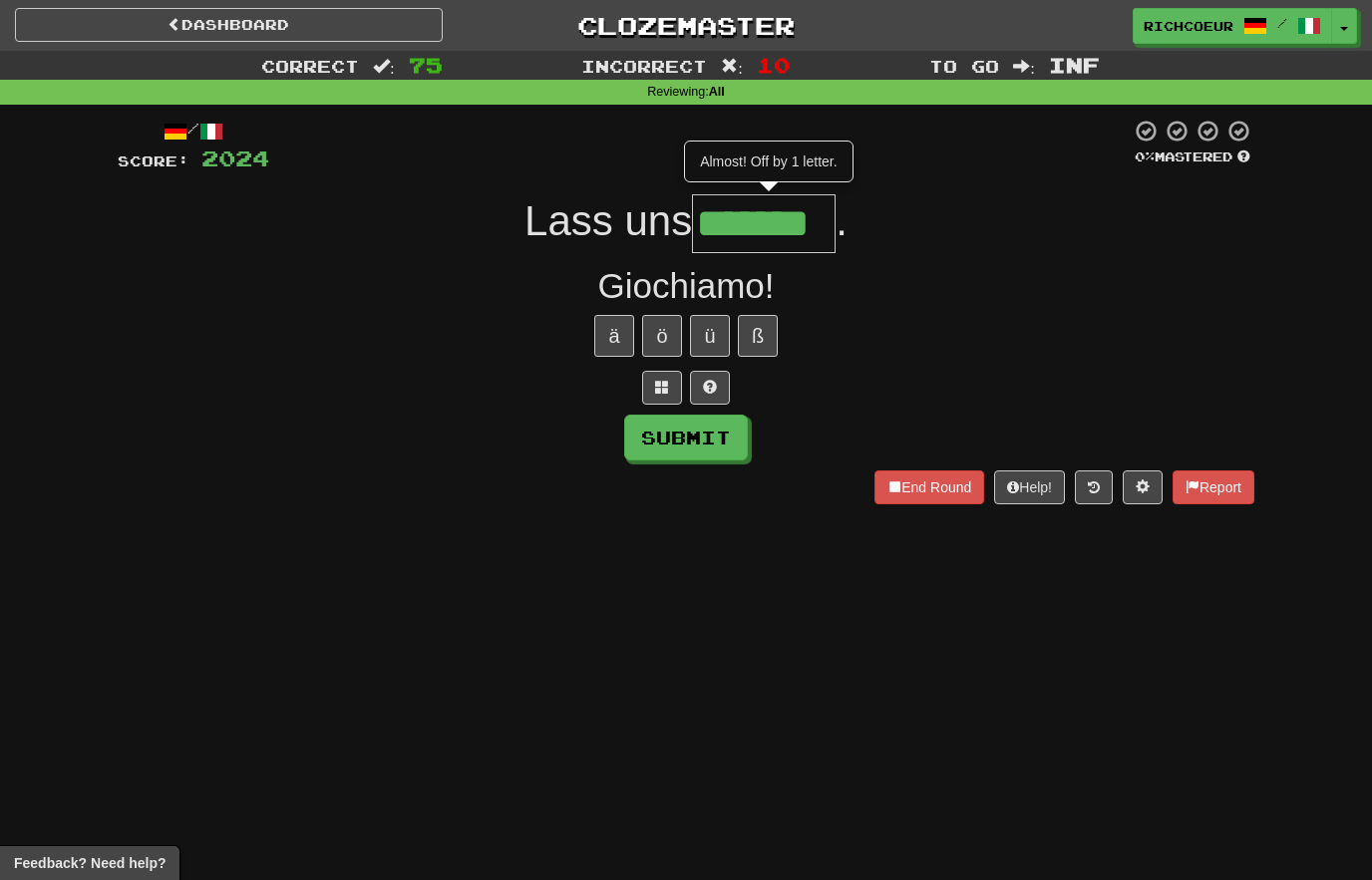 type on "*******" 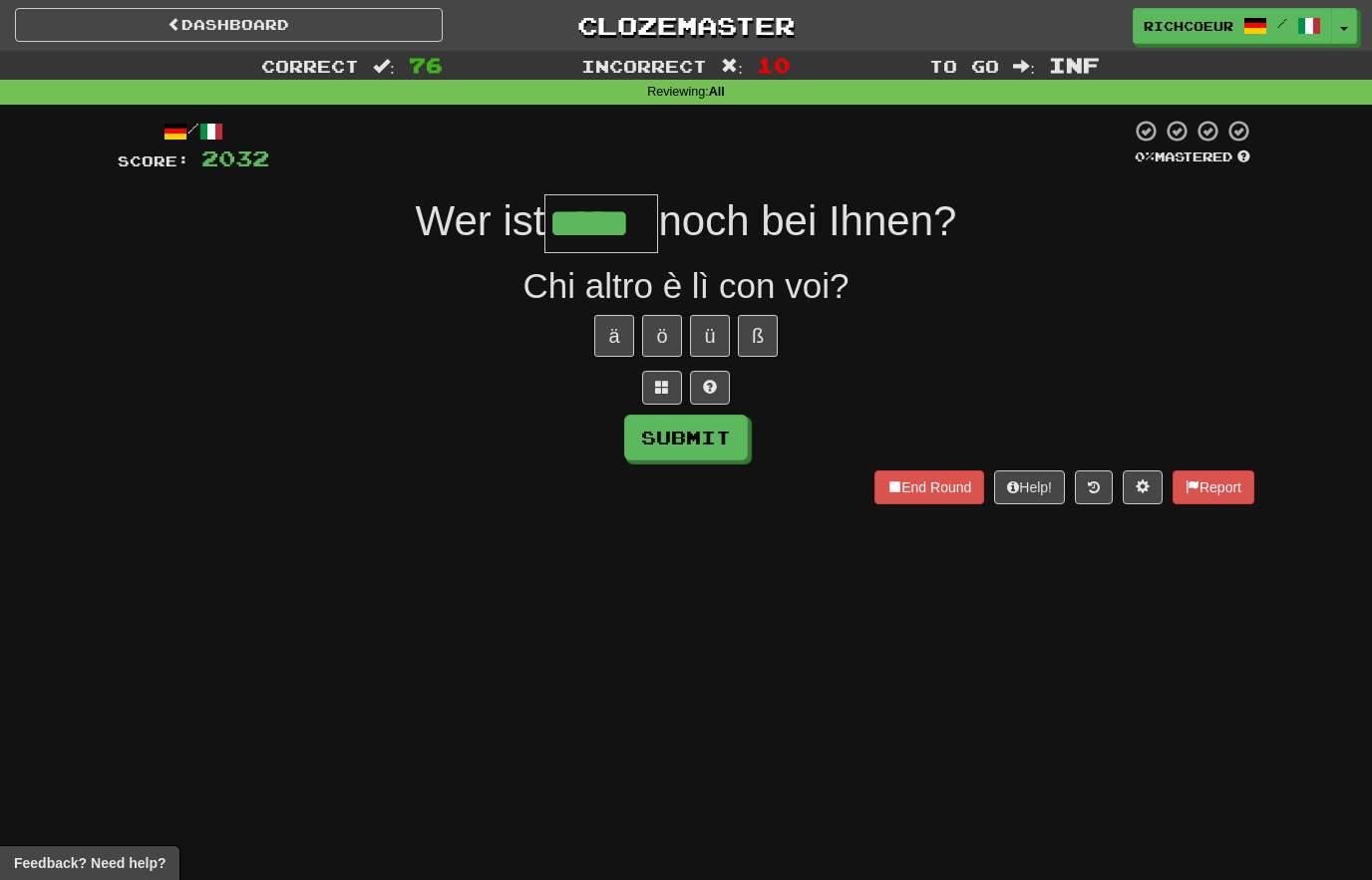 type on "*****" 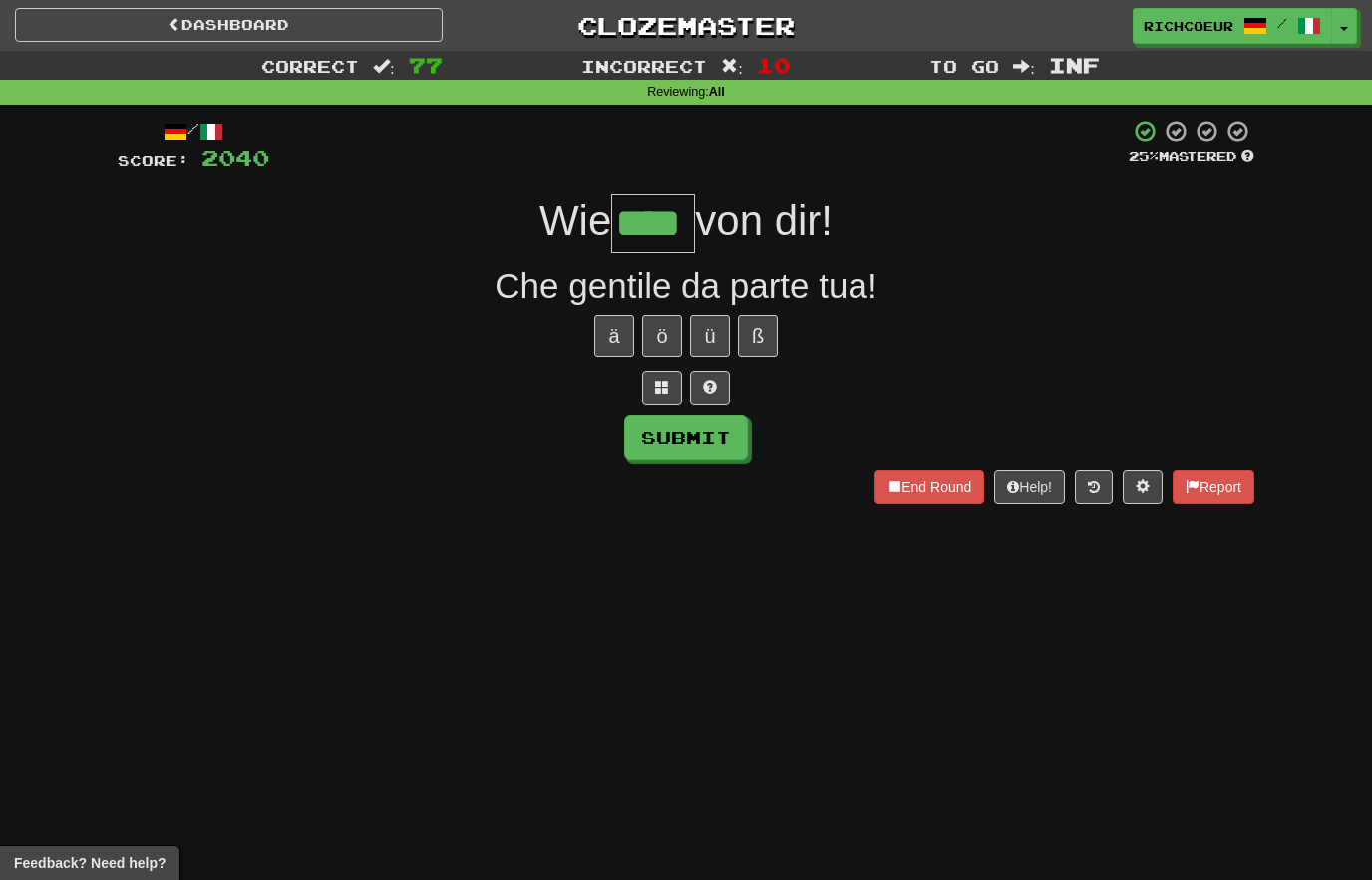 type on "****" 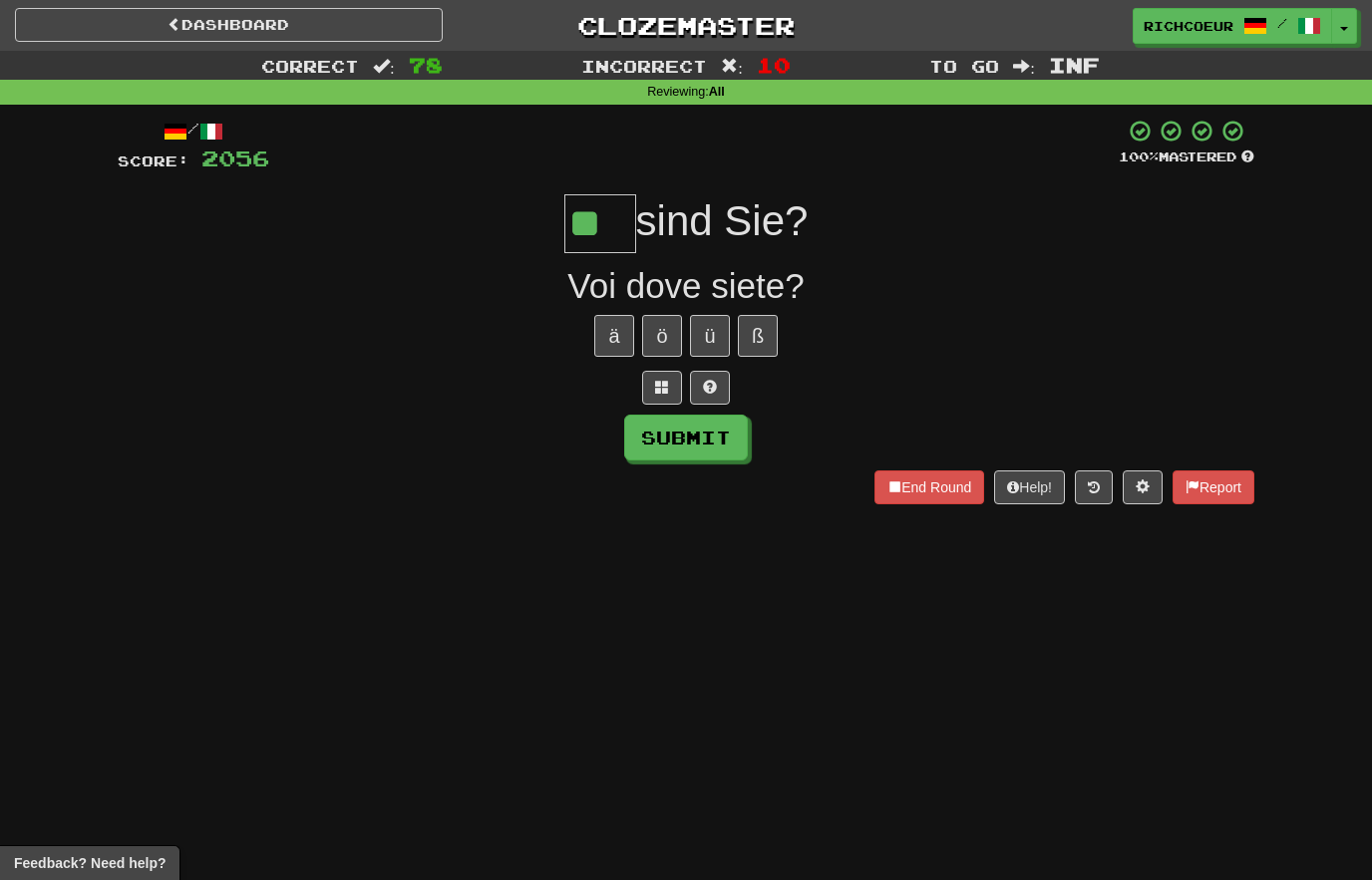 type on "**" 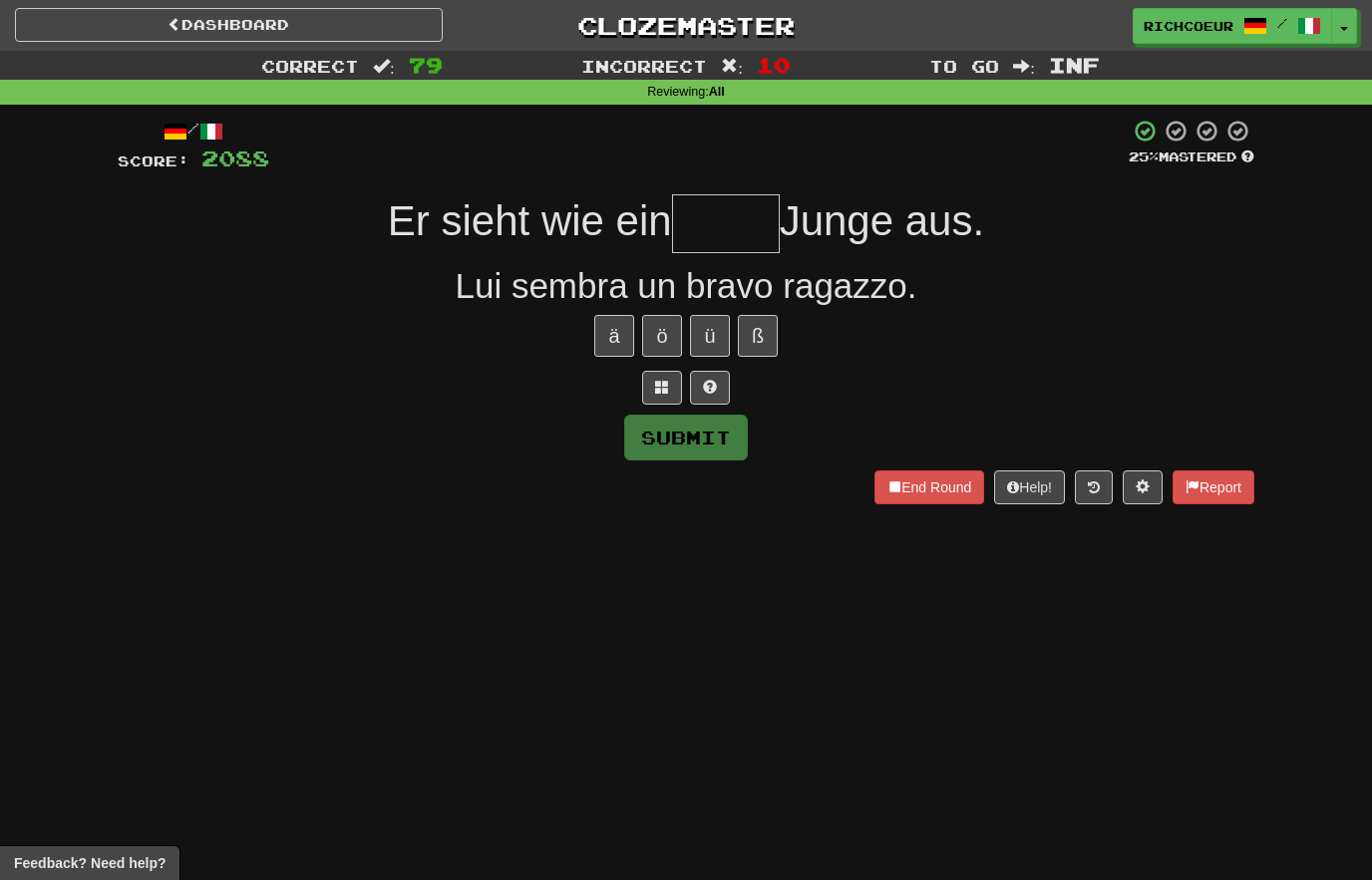 type on "*" 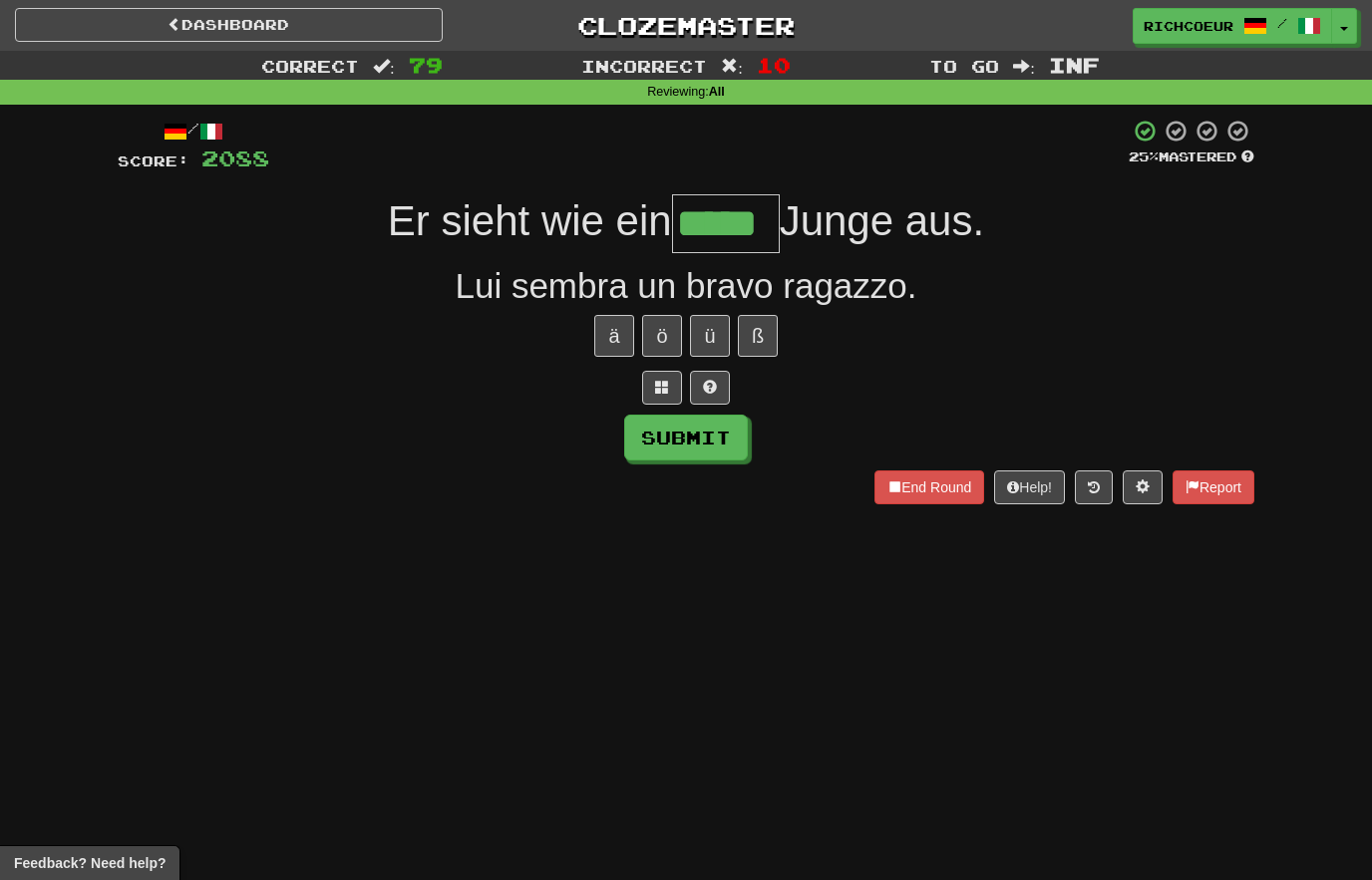type on "*****" 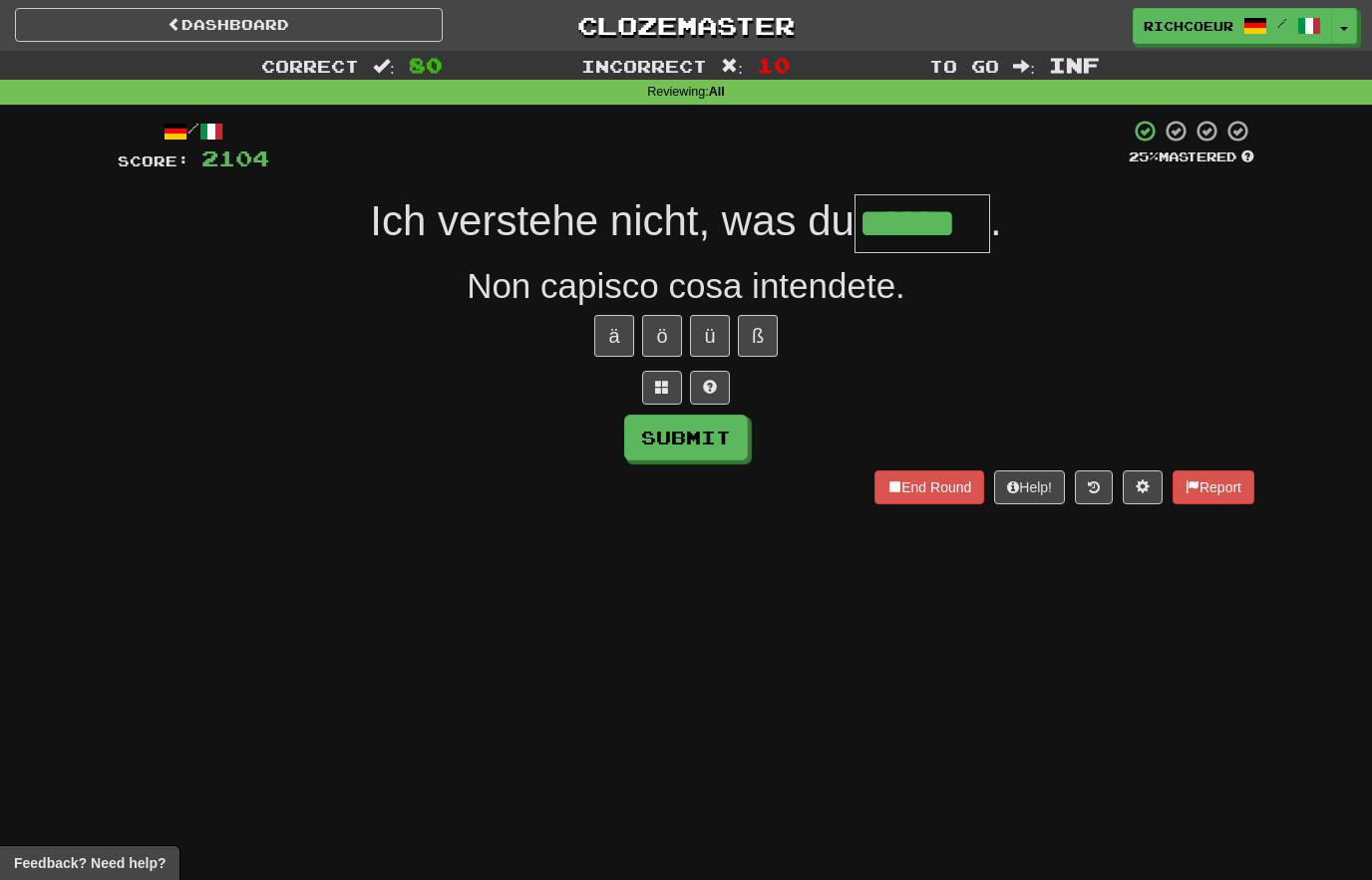 type on "******" 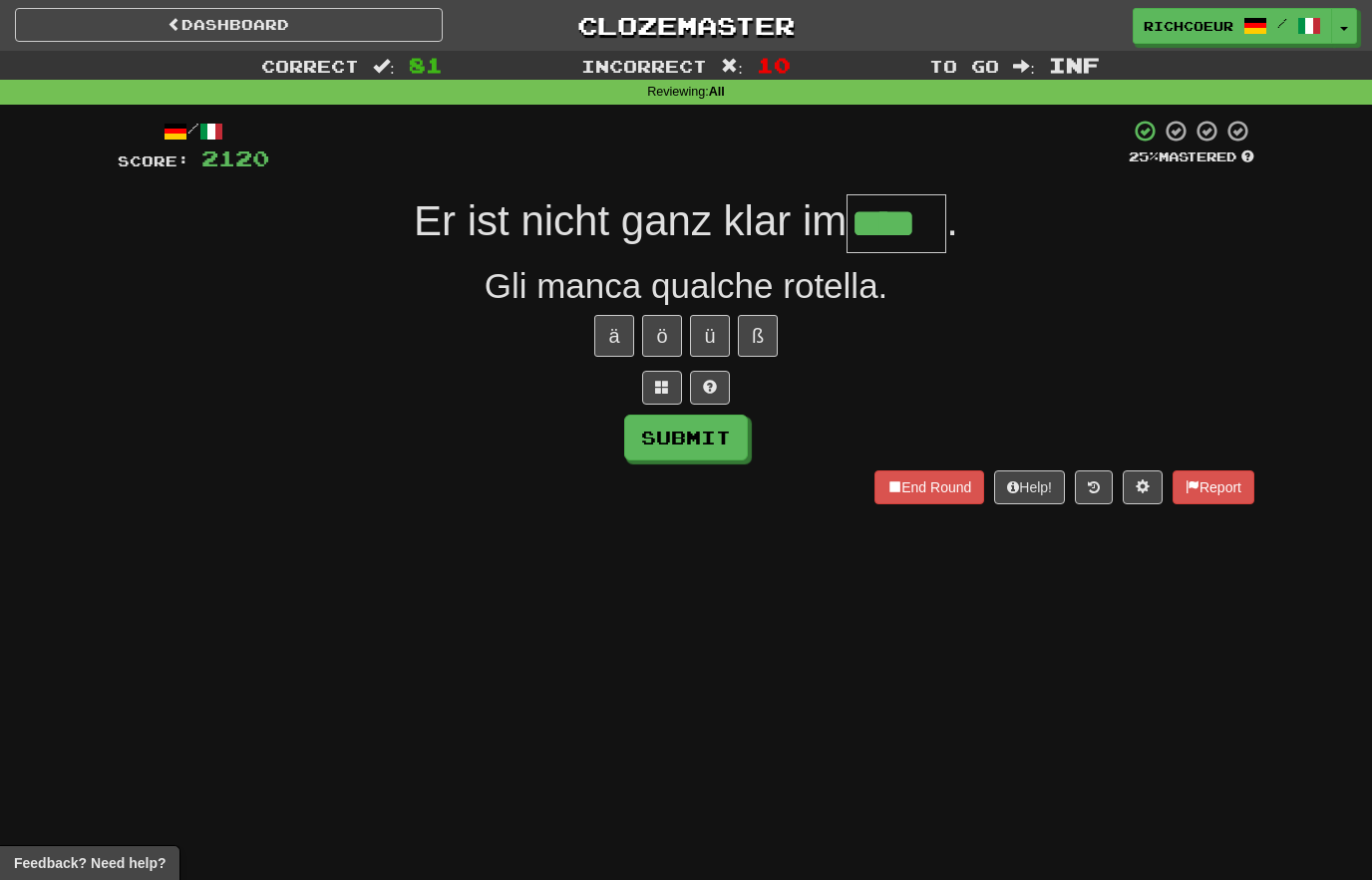 type on "****" 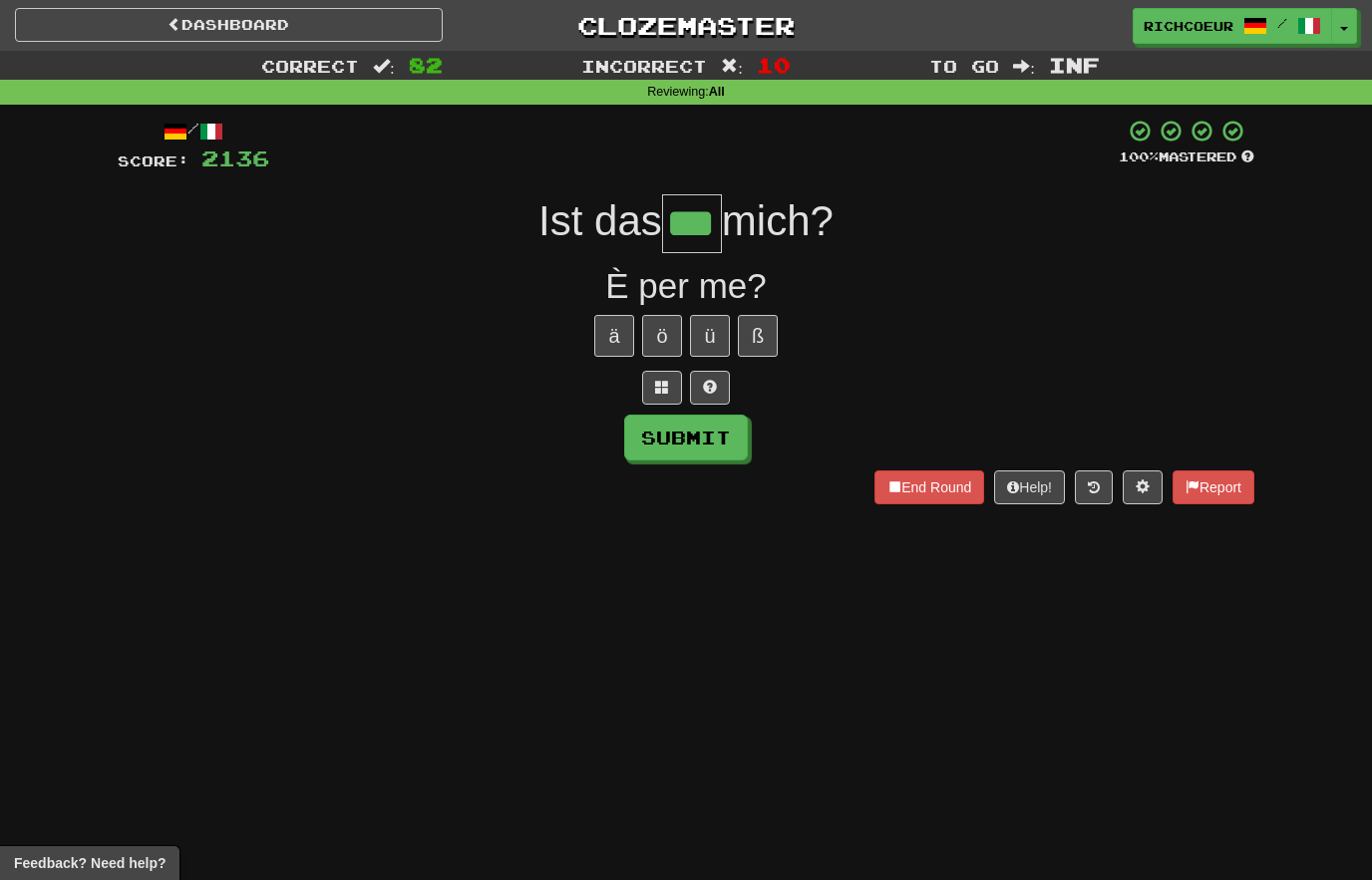 type on "***" 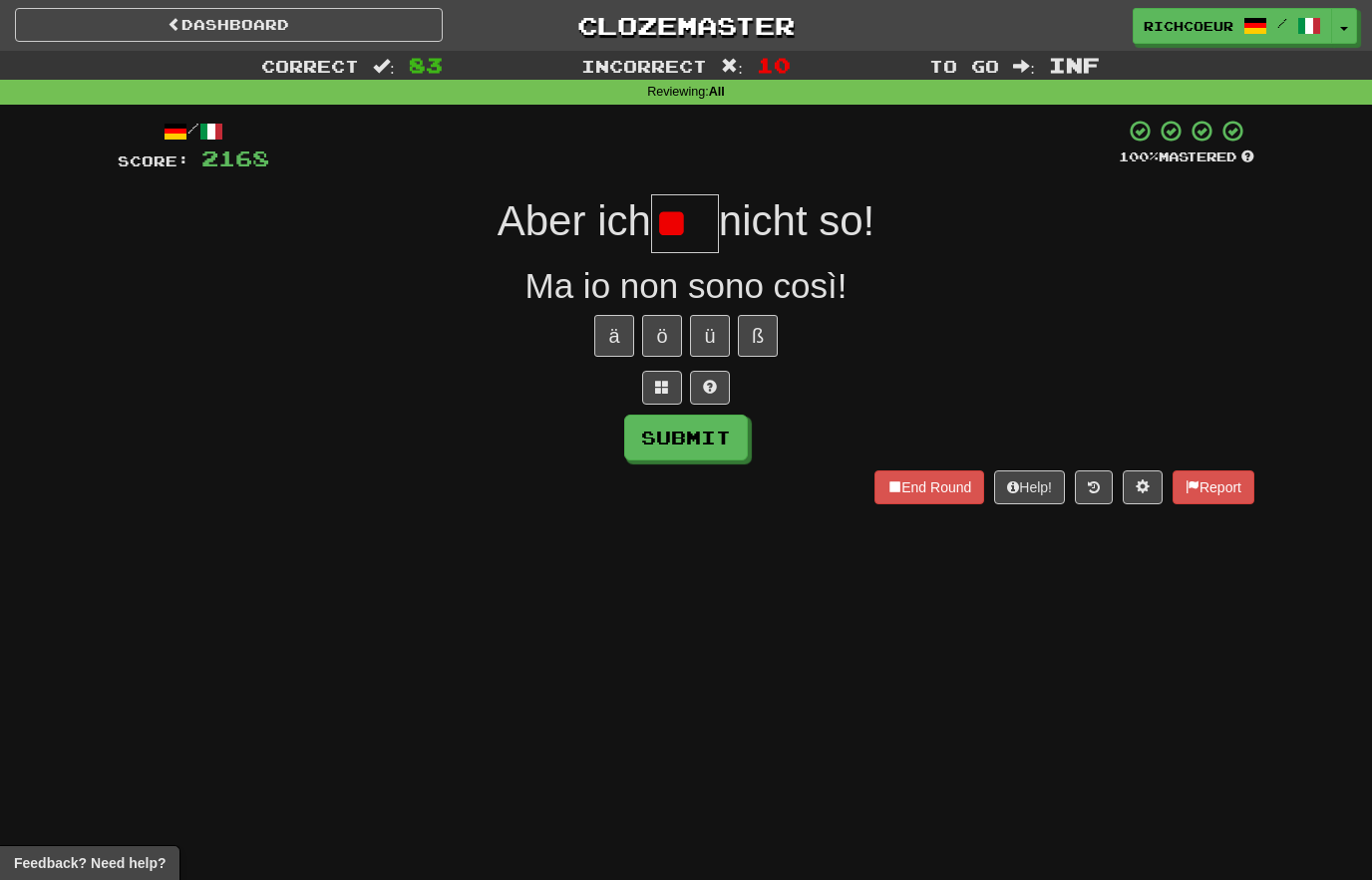 type on "*" 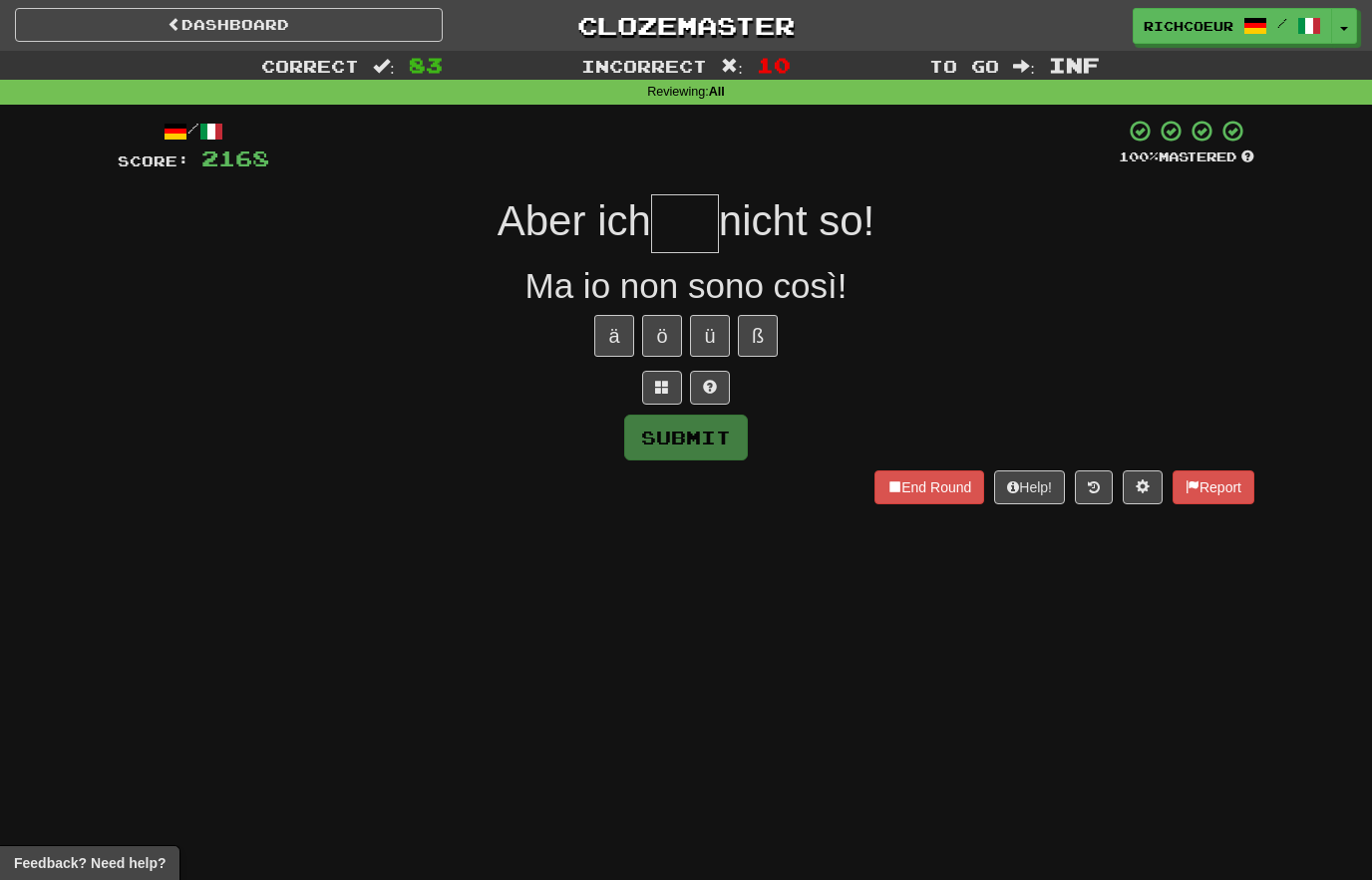 type on "*" 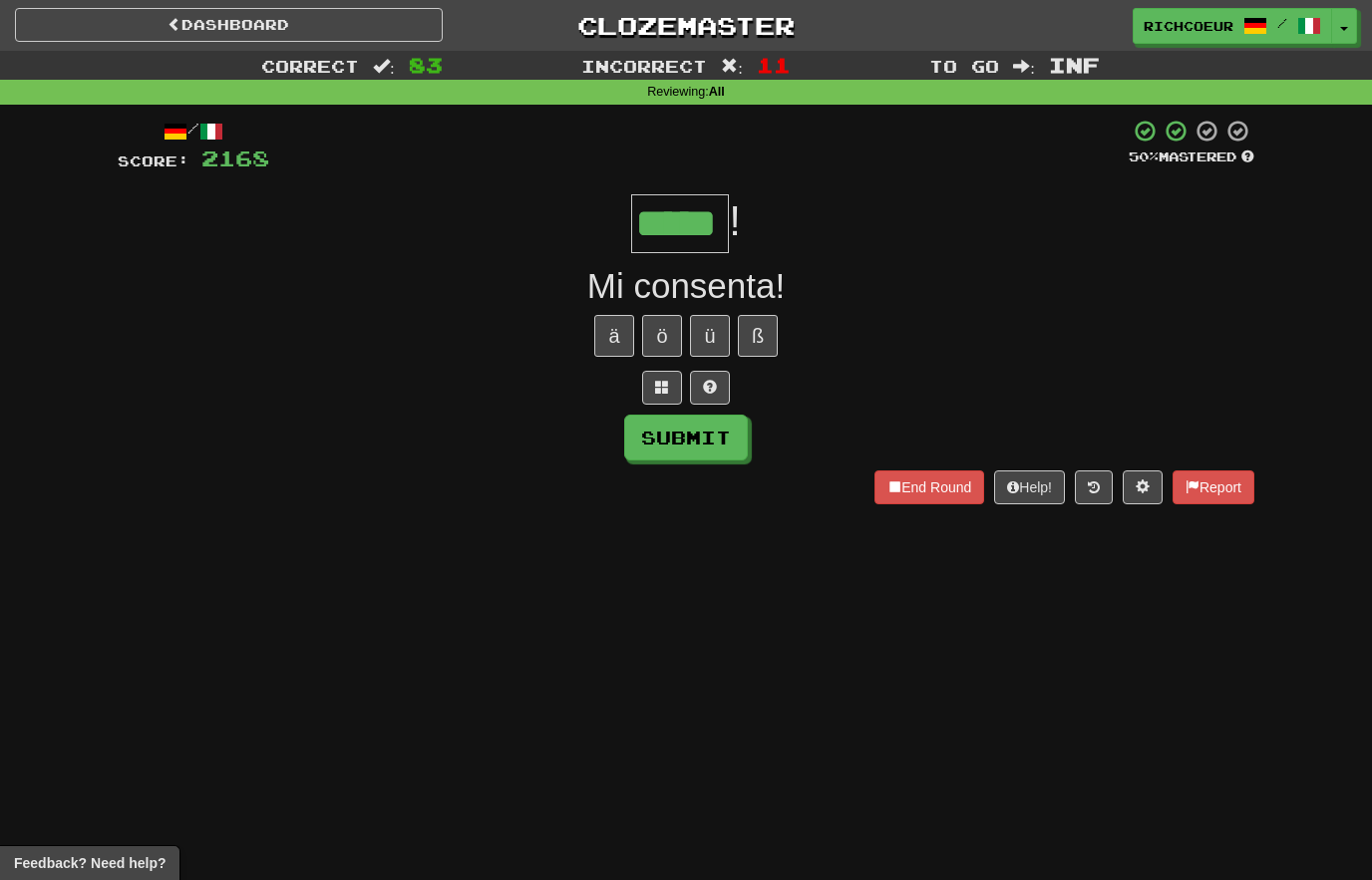 type on "*****" 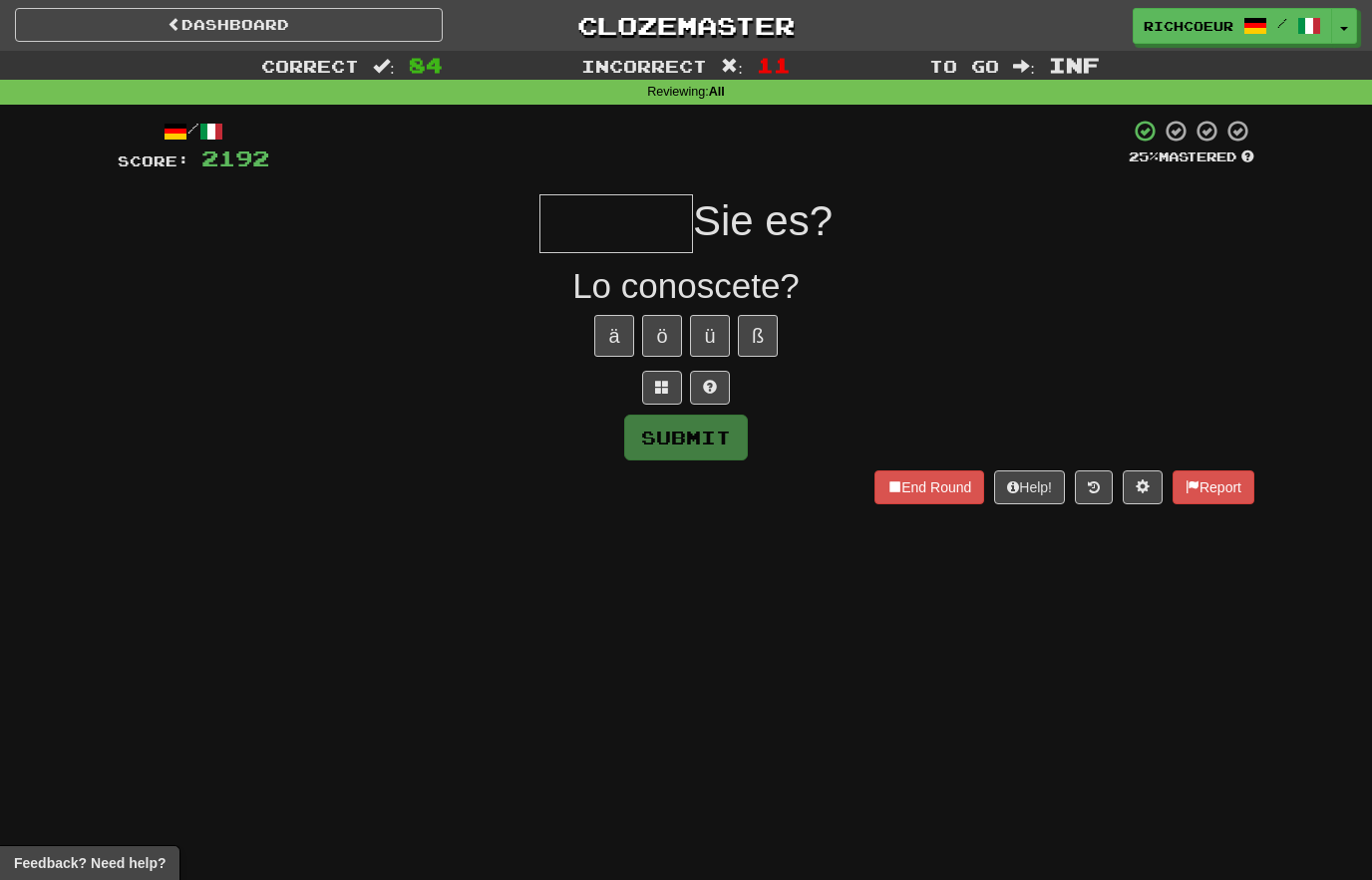 type on "*" 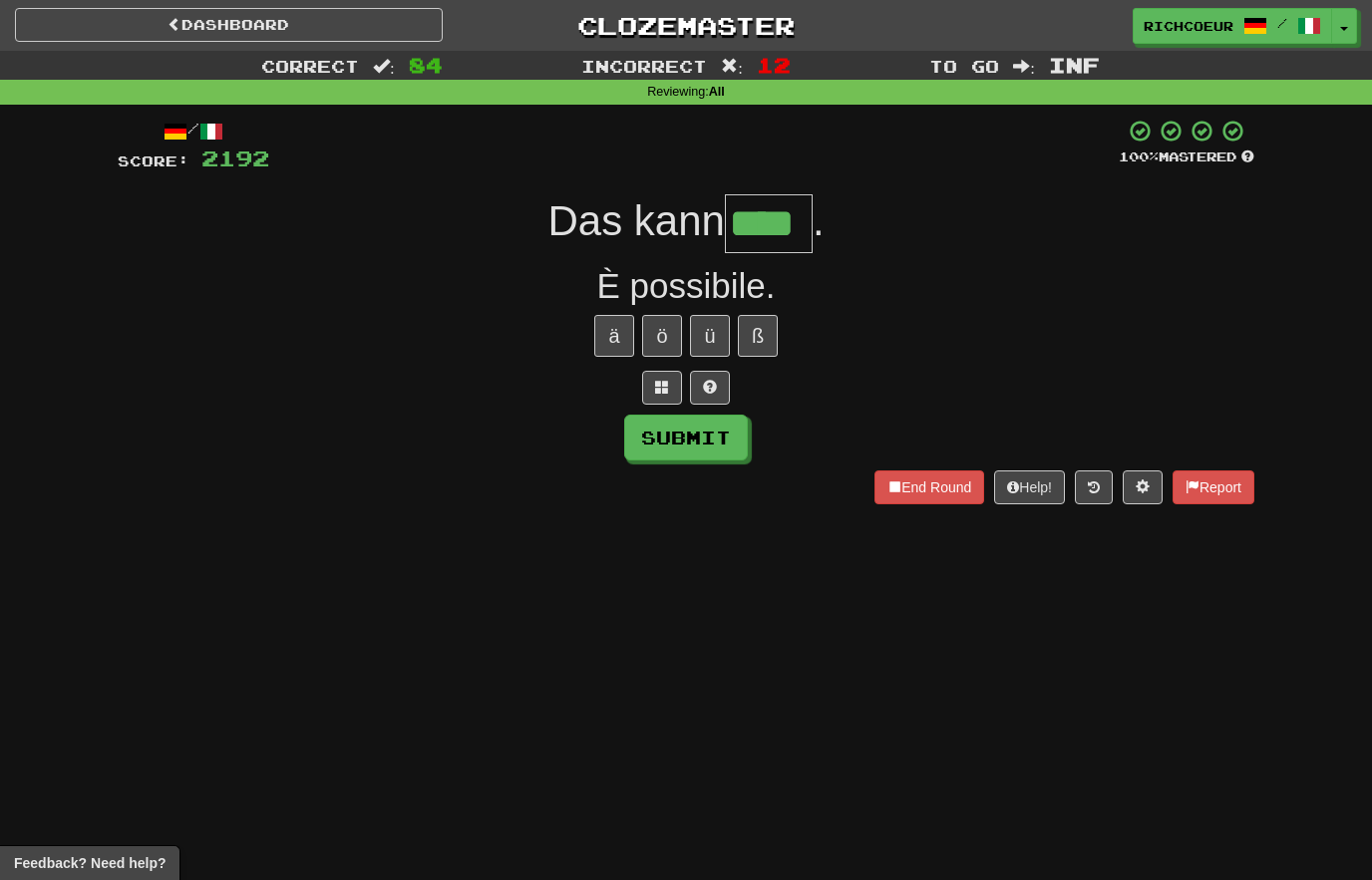 type on "****" 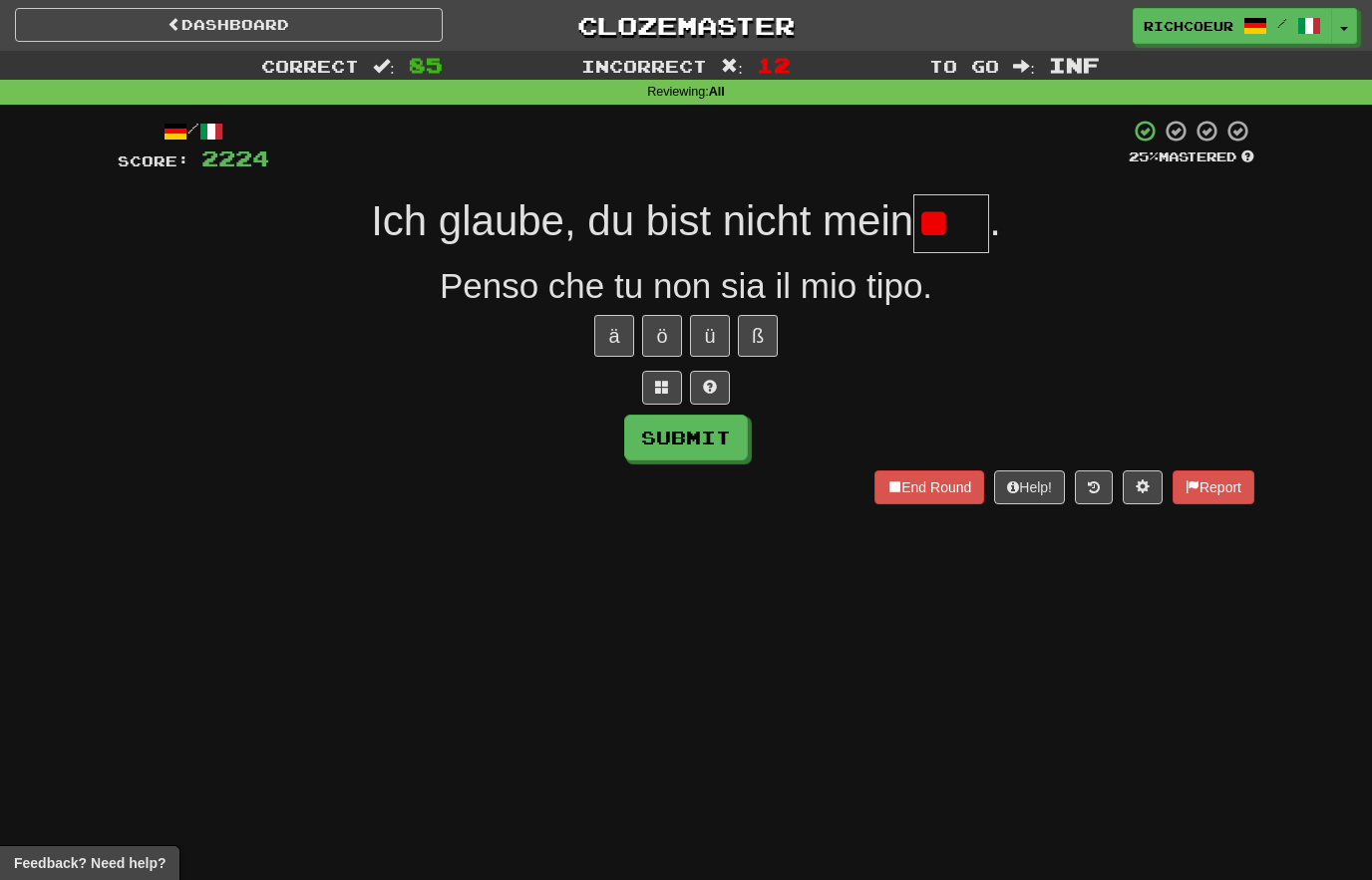 type on "*" 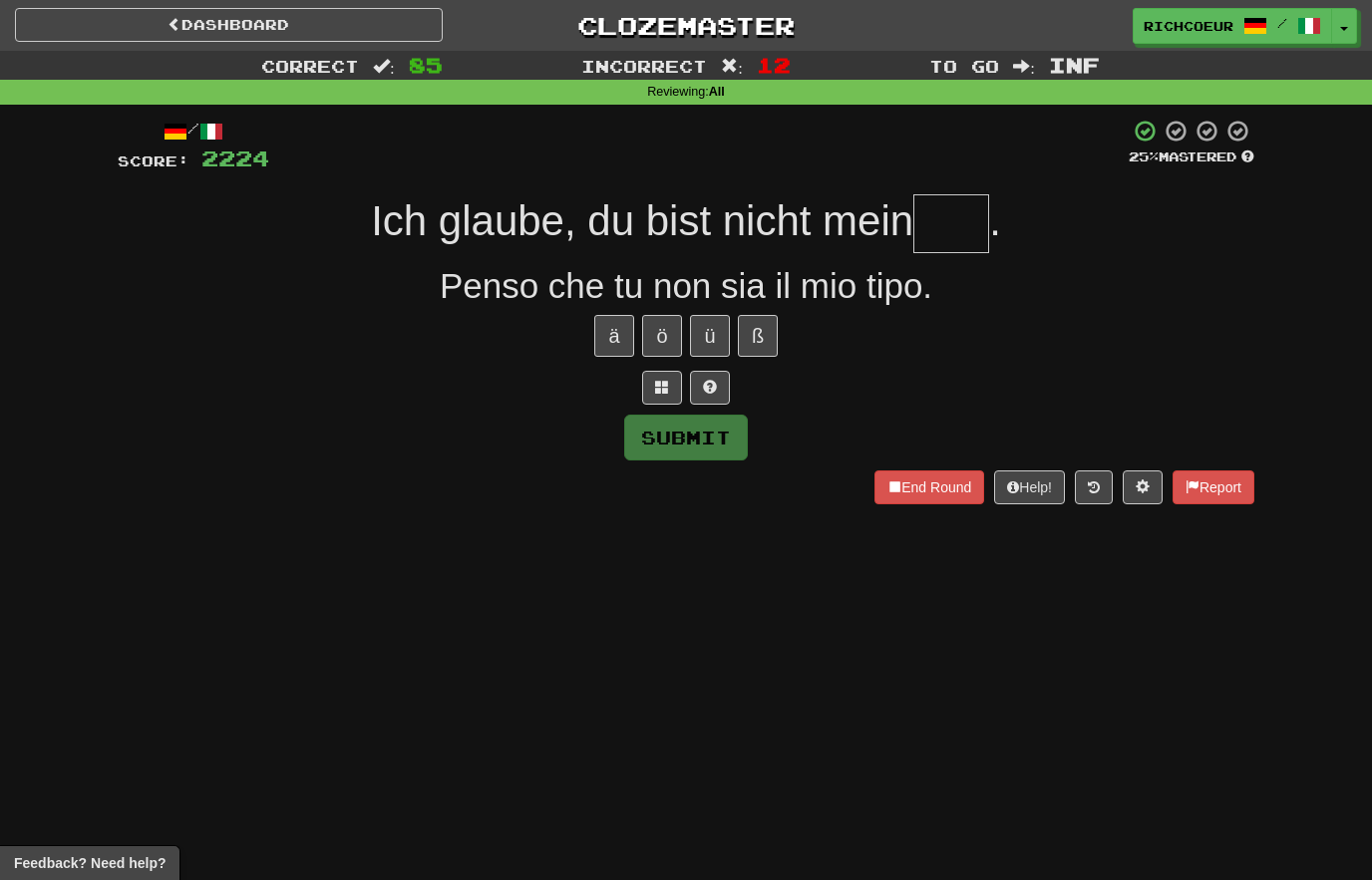 type on "*" 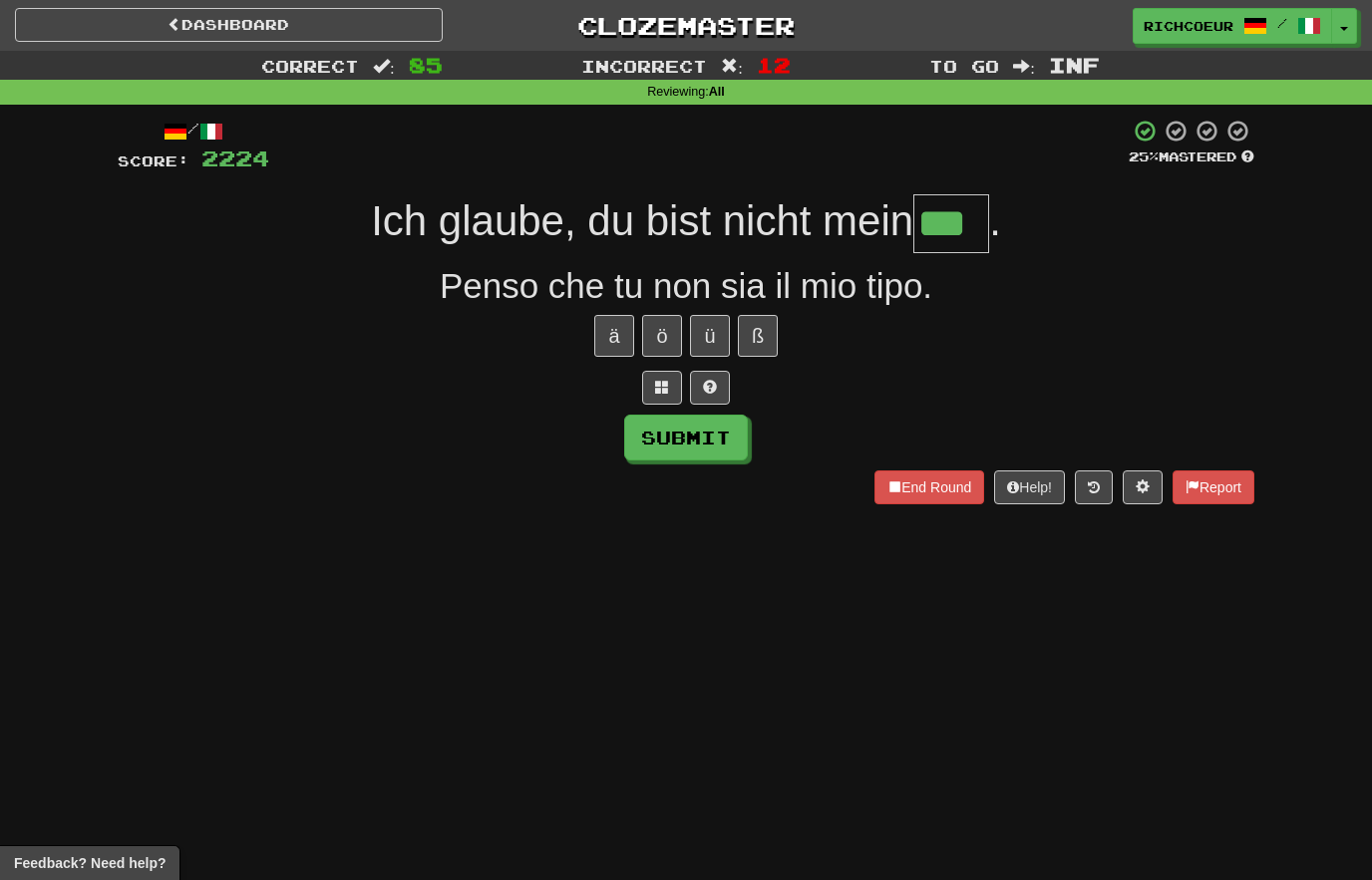 type on "***" 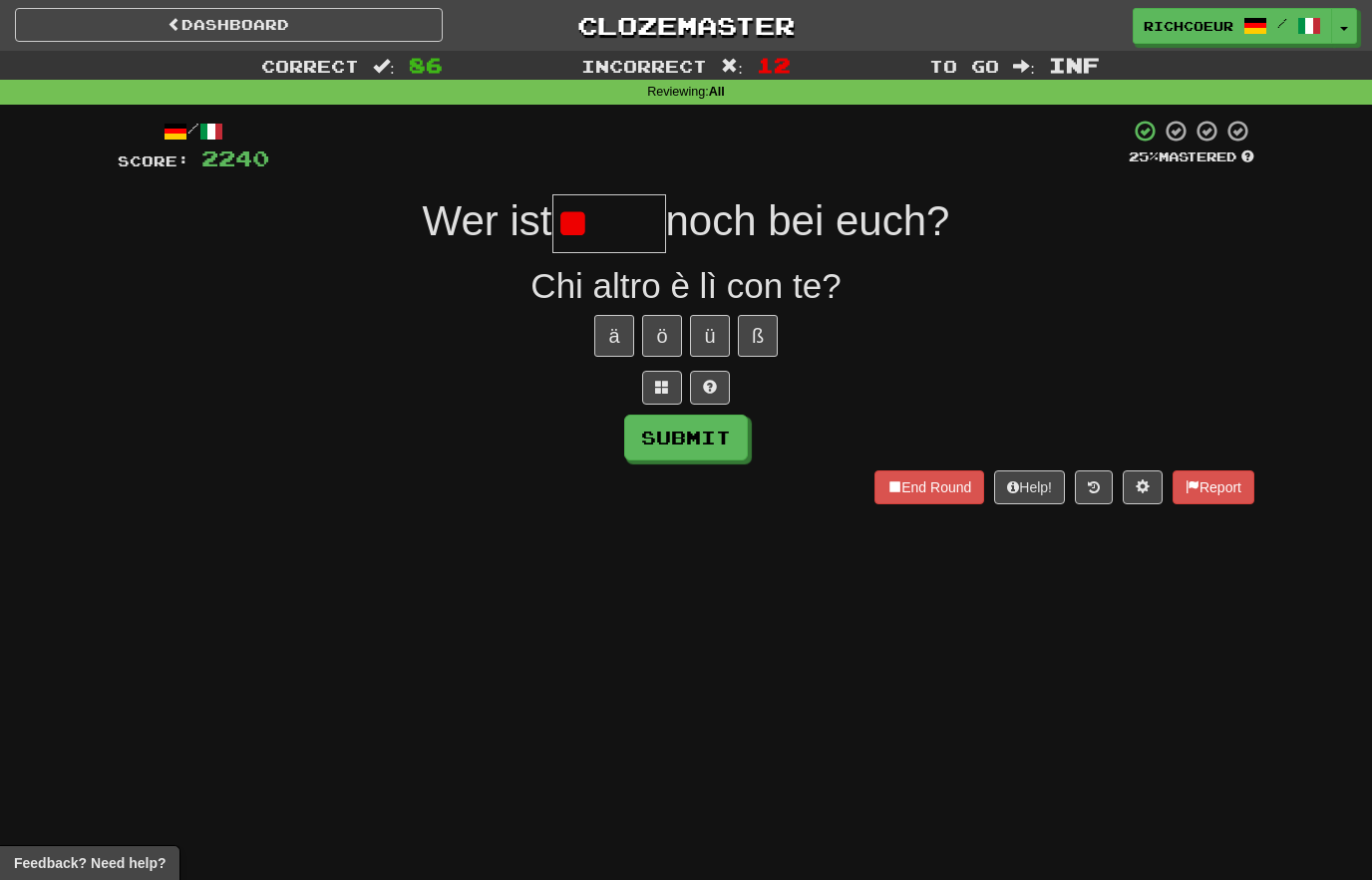 type on "*" 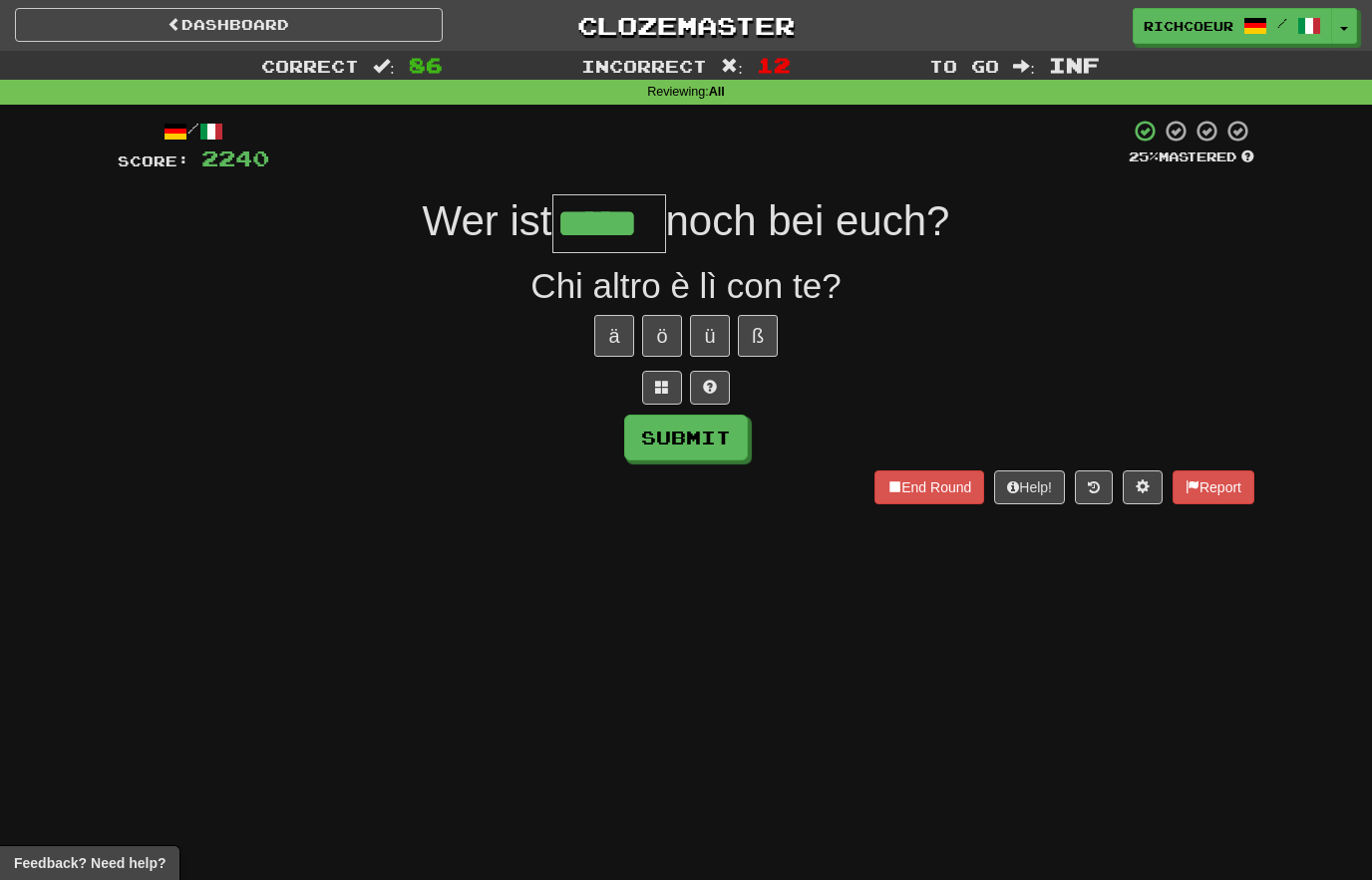 type on "*****" 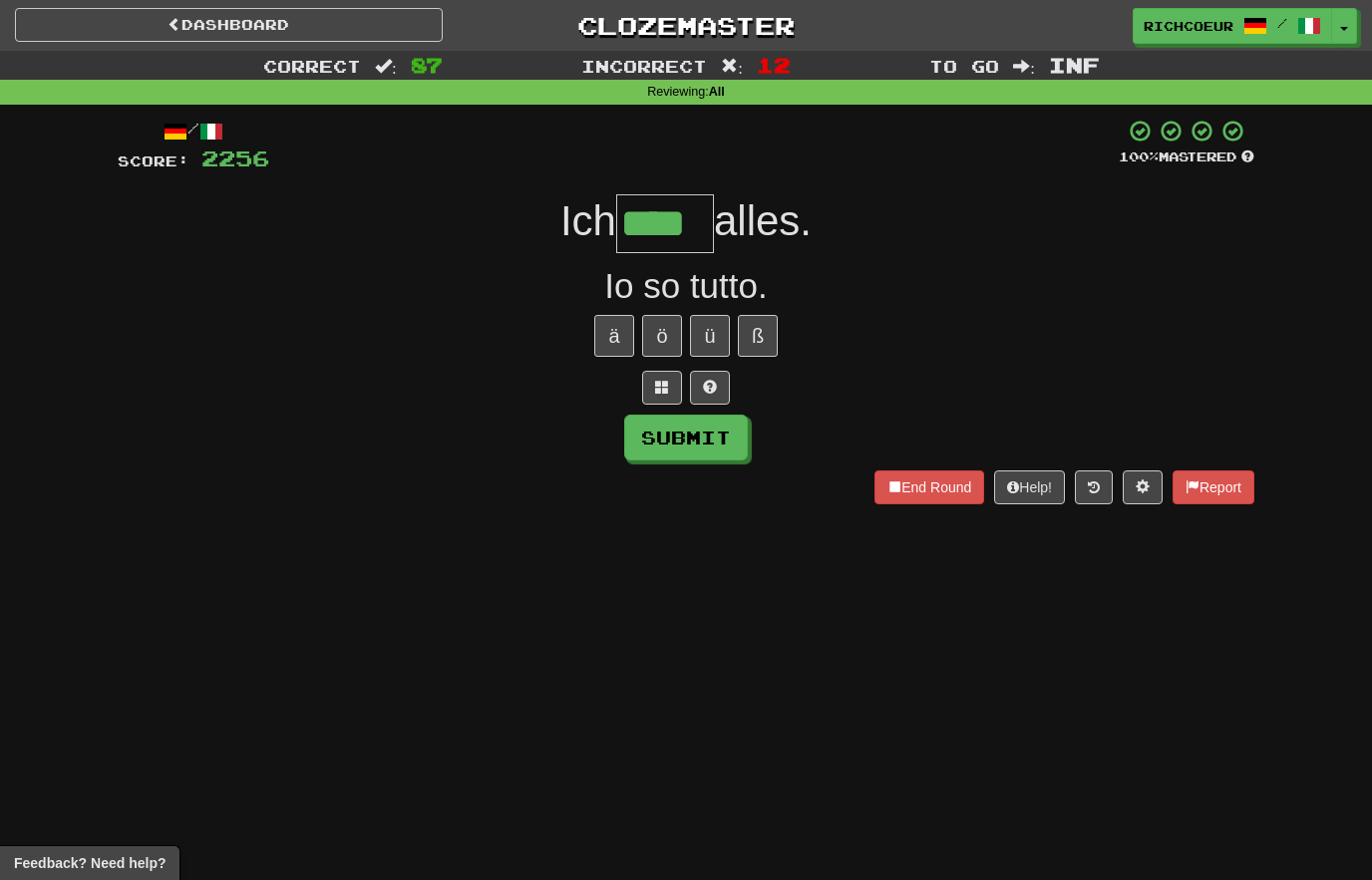 type on "****" 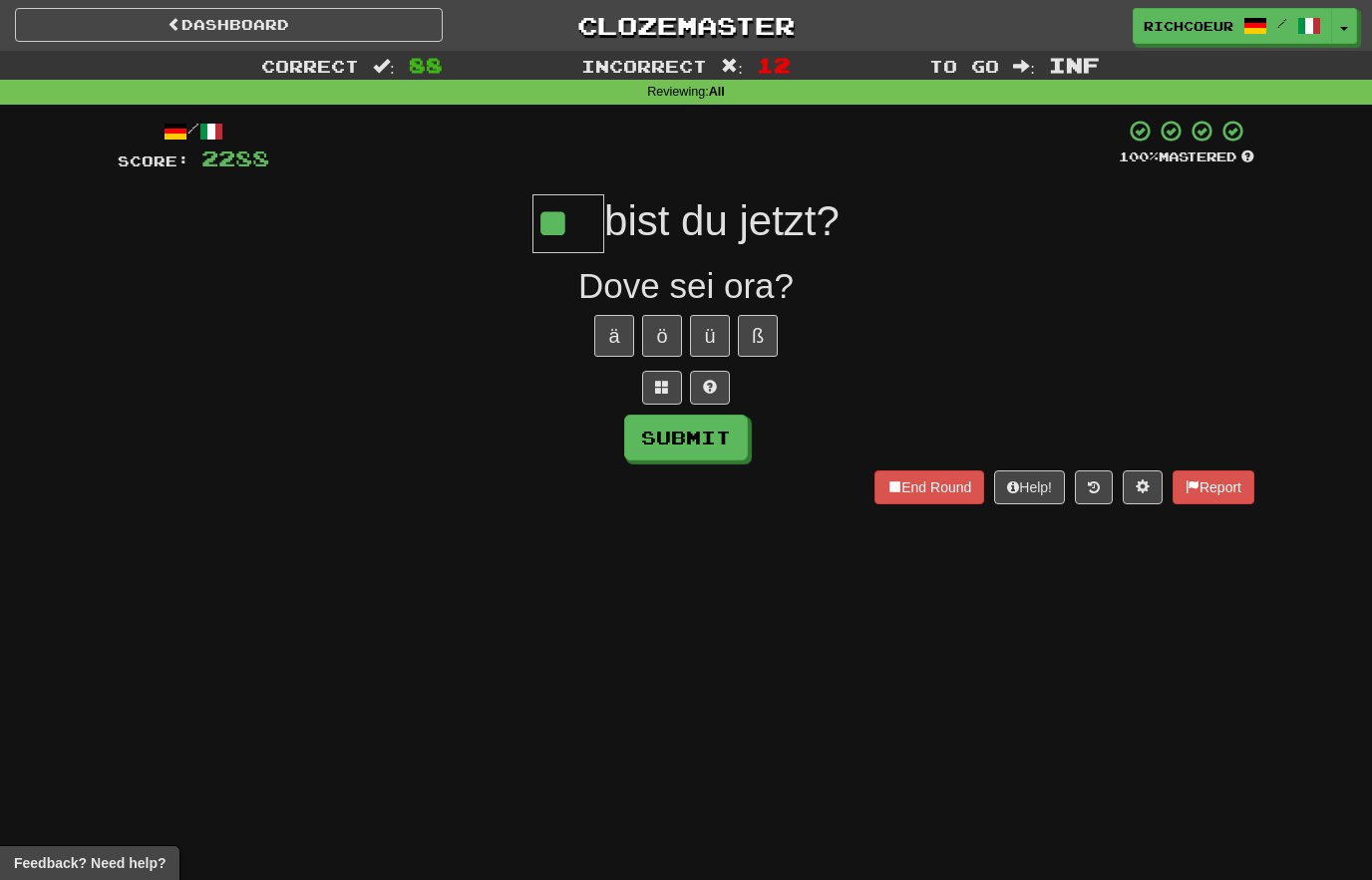 type on "**" 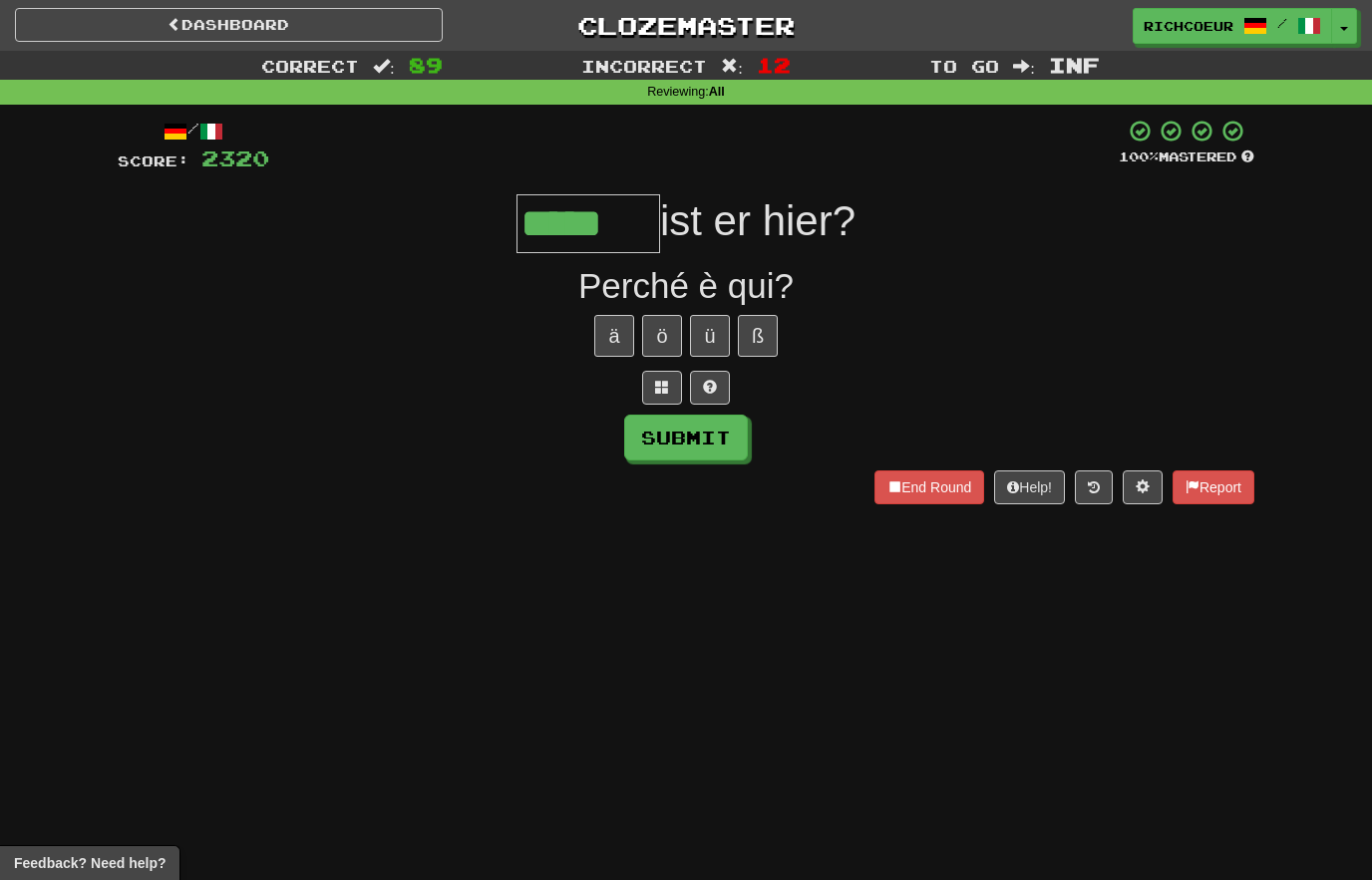 type on "*****" 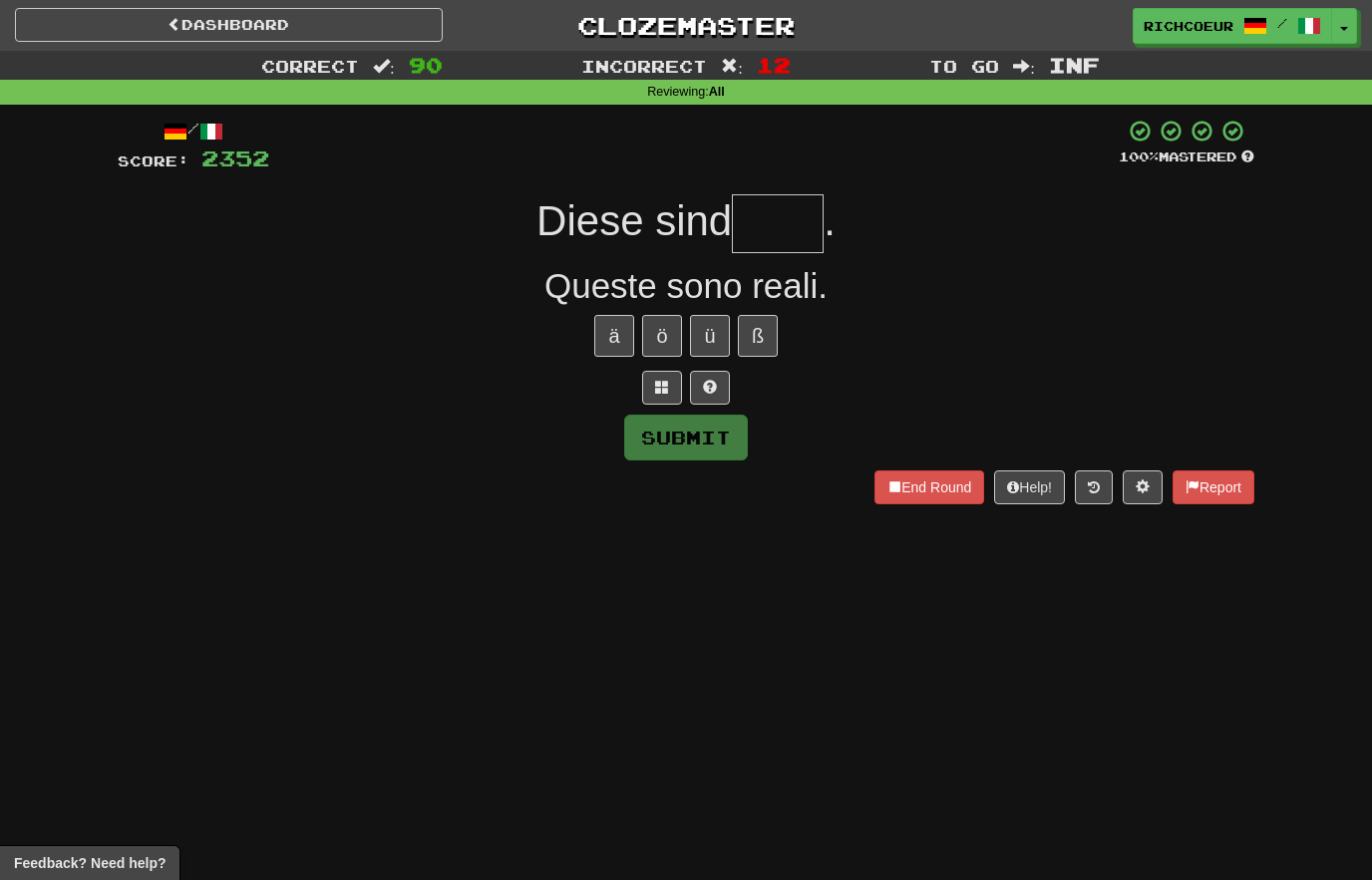type on "****" 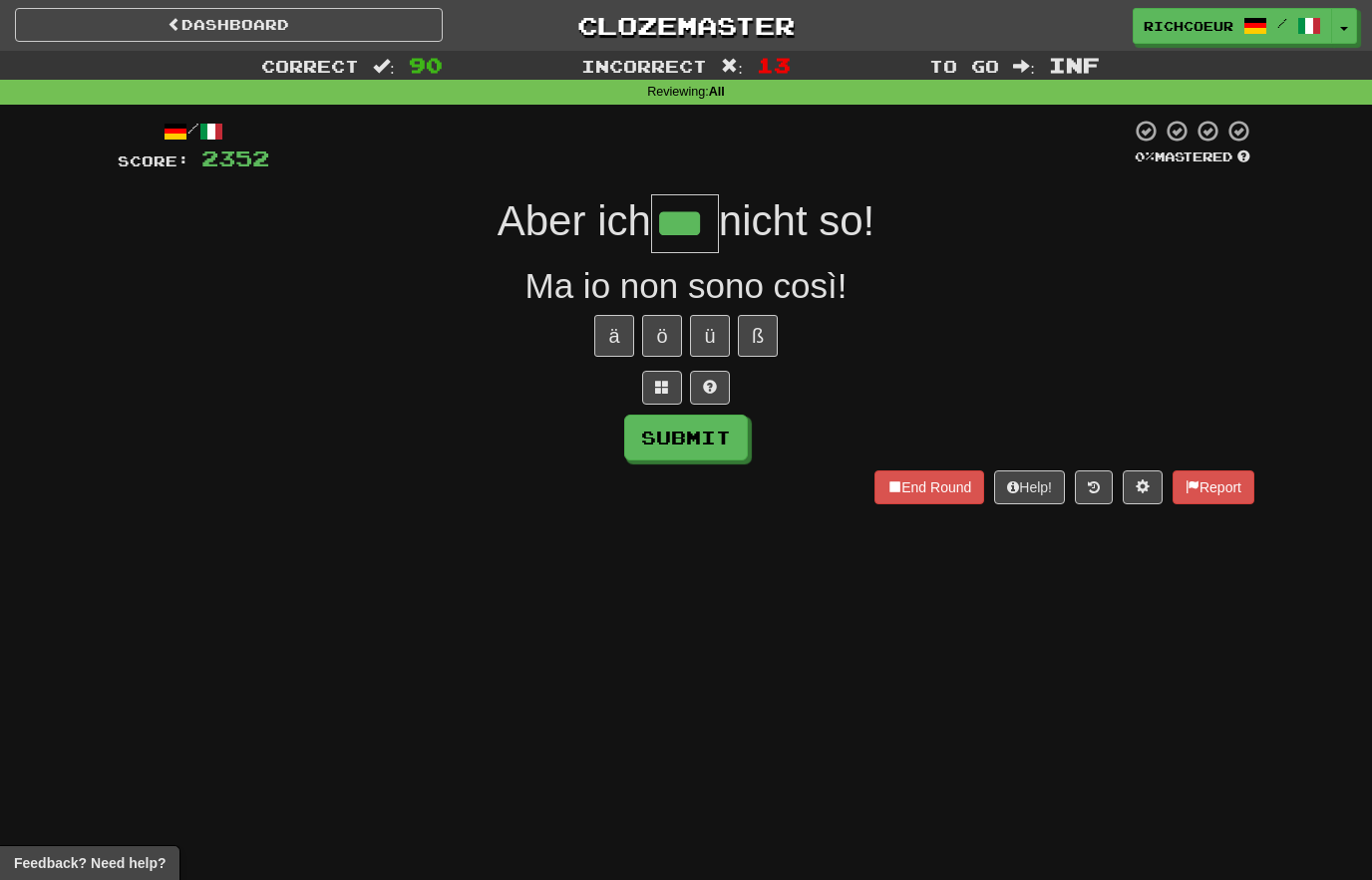 type on "***" 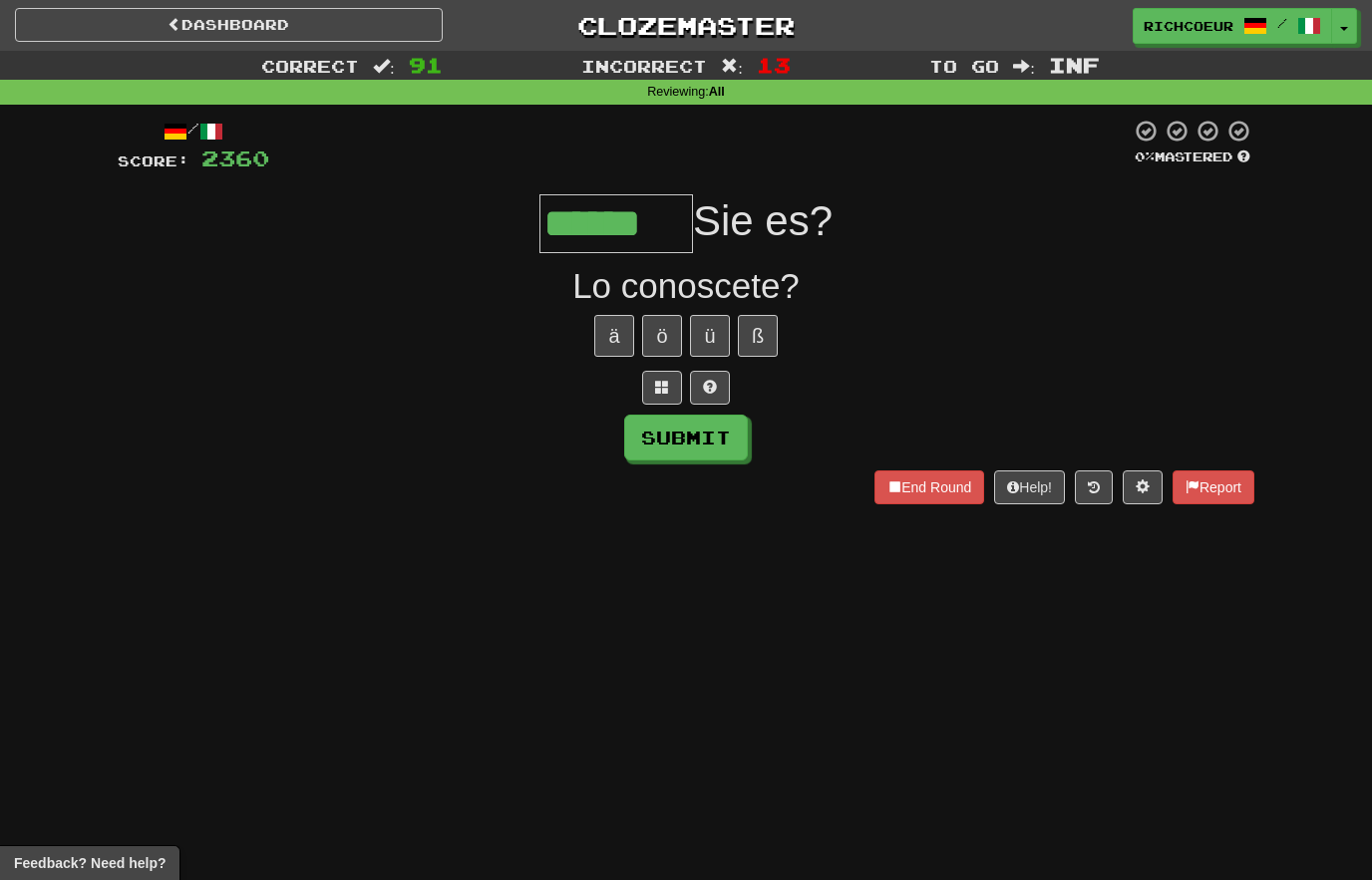 type on "******" 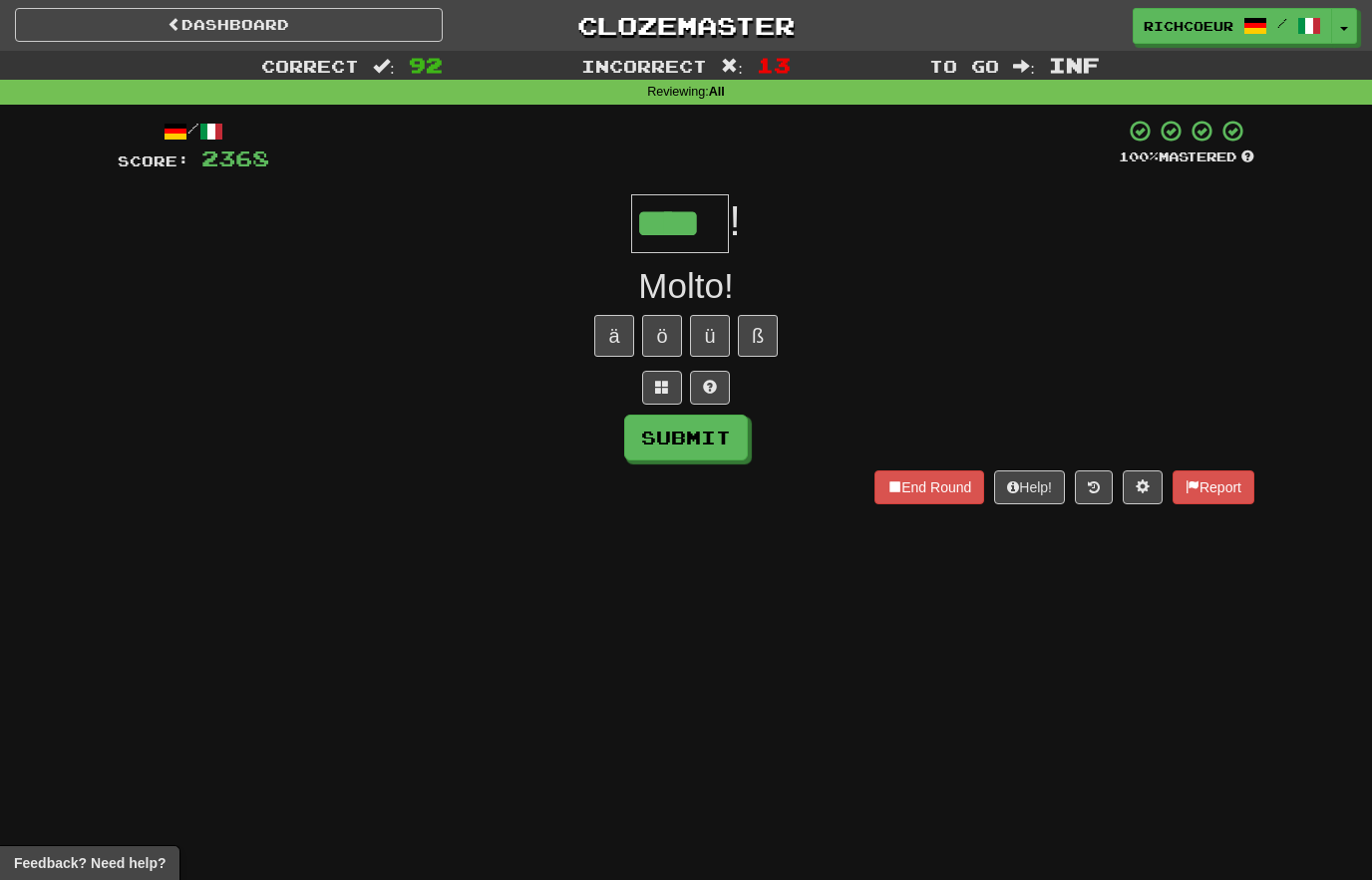 type on "****" 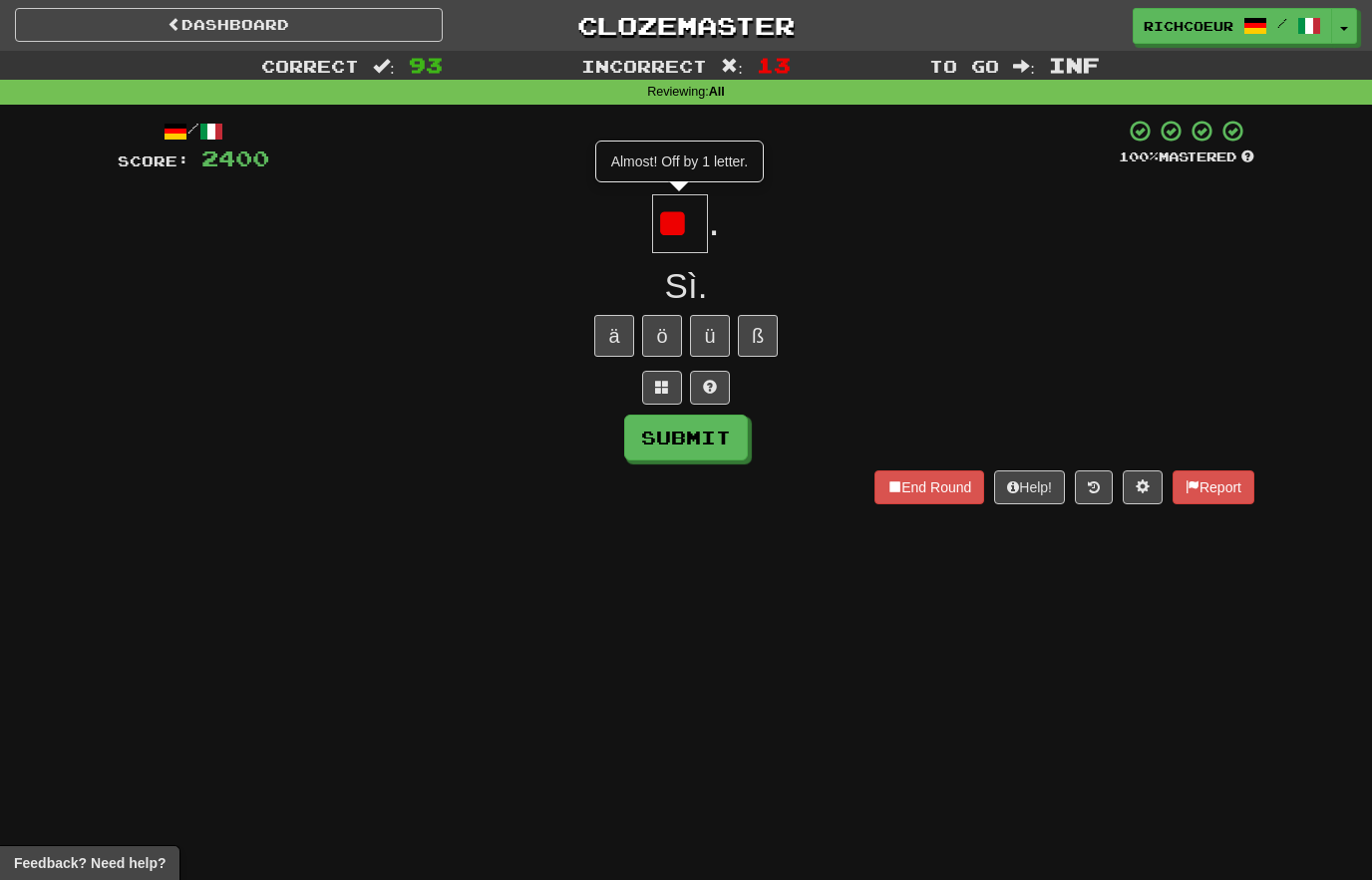 type on "*" 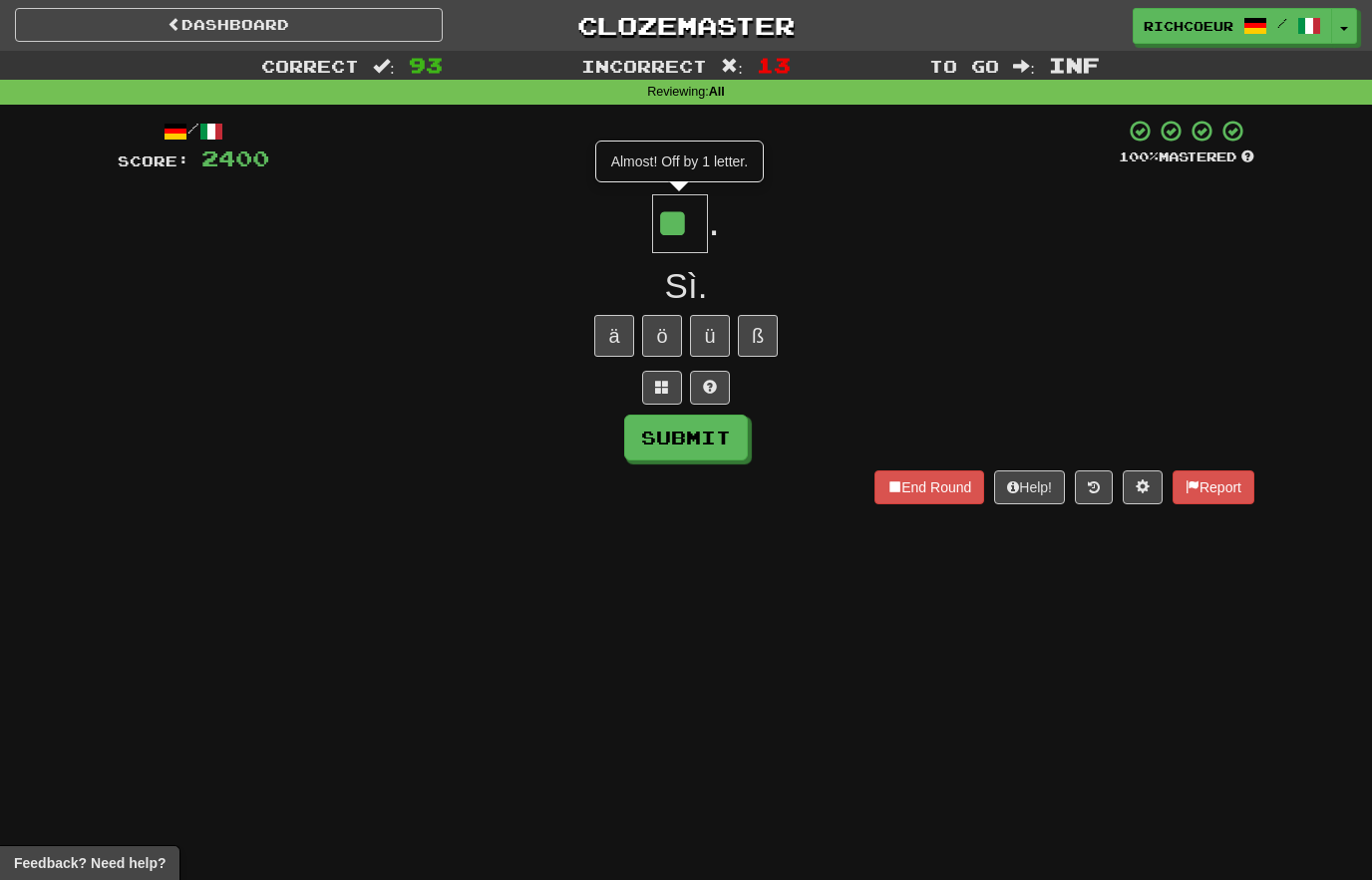 type on "**" 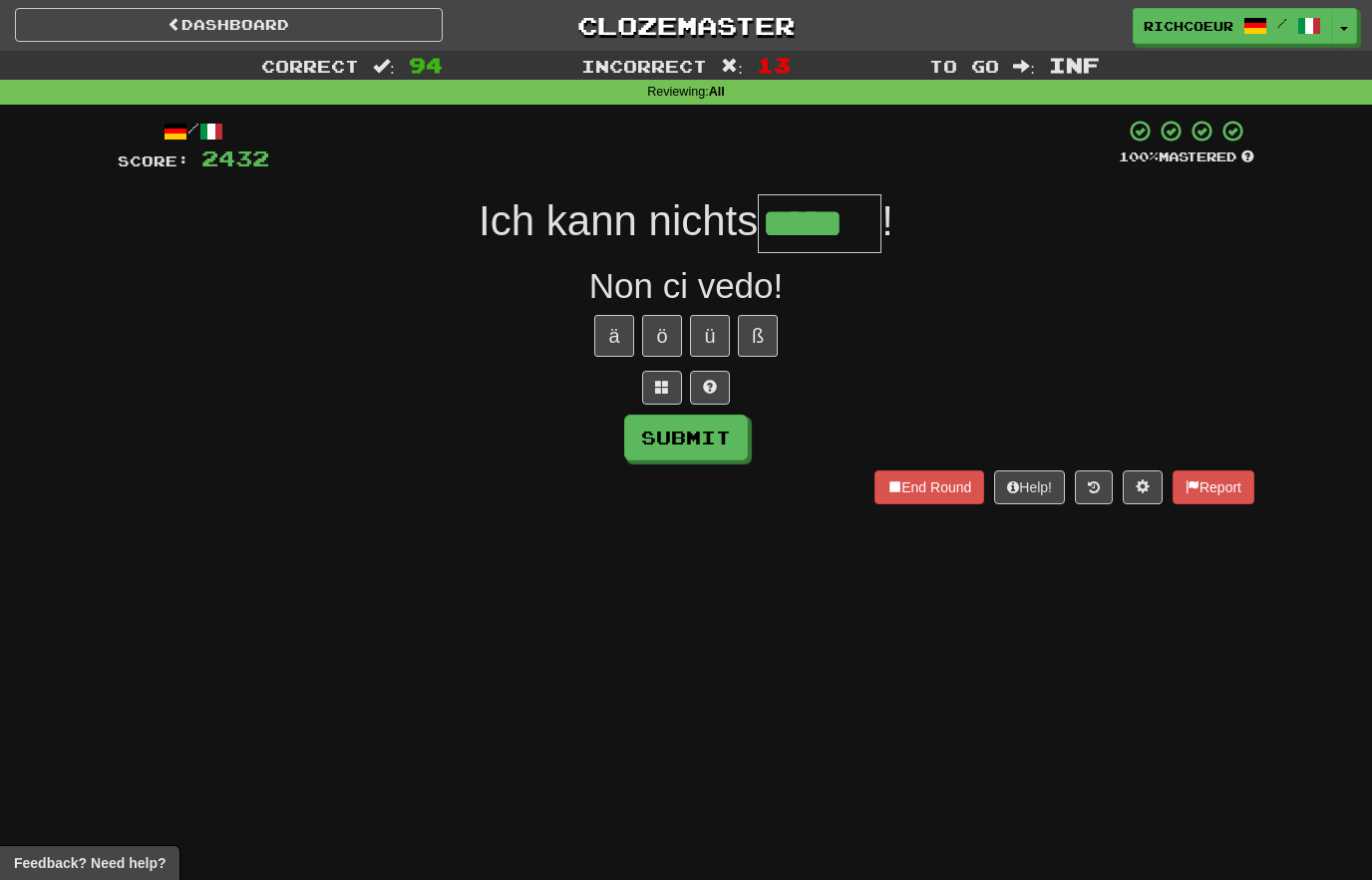 type on "*****" 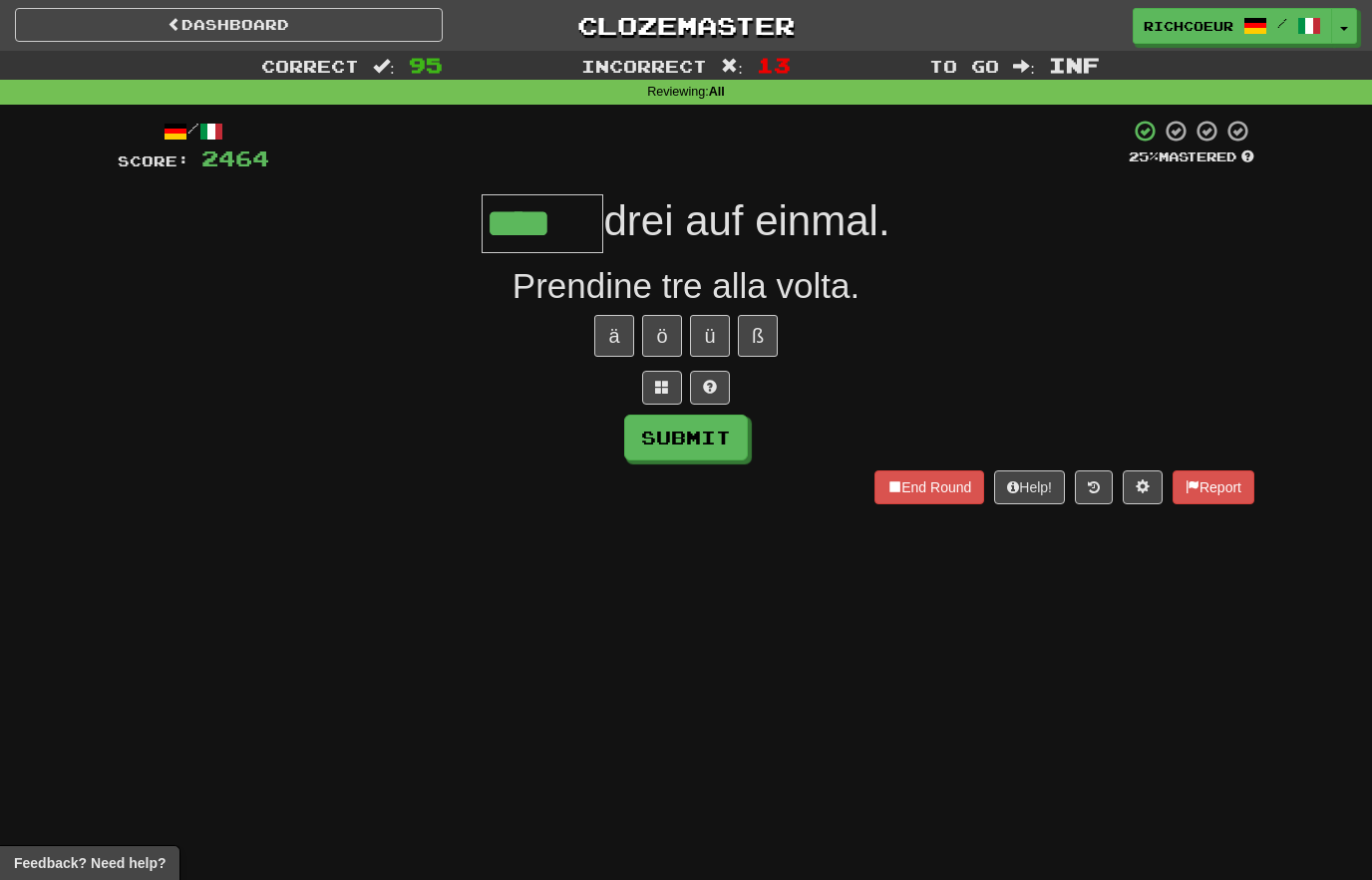 type on "****" 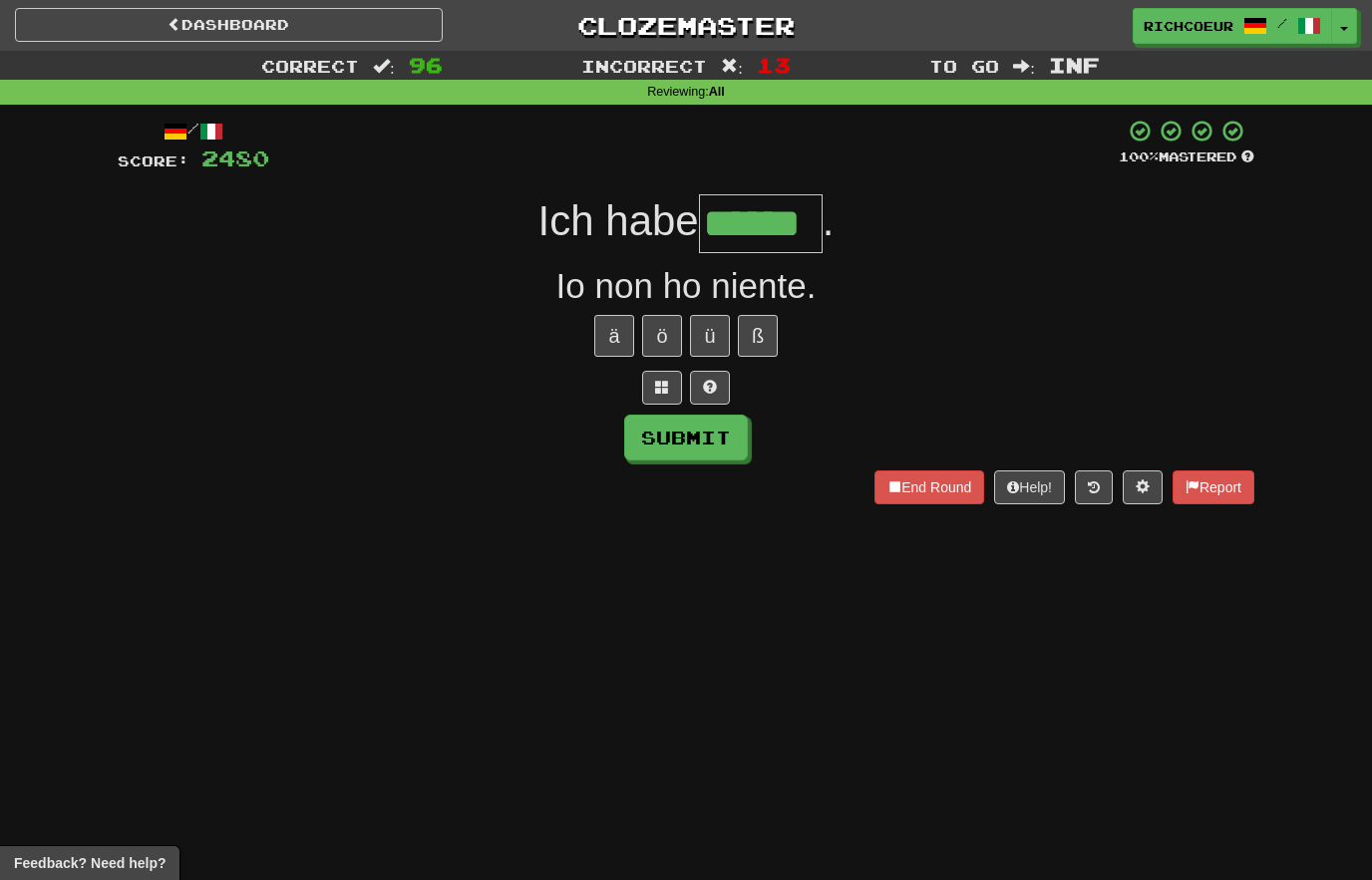 type on "******" 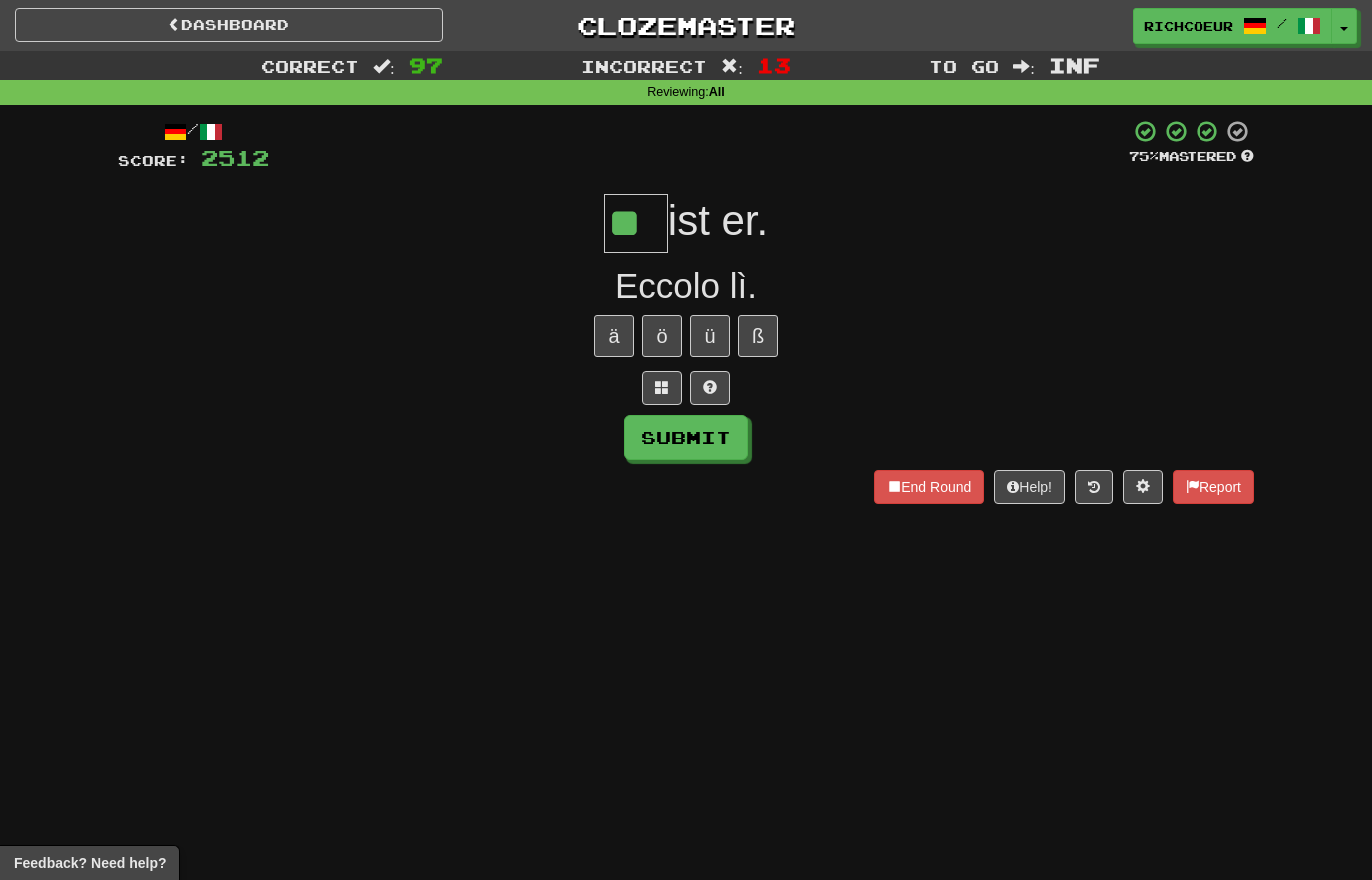 type on "**" 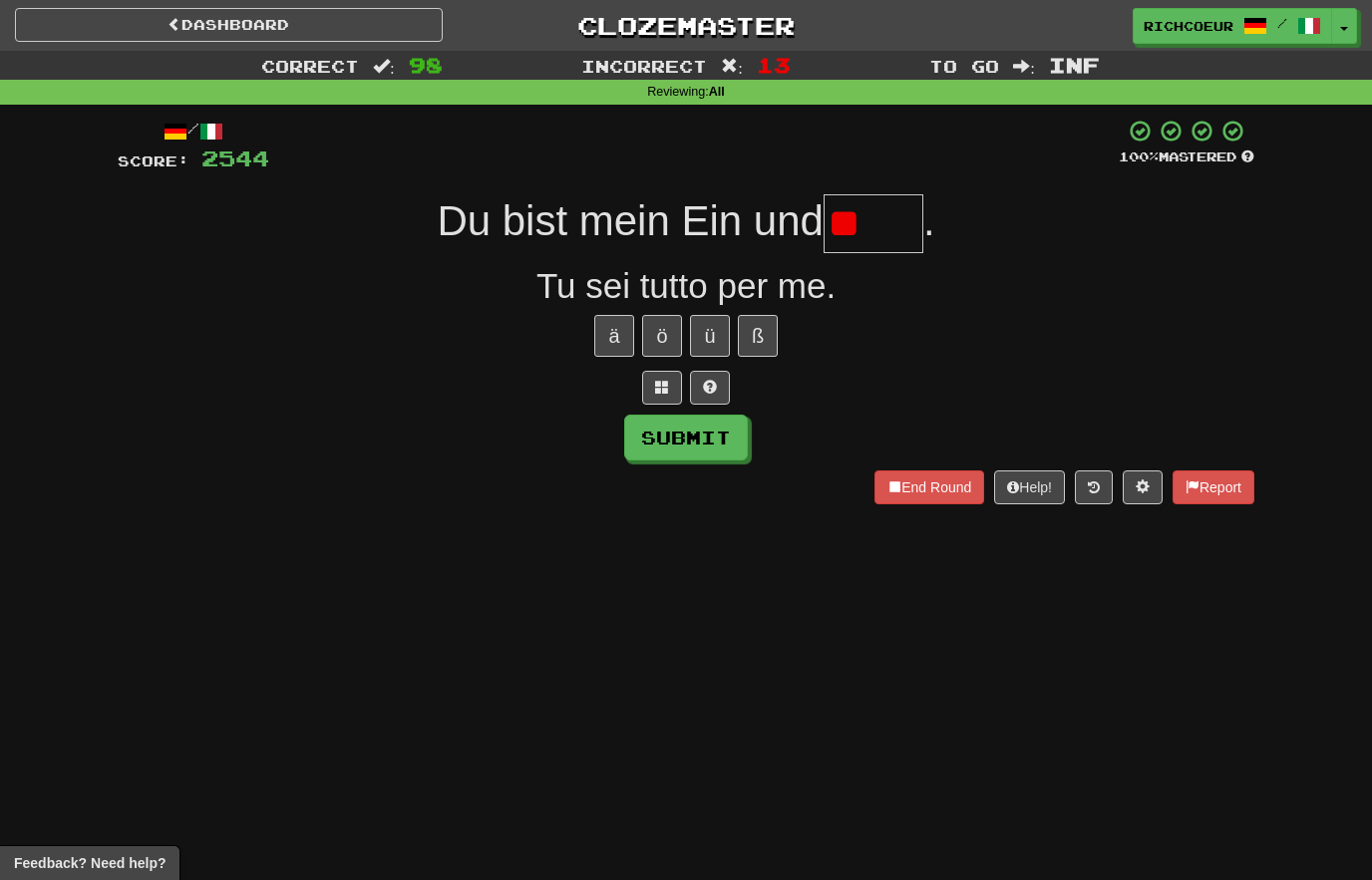 type on "*" 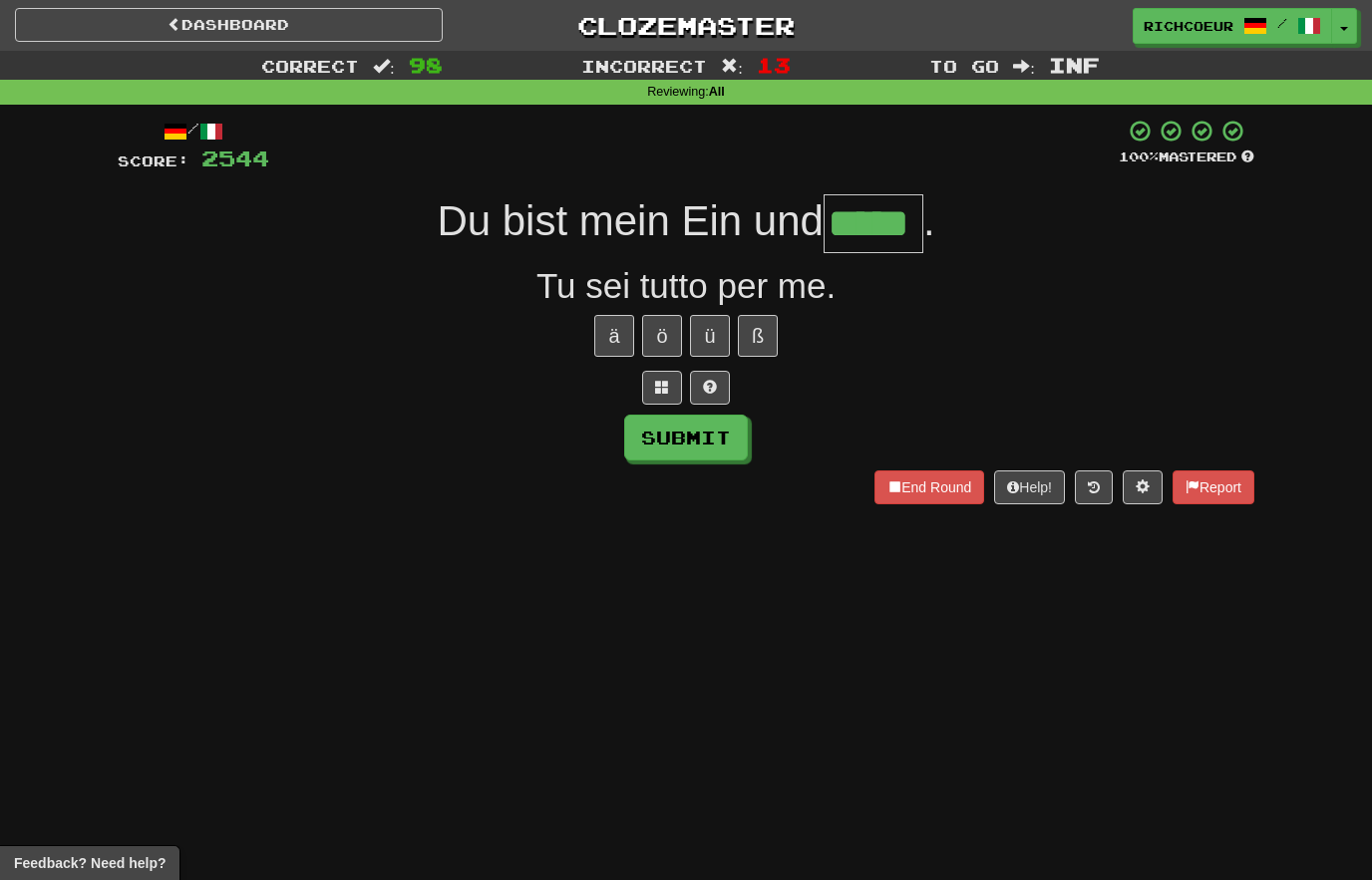 type on "*****" 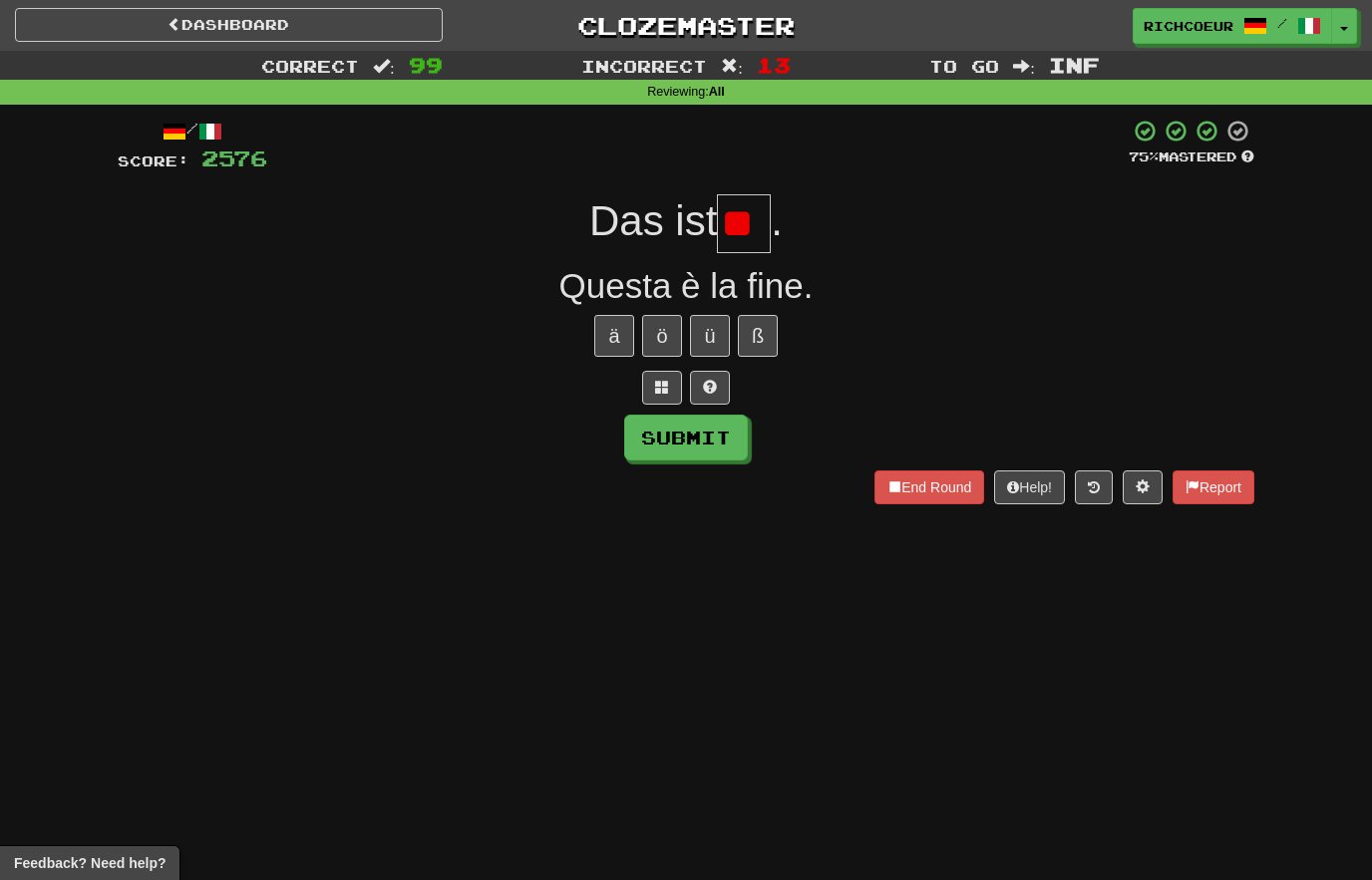 type on "*" 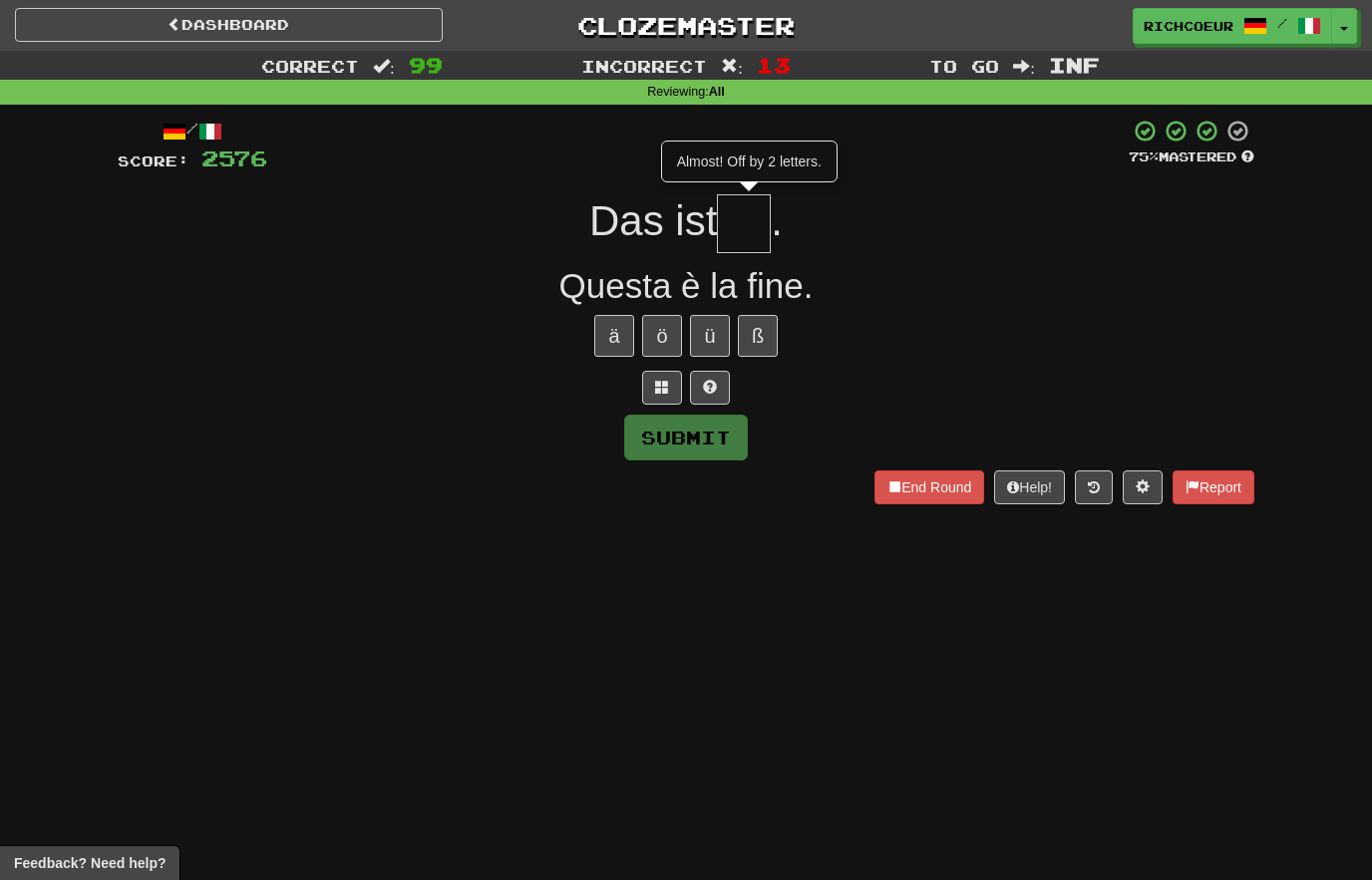 type on "**" 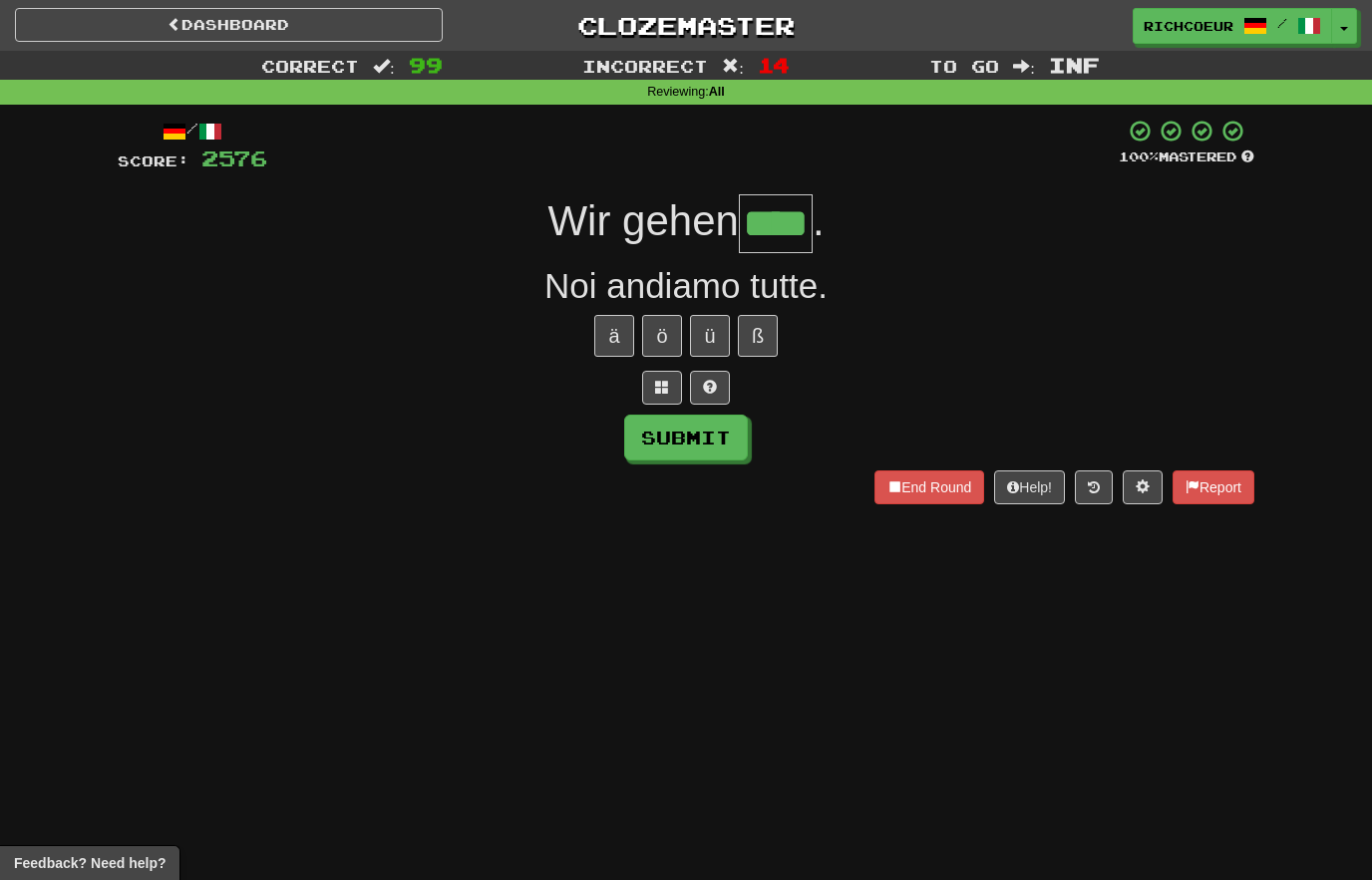 type on "****" 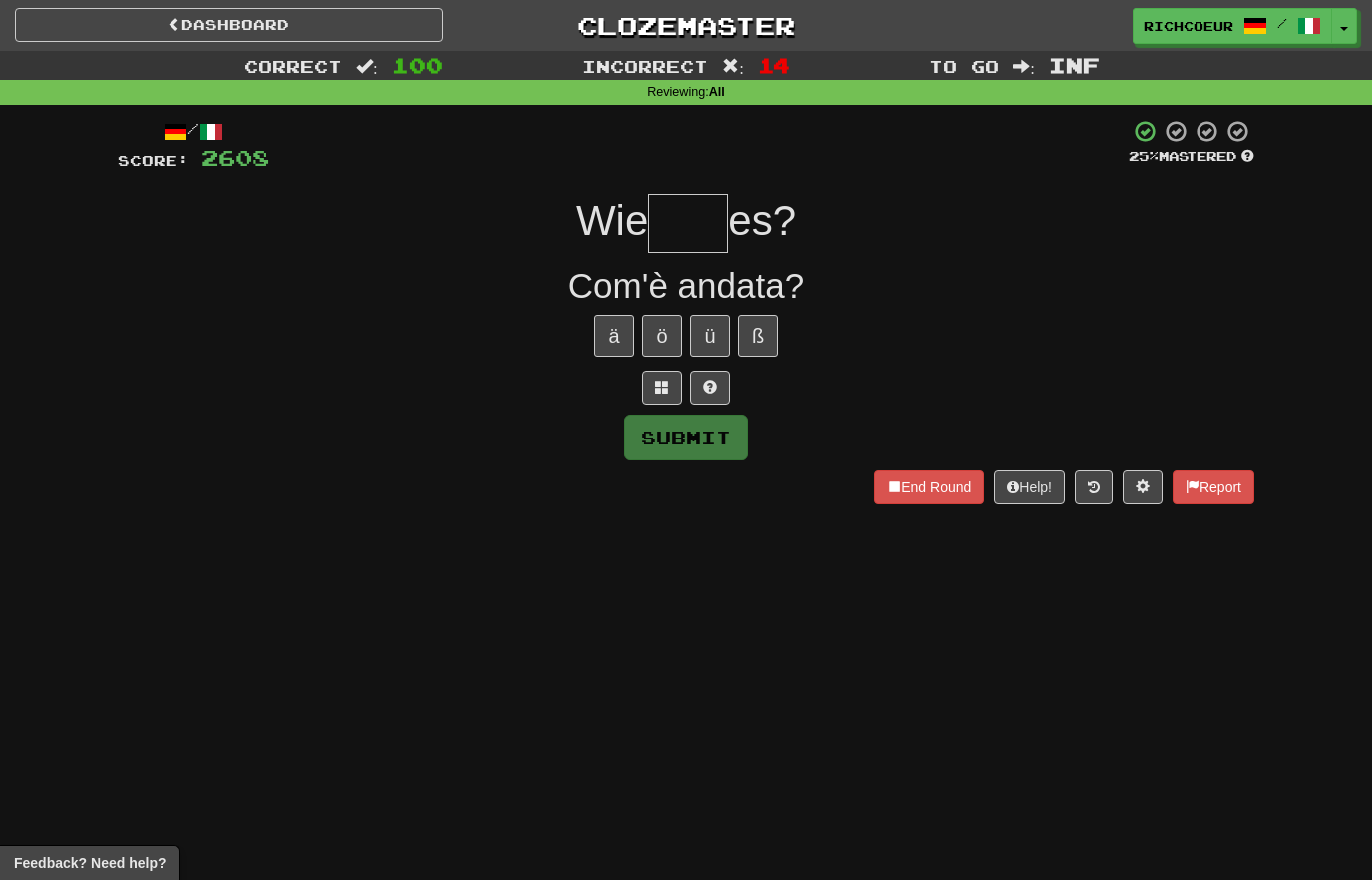 type on "*" 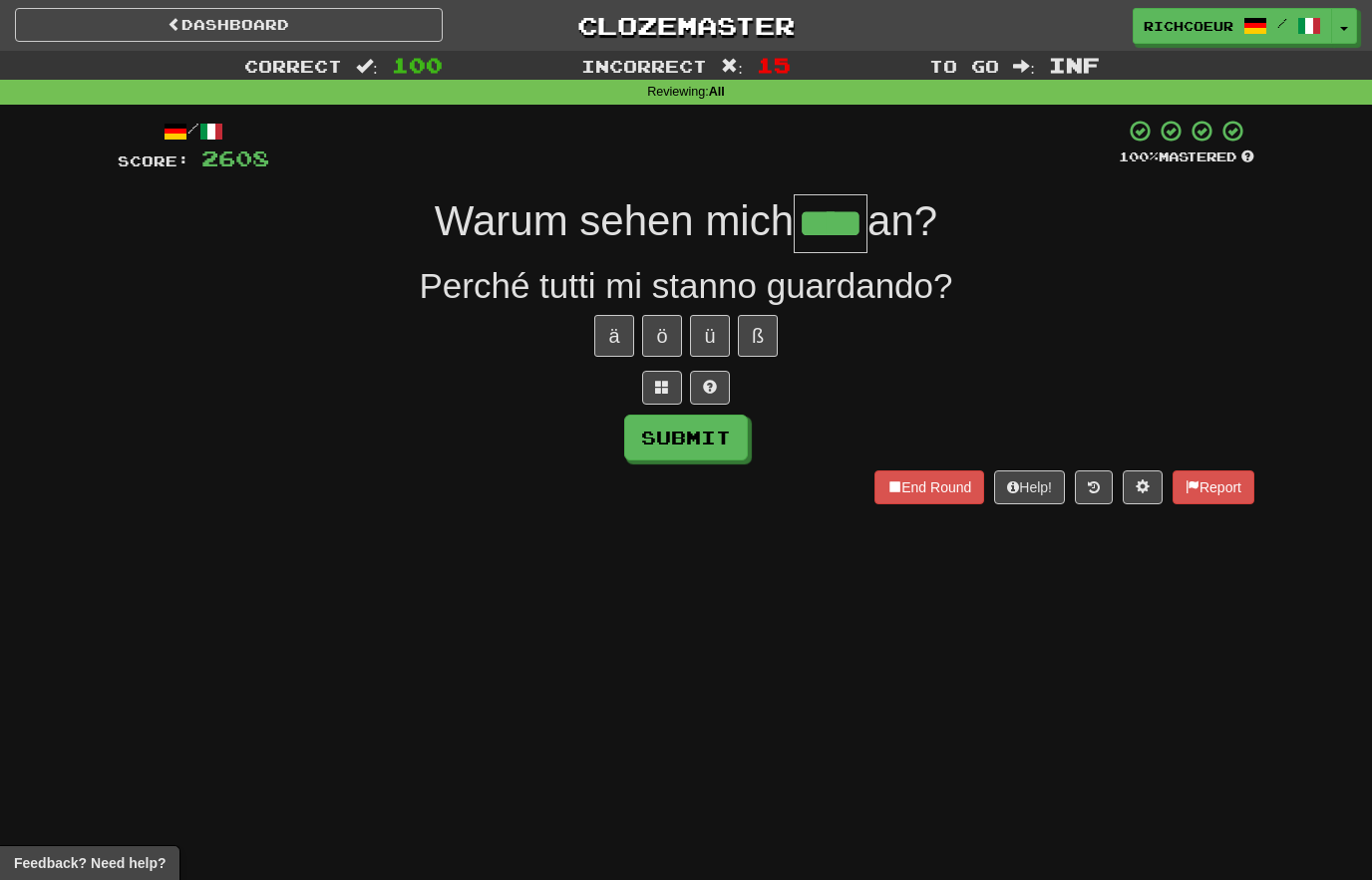 type on "****" 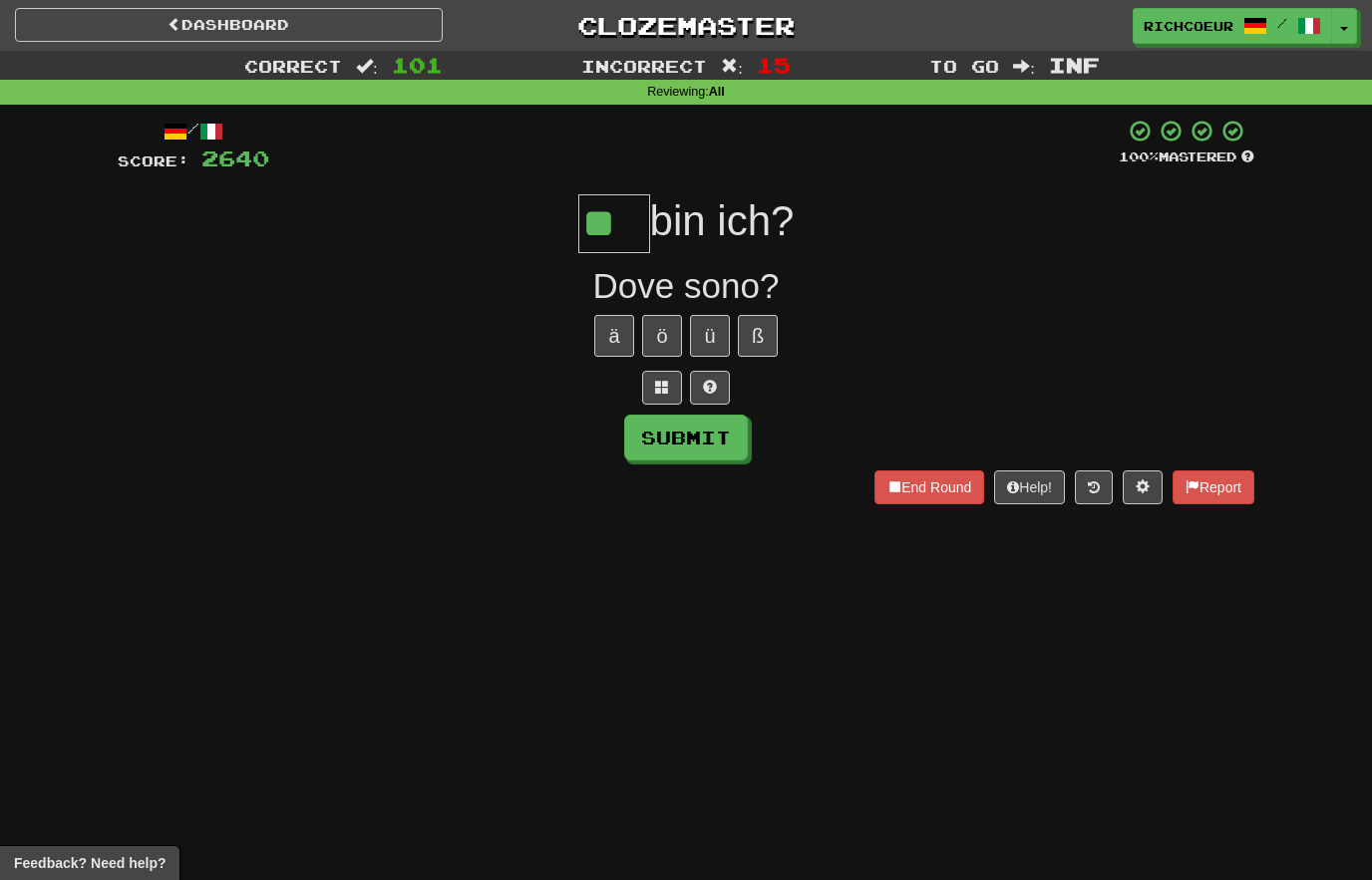 type on "**" 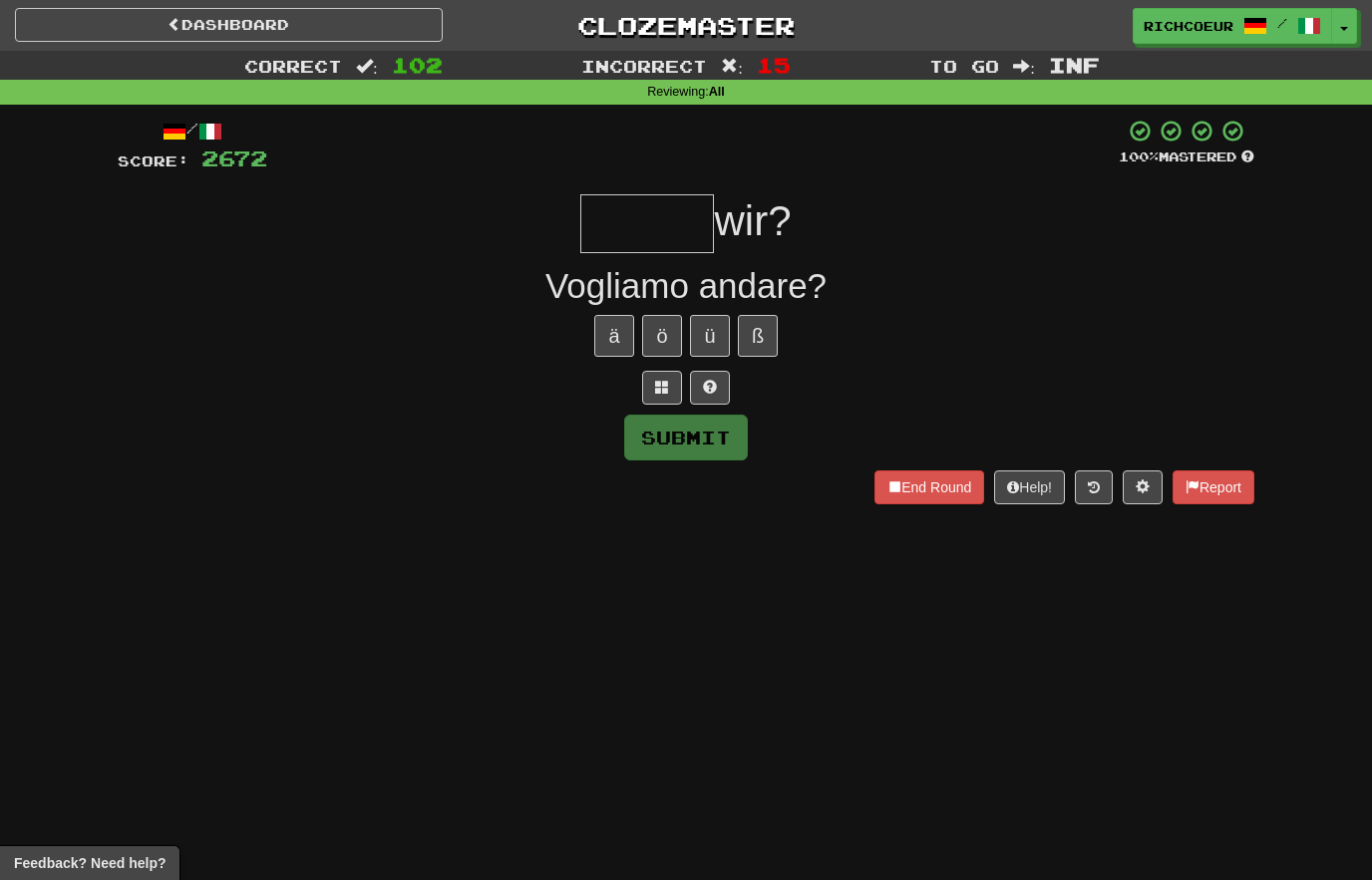 type on "*****" 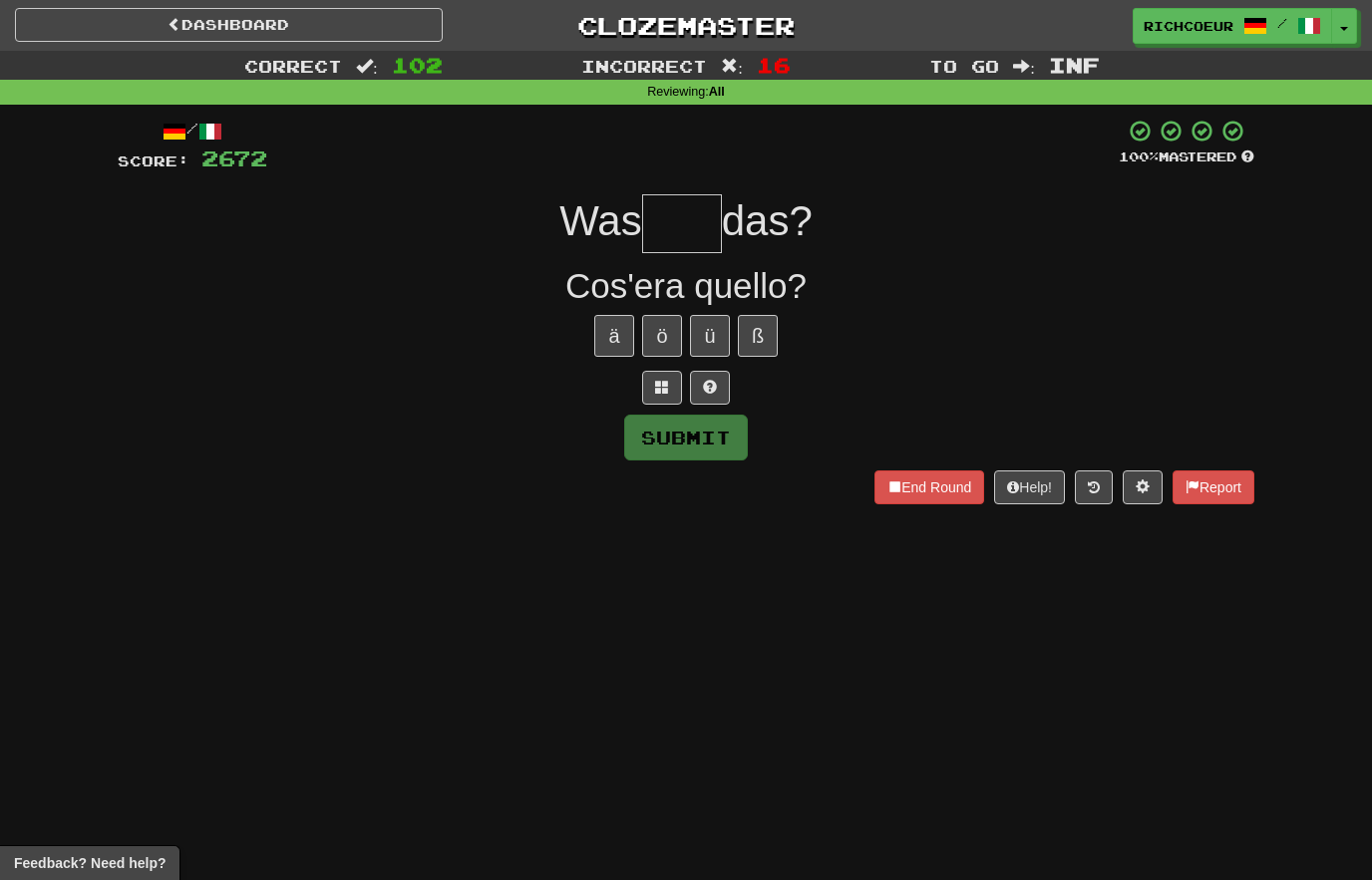 type on "***" 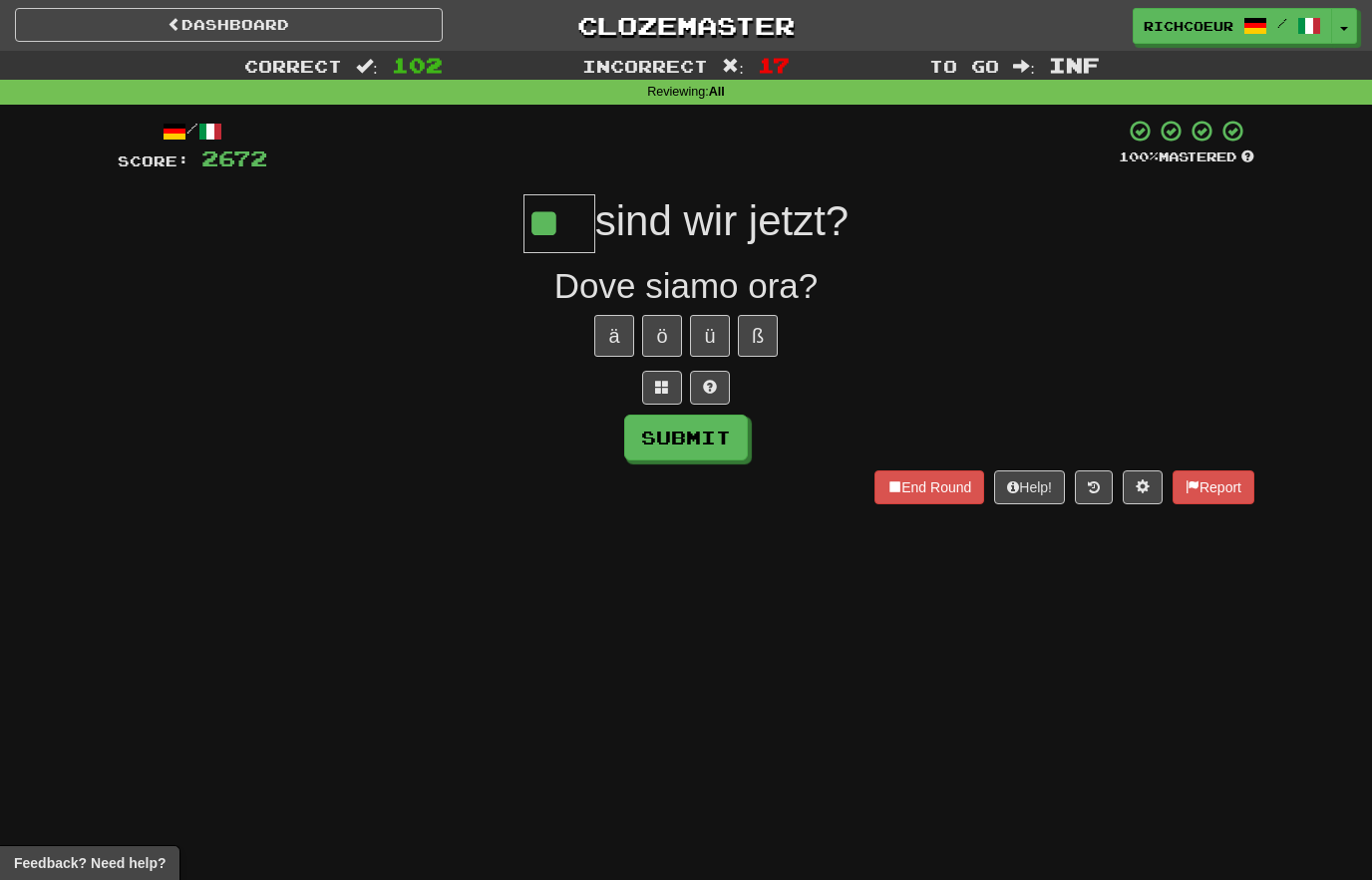 type on "**" 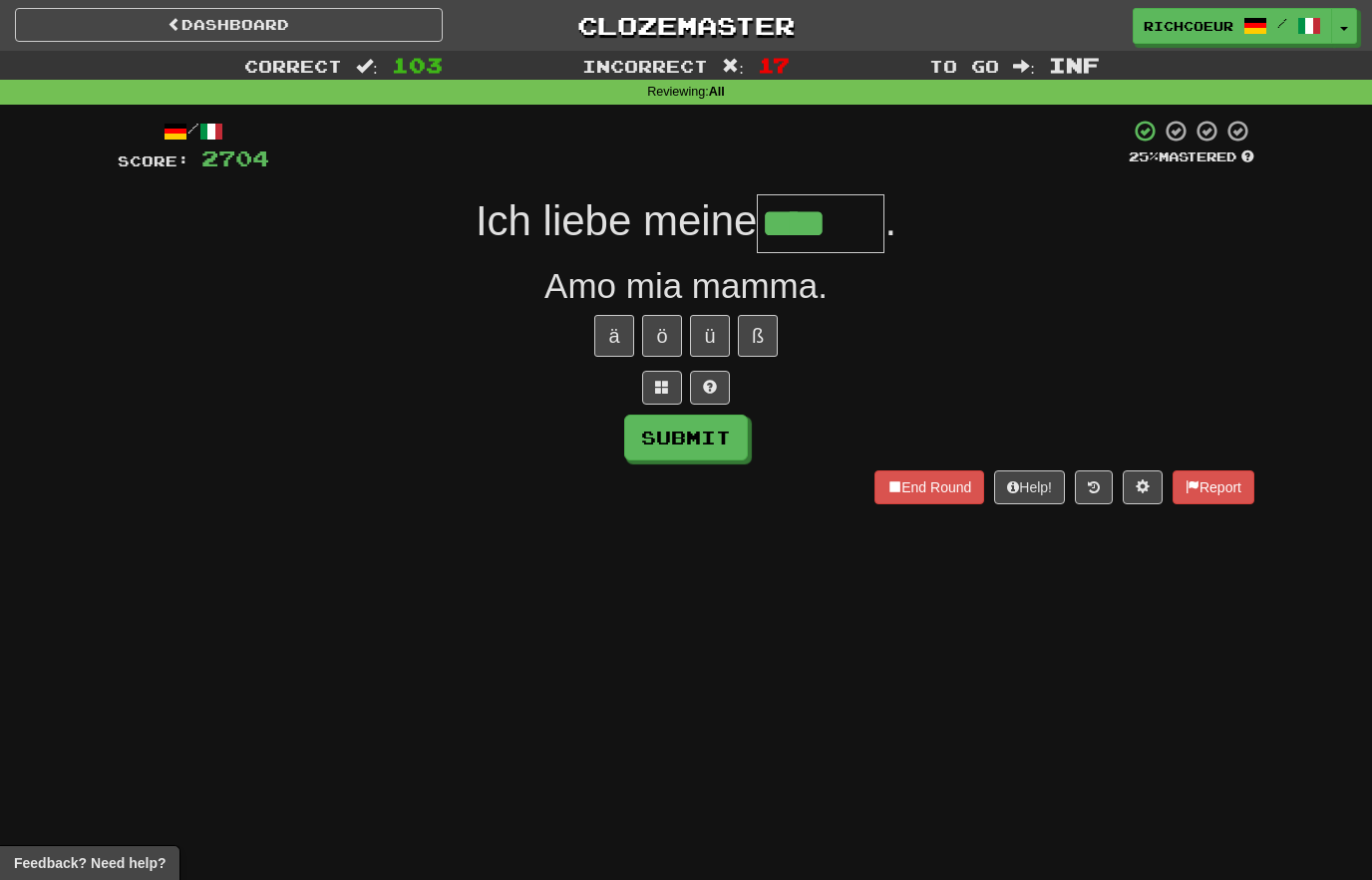type on "****" 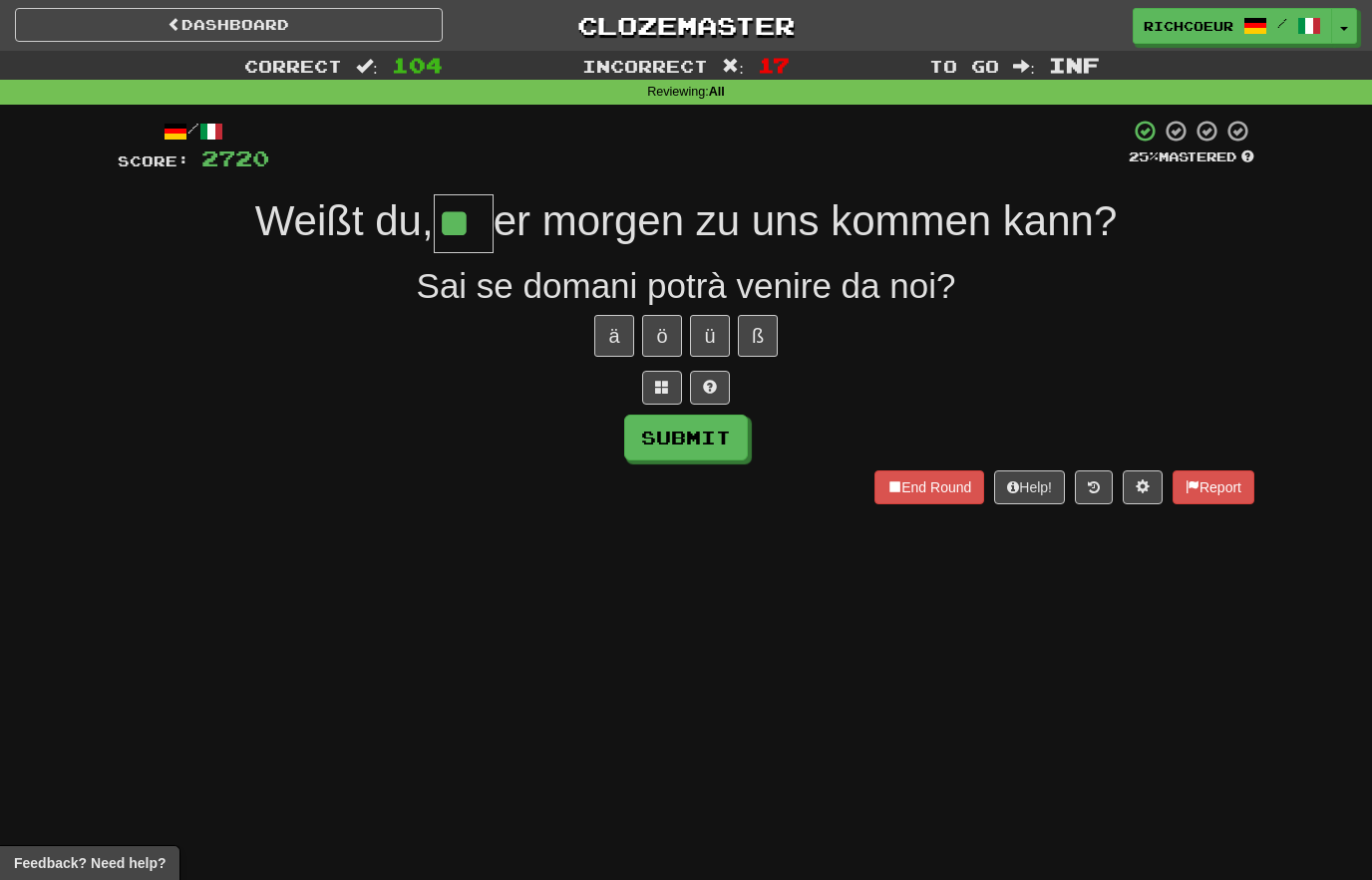 type on "**" 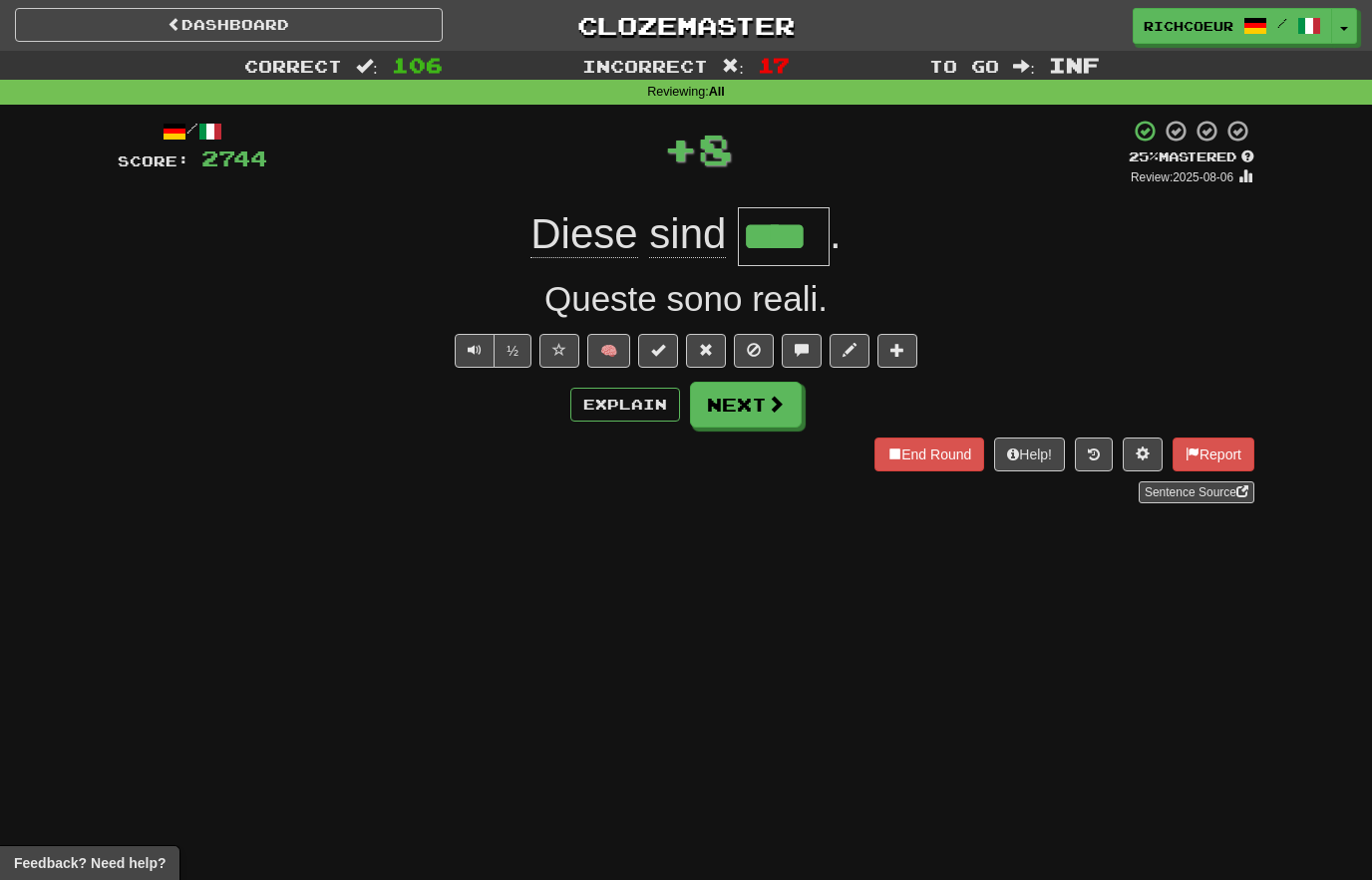 type on "****" 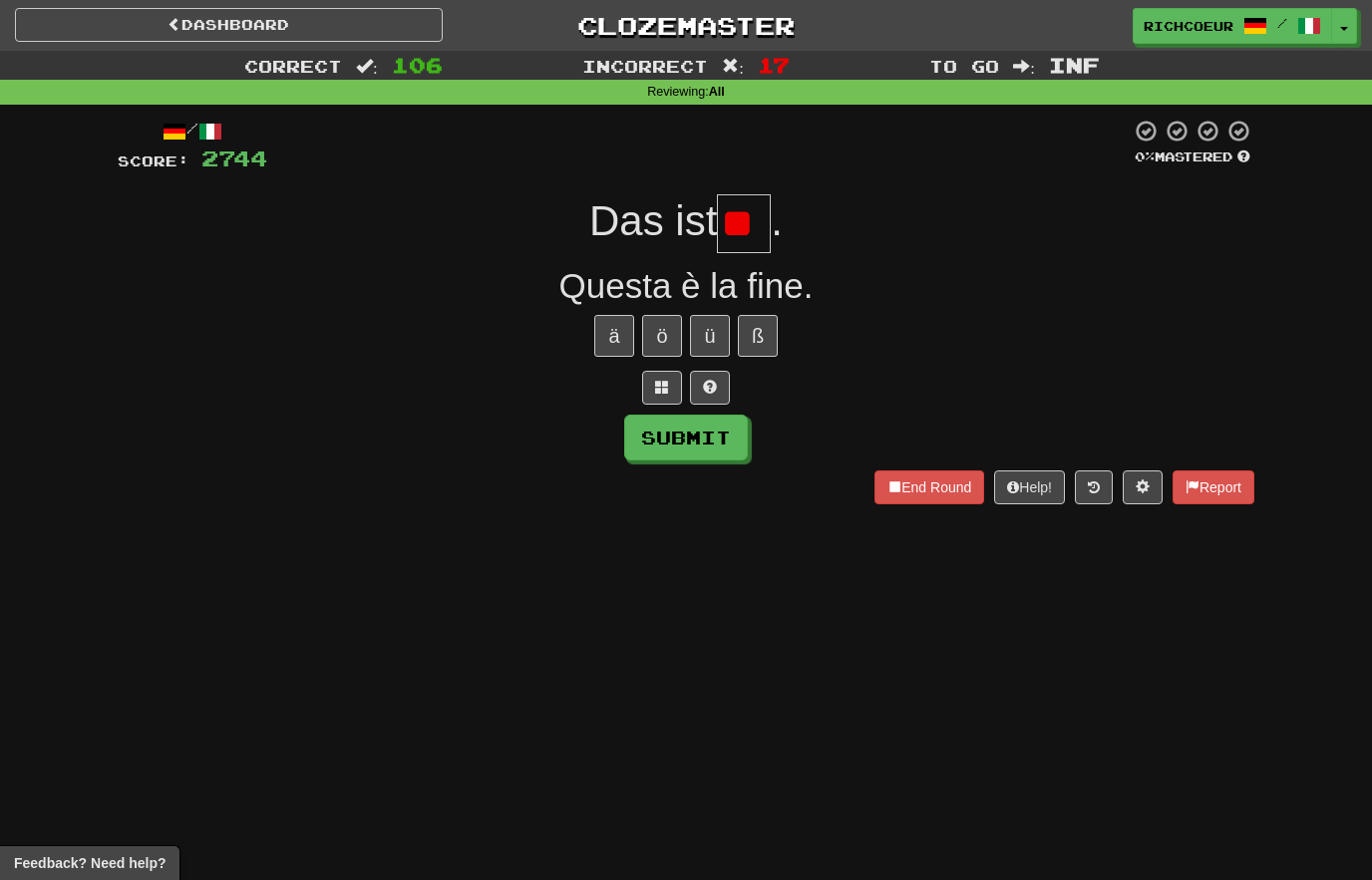 type on "*" 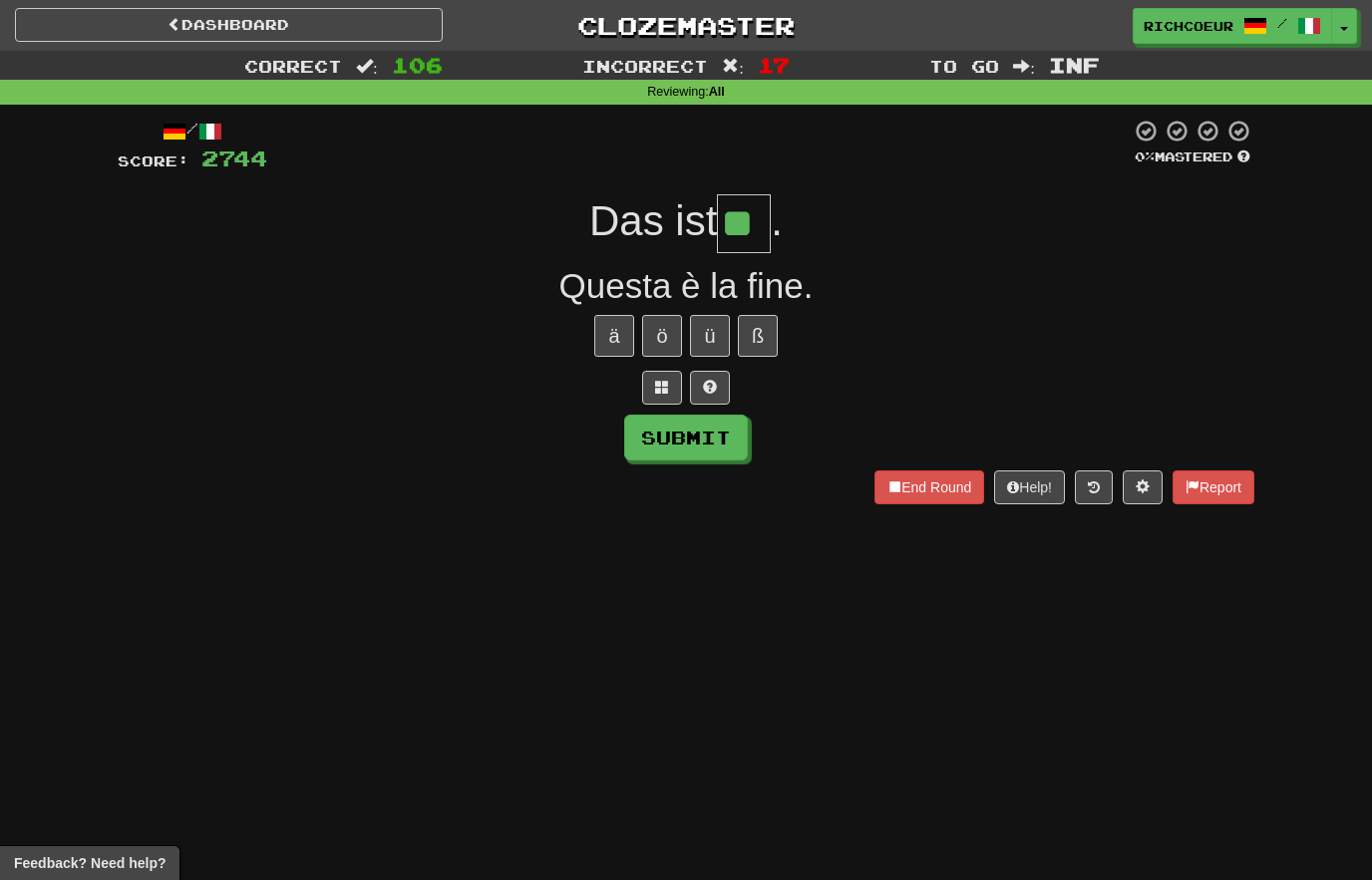 type on "**" 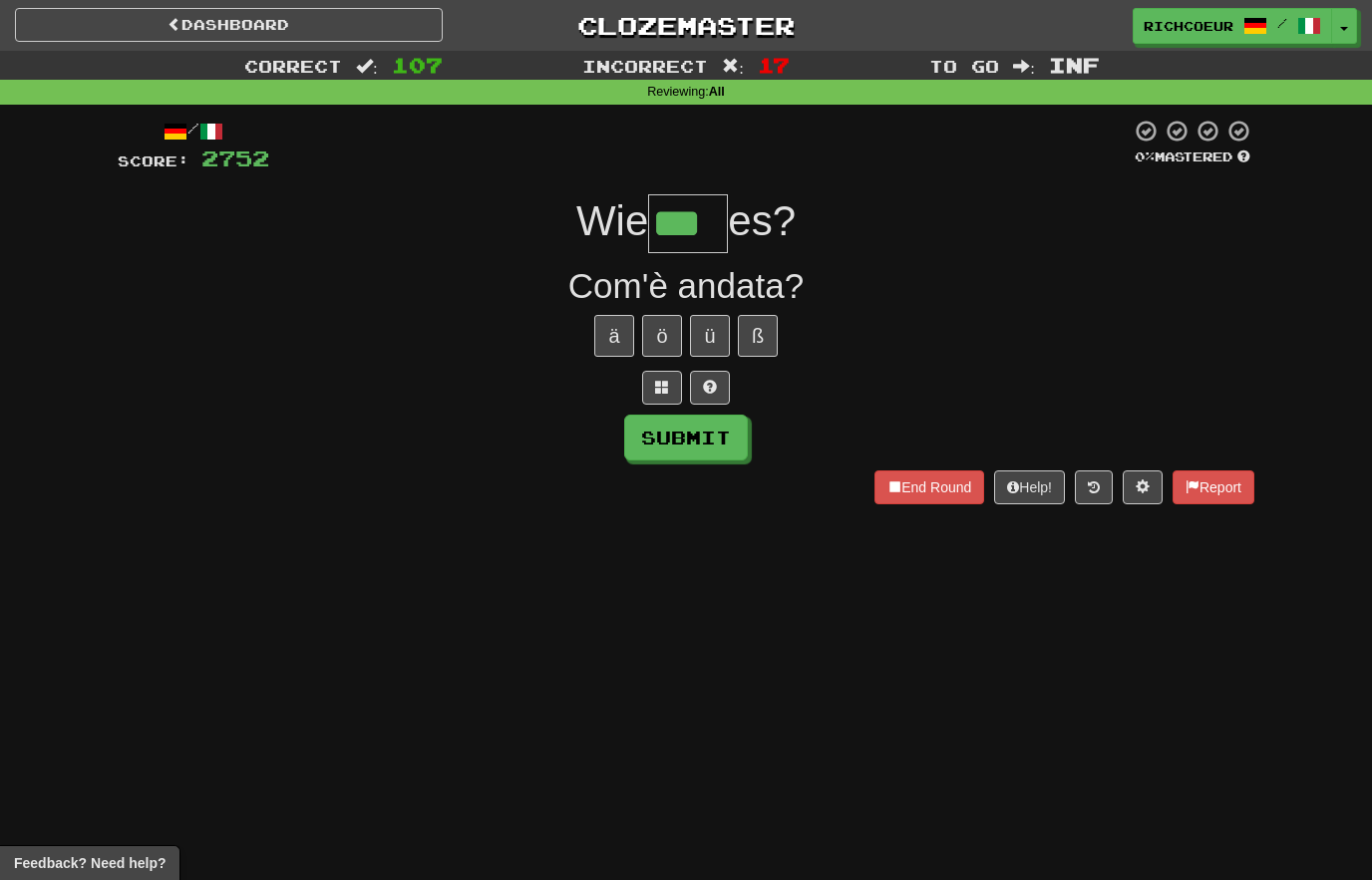 type on "***" 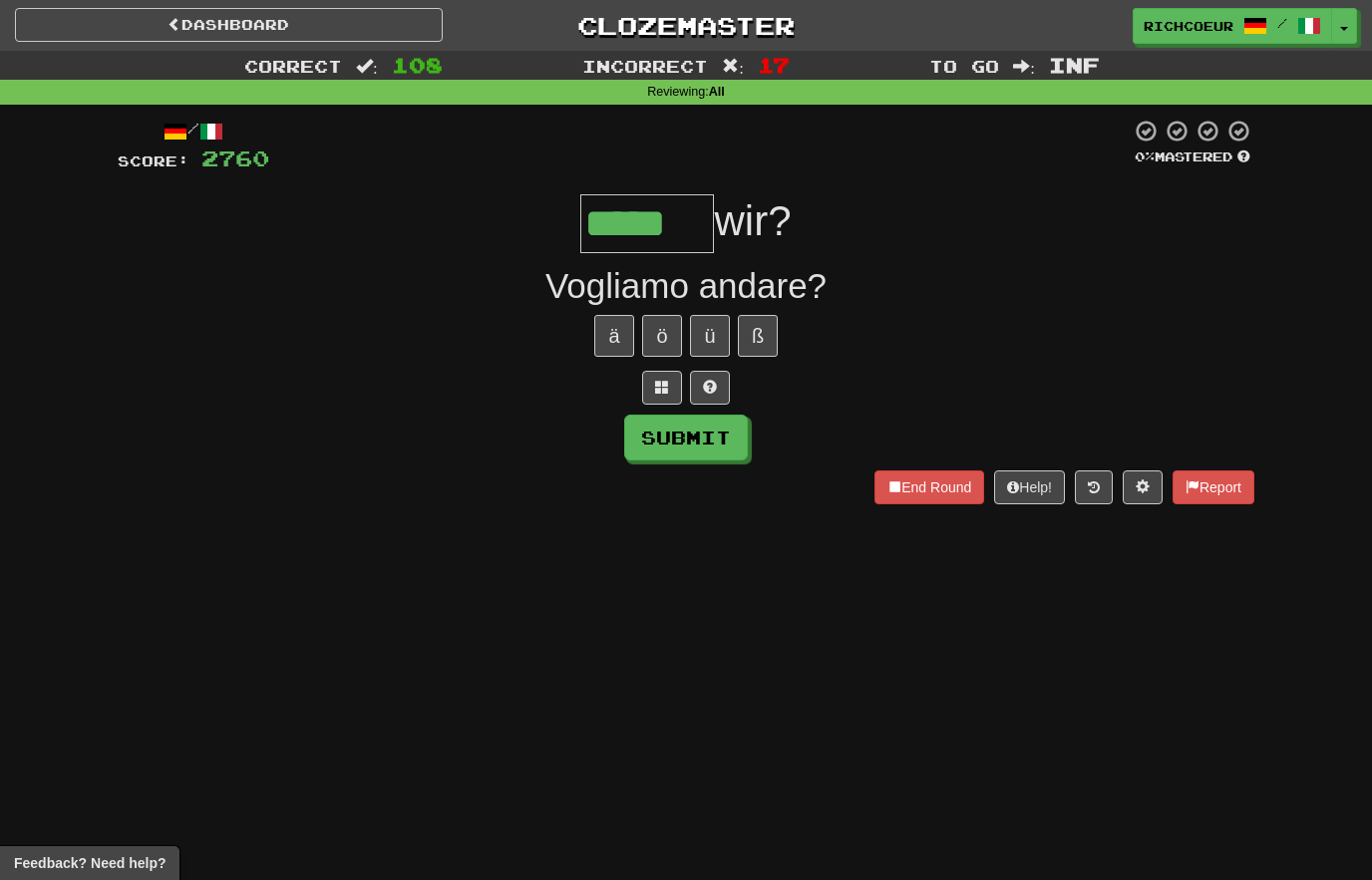 type on "*****" 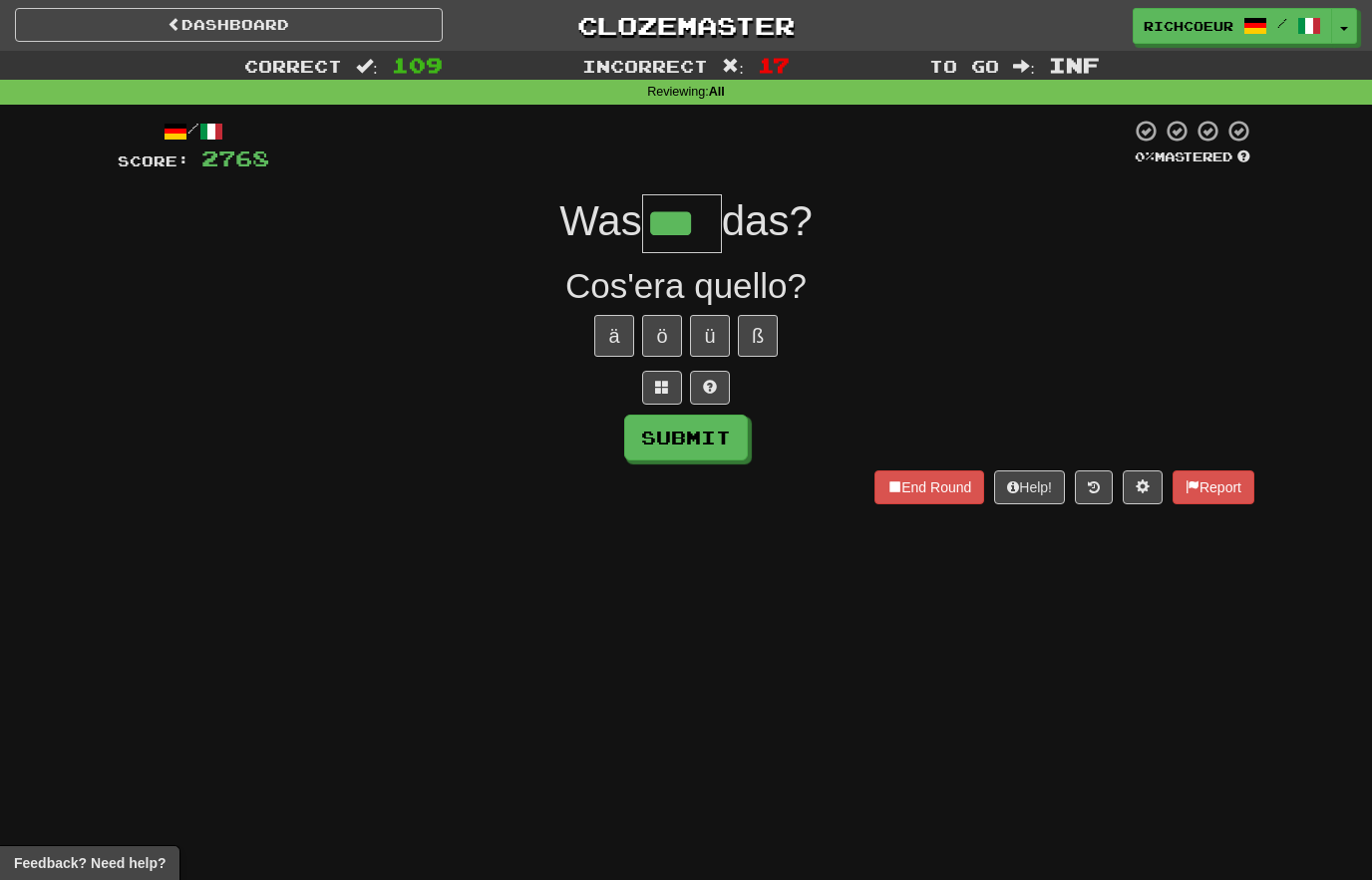 type on "***" 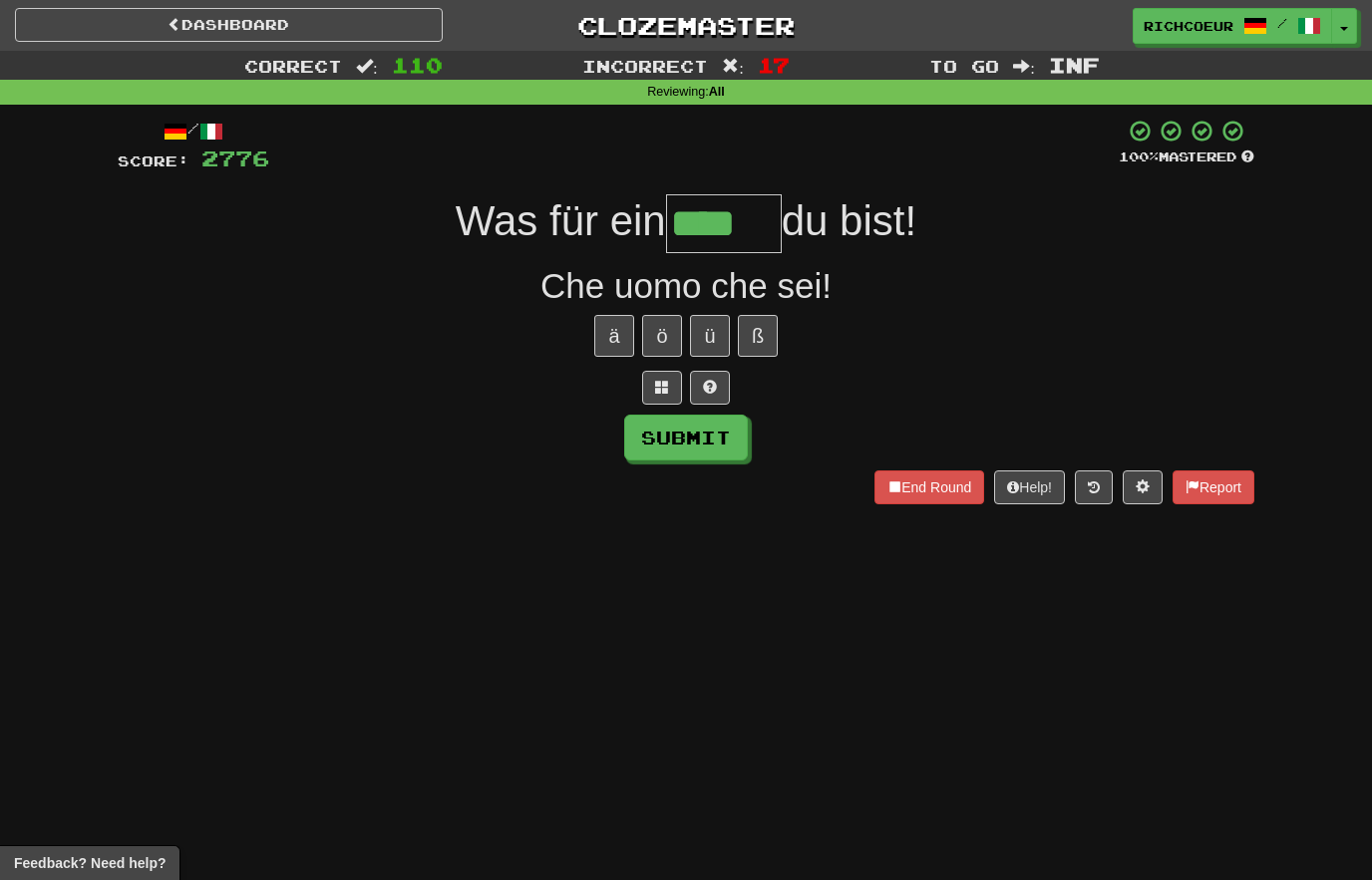 type on "****" 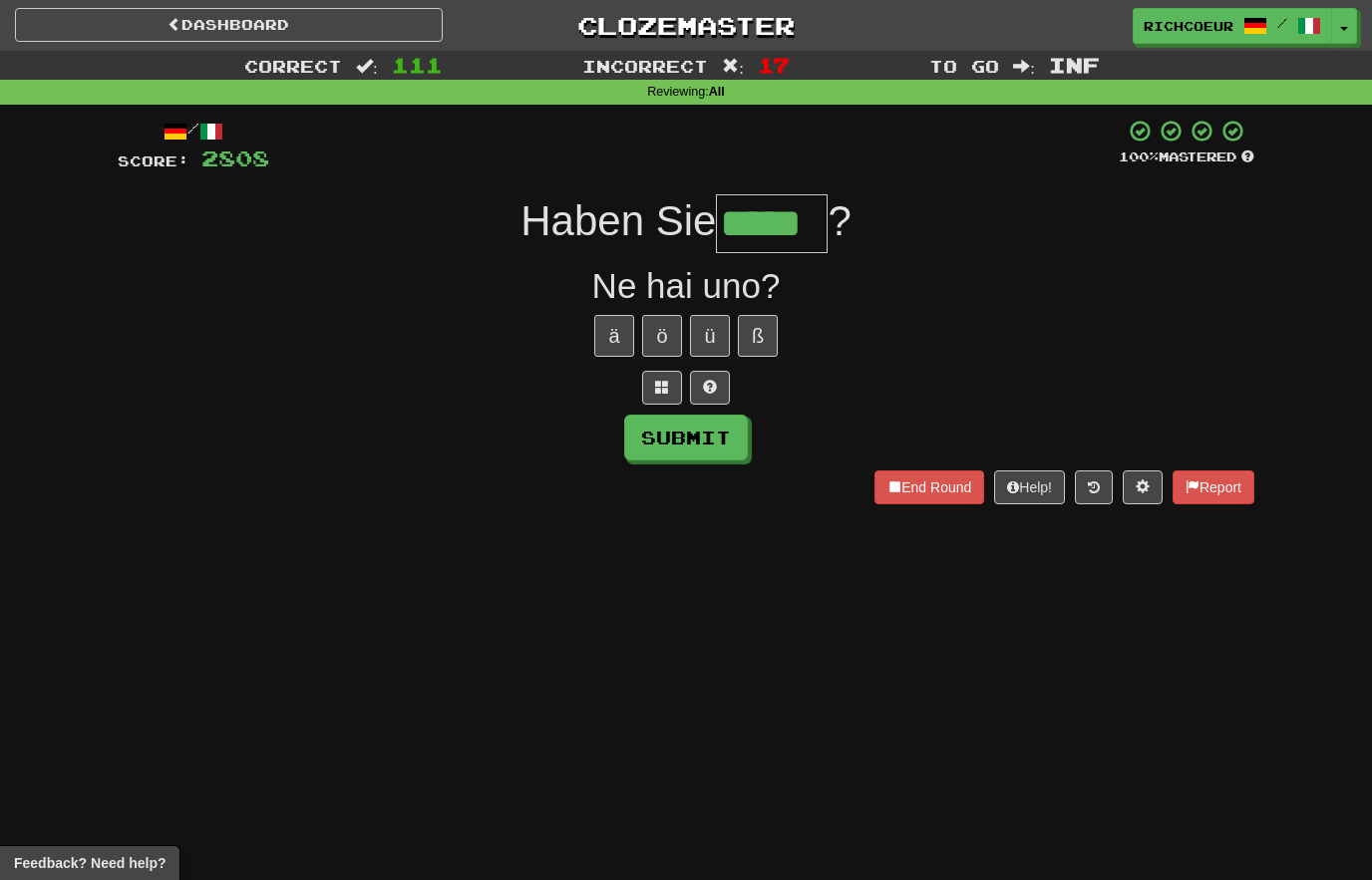 type on "*****" 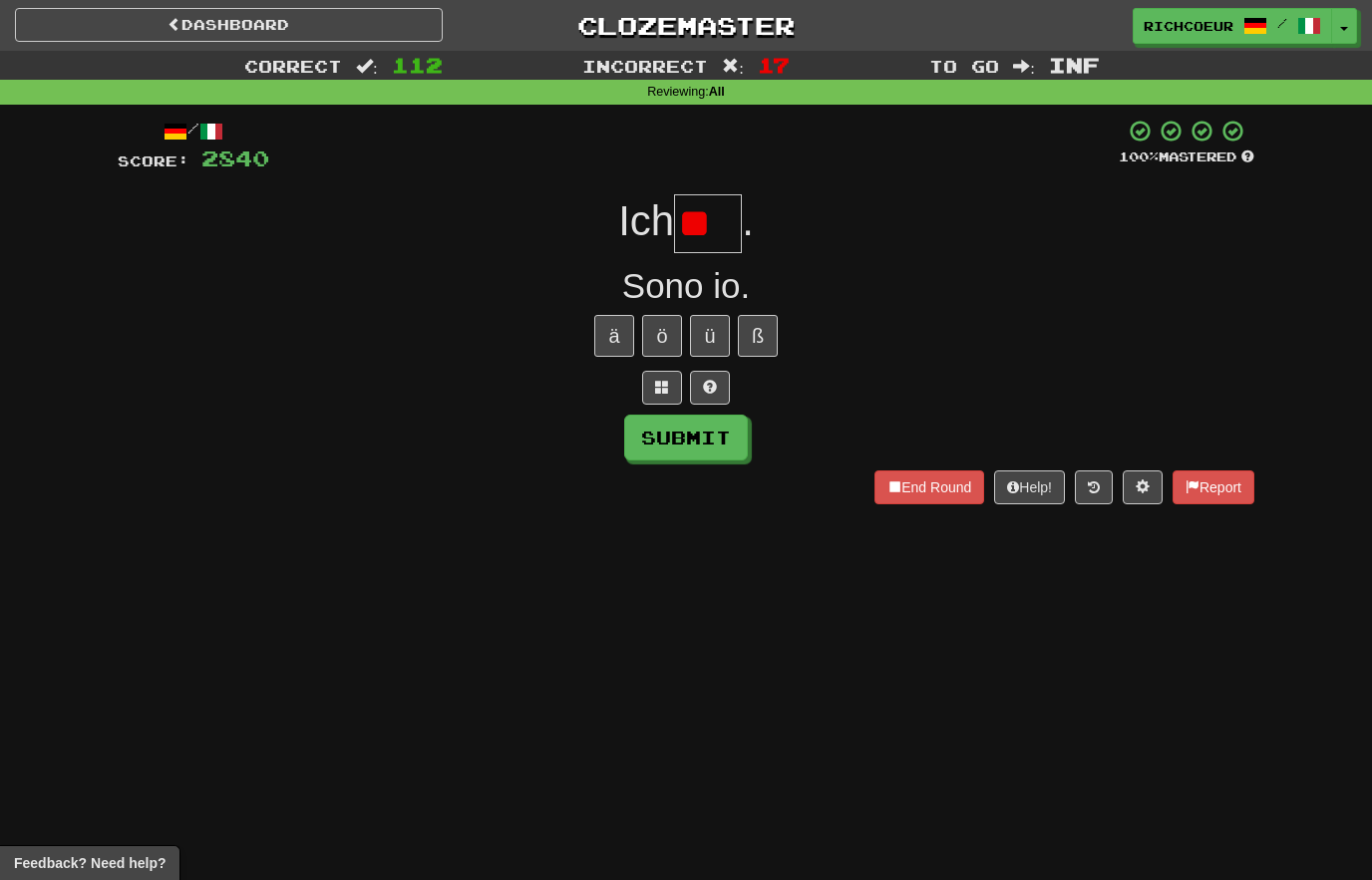type on "*" 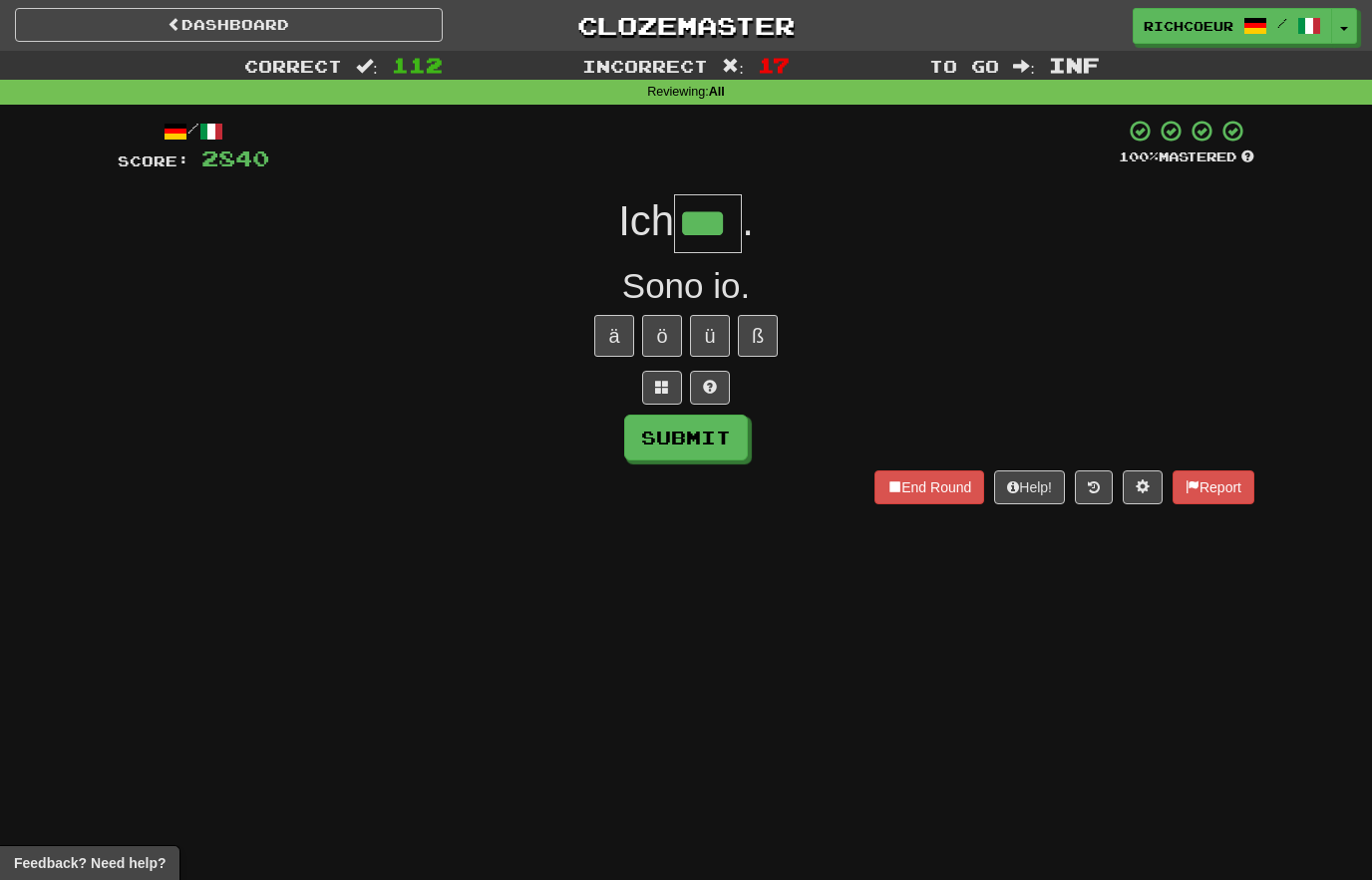 type on "***" 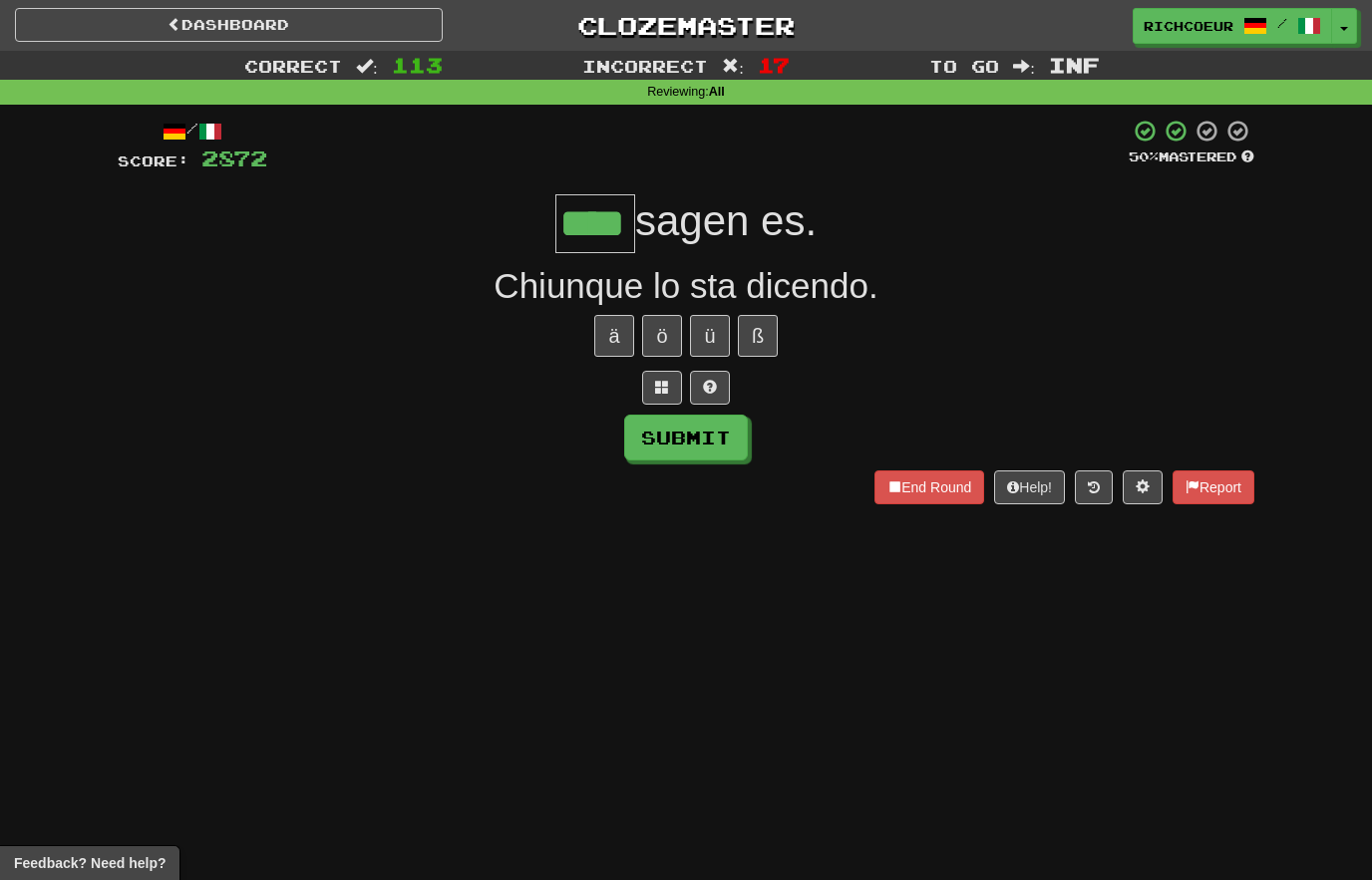 type on "****" 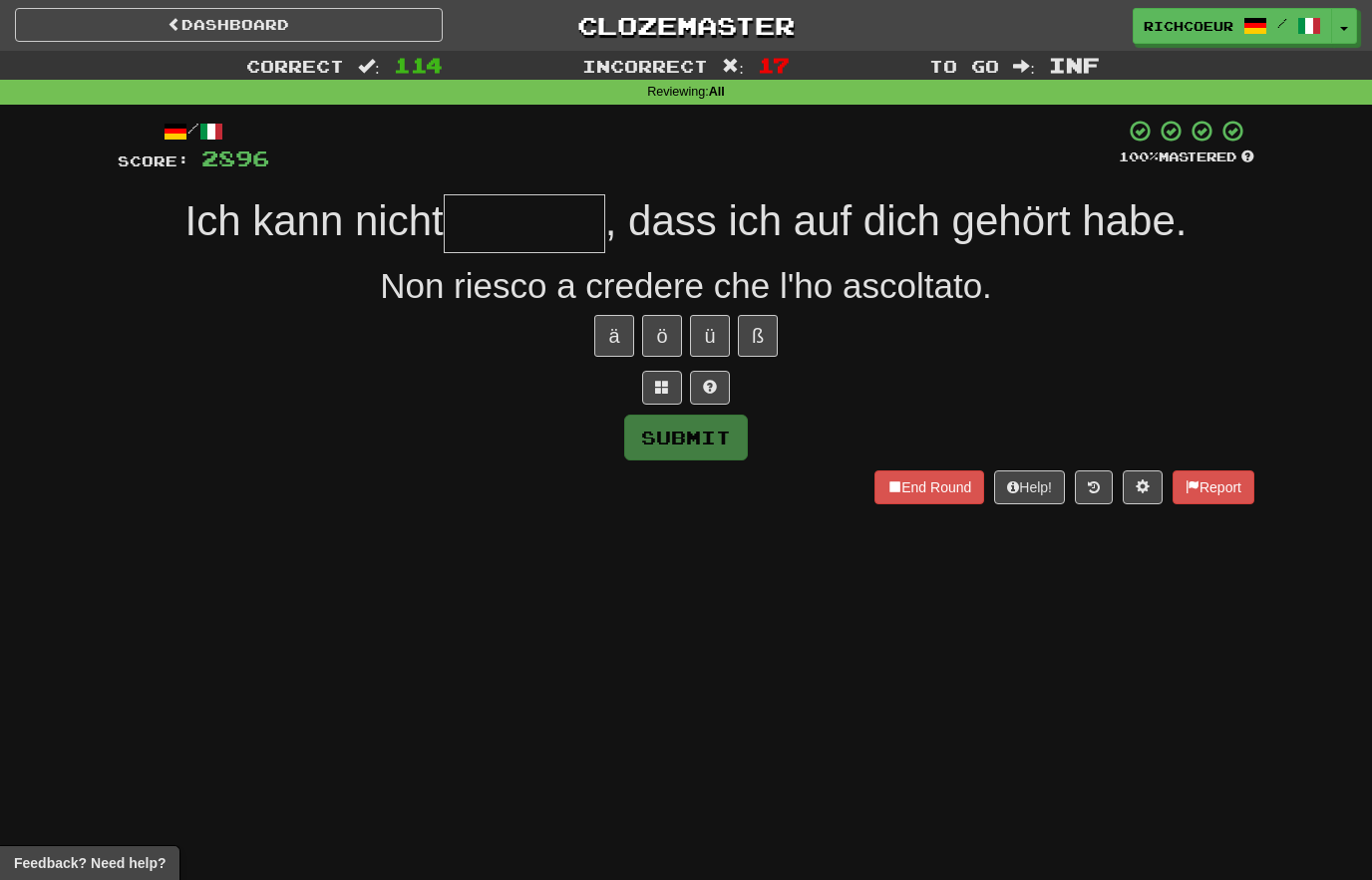 type on "*******" 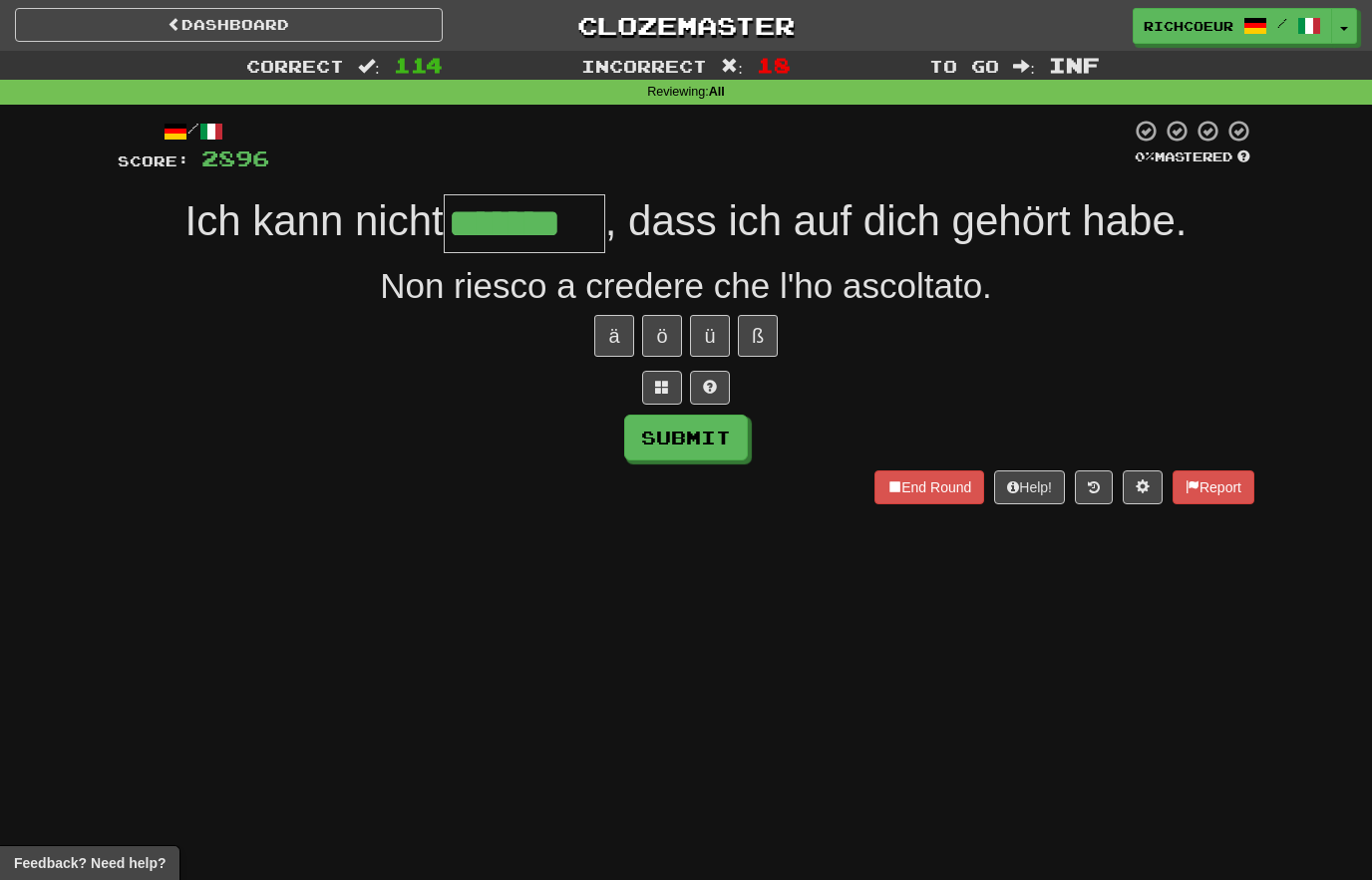 type on "*******" 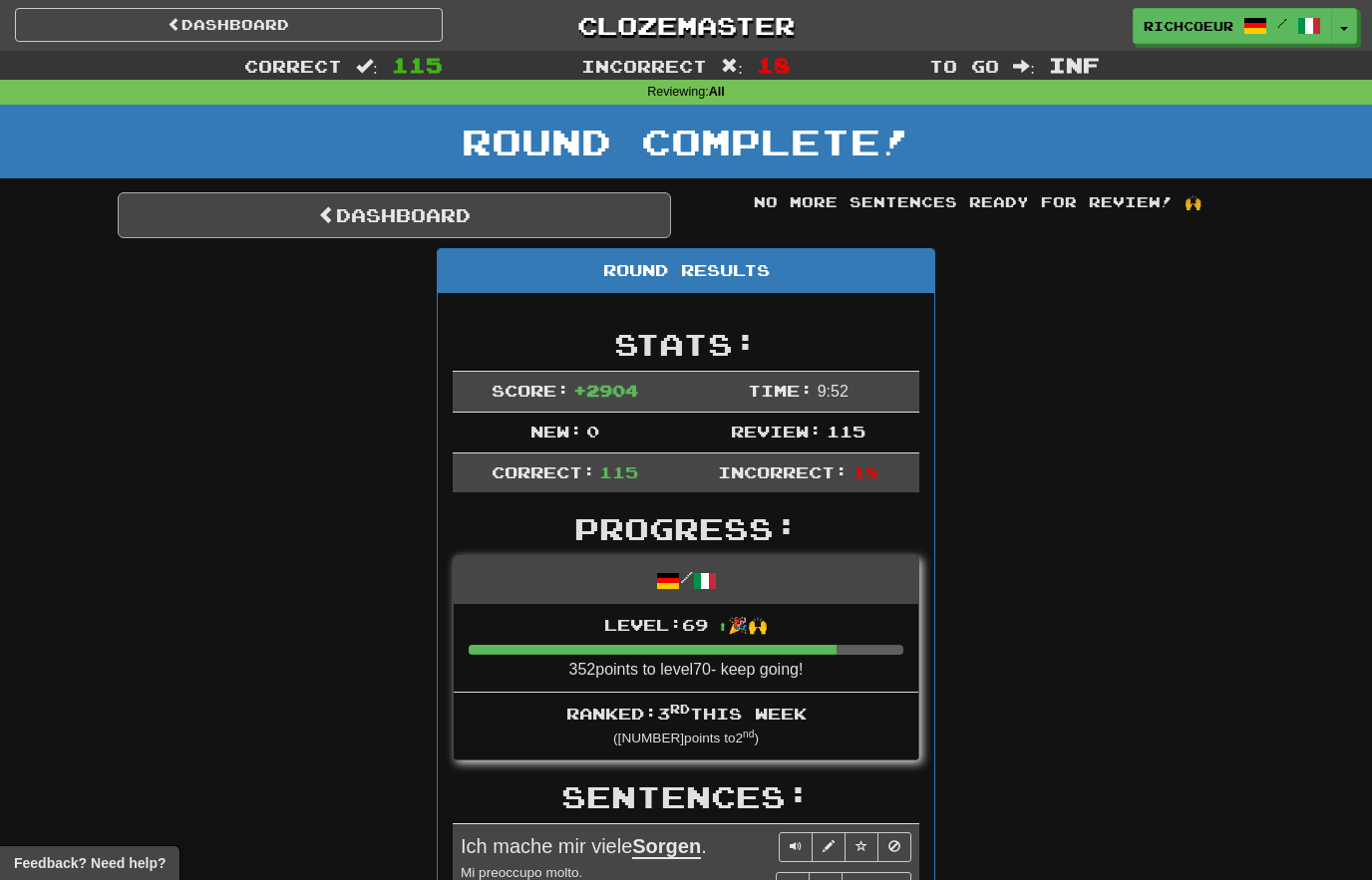 click on "Dashboard" at bounding box center [394, 215] 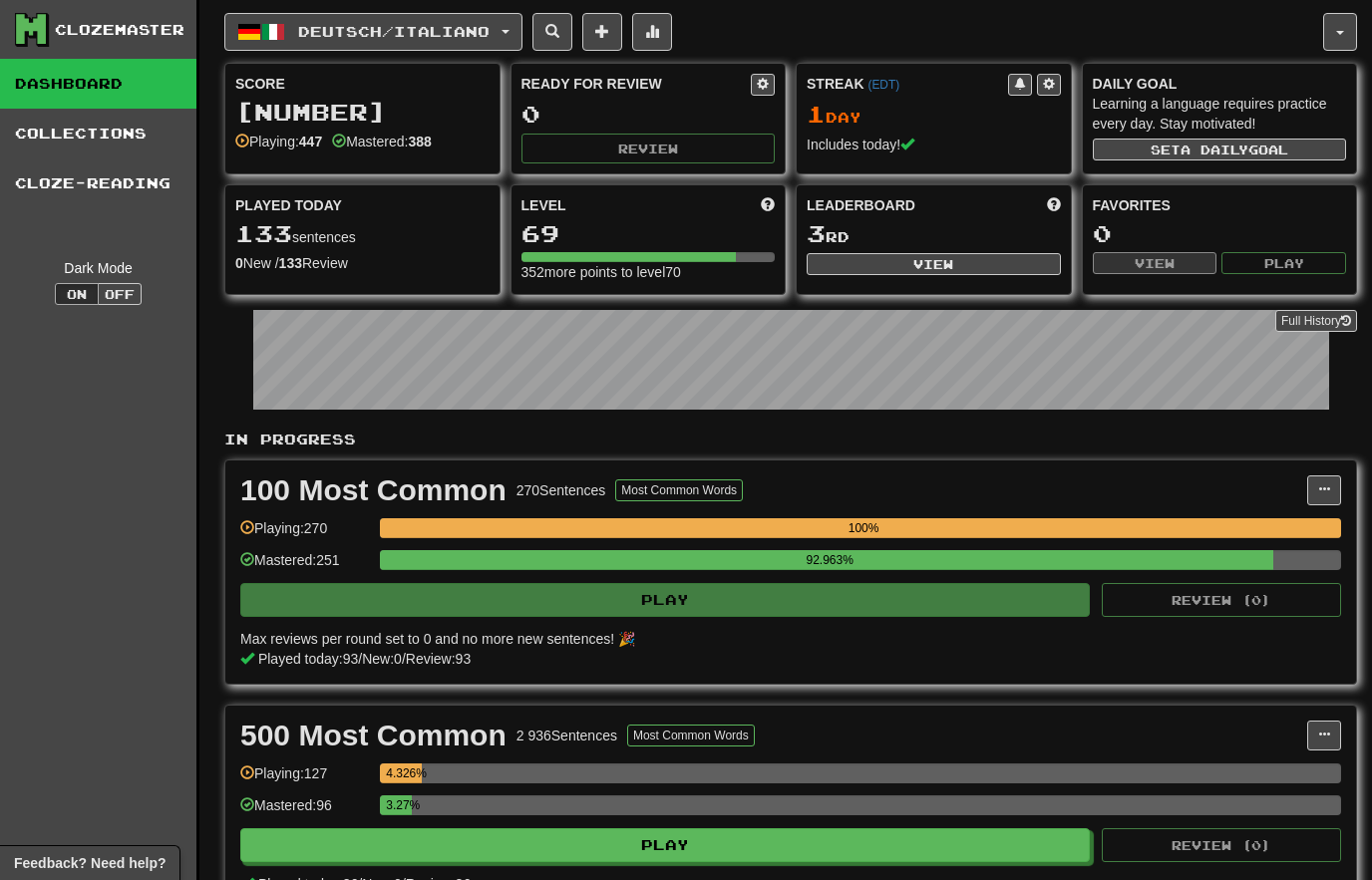 scroll, scrollTop: 0, scrollLeft: 0, axis: both 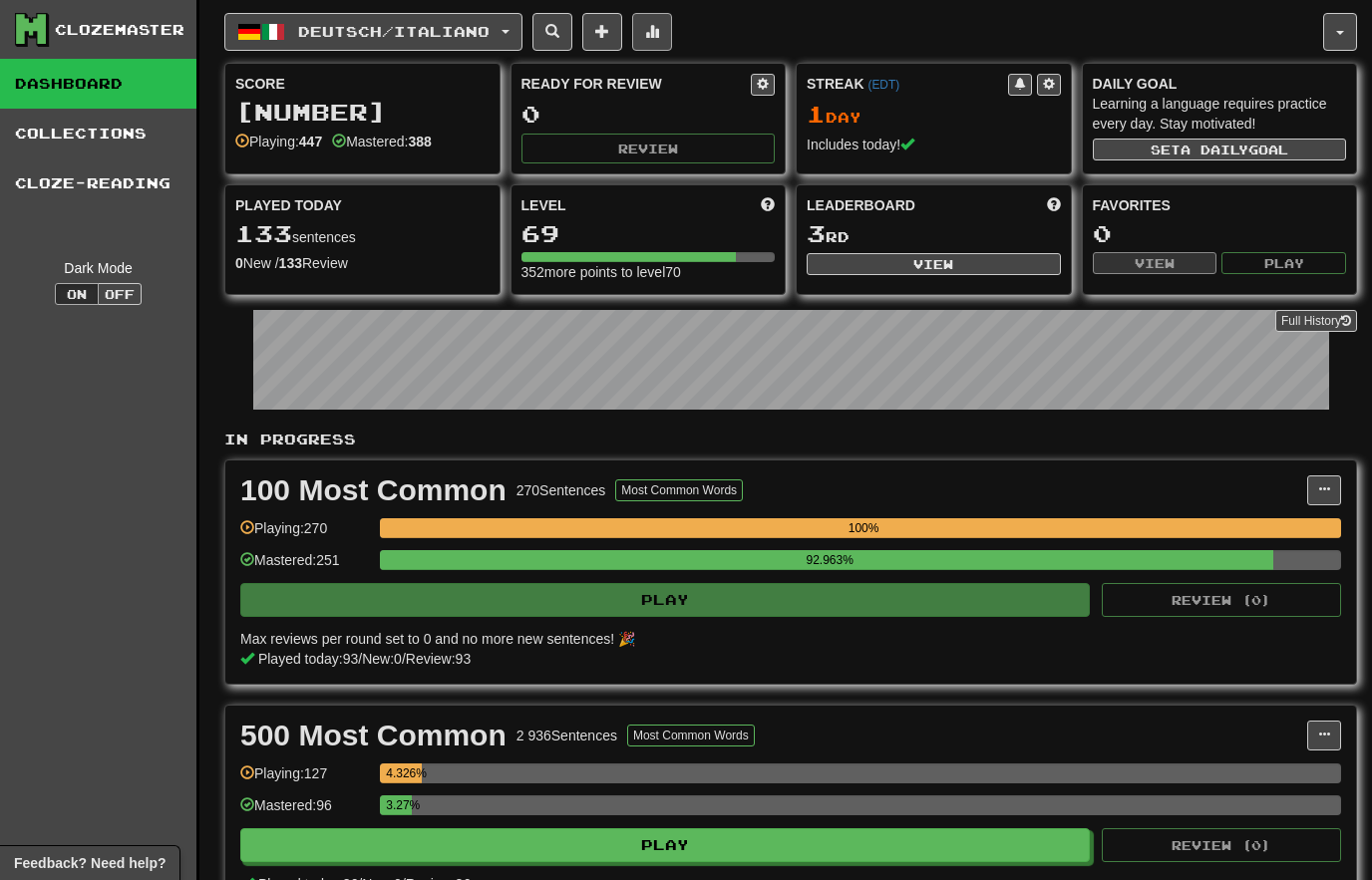 click at bounding box center (652, 32) 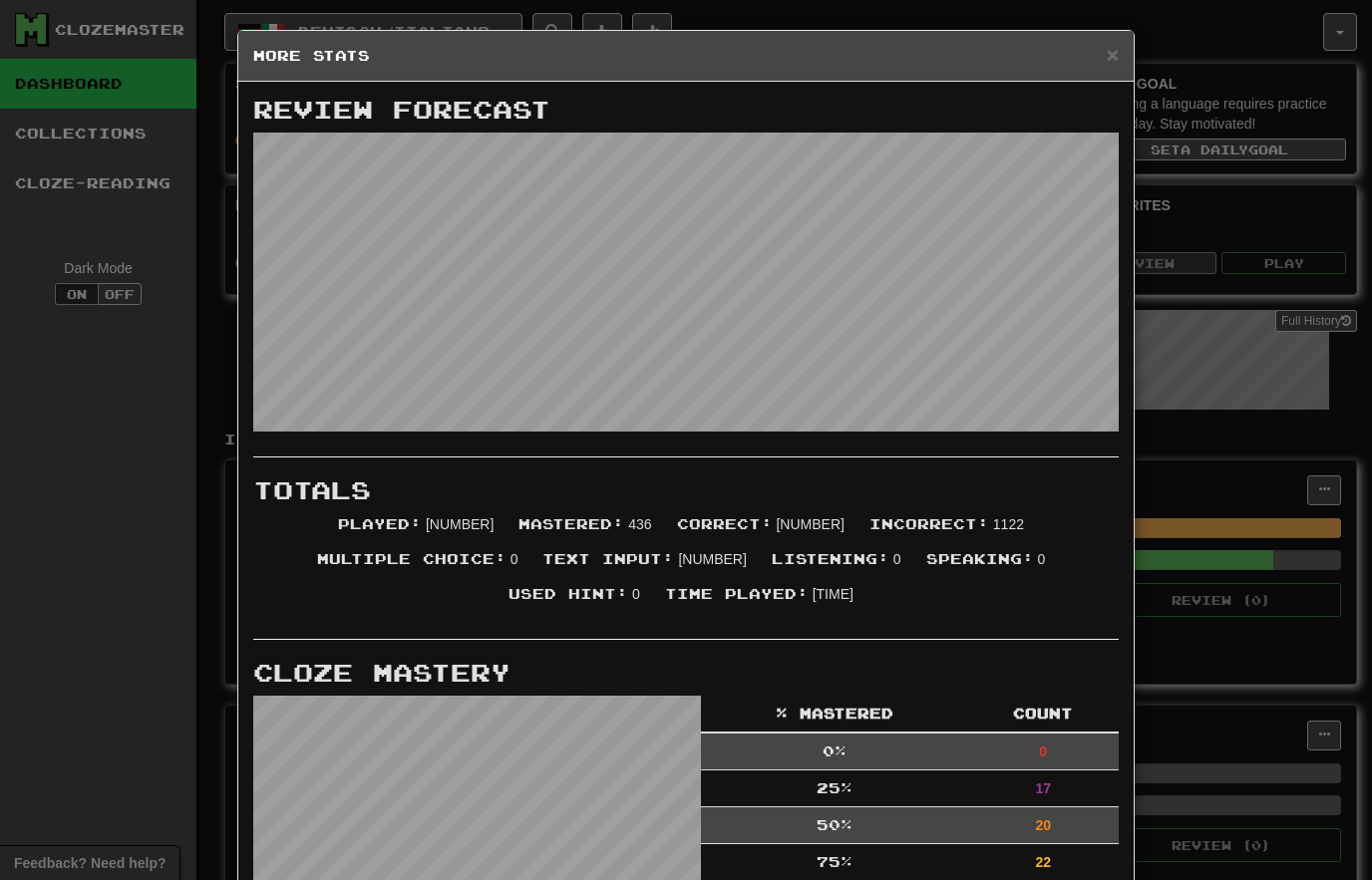 click on "× More Stats" at bounding box center (686, 56) 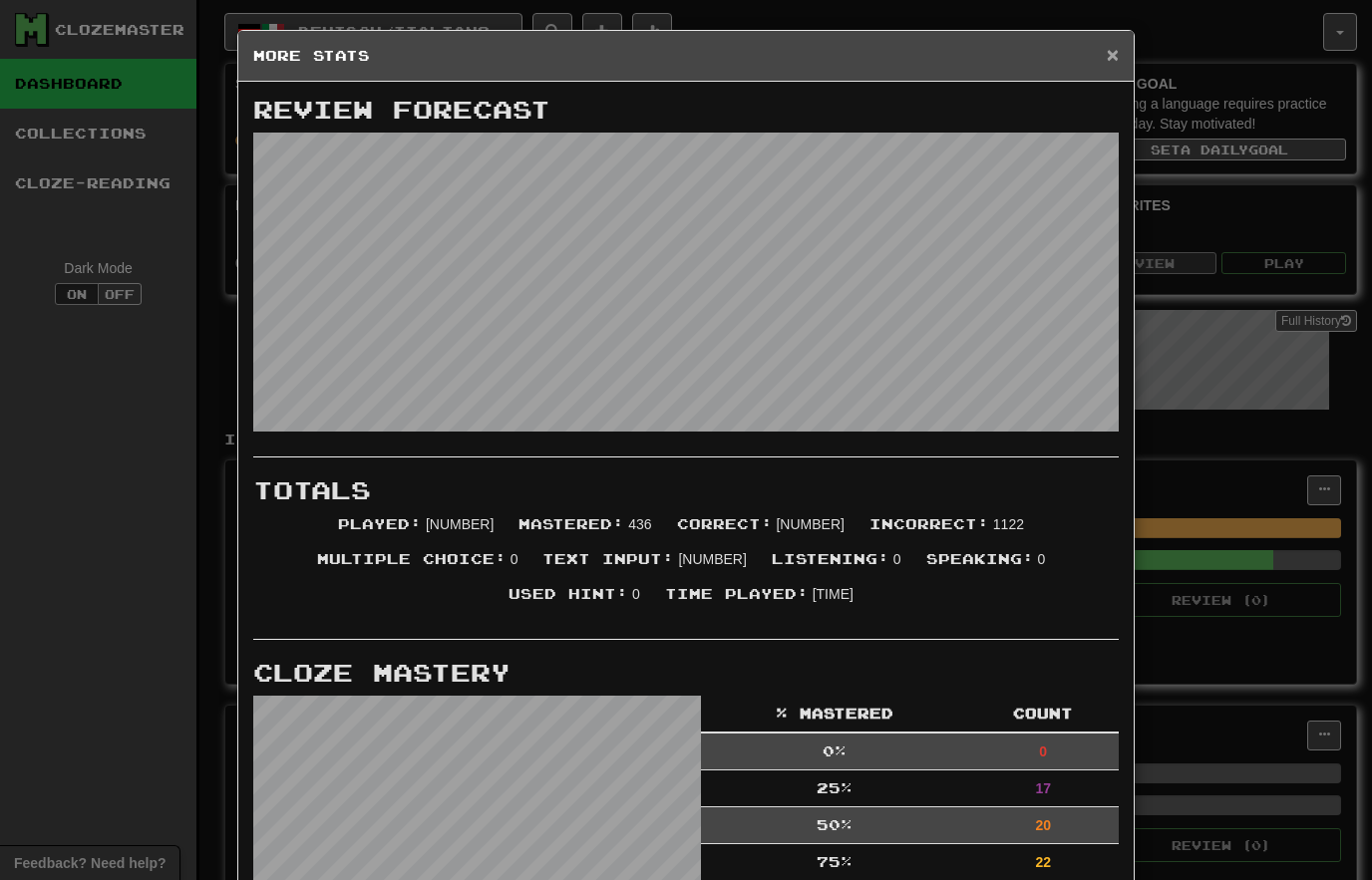 click on "×" at bounding box center [1113, 54] 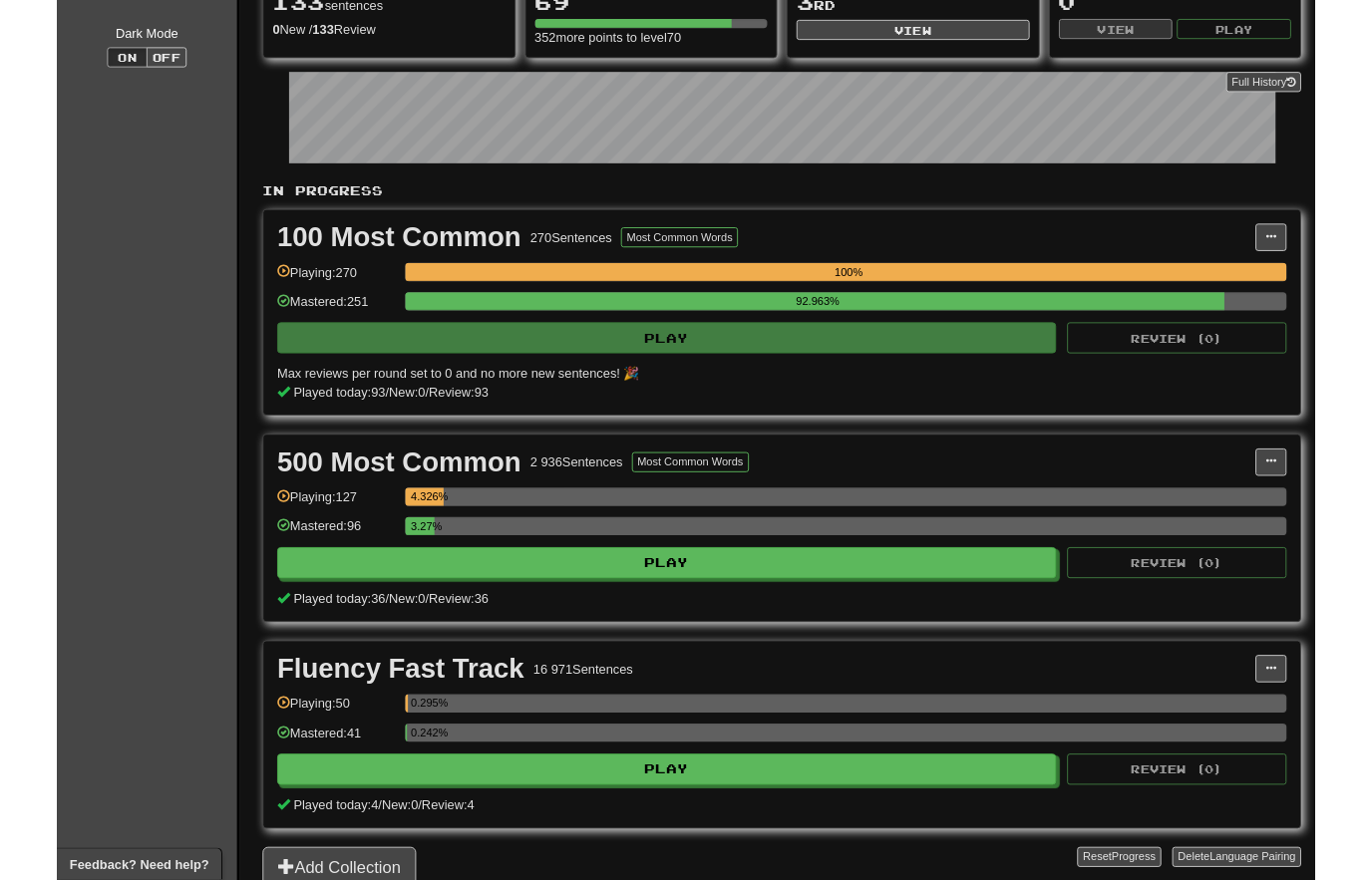 scroll, scrollTop: 312, scrollLeft: 0, axis: vertical 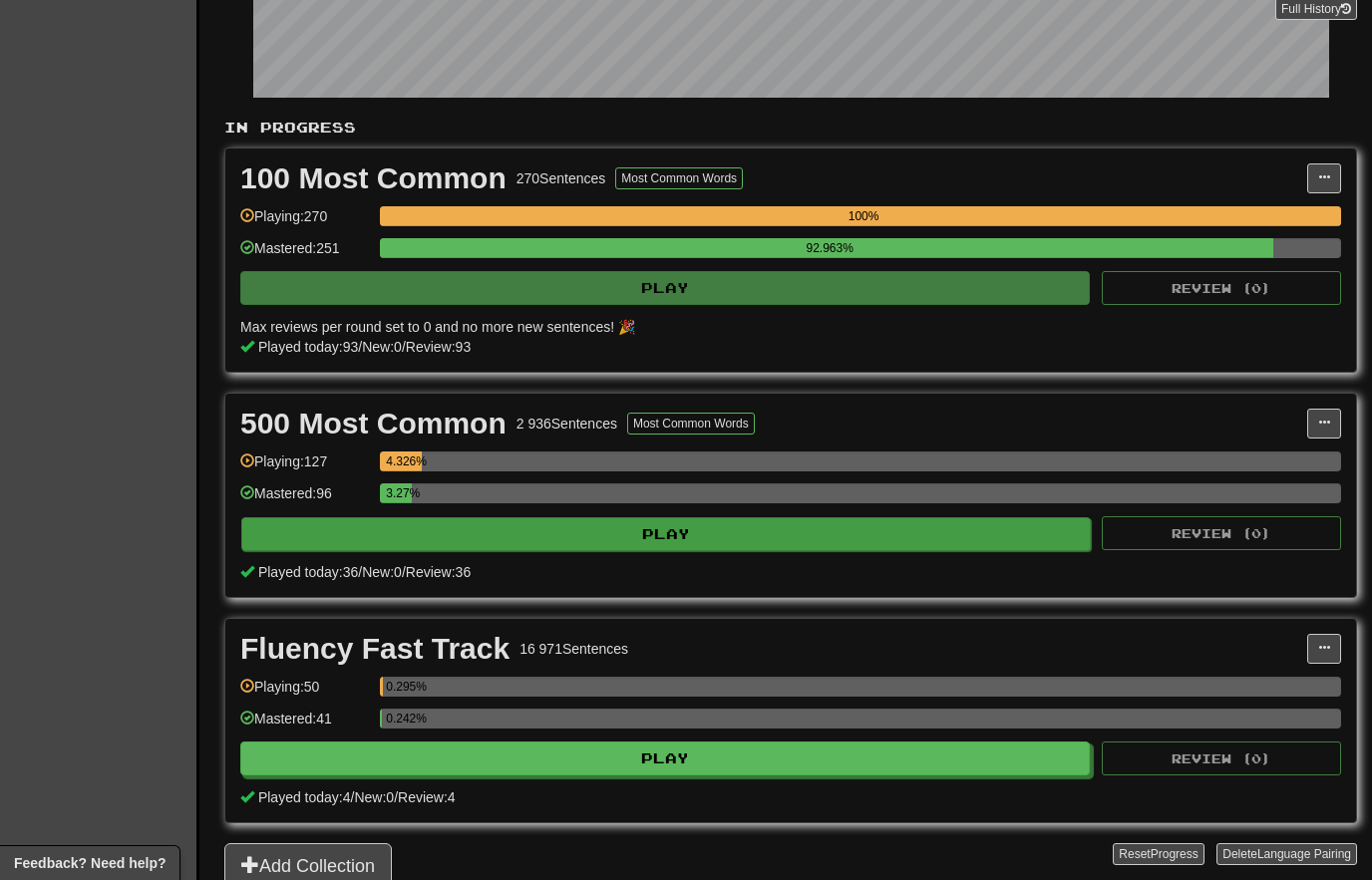 click on "Play" at bounding box center [666, 534] 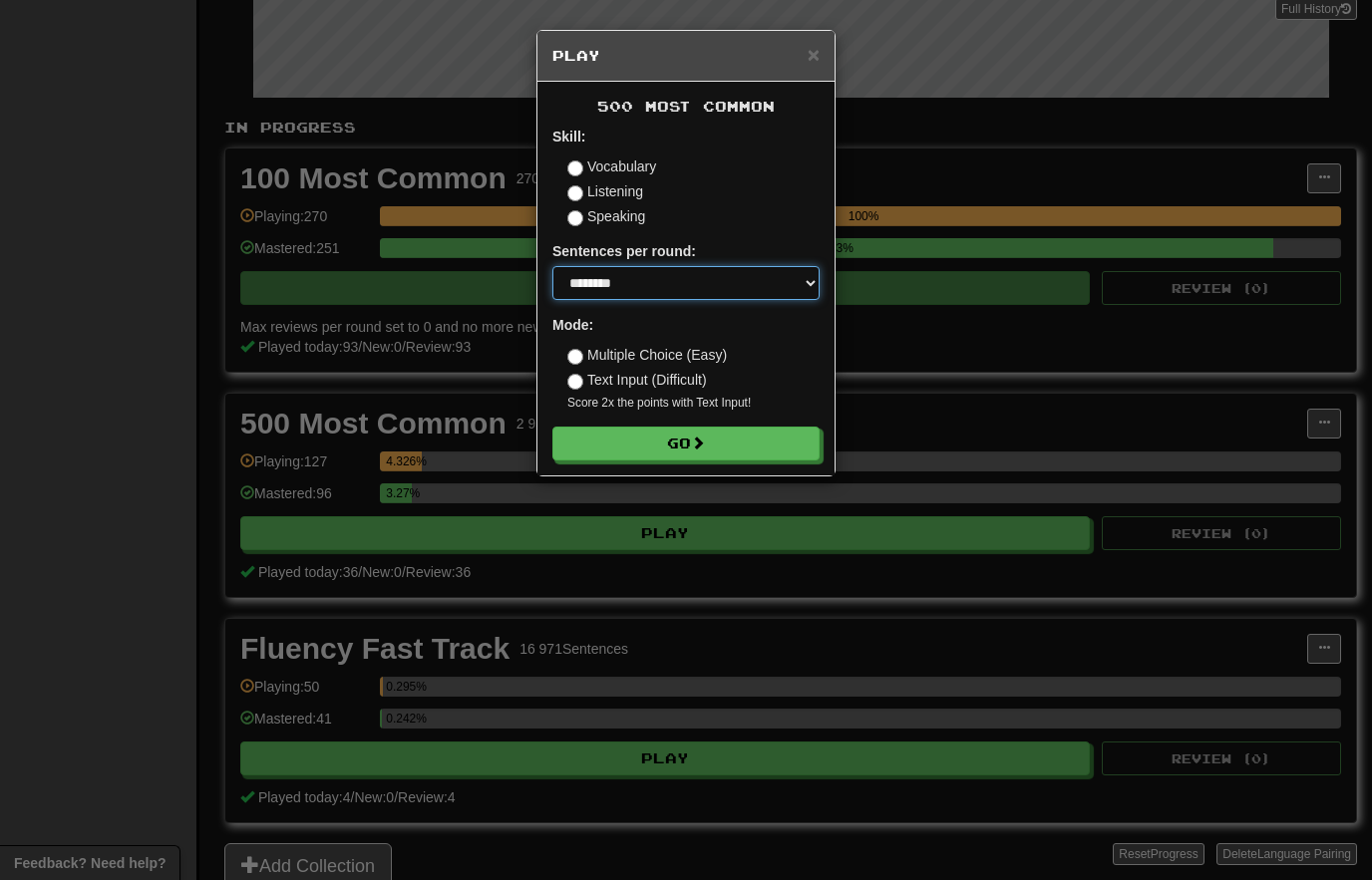 click on "* ** ** ** ** ** *** ********" at bounding box center [686, 283] 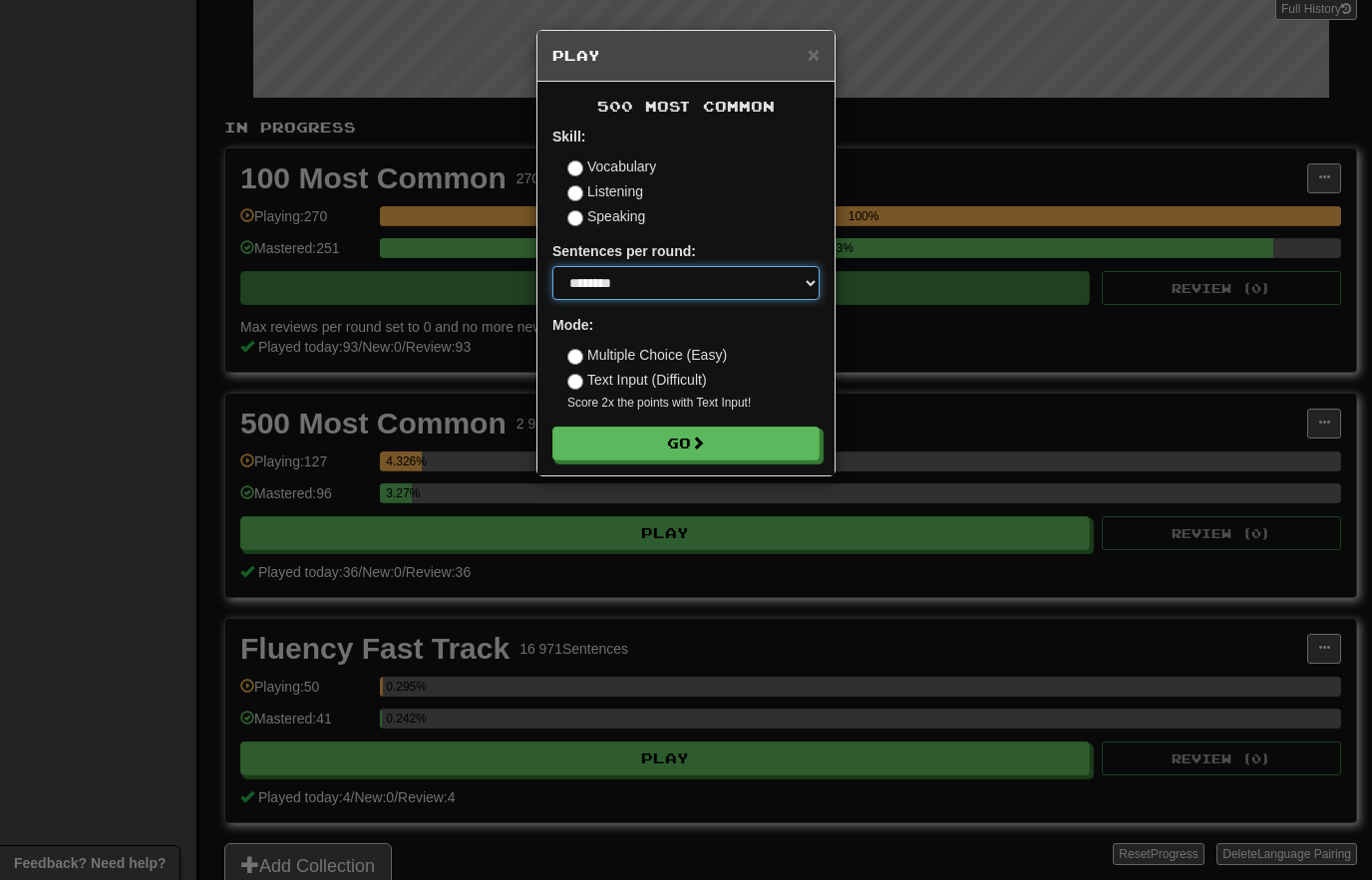 select on "**" 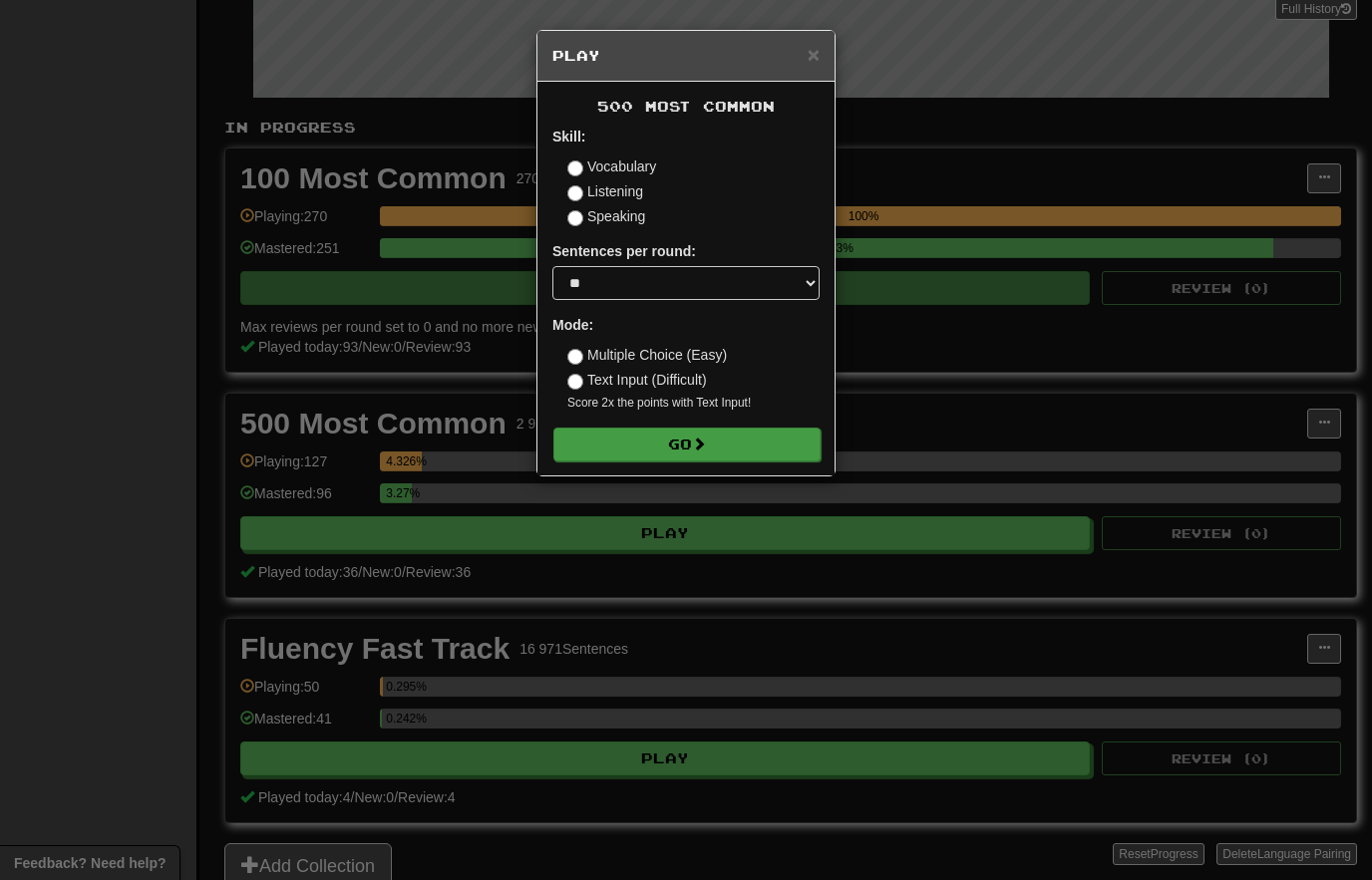 click on "Go" at bounding box center [687, 444] 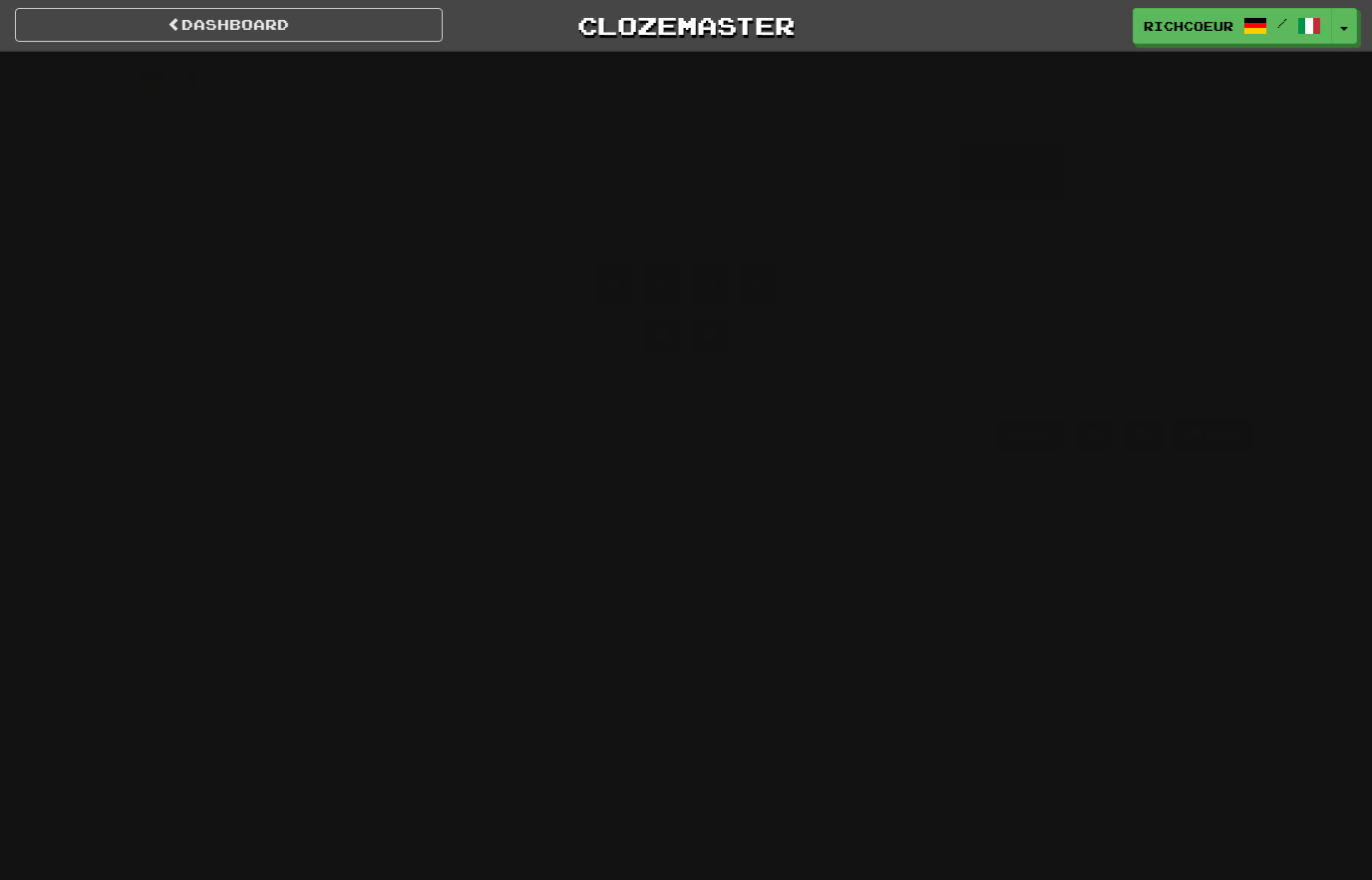 scroll, scrollTop: 0, scrollLeft: 0, axis: both 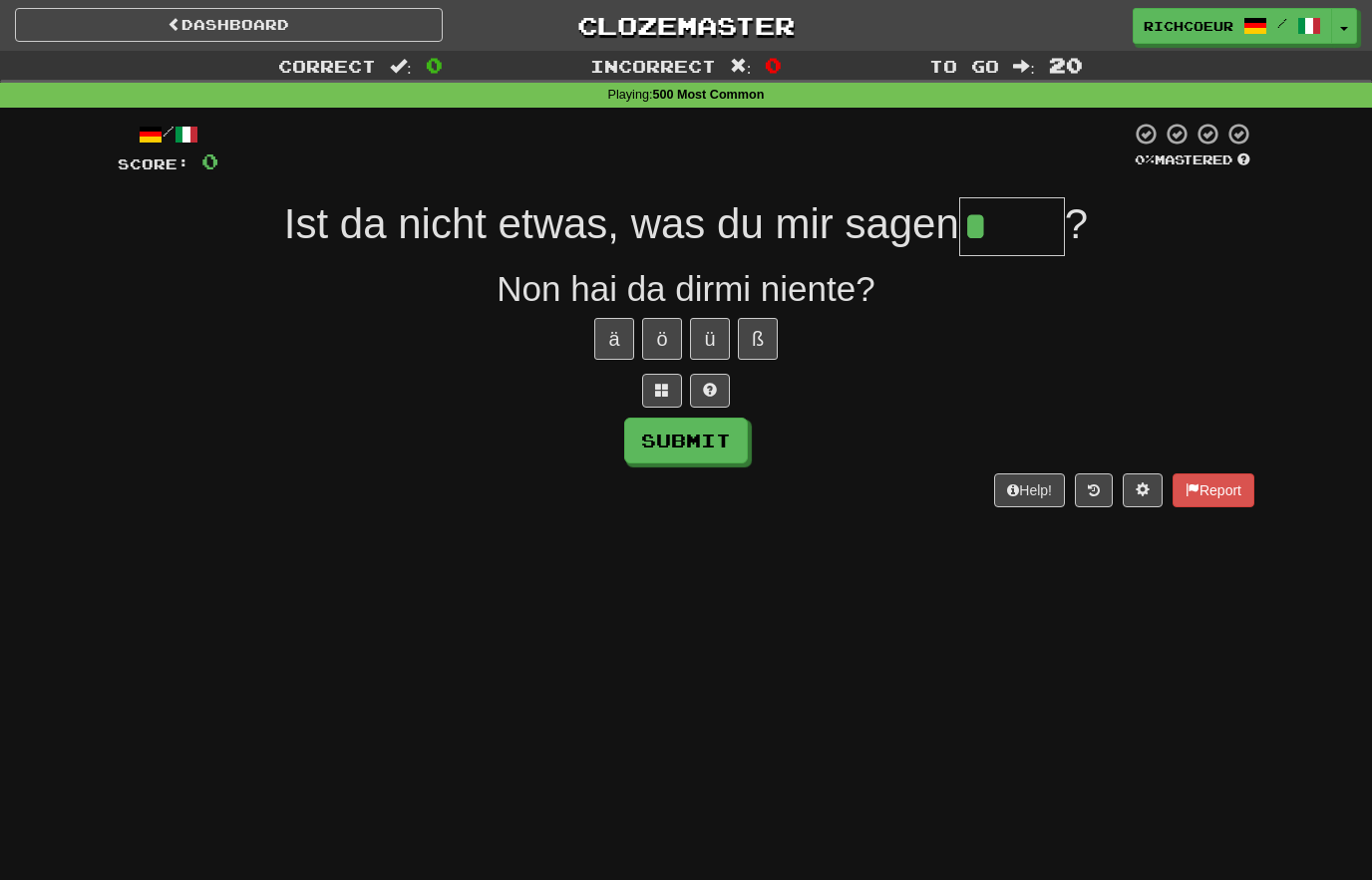 type on "******" 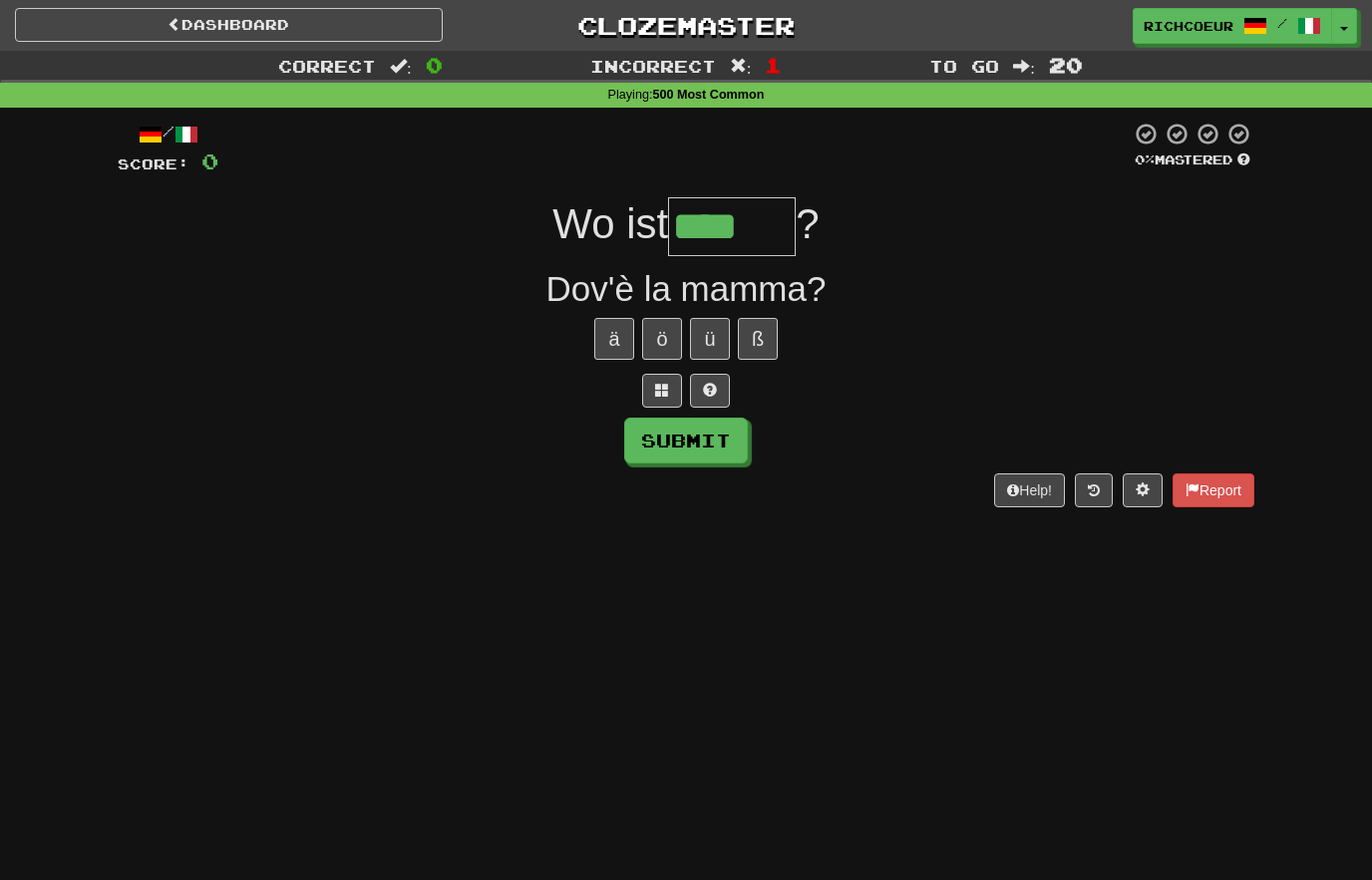 type on "****" 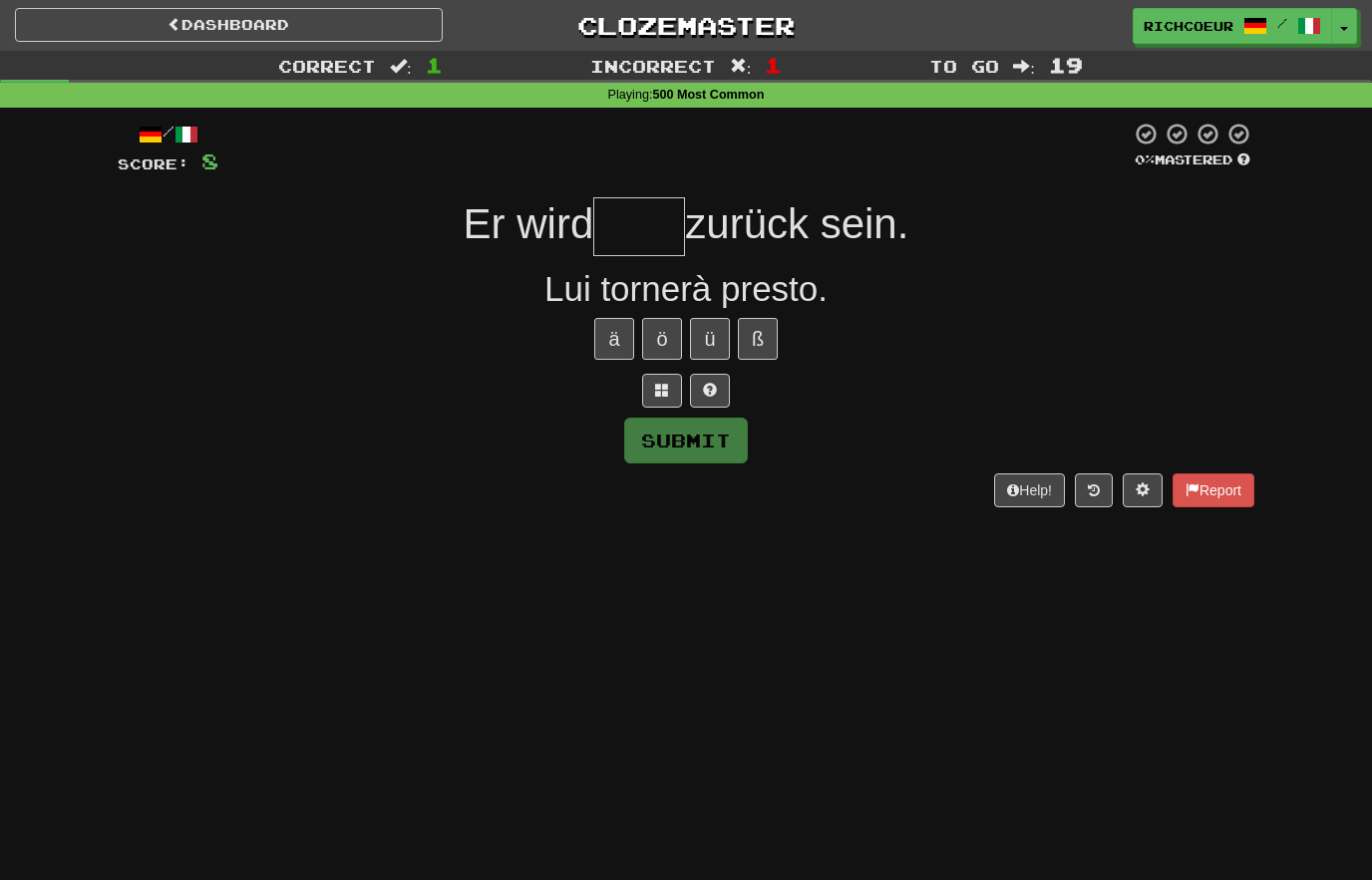 type on "*" 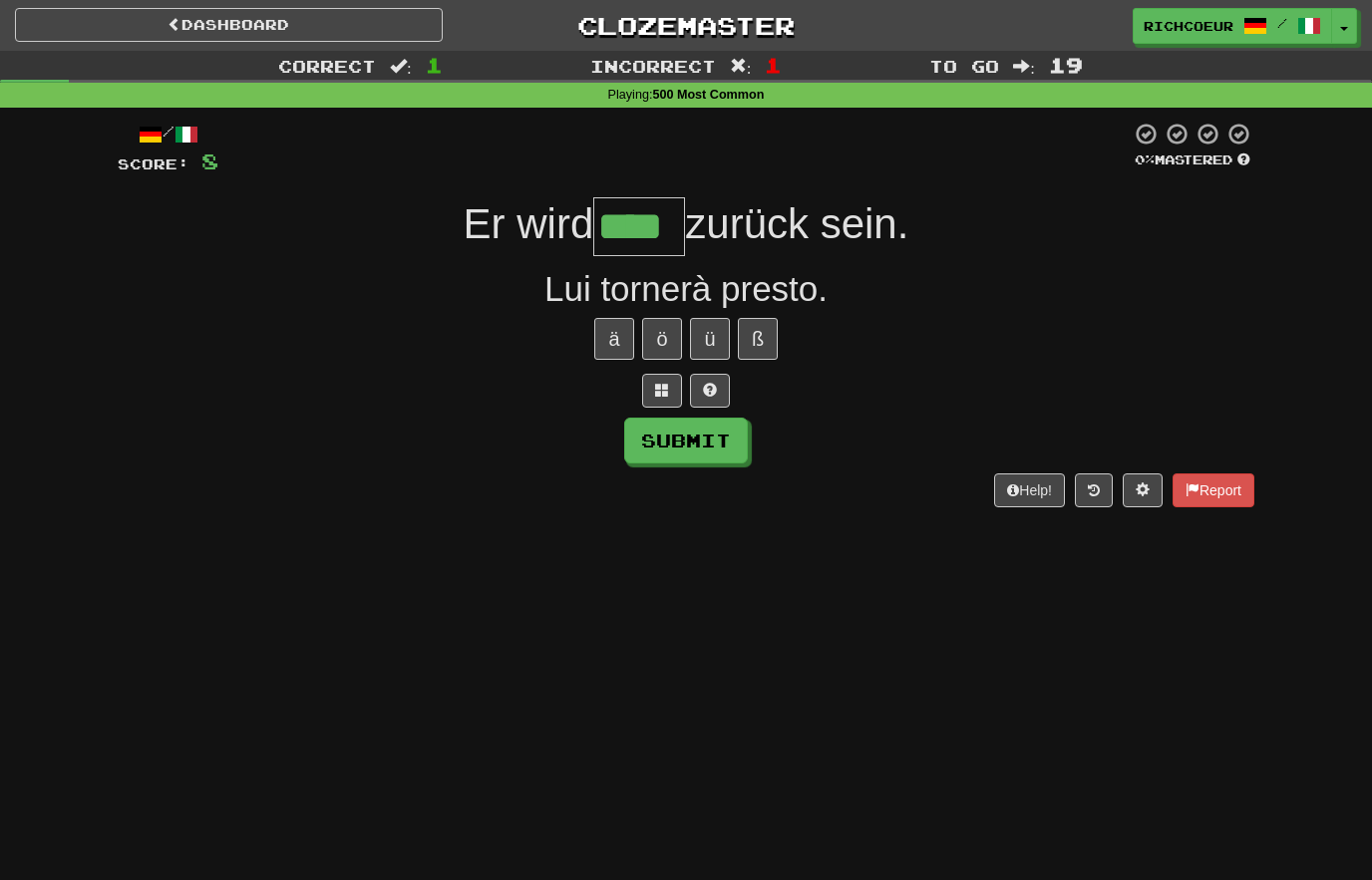 type on "****" 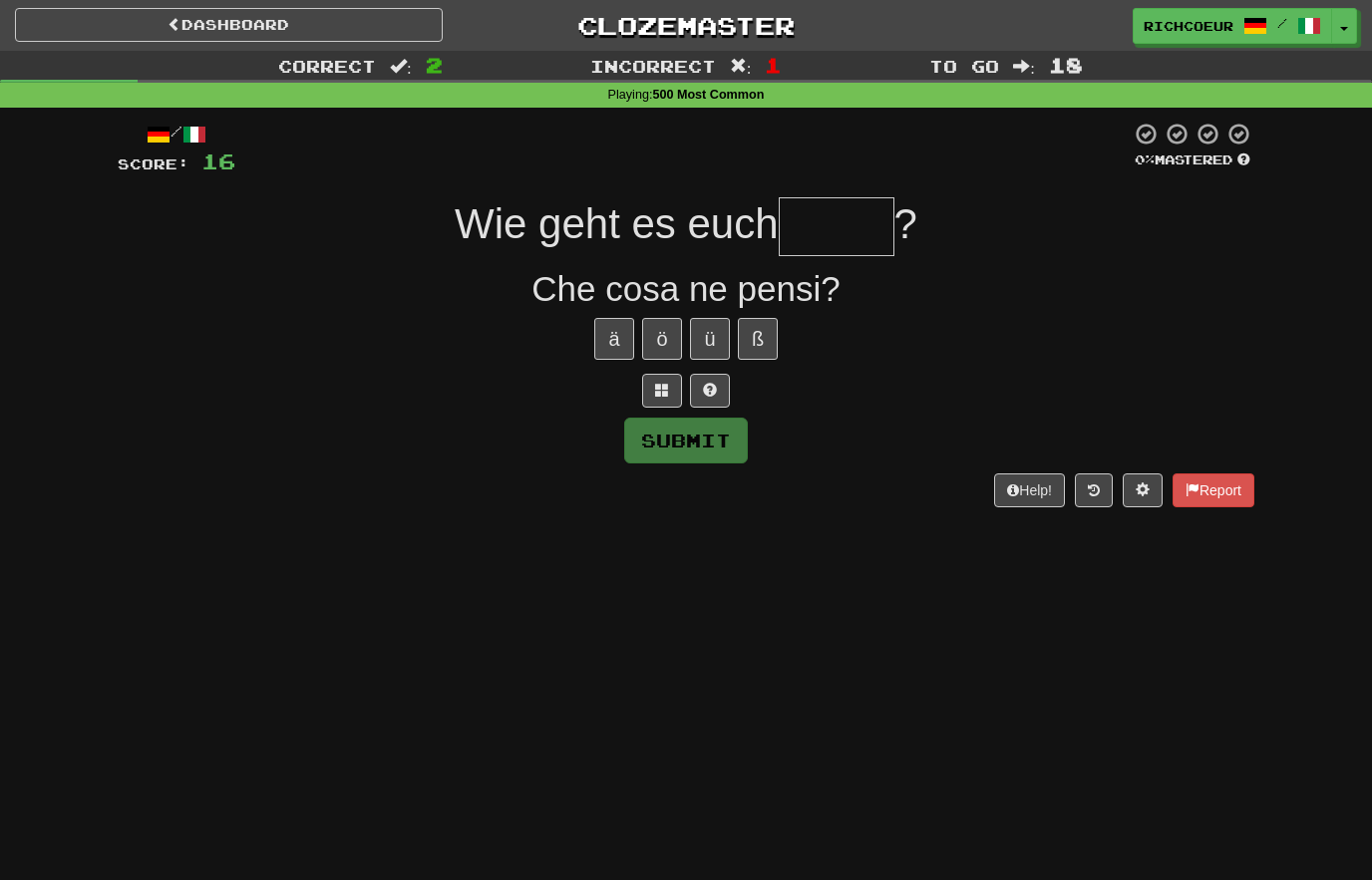 type on "*****" 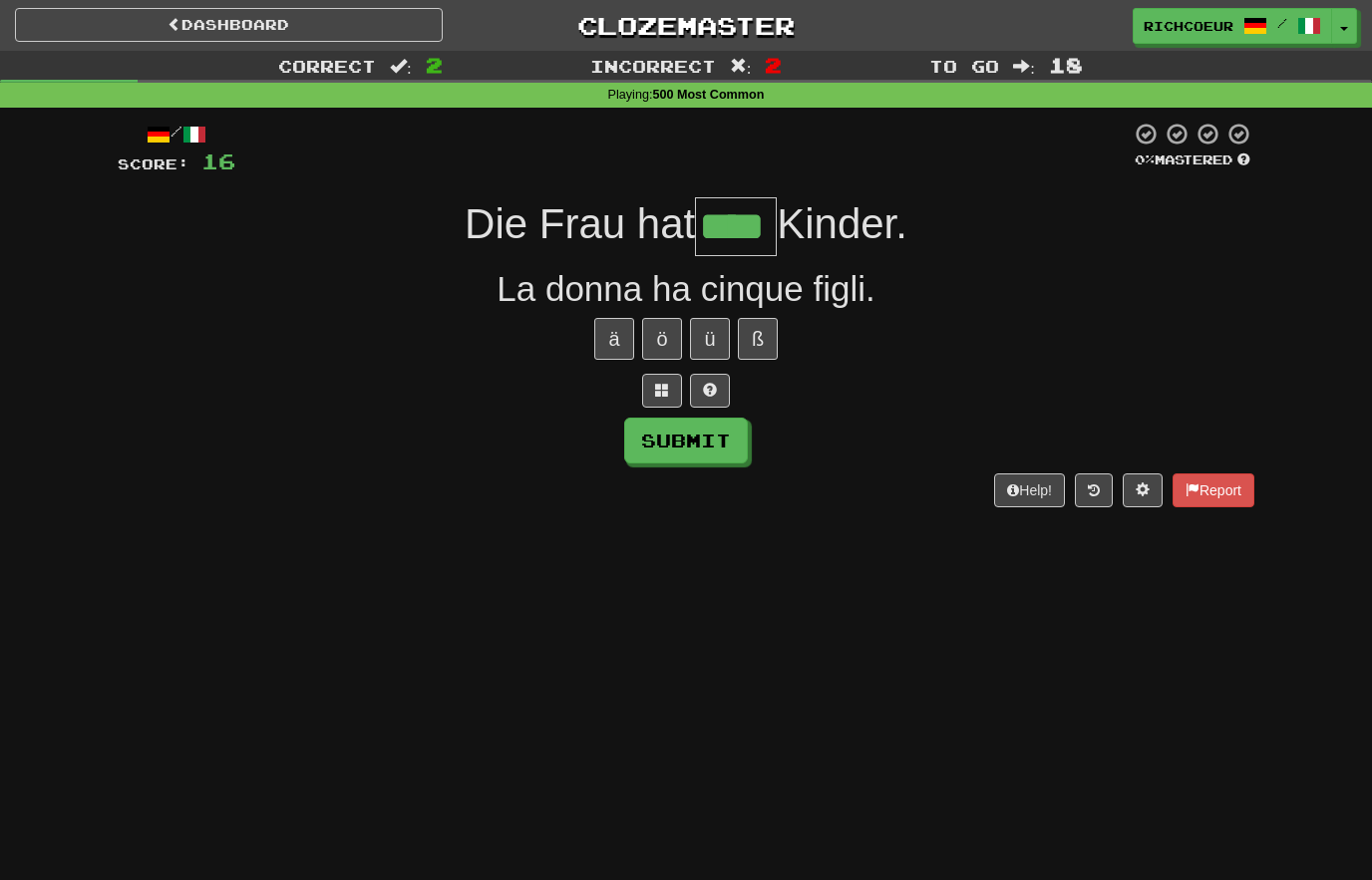 type on "****" 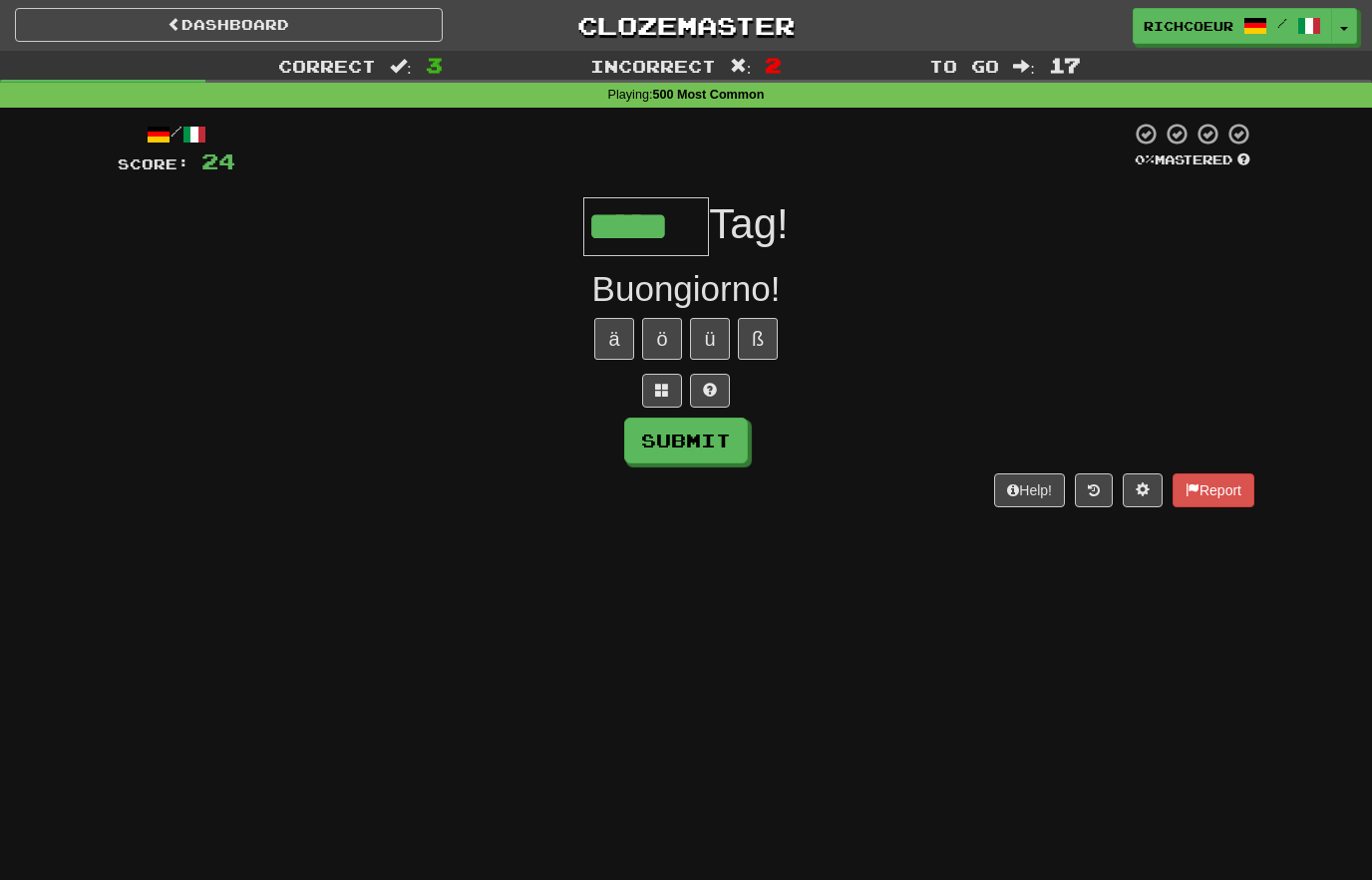 type on "*****" 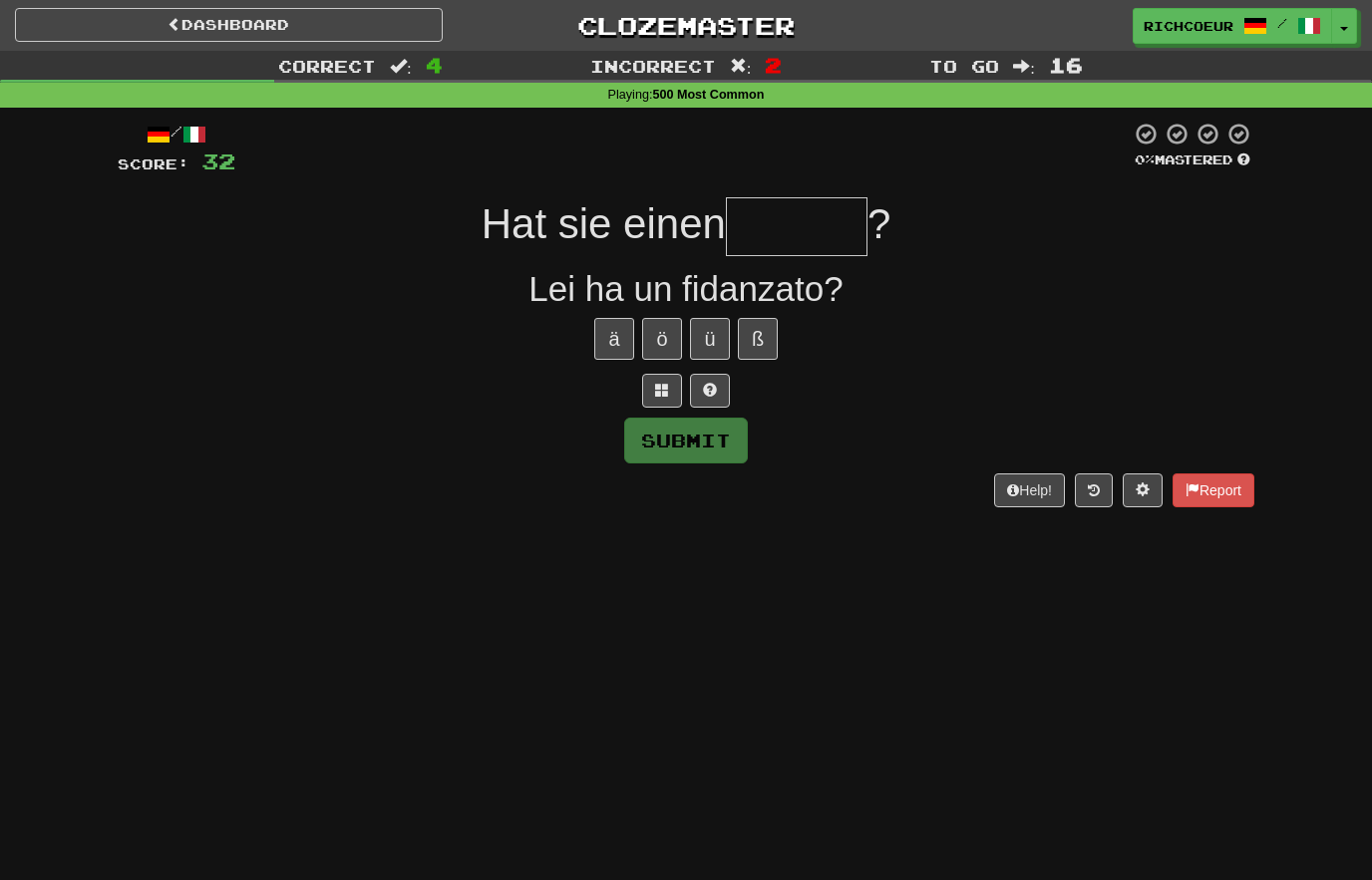 type on "******" 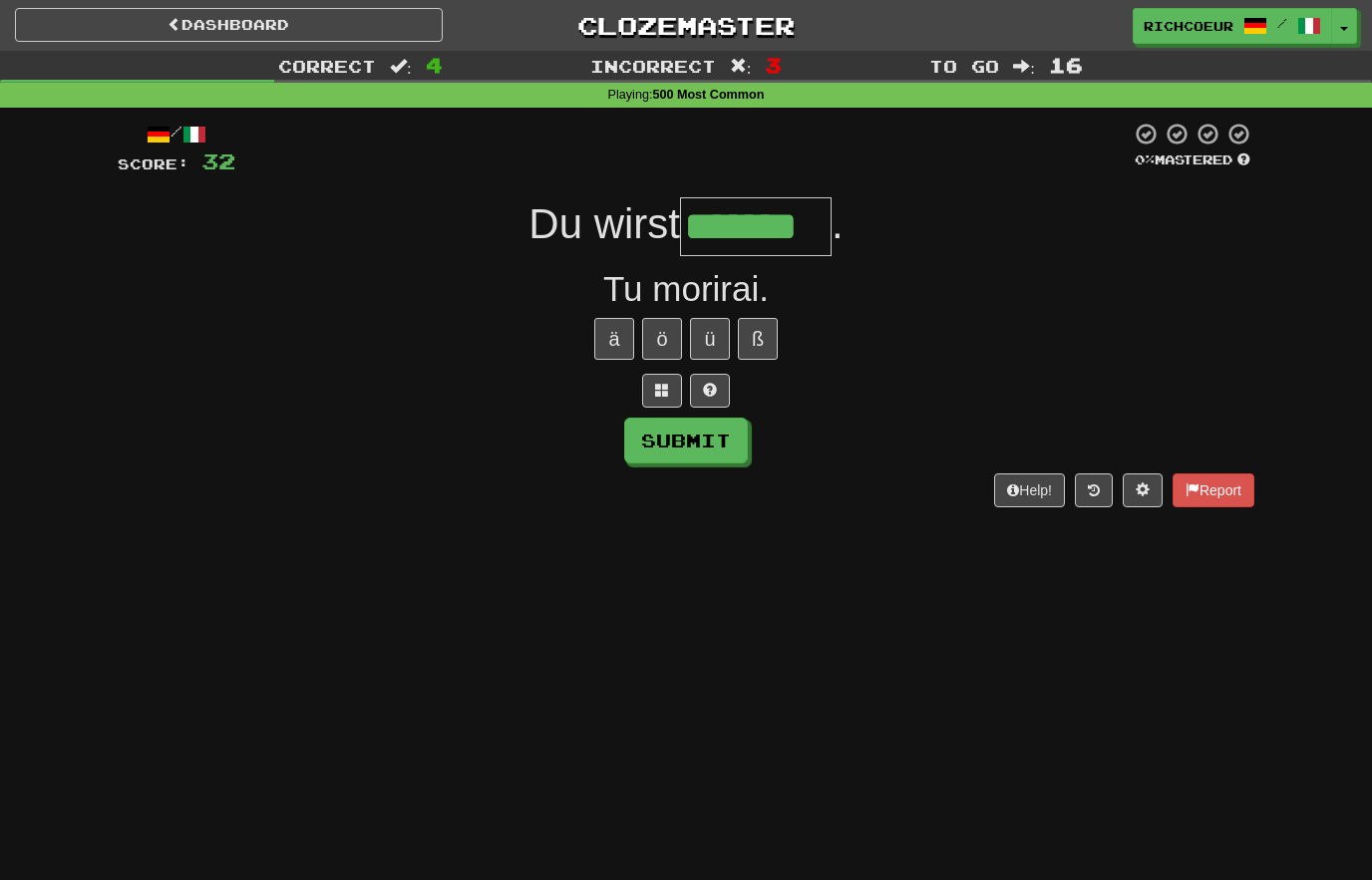 type on "*******" 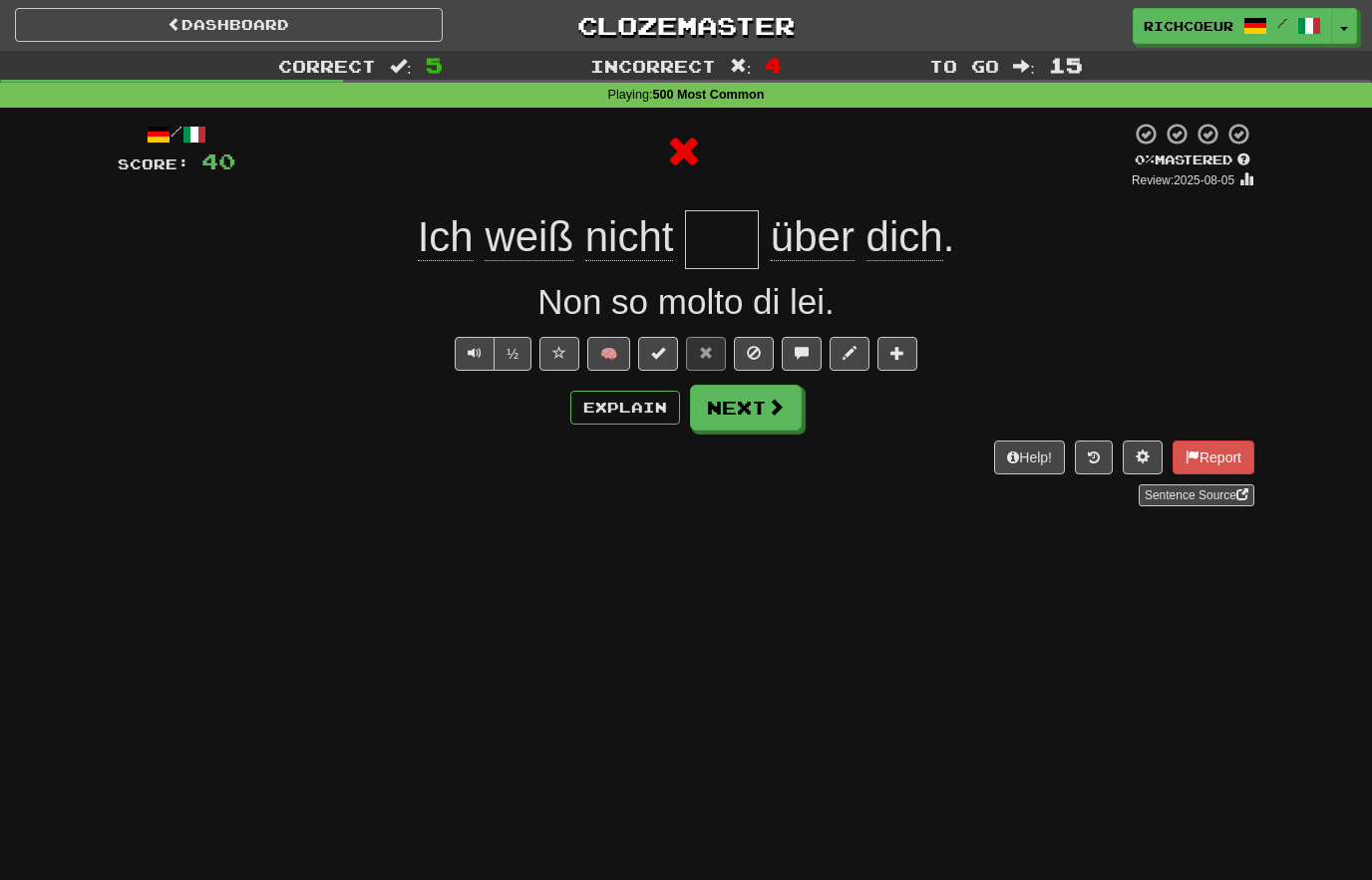 type on "****" 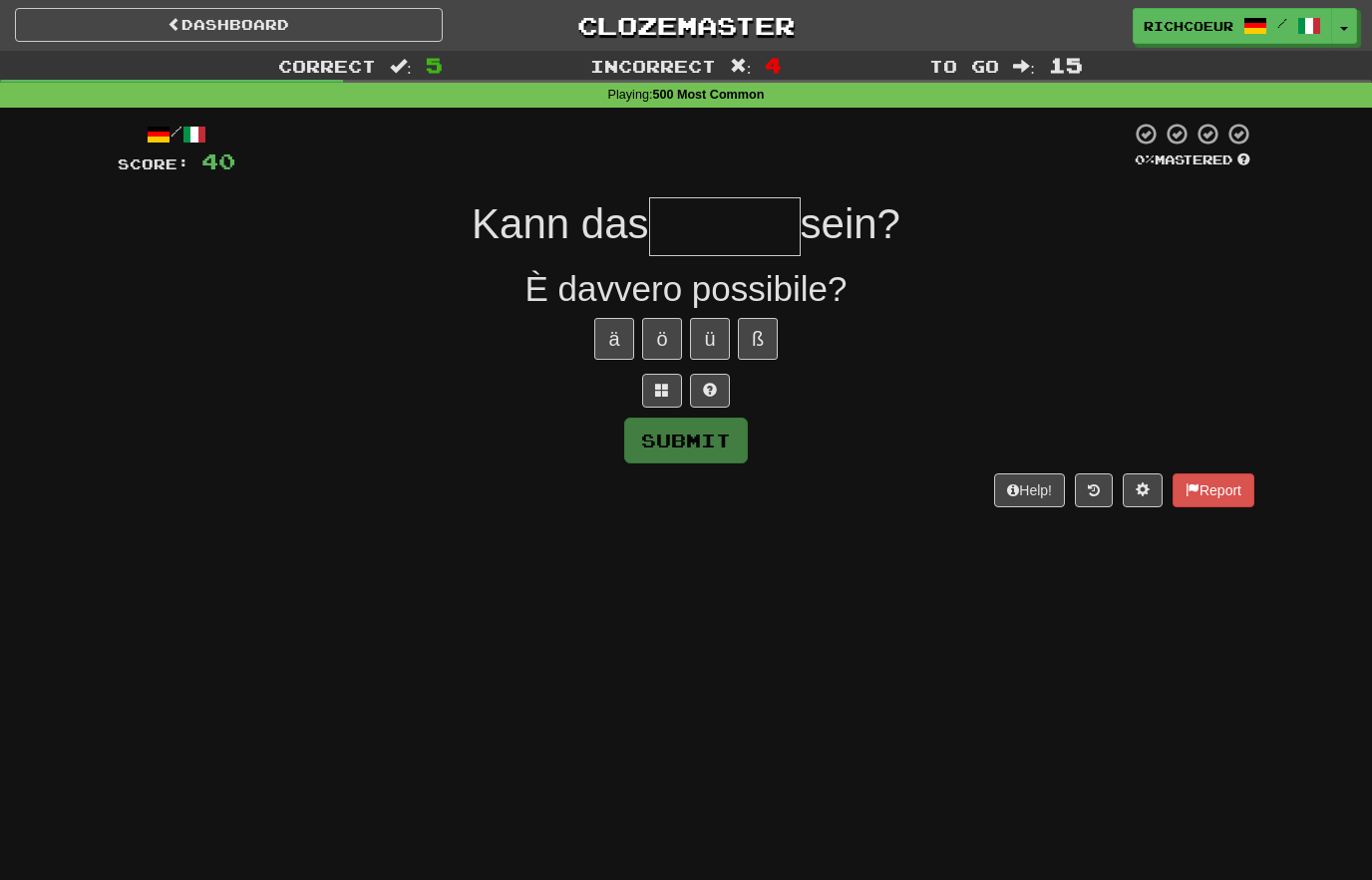 type on "********" 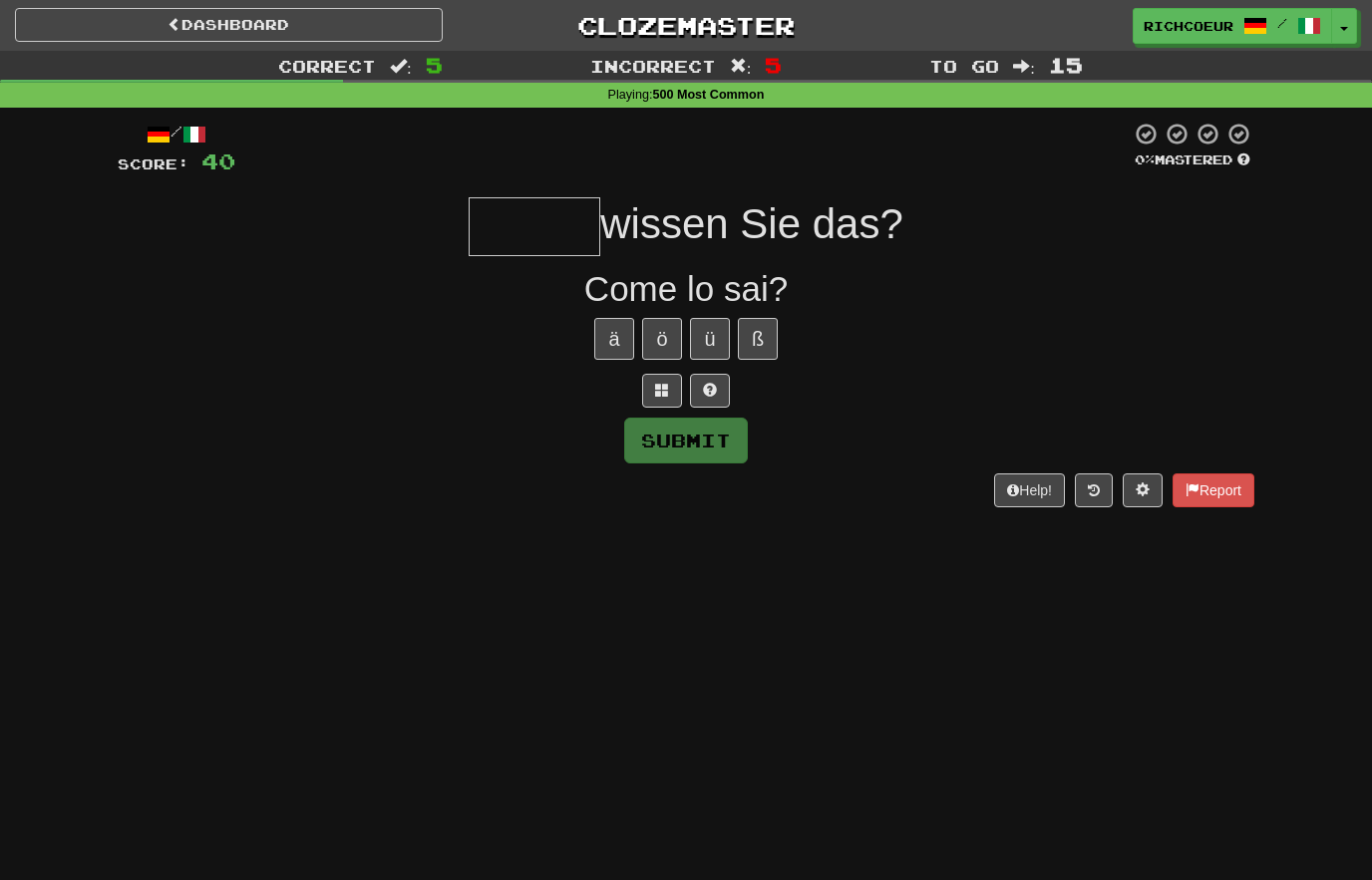 type on "*****" 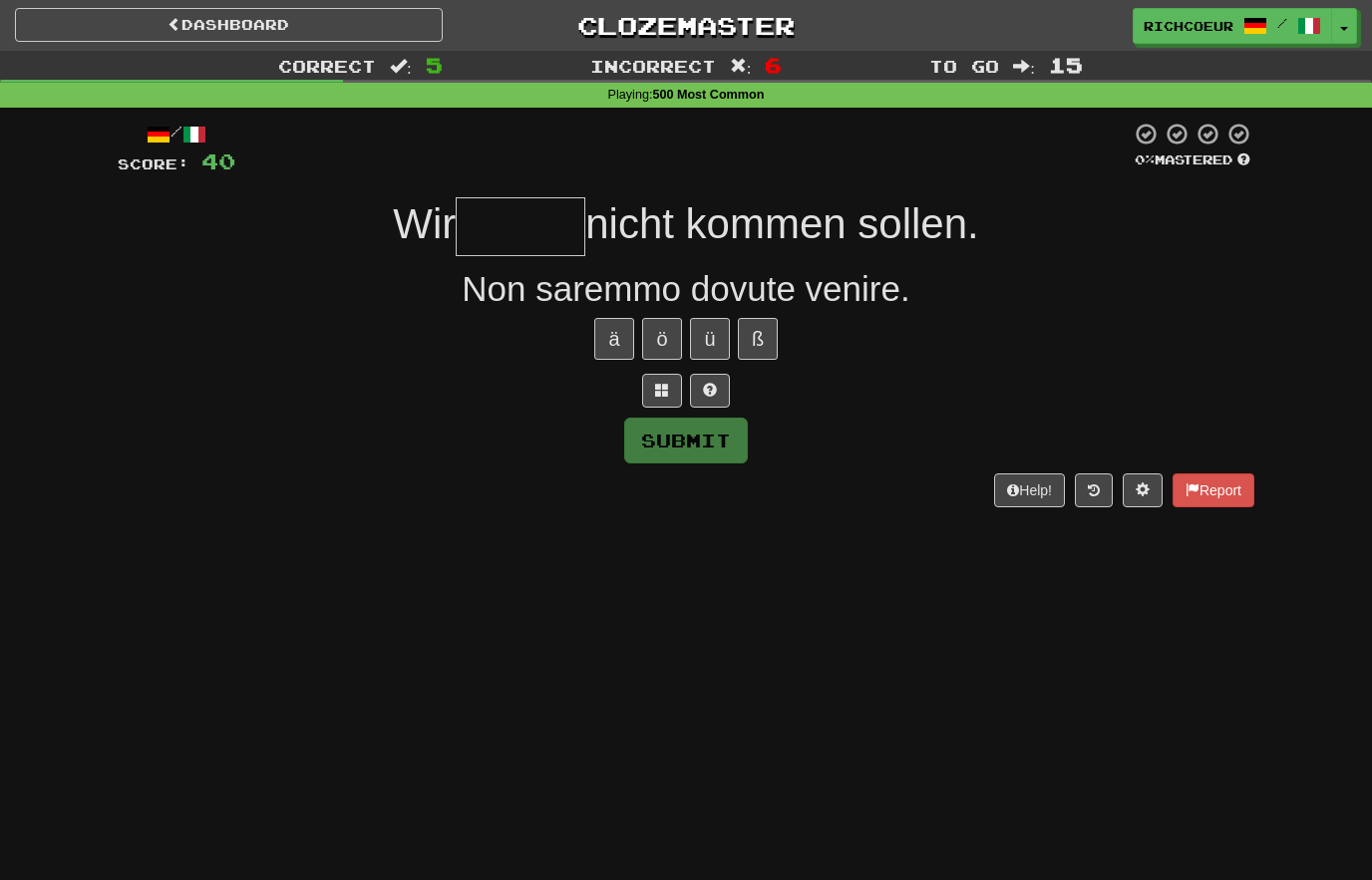 type on "******" 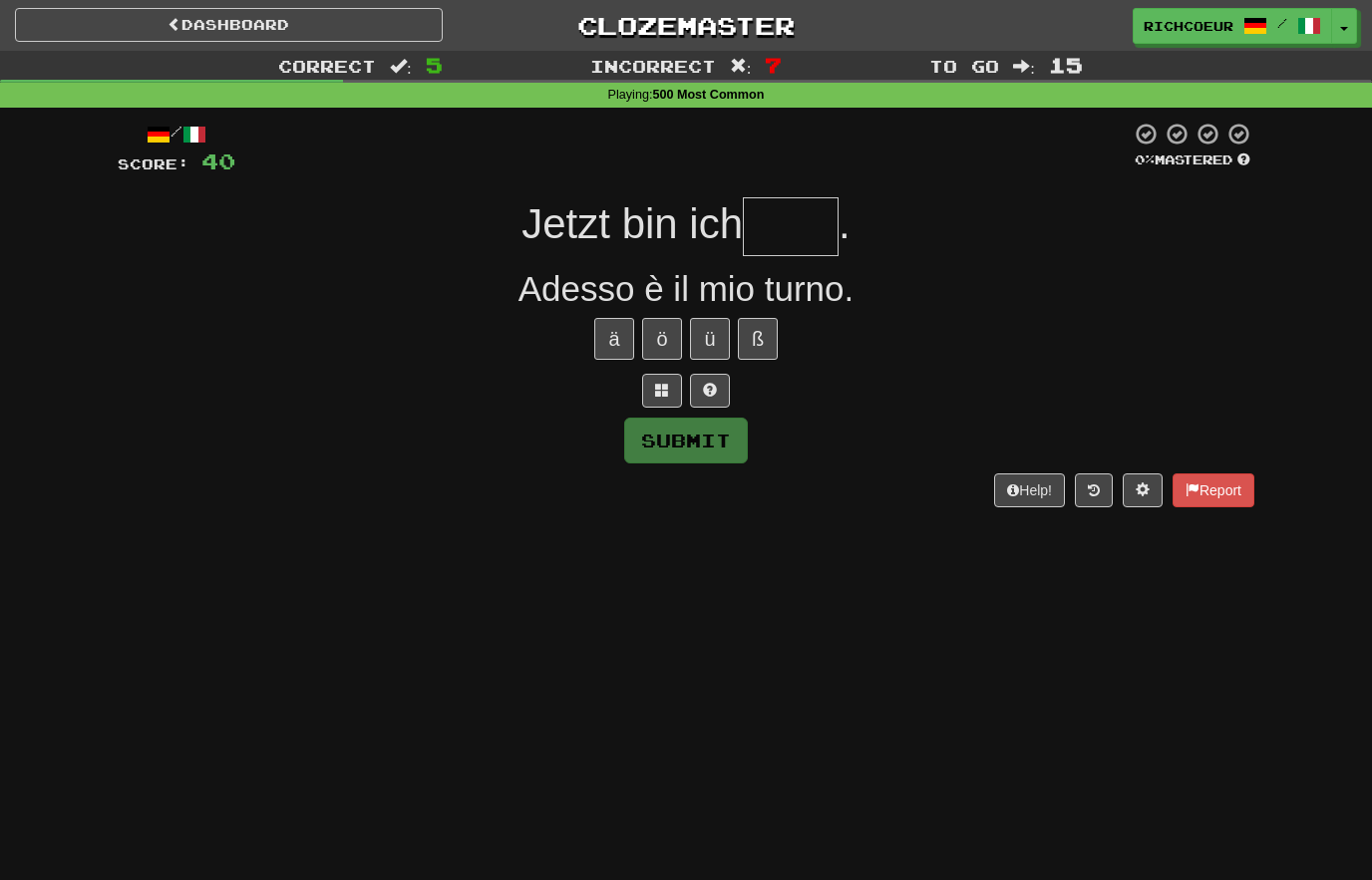 type on "****" 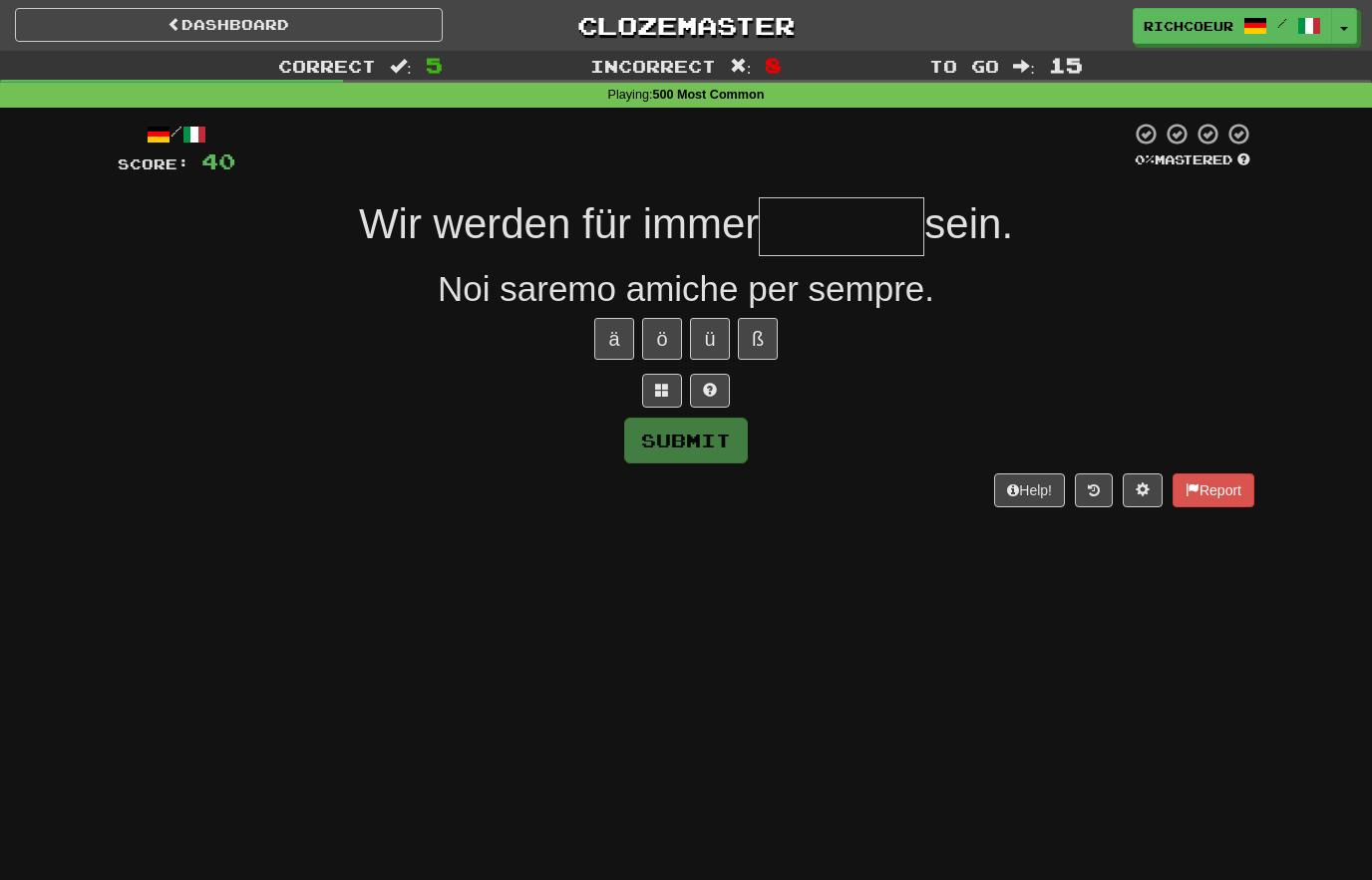 type on "*" 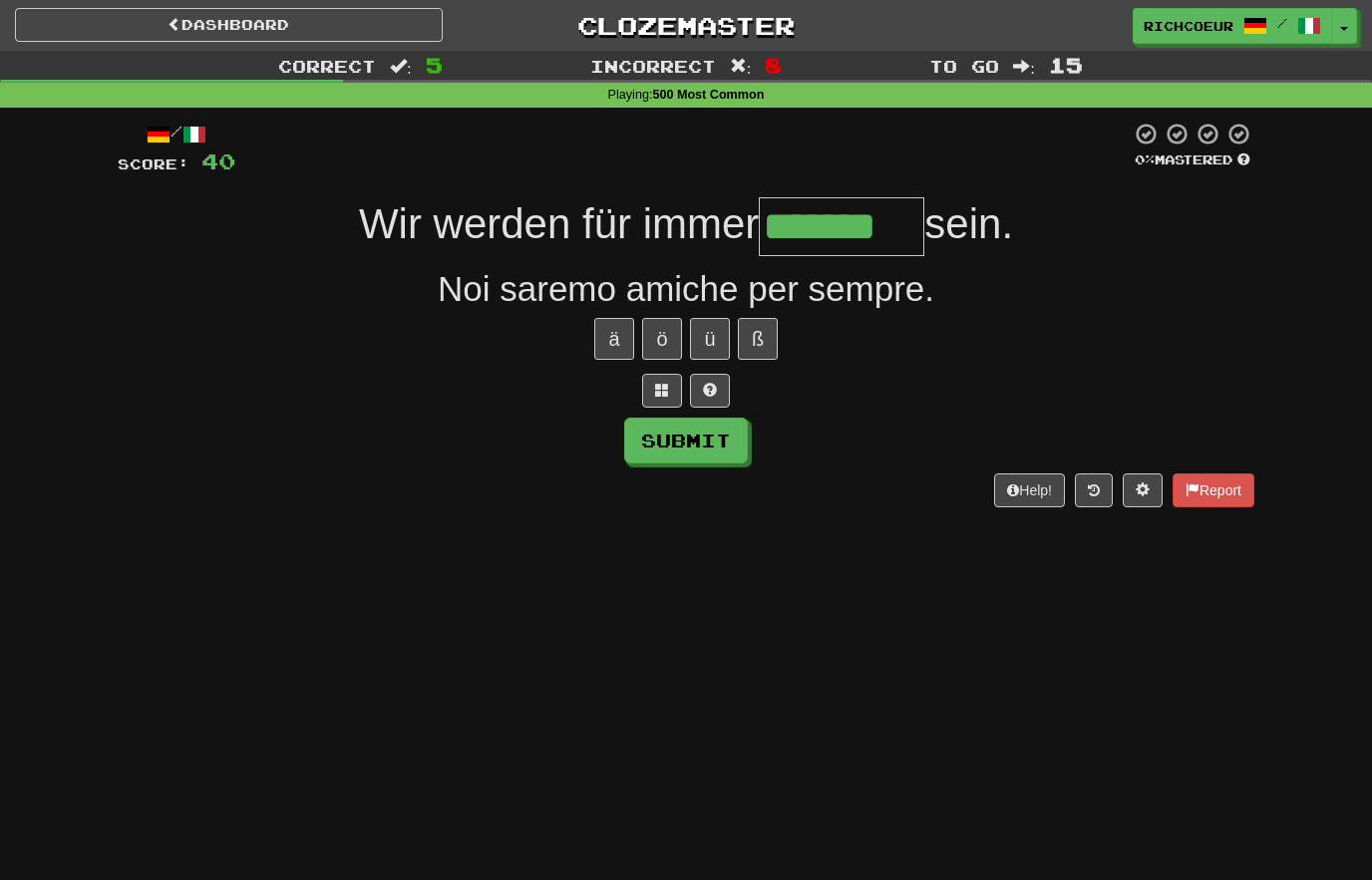 type on "*******" 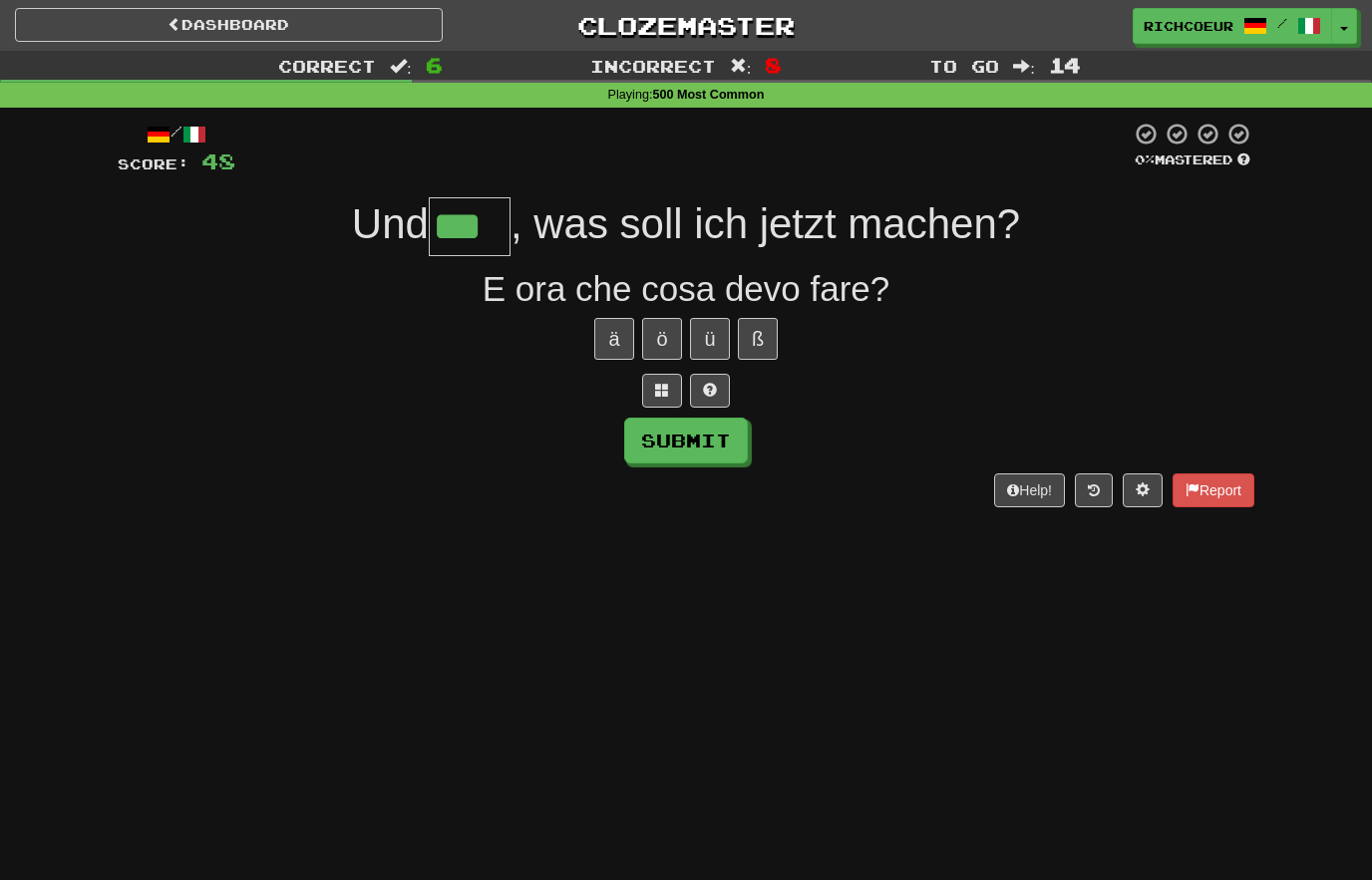 type on "***" 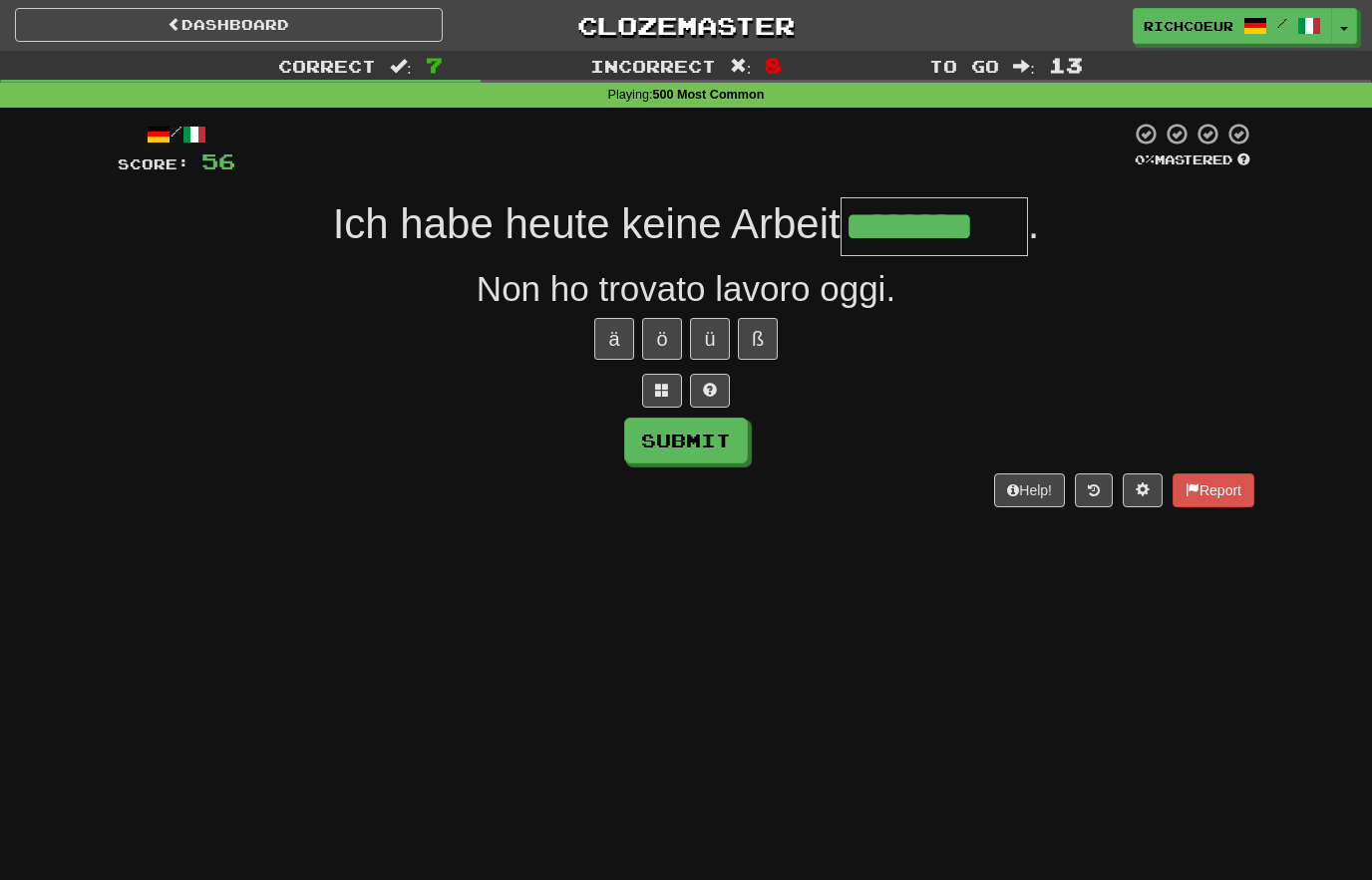 type on "********" 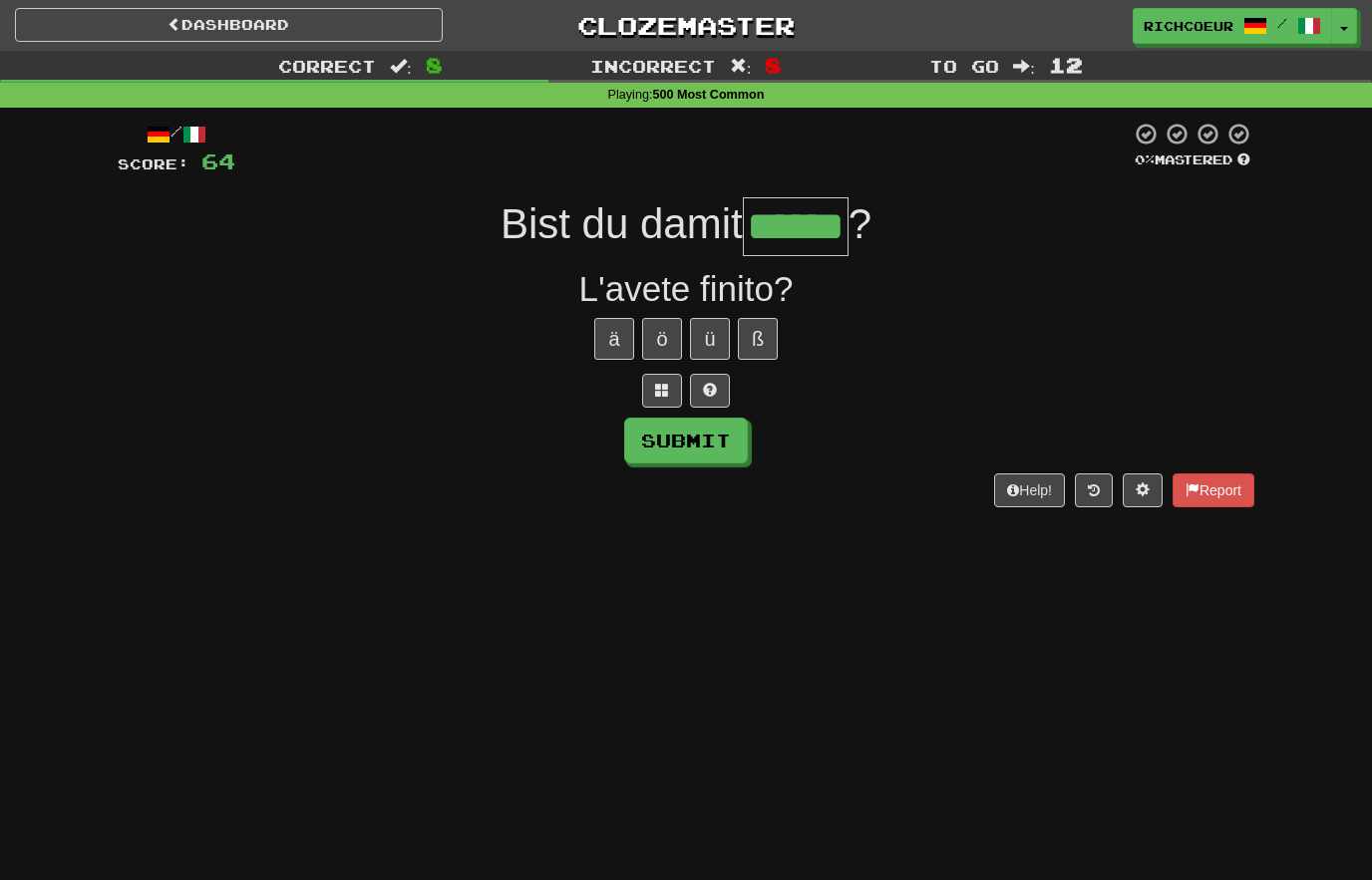 type on "******" 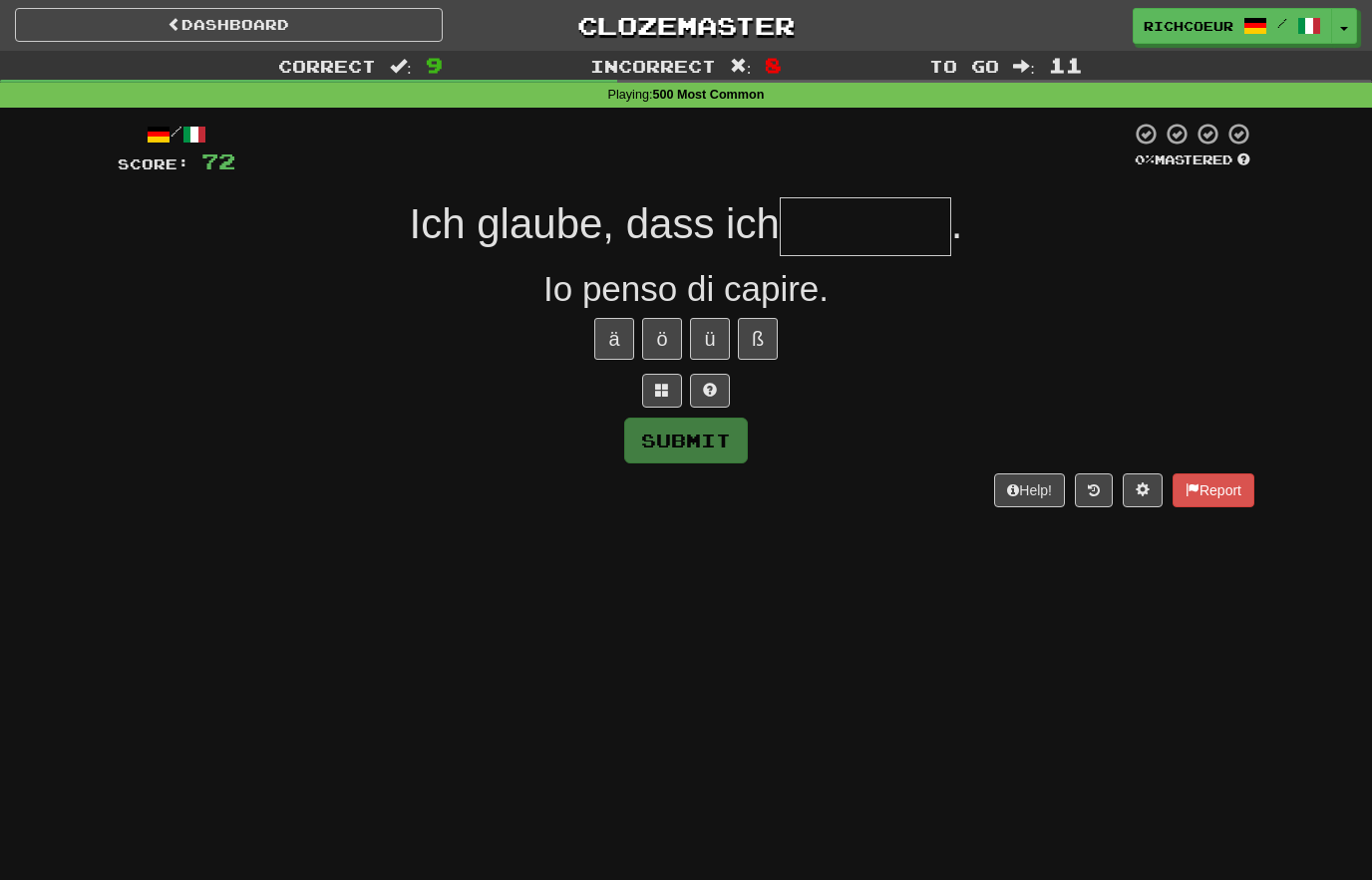 type on "********" 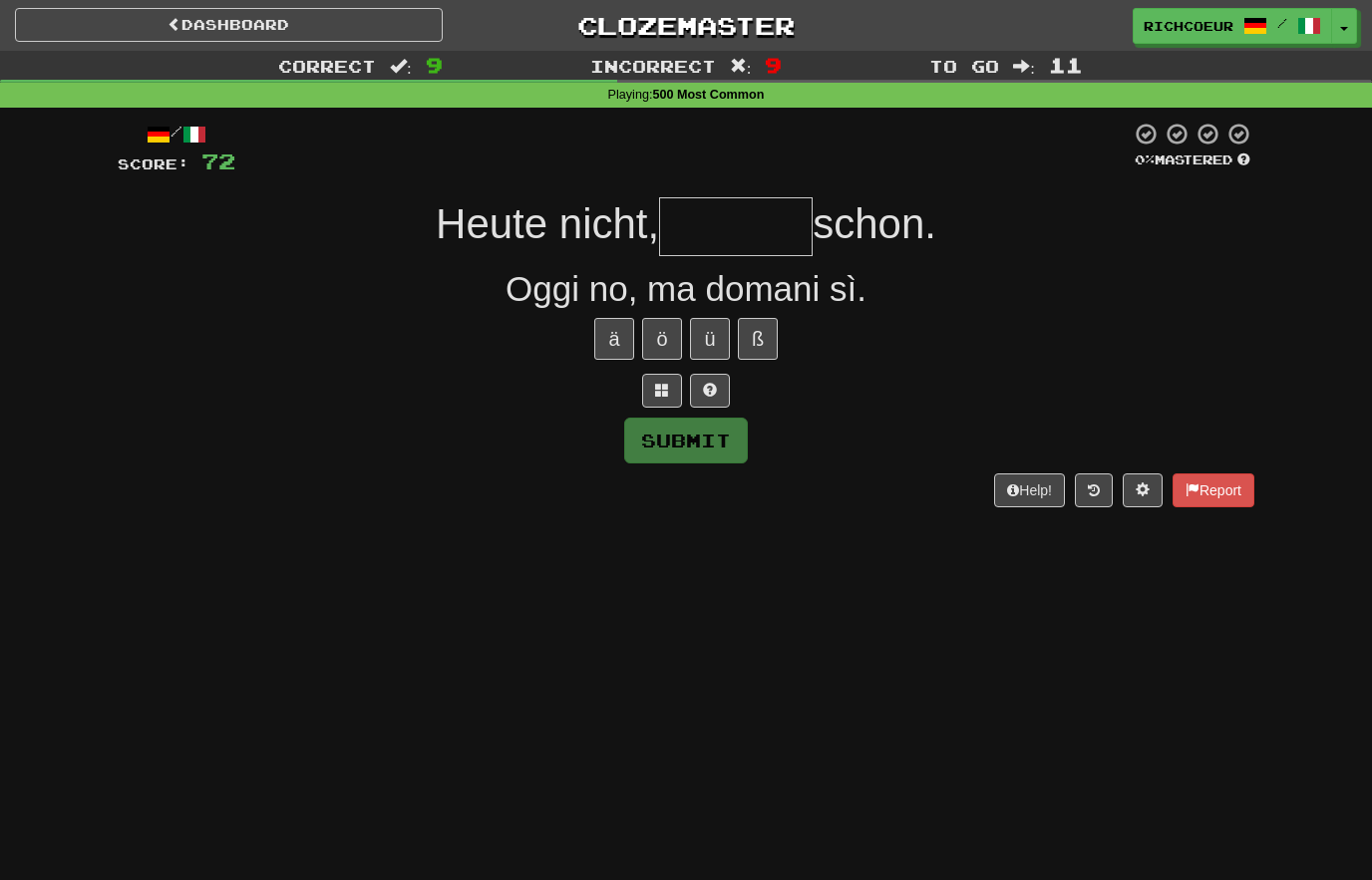 type on "******" 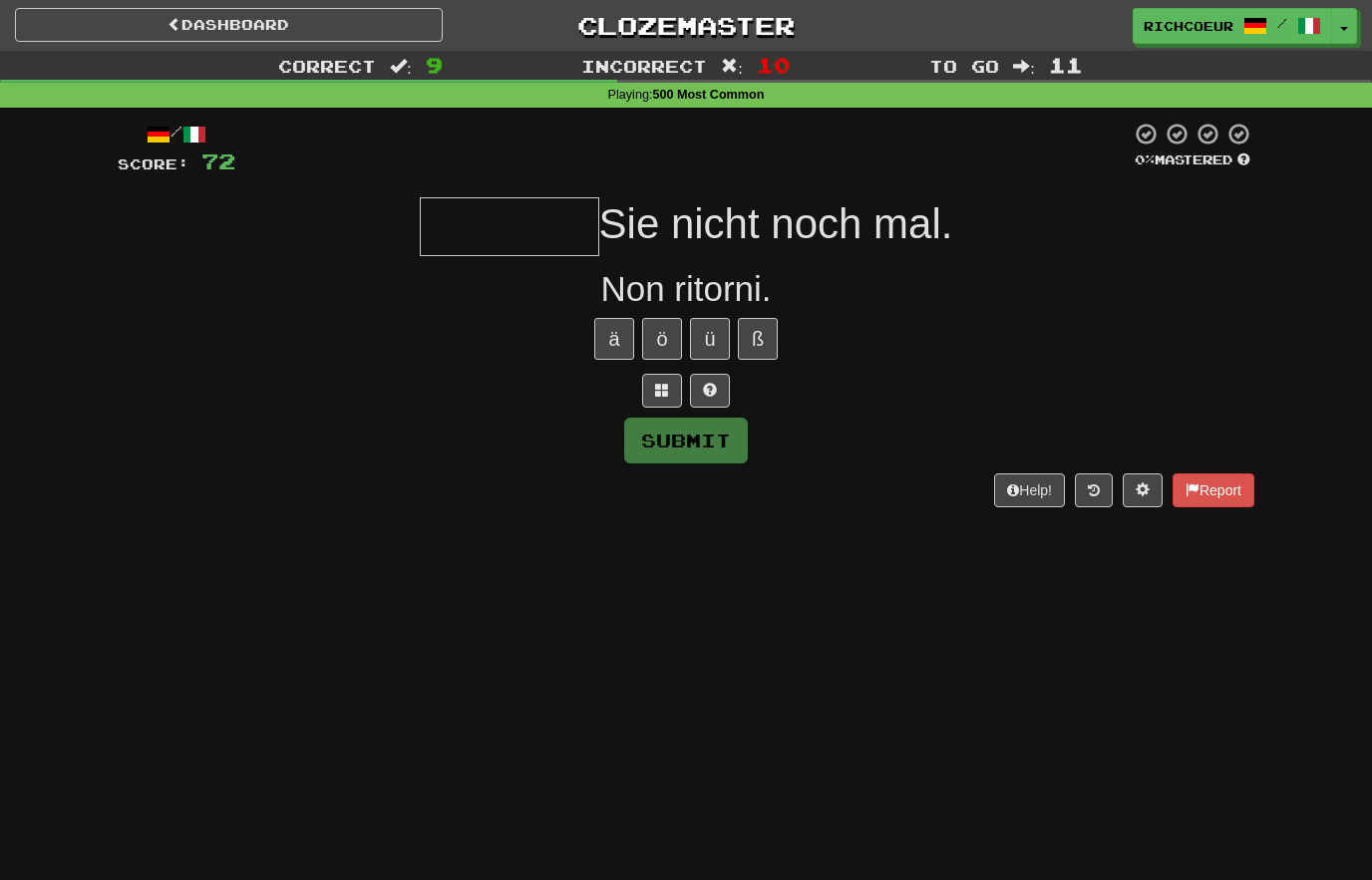 type on "******" 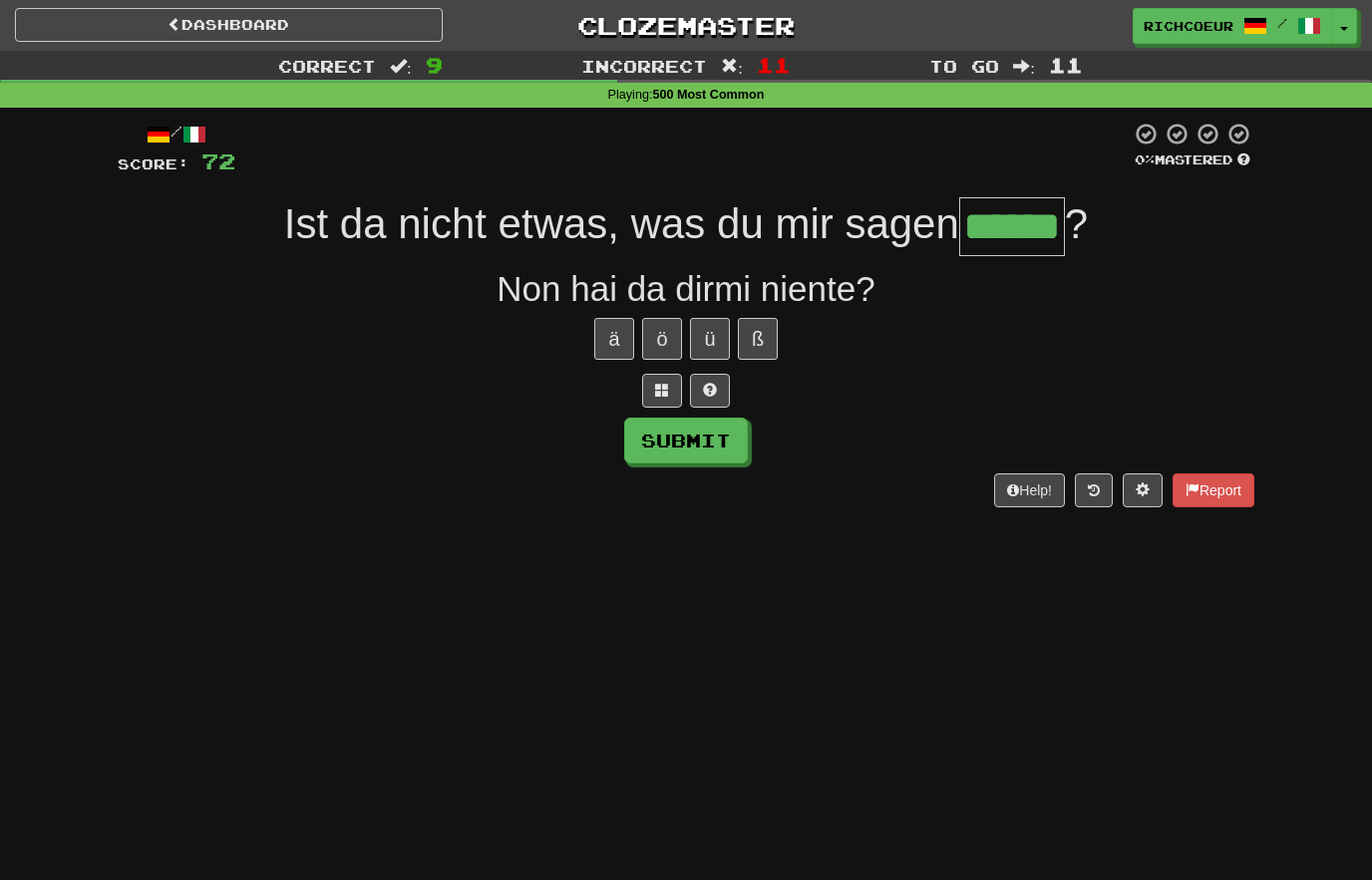 type on "******" 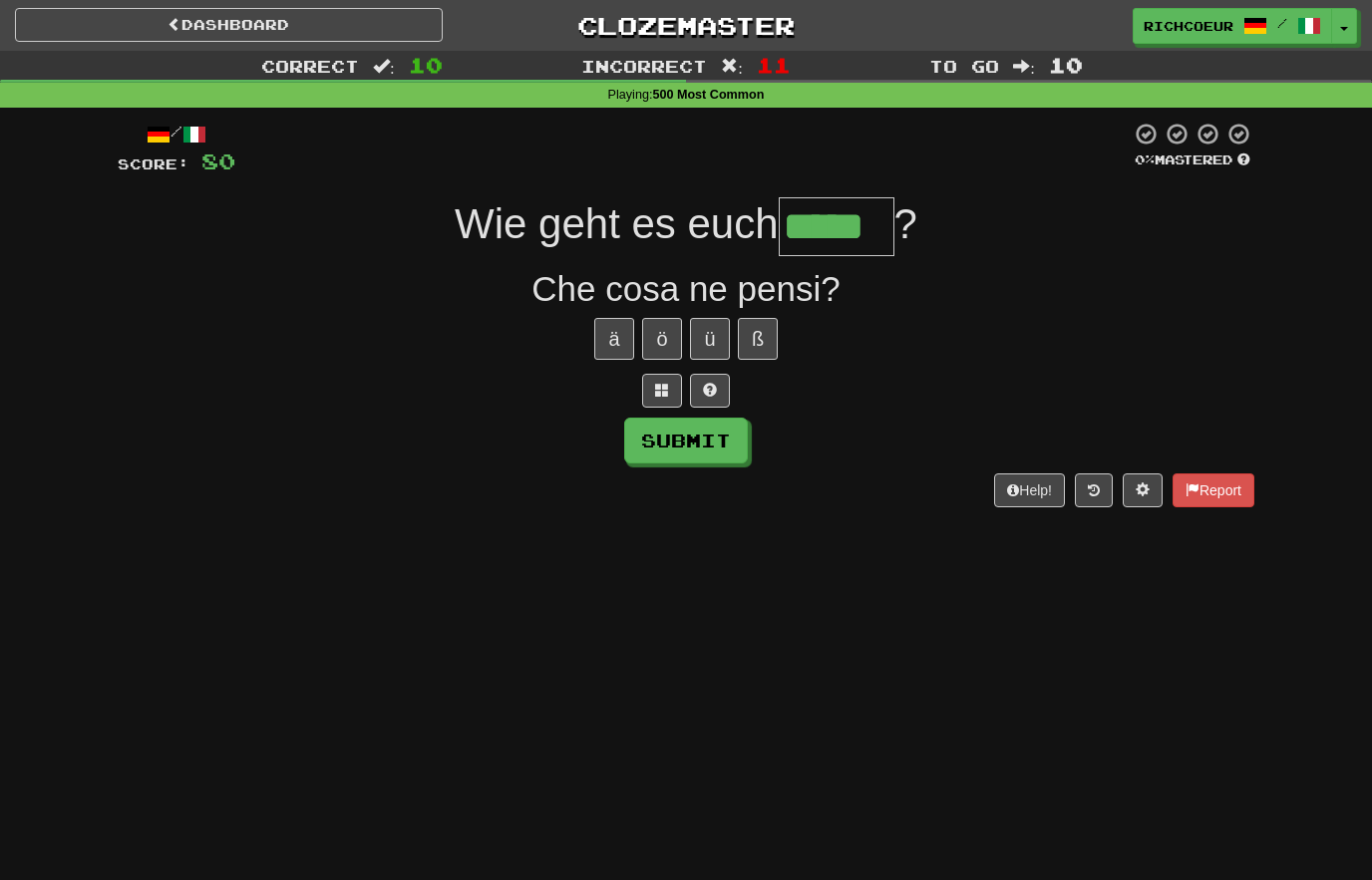 type on "*****" 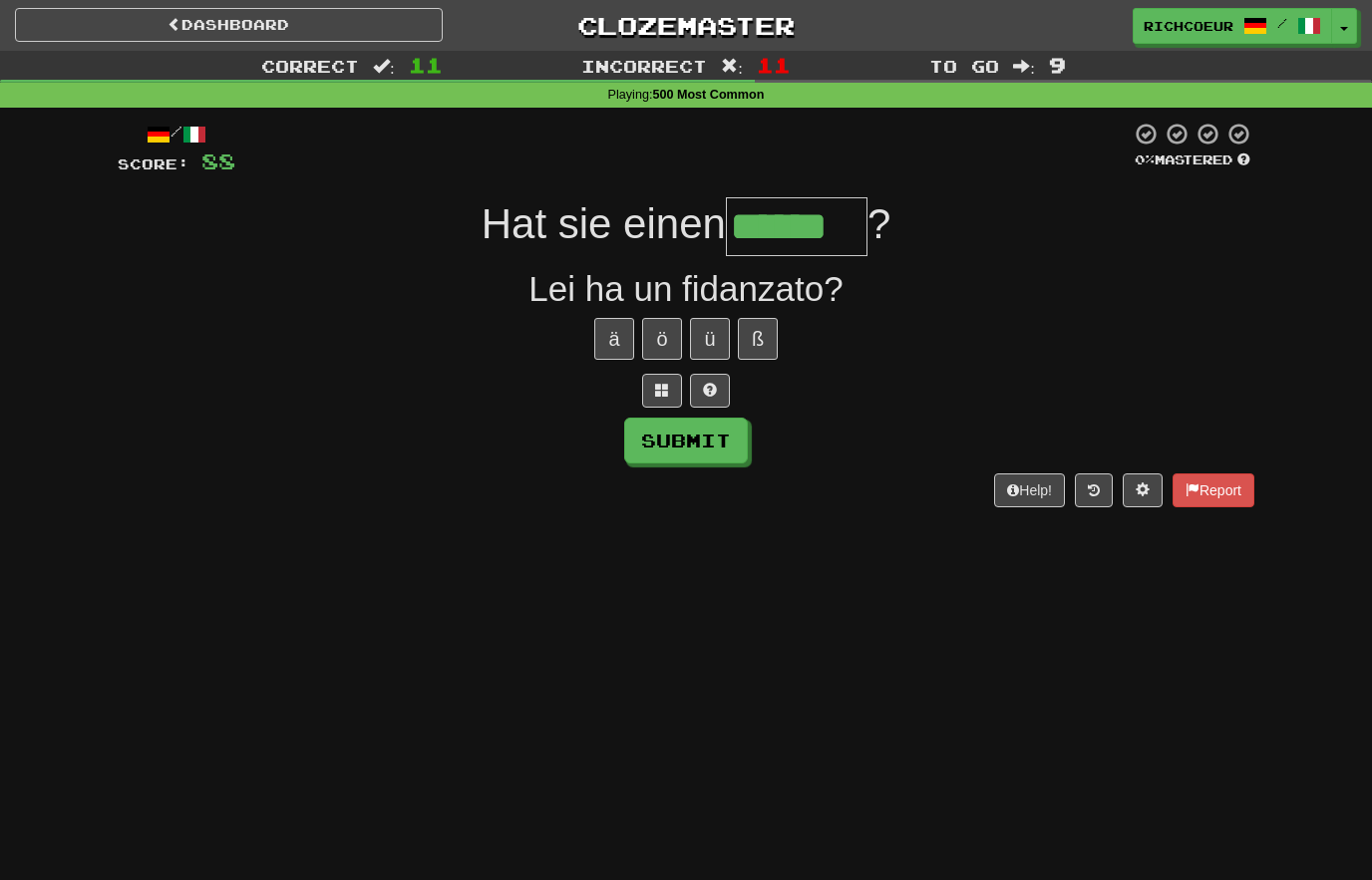 type on "******" 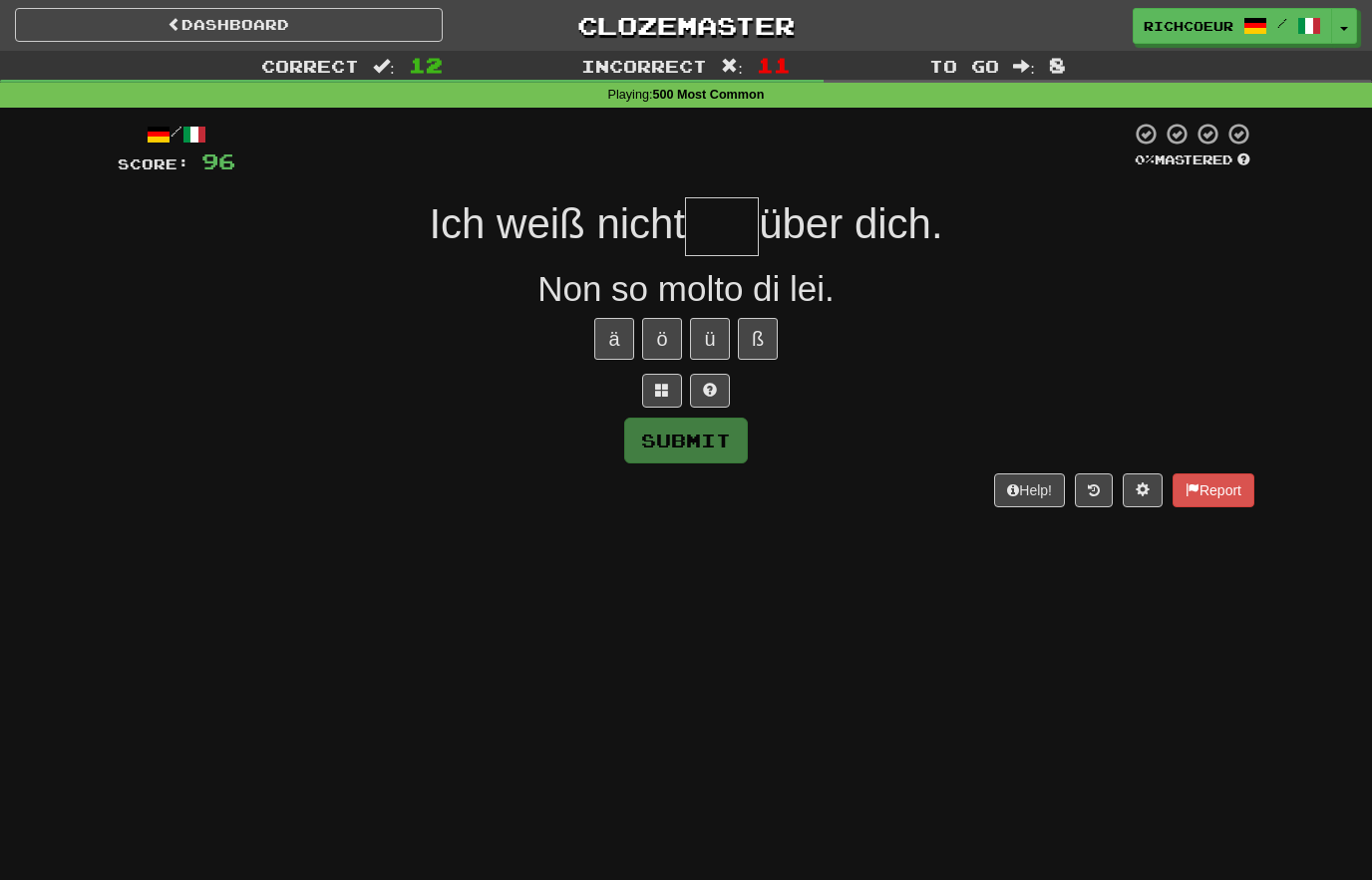 type on "****" 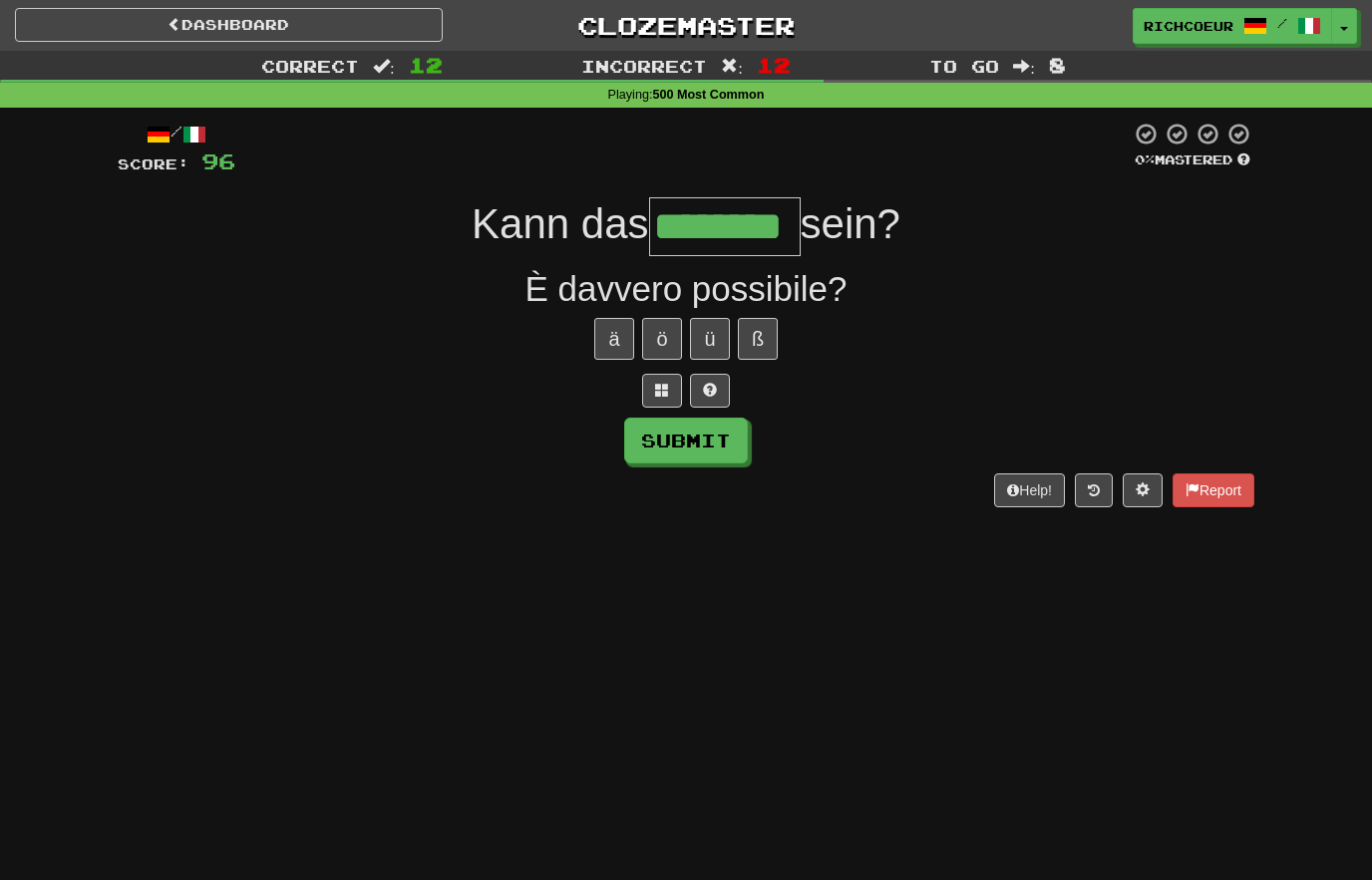 type on "********" 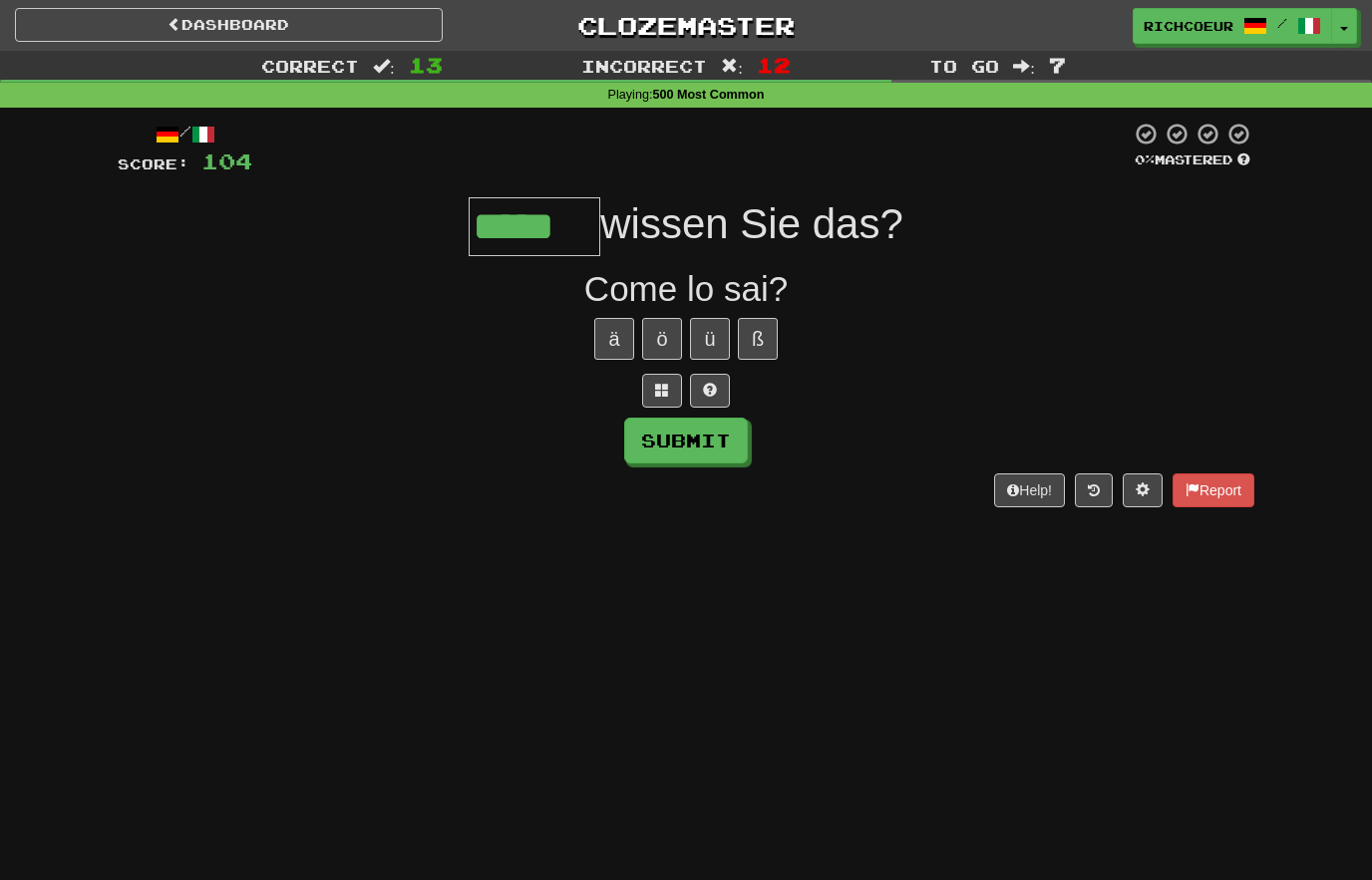 type on "*****" 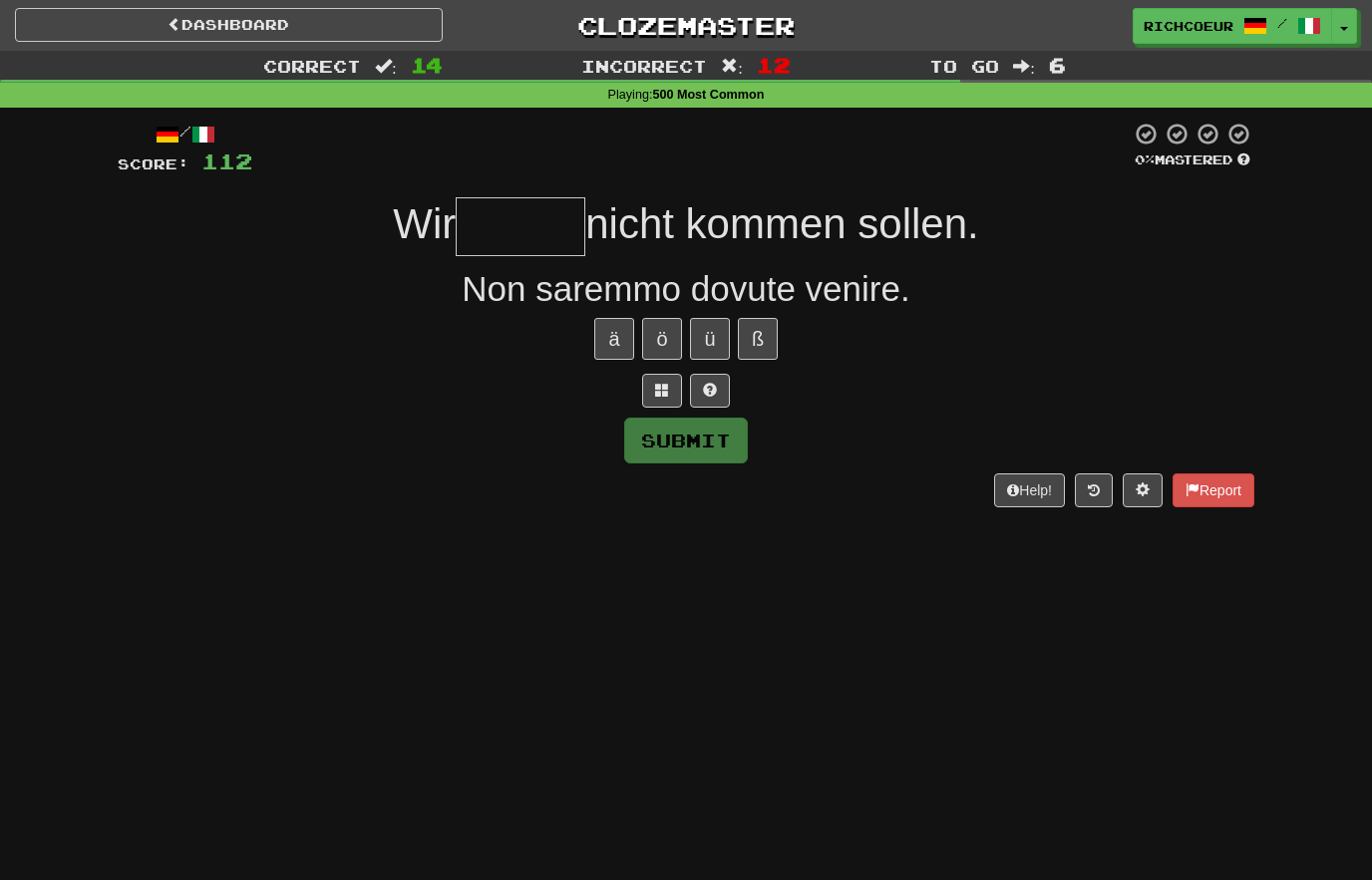type on "*" 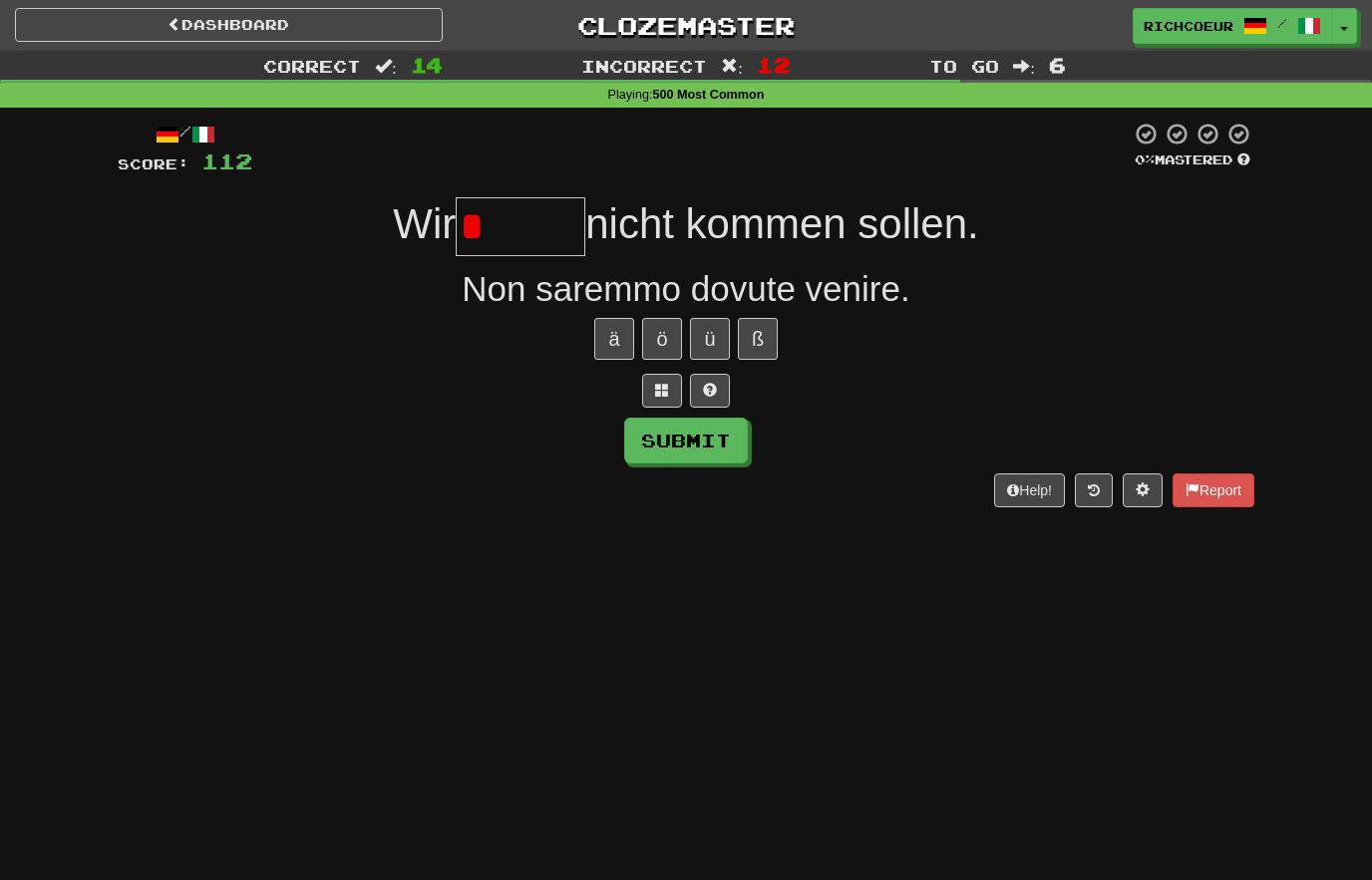 type on "******" 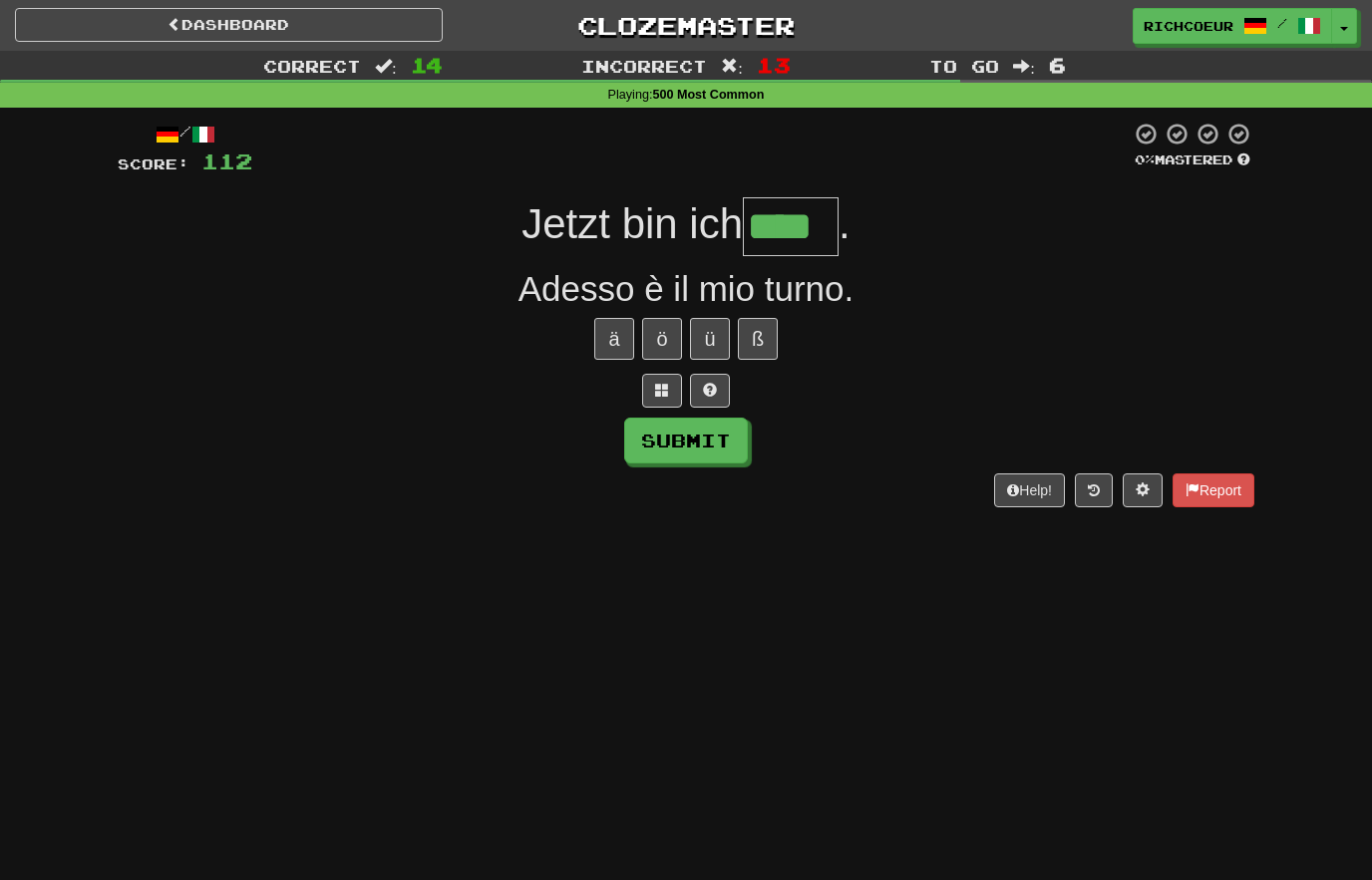 type on "****" 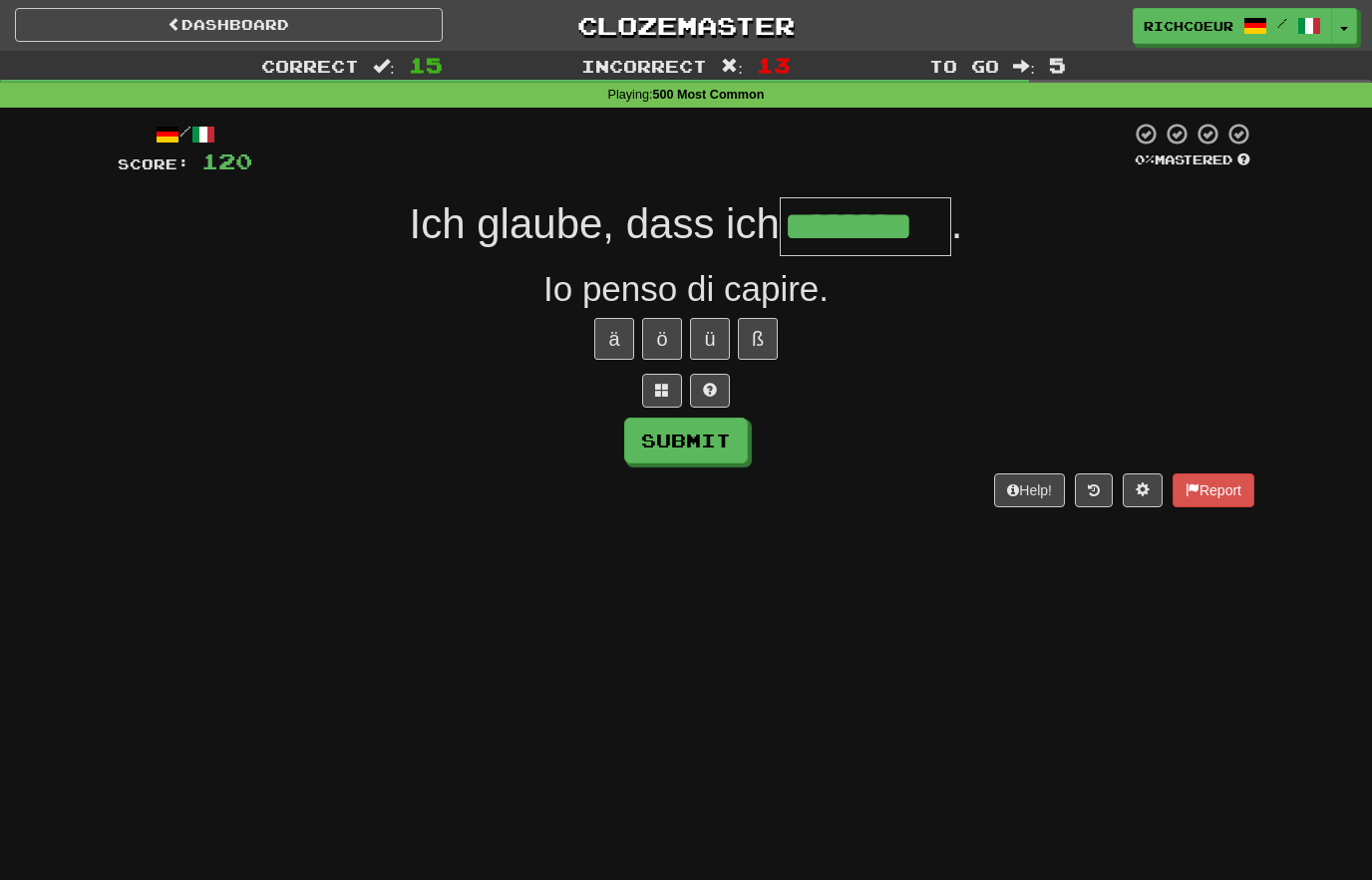 type on "********" 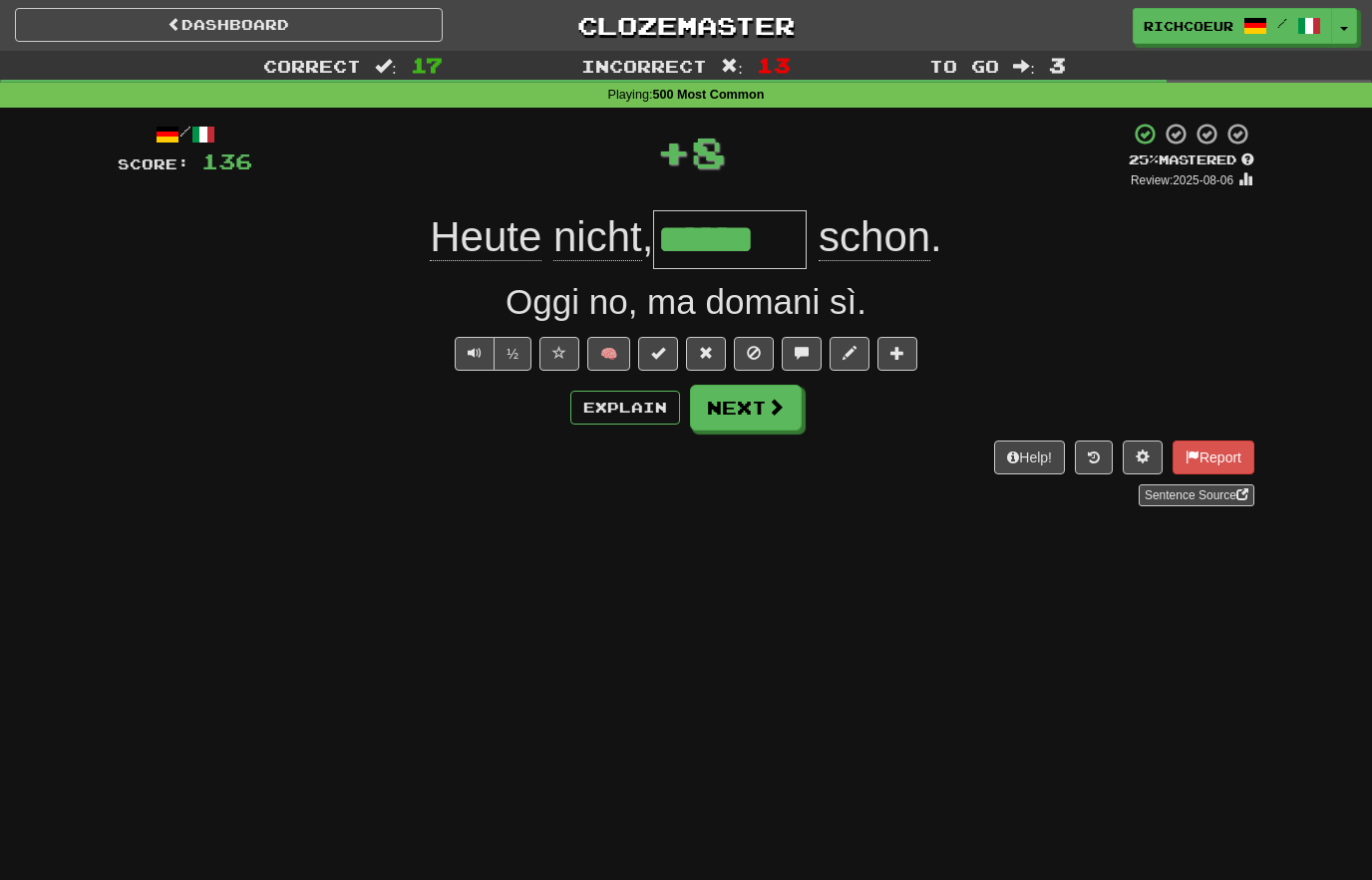 type on "******" 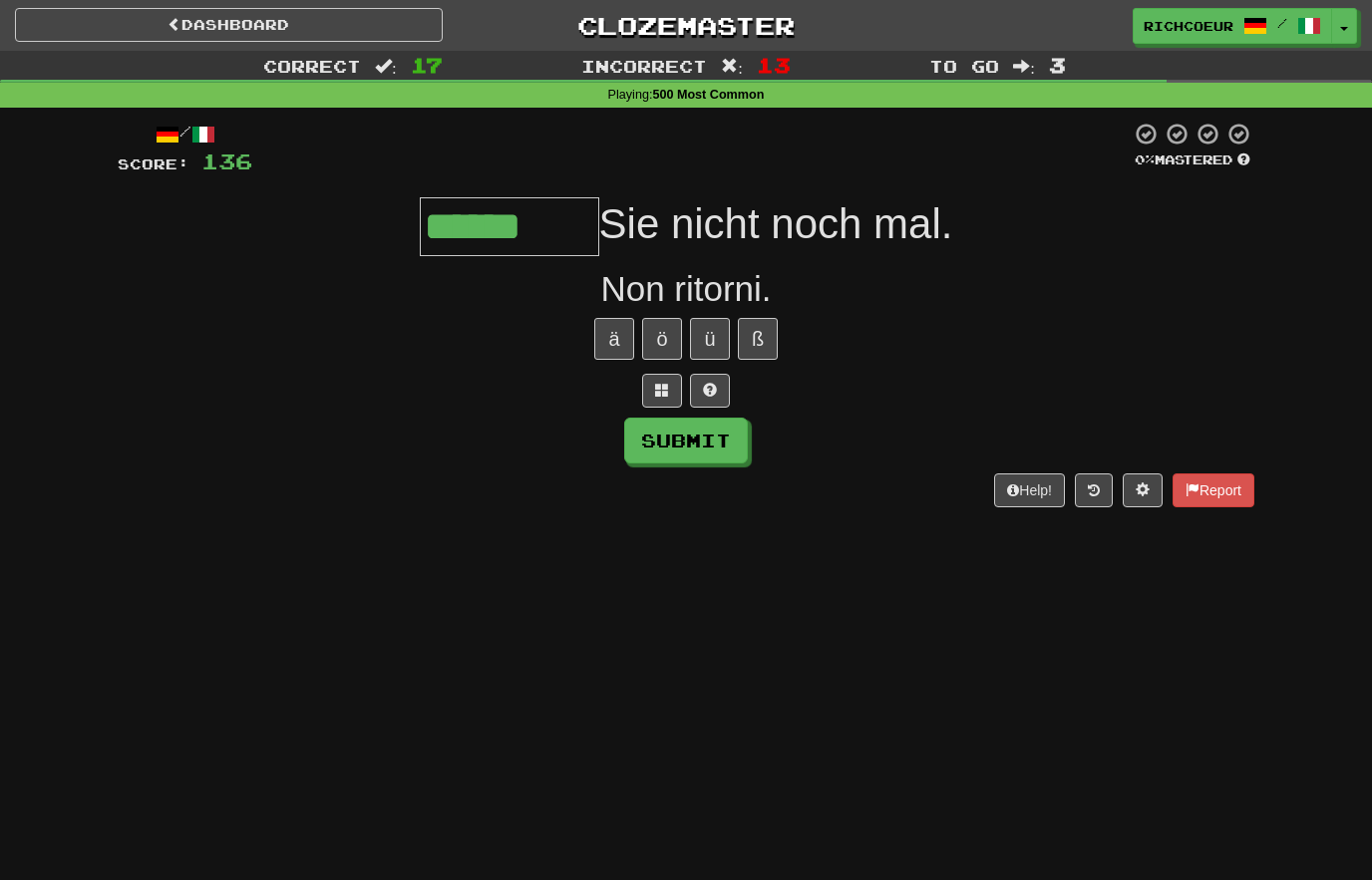 type on "******" 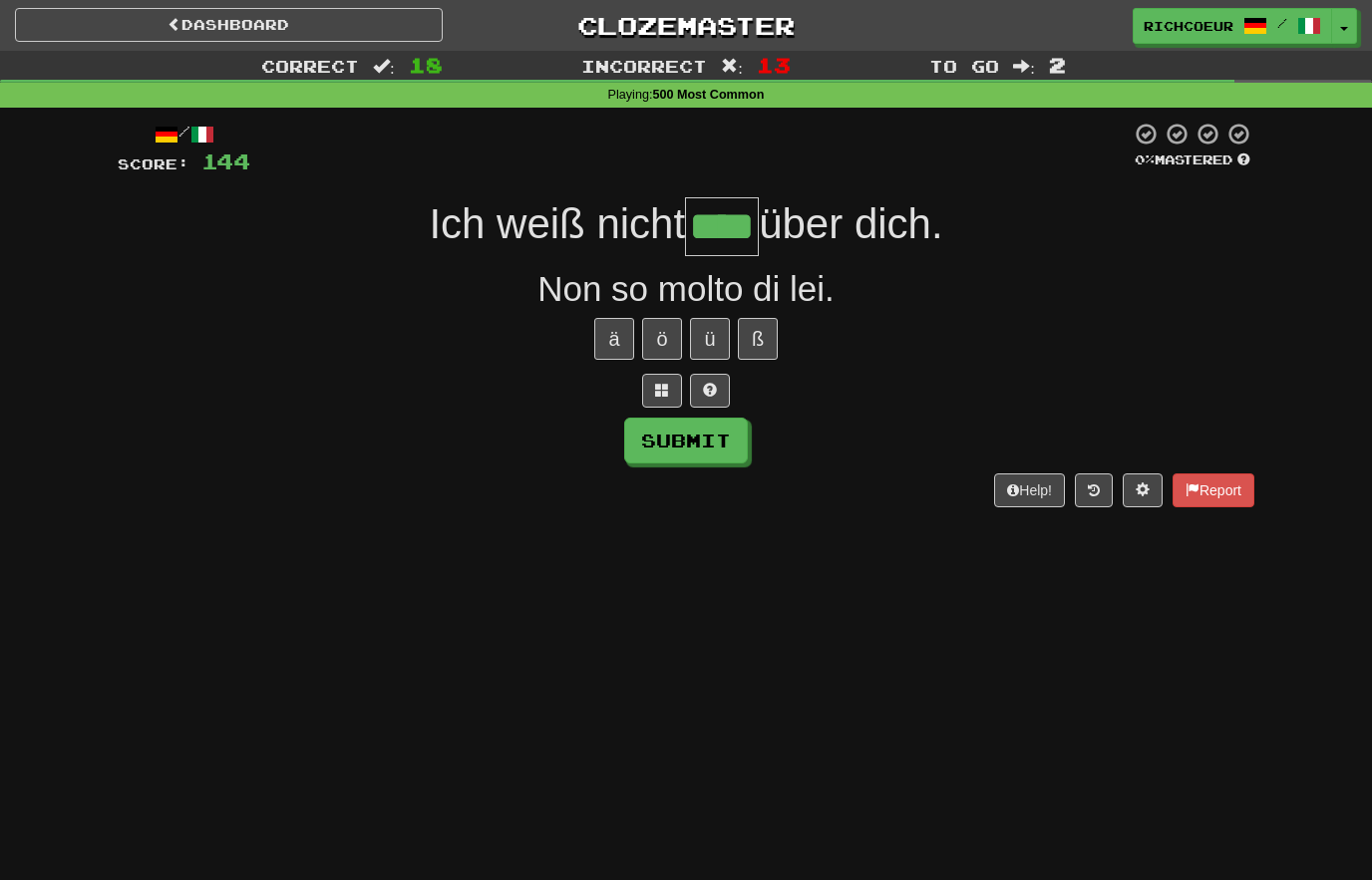 type on "****" 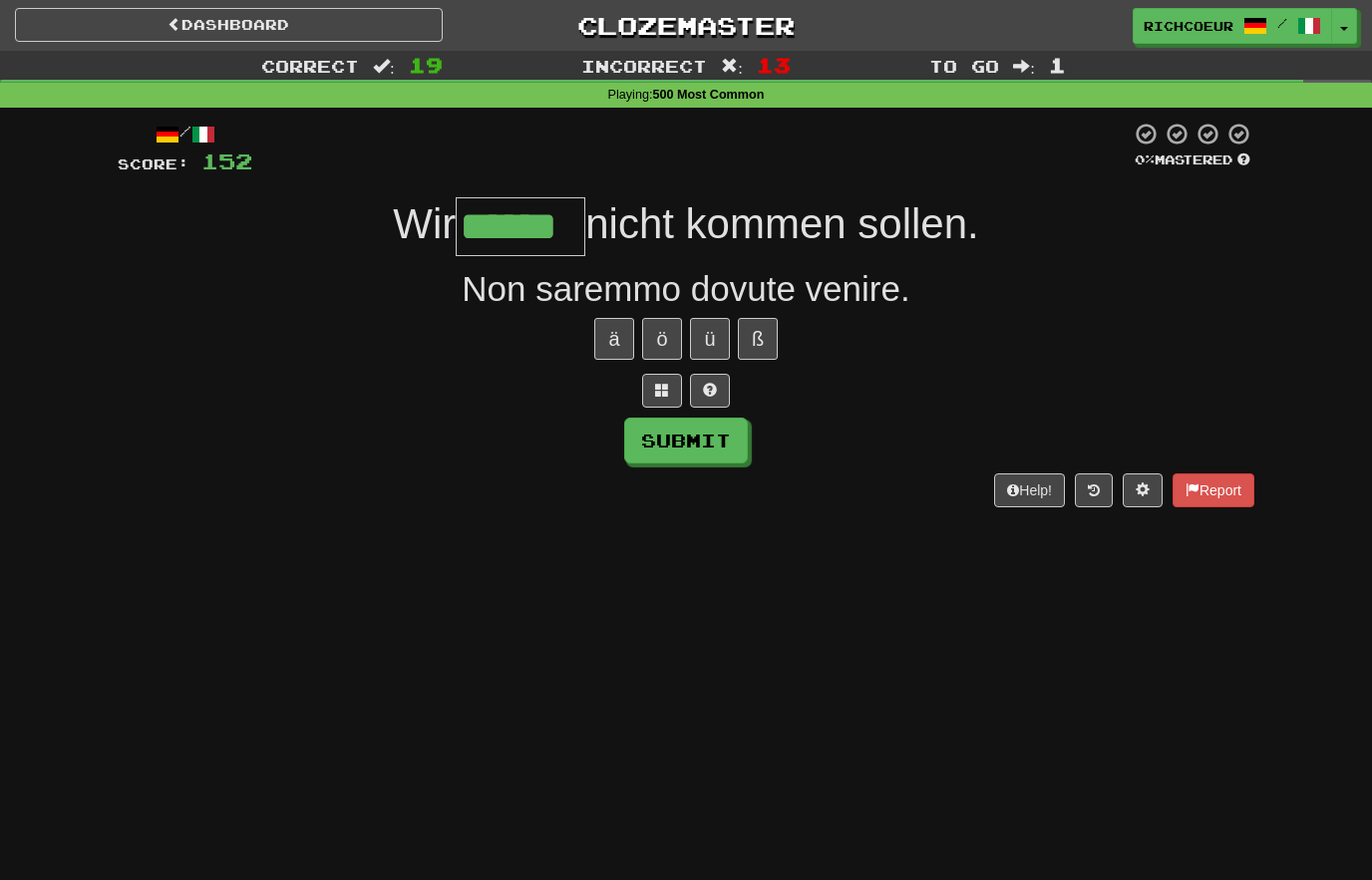 type on "******" 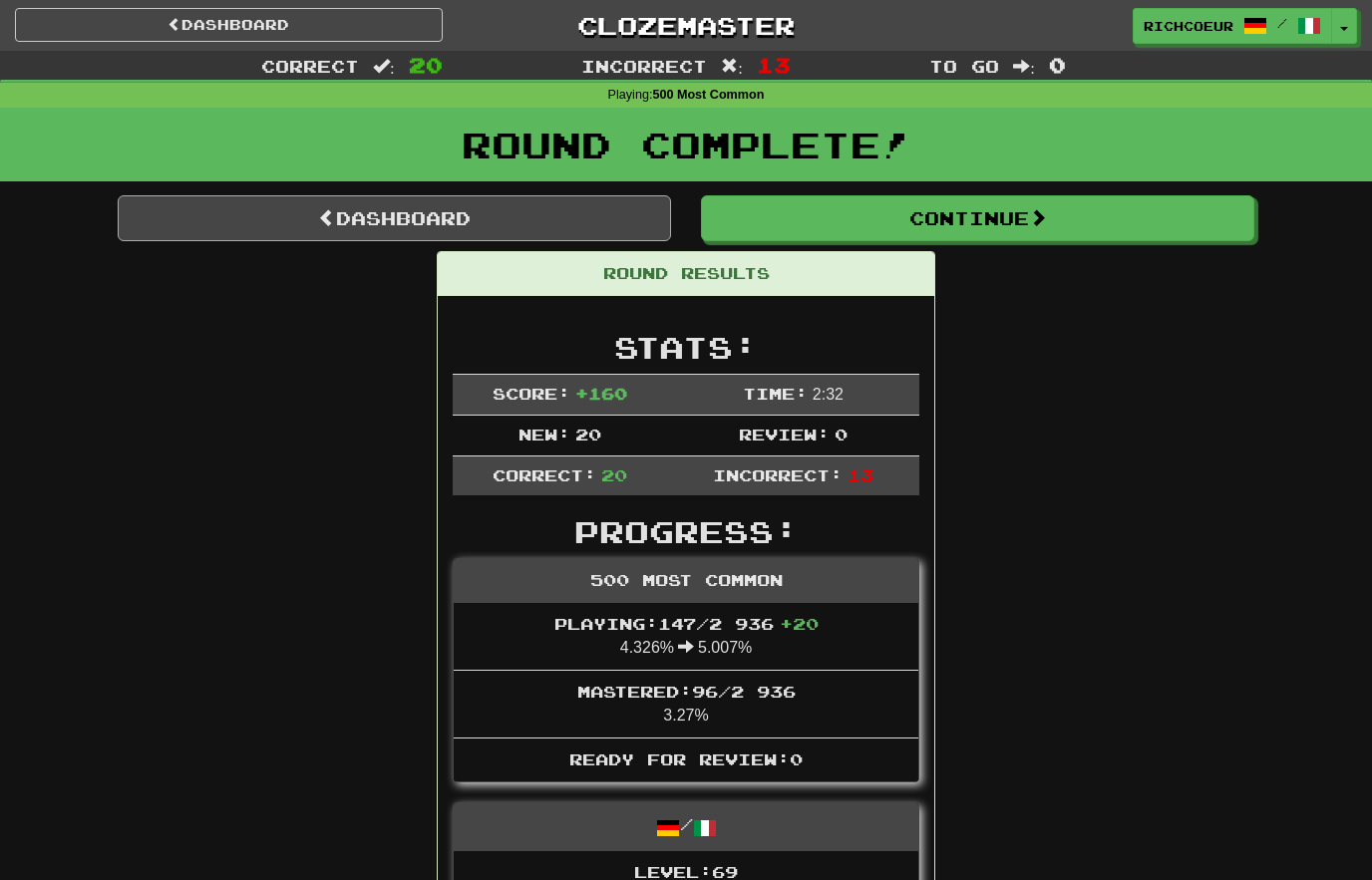 click on "Dashboard" at bounding box center (394, 218) 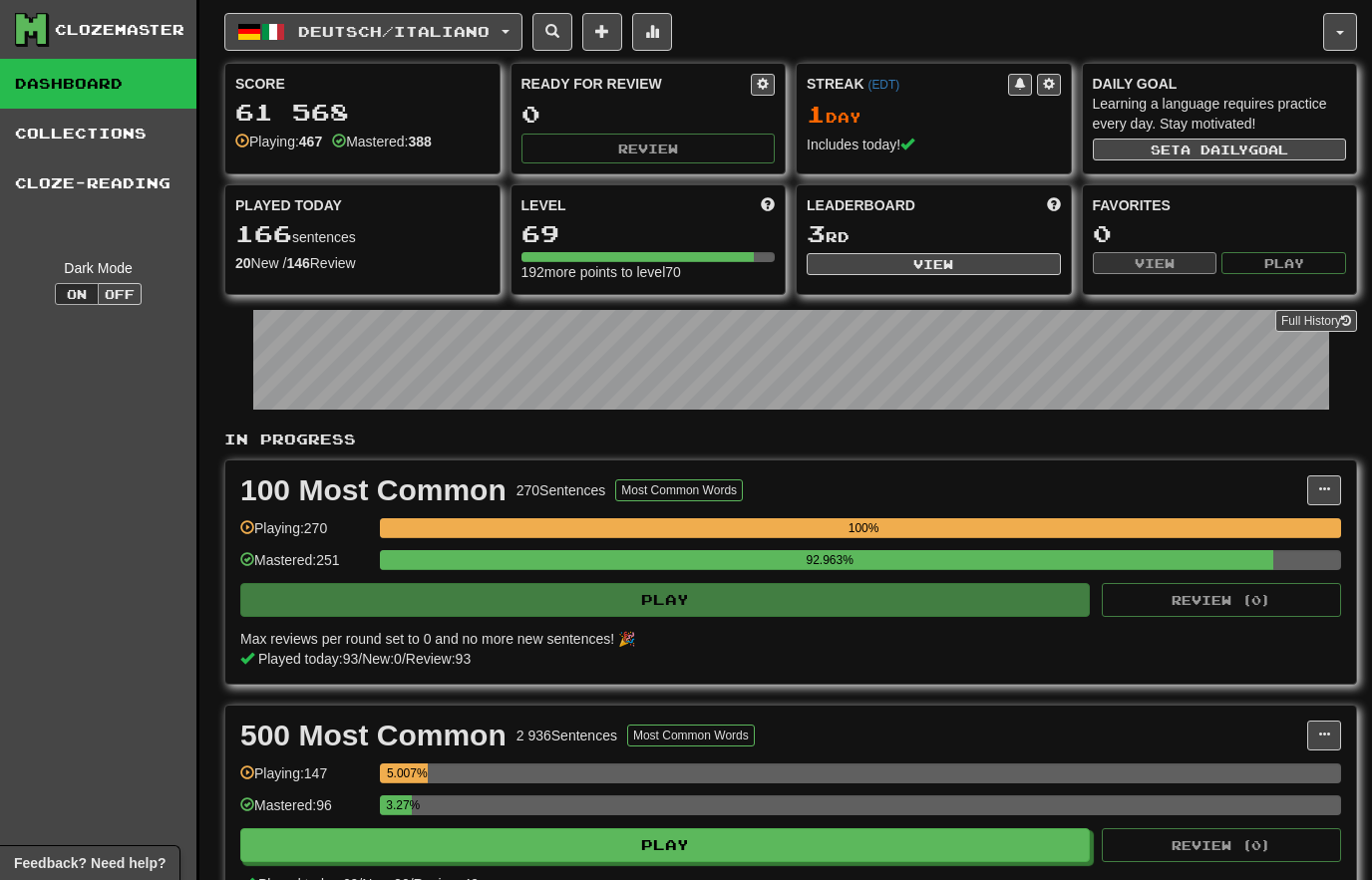 scroll, scrollTop: 0, scrollLeft: 0, axis: both 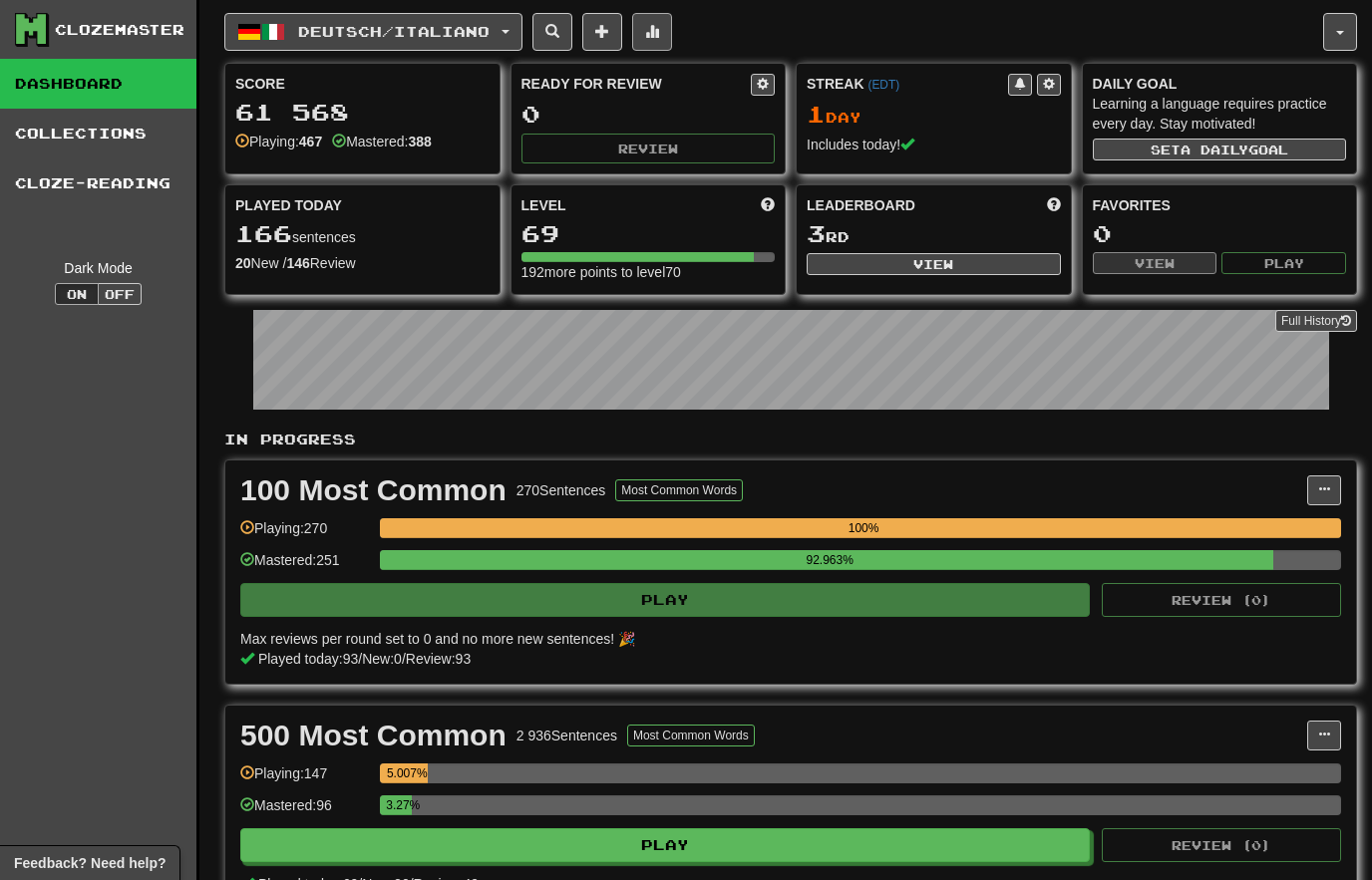 click at bounding box center [652, 32] 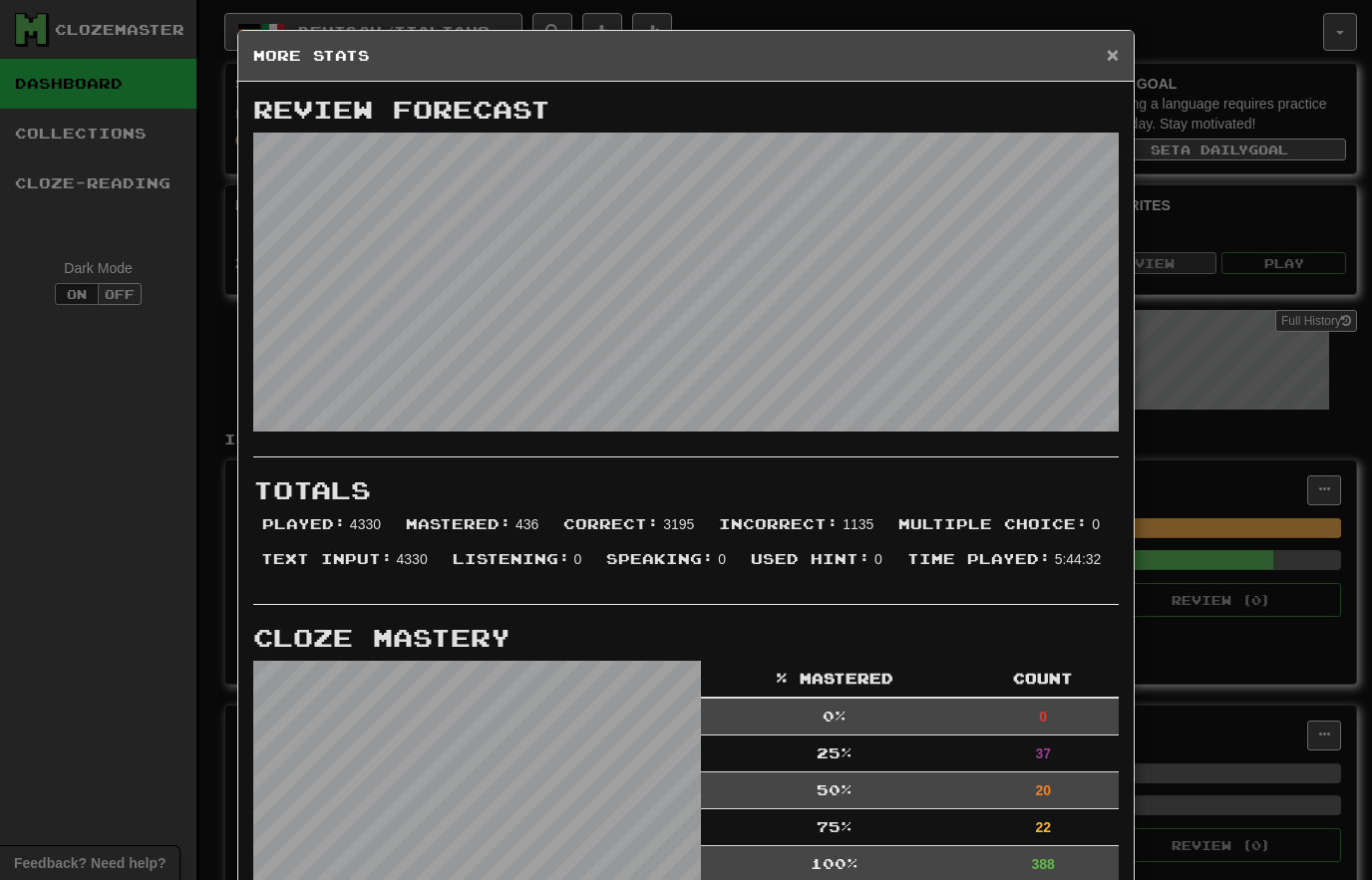 click on "×" at bounding box center [1113, 54] 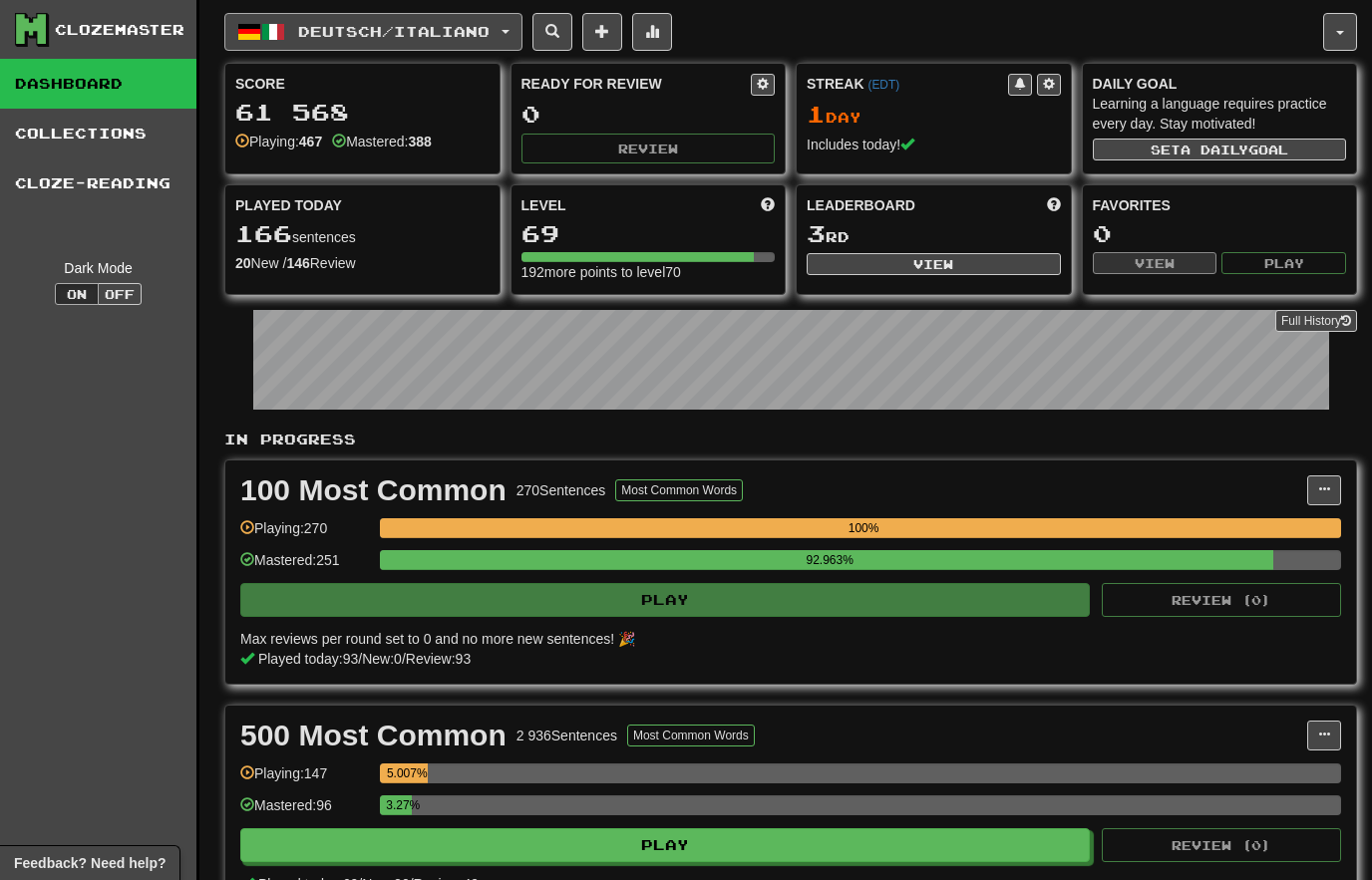 click on "Deutsch  /  Italiano" at bounding box center (373, 32) 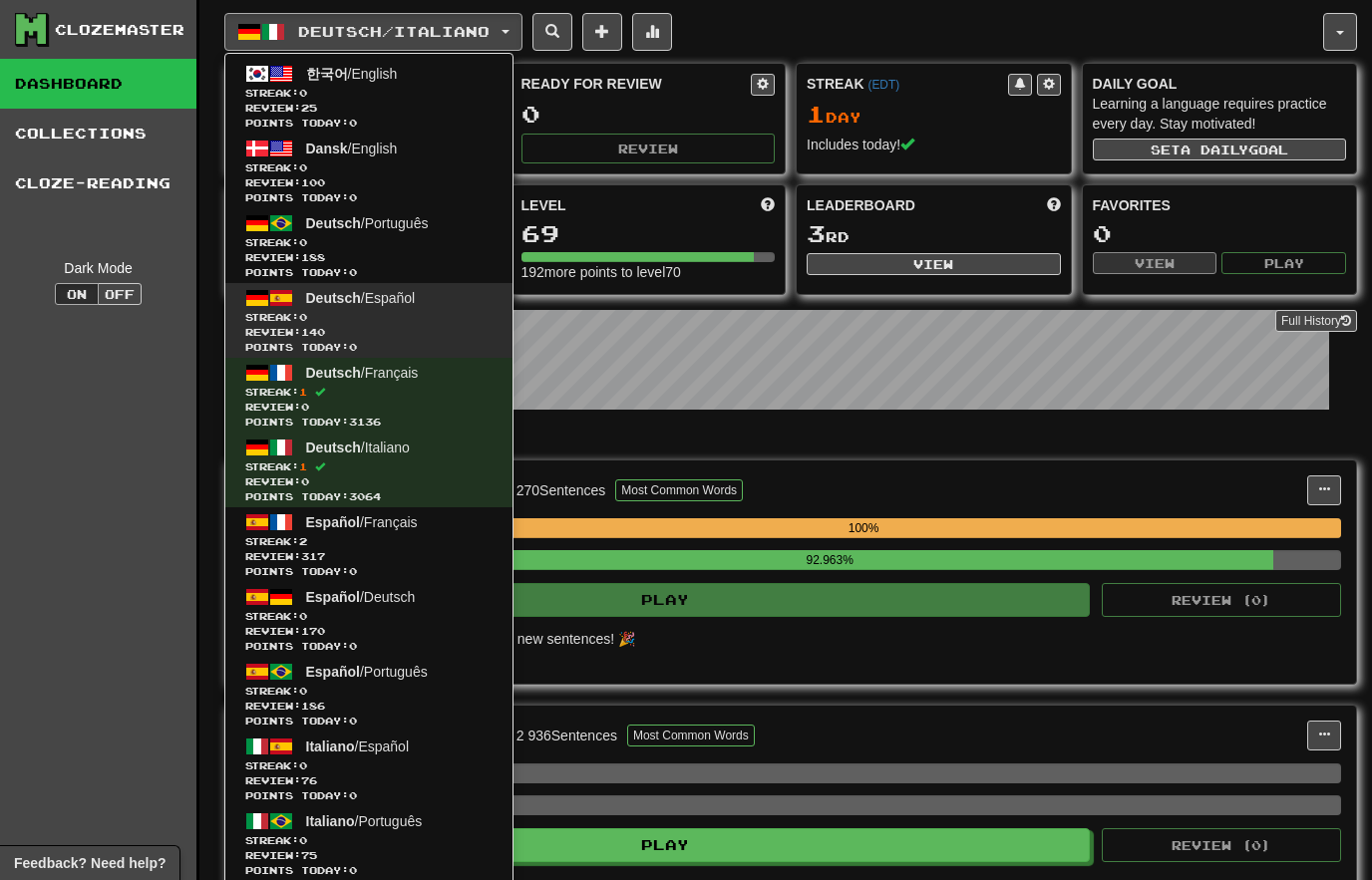 click on "Review:  140" at bounding box center (369, 332) 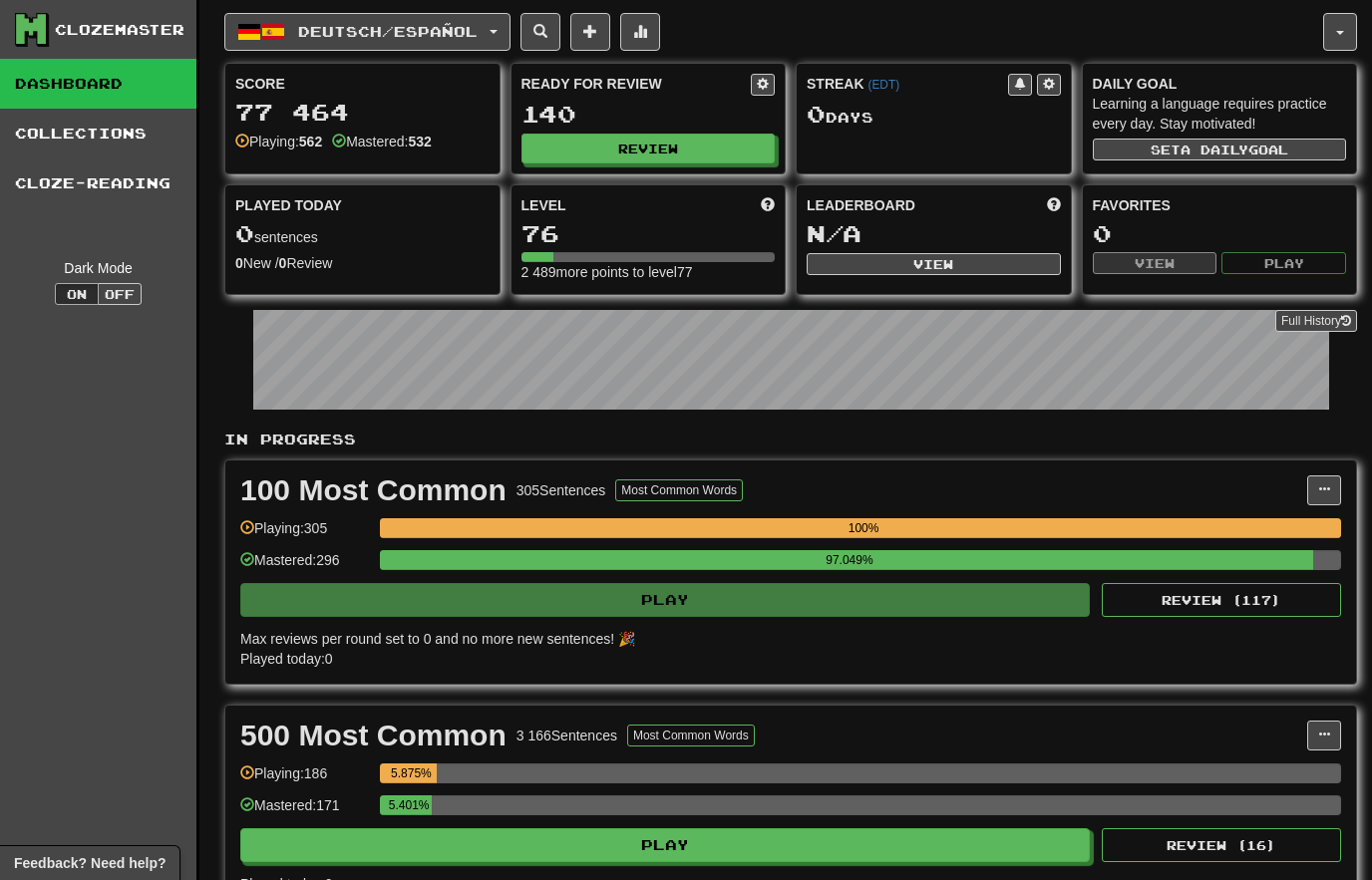 scroll, scrollTop: 0, scrollLeft: 0, axis: both 